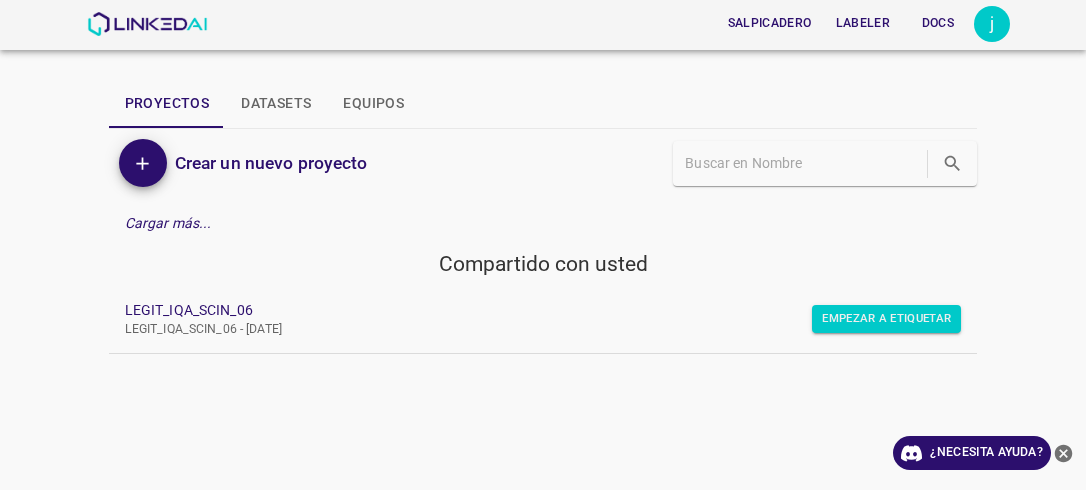 scroll, scrollTop: 0, scrollLeft: 0, axis: both 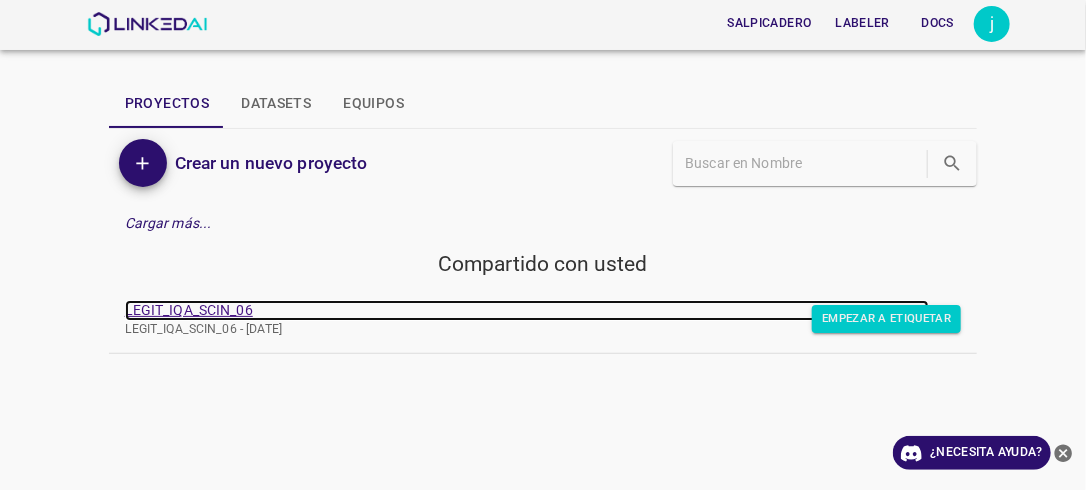 click on "LEGIT_IQA_SCIN_06" at bounding box center (527, 310) 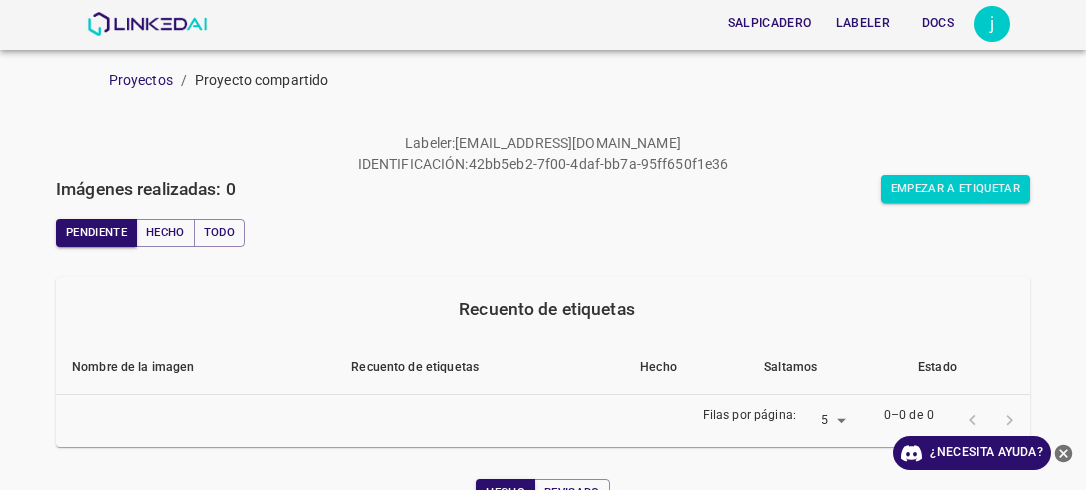 scroll, scrollTop: 0, scrollLeft: 0, axis: both 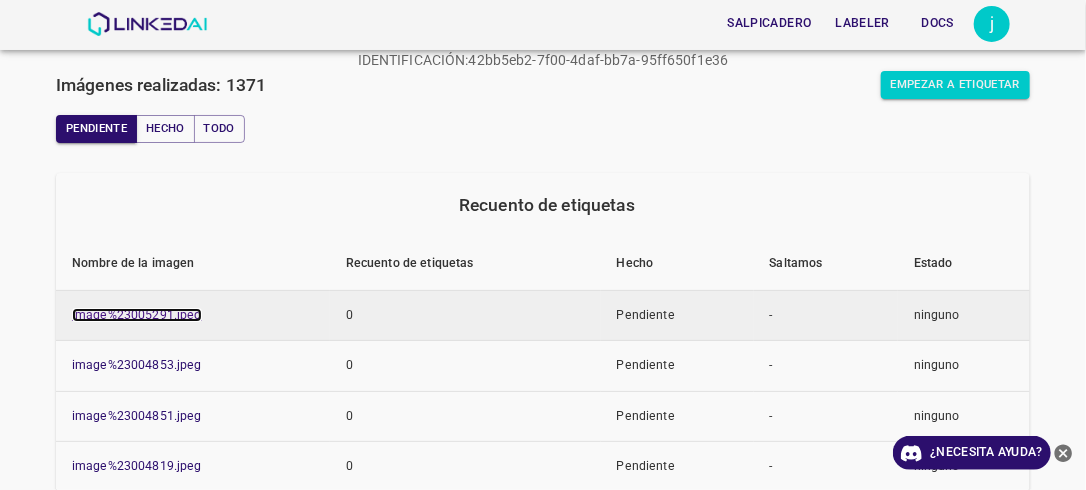 click on "image%23005291.jpeg" at bounding box center (137, 315) 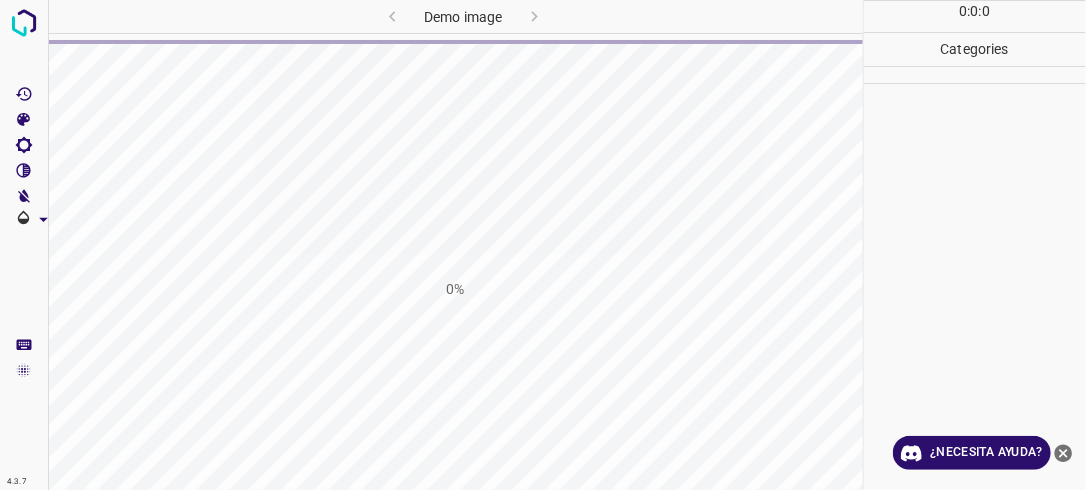 scroll, scrollTop: 0, scrollLeft: 0, axis: both 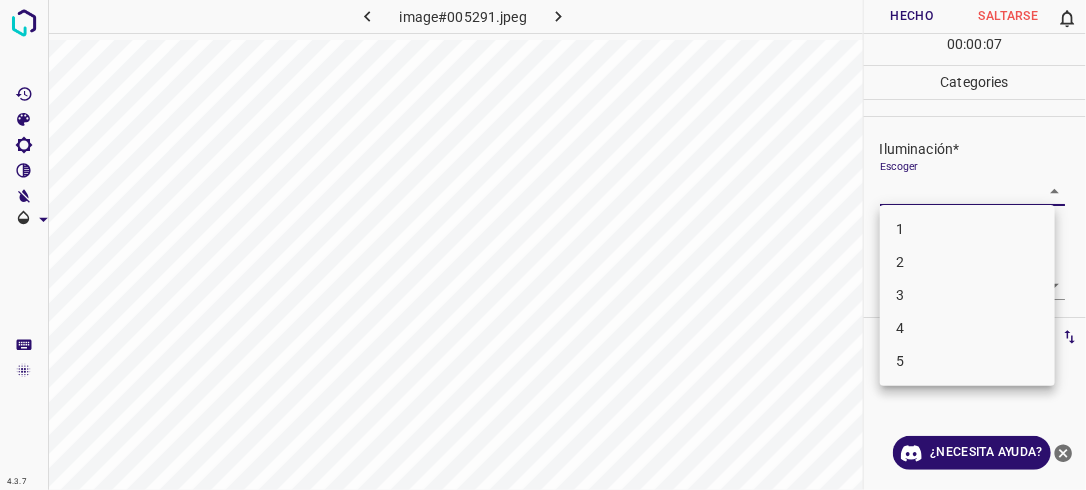 click on "4.3.7 image#005291.jpeg Hecho Saltarse 0 00   : 00   : 07   Categories Iluminación*  Escoger ​ Centro de atención*  Escoger ​ En general*  Escoger ​ Etiquetas 0 Categories 1 Lighting 2 Focus 3 Overall Tools Espacio Cambiar entre modos (Dibujar y Editar) Yo Etiquetado automático R Restaurar zoom M Acercar N Alejar Borrar Eliminar etiqueta de selección Filtros Z Restaurar filtros X Filtro de saturación C Filtro de brillo V Filtro de contraste B Filtro de escala de grises General O Descargar ¿Necesita ayuda? -Mensaje de texto -Esconder -Borrar 1 2 3 4 5" at bounding box center [543, 245] 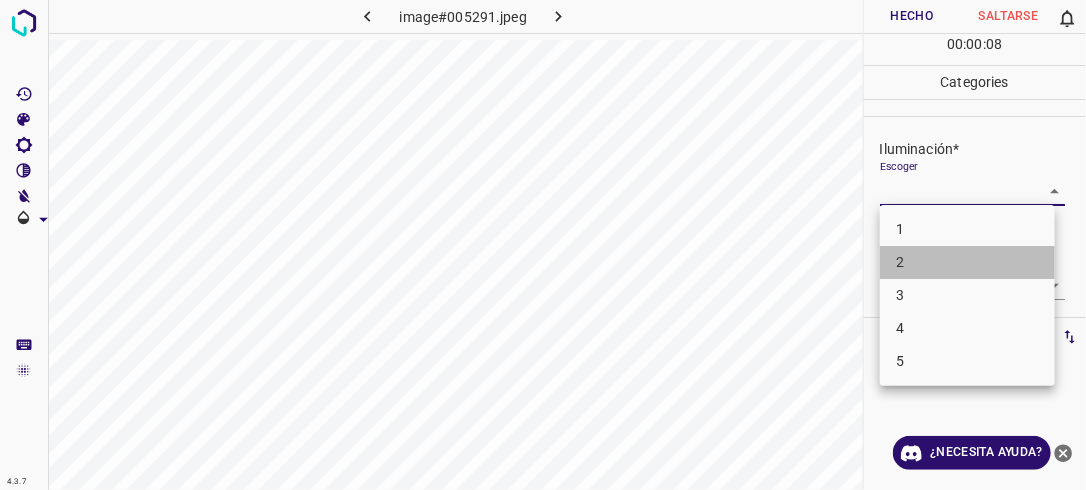 click on "2" at bounding box center [967, 262] 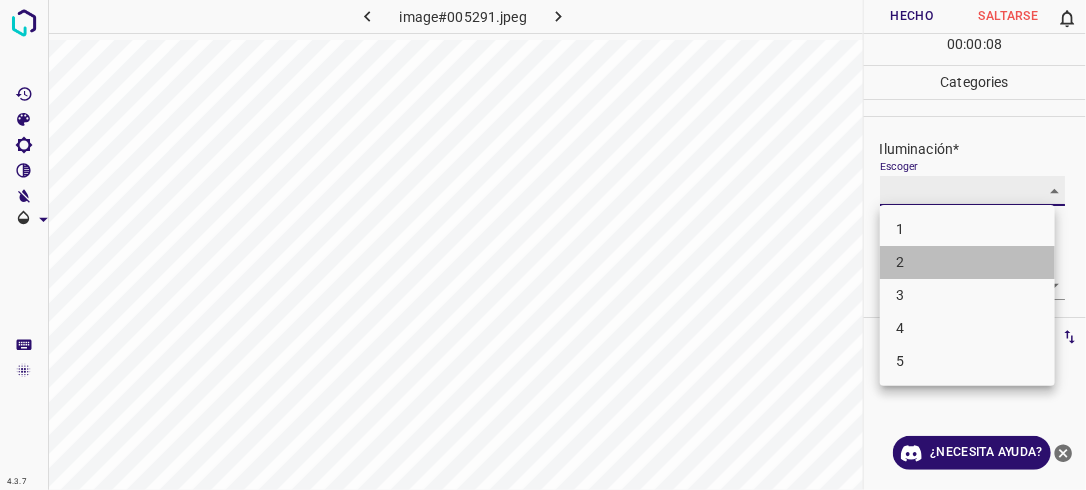 type on "2" 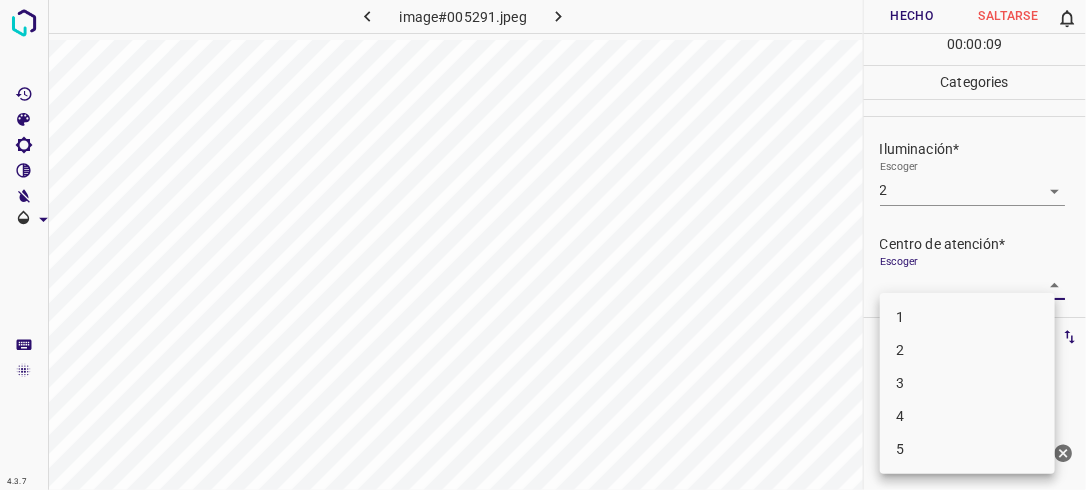 click on "4.3.7 image#005291.jpeg Hecho Saltarse 0 00   : 00   : 09   Categories Iluminación*  Escoger 2 2 Centro de atención*  Escoger ​ En general*  Escoger ​ Etiquetas 0 Categories 1 Lighting 2 Focus 3 Overall Tools Espacio Cambiar entre modos (Dibujar y Editar) Yo Etiquetado automático R Restaurar zoom M Acercar N Alejar Borrar Eliminar etiqueta de selección Filtros Z Restaurar filtros X Filtro de saturación C Filtro de brillo V Filtro de contraste B Filtro de escala de grises General O Descargar ¿Necesita ayuda? -Mensaje de texto -Esconder -Borrar 1 2 3 4 5" at bounding box center [543, 245] 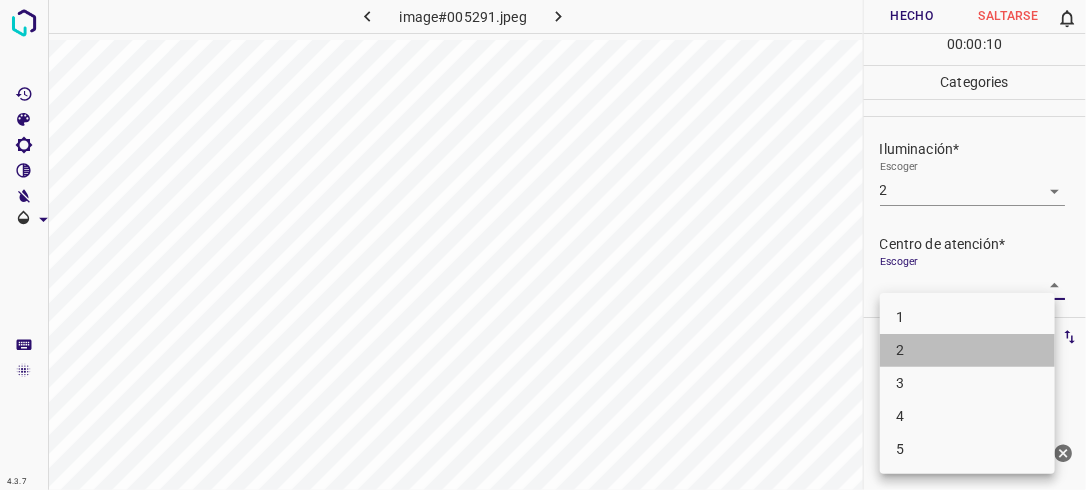 click on "2" at bounding box center [967, 350] 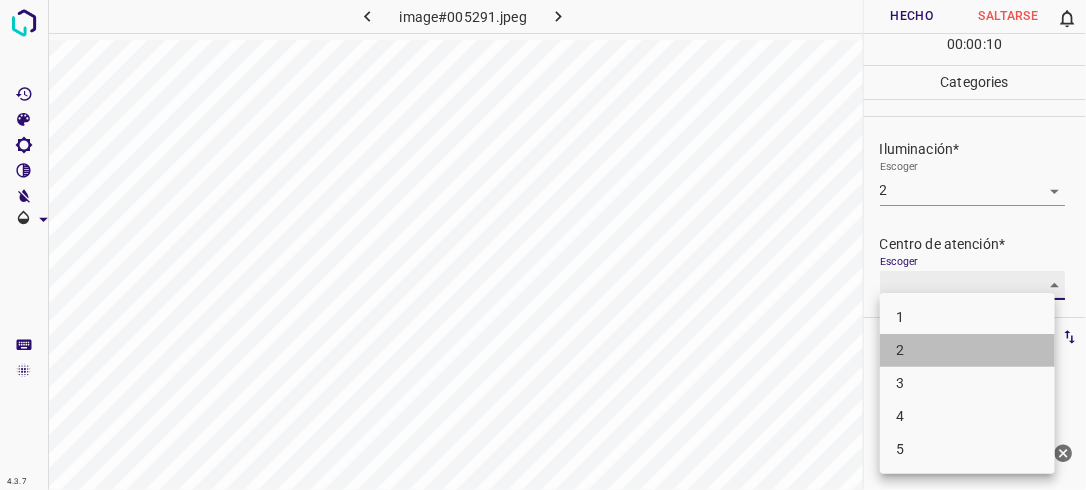 type on "2" 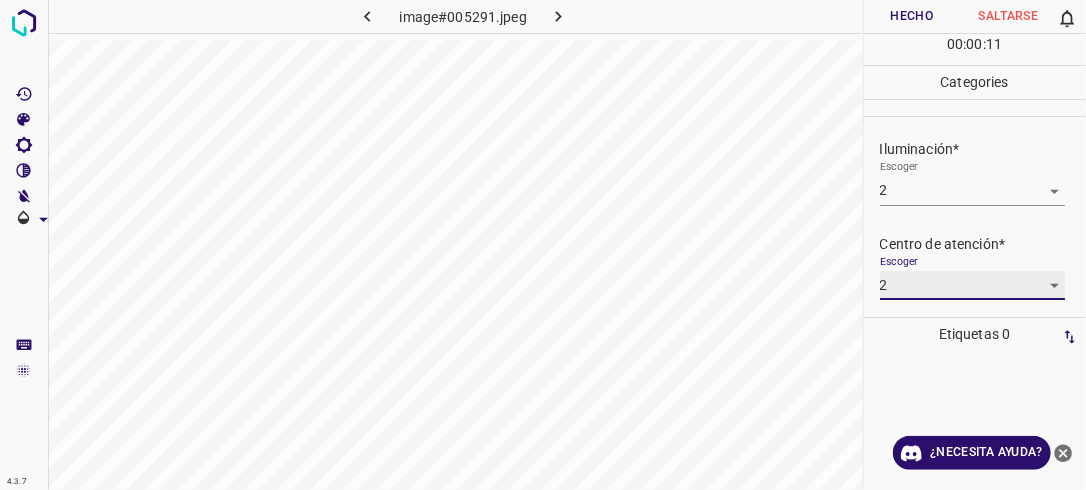 scroll, scrollTop: 98, scrollLeft: 0, axis: vertical 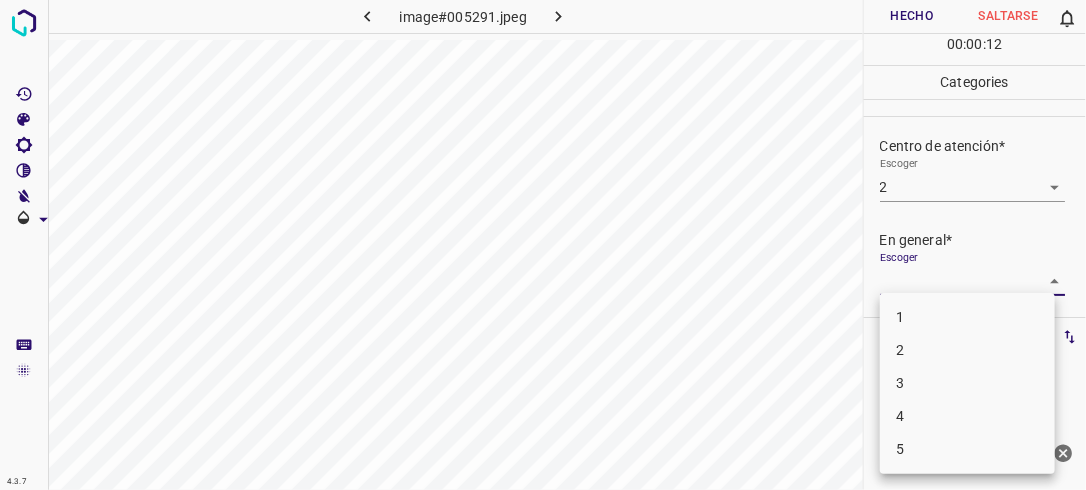 click on "4.3.7 image#005291.jpeg Hecho Saltarse 0 00   : 00   : 12   Categories Iluminación*  Escoger 2 2 Centro de atención*  Escoger 2 2 En general*  Escoger ​ Etiquetas 0 Categories 1 Lighting 2 Focus 3 Overall Tools Espacio Cambiar entre modos (Dibujar y Editar) Yo Etiquetado automático R Restaurar zoom M Acercar N Alejar Borrar Eliminar etiqueta de selección Filtros Z Restaurar filtros X Filtro de saturación C Filtro de brillo V Filtro de contraste B Filtro de escala de grises General O Descargar ¿Necesita ayuda? -Mensaje de texto -Esconder -Borrar 1 2 3 4 5" at bounding box center (543, 245) 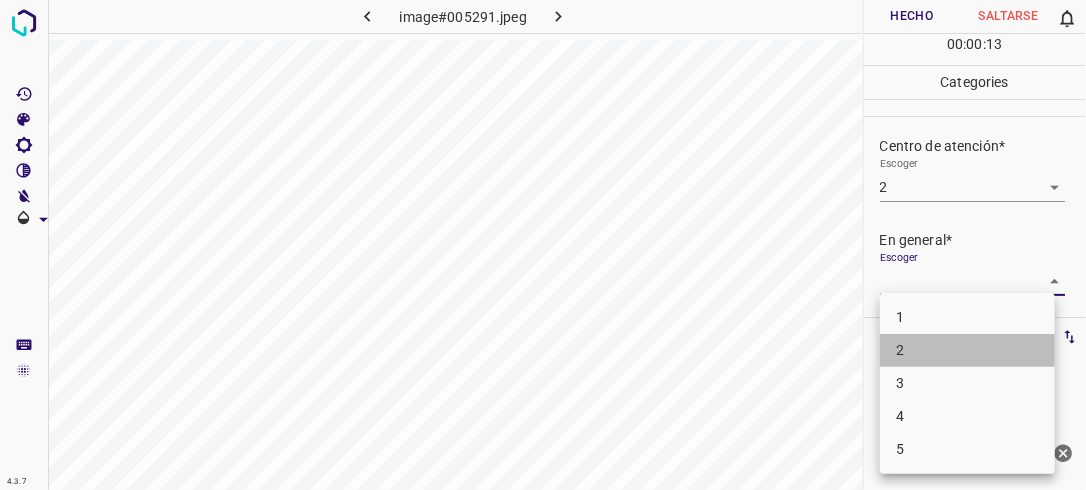 click on "2" at bounding box center [967, 350] 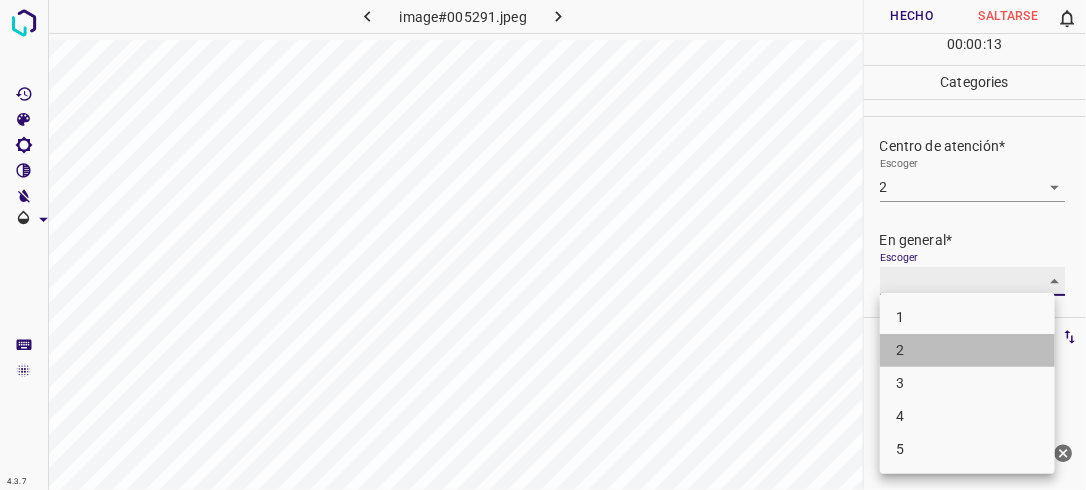 type on "2" 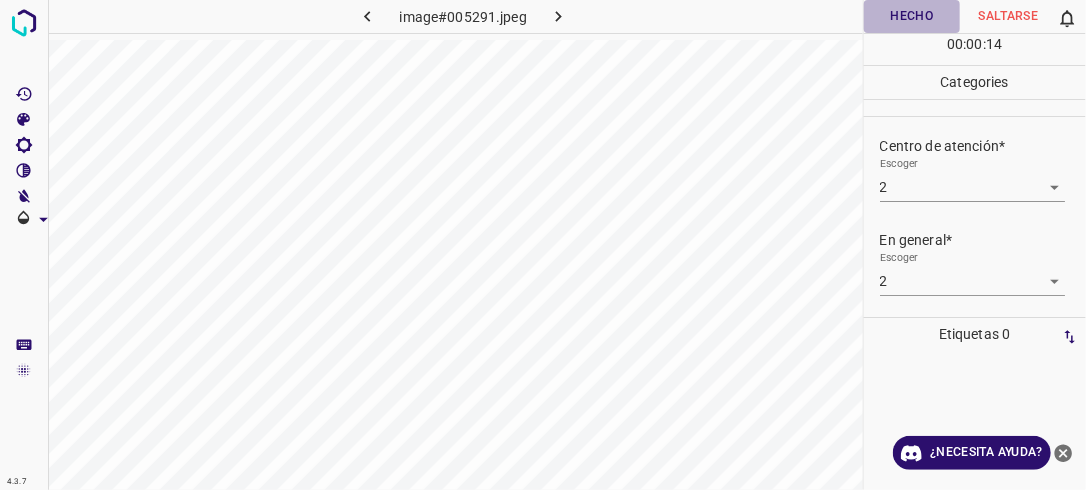 click on "Hecho" at bounding box center [912, 16] 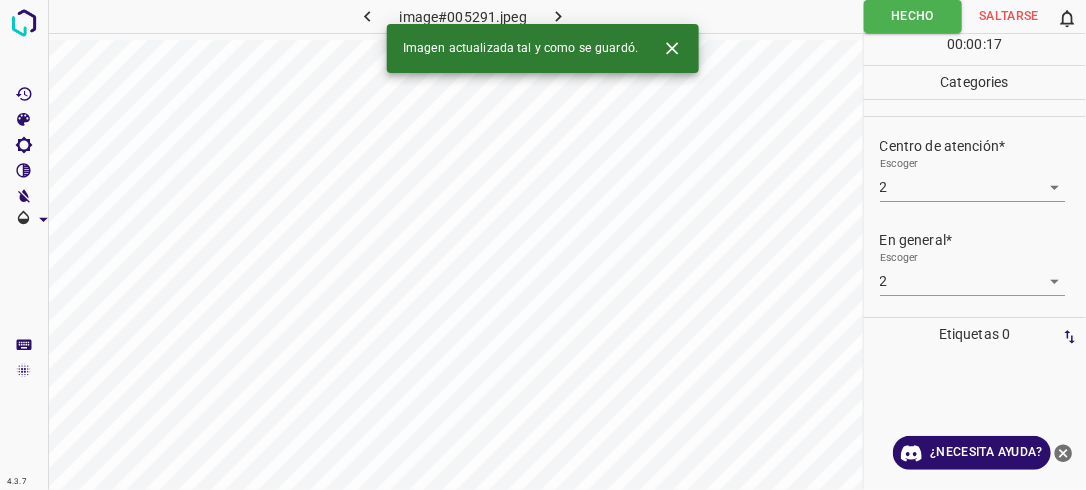 click 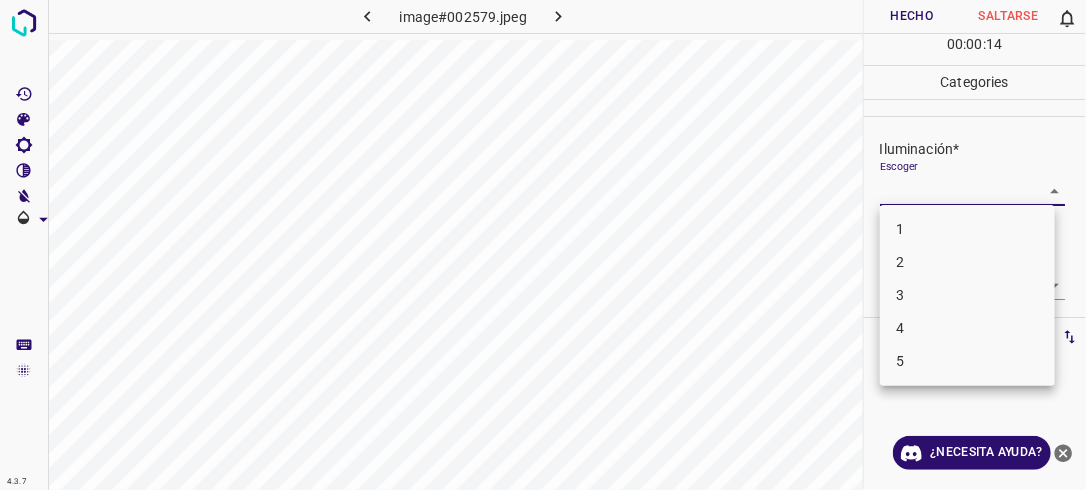click on "4.3.7 image#002579.jpeg Hecho Saltarse 0 00   : 00   : 14   Categories Iluminación*  Escoger ​ Centro de atención*  Escoger ​ En general*  Escoger ​ Etiquetas 0 Categories 1 Lighting 2 Focus 3 Overall Tools Espacio Cambiar entre modos (Dibujar y Editar) Yo Etiquetado automático R Restaurar zoom M Acercar N Alejar Borrar Eliminar etiqueta de selección Filtros Z Restaurar filtros X Filtro de saturación C Filtro de brillo V Filtro de contraste B Filtro de escala de grises General O Descargar ¿Necesita ayuda? -Mensaje de texto -Esconder -Borrar 1 2 3 4 5" at bounding box center (543, 245) 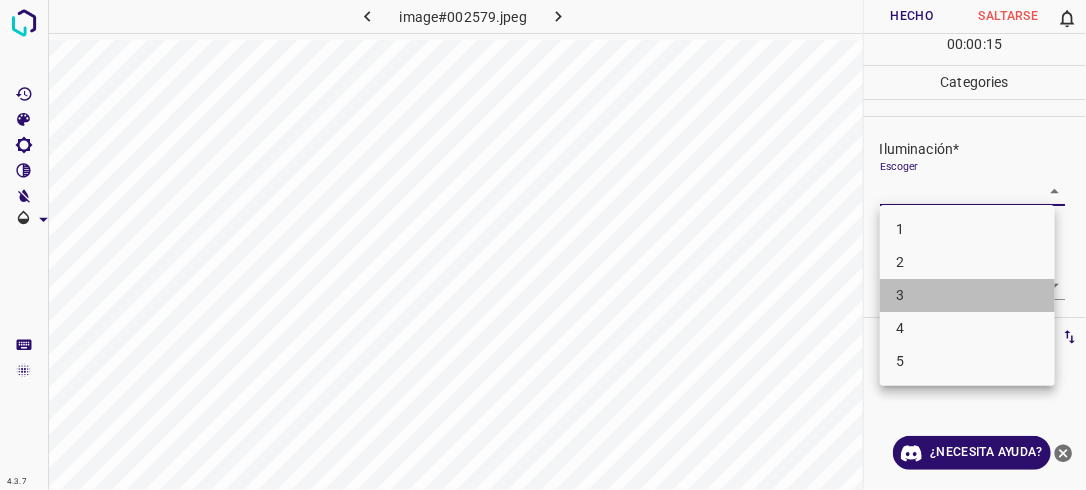 click on "3" at bounding box center [967, 295] 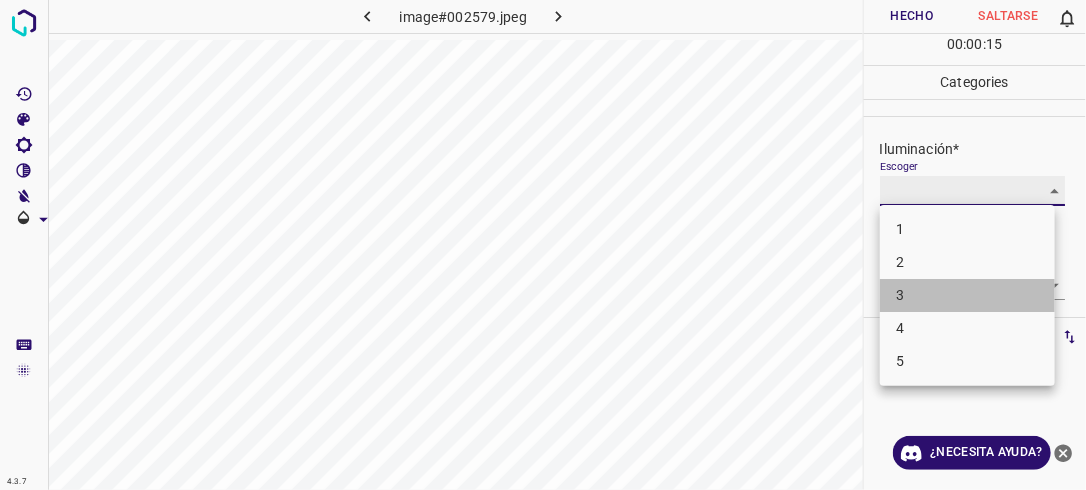 type on "3" 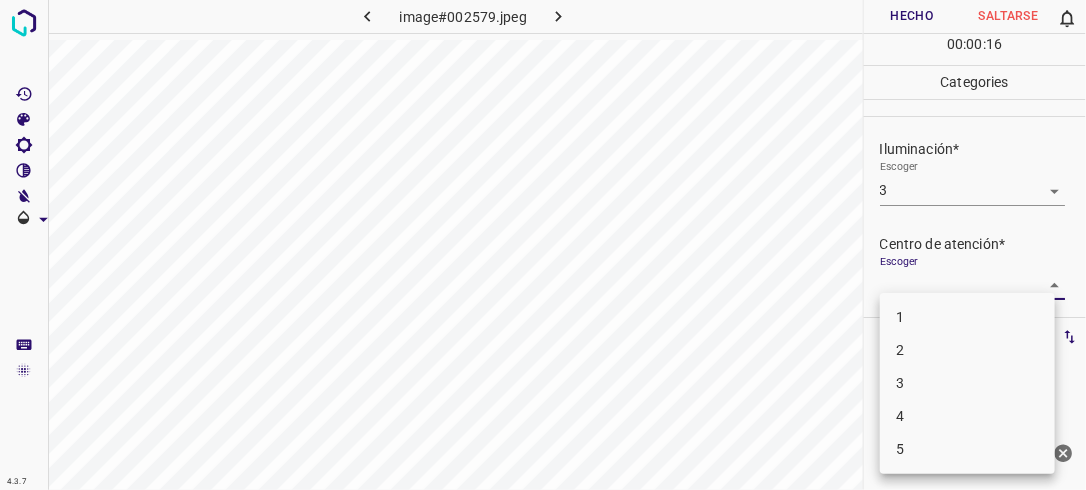 click on "4.3.7 image#002579.jpeg Hecho Saltarse 0 00   : 00   : 16   Categories Iluminación*  Escoger 3 3 Centro de atención*  Escoger ​ En general*  Escoger ​ Etiquetas 0 Categories 1 Lighting 2 Focus 3 Overall Tools Espacio Cambiar entre modos (Dibujar y Editar) Yo Etiquetado automático R Restaurar zoom M Acercar N Alejar Borrar Eliminar etiqueta de selección Filtros Z Restaurar filtros X Filtro de saturación C Filtro de brillo V Filtro de contraste B Filtro de escala de grises General O Descargar ¿Necesita ayuda? -Mensaje de texto -Esconder -Borrar 1 2 3 4 5" at bounding box center [543, 245] 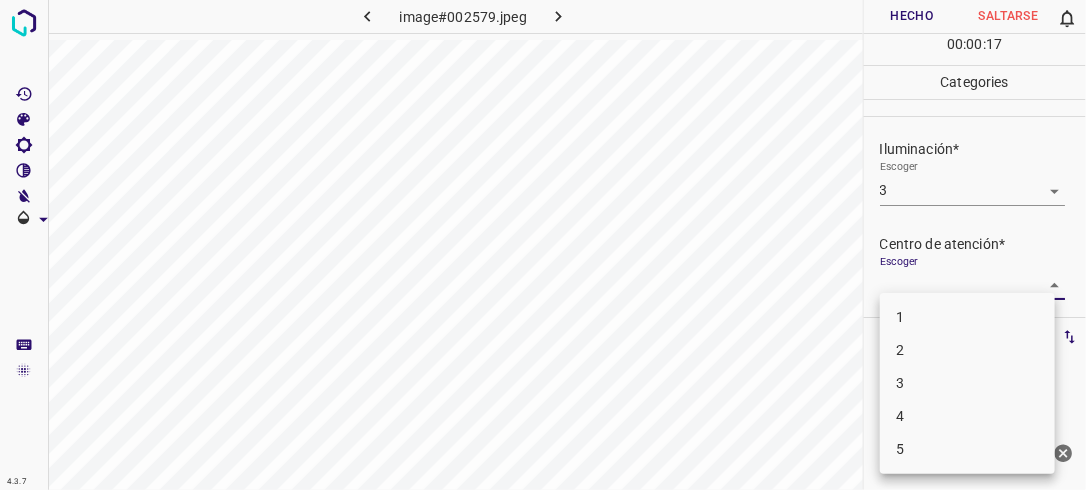 click on "2" at bounding box center [967, 350] 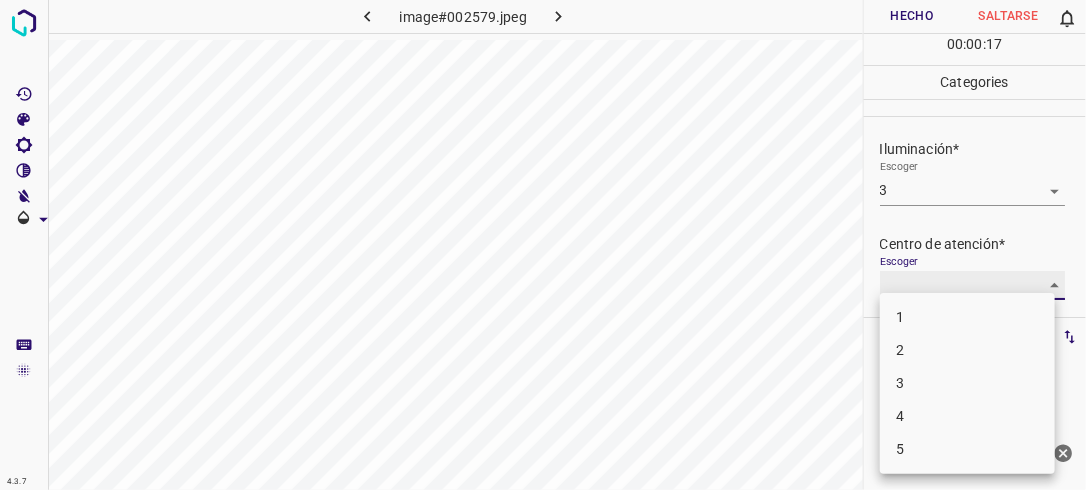 type on "2" 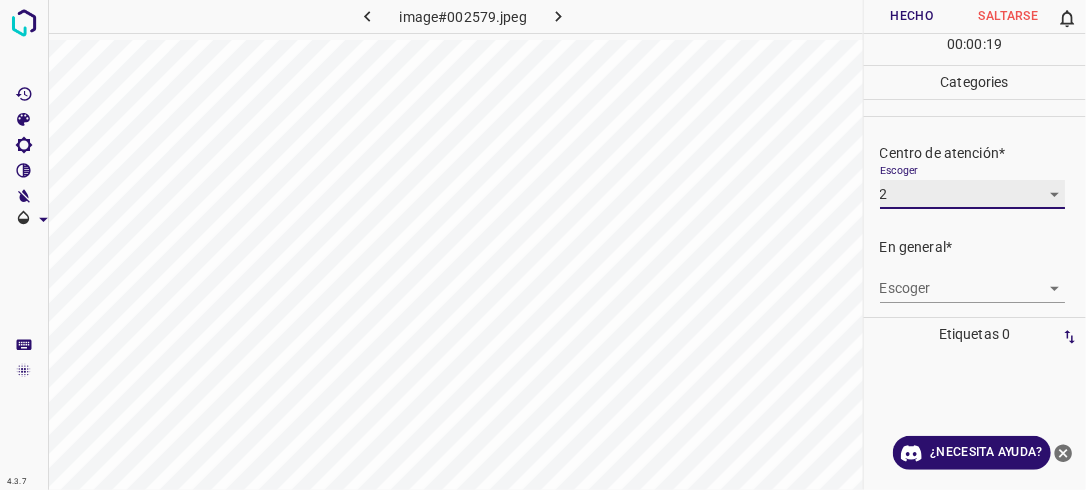 scroll, scrollTop: 98, scrollLeft: 0, axis: vertical 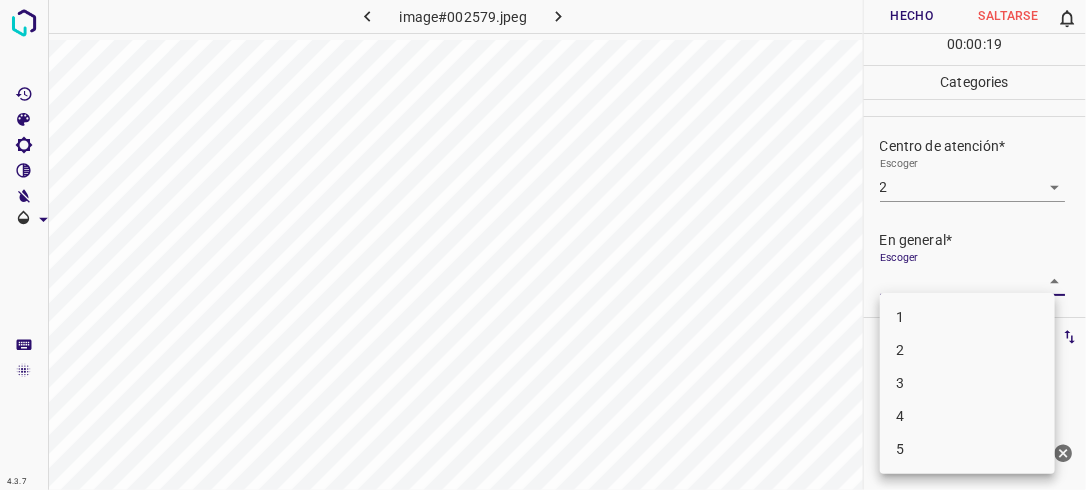 click on "4.3.7 image#002579.jpeg Hecho Saltarse 0 00   : 00   : 19   Categories Iluminación*  Escoger 3 3 Centro de atención*  Escoger 2 2 En general*  Escoger ​ Etiquetas 0 Categories 1 Lighting 2 Focus 3 Overall Tools Espacio Cambiar entre modos (Dibujar y Editar) Yo Etiquetado automático R Restaurar zoom M Acercar N Alejar Borrar Eliminar etiqueta de selección Filtros Z Restaurar filtros X Filtro de saturación C Filtro de brillo V Filtro de contraste B Filtro de escala de grises General O Descargar ¿Necesita ayuda? -Mensaje de texto -Esconder -Borrar 1 2 3 4 5" at bounding box center [543, 245] 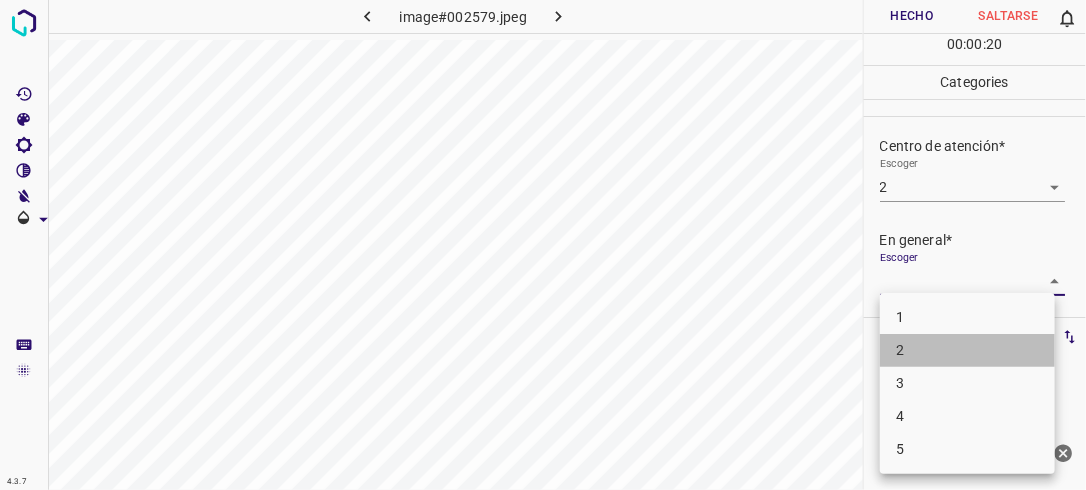 click on "2" at bounding box center [967, 350] 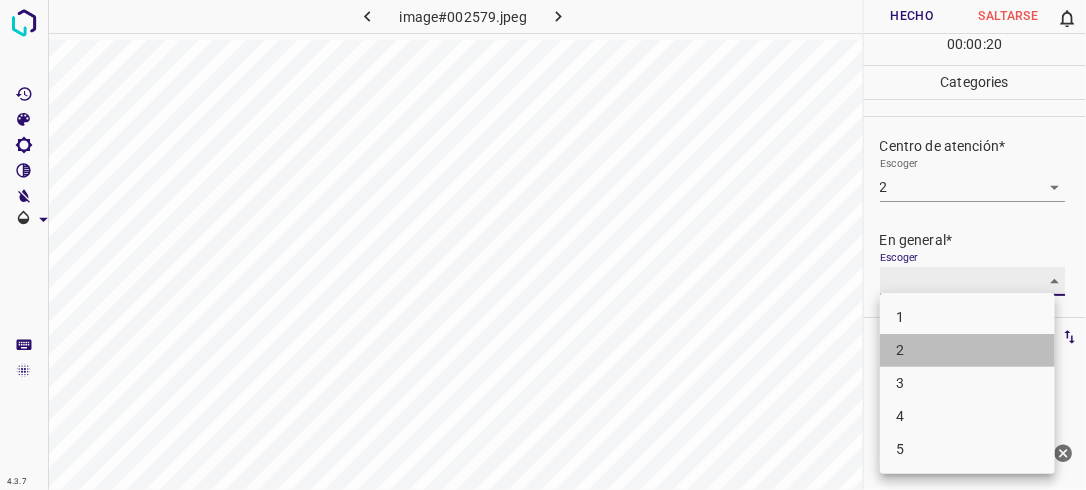 type on "2" 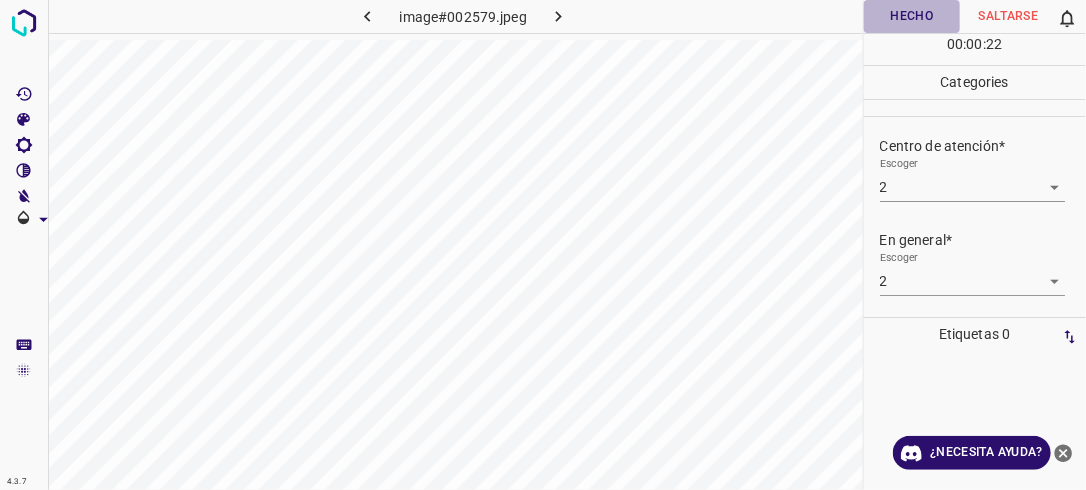 click on "Hecho" at bounding box center [912, 16] 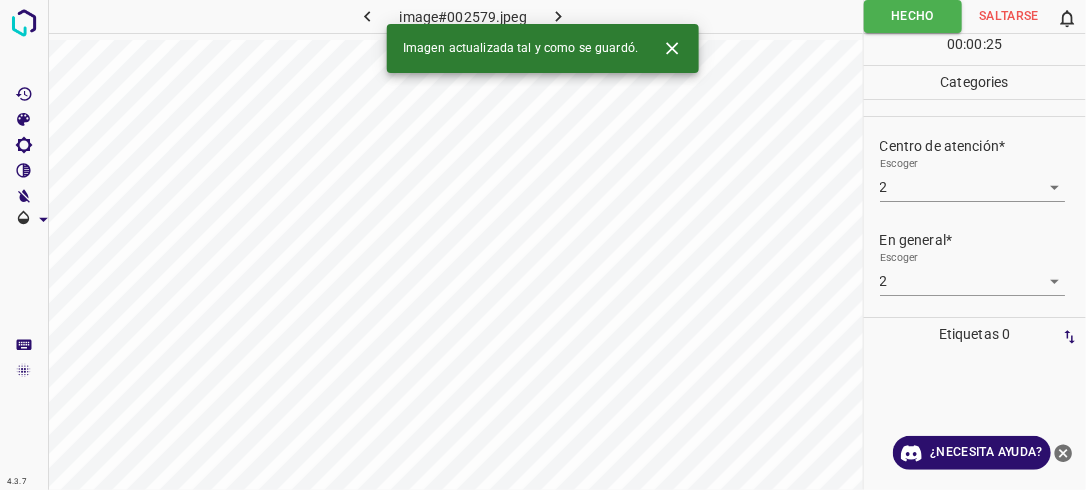 click 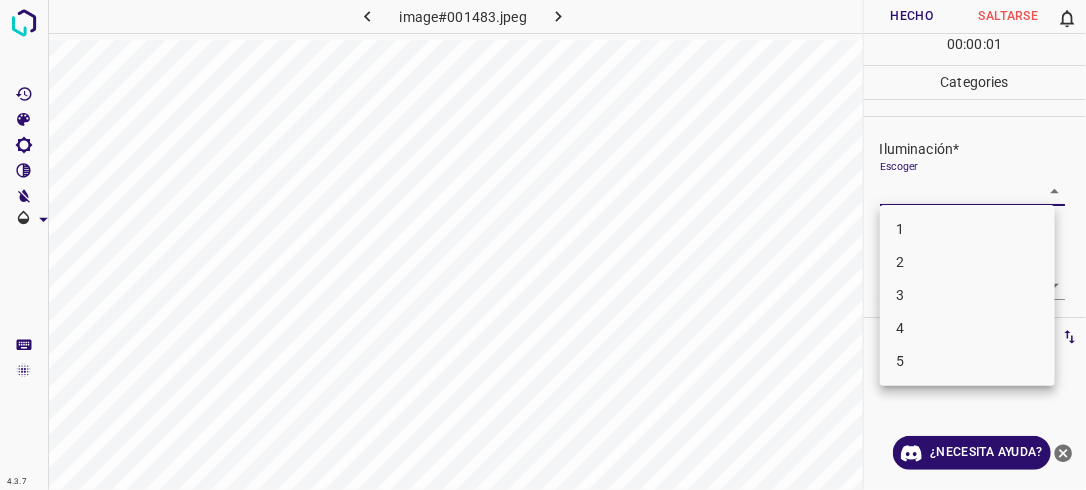 click on "4.3.7 image#001483.jpeg Hecho Saltarse 0 00   : 00   : 01   Categories Iluminación*  Escoger ​ Centro de atención*  Escoger ​ En general*  Escoger ​ Etiquetas 0 Categories 1 Lighting 2 Focus 3 Overall Tools Espacio Cambiar entre modos (Dibujar y Editar) Yo Etiquetado automático R Restaurar zoom M Acercar N Alejar Borrar Eliminar etiqueta de selección Filtros Z Restaurar filtros X Filtro de saturación C Filtro de brillo V Filtro de contraste B Filtro de escala de grises General O Descargar ¿Necesita ayuda? -Mensaje de texto -Esconder -Borrar 1 2 3 4 5" at bounding box center (543, 245) 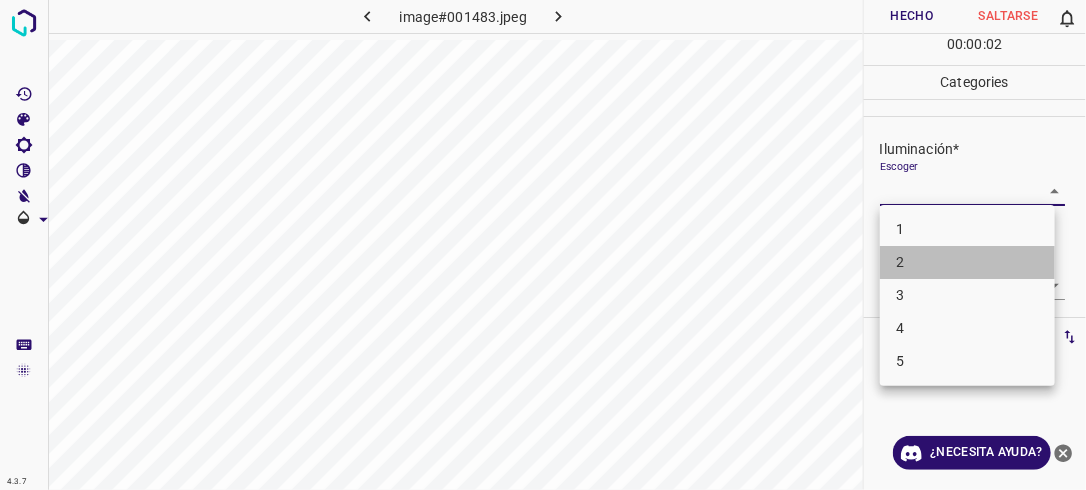 click on "2" at bounding box center [967, 262] 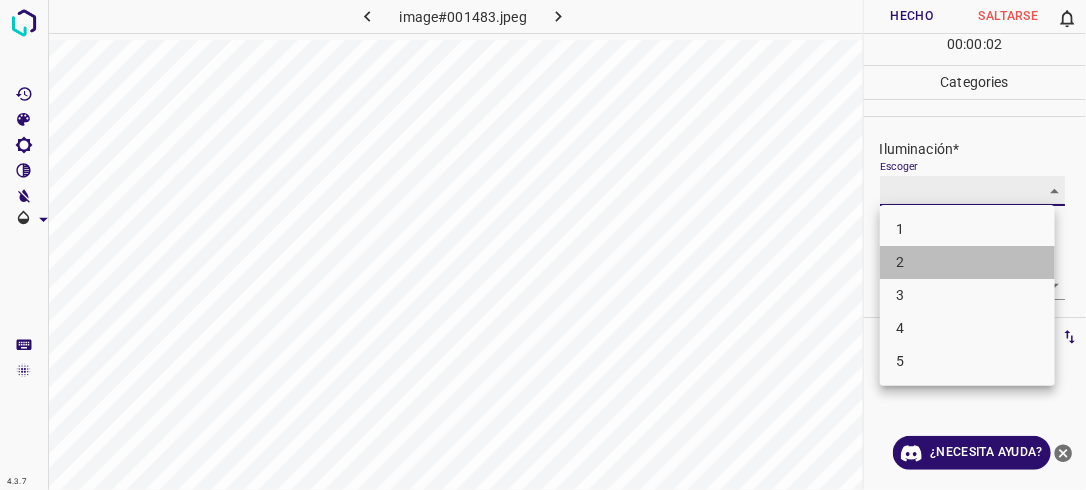 type on "2" 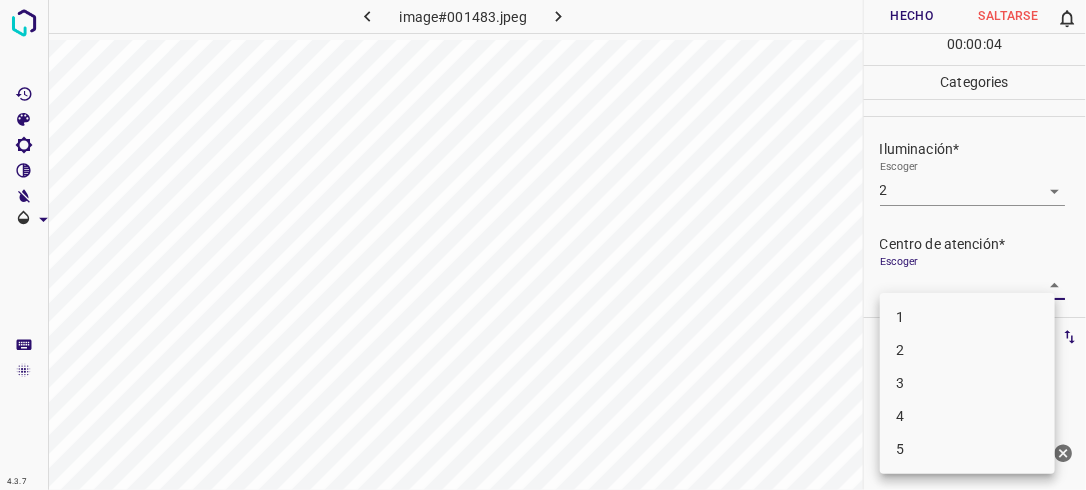 click on "4.3.7 image#001483.jpeg Hecho Saltarse 0 00   : 00   : 04   Categories Iluminación*  Escoger 2 2 Centro de atención*  Escoger ​ En general*  Escoger ​ Etiquetas 0 Categories 1 Lighting 2 Focus 3 Overall Tools Espacio Cambiar entre modos (Dibujar y Editar) Yo Etiquetado automático R Restaurar zoom M Acercar N Alejar Borrar Eliminar etiqueta de selección Filtros Z Restaurar filtros X Filtro de saturación C Filtro de brillo V Filtro de contraste B Filtro de escala de grises General O Descargar ¿Necesita ayuda? -Mensaje de texto -Esconder -Borrar 1 2 3 4 5" at bounding box center [543, 245] 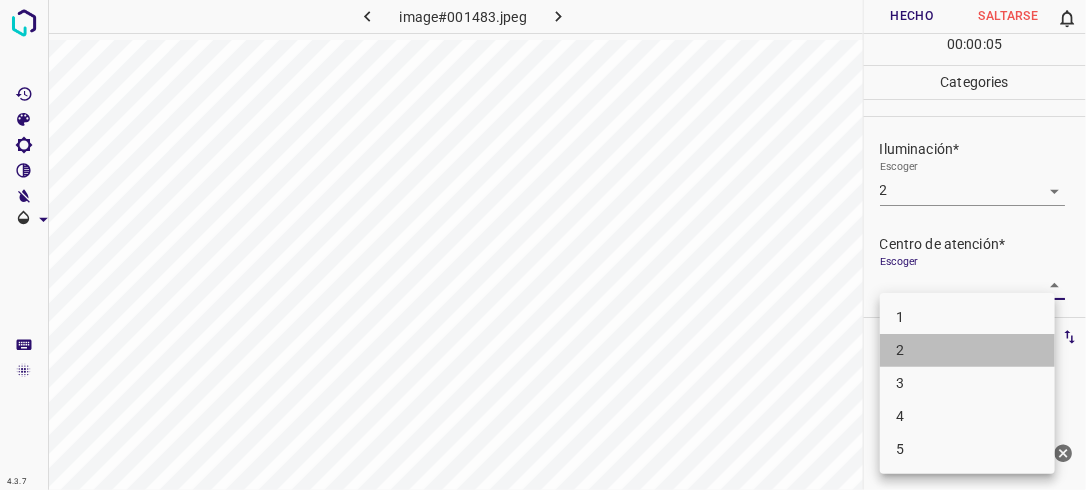 click on "2" at bounding box center [967, 350] 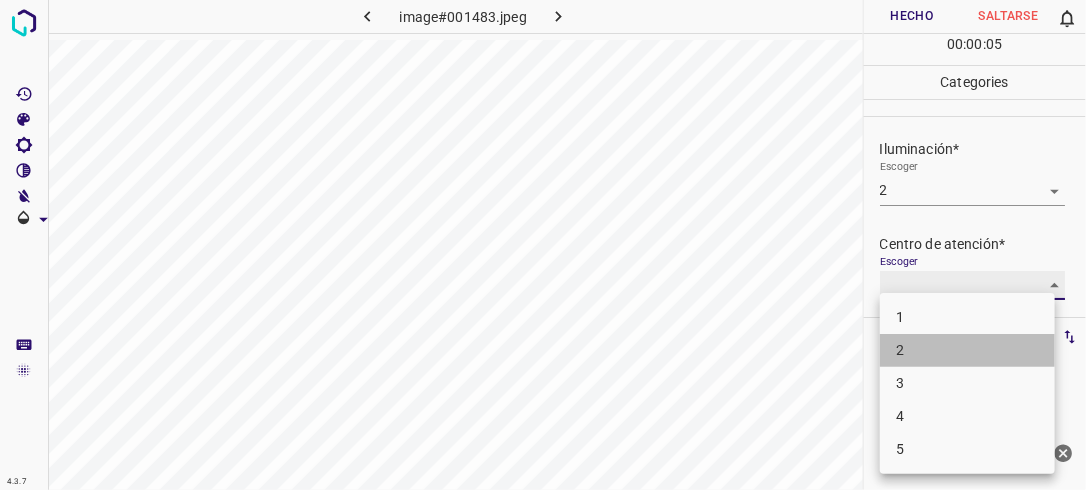 type on "2" 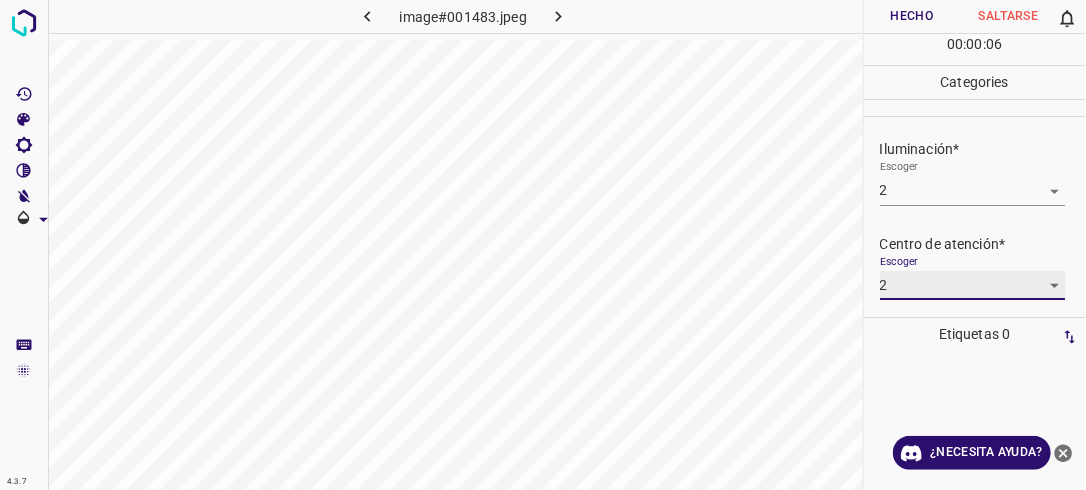scroll, scrollTop: 92, scrollLeft: 0, axis: vertical 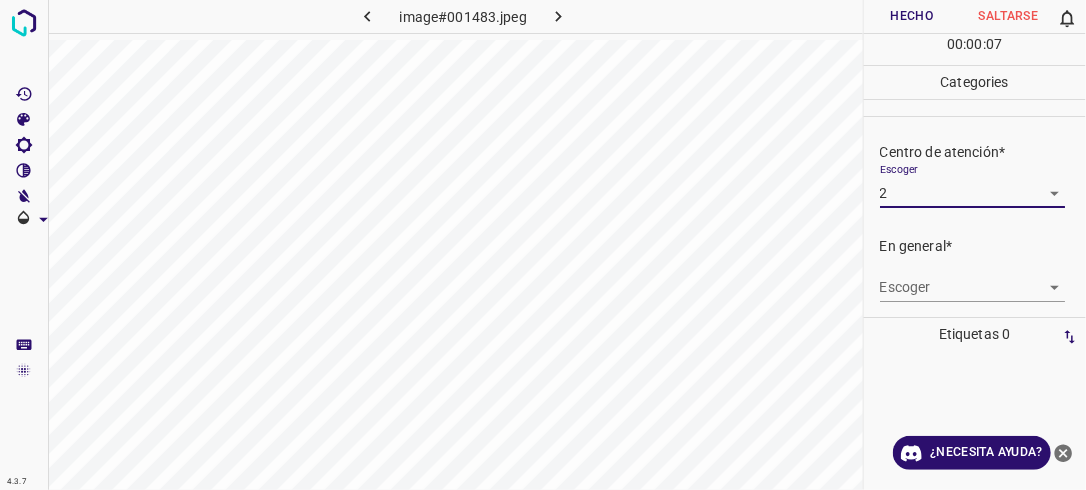 click on "4.3.7 image#001483.jpeg Hecho Saltarse 0 00   : 00   : 07   Categories Iluminación*  Escoger 2 2 Centro de atención*  Escoger 2 2 En general*  Escoger ​ Etiquetas 0 Categories 1 Lighting 2 Focus 3 Overall Tools Espacio Cambiar entre modos (Dibujar y Editar) Yo Etiquetado automático R Restaurar zoom M Acercar N Alejar Borrar Eliminar etiqueta de selección Filtros Z Restaurar filtros X Filtro de saturación C Filtro de brillo V Filtro de contraste B Filtro de escala de grises General O Descargar ¿Necesita ayuda? -Mensaje de texto -Esconder -Borrar" at bounding box center (543, 245) 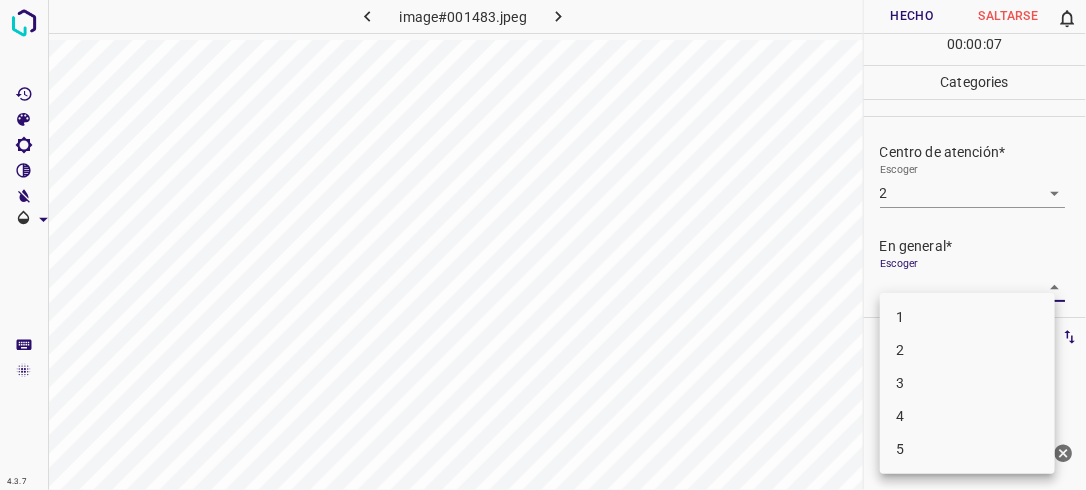 click on "2" at bounding box center [967, 350] 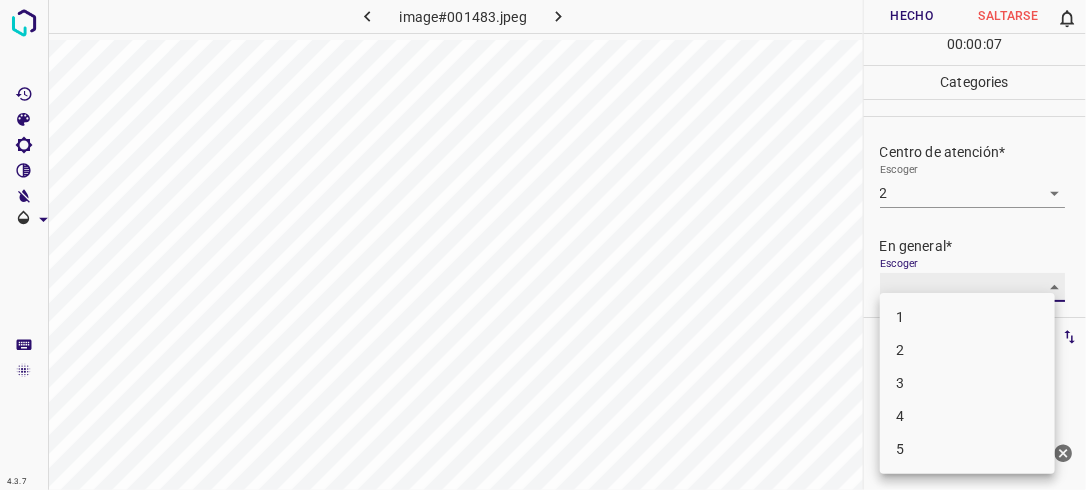 type on "2" 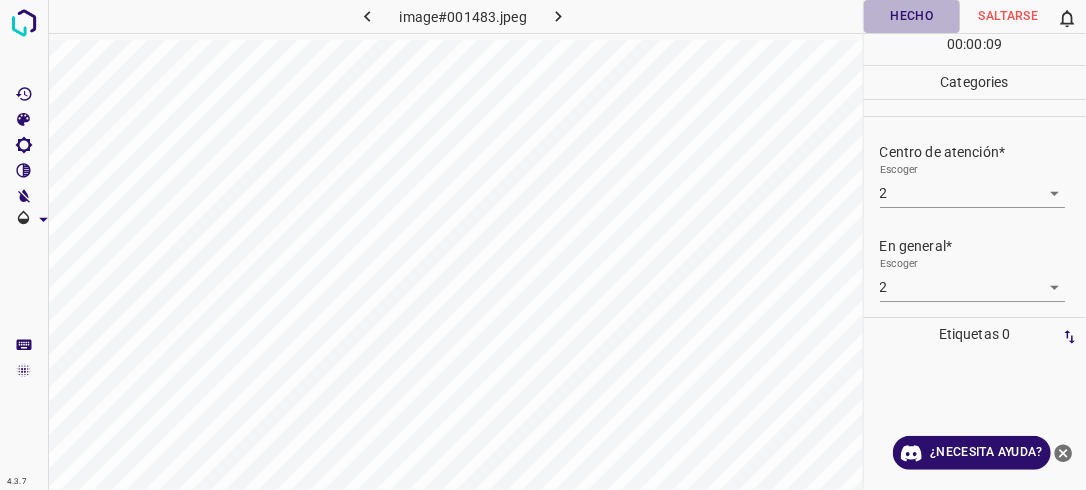 click on "Hecho" at bounding box center [912, 16] 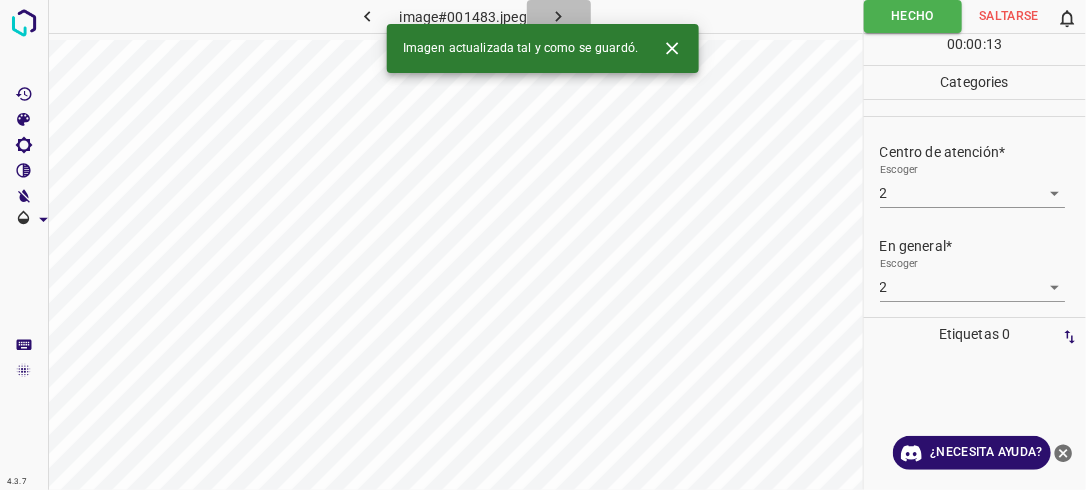 click 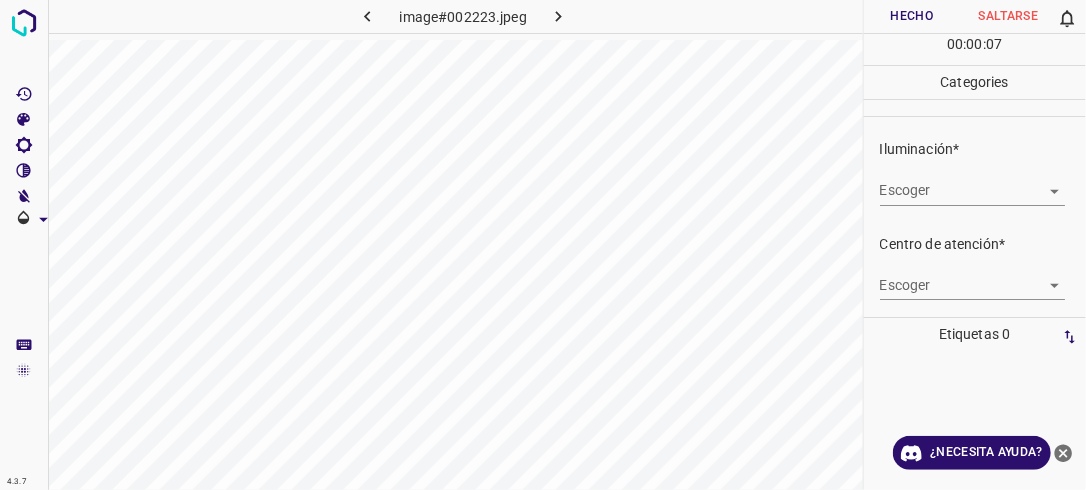 click on "4.3.7 image#002223.jpeg Hecho Saltarse 0 00   : 00   : 07   Categories Iluminación*  Escoger ​ Centro de atención*  Escoger ​ En general*  Escoger ​ Etiquetas 0 Categories 1 Lighting 2 Focus 3 Overall Tools Espacio Cambiar entre modos (Dibujar y Editar) Yo Etiquetado automático R Restaurar zoom M Acercar N Alejar Borrar Eliminar etiqueta de selección Filtros Z Restaurar filtros X Filtro de saturación C Filtro de brillo V Filtro de contraste B Filtro de escala de grises General O Descargar ¿Necesita ayuda? -Mensaje de texto -Esconder -Borrar" at bounding box center (543, 245) 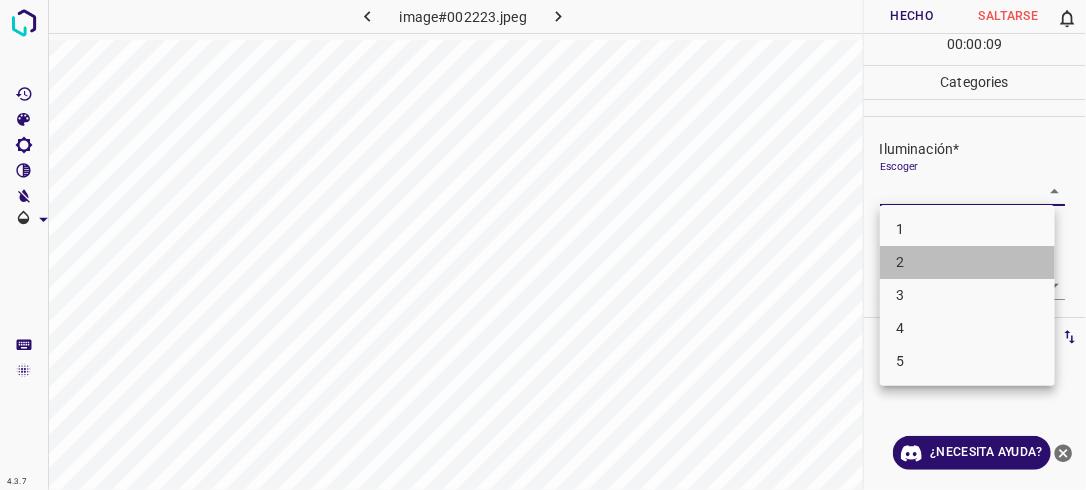 click on "2" at bounding box center (967, 262) 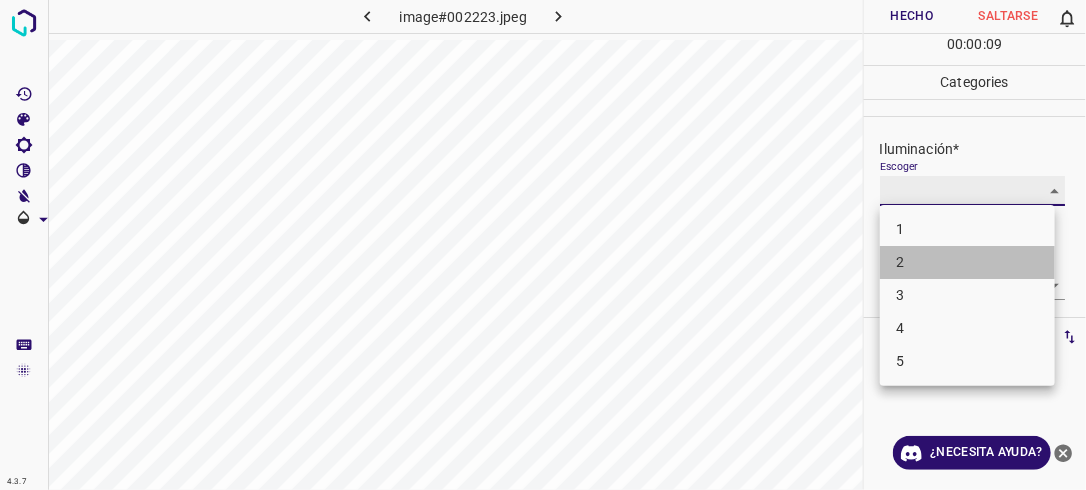 type on "2" 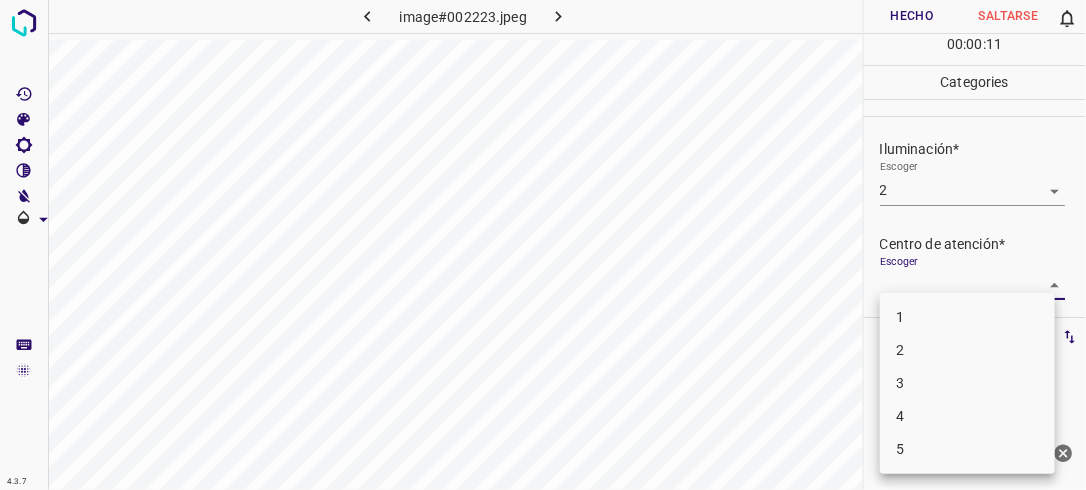 drag, startPoint x: 1048, startPoint y: 284, endPoint x: 1005, endPoint y: 352, distance: 80.454956 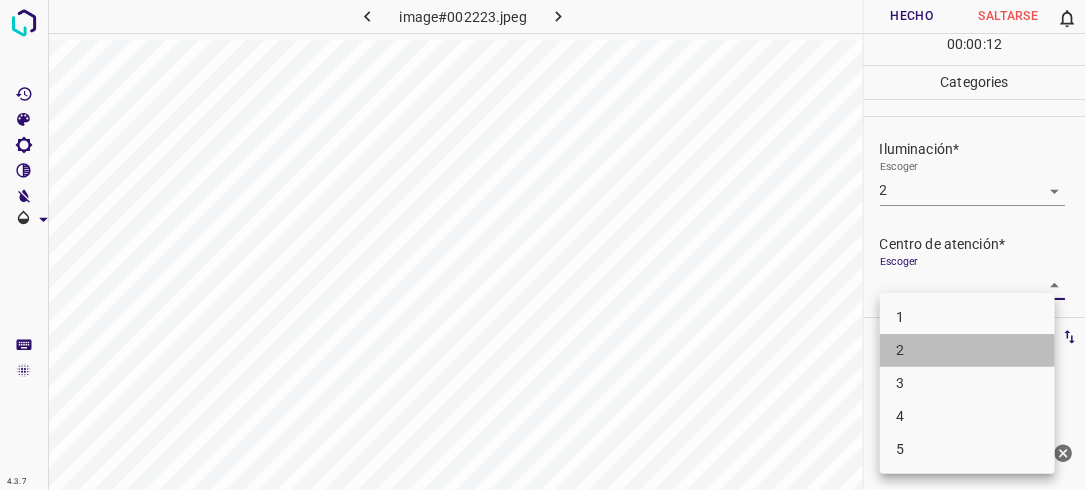 click on "2" at bounding box center [967, 350] 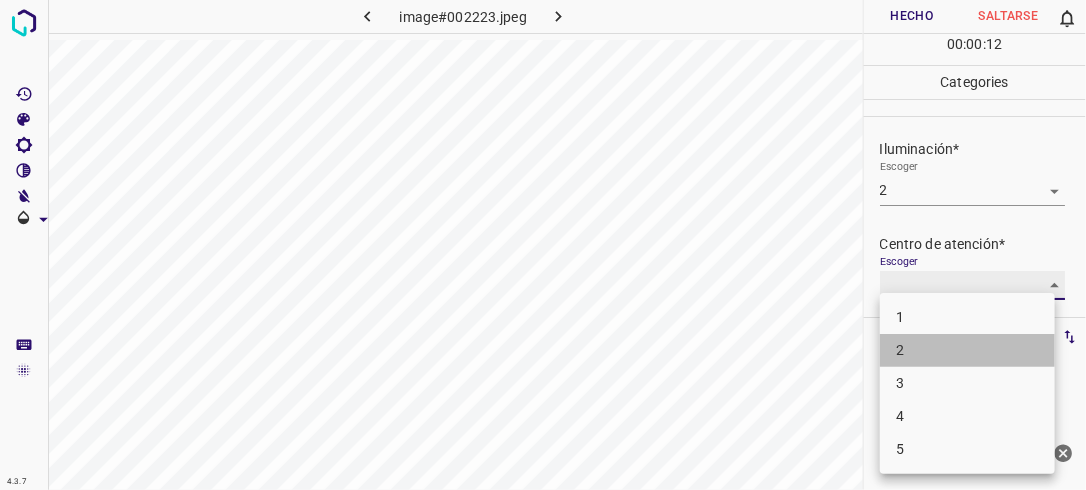 type on "2" 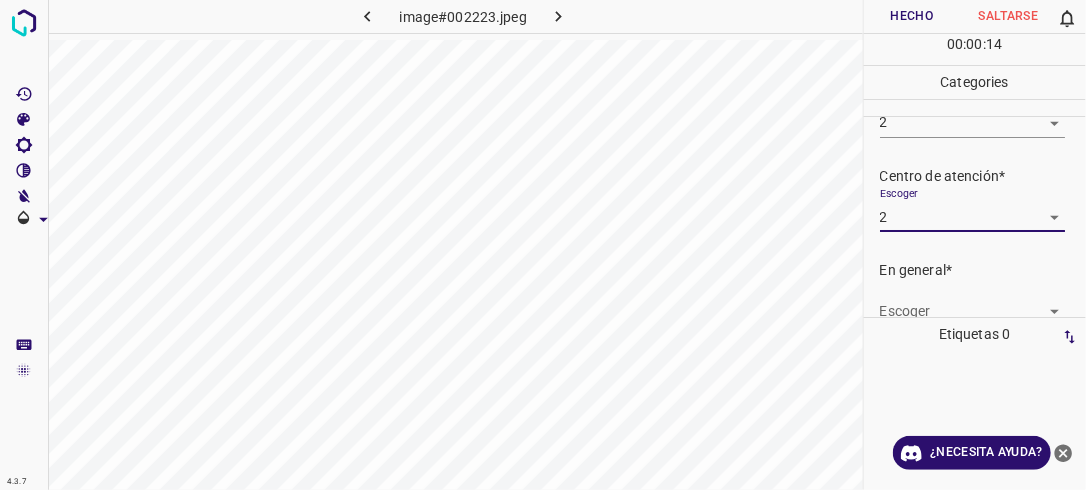 scroll, scrollTop: 76, scrollLeft: 0, axis: vertical 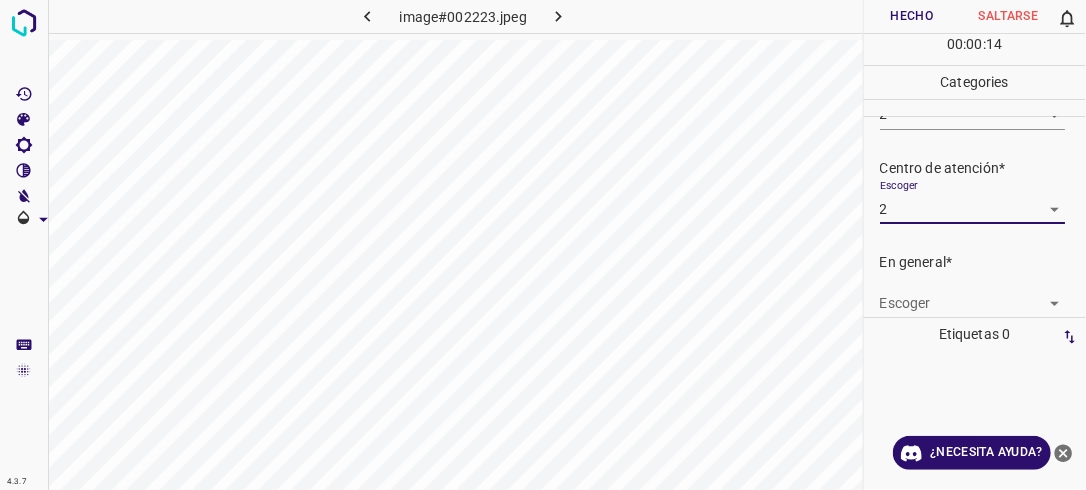 click on "4.3.7 image#002223.jpeg Hecho Saltarse 0 00   : 00   : 14   Categories Iluminación*  Escoger 2 2 Centro de atención*  Escoger 2 2 En general*  Escoger ​ Etiquetas 0 Categories 1 Lighting 2 Focus 3 Overall Tools Espacio Cambiar entre modos (Dibujar y Editar) Yo Etiquetado automático R Restaurar zoom M Acercar N Alejar Borrar Eliminar etiqueta de selección Filtros Z Restaurar filtros X Filtro de saturación C Filtro de brillo V Filtro de contraste B Filtro de escala de grises General O Descargar ¿Necesita ayuda? -Mensaje de texto -Esconder -Borrar" at bounding box center [543, 245] 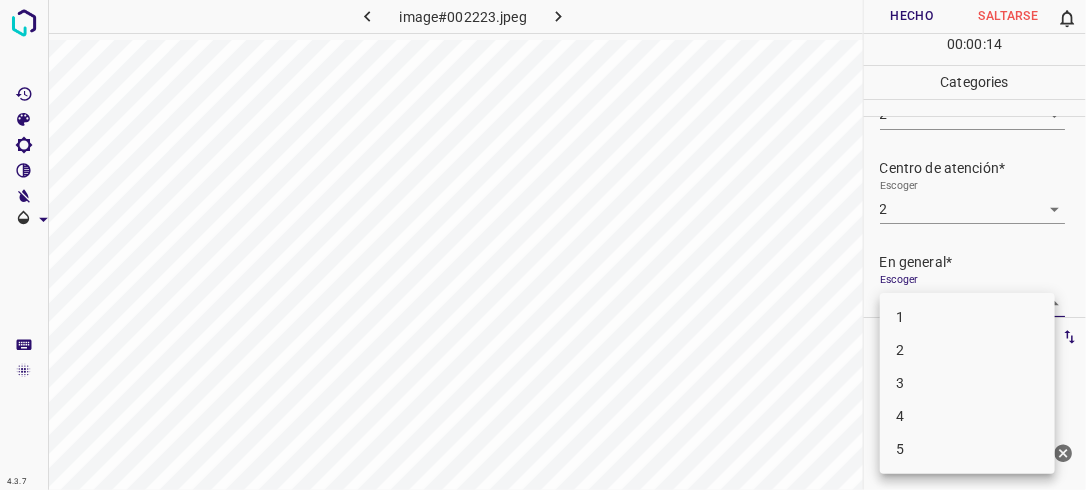 click on "2" at bounding box center [967, 350] 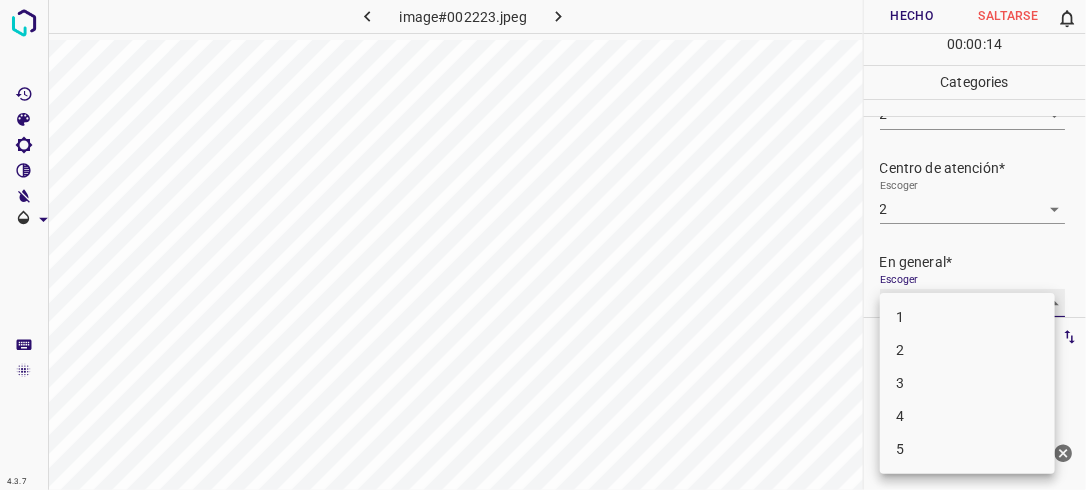 type on "2" 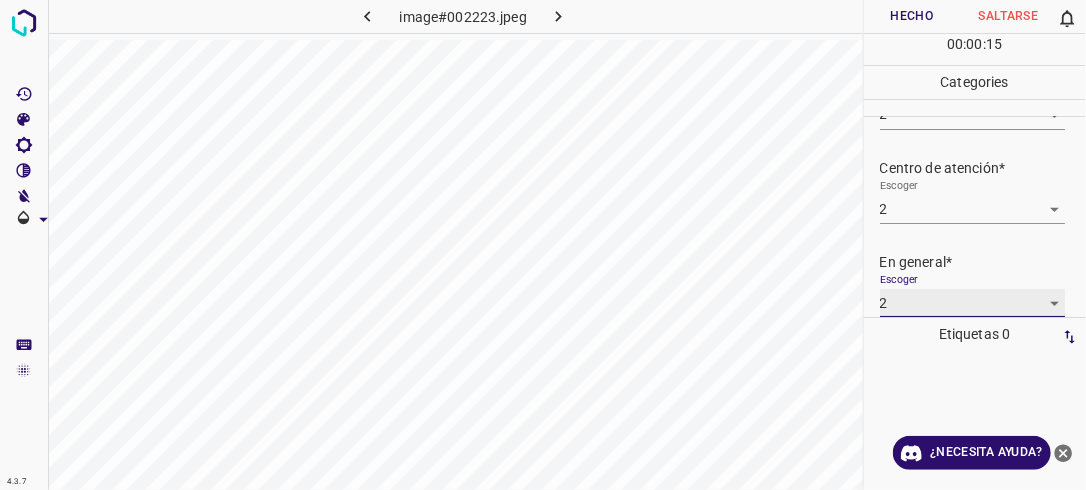 scroll, scrollTop: 76, scrollLeft: 0, axis: vertical 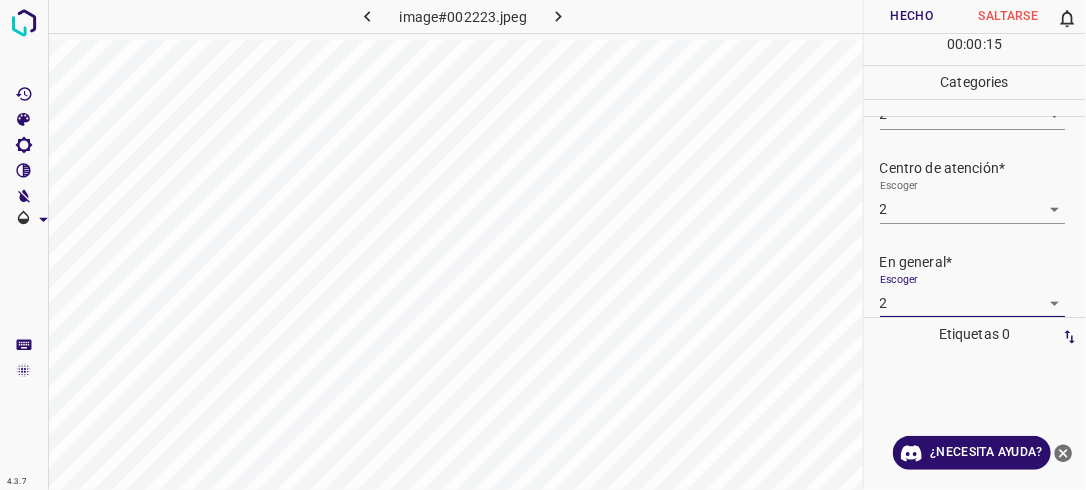 click on "Hecho" at bounding box center [912, 16] 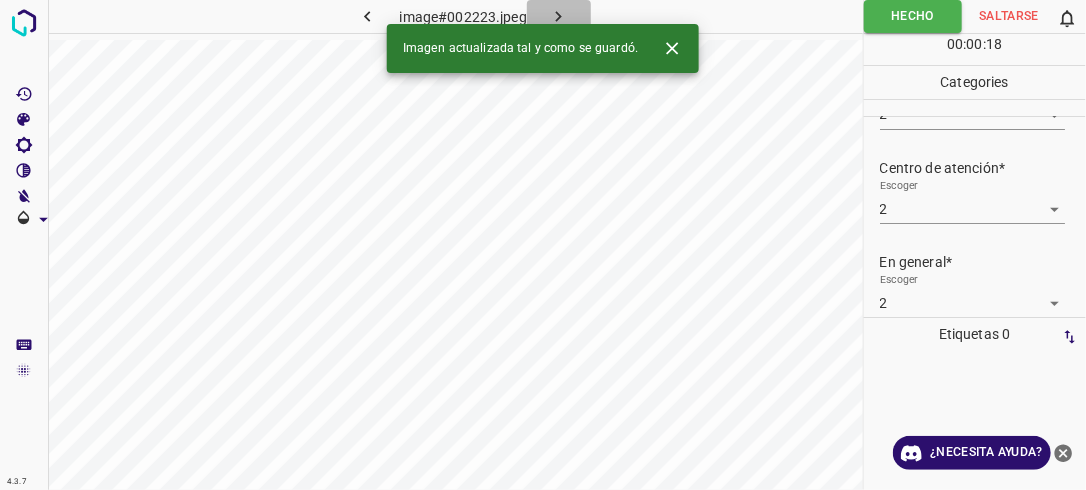 click 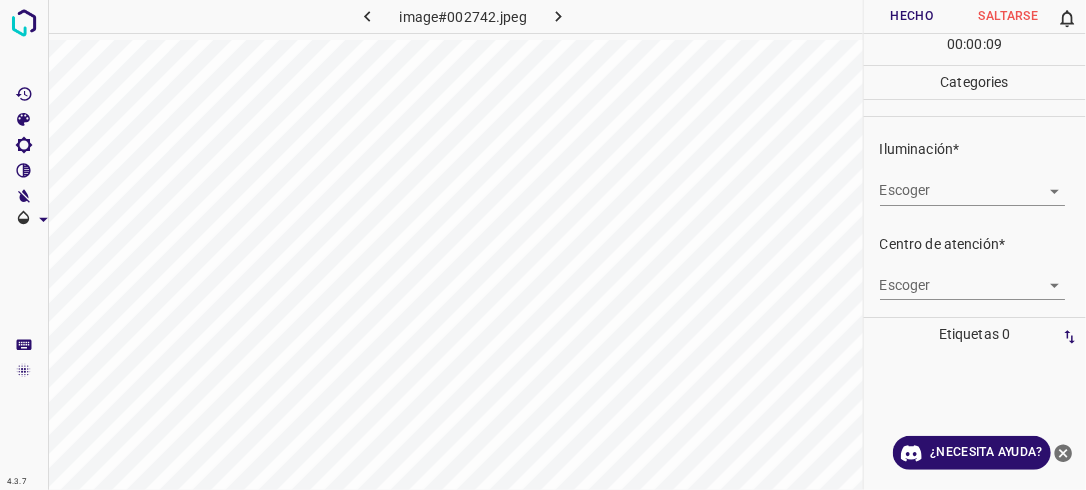 click on "4.3.7 image#002742.jpeg Hecho Saltarse 0 00   : 00   : 09   Categories Iluminación*  Escoger ​ Centro de atención*  Escoger ​ En general*  Escoger ​ Etiquetas 0 Categories 1 Lighting 2 Focus 3 Overall Tools Espacio Cambiar entre modos (Dibujar y Editar) Yo Etiquetado automático R Restaurar zoom M Acercar N Alejar Borrar Eliminar etiqueta de selección Filtros Z Restaurar filtros X Filtro de saturación C Filtro de brillo V Filtro de contraste B Filtro de escala de grises General O Descargar ¿Necesita ayuda? -Mensaje de texto -Esconder -Borrar" at bounding box center [543, 245] 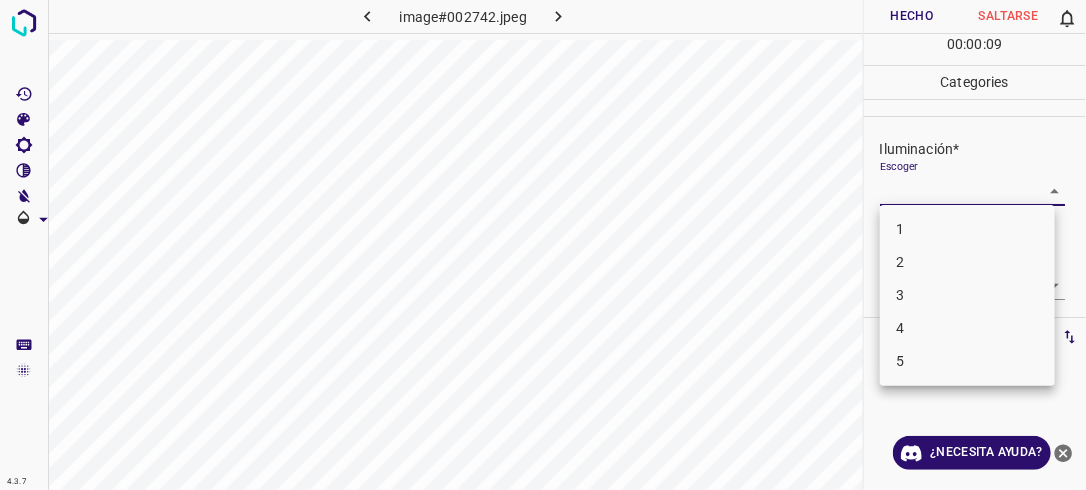 click on "2" at bounding box center (967, 262) 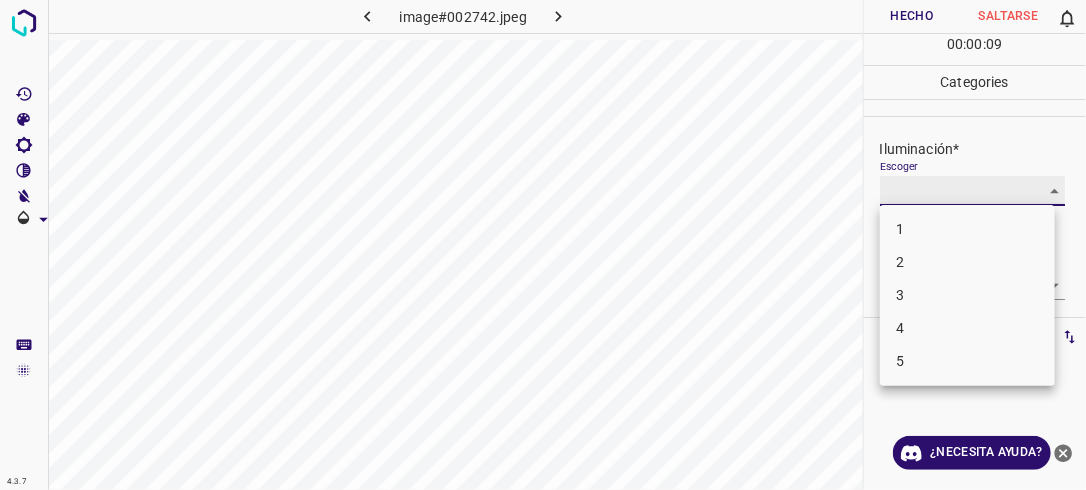 type on "2" 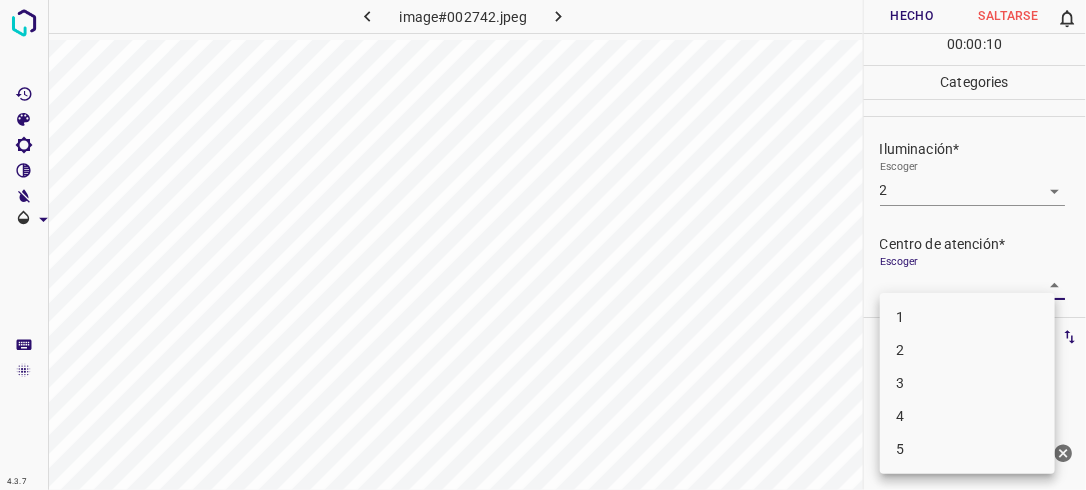 click on "4.3.7 image#002742.jpeg Hecho Saltarse 0 00   : 00   : 10   Categories Iluminación*  Escoger 2 2 Centro de atención*  Escoger ​ En general*  Escoger ​ Etiquetas 0 Categories 1 Lighting 2 Focus 3 Overall Tools Espacio Cambiar entre modos (Dibujar y Editar) Yo Etiquetado automático R Restaurar zoom M Acercar N Alejar Borrar Eliminar etiqueta de selección Filtros Z Restaurar filtros X Filtro de saturación C Filtro de brillo V Filtro de contraste B Filtro de escala de grises General O Descargar ¿Necesita ayuda? -Mensaje de texto -Esconder -Borrar 1 2 3 4 5" at bounding box center [543, 245] 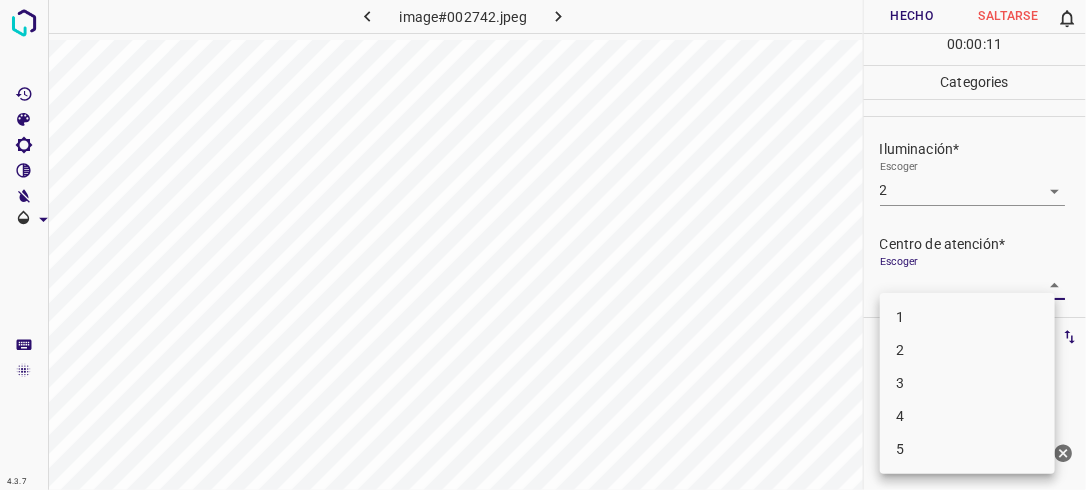 click on "2" at bounding box center (967, 350) 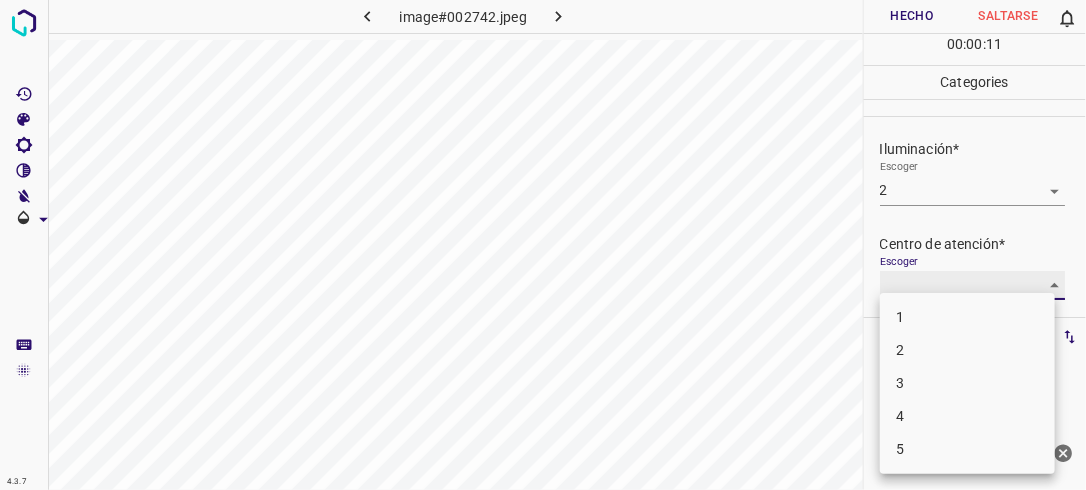 type on "2" 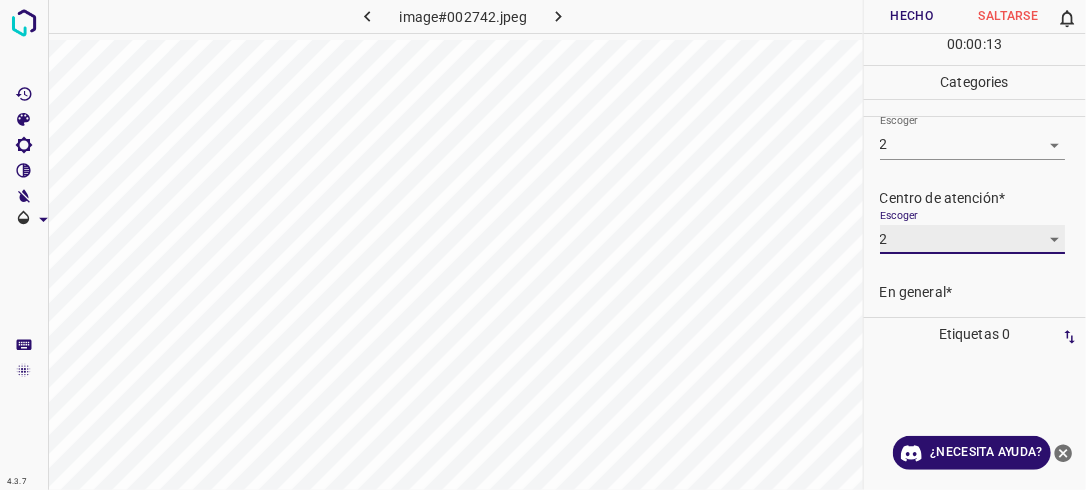 scroll, scrollTop: 98, scrollLeft: 0, axis: vertical 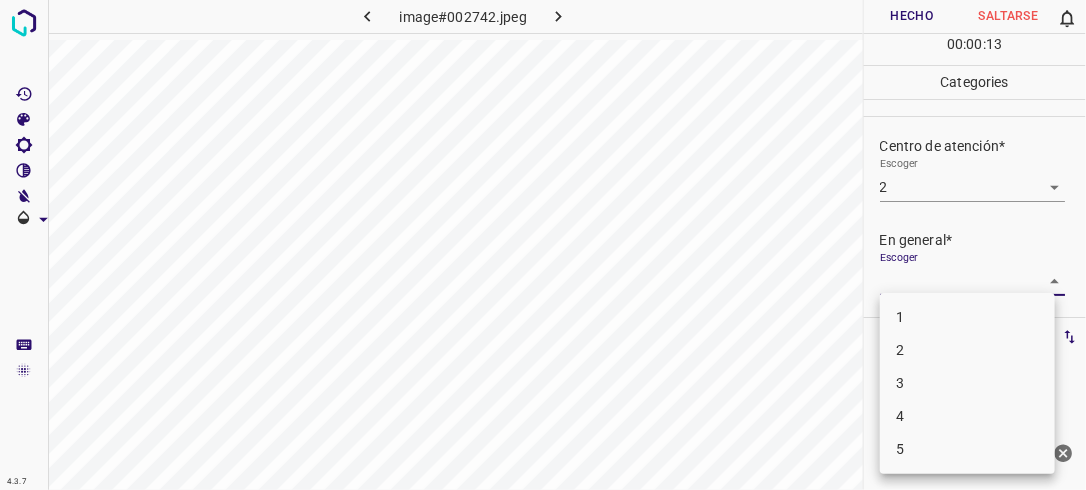 click on "4.3.7 image#002742.jpeg Hecho Saltarse 0 00   : 00   : 13   Categories Iluminación*  Escoger 2 2 Centro de atención*  Escoger 2 2 En general*  Escoger ​ Etiquetas 0 Categories 1 Lighting 2 Focus 3 Overall Tools Espacio Cambiar entre modos (Dibujar y Editar) Yo Etiquetado automático R Restaurar zoom M Acercar N Alejar Borrar Eliminar etiqueta de selección Filtros Z Restaurar filtros X Filtro de saturación C Filtro de brillo V Filtro de contraste B Filtro de escala de grises General O Descargar ¿Necesita ayuda? -Mensaje de texto -Esconder -Borrar 1 2 3 4 5" at bounding box center (543, 245) 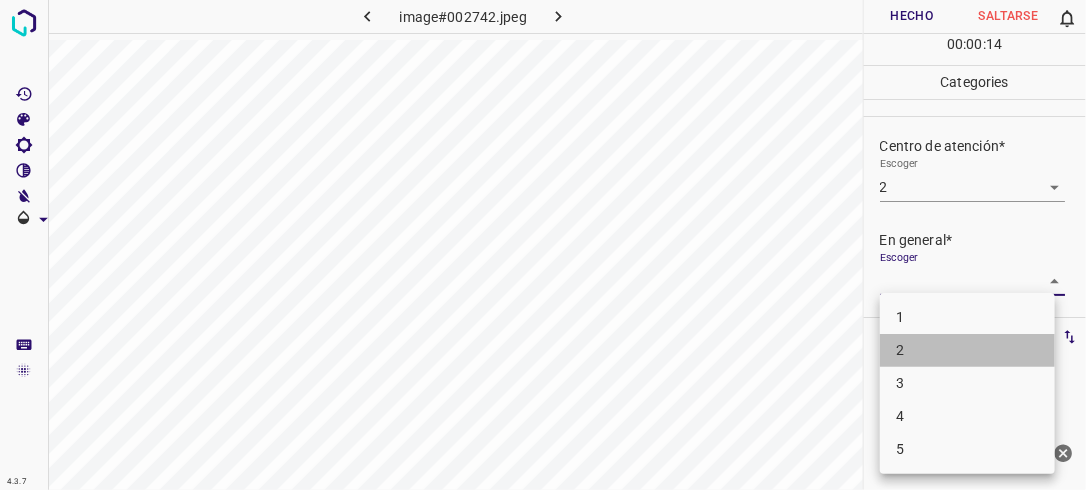click on "2" at bounding box center [967, 350] 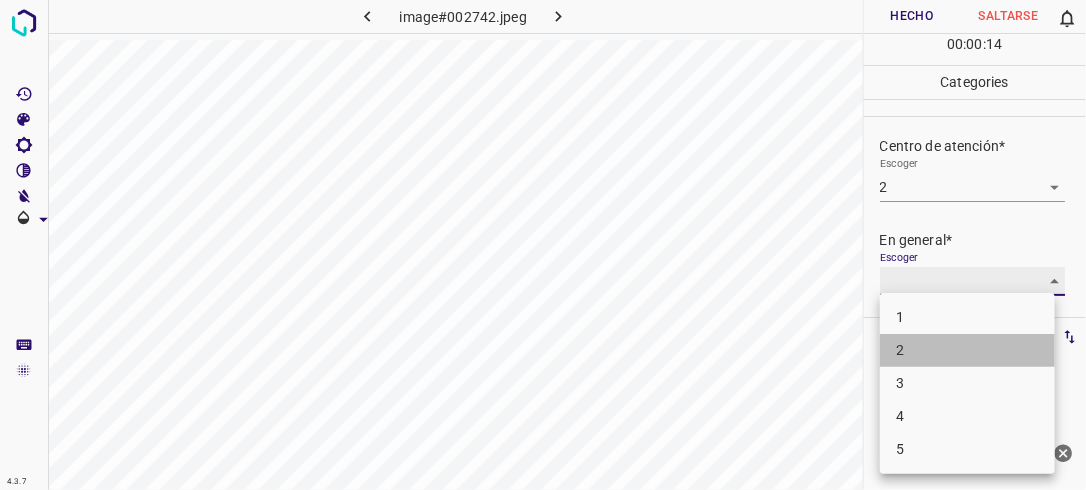 type on "2" 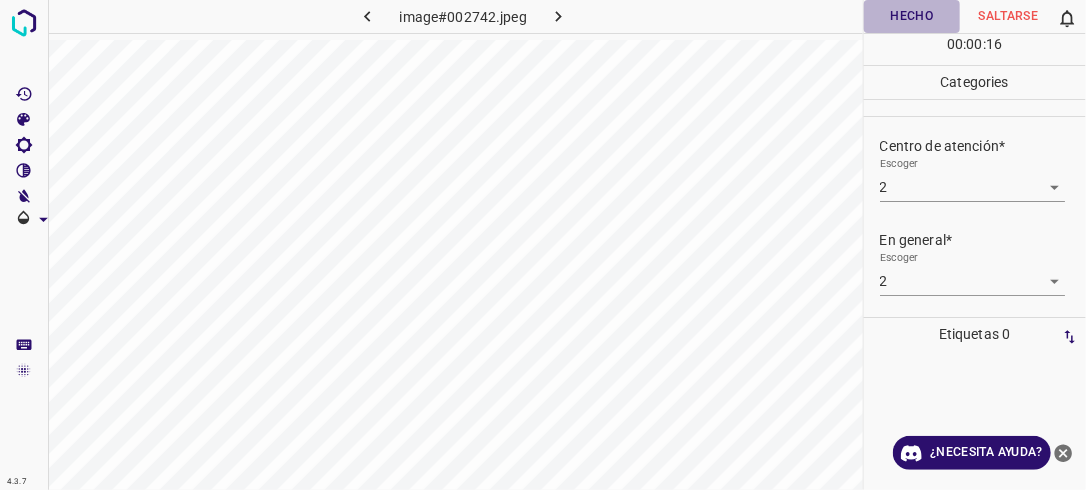 click on "Hecho" at bounding box center [912, 16] 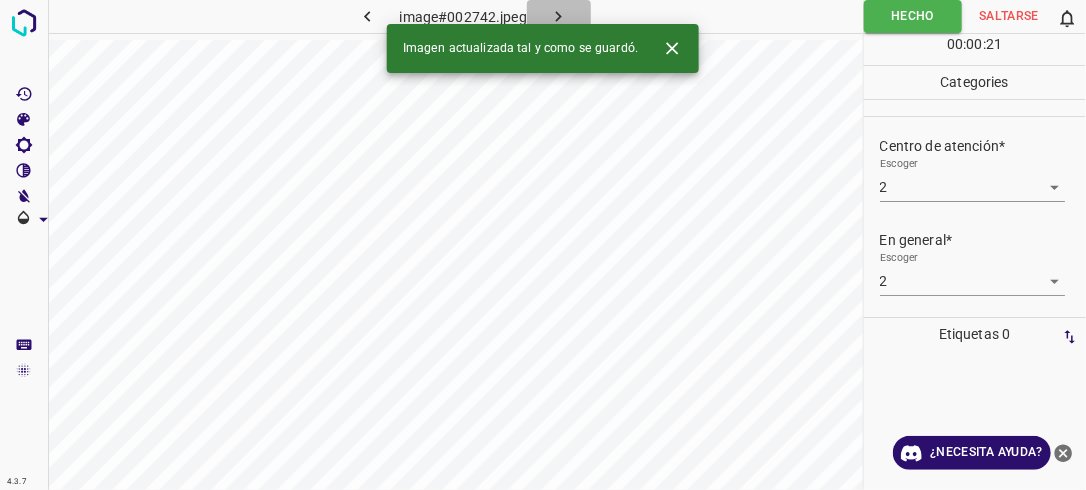 click 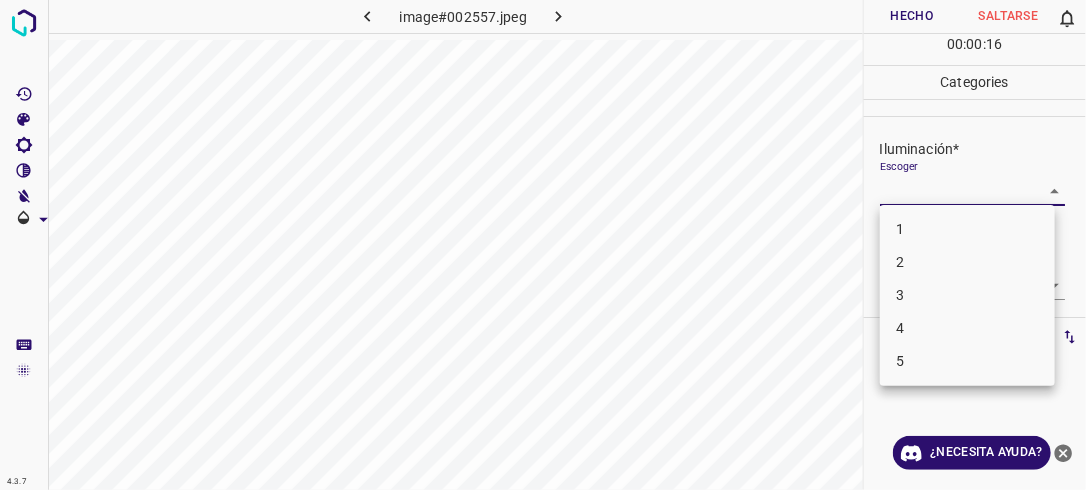 click on "4.3.7 image#002557.jpeg Hecho Saltarse 0 00   : 00   : 16   Categories Iluminación*  Escoger ​ Centro de atención*  Escoger ​ En general*  Escoger ​ Etiquetas 0 Categories 1 Lighting 2 Focus 3 Overall Tools Espacio Cambiar entre modos (Dibujar y Editar) Yo Etiquetado automático R Restaurar zoom M Acercar N Alejar Borrar Eliminar etiqueta de selección Filtros Z Restaurar filtros X Filtro de saturación C Filtro de brillo V Filtro de contraste B Filtro de escala de grises General O Descargar ¿Necesita ayuda? -Mensaje de texto -Esconder -Borrar 1 2 3 4 5" at bounding box center (543, 245) 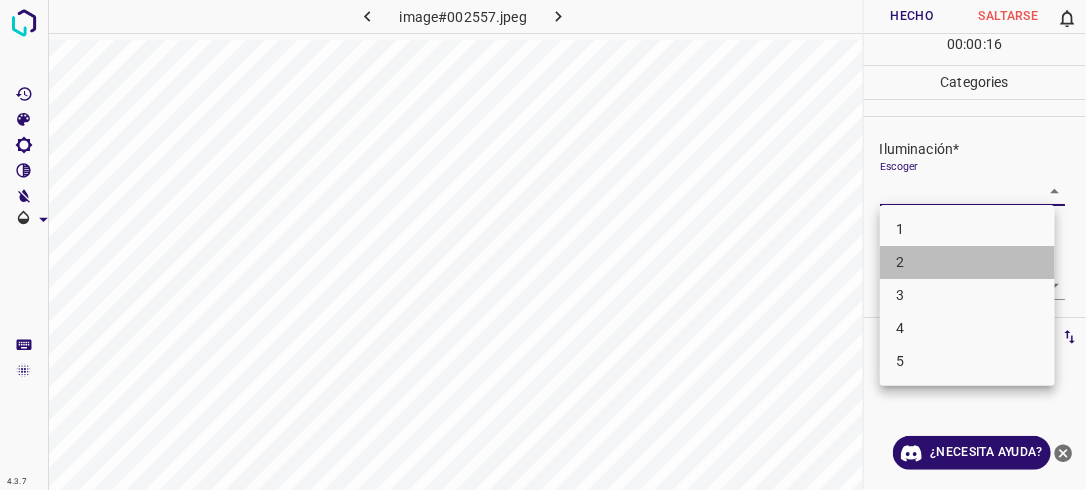 click on "2" at bounding box center [967, 262] 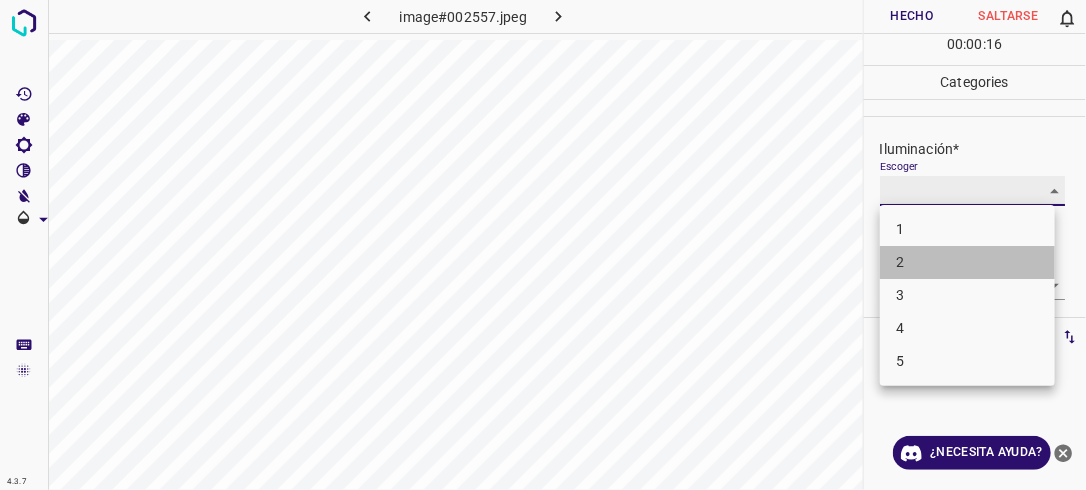 type on "2" 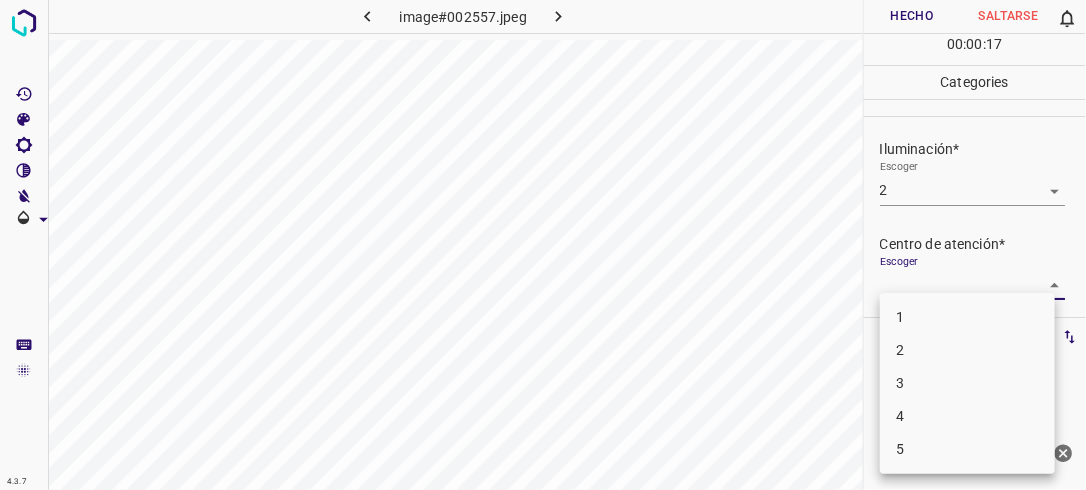 click on "4.3.7 image#002557.jpeg Hecho Saltarse 0 00   : 00   : 17   Categories Iluminación*  Escoger 2 2 Centro de atención*  Escoger ​ En general*  Escoger ​ Etiquetas 0 Categories 1 Lighting 2 Focus 3 Overall Tools Espacio Cambiar entre modos (Dibujar y Editar) Yo Etiquetado automático R Restaurar zoom M Acercar N Alejar Borrar Eliminar etiqueta de selección Filtros Z Restaurar filtros X Filtro de saturación C Filtro de brillo V Filtro de contraste B Filtro de escala de grises General O Descargar ¿Necesita ayuda? -Mensaje de texto -Esconder -Borrar 1 2 3 4 5" at bounding box center [543, 245] 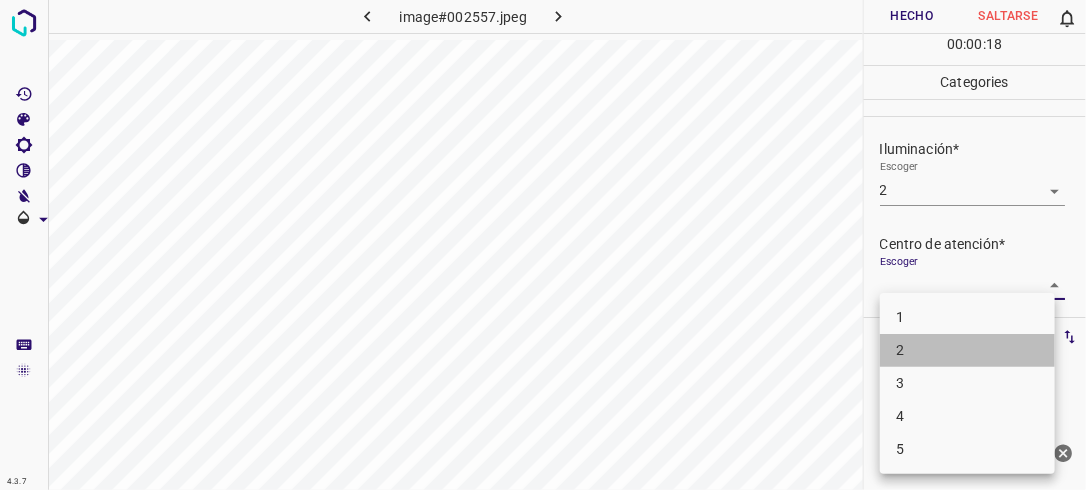 click on "2" at bounding box center [967, 350] 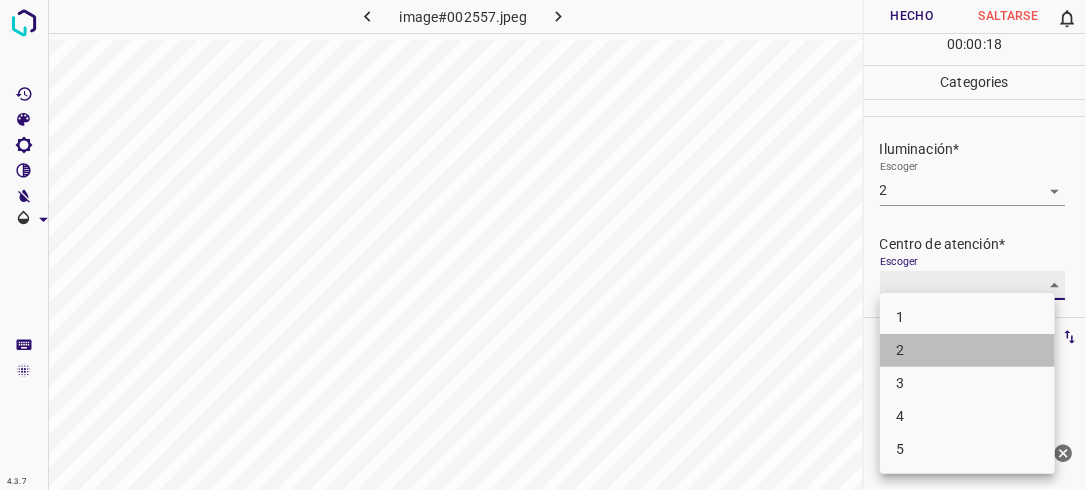 type on "2" 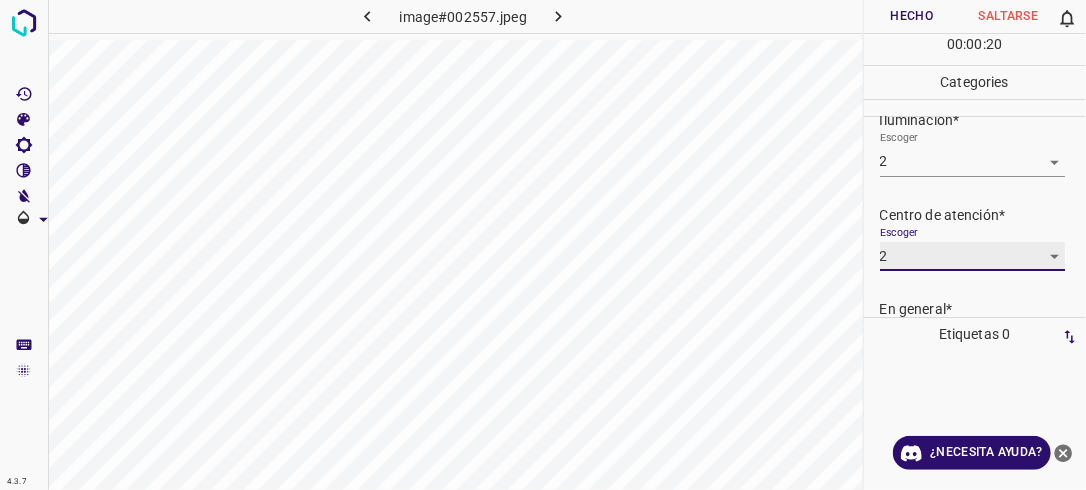 scroll, scrollTop: 98, scrollLeft: 0, axis: vertical 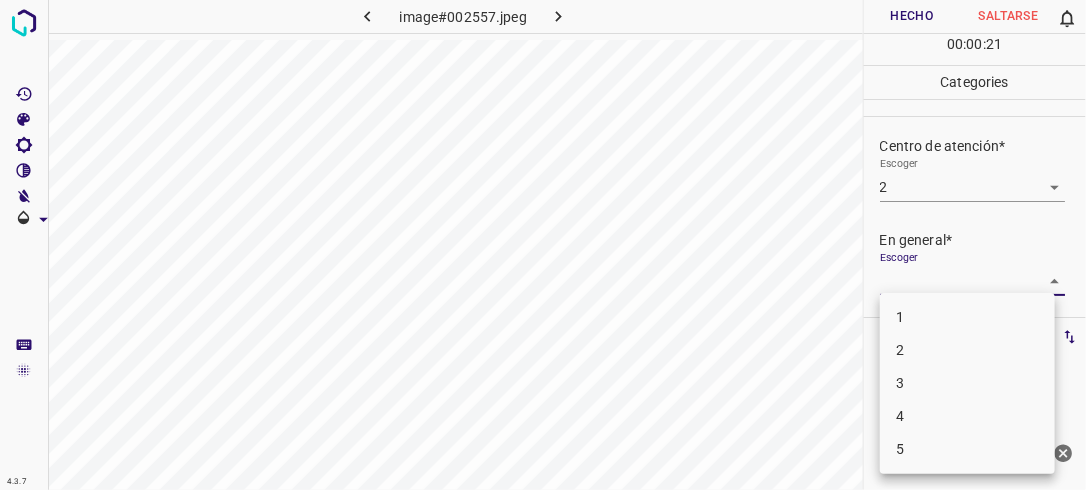 click on "4.3.7 image#002557.jpeg Hecho Saltarse 0 00   : 00   : 21   Categories Iluminación*  Escoger 2 2 Centro de atención*  Escoger 2 2 En general*  Escoger ​ Etiquetas 0 Categories 1 Lighting 2 Focus 3 Overall Tools Espacio Cambiar entre modos (Dibujar y Editar) Yo Etiquetado automático R Restaurar zoom M Acercar N Alejar Borrar Eliminar etiqueta de selección Filtros Z Restaurar filtros X Filtro de saturación C Filtro de brillo V Filtro de contraste B Filtro de escala de grises General O Descargar ¿Necesita ayuda? -Mensaje de texto -Esconder -Borrar 1 2 3 4 5" at bounding box center [543, 245] 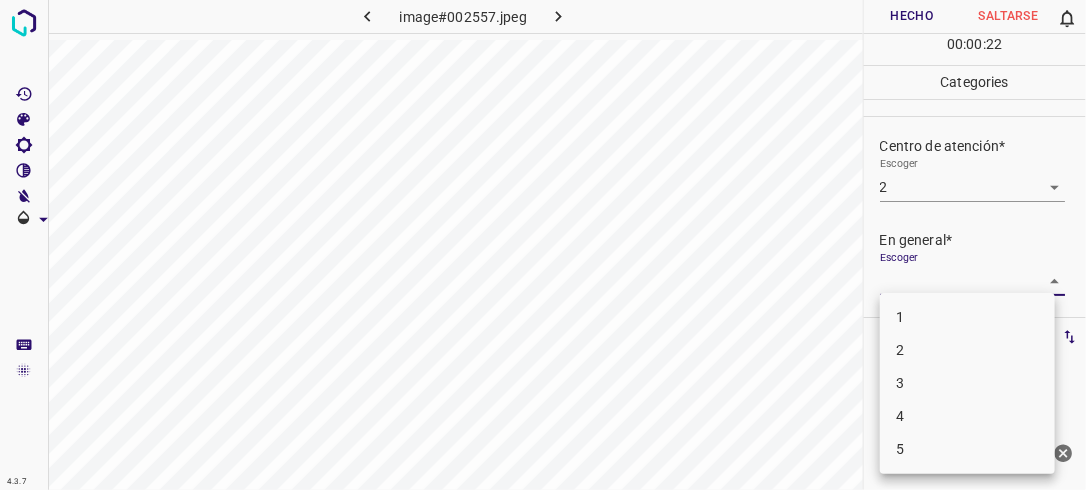 click on "2" at bounding box center (967, 350) 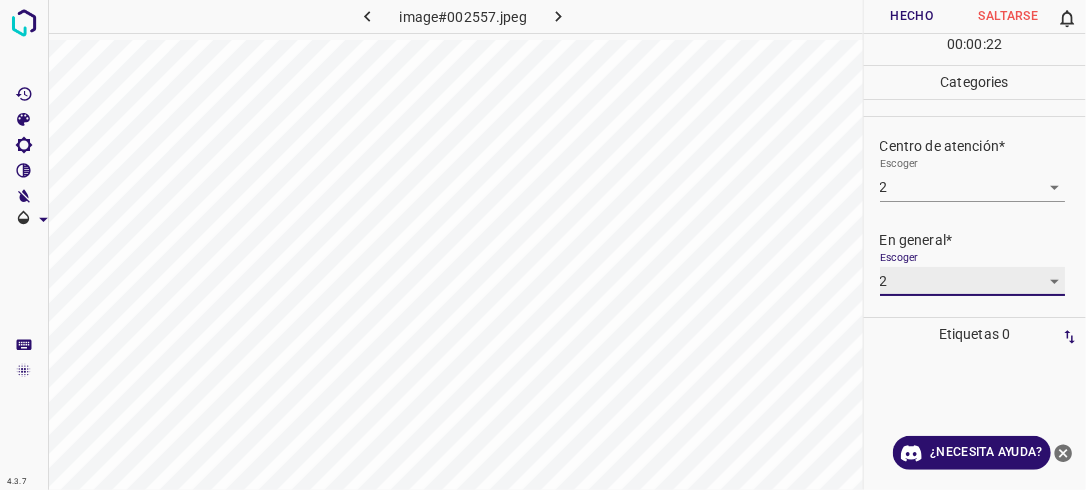 type on "2" 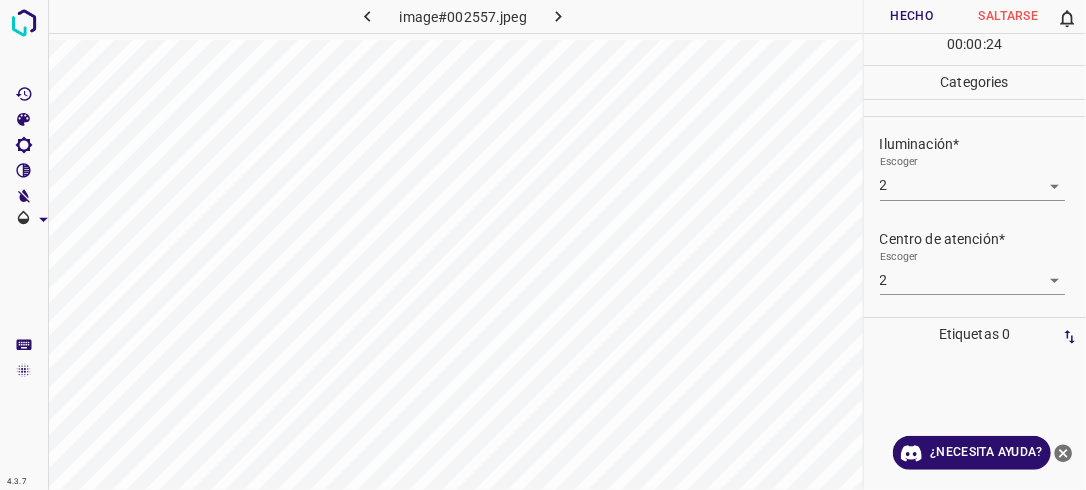 scroll, scrollTop: 0, scrollLeft: 0, axis: both 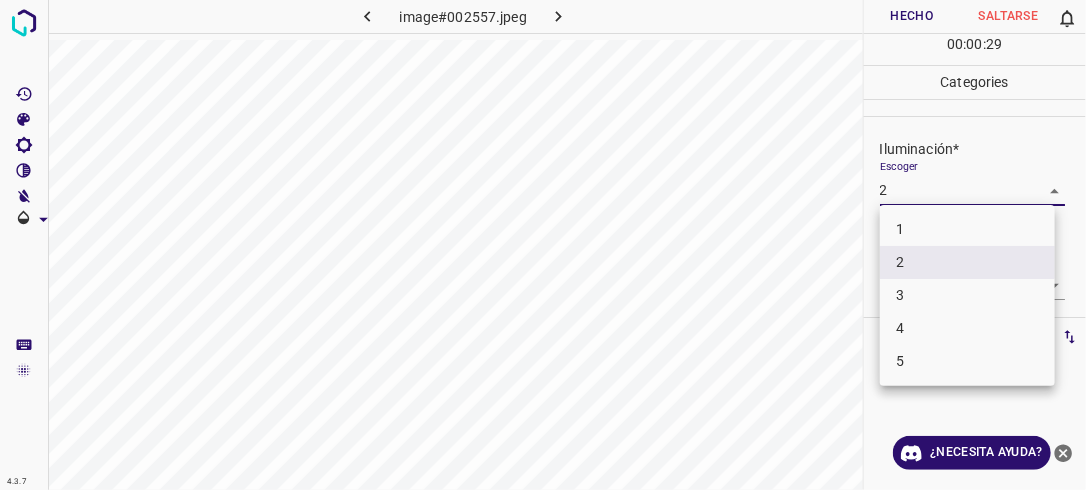 click on "4.3.7 image#002557.jpeg Hecho Saltarse 0 00   : 00   : 29   Categories Iluminación*  Escoger 2 2 Centro de atención*  Escoger 2 2 En general*  Escoger 2 2 Etiquetas 0 Categories 1 Lighting 2 Focus 3 Overall Tools Espacio Cambiar entre modos (Dibujar y Editar) Yo Etiquetado automático R Restaurar zoom M Acercar N Alejar Borrar Eliminar etiqueta de selección Filtros Z Restaurar filtros X Filtro de saturación C Filtro de brillo V Filtro de contraste B Filtro de escala de grises General O Descargar ¿Necesita ayuda? -Mensaje de texto -Esconder -Borrar 1 2 3 4 5" at bounding box center [543, 245] 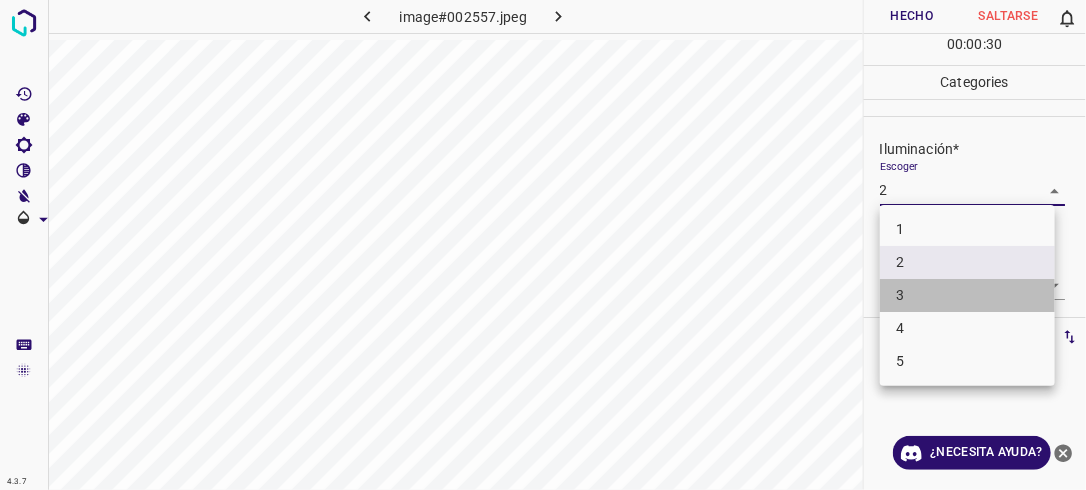 click on "3" at bounding box center (967, 295) 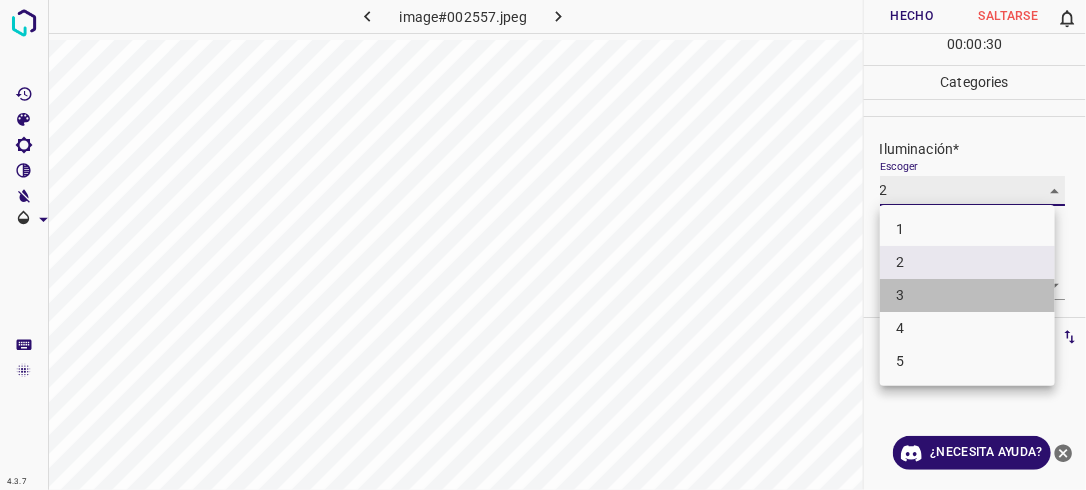 type on "3" 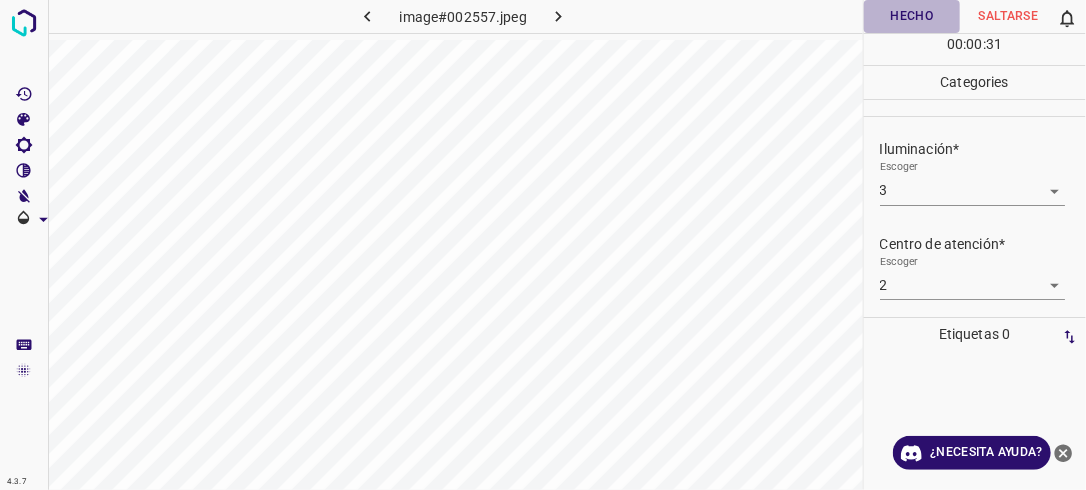click on "Hecho" at bounding box center (912, 16) 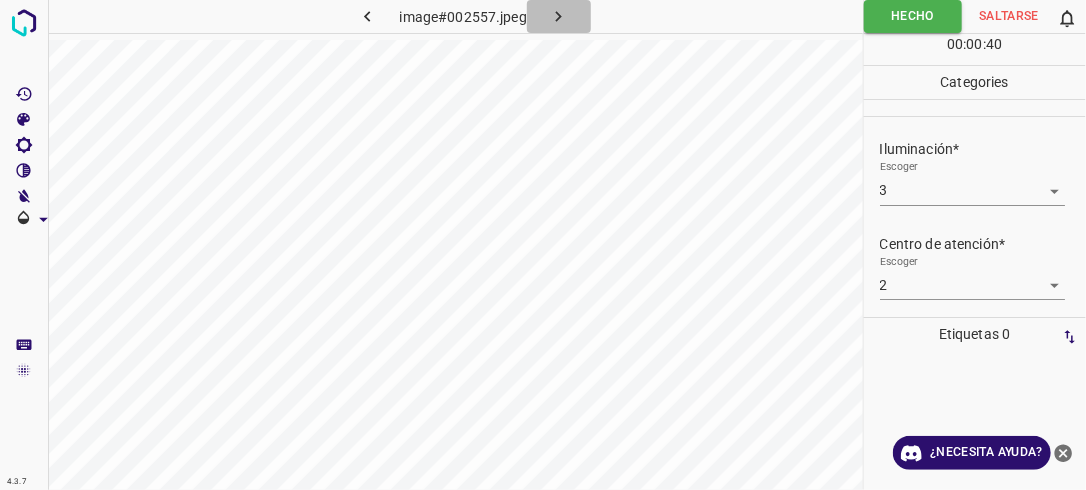 click 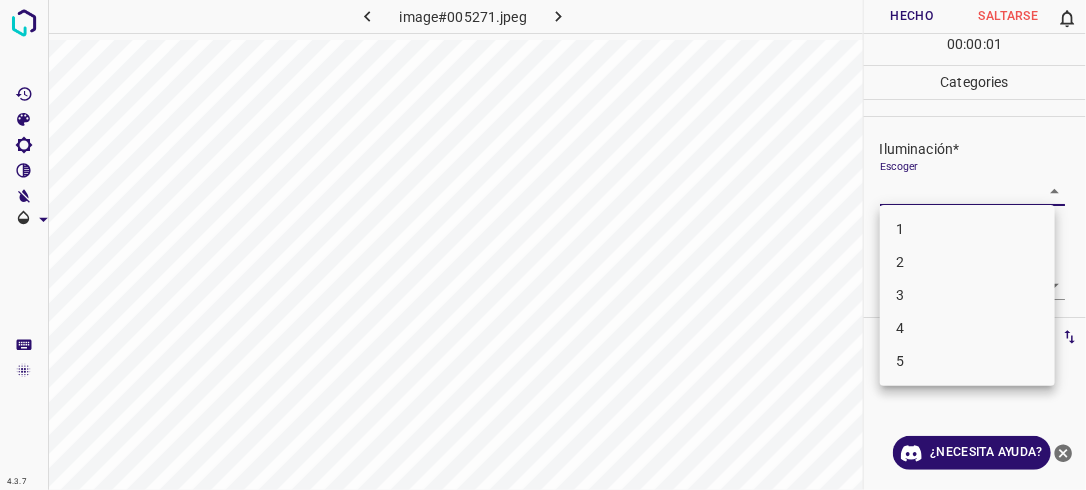 click on "4.3.7 image#005271.jpeg Hecho Saltarse 0 00   : 00   : 01   Categories Iluminación*  Escoger ​ Centro de atención*  Escoger ​ En general*  Escoger ​ Etiquetas 0 Categories 1 Lighting 2 Focus 3 Overall Tools Espacio Cambiar entre modos (Dibujar y Editar) Yo Etiquetado automático R Restaurar zoom M Acercar N Alejar Borrar Eliminar etiqueta de selección Filtros Z Restaurar filtros X Filtro de saturación C Filtro de brillo V Filtro de contraste B Filtro de escala de grises General O Descargar ¿Necesita ayuda? -Mensaje de texto -Esconder -Borrar 1 2 3 4 5" at bounding box center (543, 245) 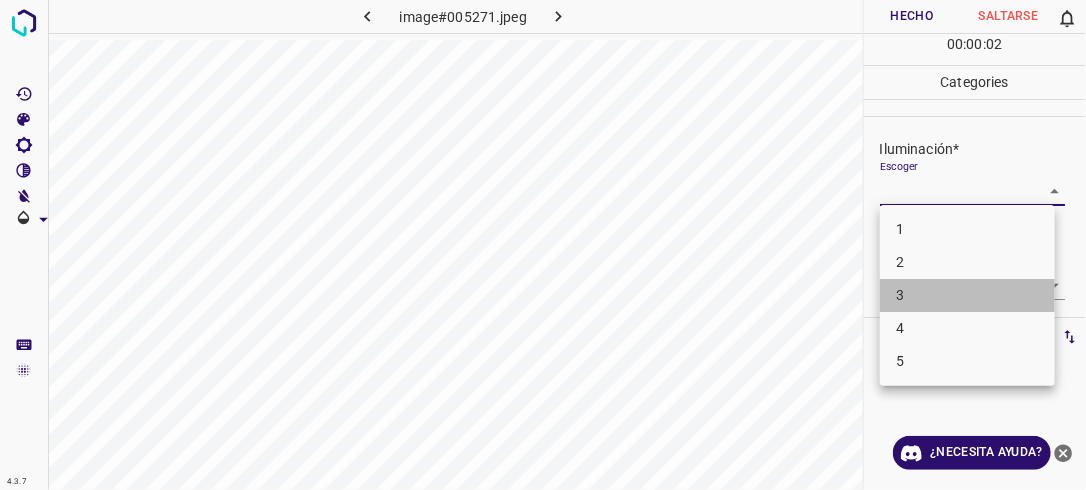 click on "3" at bounding box center [967, 295] 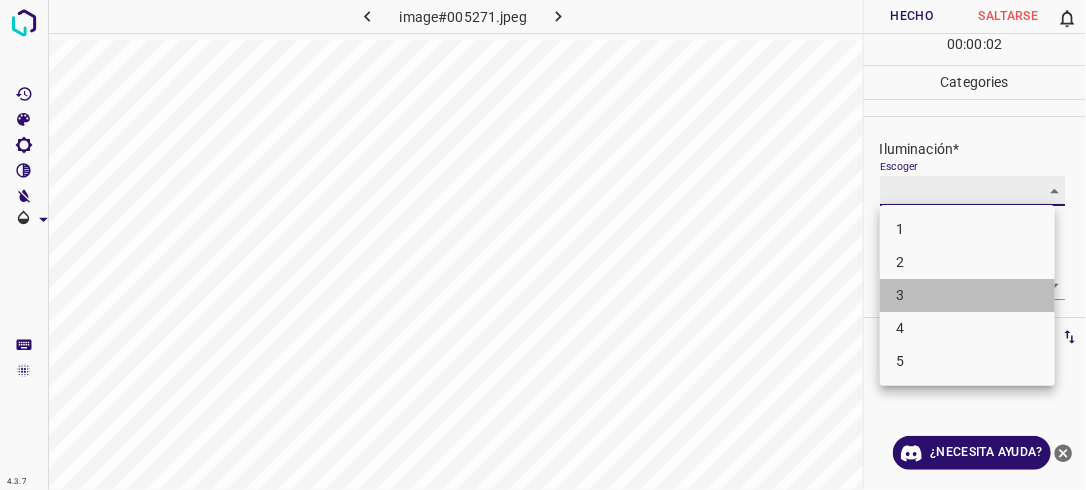 type on "3" 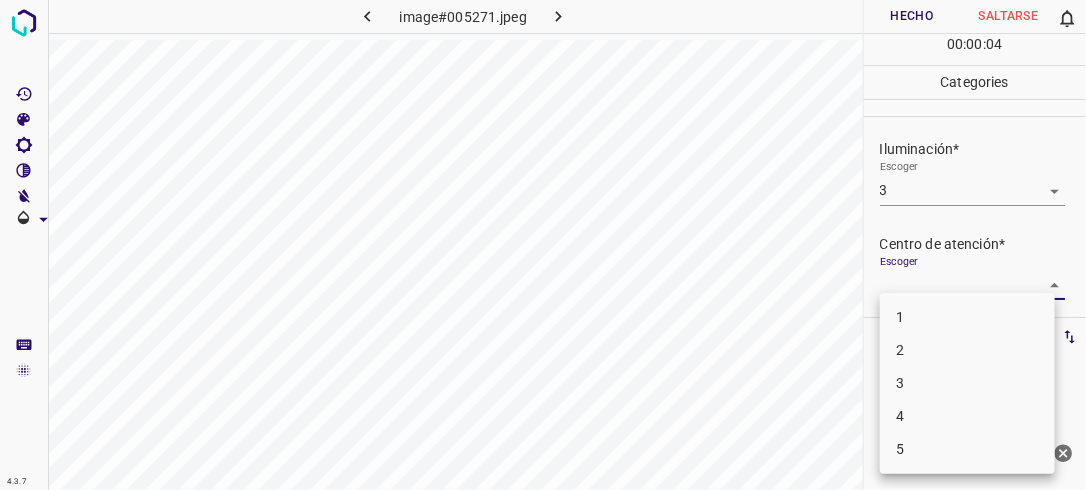 click on "4.3.7 image#005271.jpeg Hecho Saltarse 0 00   : 00   : 04   Categories Iluminación*  Escoger 3 3 Centro de atención*  Escoger ​ En general*  Escoger ​ Etiquetas 0 Categories 1 Lighting 2 Focus 3 Overall Tools Espacio Cambiar entre modos (Dibujar y Editar) Yo Etiquetado automático R Restaurar zoom M Acercar N Alejar Borrar Eliminar etiqueta de selección Filtros Z Restaurar filtros X Filtro de saturación C Filtro de brillo V Filtro de contraste B Filtro de escala de grises General O Descargar ¿Necesita ayuda? -Mensaje de texto -Esconder -Borrar 1 2 3 4 5" at bounding box center (543, 245) 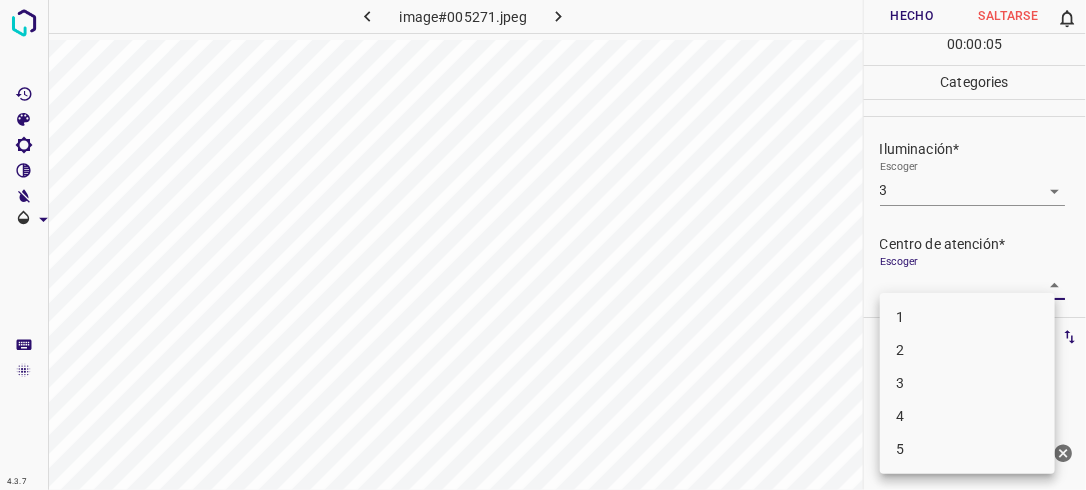 click on "3" at bounding box center [967, 383] 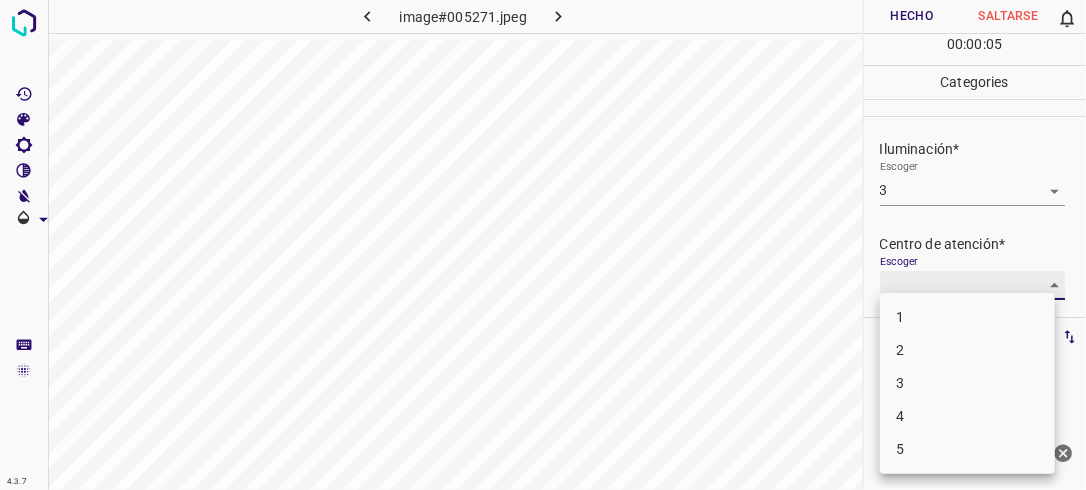 type on "3" 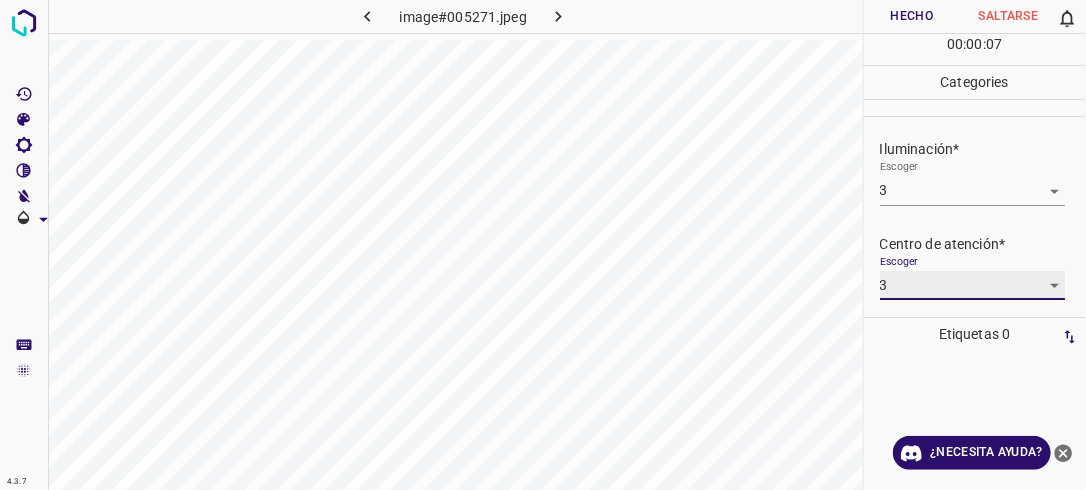 scroll, scrollTop: 98, scrollLeft: 0, axis: vertical 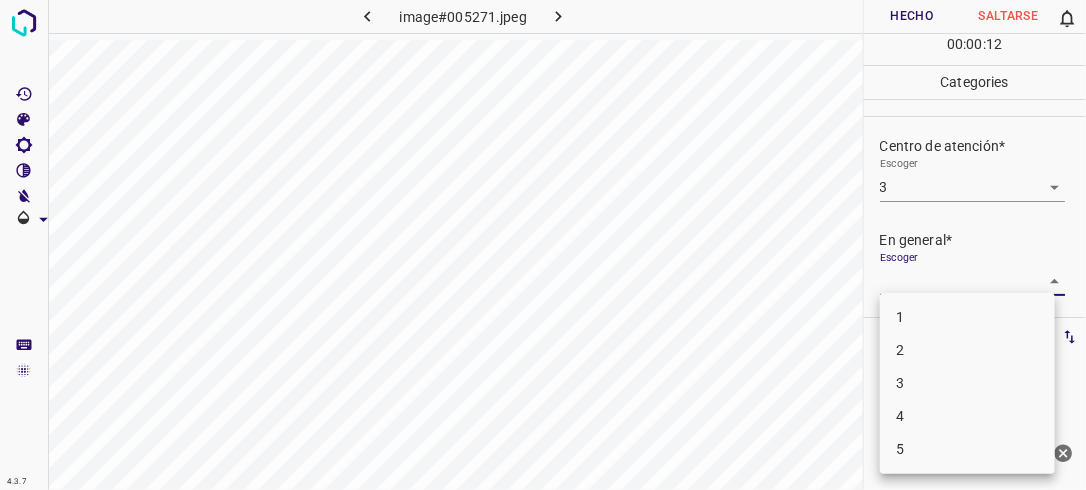 click on "4.3.7 image#005271.jpeg Hecho Saltarse 0 00   : 00   : 12   Categories Iluminación*  Escoger 3 3 Centro de atención*  Escoger 3 3 En general*  Escoger ​ Etiquetas 0 Categories 1 Lighting 2 Focus 3 Overall Tools Espacio Cambiar entre modos (Dibujar y Editar) Yo Etiquetado automático R Restaurar zoom M Acercar N Alejar Borrar Eliminar etiqueta de selección Filtros Z Restaurar filtros X Filtro de saturación C Filtro de brillo V Filtro de contraste B Filtro de escala de grises General O Descargar ¿Necesita ayuda? -Mensaje de texto -Esconder -Borrar 1 2 3 4 5" at bounding box center (543, 245) 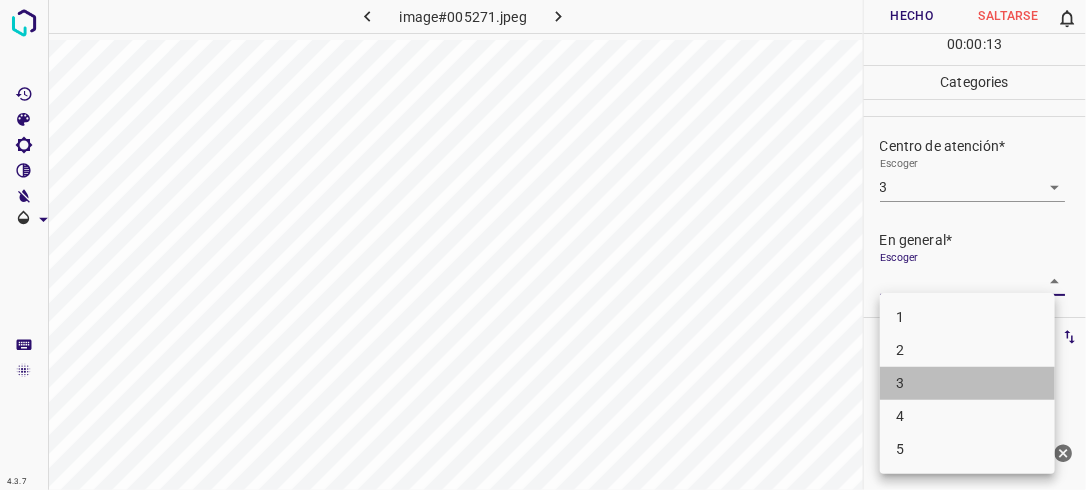click on "3" at bounding box center (967, 383) 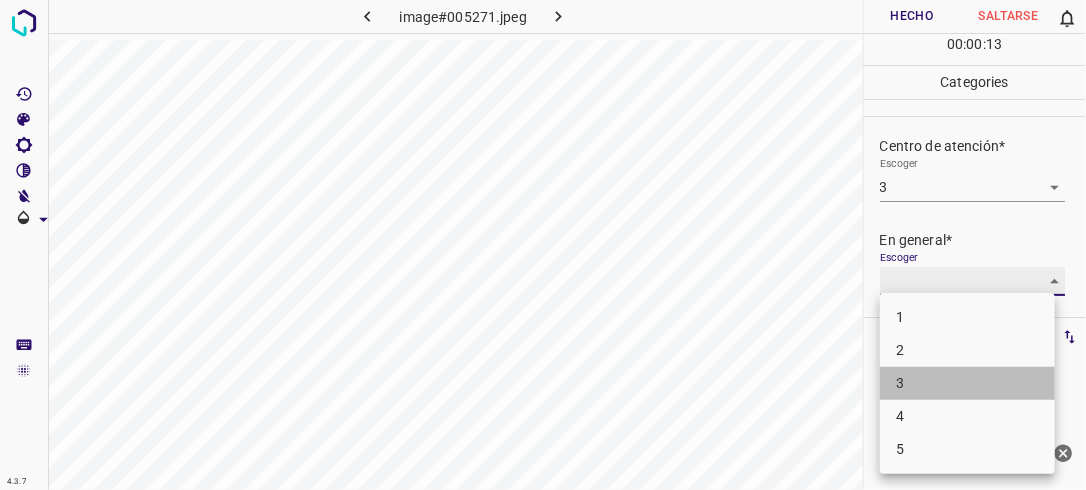 type on "3" 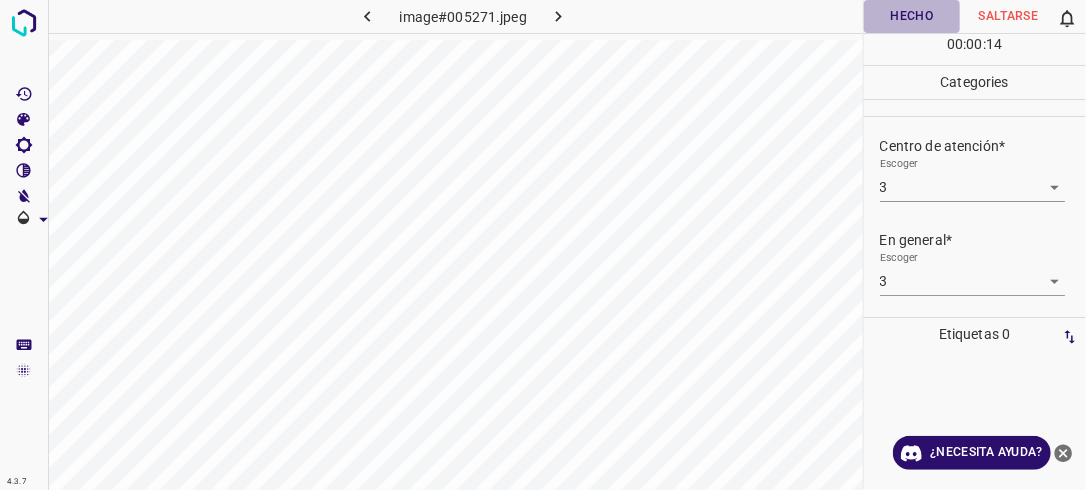 click on "Hecho" at bounding box center (912, 16) 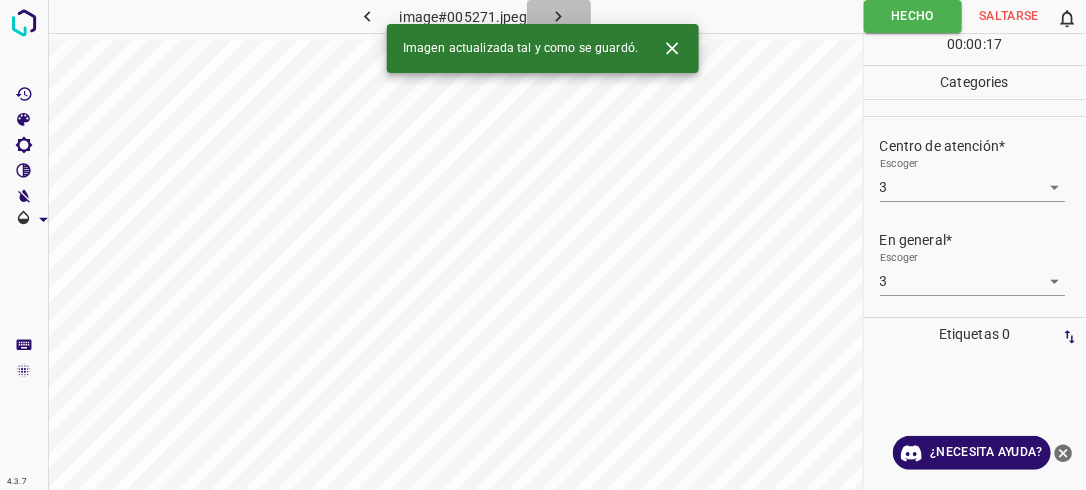 click at bounding box center (559, 16) 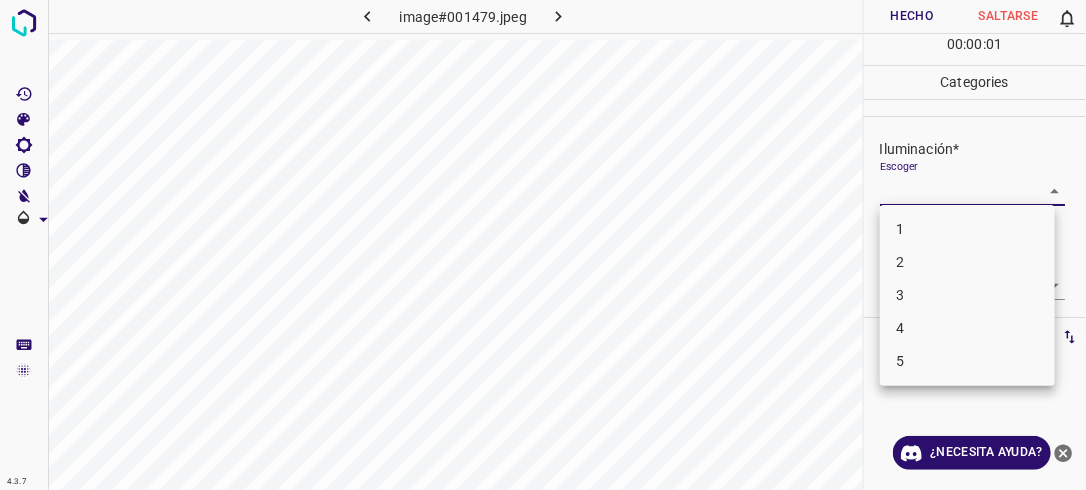 click on "4.3.7 image#001479.jpeg Hecho Saltarse 0 00   : 00   : 01   Categories Iluminación*  Escoger ​ Centro de atención*  Escoger ​ En general*  Escoger ​ Etiquetas 0 Categories 1 Lighting 2 Focus 3 Overall Tools Espacio Cambiar entre modos (Dibujar y Editar) Yo Etiquetado automático R Restaurar zoom M Acercar N Alejar Borrar Eliminar etiqueta de selección Filtros Z Restaurar filtros X Filtro de saturación C Filtro de brillo V Filtro de contraste B Filtro de escala de grises General O Descargar ¿Necesita ayuda? -Mensaje de texto -Esconder -Borrar 1 2 3 4 5" at bounding box center [543, 245] 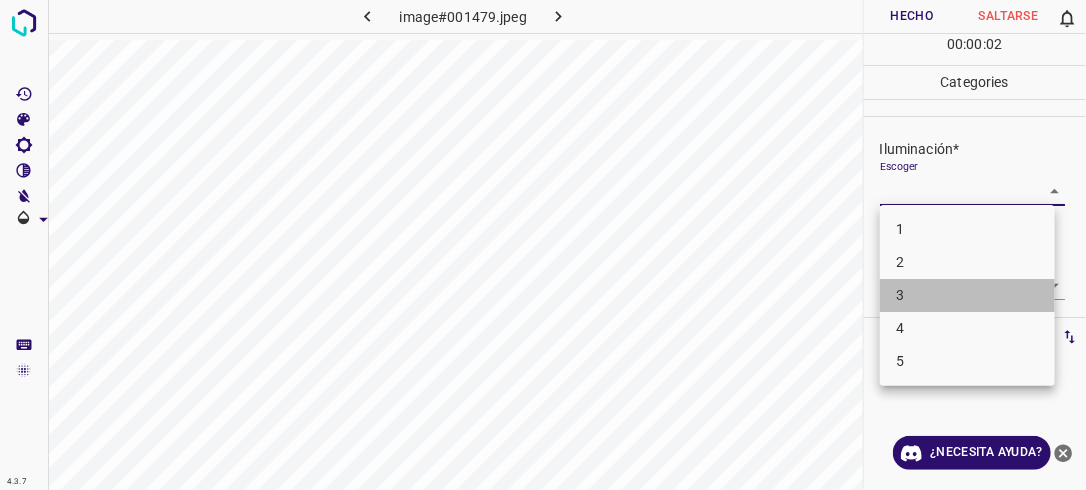 click on "3" at bounding box center [967, 295] 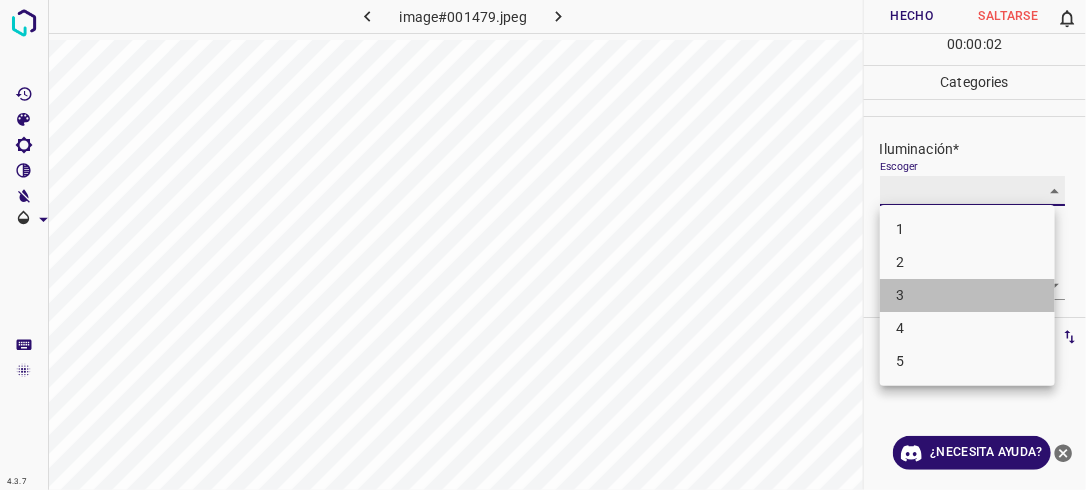 type on "3" 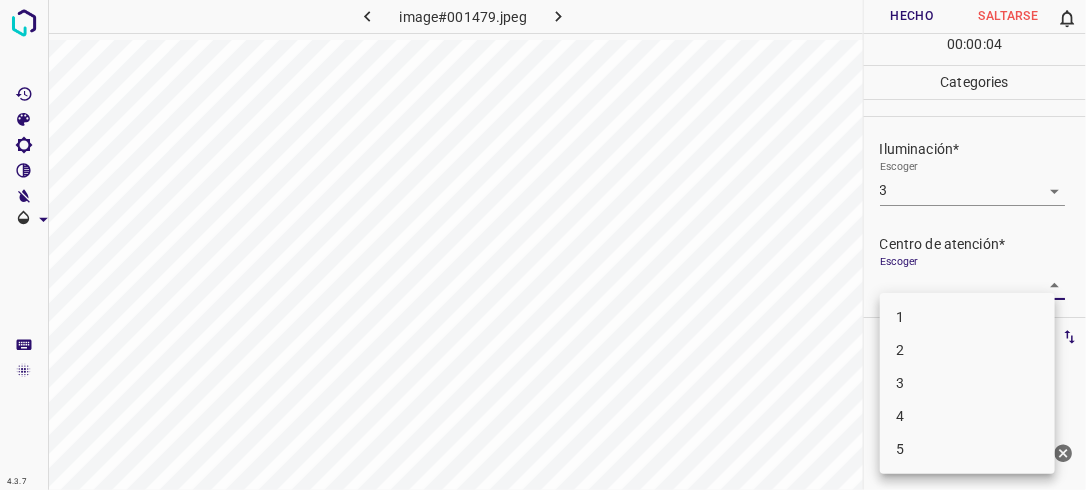 click on "4.3.7 image#001479.jpeg Hecho Saltarse 0 00   : 00   : 04   Categories Iluminación*  Escoger 3 3 Centro de atención*  Escoger ​ En general*  Escoger ​ Etiquetas 0 Categories 1 Lighting 2 Focus 3 Overall Tools Espacio Cambiar entre modos (Dibujar y Editar) Yo Etiquetado automático R Restaurar zoom M Acercar N Alejar Borrar Eliminar etiqueta de selección Filtros Z Restaurar filtros X Filtro de saturación C Filtro de brillo V Filtro de contraste B Filtro de escala de grises General O Descargar ¿Necesita ayuda? -Mensaje de texto -Esconder -Borrar 1 2 3 4 5" at bounding box center [543, 245] 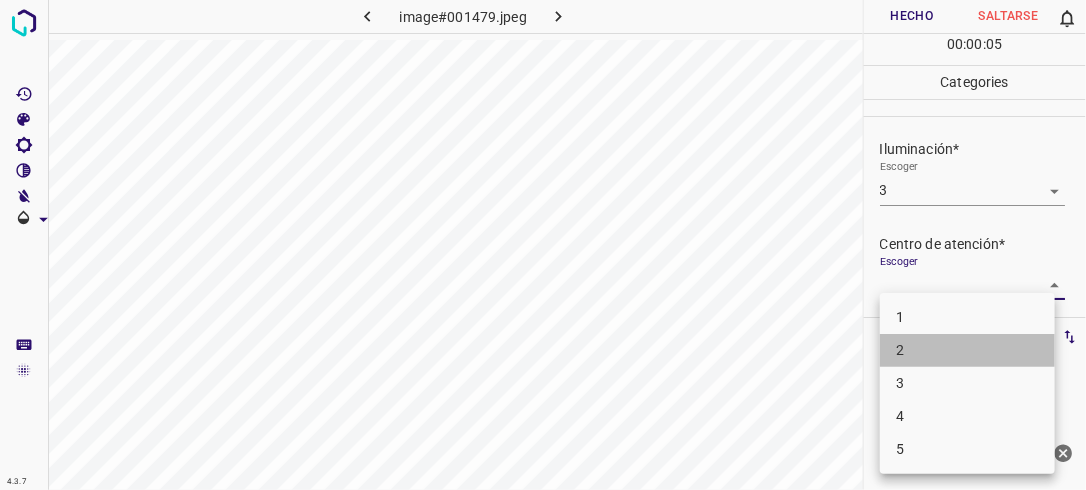 click on "2" at bounding box center [967, 350] 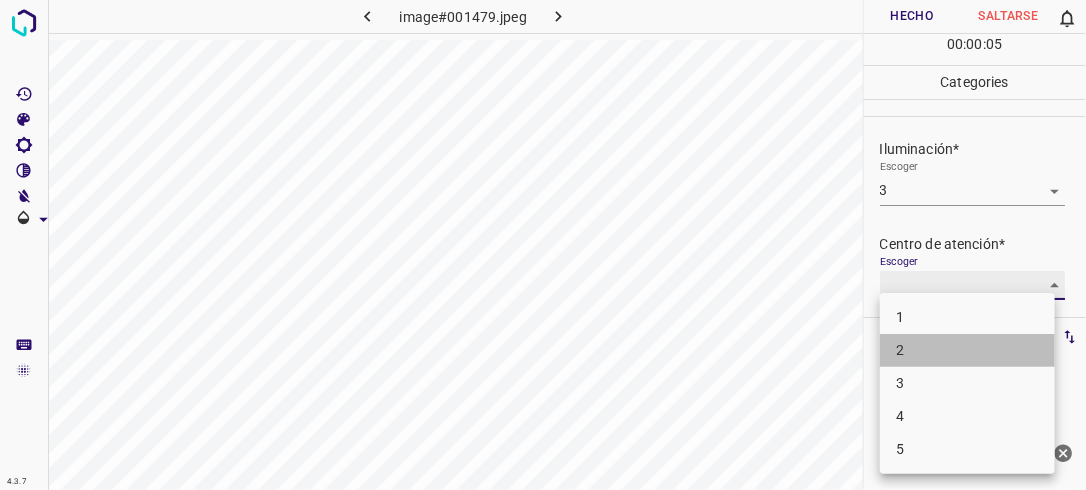type on "2" 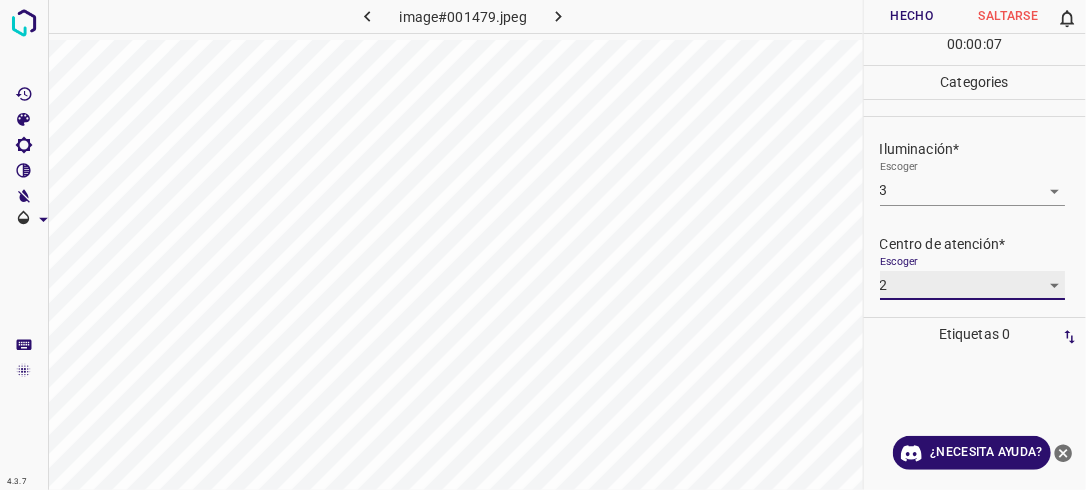 scroll, scrollTop: 98, scrollLeft: 0, axis: vertical 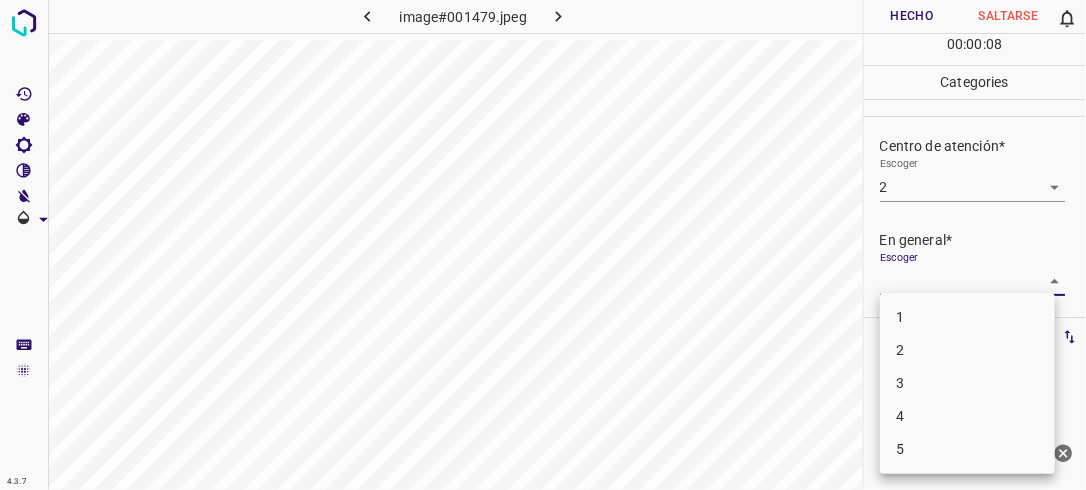 click on "4.3.7 image#001479.jpeg Hecho Saltarse 0 00   : 00   : 08   Categories Iluminación*  Escoger 3 3 Centro de atención*  Escoger 2 2 En general*  Escoger ​ Etiquetas 0 Categories 1 Lighting 2 Focus 3 Overall Tools Espacio Cambiar entre modos (Dibujar y Editar) Yo Etiquetado automático R Restaurar zoom M Acercar N Alejar Borrar Eliminar etiqueta de selección Filtros Z Restaurar filtros X Filtro de saturación C Filtro de brillo V Filtro de contraste B Filtro de escala de grises General O Descargar ¿Necesita ayuda? -Mensaje de texto -Esconder -Borrar 1 2 3 4 5" at bounding box center (543, 245) 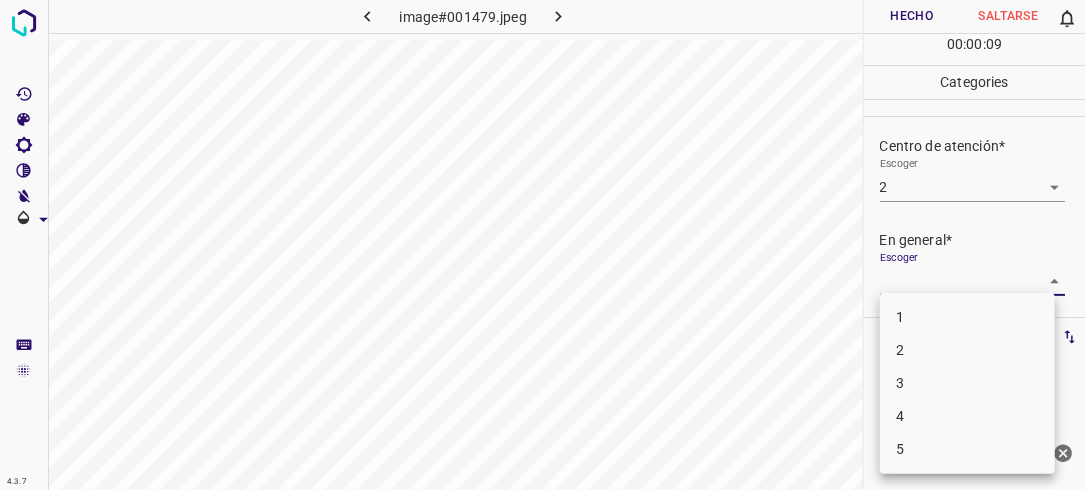 click on "2" at bounding box center (967, 350) 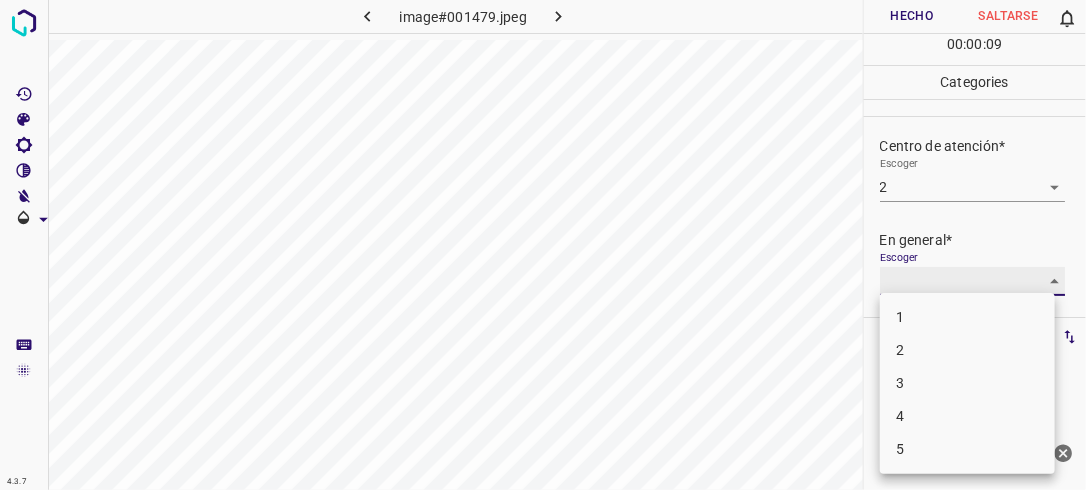 type on "2" 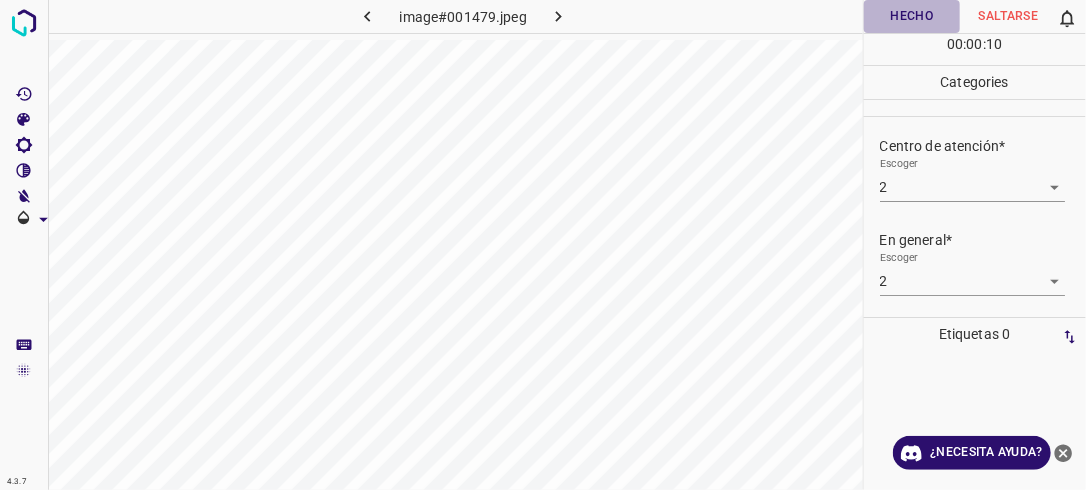 click on "Hecho" at bounding box center (912, 16) 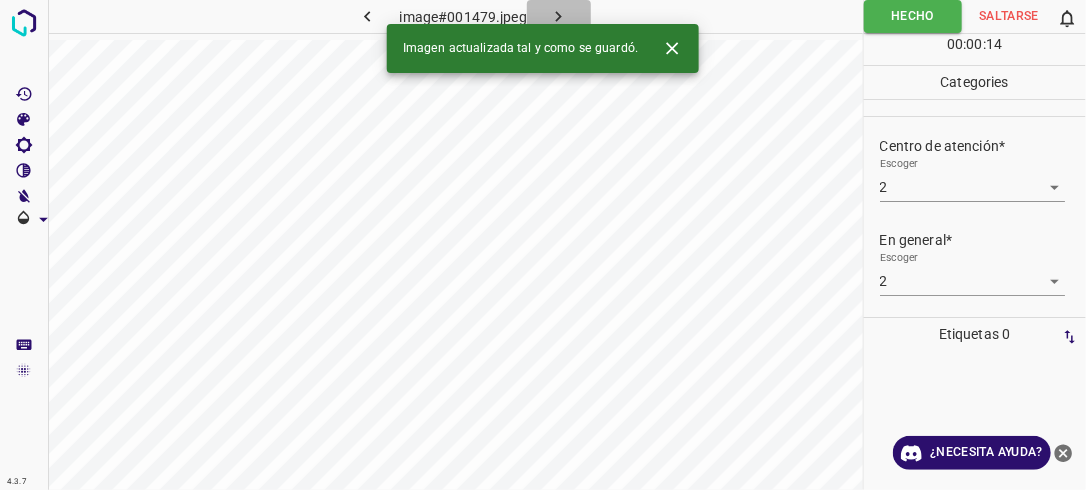 click 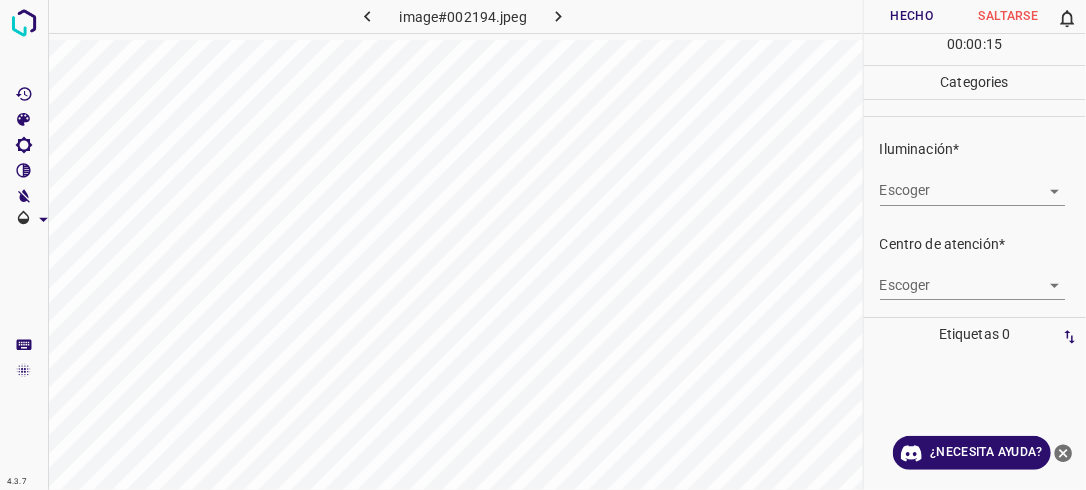 click on "4.3.7 image#002194.jpeg Hecho Saltarse 0 00   : 00   : 15   Categories Iluminación*  Escoger ​ Centro de atención*  Escoger ​ En general*  Escoger ​ Etiquetas 0 Categories 1 Lighting 2 Focus 3 Overall Tools Espacio Cambiar entre modos (Dibujar y Editar) Yo Etiquetado automático R Restaurar zoom M Acercar N Alejar Borrar Eliminar etiqueta de selección Filtros Z Restaurar filtros X Filtro de saturación C Filtro de brillo V Filtro de contraste B Filtro de escala de grises General O Descargar ¿Necesita ayuda? -Mensaje de texto -Esconder -Borrar" at bounding box center (543, 245) 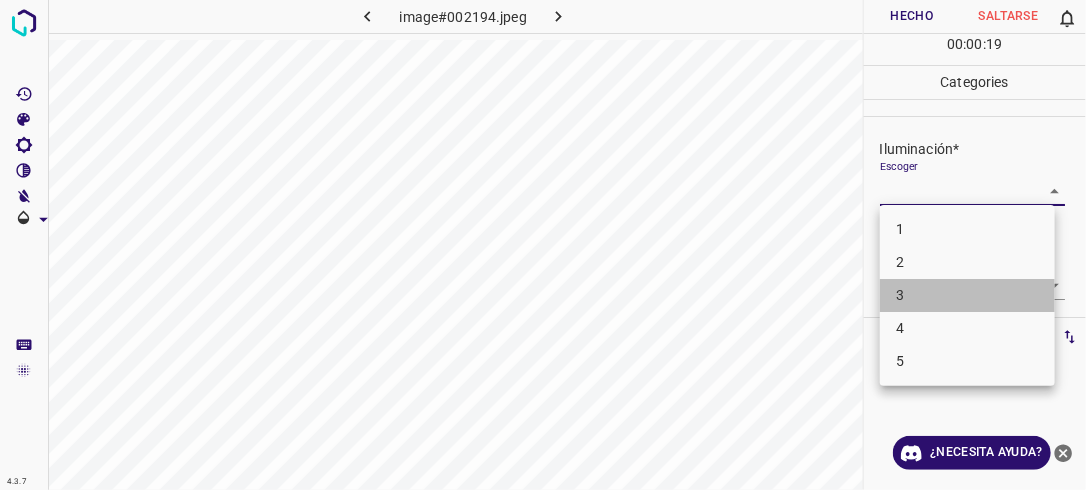 click on "3" at bounding box center (967, 295) 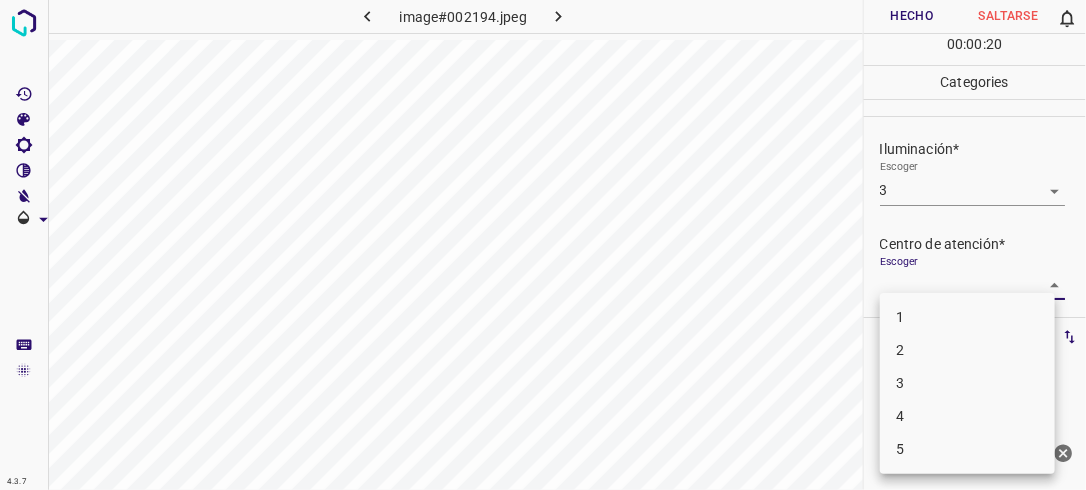 click on "4.3.7 image#002194.jpeg Hecho Saltarse 0 00   : 00   : 20   Categories Iluminación*  Escoger 3 3 Centro de atención*  Escoger ​ En general*  Escoger ​ Etiquetas 0 Categories 1 Lighting 2 Focus 3 Overall Tools Espacio Cambiar entre modos (Dibujar y Editar) Yo Etiquetado automático R Restaurar zoom M Acercar N Alejar Borrar Eliminar etiqueta de selección Filtros Z Restaurar filtros X Filtro de saturación C Filtro de brillo V Filtro de contraste B Filtro de escala de grises General O Descargar ¿Necesita ayuda? -Mensaje de texto -Esconder -Borrar 1 2 3 4 5" at bounding box center [543, 245] 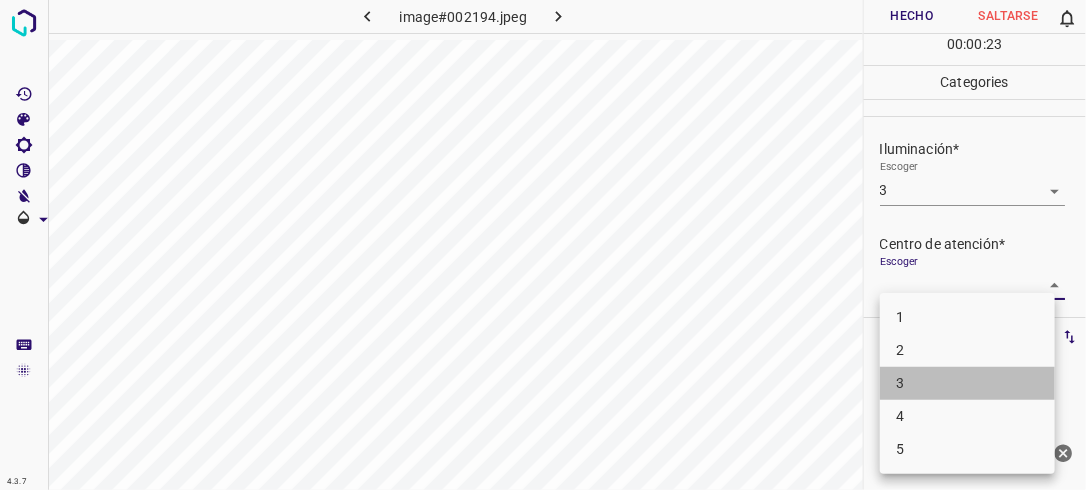 drag, startPoint x: 962, startPoint y: 375, endPoint x: 976, endPoint y: 357, distance: 22.803509 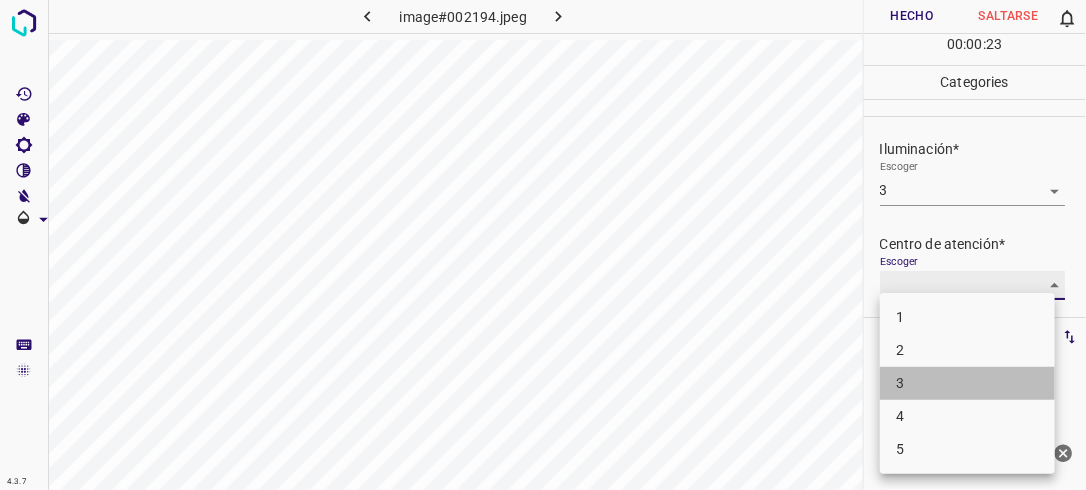 type on "3" 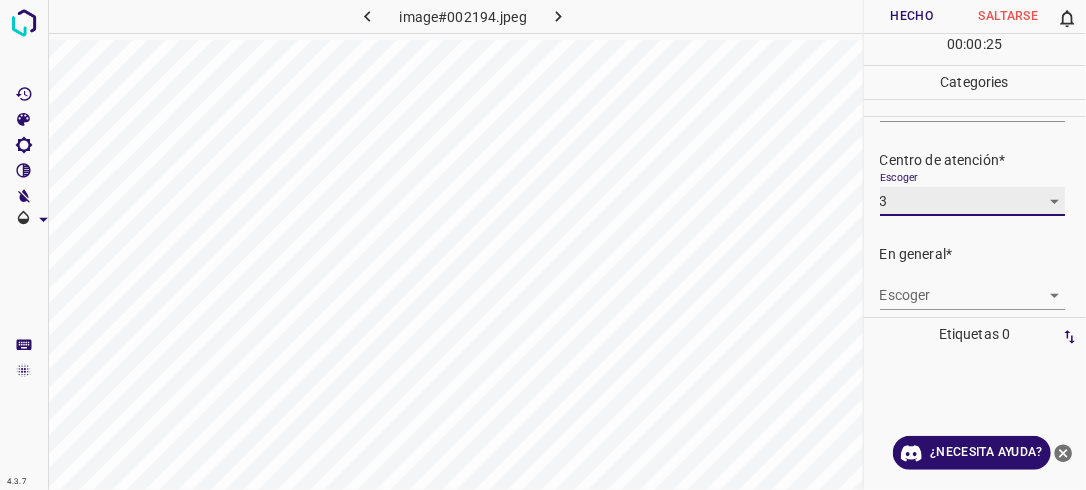 scroll, scrollTop: 98, scrollLeft: 0, axis: vertical 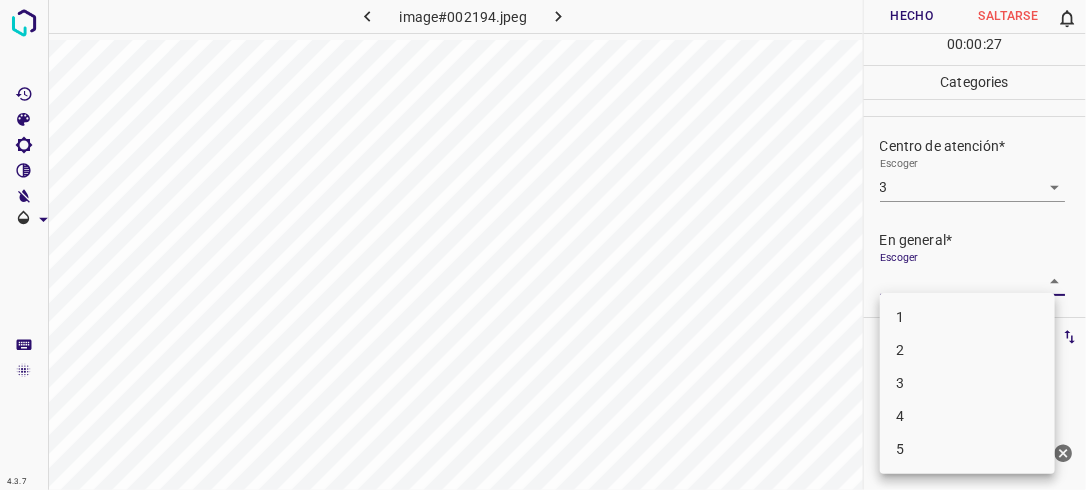 click on "4.3.7 image#002194.jpeg Hecho Saltarse 0 00   : 00   : 27   Categories Iluminación*  Escoger 3 3 Centro de atención*  Escoger 3 3 En general*  Escoger ​ Etiquetas 0 Categories 1 Lighting 2 Focus 3 Overall Tools Espacio Cambiar entre modos (Dibujar y Editar) Yo Etiquetado automático R Restaurar zoom M Acercar N Alejar Borrar Eliminar etiqueta de selección Filtros Z Restaurar filtros X Filtro de saturación C Filtro de brillo V Filtro de contraste B Filtro de escala de grises General O Descargar ¿Necesita ayuda? -Mensaje de texto -Esconder -Borrar 1 2 3 4 5" at bounding box center [543, 245] 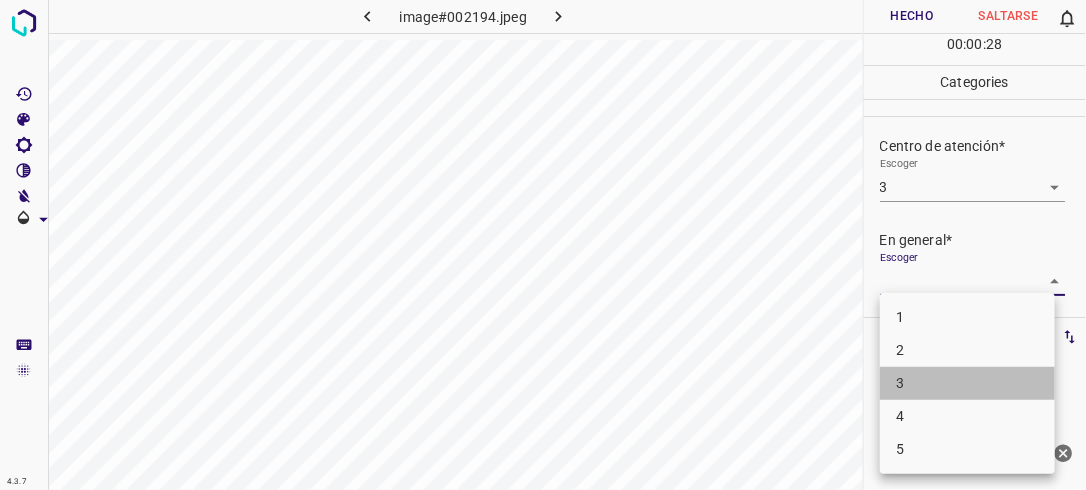 click on "3" at bounding box center [967, 383] 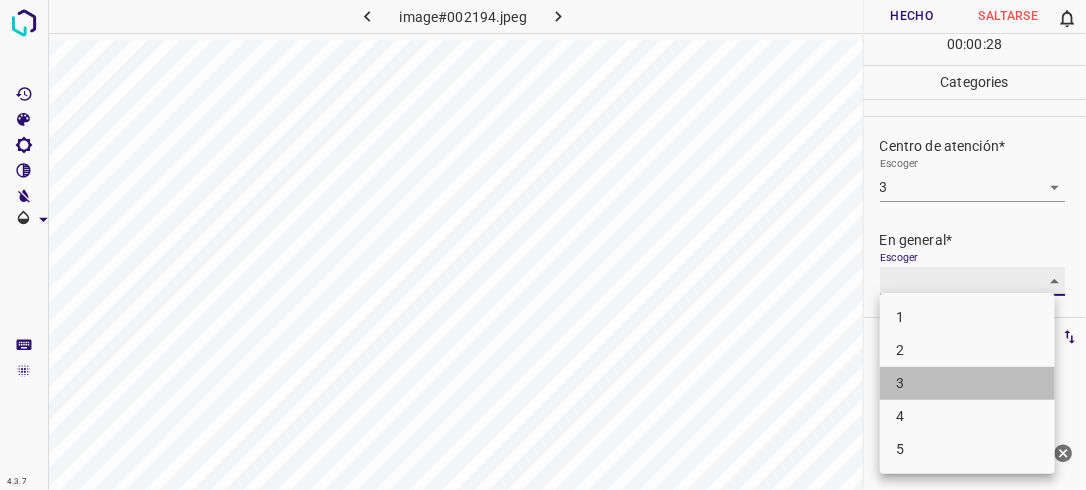 type on "3" 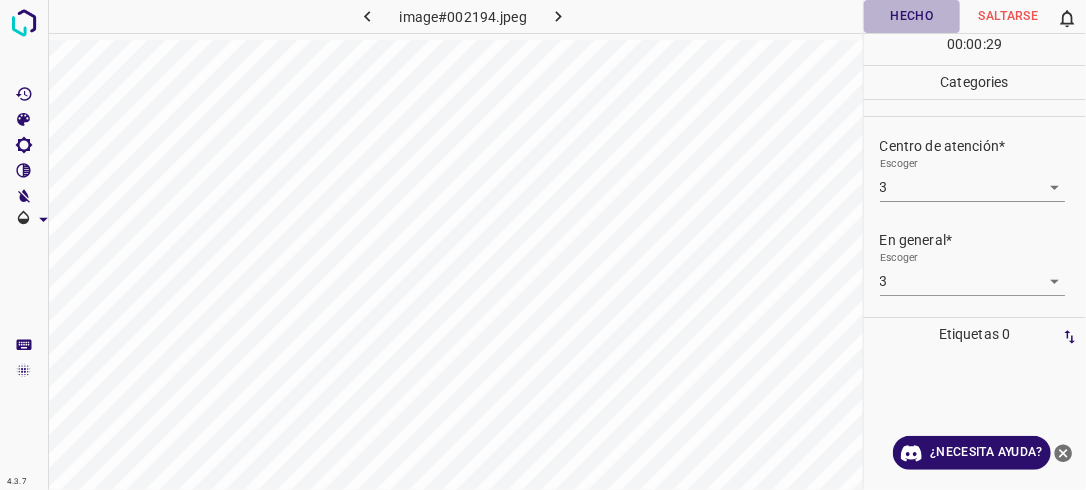 click on "Hecho" at bounding box center (912, 16) 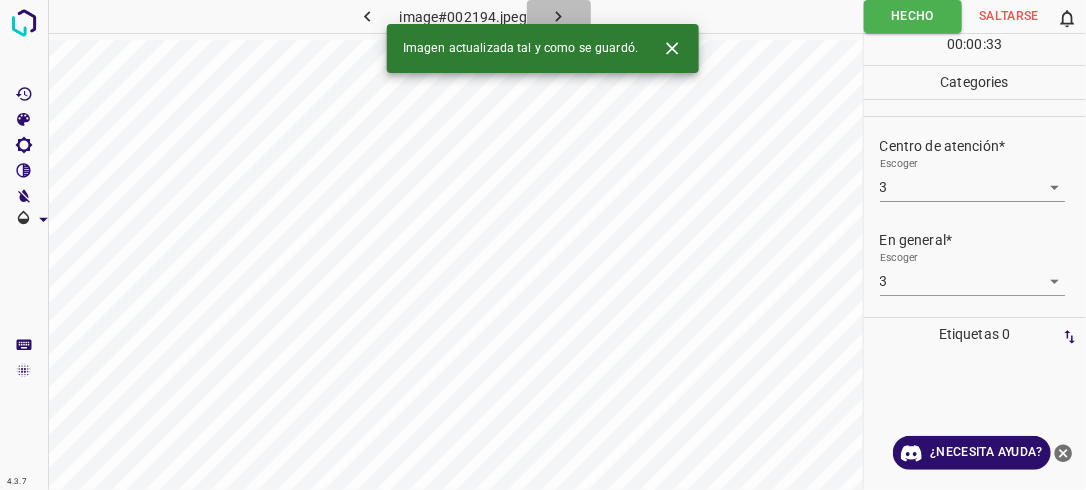 click at bounding box center (559, 16) 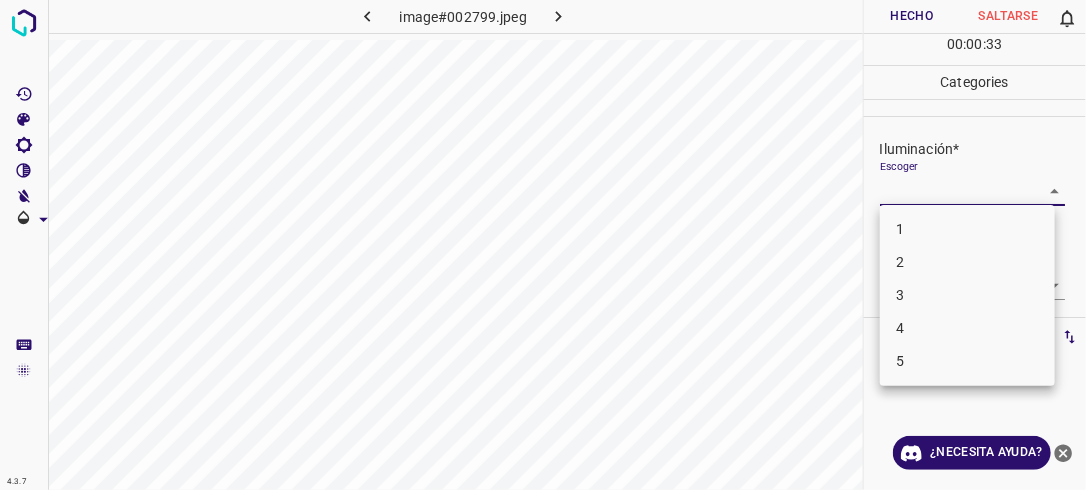 click on "4.3.7 image#002799.jpeg Hecho Saltarse 0 00   : 00   : 33   Categories Iluminación*  Escoger ​ Centro de atención*  Escoger ​ En general*  Escoger ​ Etiquetas 0 Categories 1 Lighting 2 Focus 3 Overall Tools Espacio Cambiar entre modos (Dibujar y Editar) Yo Etiquetado automático R Restaurar zoom M Acercar N Alejar Borrar Eliminar etiqueta de selección Filtros Z Restaurar filtros X Filtro de saturación C Filtro de brillo V Filtro de contraste B Filtro de escala de grises General O Descargar ¿Necesita ayuda? -Mensaje de texto -Esconder -Borrar 1 2 3 4 5" at bounding box center [543, 245] 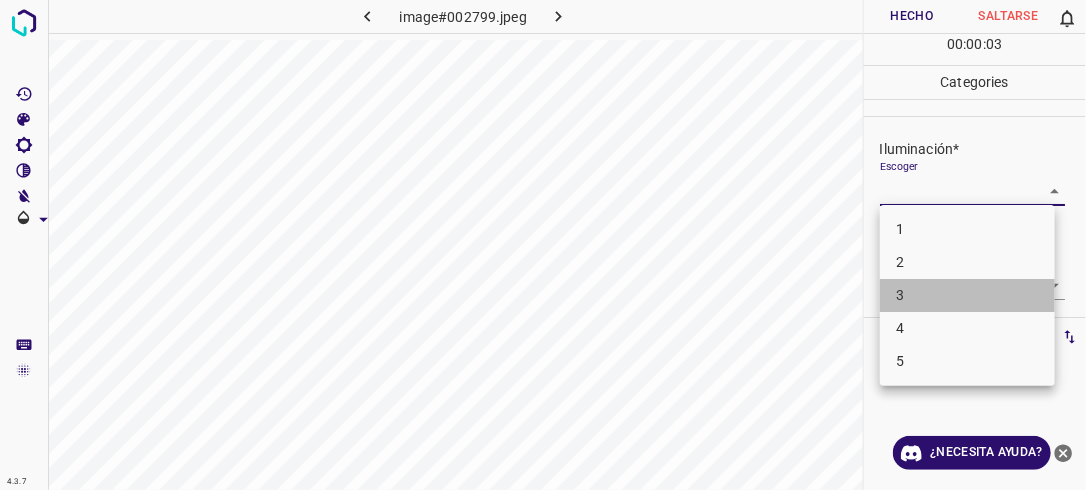 click on "3" at bounding box center (967, 295) 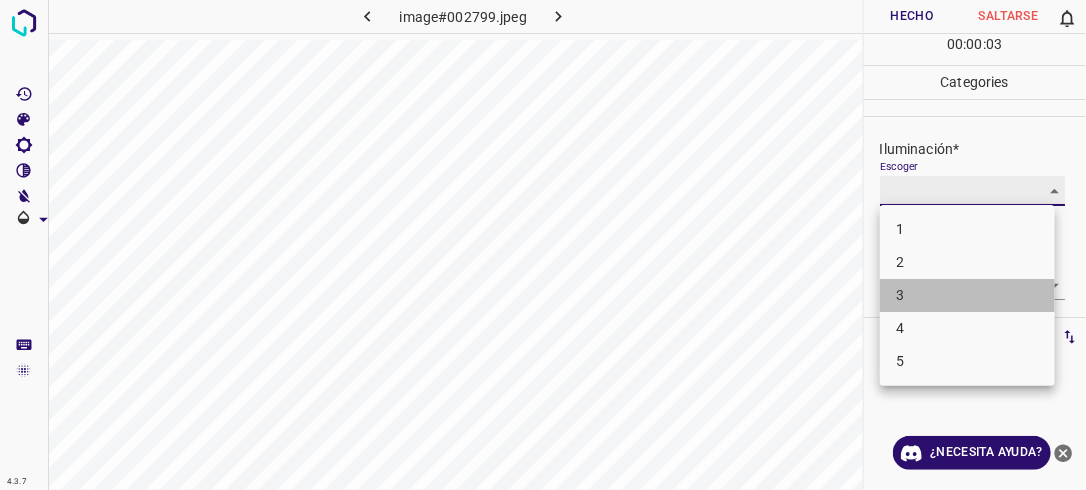 type on "3" 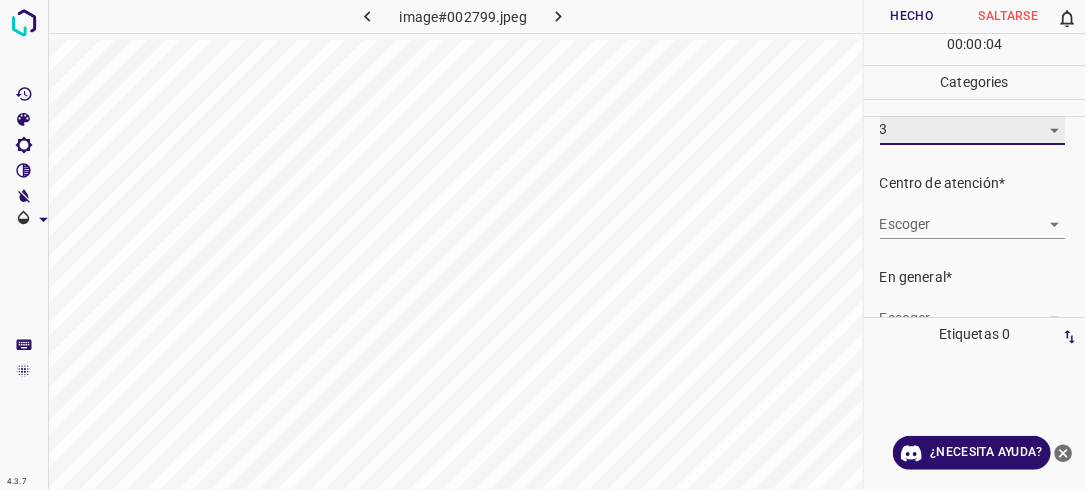scroll, scrollTop: 68, scrollLeft: 0, axis: vertical 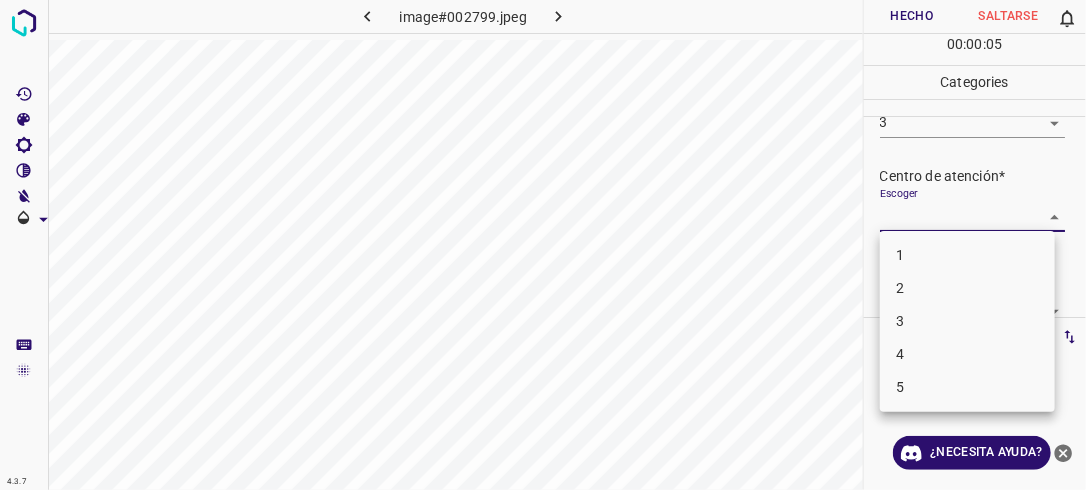 drag, startPoint x: 1041, startPoint y: 214, endPoint x: 1036, endPoint y: 224, distance: 11.18034 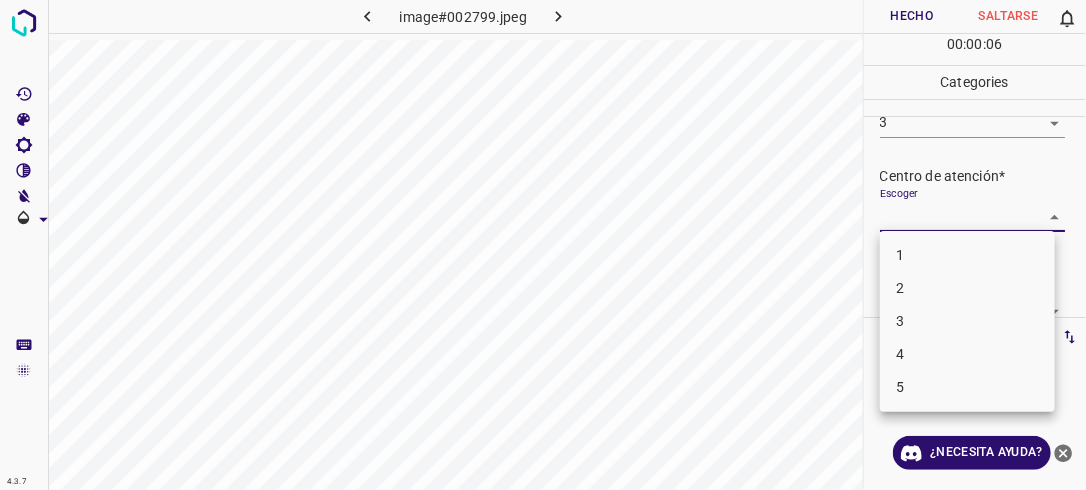 click on "3" at bounding box center (967, 321) 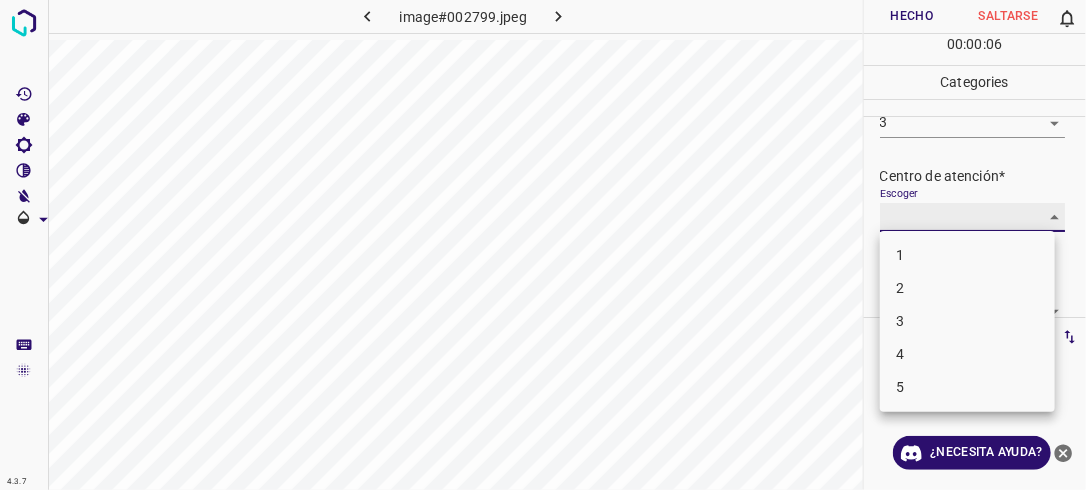 type on "3" 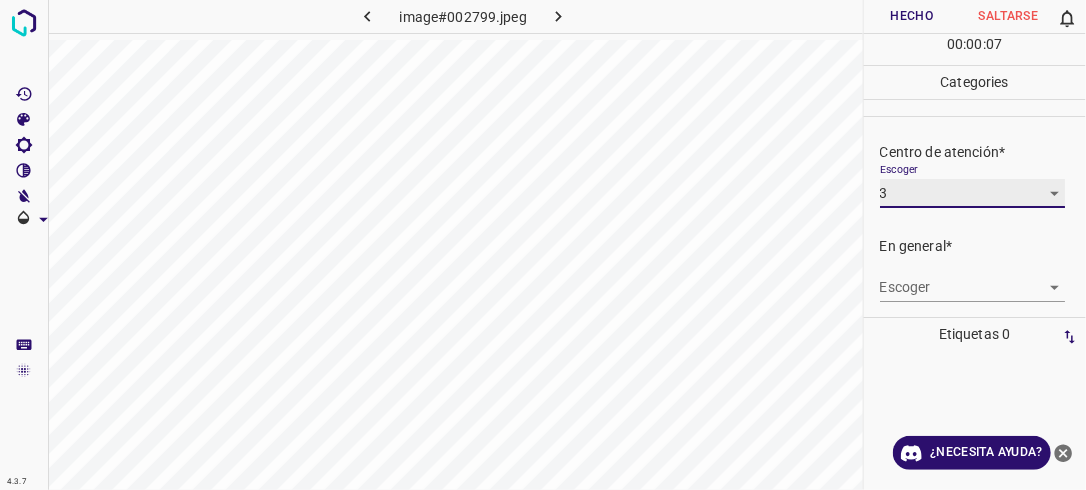scroll, scrollTop: 98, scrollLeft: 0, axis: vertical 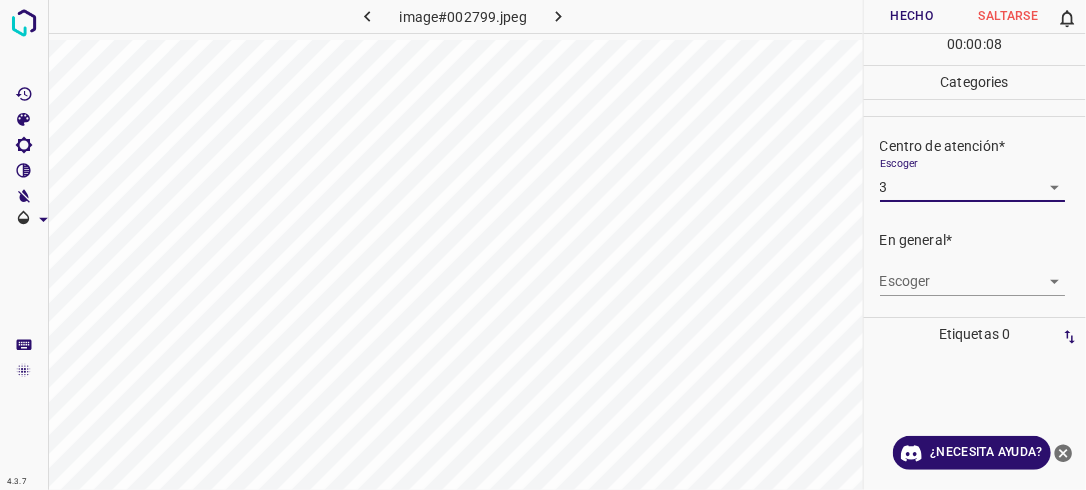 click on "4.3.7 image#002799.jpeg Hecho Saltarse 0 00   : 00   : 08   Categories Iluminación*  Escoger 3 3 Centro de atención*  Escoger 3 3 En general*  Escoger ​ Etiquetas 0 Categories 1 Lighting 2 Focus 3 Overall Tools Espacio Cambiar entre modos (Dibujar y Editar) Yo Etiquetado automático R Restaurar zoom M Acercar N Alejar Borrar Eliminar etiqueta de selección Filtros Z Restaurar filtros X Filtro de saturación C Filtro de brillo V Filtro de contraste B Filtro de escala de grises General O Descargar ¿Necesita ayuda? -Mensaje de texto -Esconder -Borrar" at bounding box center (543, 245) 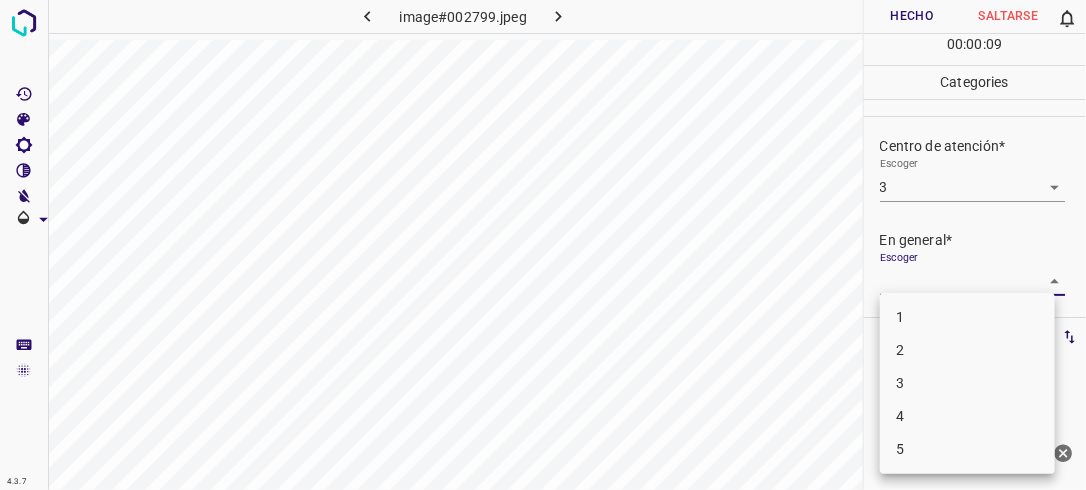 click on "3" at bounding box center (967, 383) 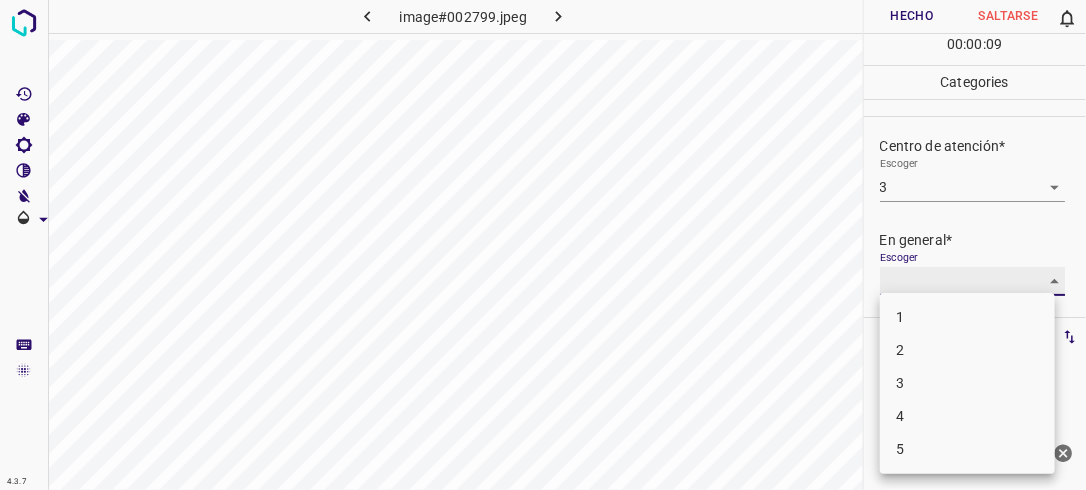 type on "3" 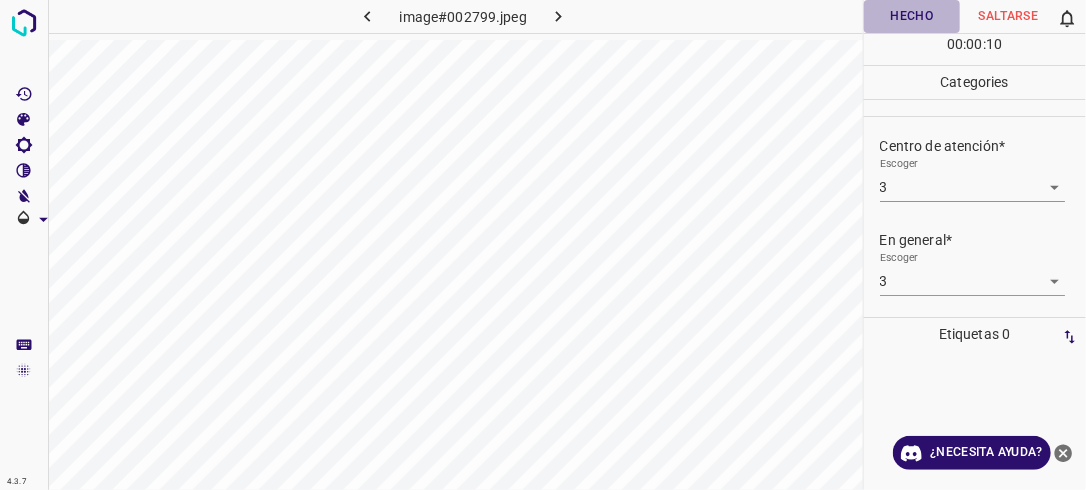 click on "Hecho" at bounding box center (912, 16) 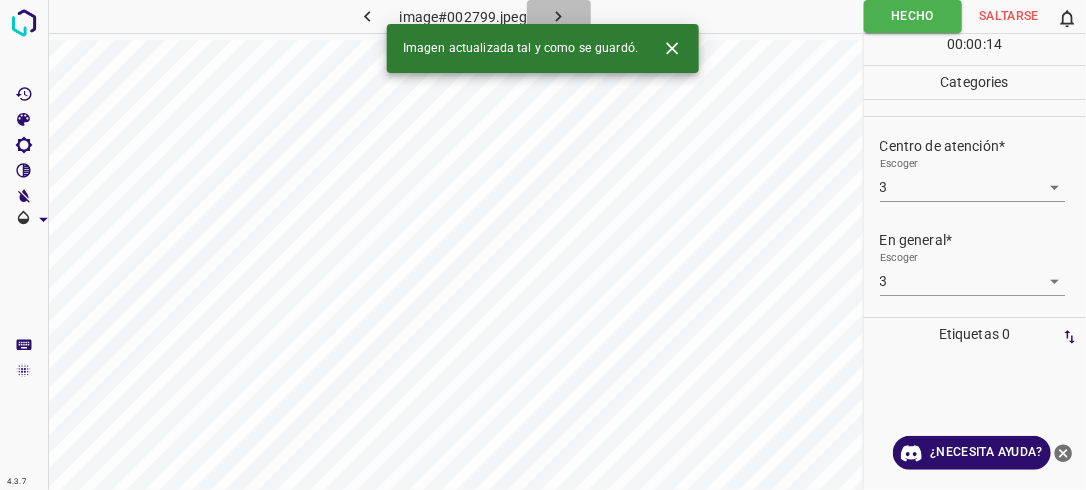 click at bounding box center (559, 16) 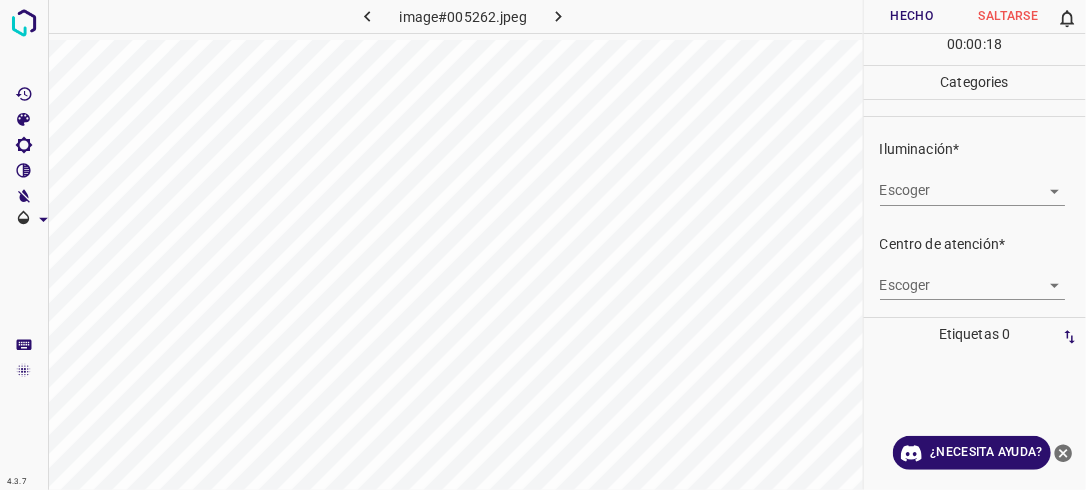 click on "4.3.7 image#005262.jpeg Hecho Saltarse 0 00   : 00   : 18   Categories Iluminación*  Escoger ​ Centro de atención*  Escoger ​ En general*  Escoger ​ Etiquetas 0 Categories 1 Lighting 2 Focus 3 Overall Tools Espacio Cambiar entre modos (Dibujar y Editar) Yo Etiquetado automático R Restaurar zoom M Acercar N Alejar Borrar Eliminar etiqueta de selección Filtros Z Restaurar filtros X Filtro de saturación C Filtro de brillo V Filtro de contraste B Filtro de escala de grises General O Descargar ¿Necesita ayuda? -Mensaje de texto -Esconder -Borrar" at bounding box center (543, 245) 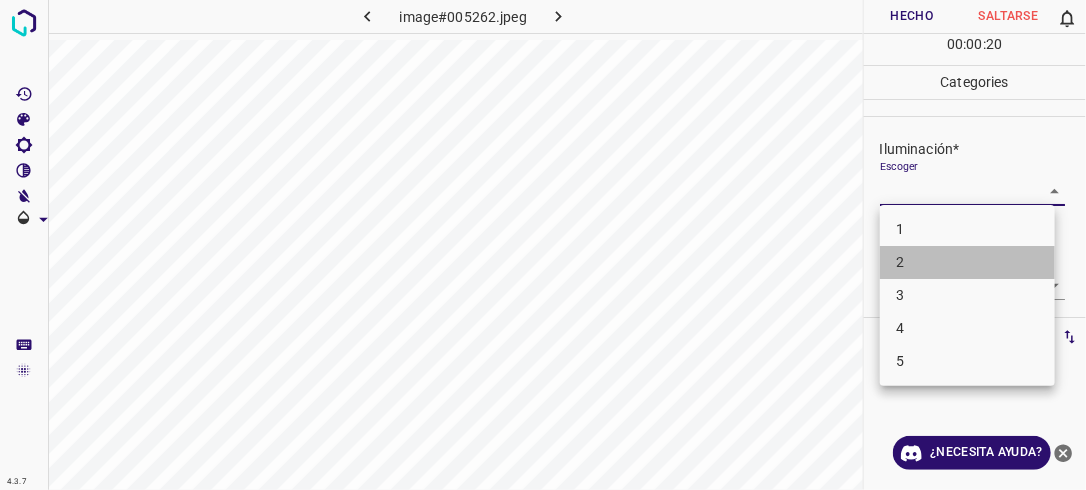 click on "2" at bounding box center [967, 262] 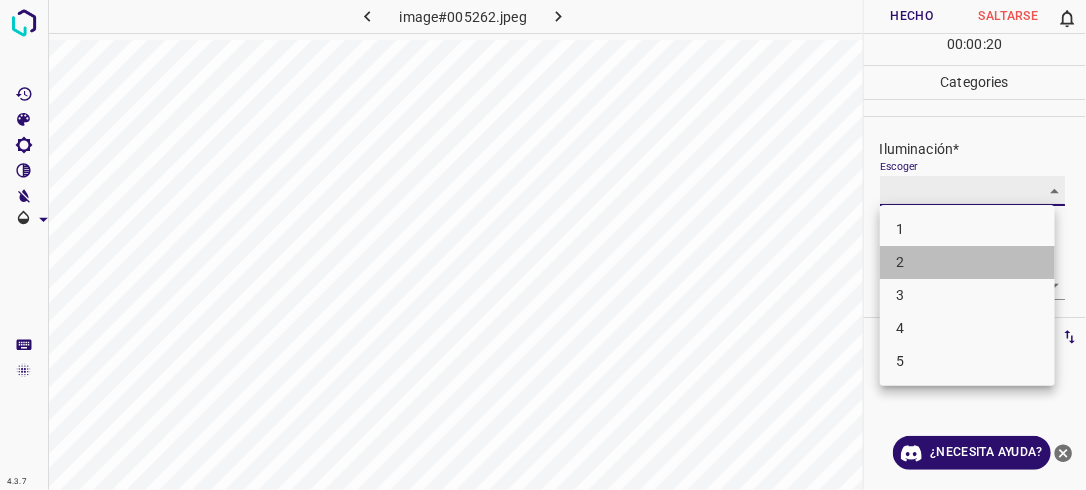 type on "2" 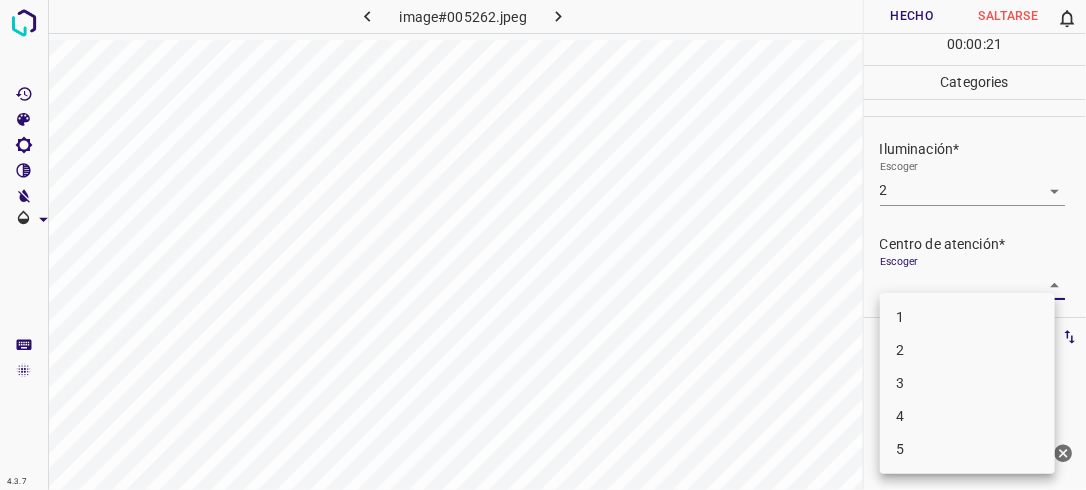 click on "4.3.7 image#005262.jpeg Hecho Saltarse 0 00   : 00   : 21   Categories Iluminación*  Escoger 2 2 Centro de atención*  Escoger ​ En general*  Escoger ​ Etiquetas 0 Categories 1 Lighting 2 Focus 3 Overall Tools Espacio Cambiar entre modos (Dibujar y Editar) Yo Etiquetado automático R Restaurar zoom M Acercar N Alejar Borrar Eliminar etiqueta de selección Filtros Z Restaurar filtros X Filtro de saturación C Filtro de brillo V Filtro de contraste B Filtro de escala de grises General O Descargar ¿Necesita ayuda? -Mensaje de texto -Esconder -Borrar 1 2 3 4 5" at bounding box center (543, 245) 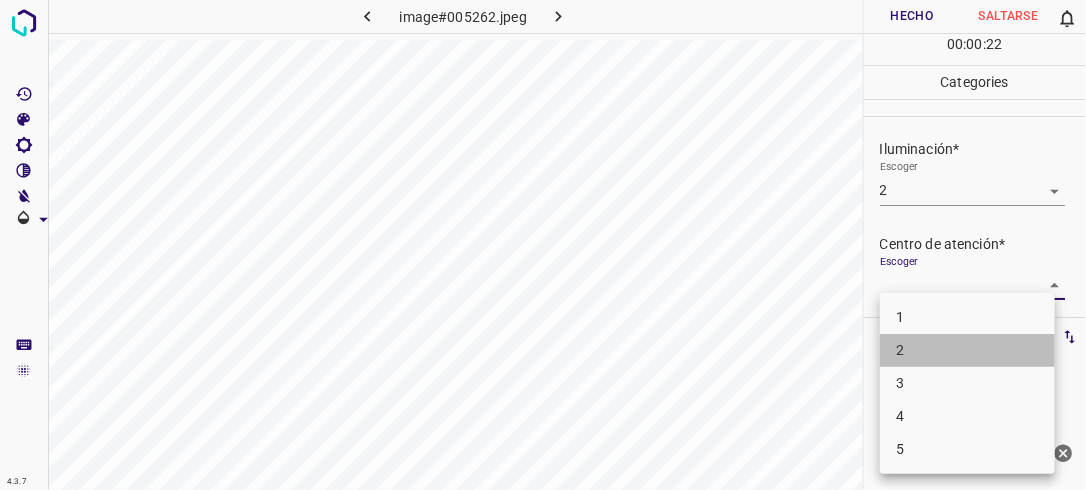click on "2" at bounding box center (967, 350) 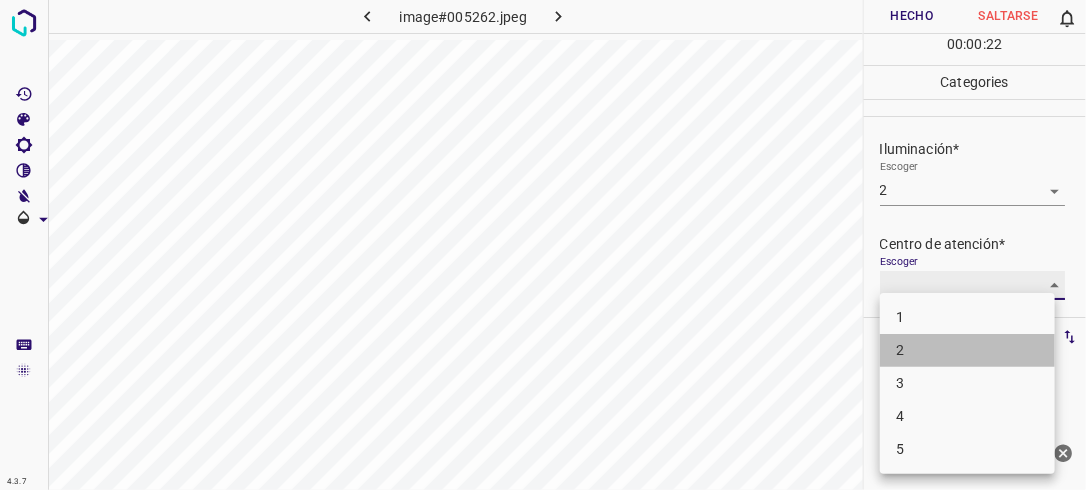 type on "2" 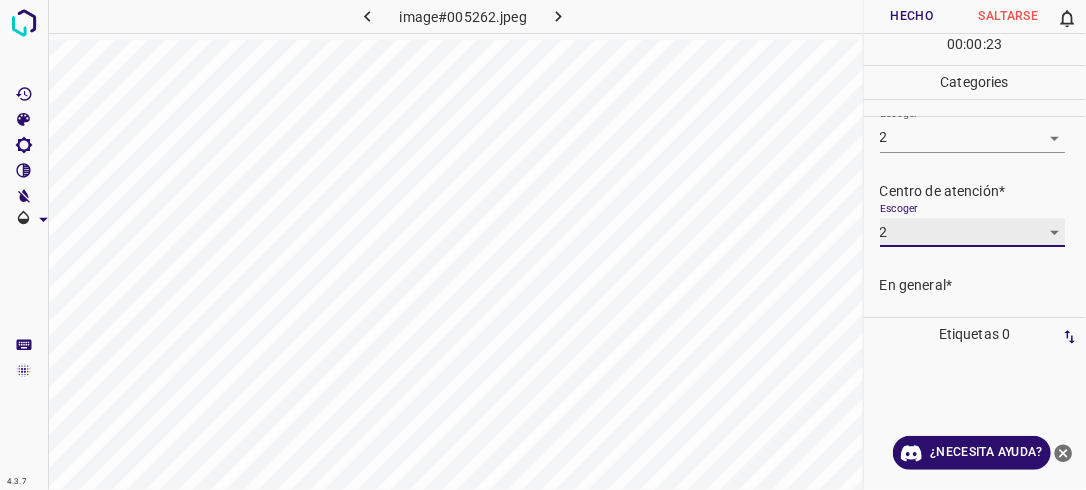 scroll, scrollTop: 80, scrollLeft: 0, axis: vertical 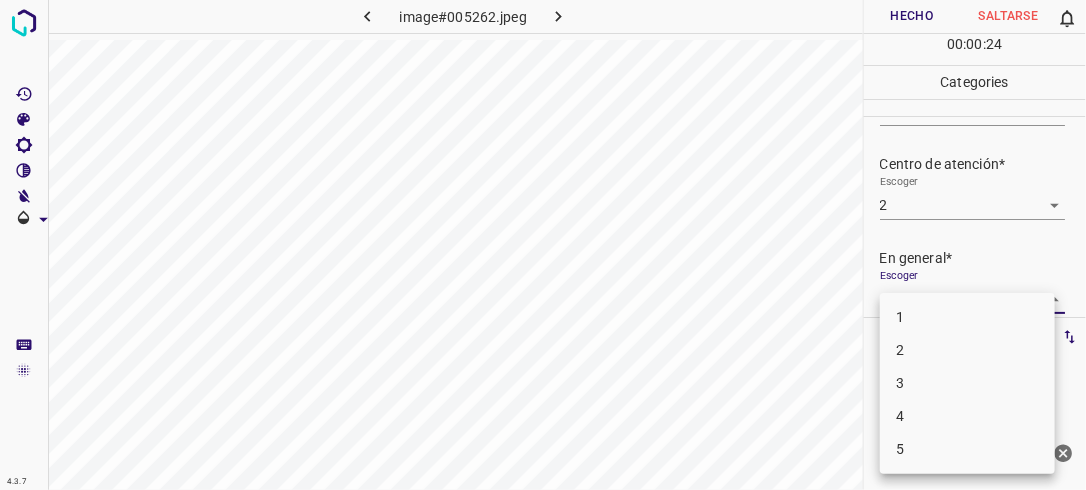 click on "4.3.7 image#005262.jpeg Hecho Saltarse 0 00   : 00   : 24   Categories Iluminación*  Escoger 2 2 Centro de atención*  Escoger 2 2 En general*  Escoger ​ Etiquetas 0 Categories 1 Lighting 2 Focus 3 Overall Tools Espacio Cambiar entre modos (Dibujar y Editar) Yo Etiquetado automático R Restaurar zoom M Acercar N Alejar Borrar Eliminar etiqueta de selección Filtros Z Restaurar filtros X Filtro de saturación C Filtro de brillo V Filtro de contraste B Filtro de escala de grises General O Descargar ¿Necesita ayuda? -Mensaje de texto -Esconder -Borrar 1 2 3 4 5" at bounding box center [543, 245] 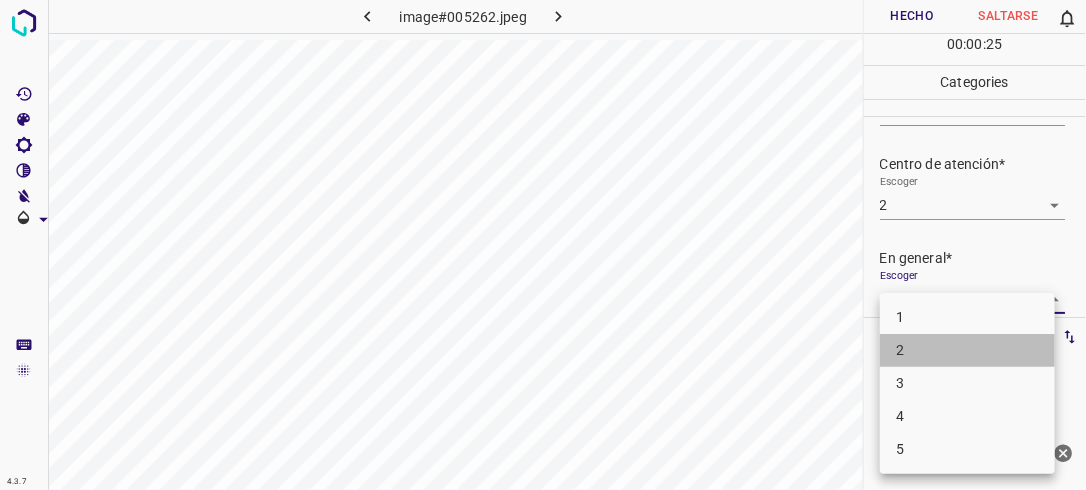 click on "2" at bounding box center (967, 350) 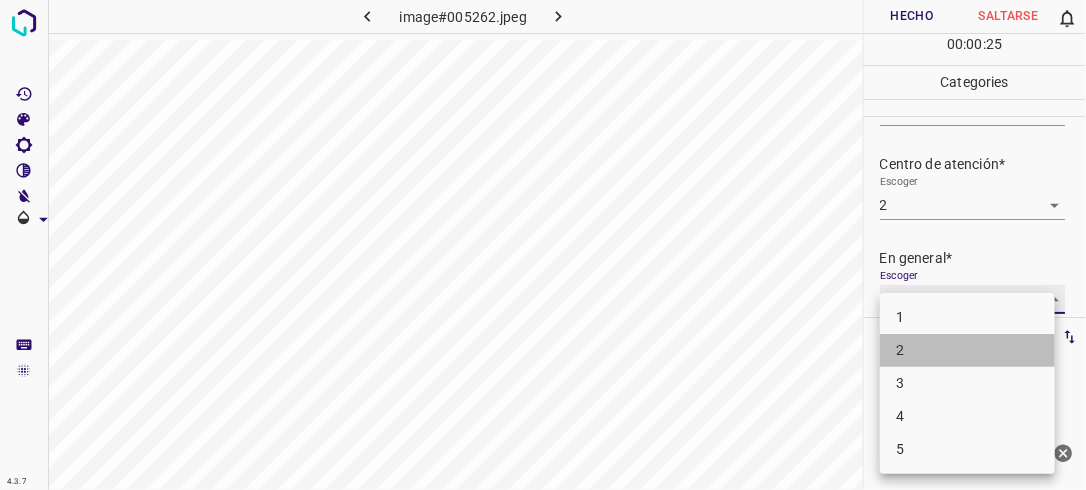 type on "2" 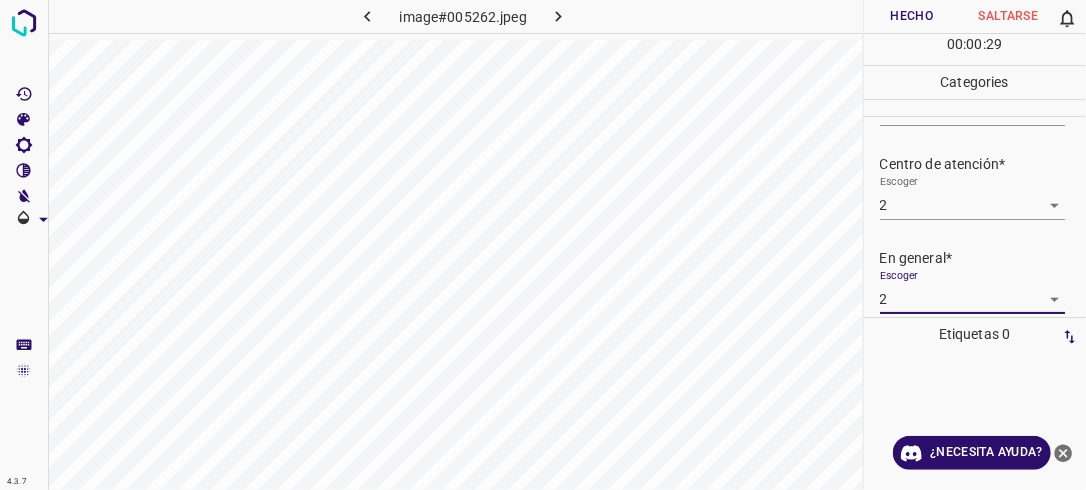 click on "Hecho" at bounding box center (912, 16) 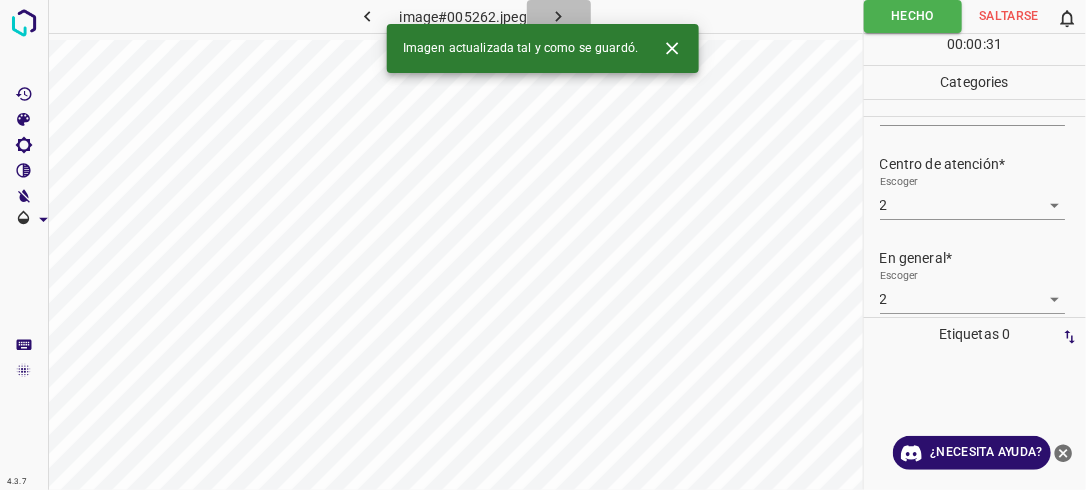 click 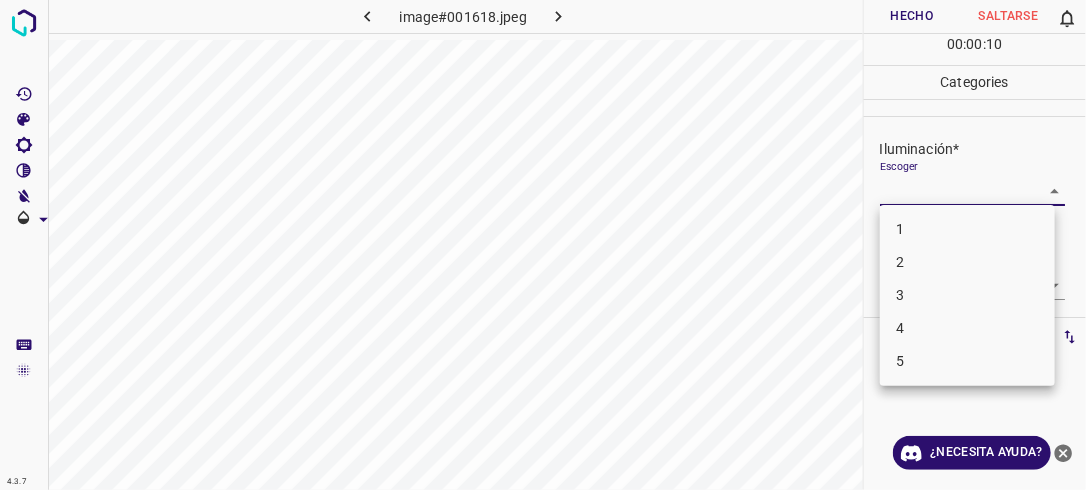 click on "4.3.7 image#001618.jpeg Hecho Saltarse 0 00   : 00   : 10   Categories Iluminación*  Escoger ​ Centro de atención*  Escoger ​ En general*  Escoger ​ Etiquetas 0 Categories 1 Lighting 2 Focus 3 Overall Tools Espacio Cambiar entre modos (Dibujar y Editar) Yo Etiquetado automático R Restaurar zoom M Acercar N Alejar Borrar Eliminar etiqueta de selección Filtros Z Restaurar filtros X Filtro de saturación C Filtro de brillo V Filtro de contraste B Filtro de escala de grises General O Descargar ¿Necesita ayuda? -Mensaje de texto -Esconder -Borrar 1 2 3 4 5" at bounding box center (543, 245) 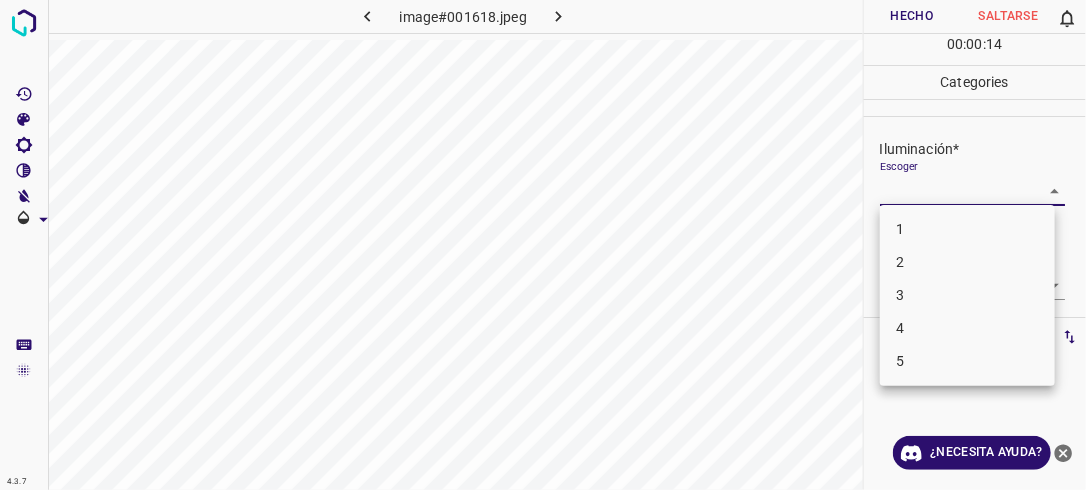 click on "3" at bounding box center (967, 295) 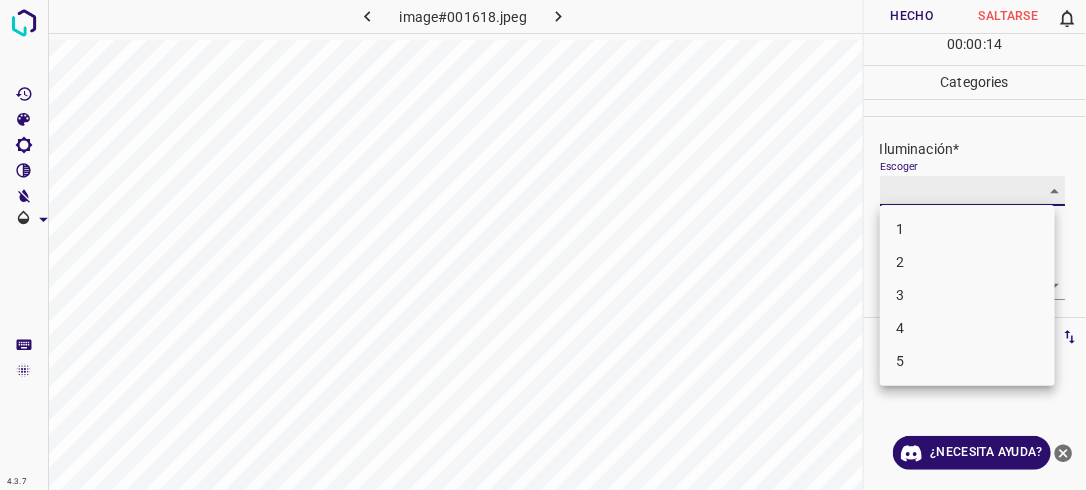 type on "3" 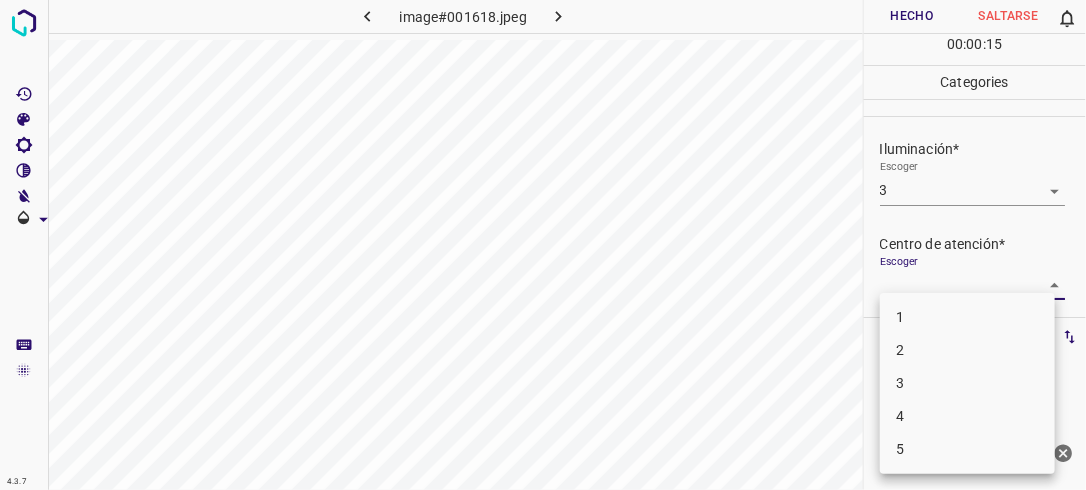 click on "4.3.7 image#001618.jpeg Hecho Saltarse 0 00   : 00   : 15   Categories Iluminación*  Escoger 3 3 Centro de atención*  Escoger ​ En general*  Escoger ​ Etiquetas 0 Categories 1 Lighting 2 Focus 3 Overall Tools Espacio Cambiar entre modos (Dibujar y Editar) Yo Etiquetado automático R Restaurar zoom M Acercar N Alejar Borrar Eliminar etiqueta de selección Filtros Z Restaurar filtros X Filtro de saturación C Filtro de brillo V Filtro de contraste B Filtro de escala de grises General O Descargar ¿Necesita ayuda? -Mensaje de texto -Esconder -Borrar 1 2 3 4 5" at bounding box center (543, 245) 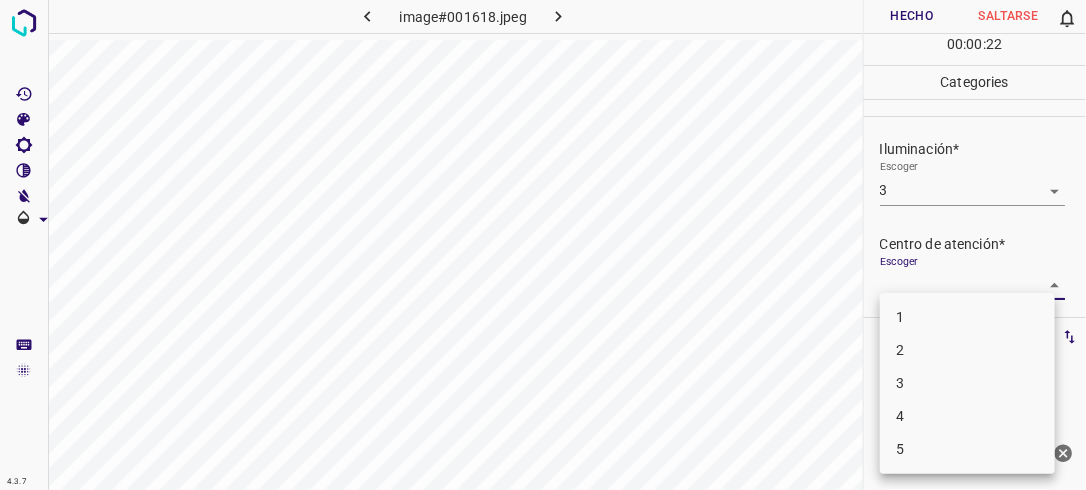 click on "3" at bounding box center (967, 383) 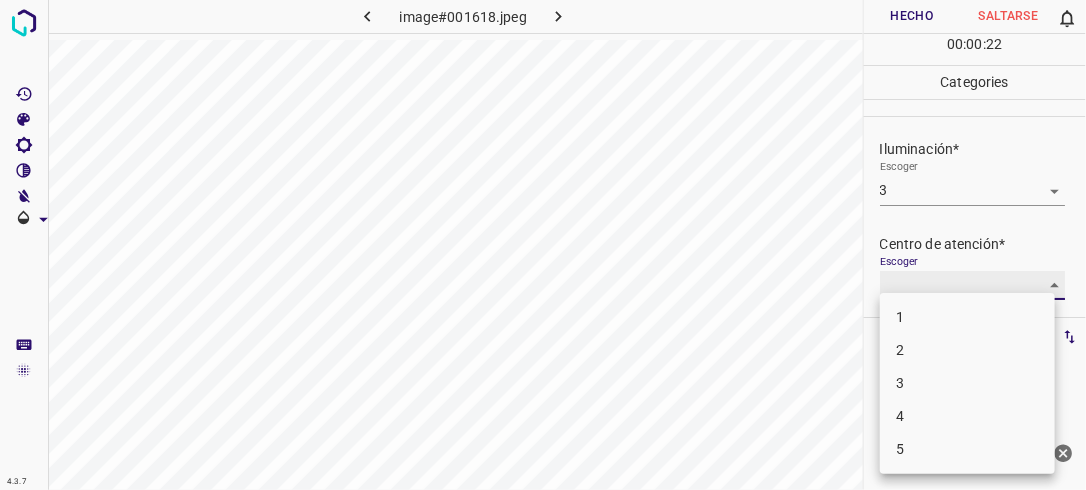 type on "3" 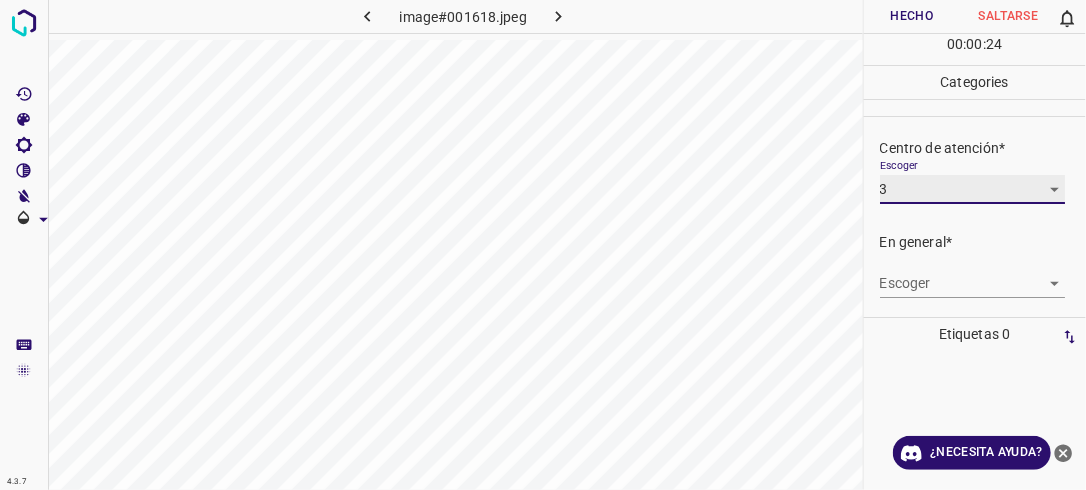scroll, scrollTop: 98, scrollLeft: 0, axis: vertical 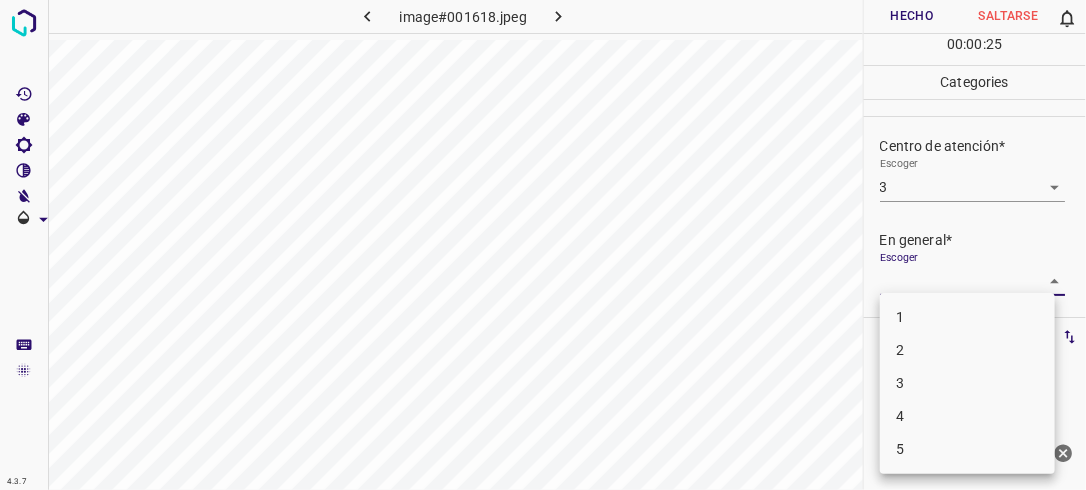 click on "4.3.7 image#001618.jpeg Hecho Saltarse 0 00   : 00   : 25   Categories Iluminación*  Escoger 3 3 Centro de atención*  Escoger 3 3 En general*  Escoger ​ Etiquetas 0 Categories 1 Lighting 2 Focus 3 Overall Tools Espacio Cambiar entre modos (Dibujar y Editar) Yo Etiquetado automático R Restaurar zoom M Acercar N Alejar Borrar Eliminar etiqueta de selección Filtros Z Restaurar filtros X Filtro de saturación C Filtro de brillo V Filtro de contraste B Filtro de escala de grises General O Descargar ¿Necesita ayuda? -Mensaje de texto -Esconder -Borrar 1 2 3 4 5" at bounding box center (543, 245) 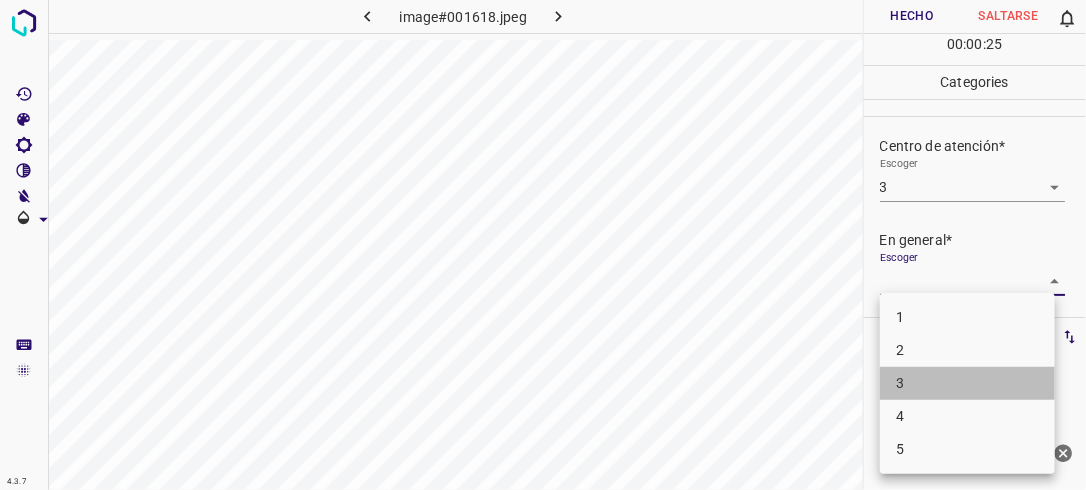 click on "3" at bounding box center (967, 383) 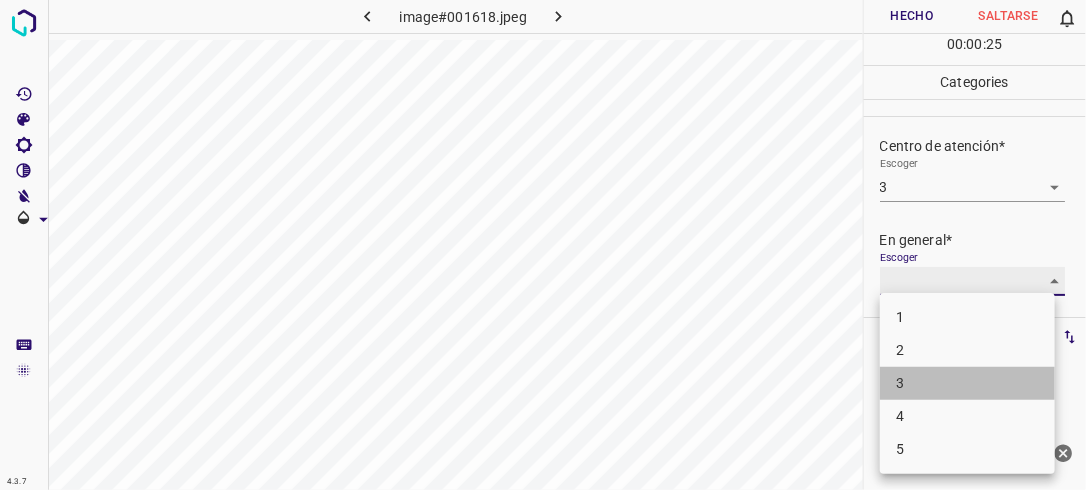 type on "3" 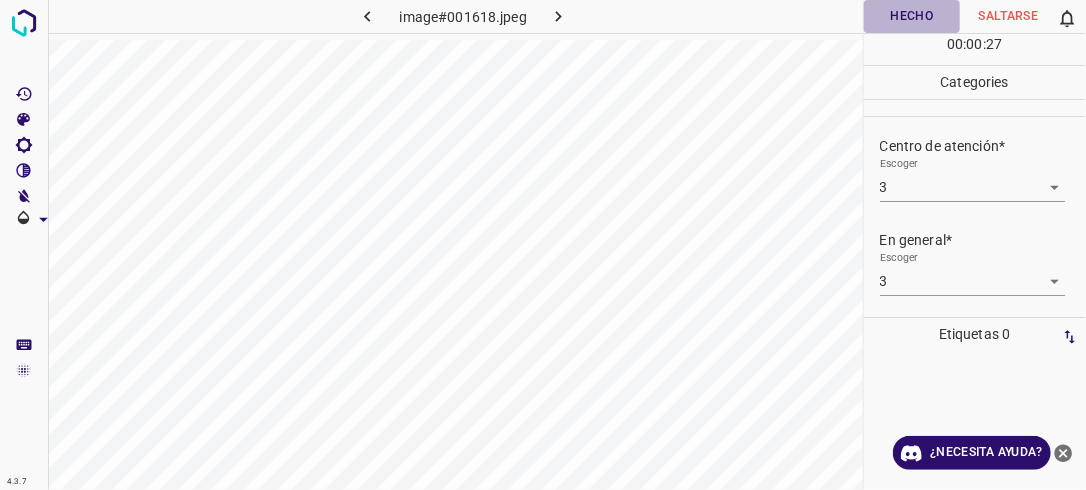 click on "Hecho" at bounding box center [912, 16] 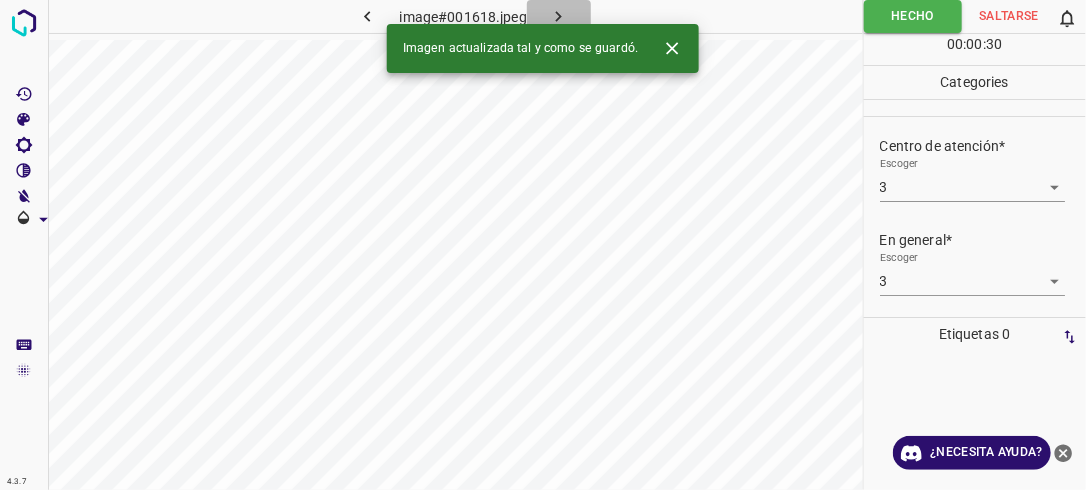click at bounding box center [559, 16] 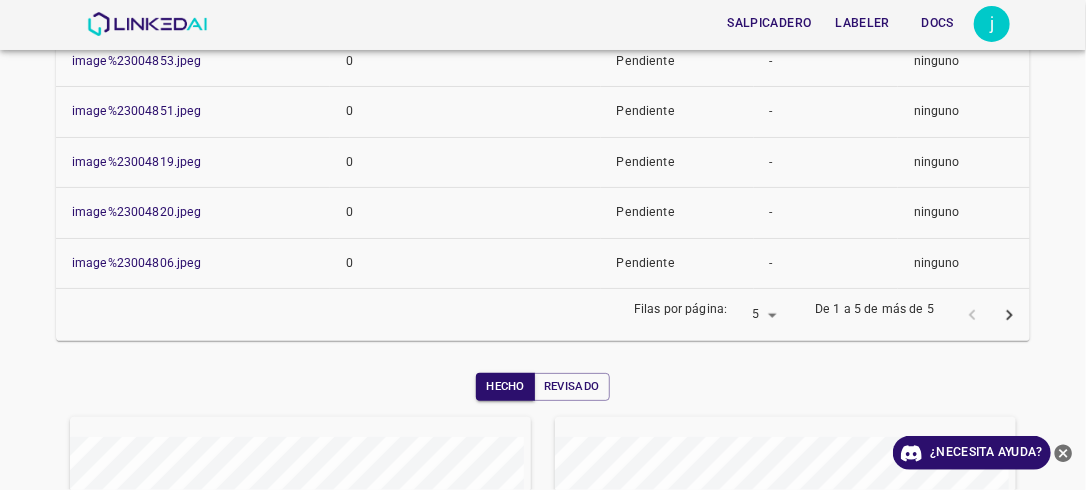 scroll, scrollTop: 628, scrollLeft: 0, axis: vertical 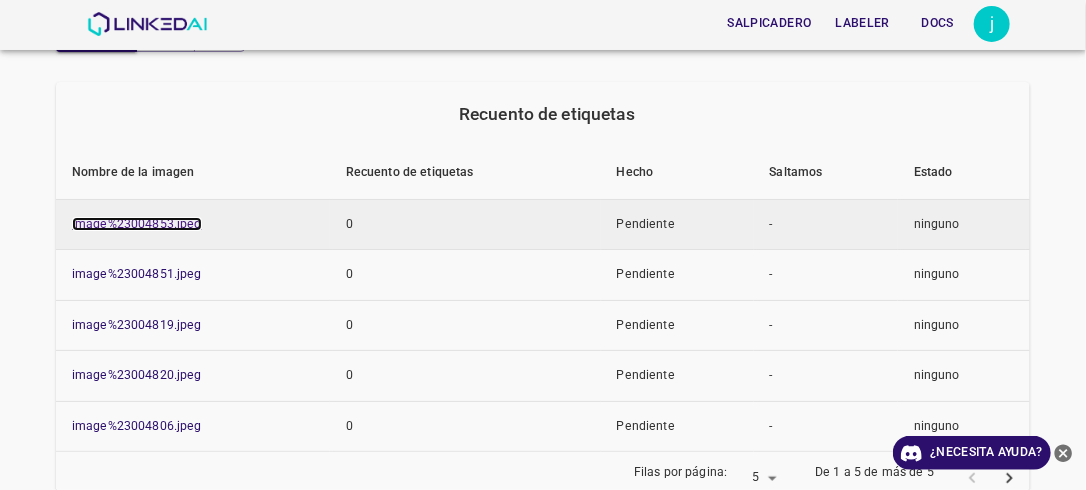 click on "image%23004853.jpeg" at bounding box center (137, 224) 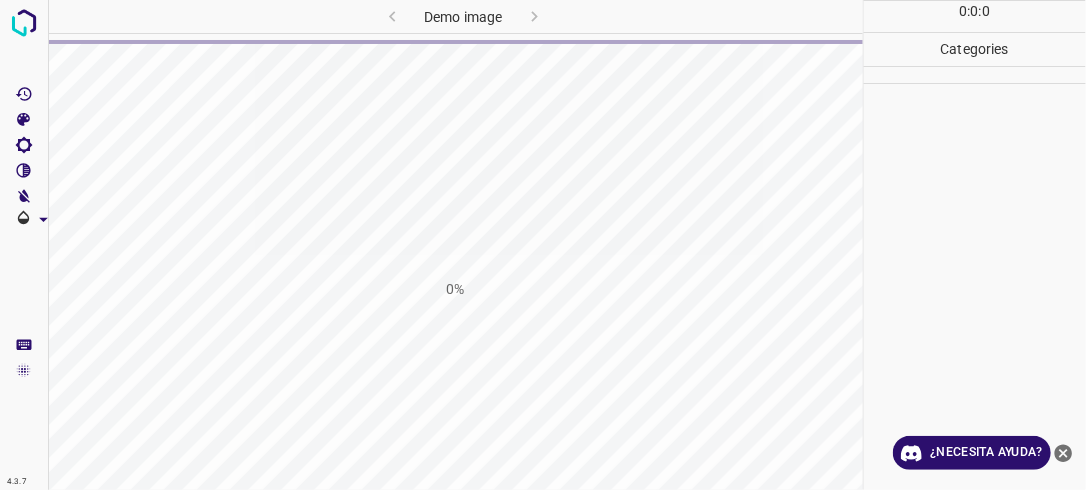 scroll, scrollTop: 0, scrollLeft: 0, axis: both 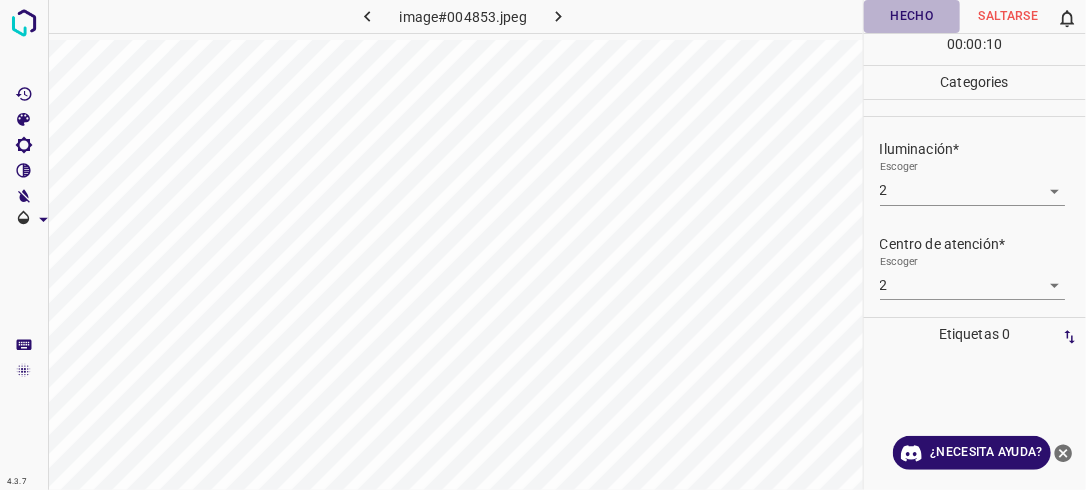 click on "Hecho" at bounding box center (912, 16) 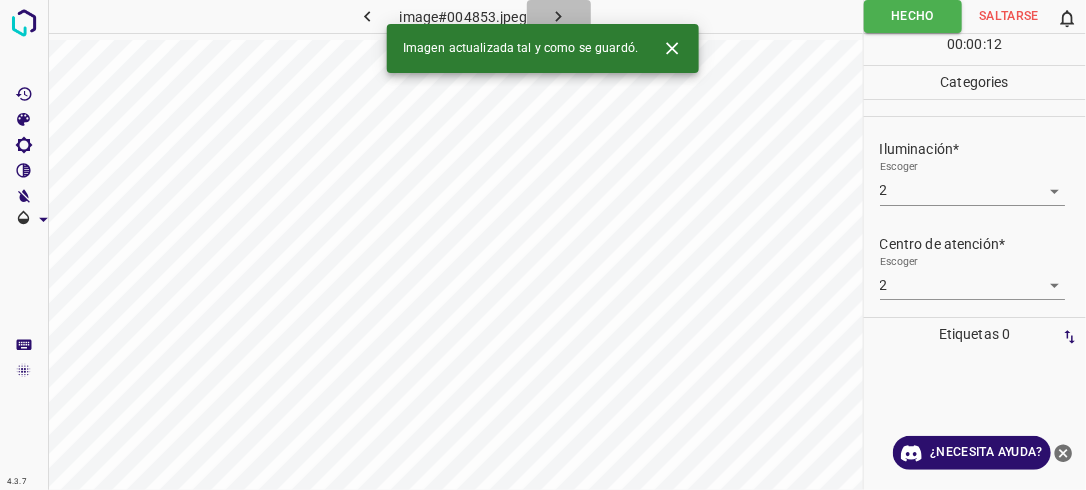 click 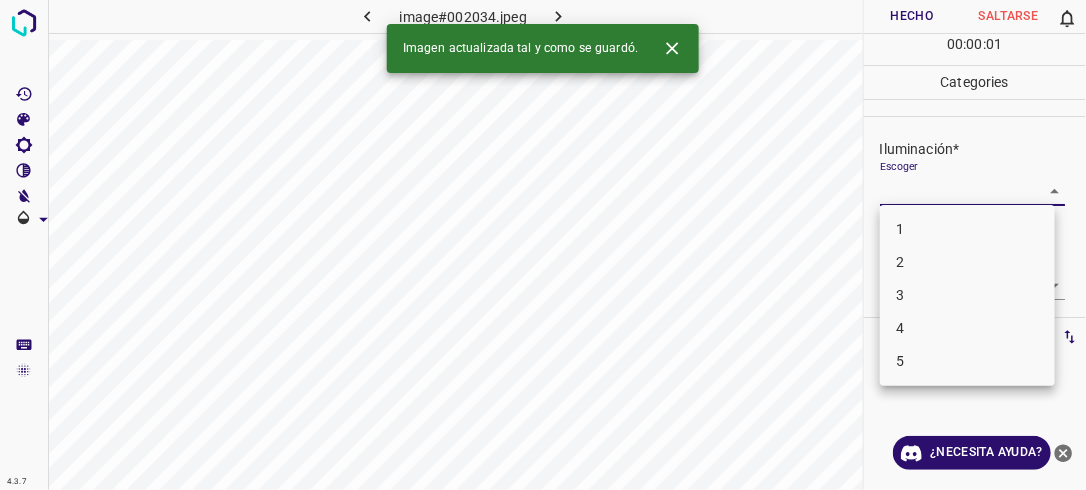 click on "4.3.7 image#002034.jpeg Hecho Saltarse 0 00   : 00   : 01   Categories Iluminación*  Escoger ​ Centro de atención*  Escoger ​ En general*  Escoger ​ Etiquetas 0 Categories 1 Lighting 2 Focus 3 Overall Tools Espacio Cambiar entre modos (Dibujar y Editar) Yo Etiquetado automático R Restaurar zoom M Acercar N Alejar Borrar Eliminar etiqueta de selección Filtros Z Restaurar filtros X Filtro de saturación C Filtro de brillo V Filtro de contraste B Filtro de escala de grises General O Descargar Imagen actualizada tal y como se guardó. ¿Necesita ayuda? -Mensaje de texto -Esconder -Borrar 1 2 3 4 5" at bounding box center [543, 245] 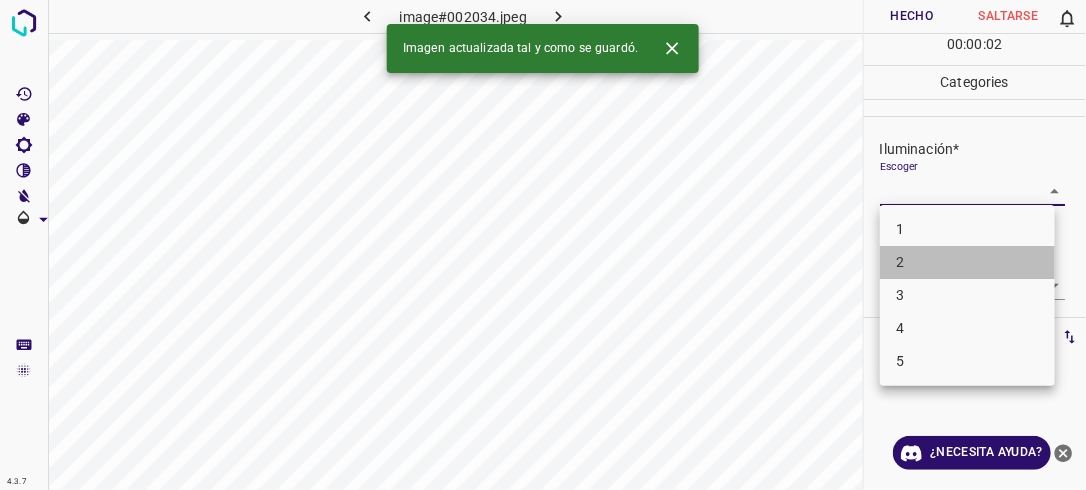 click on "2" at bounding box center (967, 262) 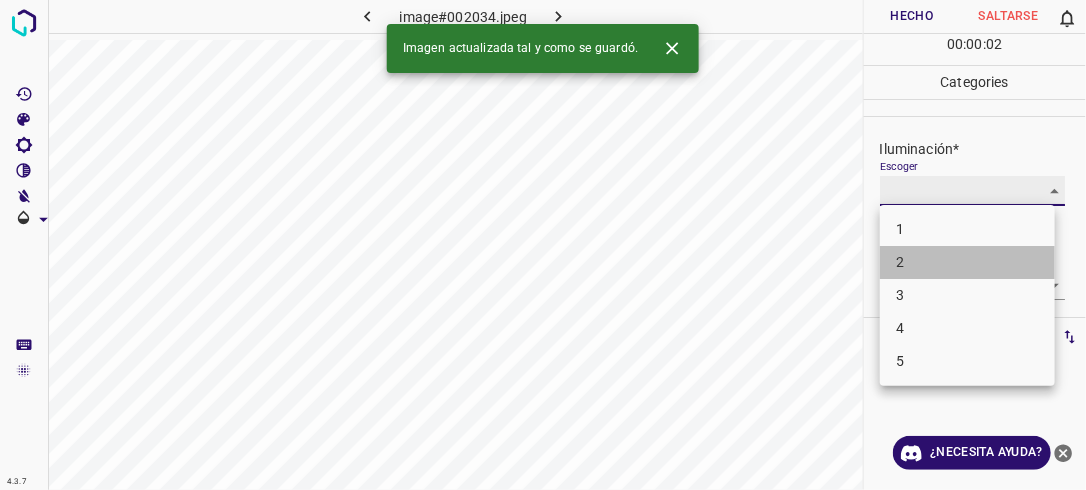 type on "2" 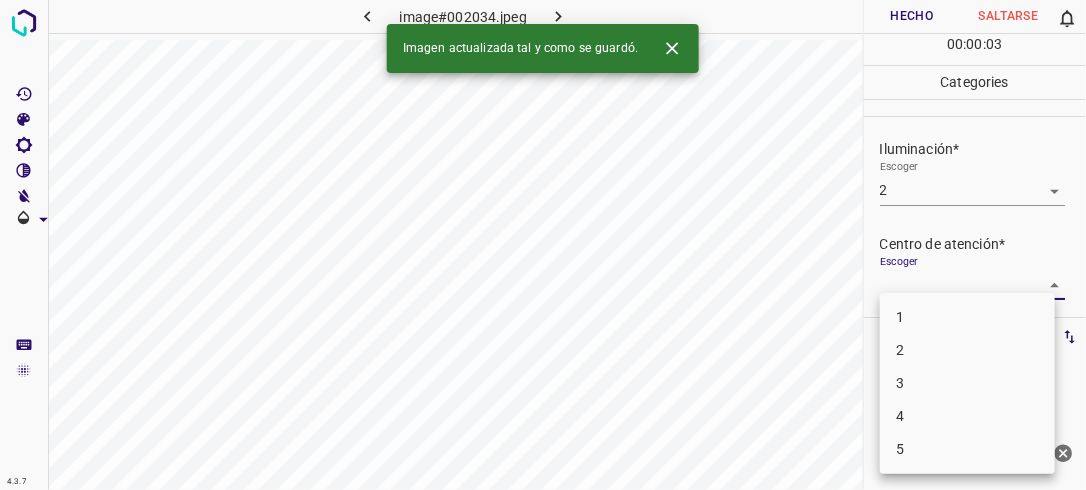 click on "4.3.7 image#002034.jpeg Hecho Saltarse 0 00   : 00   : 03   Categories Iluminación*  Escoger 2 2 Centro de atención*  Escoger ​ En general*  Escoger ​ Etiquetas 0 Categories 1 Lighting 2 Focus 3 Overall Tools Espacio Cambiar entre modos (Dibujar y Editar) Yo Etiquetado automático R Restaurar zoom M Acercar N Alejar Borrar Eliminar etiqueta de selección Filtros Z Restaurar filtros X Filtro de saturación C Filtro de brillo V Filtro de contraste B Filtro de escala de grises General O Descargar Imagen actualizada tal y como se guardó. ¿Necesita ayuda? -Mensaje de texto -Esconder -Borrar 1 2 3 4 5" at bounding box center [543, 245] 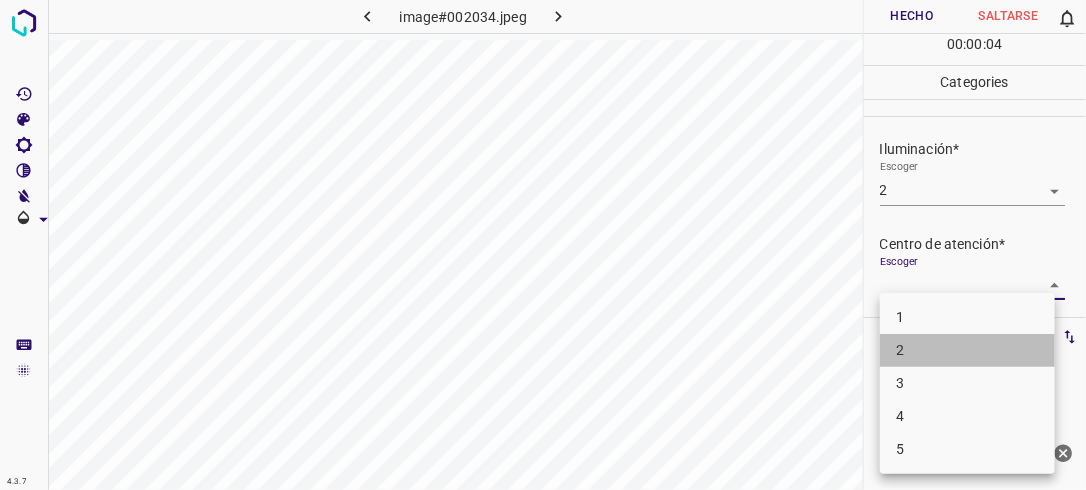 drag, startPoint x: 1000, startPoint y: 341, endPoint x: 1022, endPoint y: 304, distance: 43.046486 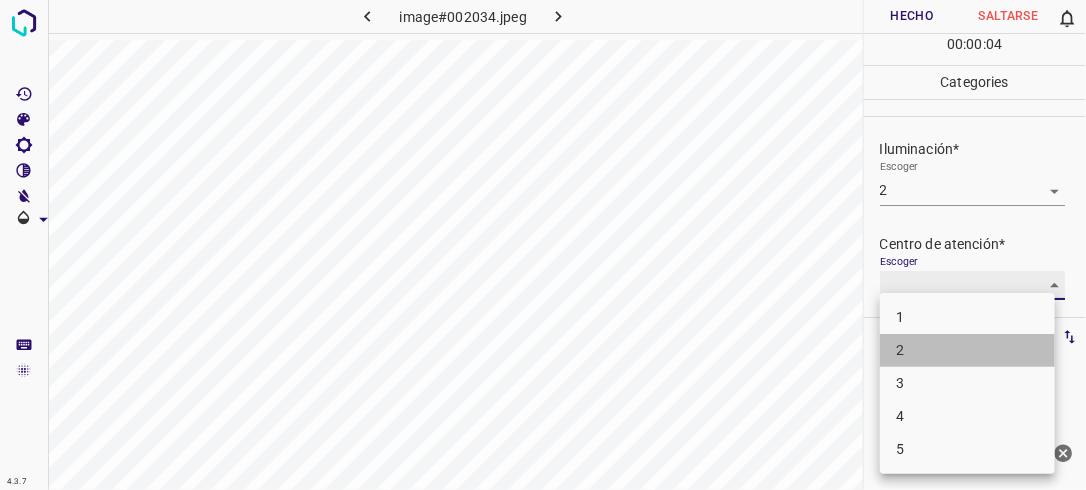 type on "2" 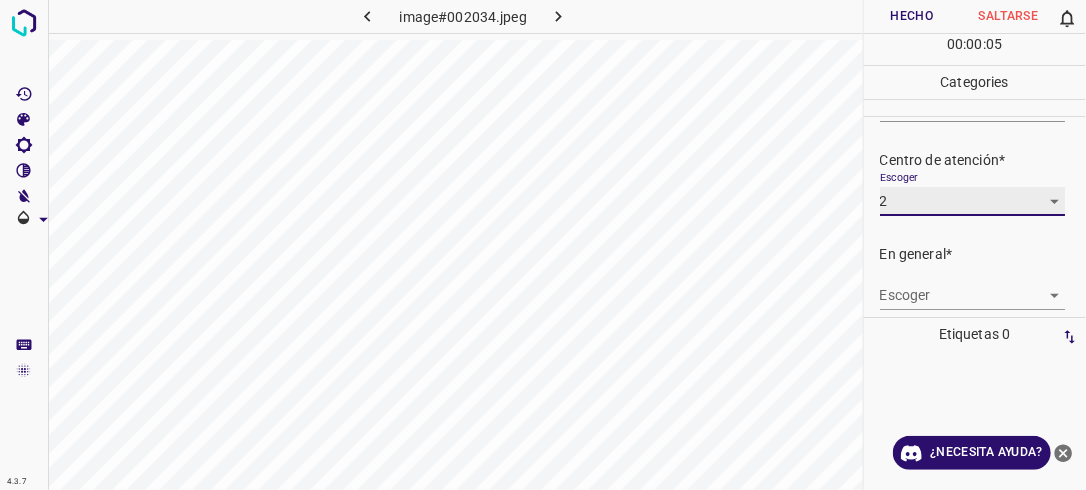 scroll, scrollTop: 86, scrollLeft: 0, axis: vertical 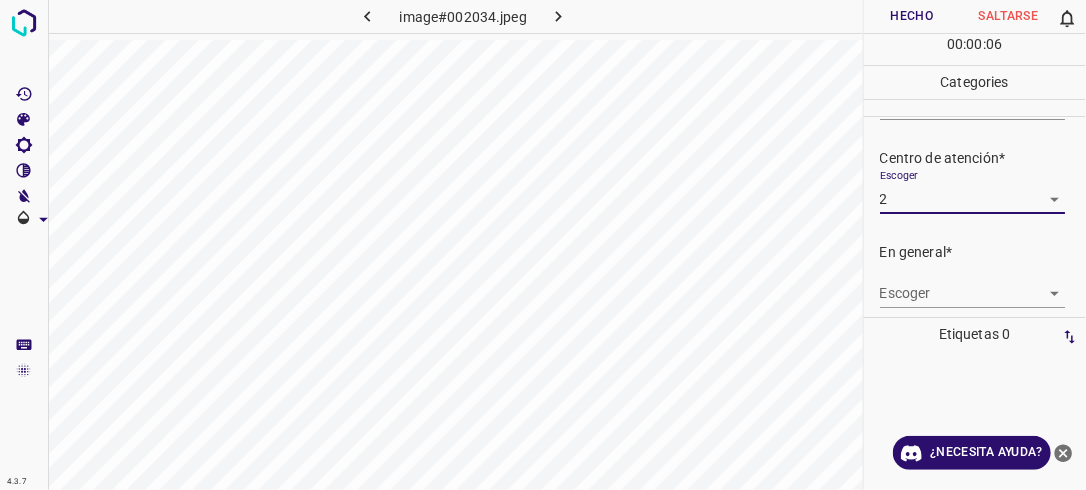click on "4.3.7 image#002034.jpeg Hecho Saltarse 0 00   : 00   : 06   Categories Iluminación*  Escoger 2 2 Centro de atención*  Escoger 2 2 En general*  Escoger ​ Etiquetas 0 Categories 1 Lighting 2 Focus 3 Overall Tools Espacio Cambiar entre modos (Dibujar y Editar) Yo Etiquetado automático R Restaurar zoom M Acercar N Alejar Borrar Eliminar etiqueta de selección Filtros Z Restaurar filtros X Filtro de saturación C Filtro de brillo V Filtro de contraste B Filtro de escala de grises General O Descargar ¿Necesita ayuda? -Mensaje de texto -Esconder -Borrar" at bounding box center [543, 245] 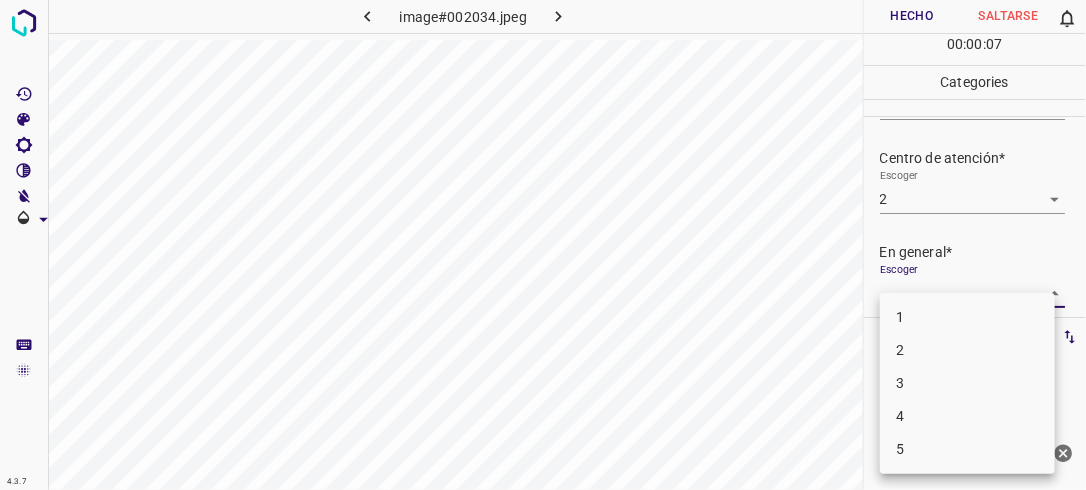 click on "2" at bounding box center (967, 350) 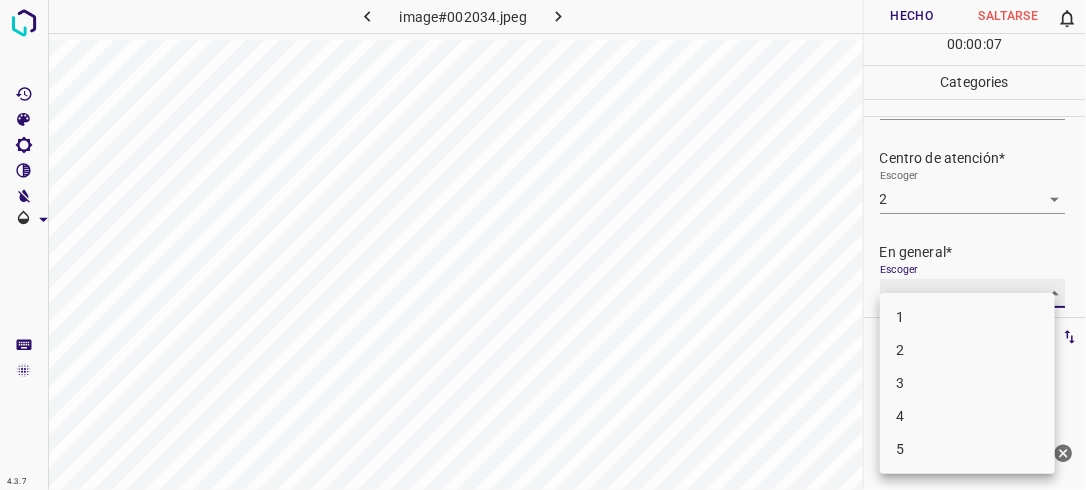 type on "2" 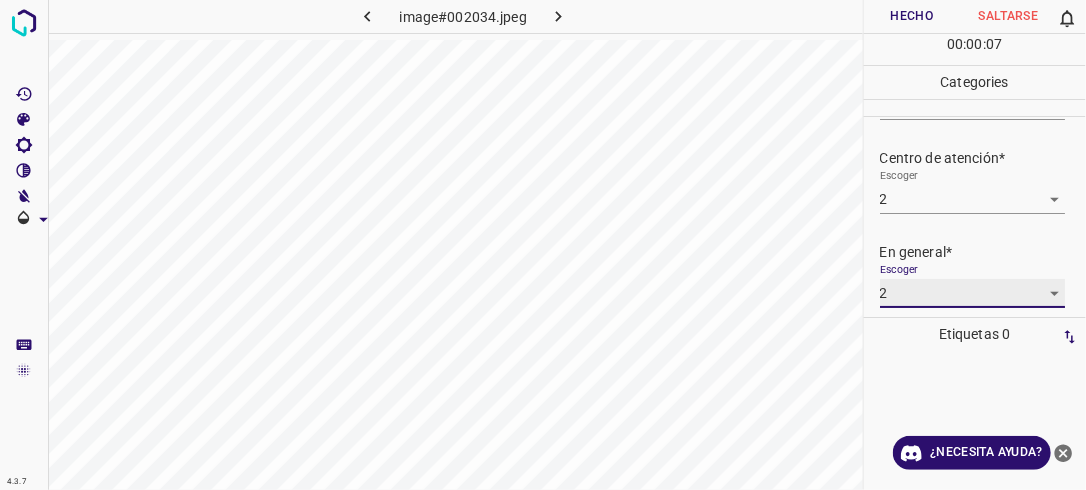 scroll, scrollTop: 86, scrollLeft: 0, axis: vertical 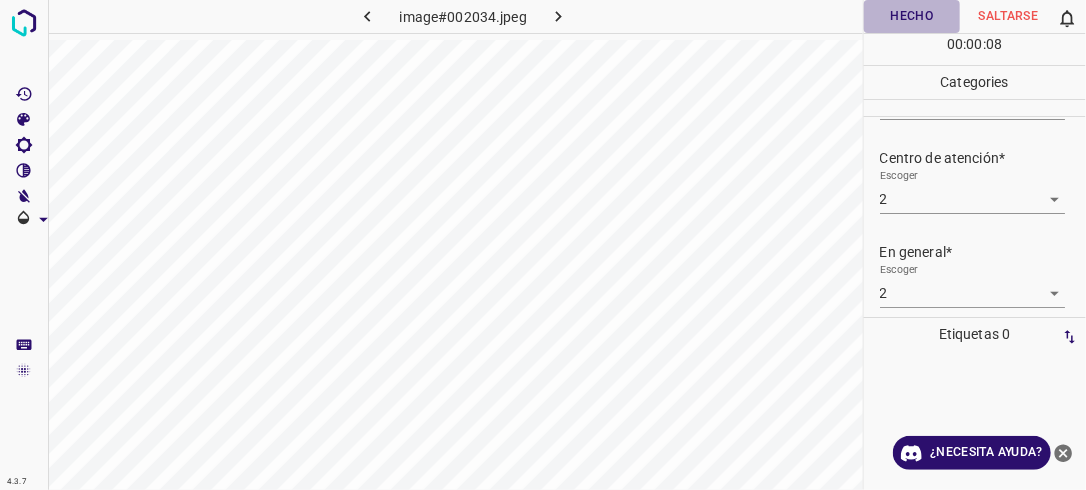 click on "Hecho" at bounding box center [912, 16] 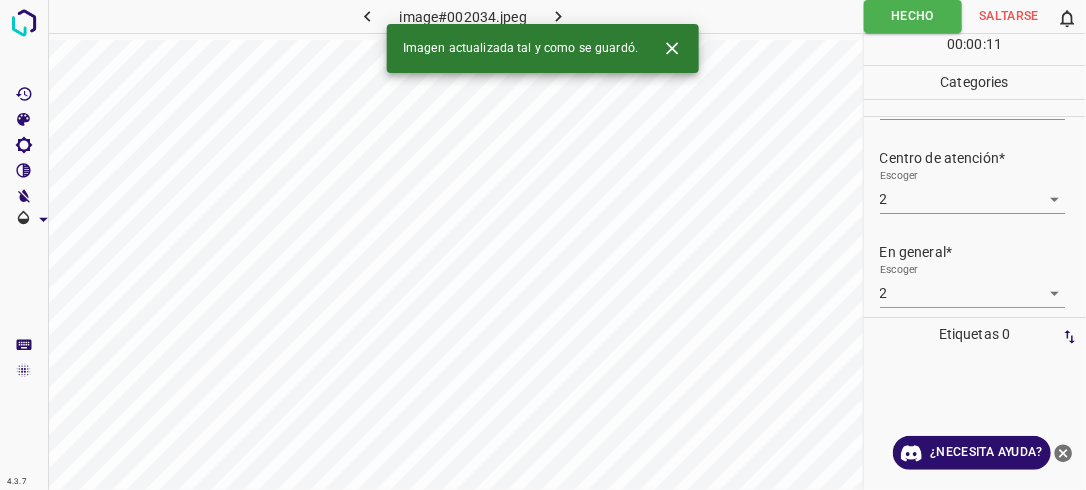 click 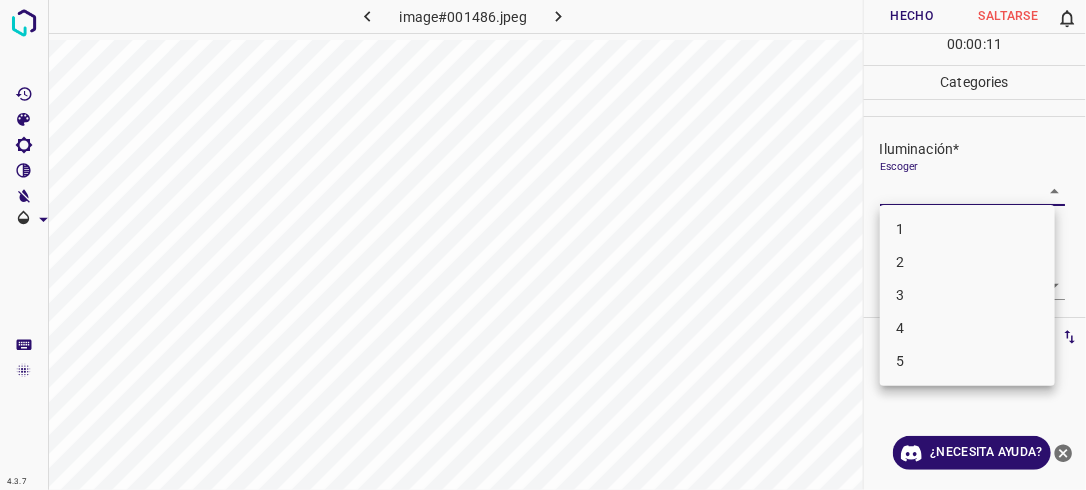 click on "4.3.7 image#001486.jpeg Hecho Saltarse 0 00   : 00   : 11   Categories Iluminación*  Escoger ​ Centro de atención*  Escoger ​ En general*  Escoger ​ Etiquetas 0 Categories 1 Lighting 2 Focus 3 Overall Tools Espacio Cambiar entre modos (Dibujar y Editar) Yo Etiquetado automático R Restaurar zoom M Acercar N Alejar Borrar Eliminar etiqueta de selección Filtros Z Restaurar filtros X Filtro de saturación C Filtro de brillo V Filtro de contraste B Filtro de escala de grises General O Descargar ¿Necesita ayuda? -Mensaje de texto -Esconder -Borrar 1 2 3 4 5" at bounding box center (543, 245) 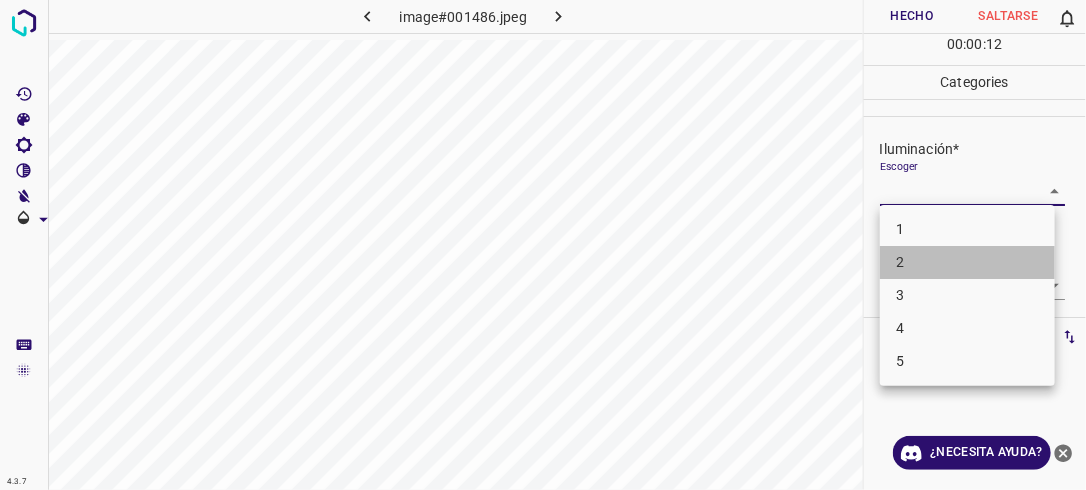 click on "2" at bounding box center [967, 262] 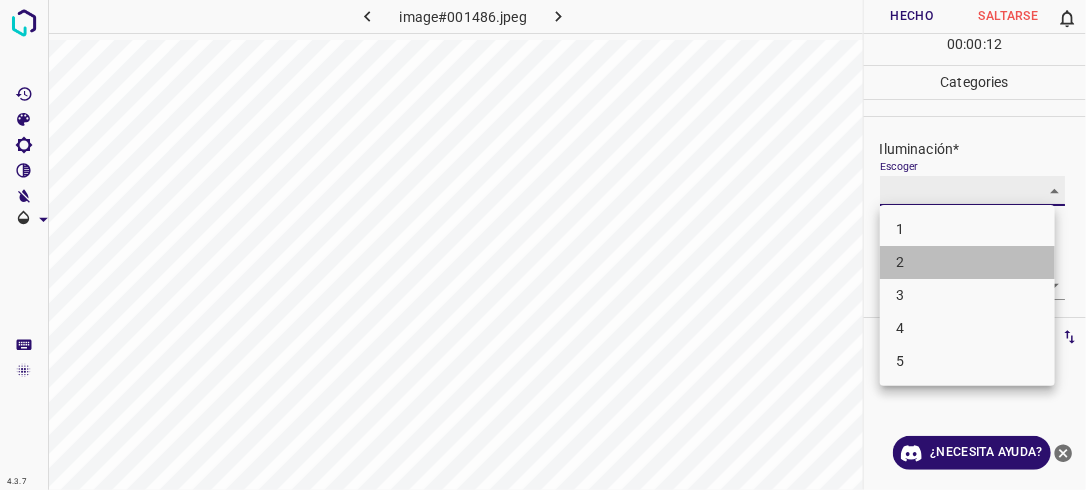 type on "2" 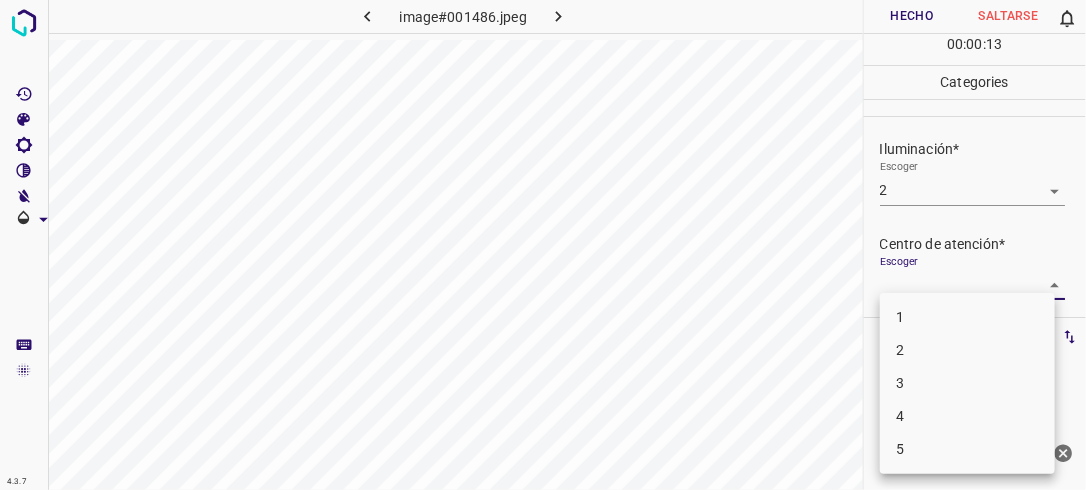 click on "4.3.7 image#001486.jpeg Hecho Saltarse 0 00   : 00   : 13   Categories Iluminación*  Escoger 2 2 Centro de atención*  Escoger ​ En general*  Escoger ​ Etiquetas 0 Categories 1 Lighting 2 Focus 3 Overall Tools Espacio Cambiar entre modos (Dibujar y Editar) Yo Etiquetado automático R Restaurar zoom M Acercar N Alejar Borrar Eliminar etiqueta de selección Filtros Z Restaurar filtros X Filtro de saturación C Filtro de brillo V Filtro de contraste B Filtro de escala de grises General O Descargar ¿Necesita ayuda? -Mensaje de texto -Esconder -Borrar 1 2 3 4 5" at bounding box center (543, 245) 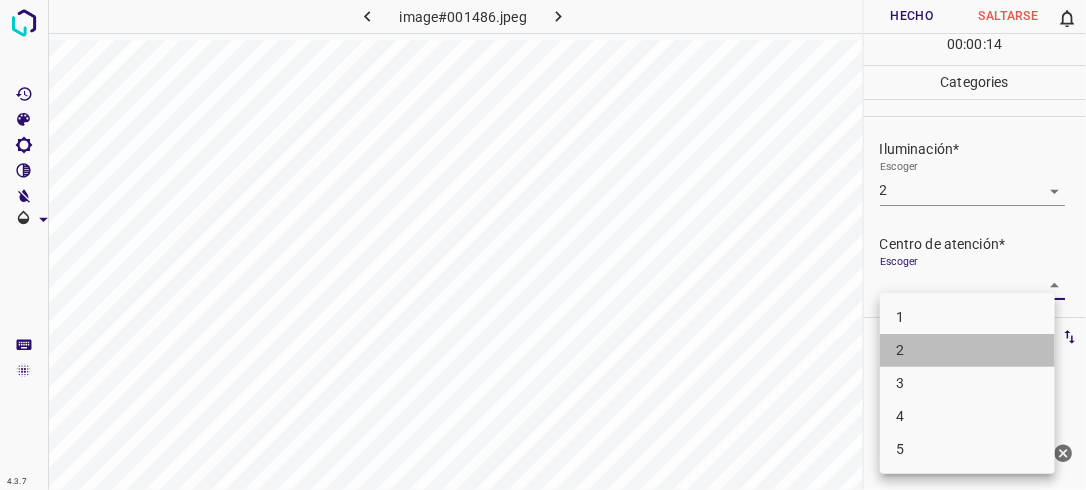 click on "2" at bounding box center (967, 350) 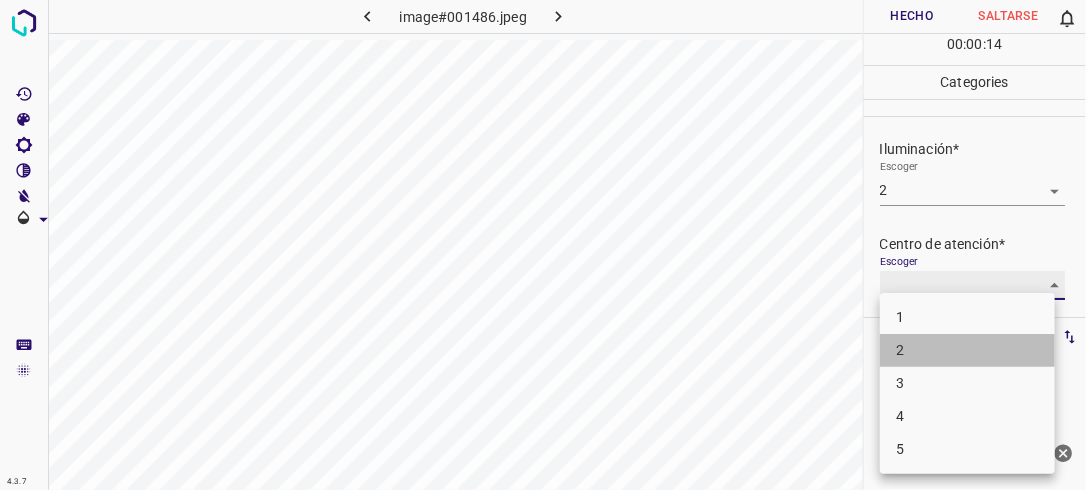 type on "2" 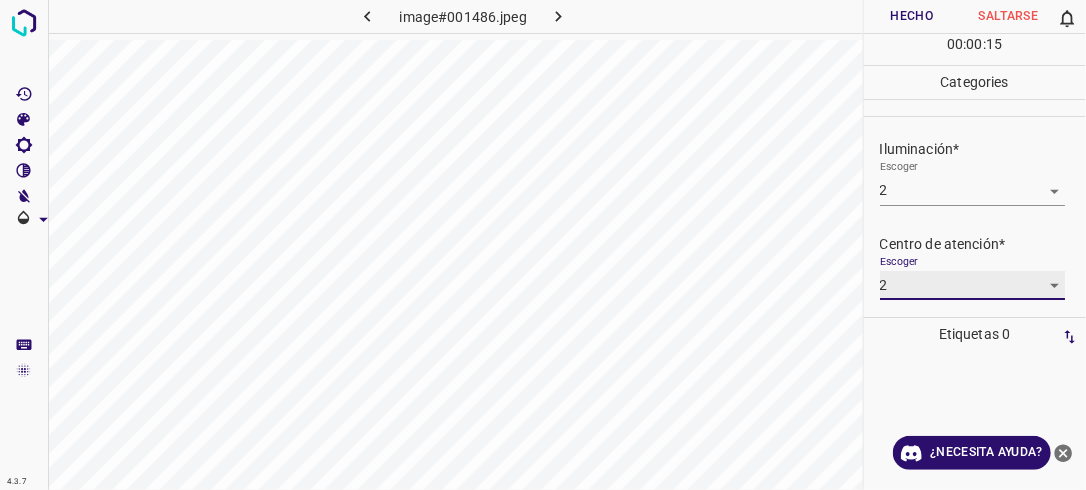scroll, scrollTop: 98, scrollLeft: 0, axis: vertical 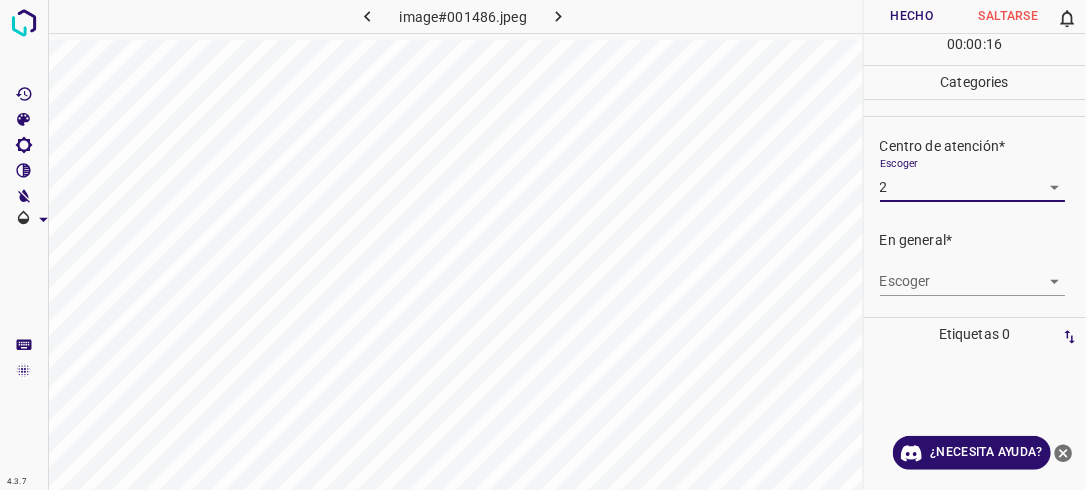 click on "4.3.7 image#001486.jpeg Hecho Saltarse 0 00   : 00   : 16   Categories Iluminación*  Escoger 2 2 Centro de atención*  Escoger 2 2 En general*  Escoger ​ Etiquetas 0 Categories 1 Lighting 2 Focus 3 Overall Tools Espacio Cambiar entre modos (Dibujar y Editar) Yo Etiquetado automático R Restaurar zoom M Acercar N Alejar Borrar Eliminar etiqueta de selección Filtros Z Restaurar filtros X Filtro de saturación C Filtro de brillo V Filtro de contraste B Filtro de escala de grises General O Descargar ¿Necesita ayuda? -Mensaje de texto -Esconder -Borrar" at bounding box center [543, 245] 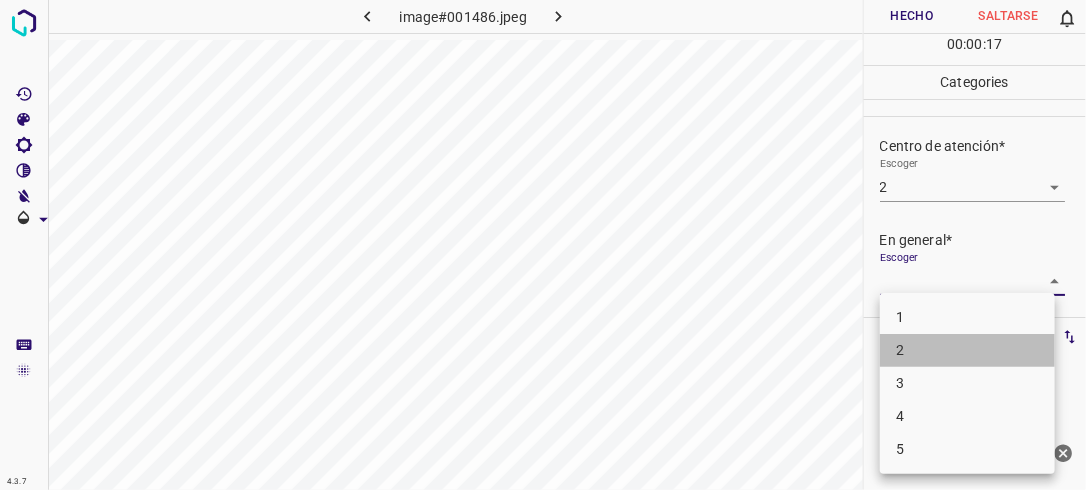 click on "2" at bounding box center (967, 350) 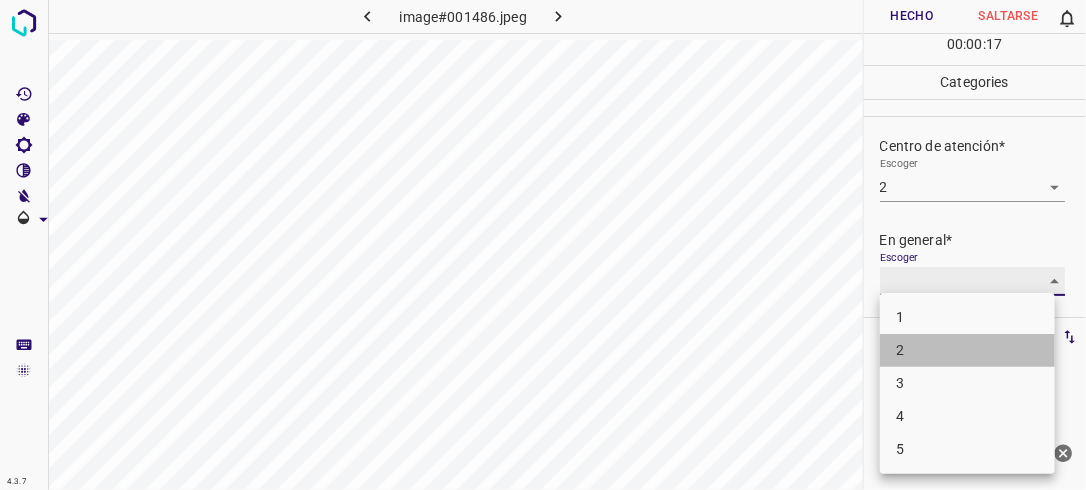 type on "2" 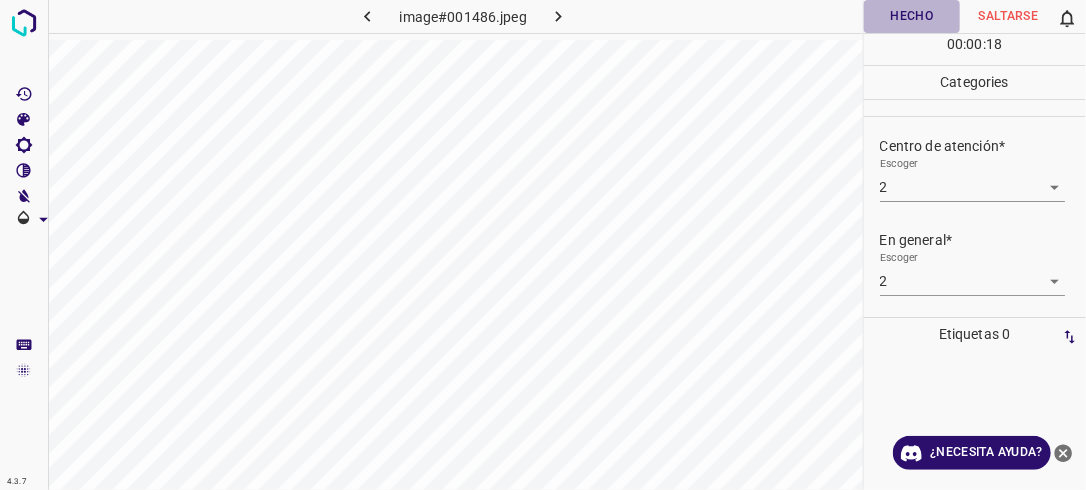 click on "Hecho" at bounding box center [912, 16] 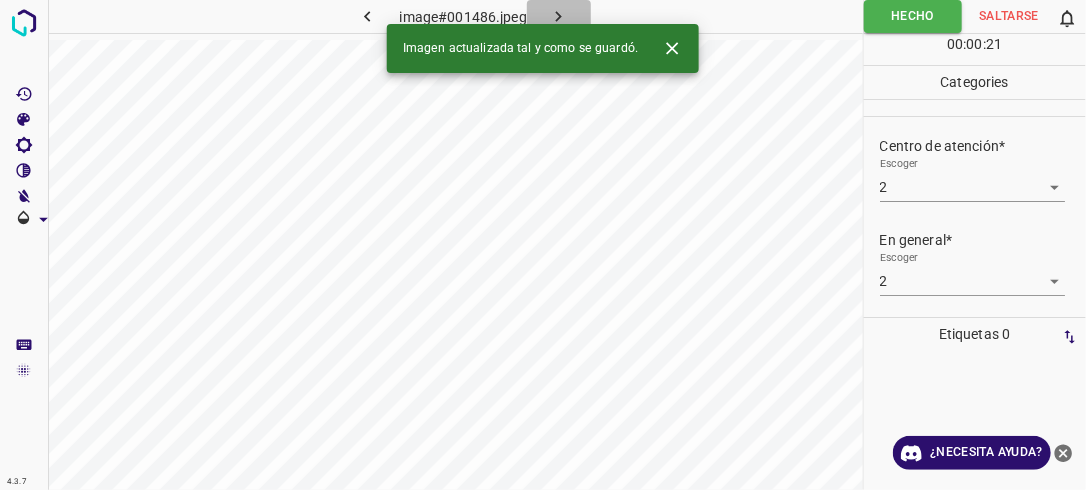 click at bounding box center [559, 16] 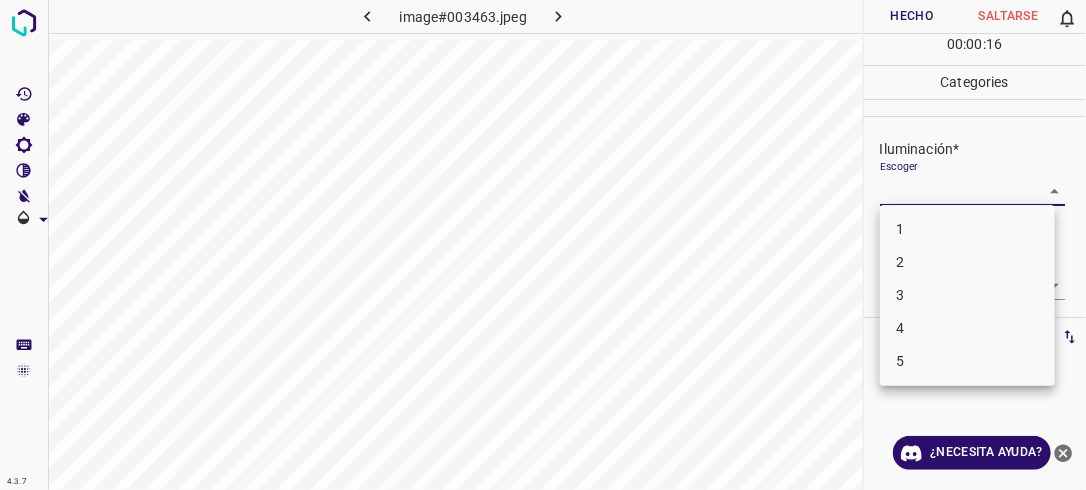 click on "4.3.7 image#003463.jpeg Hecho Saltarse 0 00   : 00   : 16   Categories Iluminación*  Escoger ​ Centro de atención*  Escoger ​ En general*  Escoger ​ Etiquetas 0 Categories 1 Lighting 2 Focus 3 Overall Tools Espacio Cambiar entre modos (Dibujar y Editar) Yo Etiquetado automático R Restaurar zoom M Acercar N Alejar Borrar Eliminar etiqueta de selección Filtros Z Restaurar filtros X Filtro de saturación C Filtro de brillo V Filtro de contraste B Filtro de escala de grises General O Descargar ¿Necesita ayuda? -Mensaje de texto -Esconder -Borrar 1 2 3 4 5" at bounding box center (543, 245) 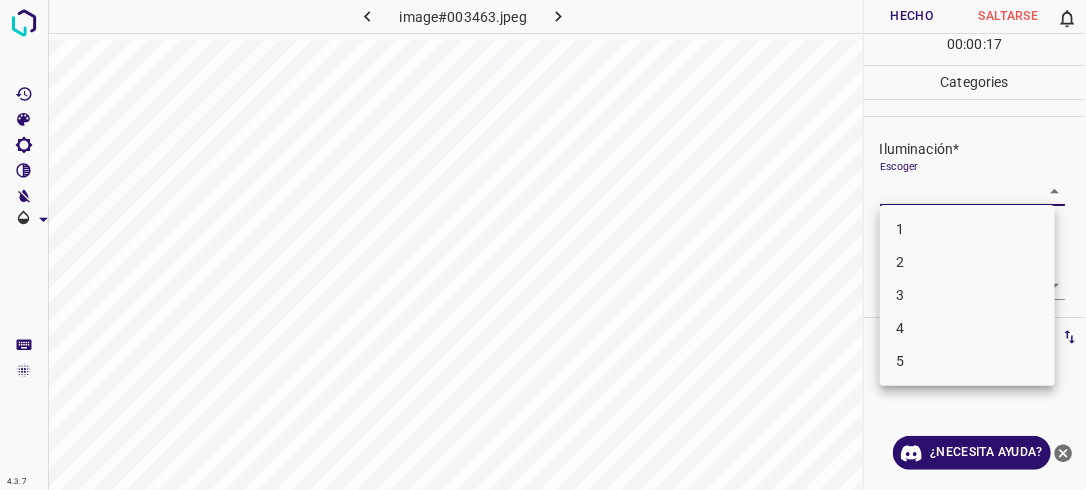 click on "2" at bounding box center [967, 262] 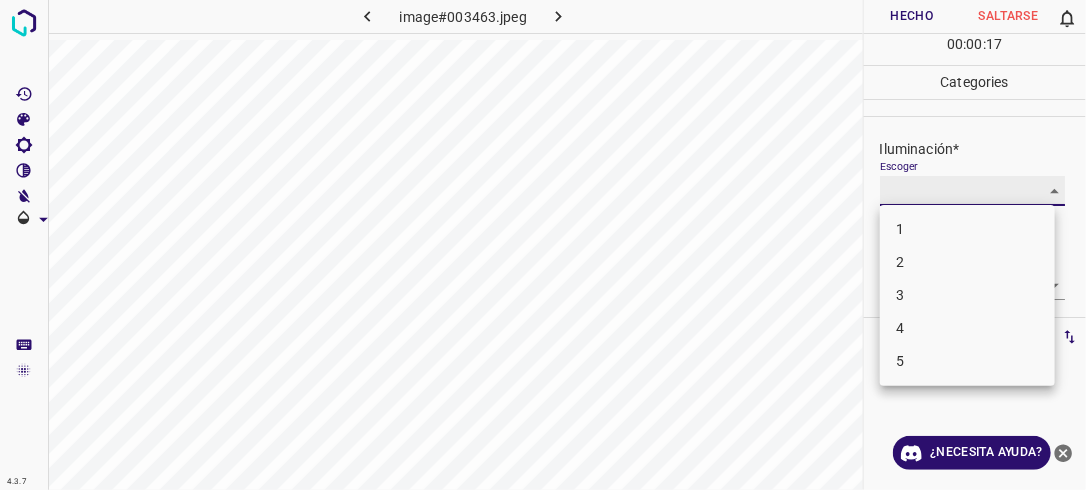 type on "2" 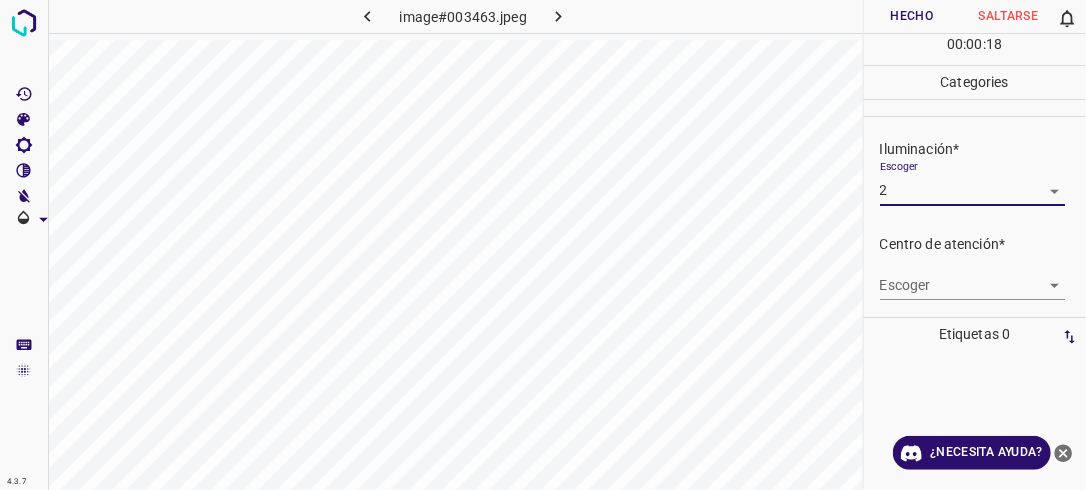 click on "4.3.7 image#003463.jpeg Hecho Saltarse 0 00   : 00   : 18   Categories Iluminación*  Escoger 2 2 Centro de atención*  Escoger ​ En general*  Escoger ​ Etiquetas 0 Categories 1 Lighting 2 Focus 3 Overall Tools Espacio Cambiar entre modos (Dibujar y Editar) Yo Etiquetado automático R Restaurar zoom M Acercar N Alejar Borrar Eliminar etiqueta de selección Filtros Z Restaurar filtros X Filtro de saturación C Filtro de brillo V Filtro de contraste B Filtro de escala de grises General O Descargar ¿Necesita ayuda? -Mensaje de texto -Esconder -Borrar" at bounding box center [543, 245] 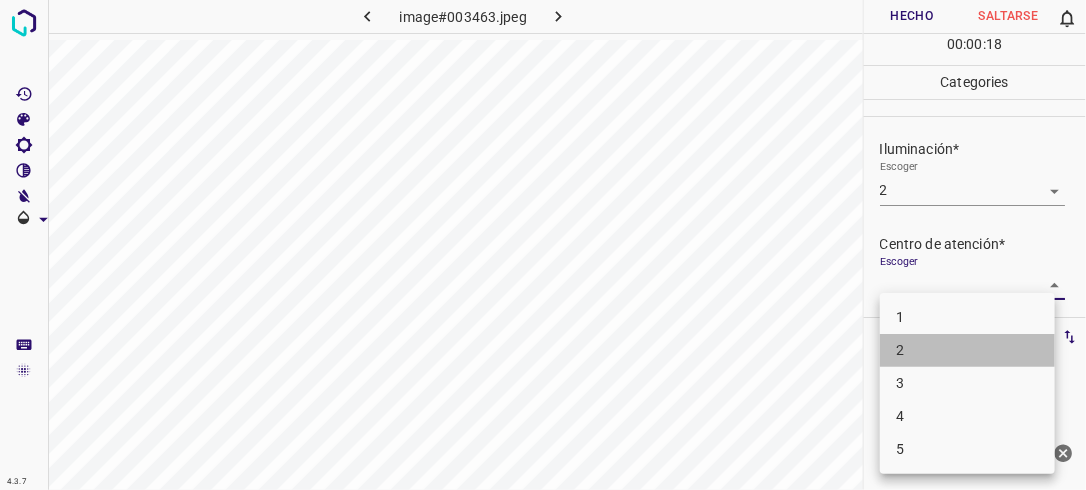 click on "2" at bounding box center [967, 350] 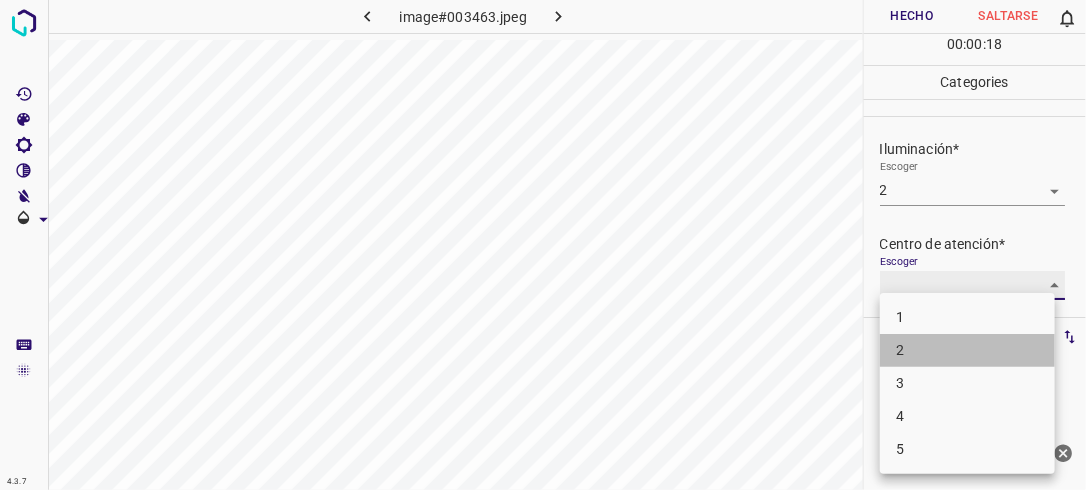 type on "2" 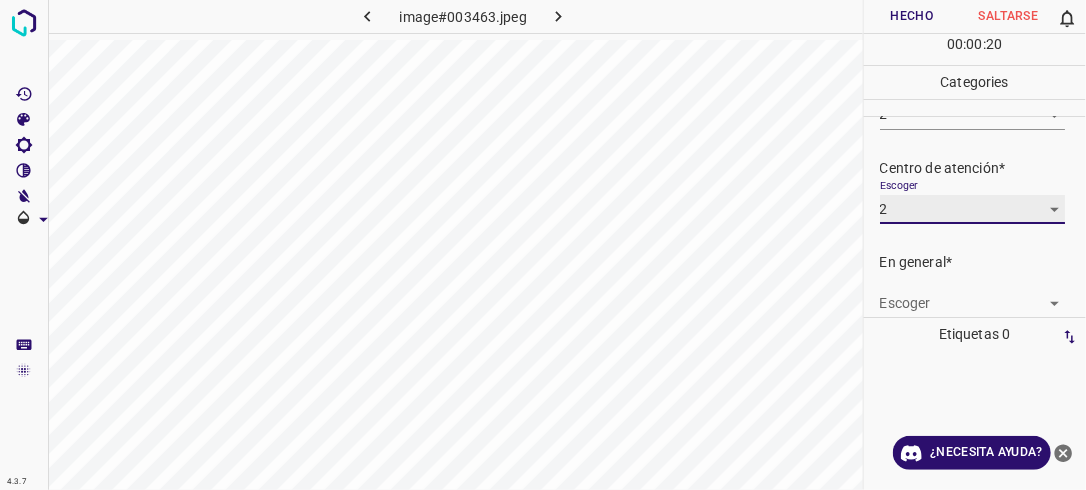 scroll, scrollTop: 98, scrollLeft: 0, axis: vertical 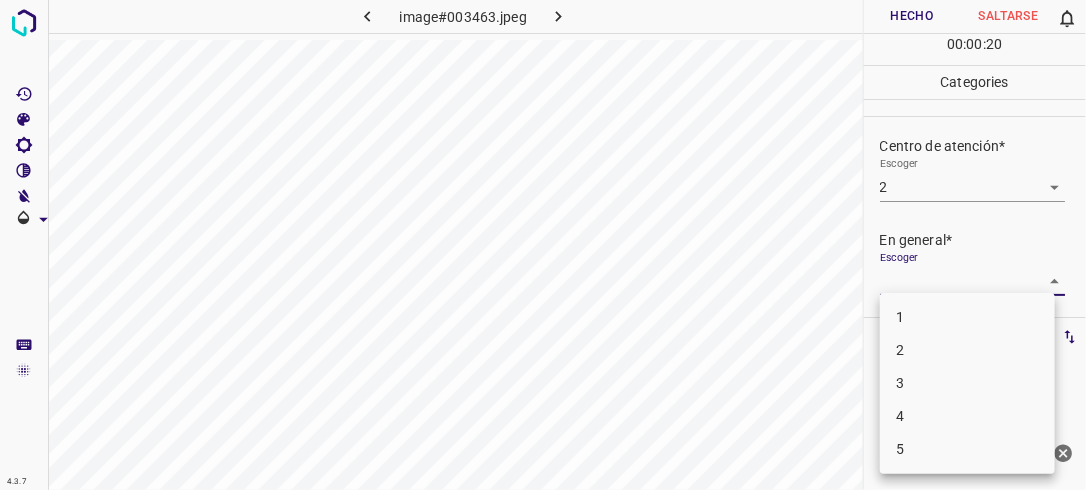click on "4.3.7 image#003463.jpeg Hecho Saltarse 0 00   : 00   : 20   Categories Iluminación*  Escoger 2 2 Centro de atención*  Escoger 2 2 En general*  Escoger ​ Etiquetas 0 Categories 1 Lighting 2 Focus 3 Overall Tools Espacio Cambiar entre modos (Dibujar y Editar) Yo Etiquetado automático R Restaurar zoom M Acercar N Alejar Borrar Eliminar etiqueta de selección Filtros Z Restaurar filtros X Filtro de saturación C Filtro de brillo V Filtro de contraste B Filtro de escala de grises General O Descargar ¿Necesita ayuda? -Mensaje de texto -Esconder -Borrar 1 2 3 4 5" at bounding box center [543, 245] 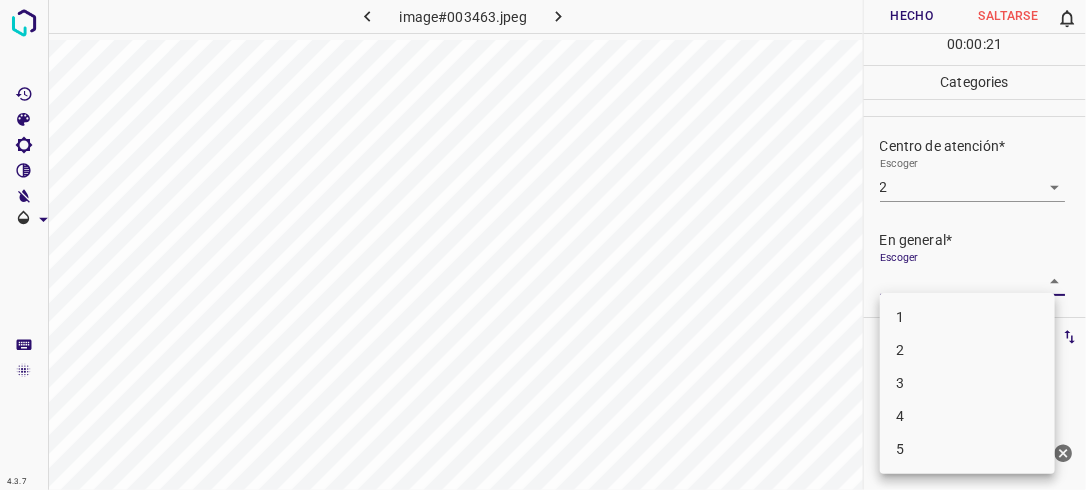 click on "2" at bounding box center (967, 350) 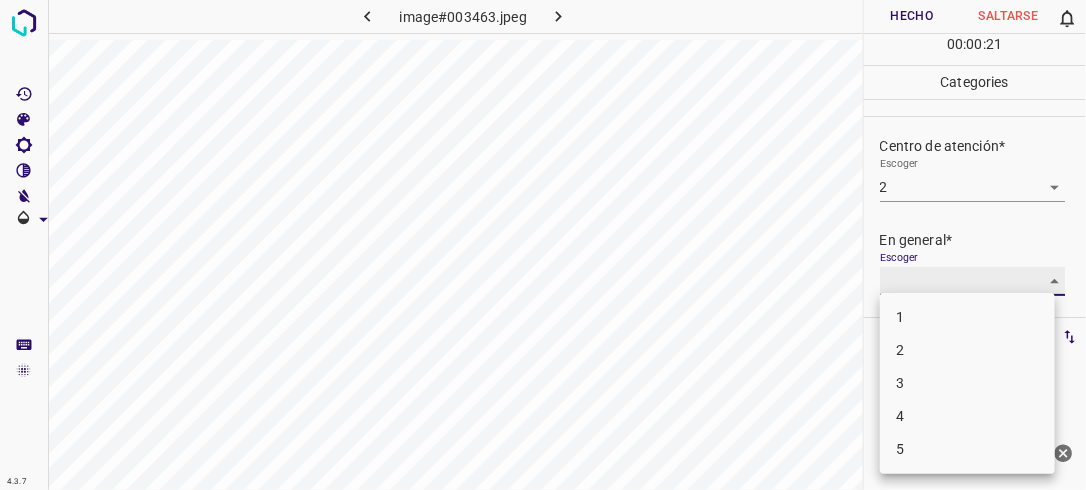 type on "2" 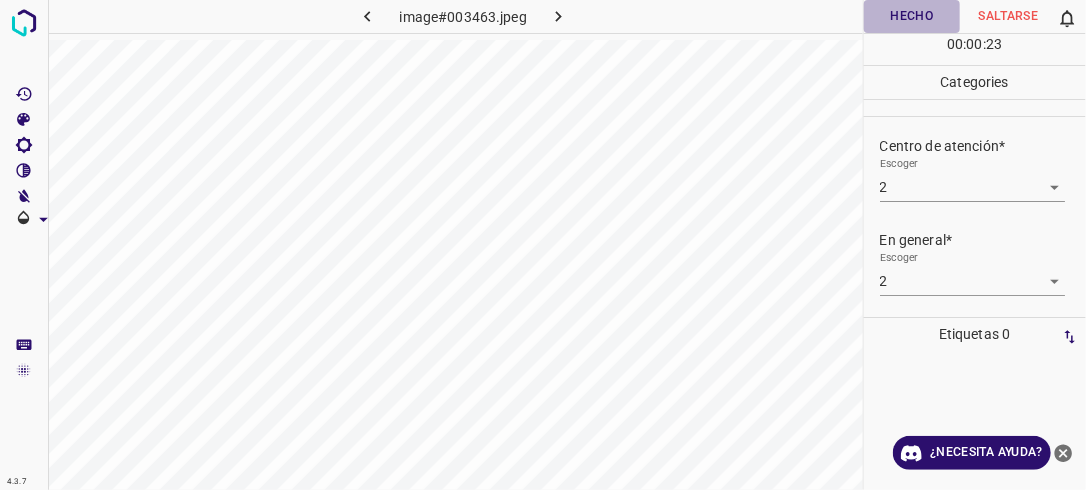 click on "Hecho" at bounding box center (912, 16) 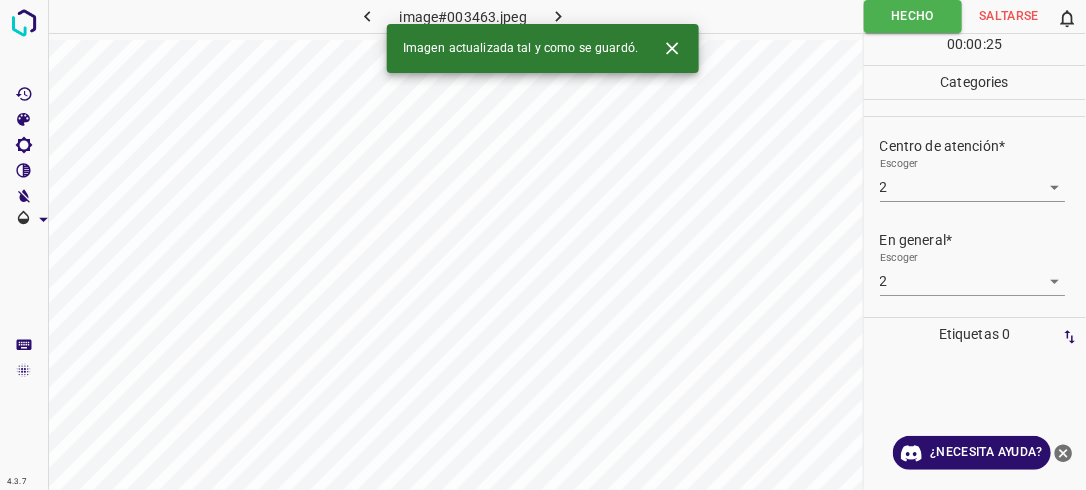 click 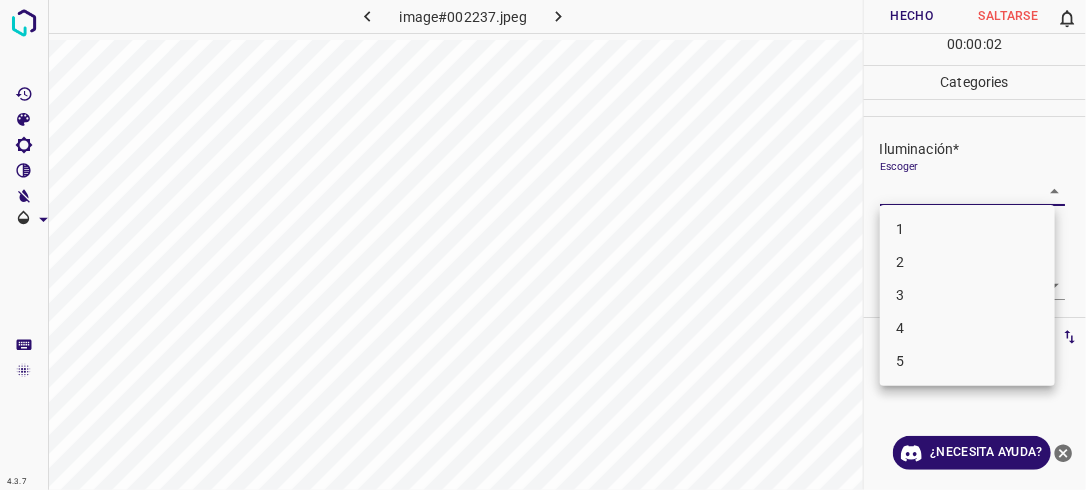 click on "4.3.7 image#002237.jpeg Hecho Saltarse 0 00   : 00   : 02   Categories Iluminación*  Escoger ​ Centro de atención*  Escoger ​ En general*  Escoger ​ Etiquetas 0 Categories 1 Lighting 2 Focus 3 Overall Tools Espacio Cambiar entre modos (Dibujar y Editar) Yo Etiquetado automático R Restaurar zoom M Acercar N Alejar Borrar Eliminar etiqueta de selección Filtros Z Restaurar filtros X Filtro de saturación C Filtro de brillo V Filtro de contraste B Filtro de escala de grises General O Descargar ¿Necesita ayuda? -Mensaje de texto -Esconder -Borrar 1 2 3 4 5" at bounding box center (543, 245) 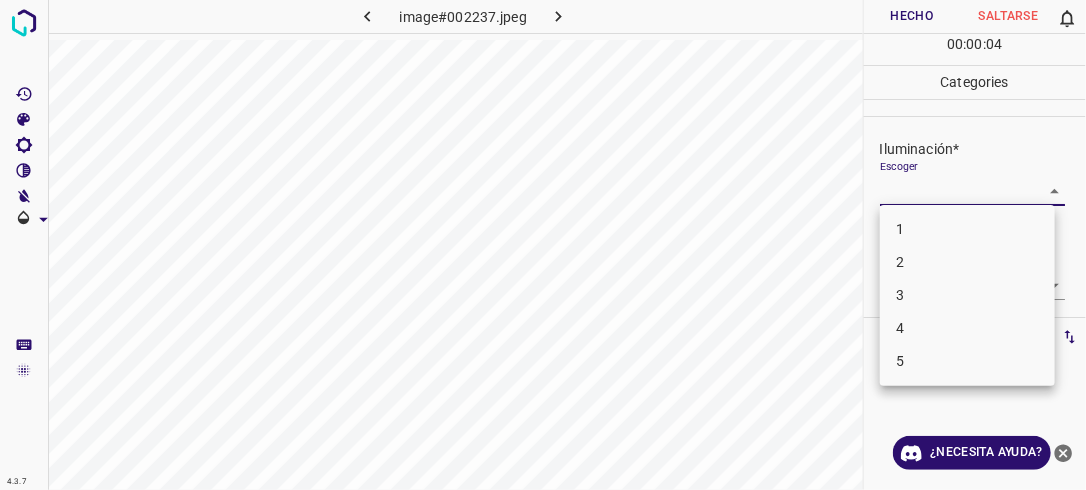 click on "2" at bounding box center (967, 262) 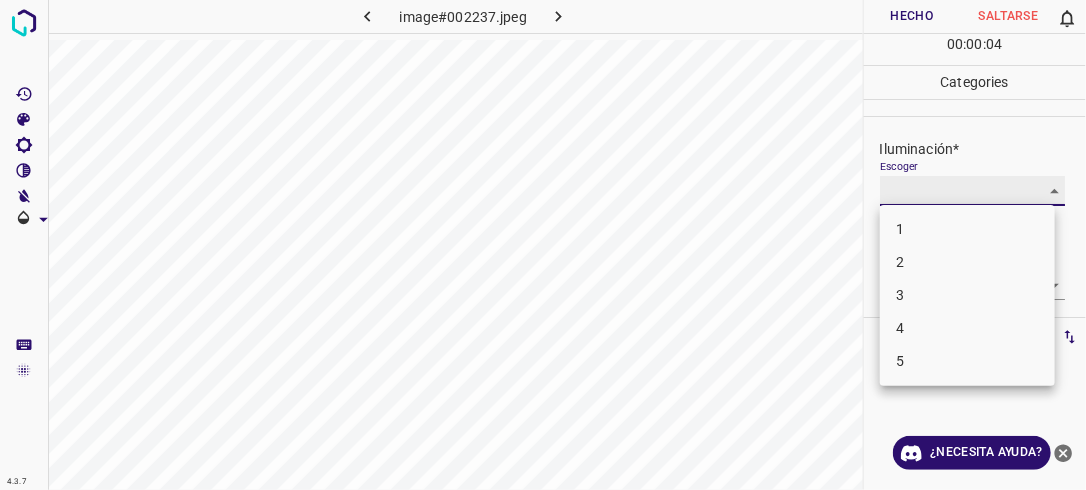 type on "2" 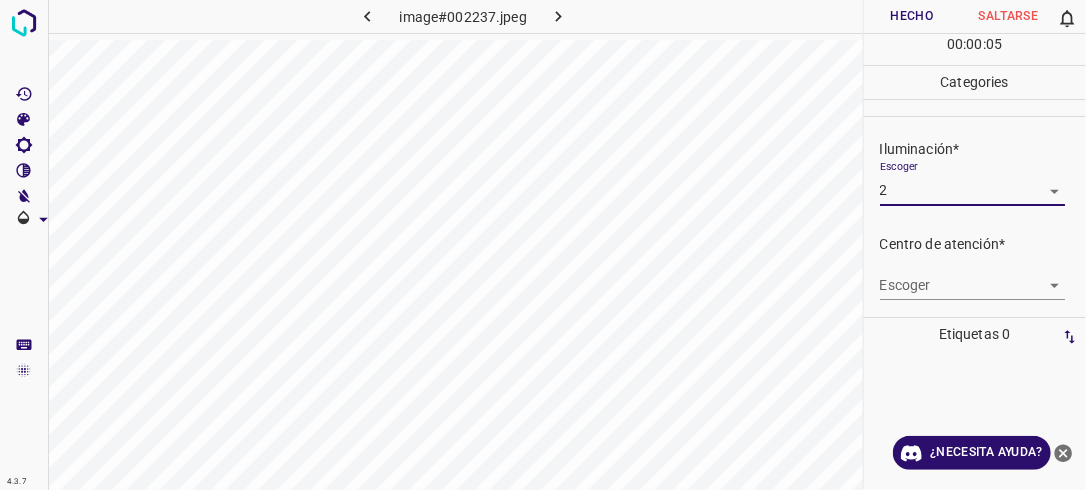 click on "4.3.7 image#002237.jpeg Hecho Saltarse 0 00   : 00   : 05   Categories Iluminación*  Escoger 2 2 Centro de atención*  Escoger ​ En general*  Escoger ​ Etiquetas 0 Categories 1 Lighting 2 Focus 3 Overall Tools Espacio Cambiar entre modos (Dibujar y Editar) Yo Etiquetado automático R Restaurar zoom M Acercar N Alejar Borrar Eliminar etiqueta de selección Filtros Z Restaurar filtros X Filtro de saturación C Filtro de brillo V Filtro de contraste B Filtro de escala de grises General O Descargar ¿Necesita ayuda? -Mensaje de texto -Esconder -Borrar" at bounding box center (543, 245) 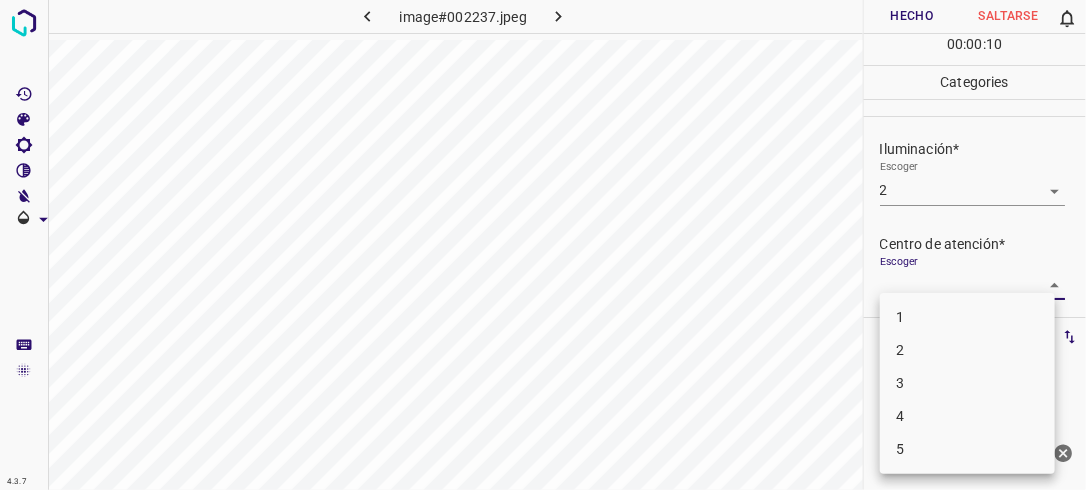 click on "2" at bounding box center (967, 350) 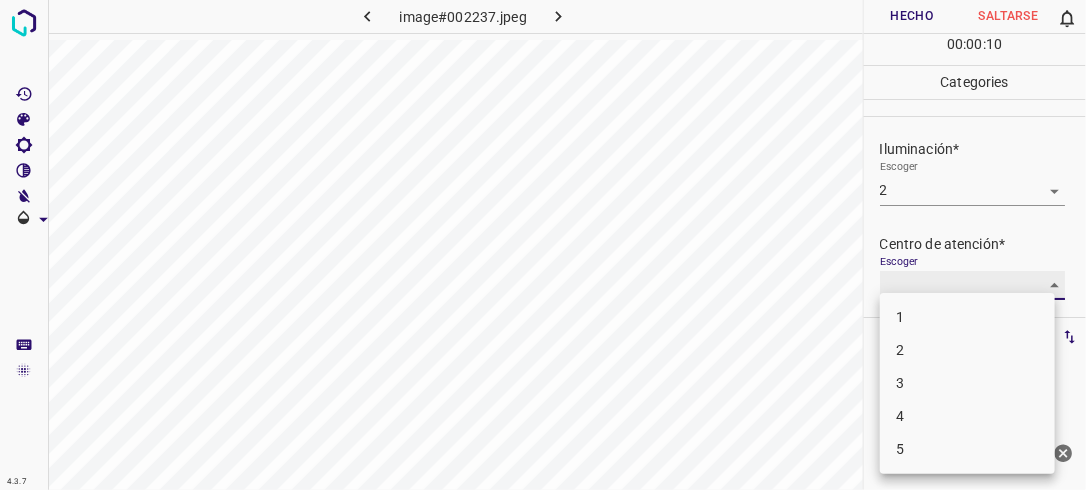 type on "2" 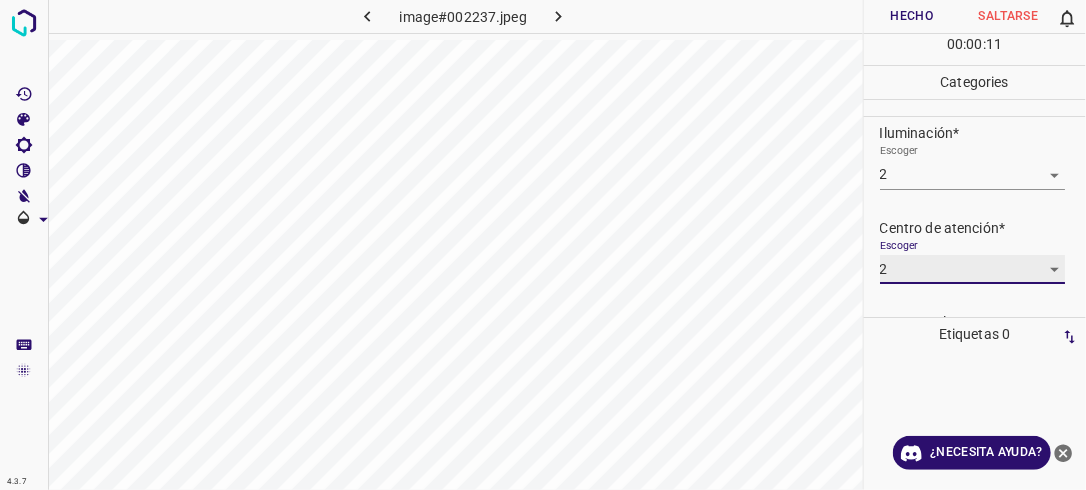 scroll, scrollTop: 18, scrollLeft: 0, axis: vertical 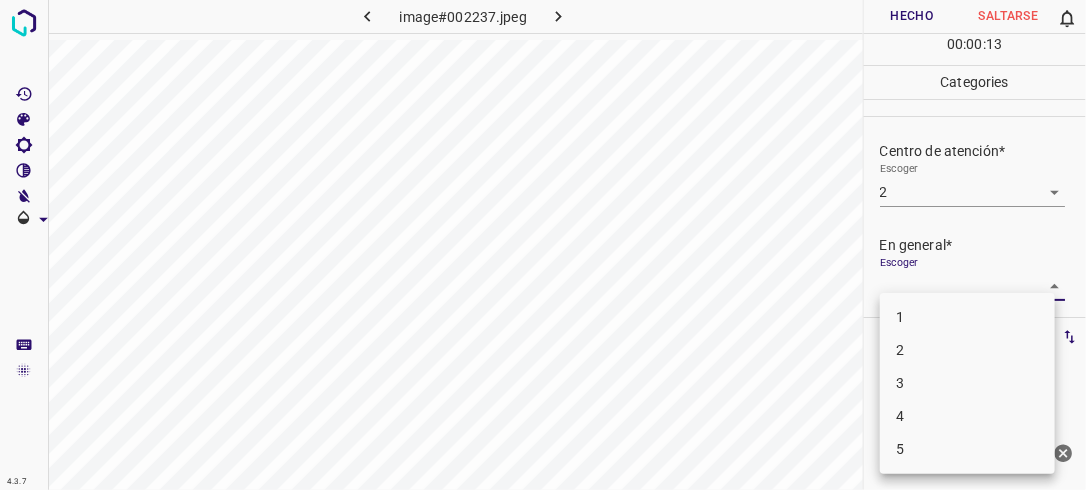click on "4.3.7 image#002237.jpeg Hecho Saltarse 0 00   : 00   : 13   Categories Iluminación*  Escoger 2 2 Centro de atención*  Escoger 2 2 En general*  Escoger ​ Etiquetas 0 Categories 1 Lighting 2 Focus 3 Overall Tools Espacio Cambiar entre modos (Dibujar y Editar) Yo Etiquetado automático R Restaurar zoom M Acercar N Alejar Borrar Eliminar etiqueta de selección Filtros Z Restaurar filtros X Filtro de saturación C Filtro de brillo V Filtro de contraste B Filtro de escala de grises General O Descargar ¿Necesita ayuda? -Mensaje de texto -Esconder -Borrar 1 2 3 4 5" at bounding box center (543, 245) 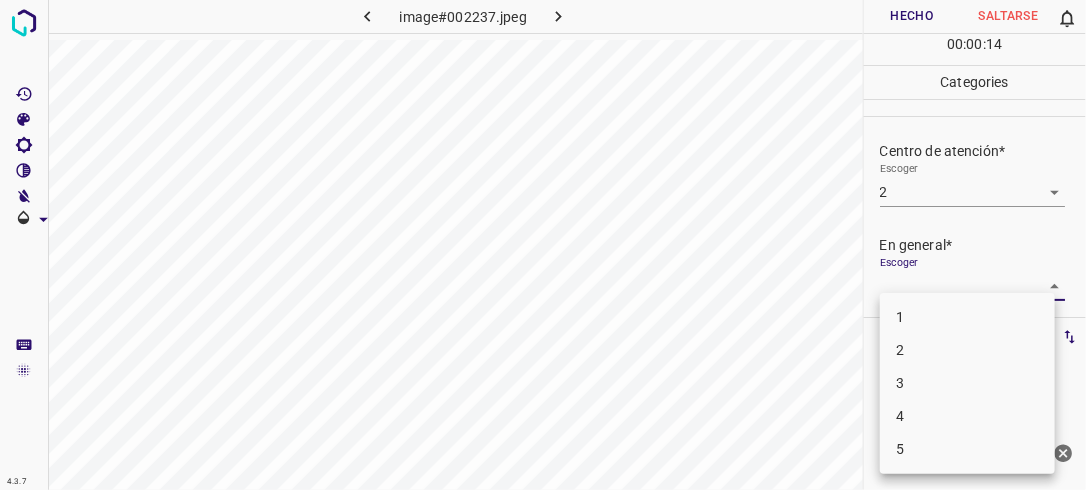 click on "2" at bounding box center [967, 350] 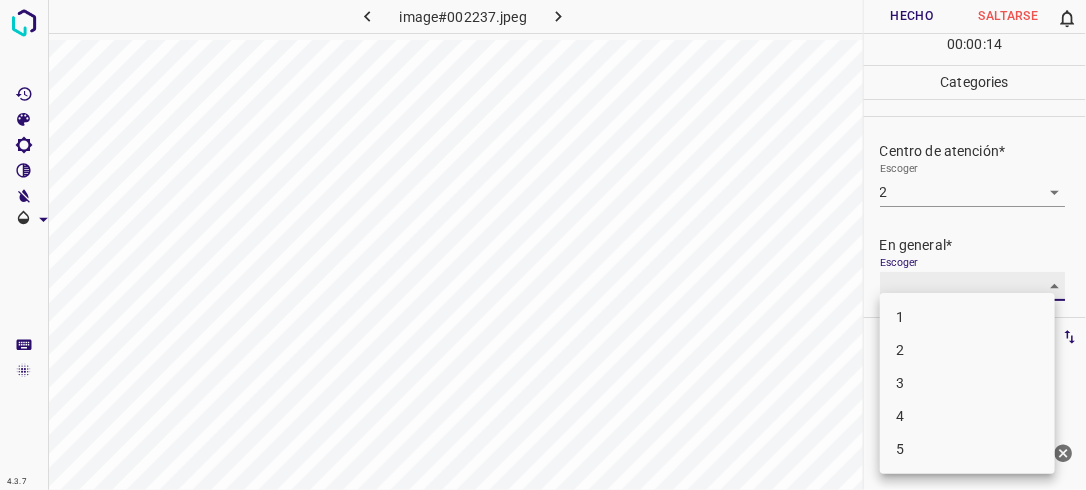 type on "2" 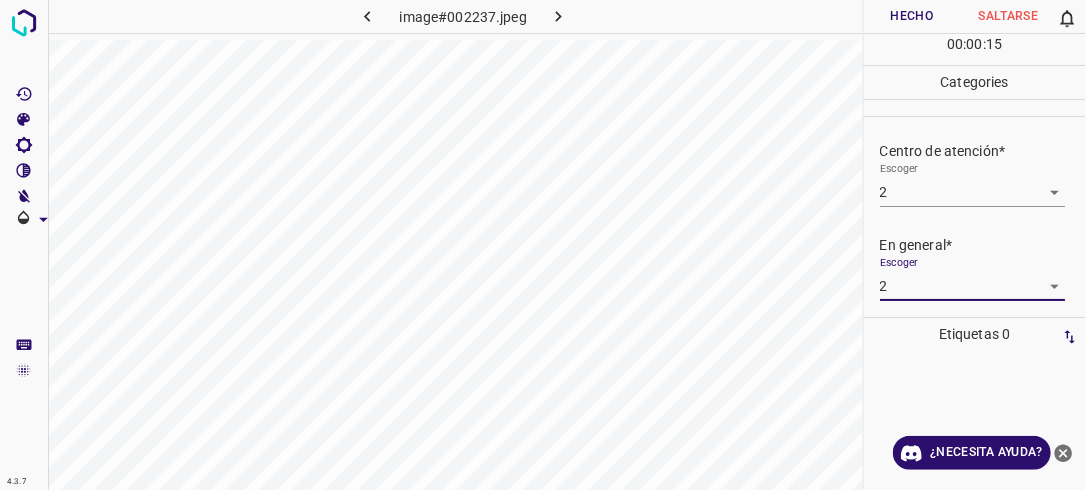click on "Hecho" at bounding box center [912, 16] 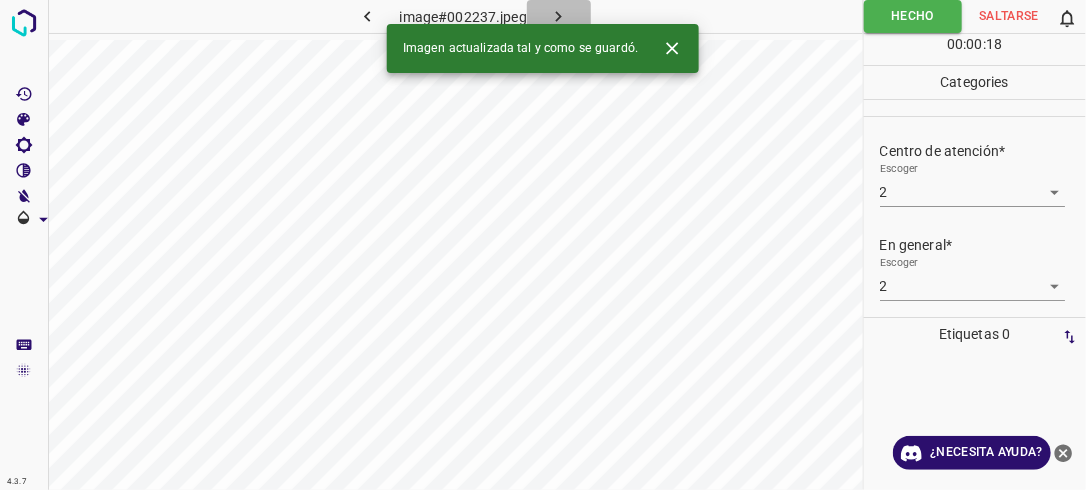 click at bounding box center (559, 16) 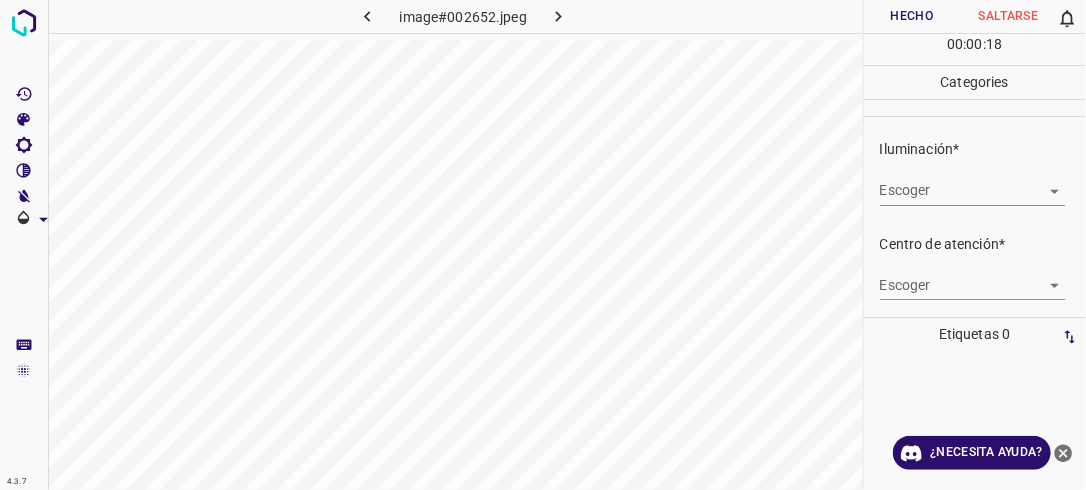 click on "4.3.7 image#002652.jpeg Hecho Saltarse 0 00   : 00   : 18   Categories Iluminación*  Escoger ​ Centro de atención*  Escoger ​ En general*  Escoger ​ Etiquetas 0 Categories 1 Lighting 2 Focus 3 Overall Tools Espacio Cambiar entre modos (Dibujar y Editar) Yo Etiquetado automático R Restaurar zoom M Acercar N Alejar Borrar Eliminar etiqueta de selección Filtros Z Restaurar filtros X Filtro de saturación C Filtro de brillo V Filtro de contraste B Filtro de escala de grises General O Descargar ¿Necesita ayuda? -Mensaje de texto -Esconder -Borrar" at bounding box center [543, 245] 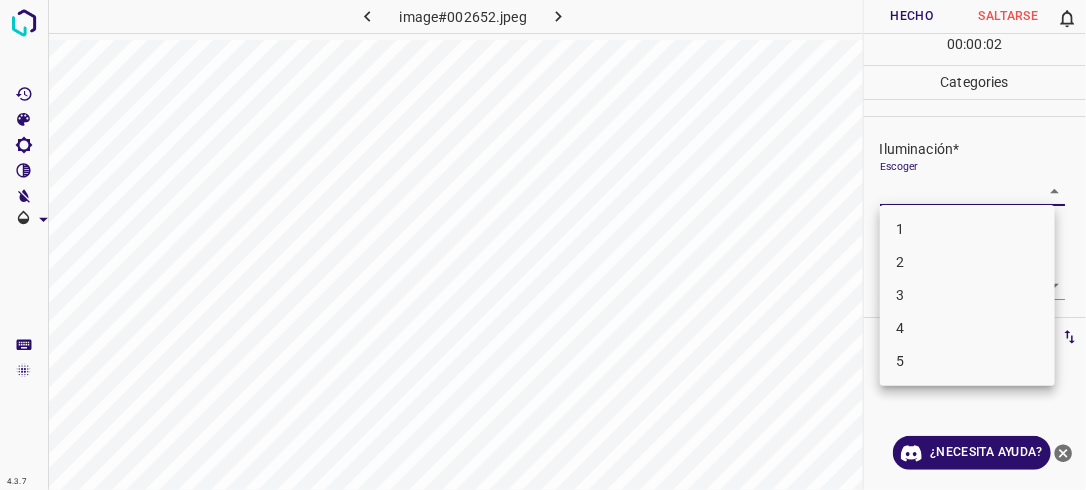 click on "3" at bounding box center [967, 295] 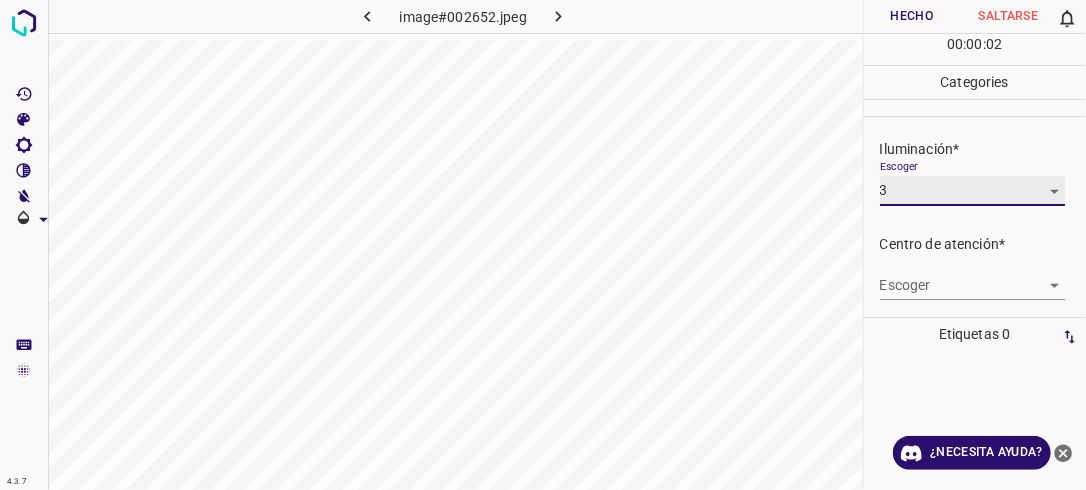type on "3" 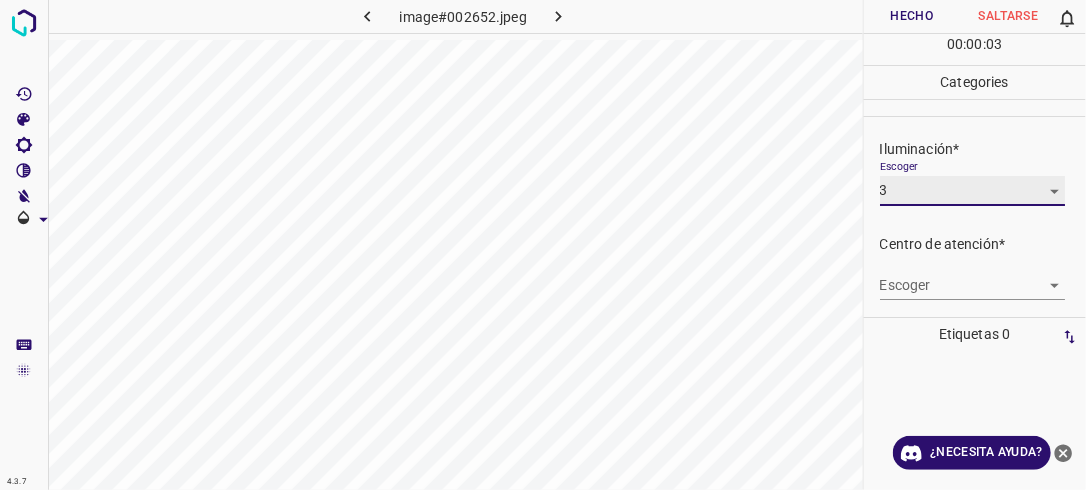 scroll, scrollTop: 98, scrollLeft: 0, axis: vertical 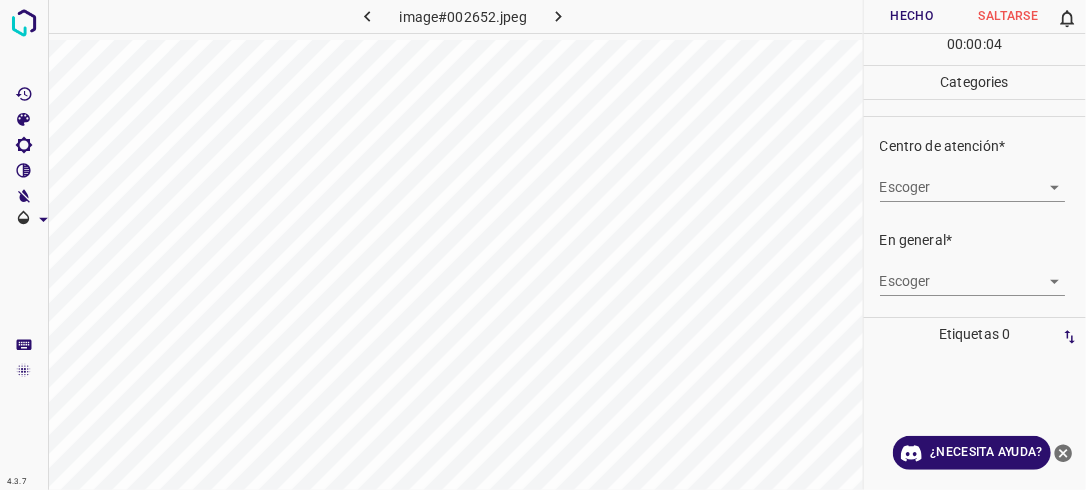 click on "4.3.7 image#002652.jpeg Hecho Saltarse 0 00   : 00   : 04   Categories Iluminación*  Escoger 3 3 Centro de atención*  Escoger ​ En general*  Escoger ​ Etiquetas 0 Categories 1 Lighting 2 Focus 3 Overall Tools Espacio Cambiar entre modos (Dibujar y Editar) Yo Etiquetado automático R Restaurar zoom M Acercar N Alejar Borrar Eliminar etiqueta de selección Filtros Z Restaurar filtros X Filtro de saturación C Filtro de brillo V Filtro de contraste B Filtro de escala de grises General O Descargar ¿Necesita ayuda? -Mensaje de texto -Esconder -Borrar" at bounding box center [543, 245] 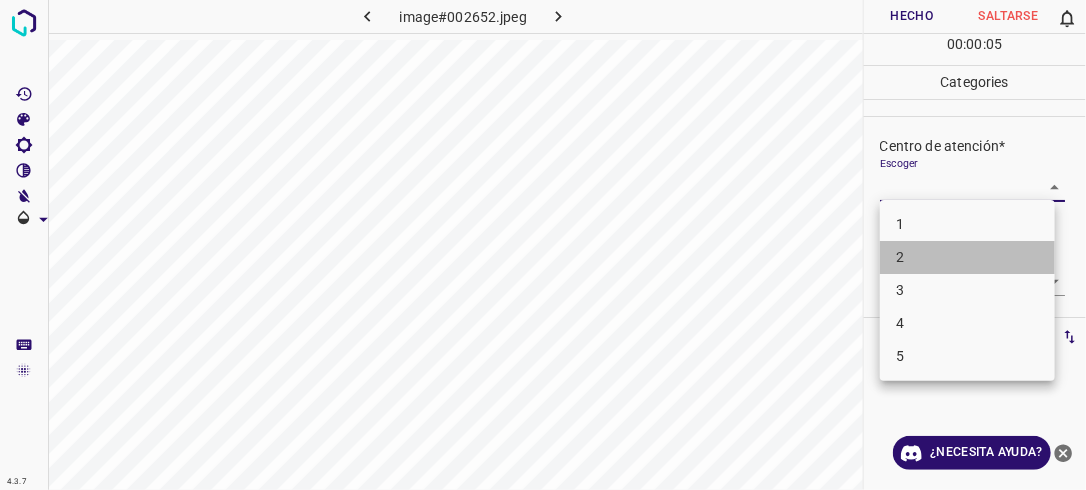 click on "2" at bounding box center (967, 257) 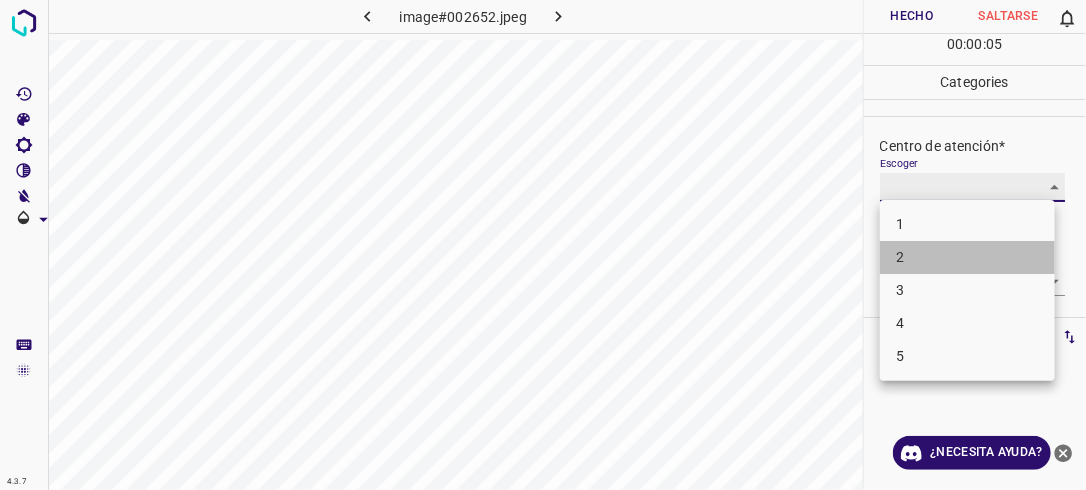 type on "2" 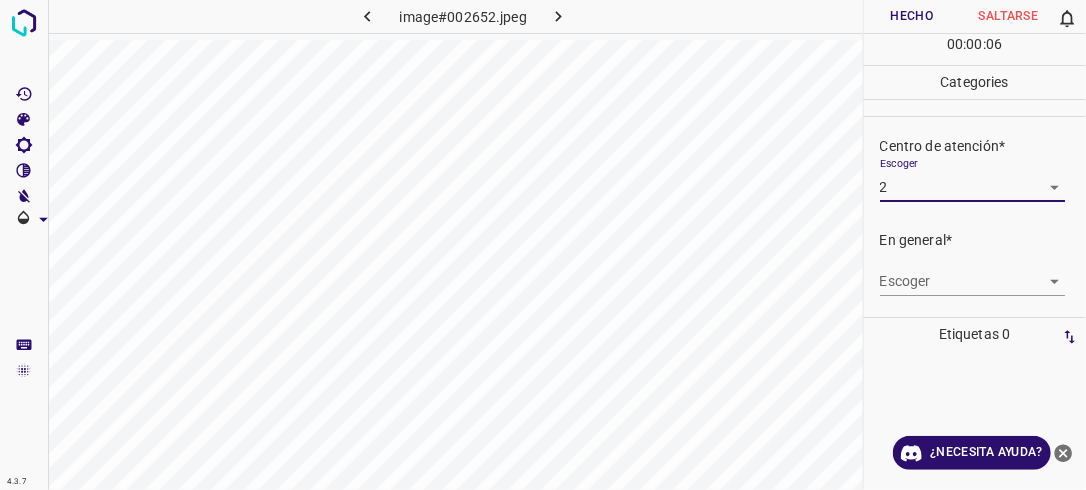click on "4.3.7 image#002652.jpeg Hecho Saltarse 0 00   : 00   : 06   Categories Iluminación*  Escoger 3 3 Centro de atención*  Escoger 2 2 En general*  Escoger ​ Etiquetas 0 Categories 1 Lighting 2 Focus 3 Overall Tools Espacio Cambiar entre modos (Dibujar y Editar) Yo Etiquetado automático R Restaurar zoom M Acercar N Alejar Borrar Eliminar etiqueta de selección Filtros Z Restaurar filtros X Filtro de saturación C Filtro de brillo V Filtro de contraste B Filtro de escala de grises General O Descargar ¿Necesita ayuda? -Mensaje de texto -Esconder -Borrar" at bounding box center [543, 245] 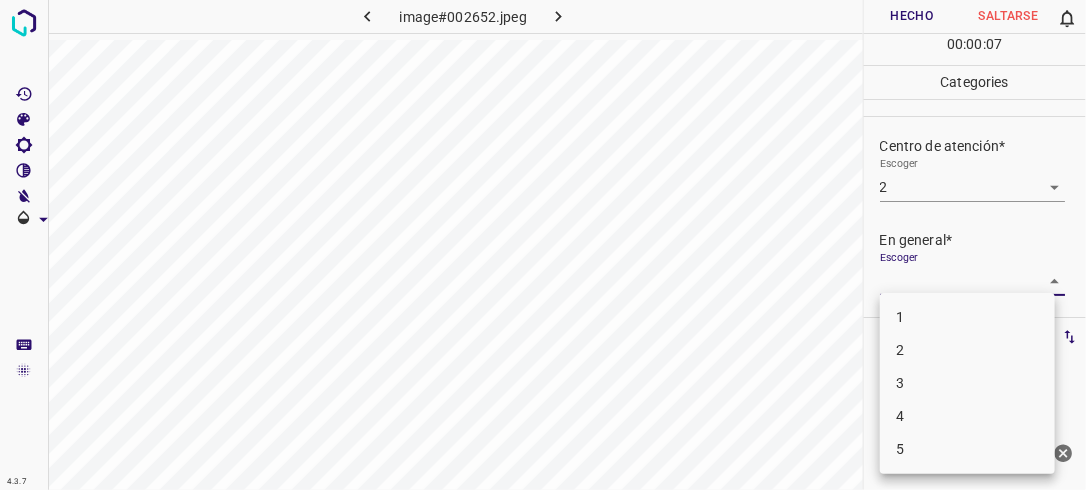 click on "2" at bounding box center [967, 350] 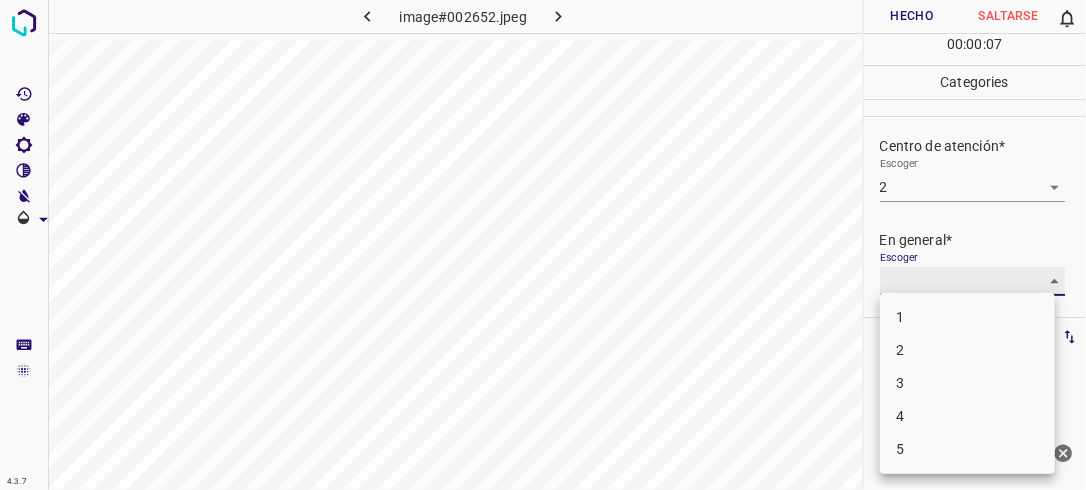 type on "2" 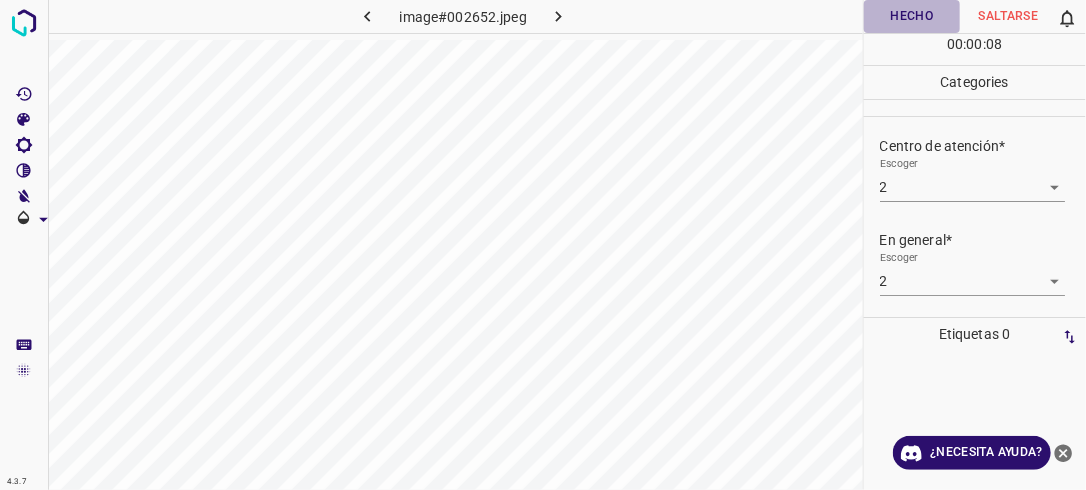 click on "Hecho" at bounding box center [912, 16] 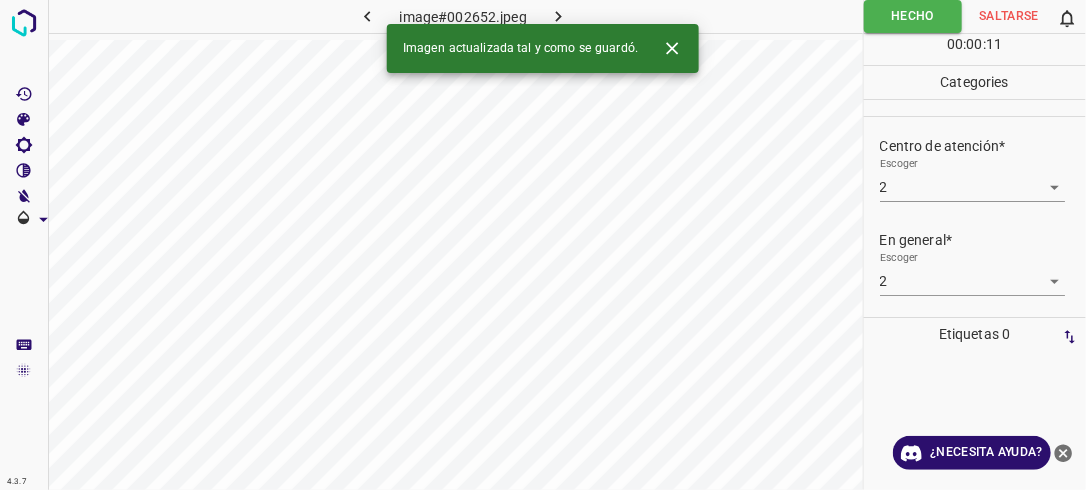 click at bounding box center [559, 16] 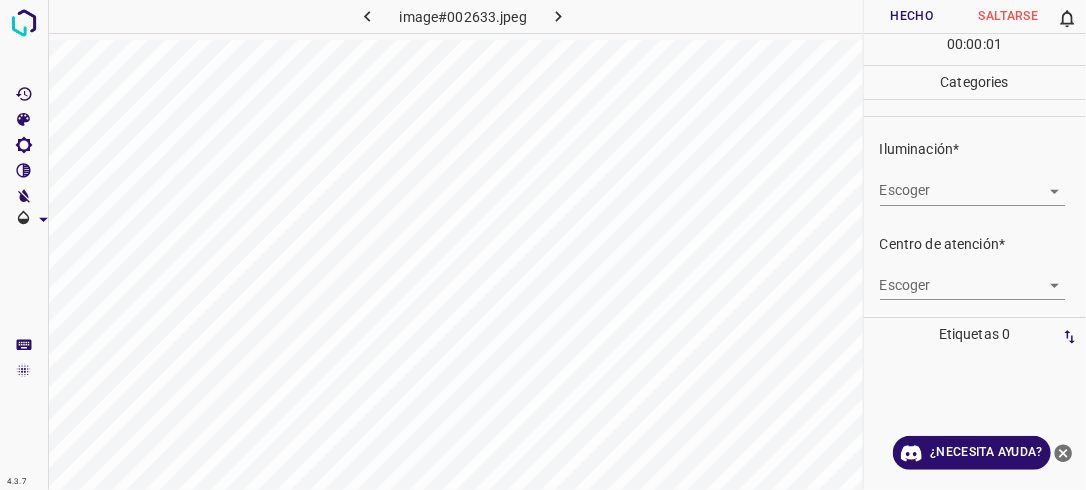 click on "4.3.7 image#002633.jpeg Hecho Saltarse 0 00   : 00   : 01   Categories Iluminación*  Escoger ​ Centro de atención*  Escoger ​ En general*  Escoger ​ Etiquetas 0 Categories 1 Lighting 2 Focus 3 Overall Tools Espacio Cambiar entre modos (Dibujar y Editar) Yo Etiquetado automático R Restaurar zoom M Acercar N Alejar Borrar Eliminar etiqueta de selección Filtros Z Restaurar filtros X Filtro de saturación C Filtro de brillo V Filtro de contraste B Filtro de escala de grises General O Descargar ¿Necesita ayuda? -Mensaje de texto -Esconder -Borrar" at bounding box center [543, 245] 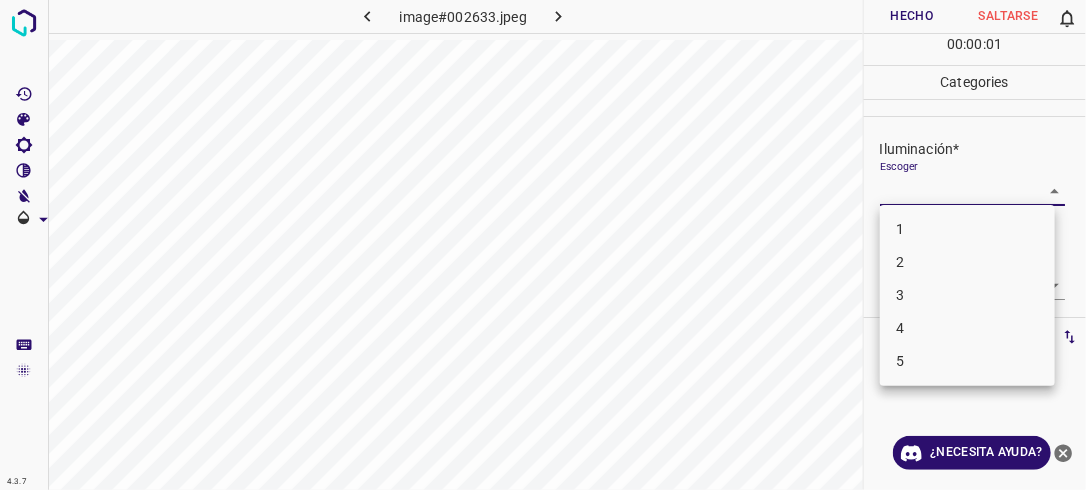 click on "2" at bounding box center (967, 262) 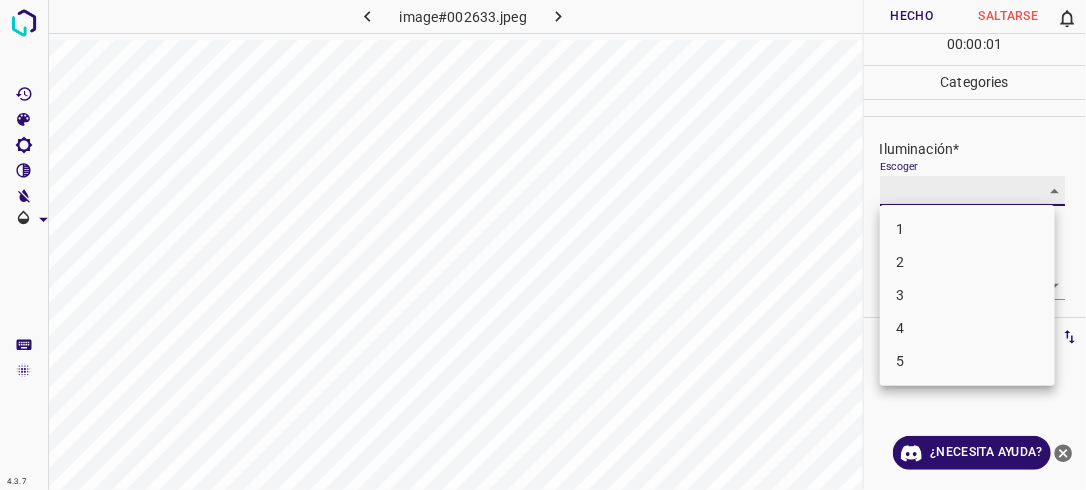 type on "2" 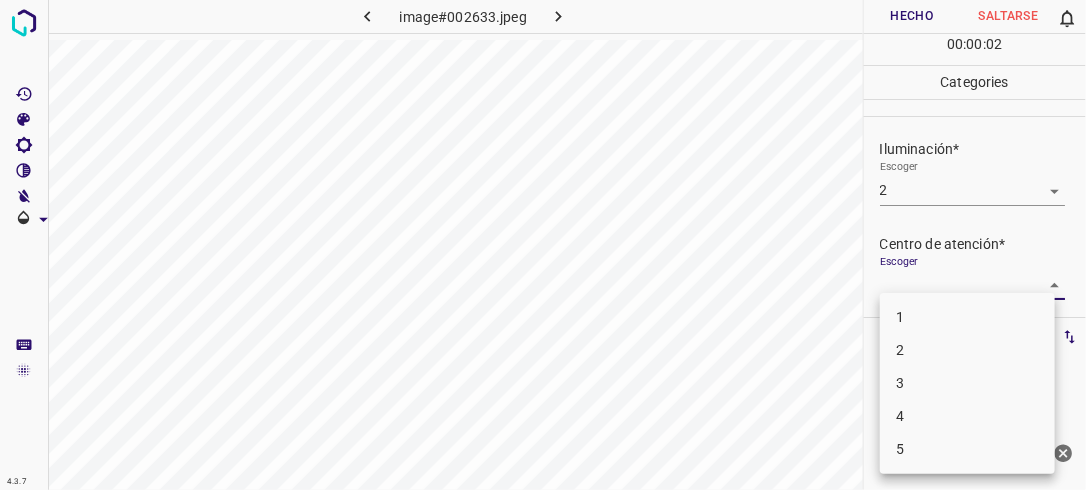 click on "4.3.7 image#002633.jpeg Hecho Saltarse 0 00   : 00   : 02   Categories Iluminación*  Escoger 2 2 Centro de atención*  Escoger ​ En general*  Escoger ​ Etiquetas 0 Categories 1 Lighting 2 Focus 3 Overall Tools Espacio Cambiar entre modos (Dibujar y Editar) Yo Etiquetado automático R Restaurar zoom M Acercar N Alejar Borrar Eliminar etiqueta de selección Filtros Z Restaurar filtros X Filtro de saturación C Filtro de brillo V Filtro de contraste B Filtro de escala de grises General O Descargar ¿Necesita ayuda? -Mensaje de texto -Esconder -Borrar 1 2 3 4 5" at bounding box center (543, 245) 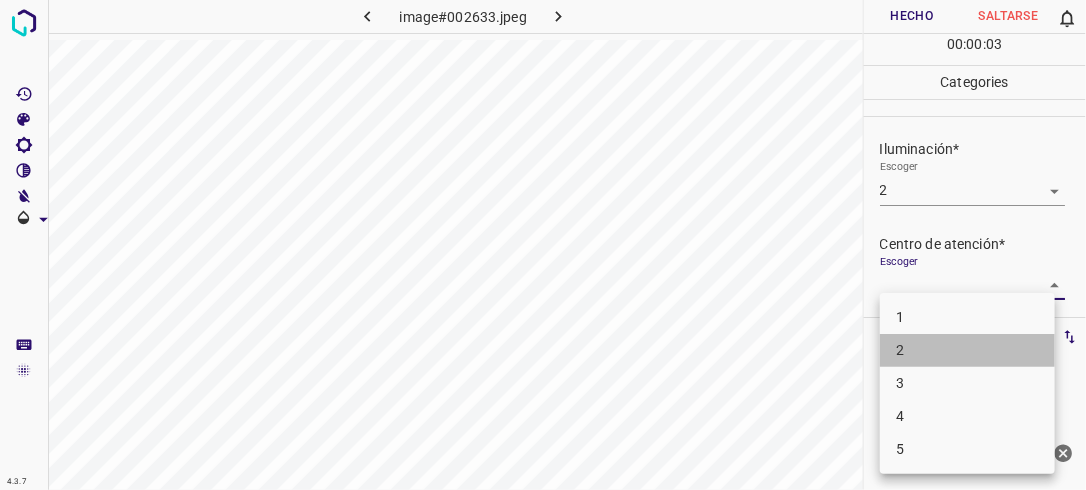 click on "2" at bounding box center [967, 350] 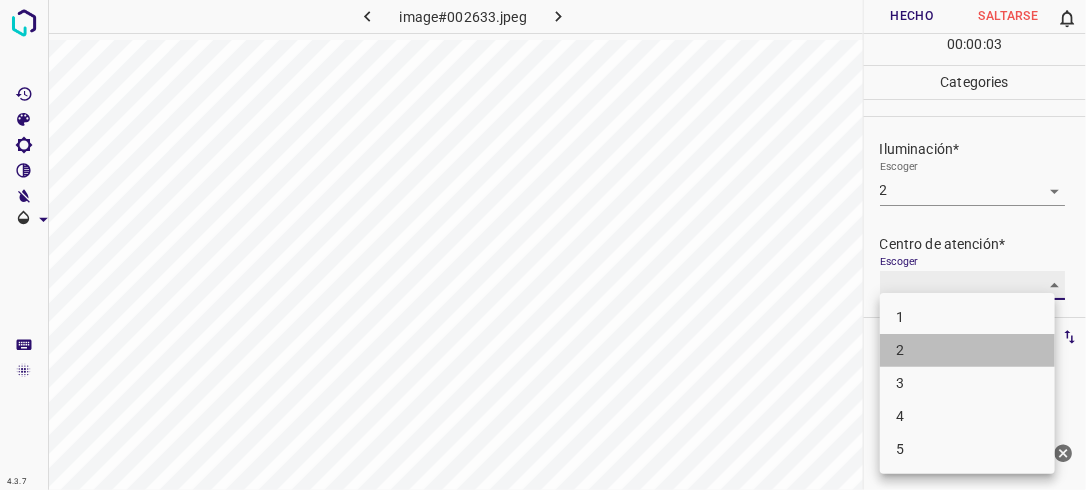 type on "2" 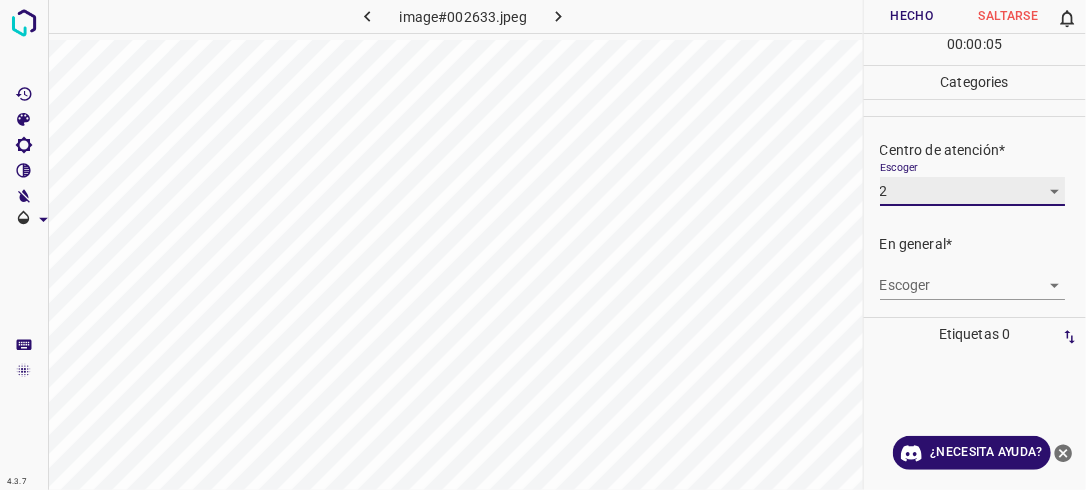 scroll, scrollTop: 98, scrollLeft: 0, axis: vertical 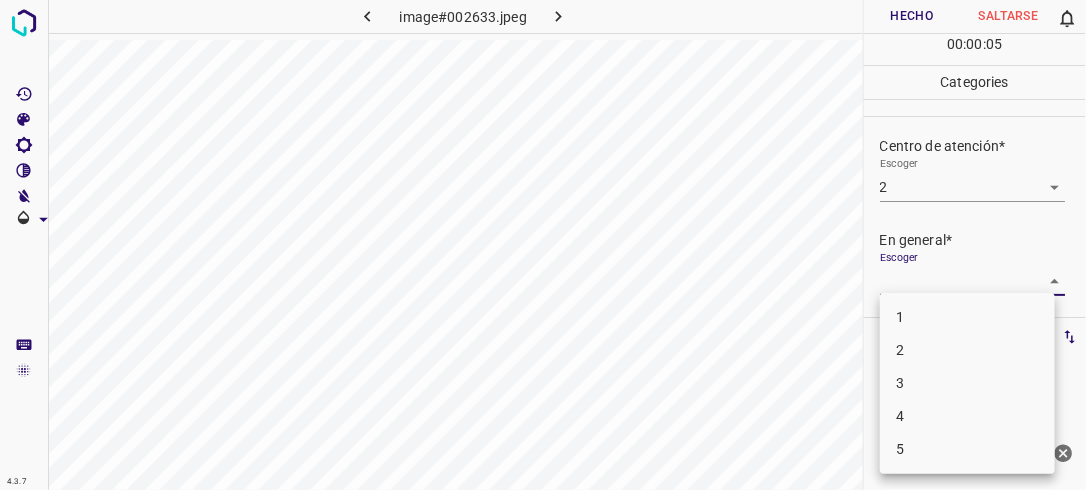 click on "4.3.7 image#002633.jpeg Hecho Saltarse 0 00   : 00   : 05   Categories Iluminación*  Escoger 2 2 Centro de atención*  Escoger 2 2 En general*  Escoger ​ Etiquetas 0 Categories 1 Lighting 2 Focus 3 Overall Tools Espacio Cambiar entre modos (Dibujar y Editar) Yo Etiquetado automático R Restaurar zoom M Acercar N Alejar Borrar Eliminar etiqueta de selección Filtros Z Restaurar filtros X Filtro de saturación C Filtro de brillo V Filtro de contraste B Filtro de escala de grises General O Descargar ¿Necesita ayuda? -Mensaje de texto -Esconder -Borrar 1 2 3 4 5" at bounding box center [543, 245] 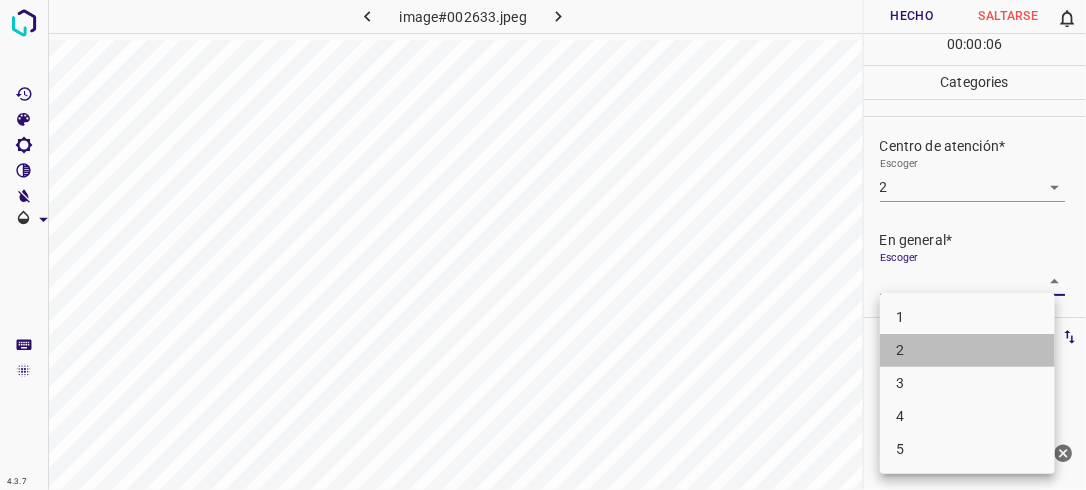 click on "2" at bounding box center [967, 350] 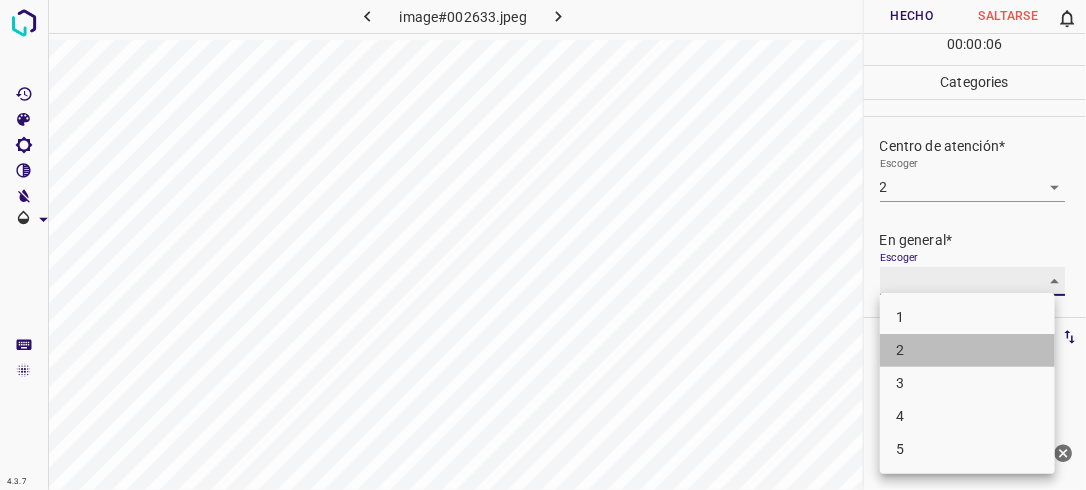 type on "2" 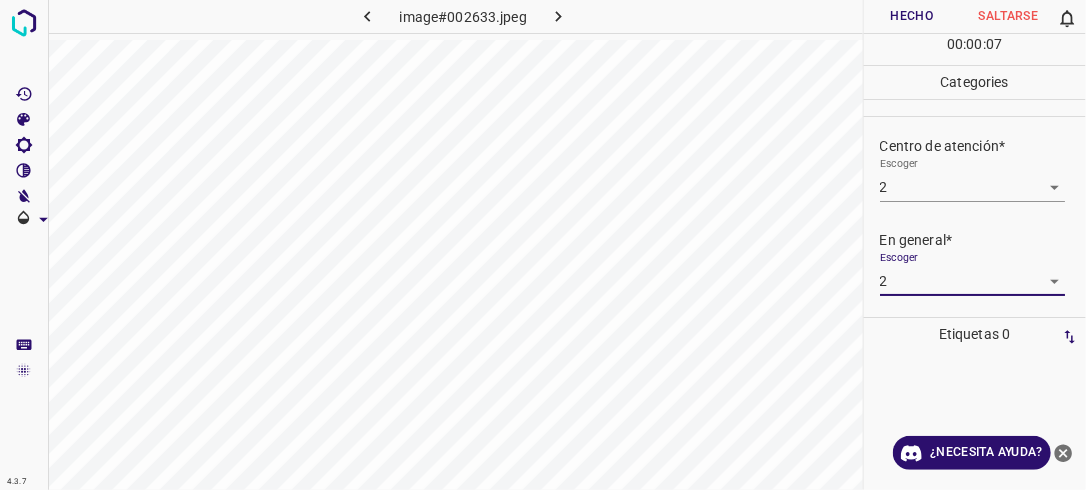 click on "Hecho" at bounding box center (912, 16) 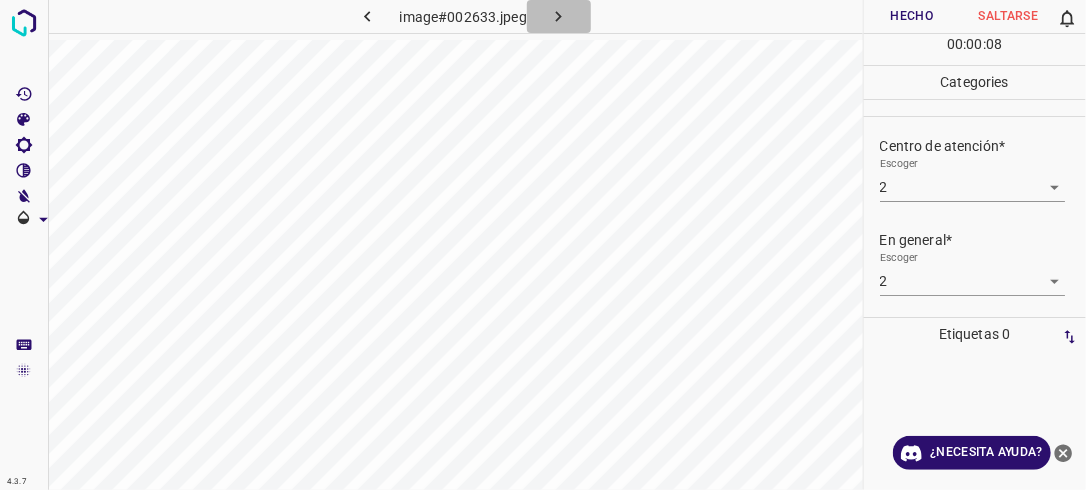 click at bounding box center (559, 16) 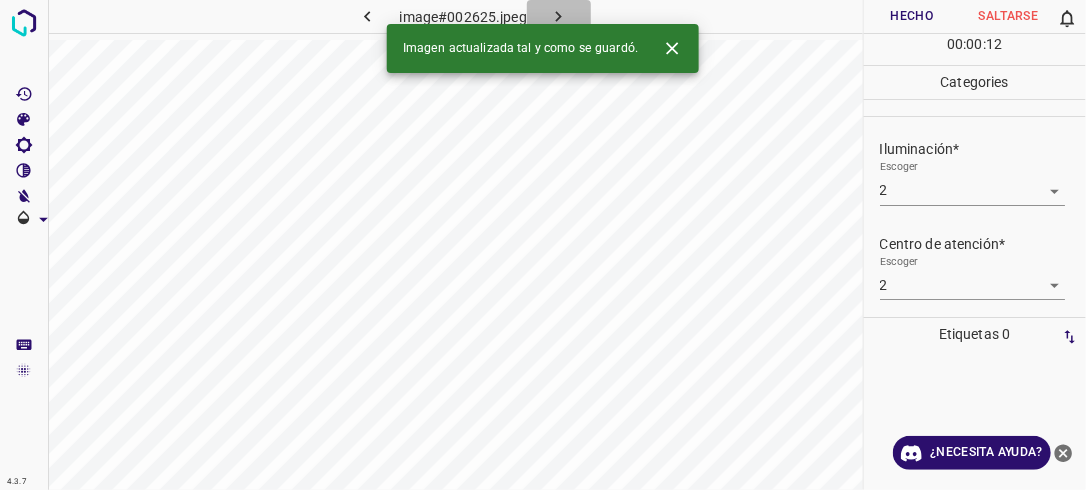 click 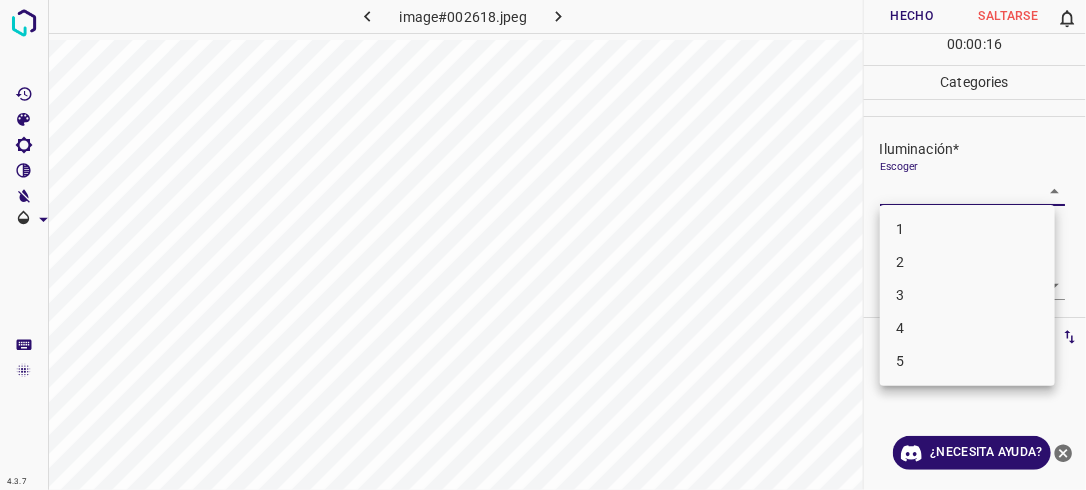 click on "4.3.7 image#002618.jpeg Hecho Saltarse 0 00   : 00   : 16   Categories Iluminación*  Escoger ​ Centro de atención*  Escoger ​ En general*  Escoger ​ Etiquetas 0 Categories 1 Lighting 2 Focus 3 Overall Tools Espacio Cambiar entre modos (Dibujar y Editar) Yo Etiquetado automático R Restaurar zoom M Acercar N Alejar Borrar Eliminar etiqueta de selección Filtros Z Restaurar filtros X Filtro de saturación C Filtro de brillo V Filtro de contraste B Filtro de escala de grises General O Descargar ¿Necesita ayuda? -Mensaje de texto -Esconder -Borrar 1 2 3 4 5" at bounding box center (543, 245) 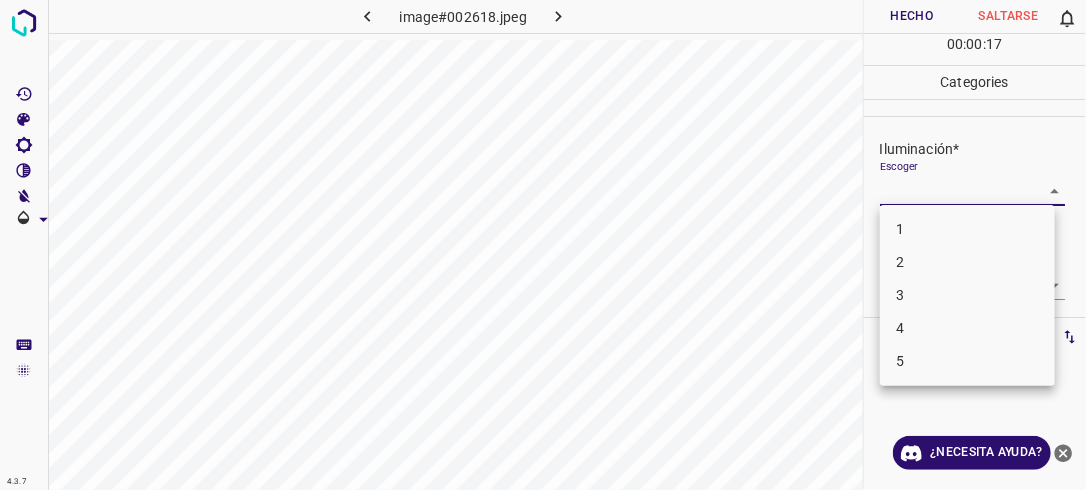 click on "3" at bounding box center [967, 295] 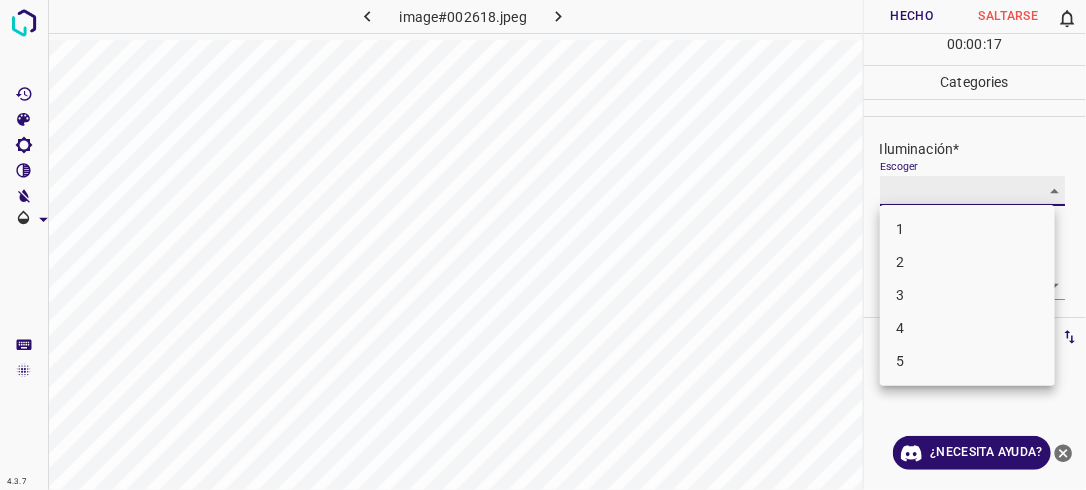 type on "3" 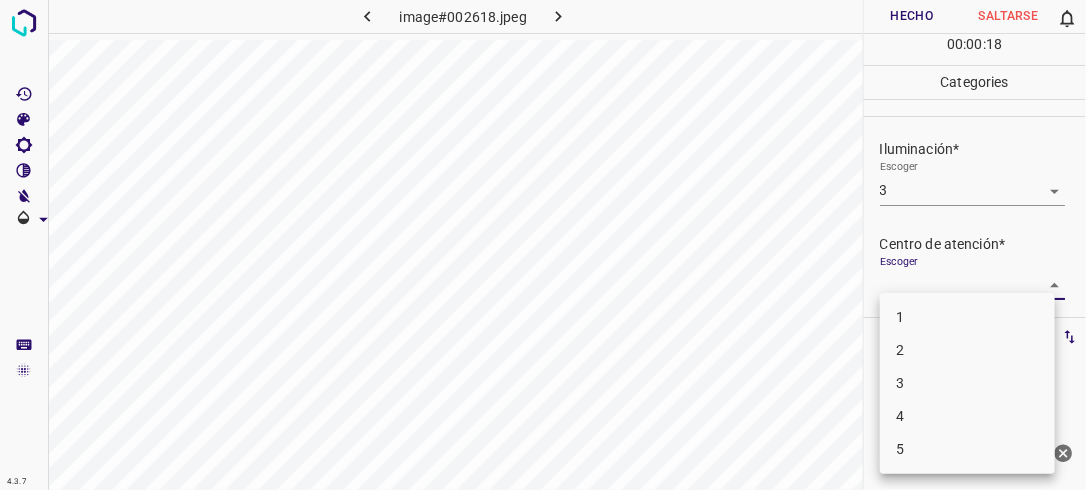 click on "4.3.7 image#002618.jpeg Hecho Saltarse 0 00   : 00   : 18   Categories Iluminación*  Escoger 3 3 Centro de atención*  Escoger ​ En general*  Escoger ​ Etiquetas 0 Categories 1 Lighting 2 Focus 3 Overall Tools Espacio Cambiar entre modos (Dibujar y Editar) Yo Etiquetado automático R Restaurar zoom M Acercar N Alejar Borrar Eliminar etiqueta de selección Filtros Z Restaurar filtros X Filtro de saturación C Filtro de brillo V Filtro de contraste B Filtro de escala de grises General O Descargar ¿Necesita ayuda? -Mensaje de texto -Esconder -Borrar 1 2 3 4 5" at bounding box center [543, 245] 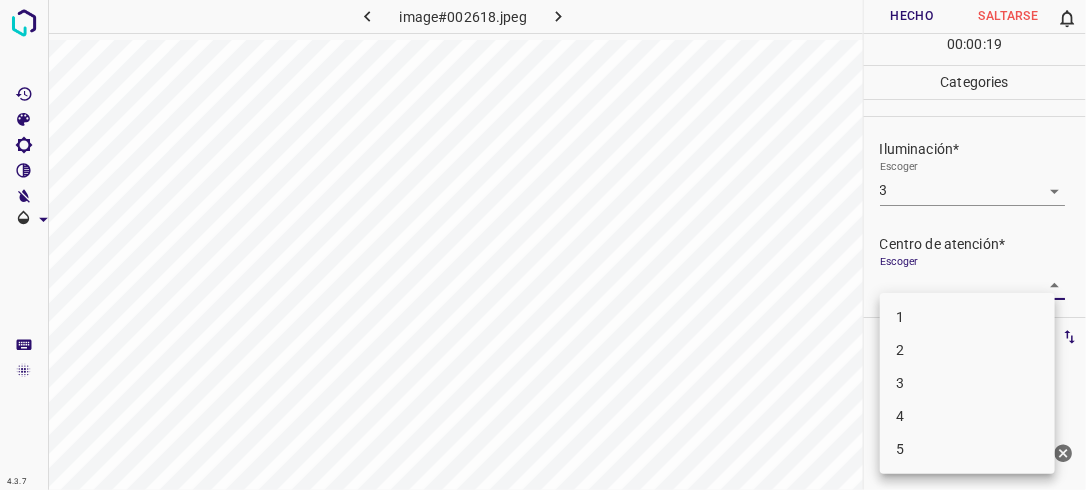 drag, startPoint x: 973, startPoint y: 371, endPoint x: 1016, endPoint y: 332, distance: 58.0517 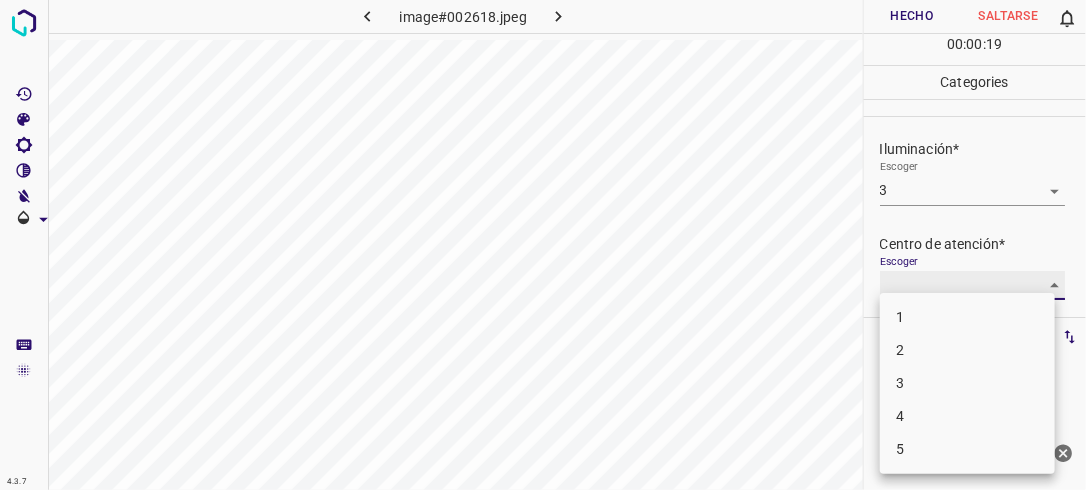 type on "3" 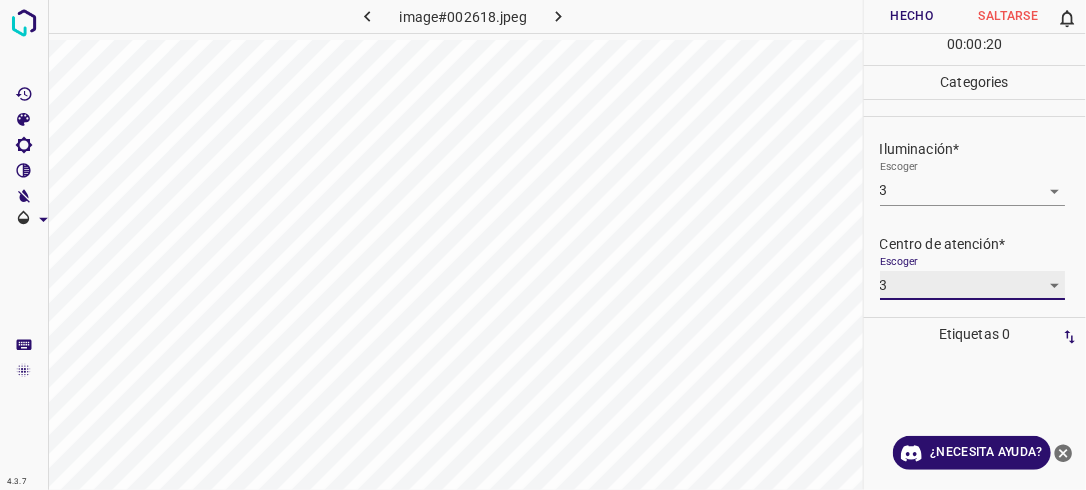 scroll, scrollTop: 98, scrollLeft: 0, axis: vertical 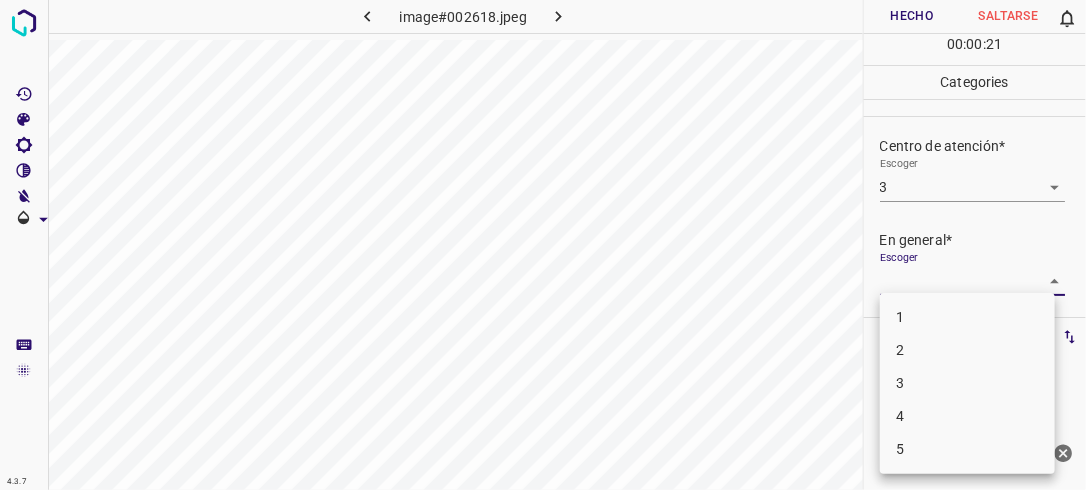 drag, startPoint x: 1042, startPoint y: 281, endPoint x: 1019, endPoint y: 331, distance: 55.03635 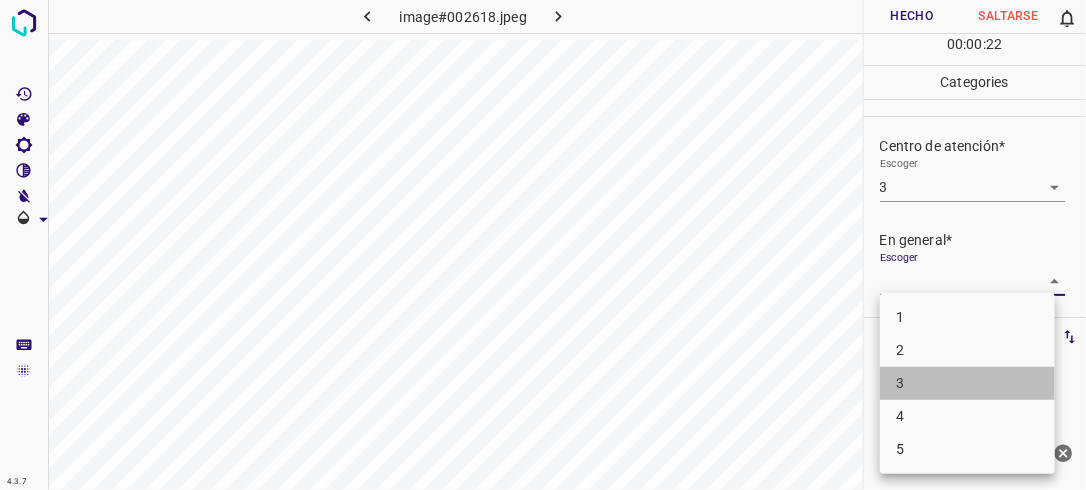 click on "3" at bounding box center (967, 383) 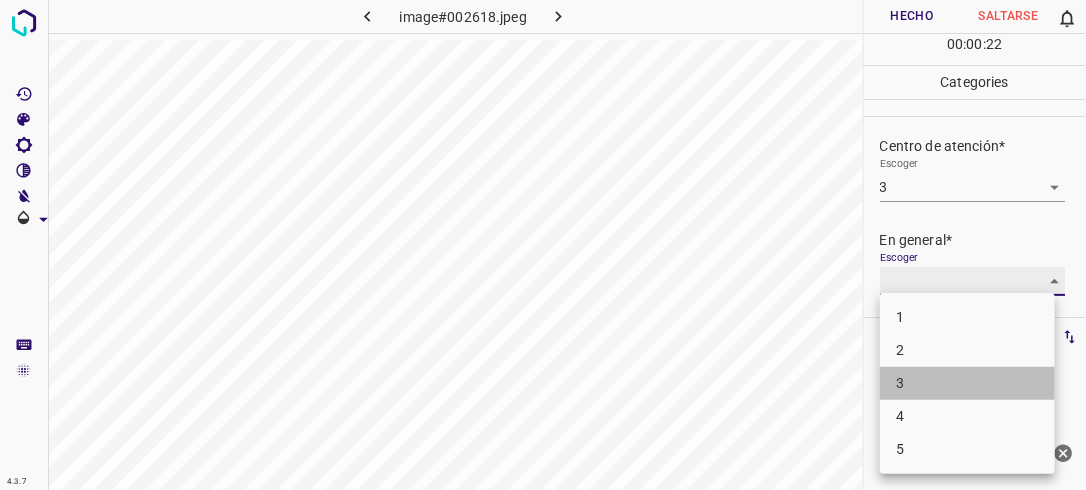 type on "3" 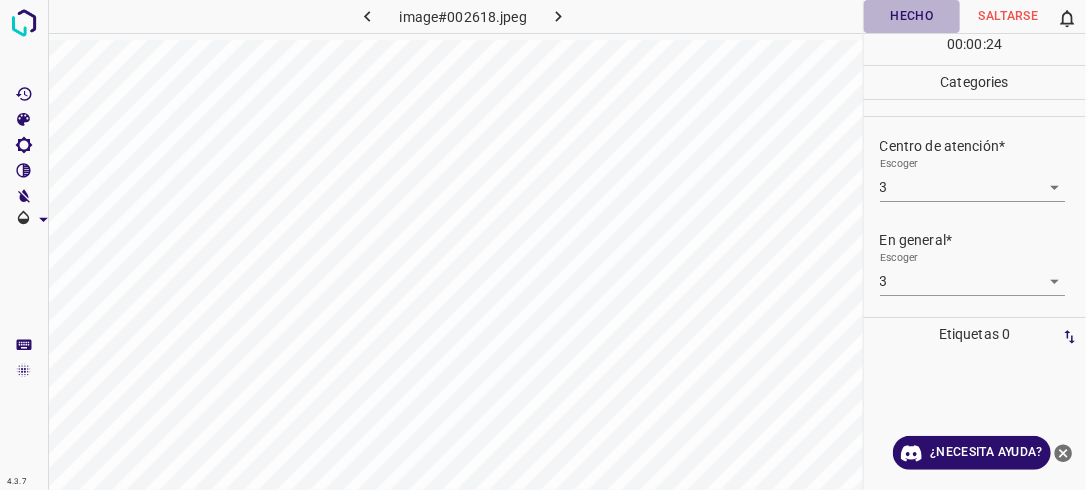 click on "Hecho" at bounding box center [912, 16] 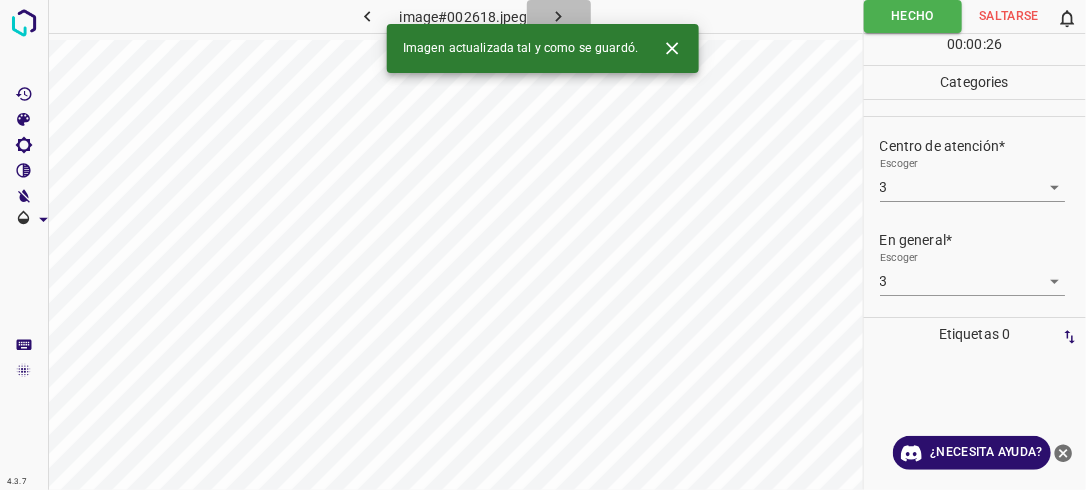 click 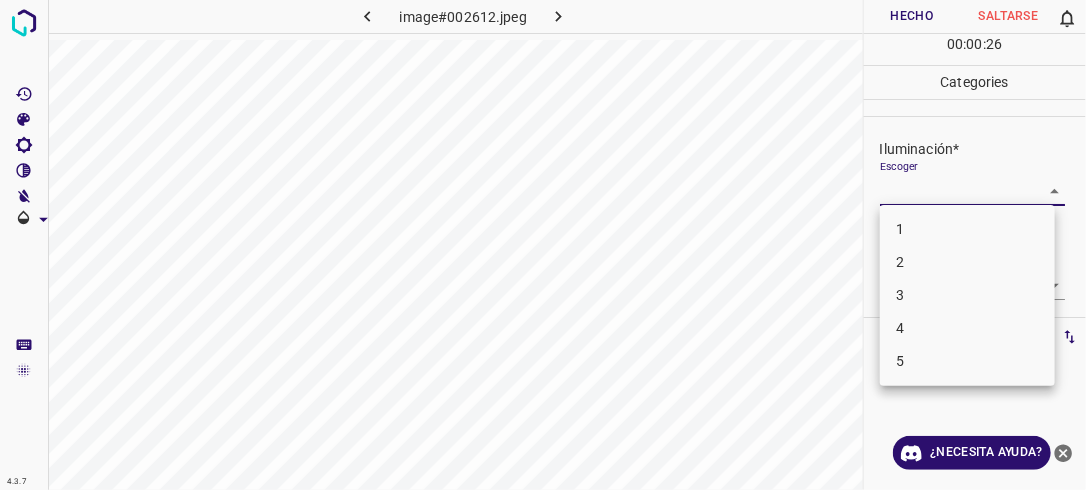 click on "4.3.7 image#002612.jpeg Hecho Saltarse 0 00   : 00   : 26   Categories Iluminación*  Escoger ​ Centro de atención*  Escoger ​ En general*  Escoger ​ Etiquetas 0 Categories 1 Lighting 2 Focus 3 Overall Tools Espacio Cambiar entre modos (Dibujar y Editar) Yo Etiquetado automático R Restaurar zoom M Acercar N Alejar Borrar Eliminar etiqueta de selección Filtros Z Restaurar filtros X Filtro de saturación C Filtro de brillo V Filtro de contraste B Filtro de escala de grises General O Descargar ¿Necesita ayuda? -Mensaje de texto -Esconder -Borrar 1 2 3 4 5" at bounding box center [543, 245] 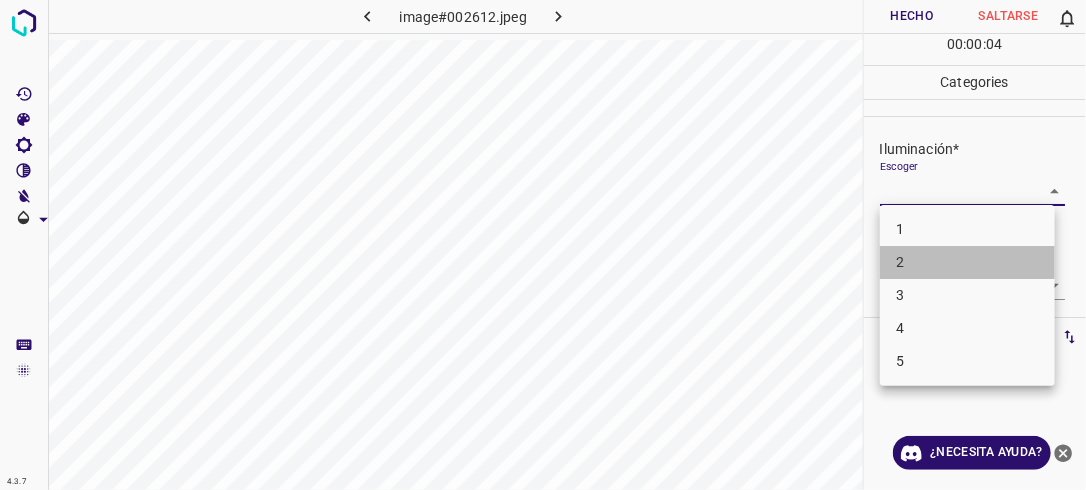 click on "2" at bounding box center [967, 262] 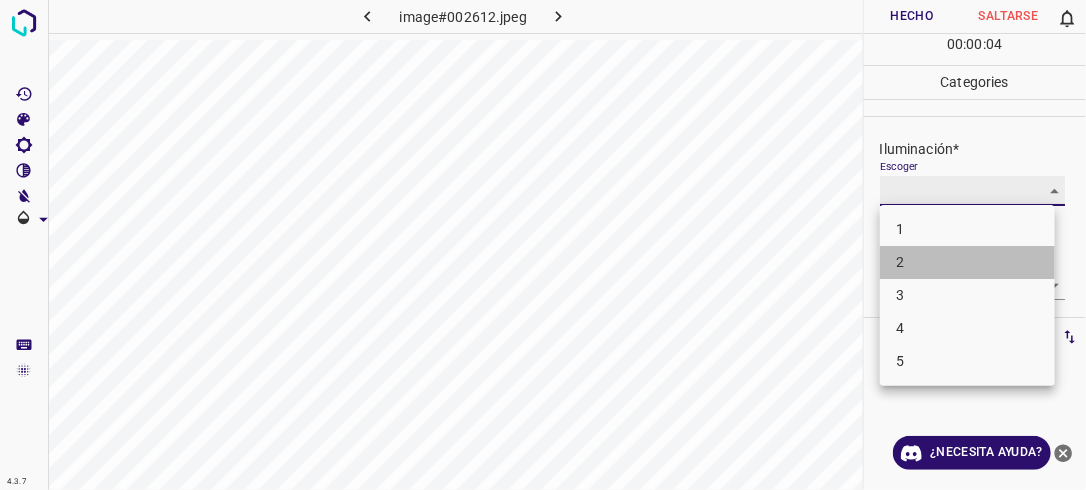 type on "2" 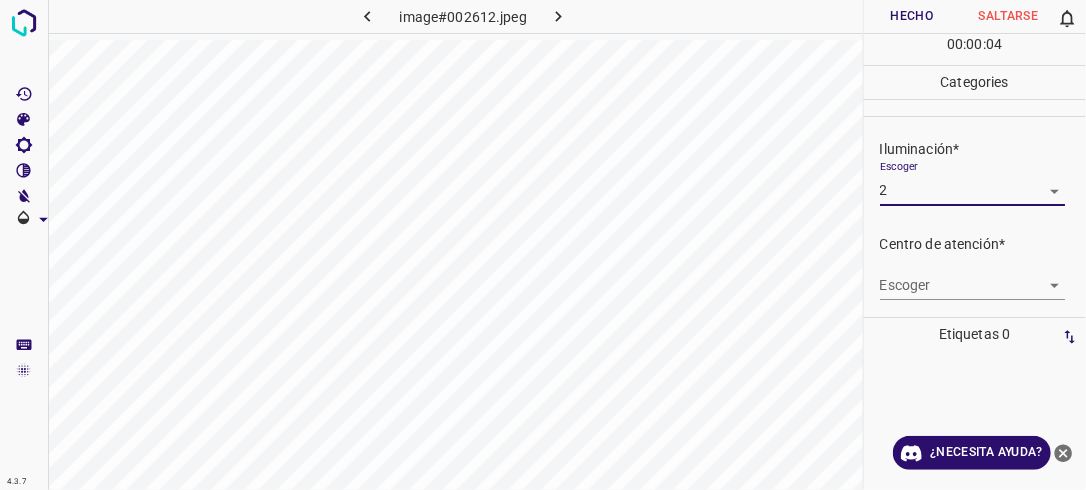 click on "4.3.7 image#002612.jpeg Hecho Saltarse 0 00   : 00   : 04   Categories Iluminación*  Escoger 2 2 Centro de atención*  Escoger ​ En general*  Escoger ​ Etiquetas 0 Categories 1 Lighting 2 Focus 3 Overall Tools Espacio Cambiar entre modos (Dibujar y Editar) Yo Etiquetado automático R Restaurar zoom M Acercar N Alejar Borrar Eliminar etiqueta de selección Filtros Z Restaurar filtros X Filtro de saturación C Filtro de brillo V Filtro de contraste B Filtro de escala de grises General O Descargar ¿Necesita ayuda? -Mensaje de texto -Esconder -Borrar" at bounding box center (543, 245) 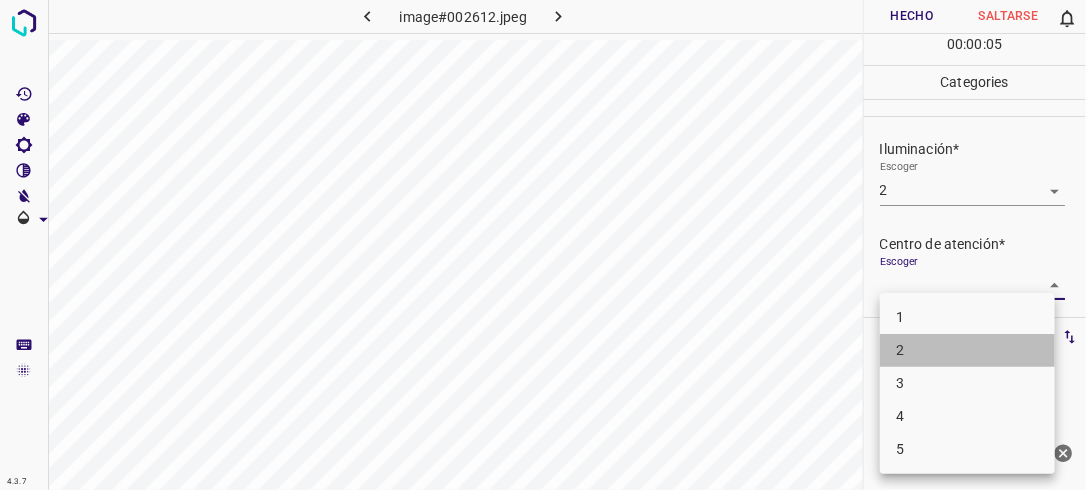 drag, startPoint x: 964, startPoint y: 353, endPoint x: 973, endPoint y: 338, distance: 17.492855 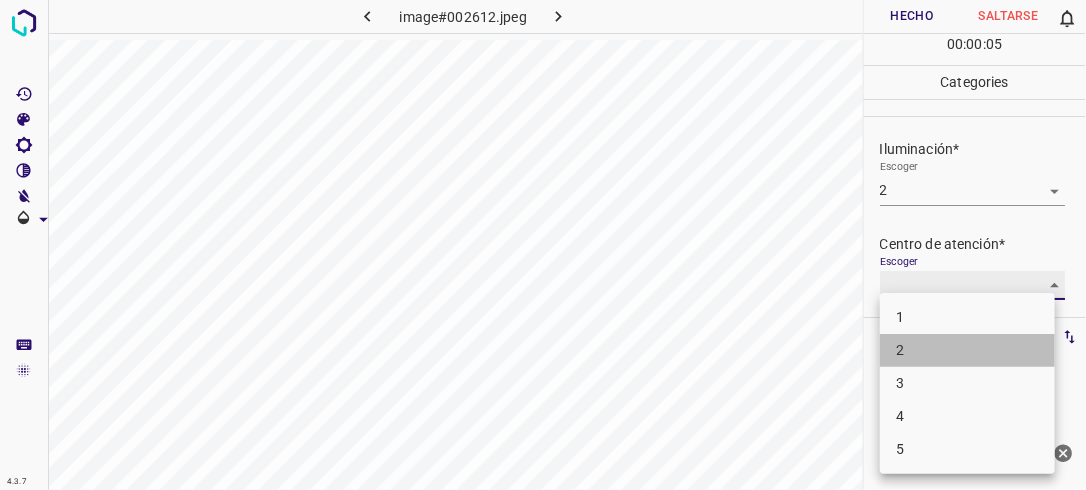 type on "2" 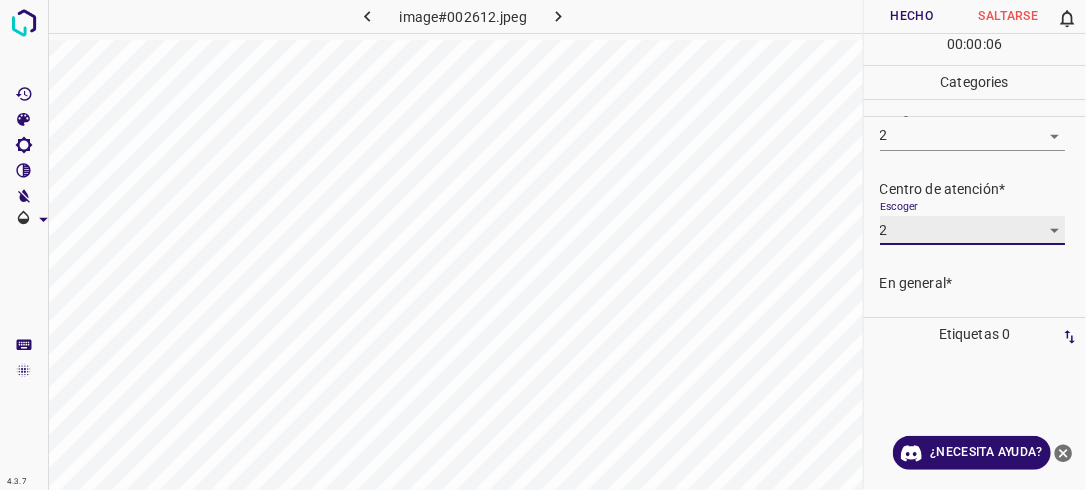scroll, scrollTop: 82, scrollLeft: 0, axis: vertical 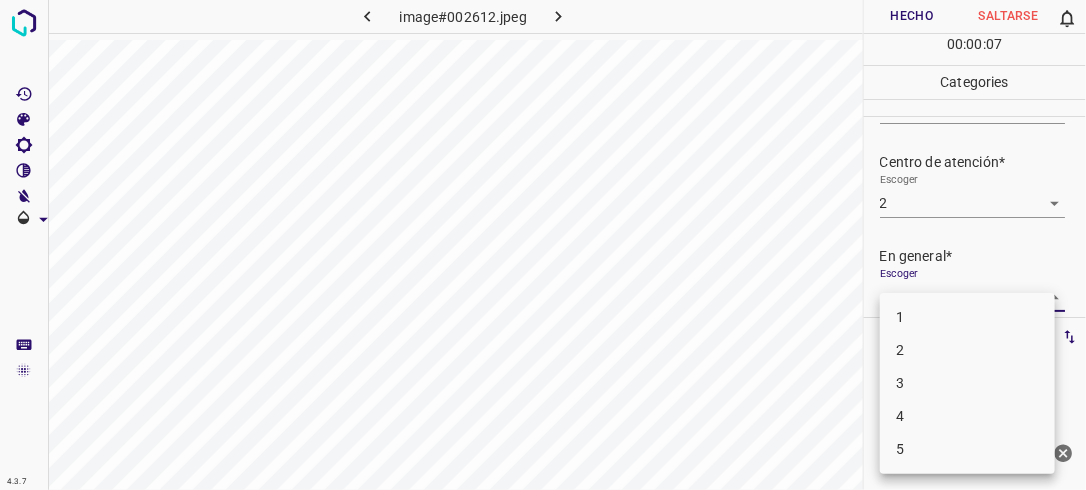 click on "4.3.7 image#002612.jpeg Hecho Saltarse 0 00   : 00   : 07   Categories Iluminación*  Escoger 2 2 Centro de atención*  Escoger 2 2 En general*  Escoger ​ Etiquetas 0 Categories 1 Lighting 2 Focus 3 Overall Tools Espacio Cambiar entre modos (Dibujar y Editar) Yo Etiquetado automático R Restaurar zoom M Acercar N Alejar Borrar Eliminar etiqueta de selección Filtros Z Restaurar filtros X Filtro de saturación C Filtro de brillo V Filtro de contraste B Filtro de escala de grises General O Descargar ¿Necesita ayuda? -Mensaje de texto -Esconder -Borrar 1 2 3 4 5" at bounding box center (543, 245) 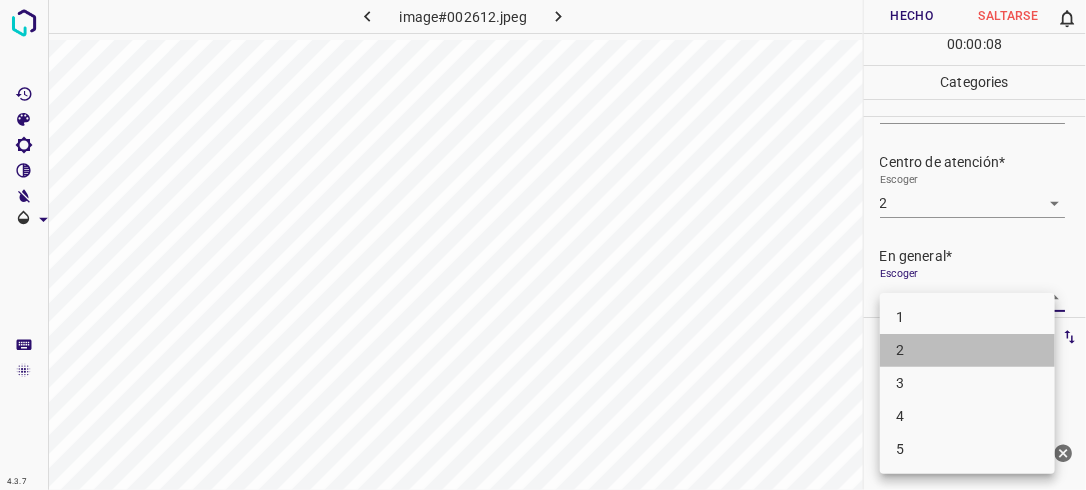click on "2" at bounding box center (967, 350) 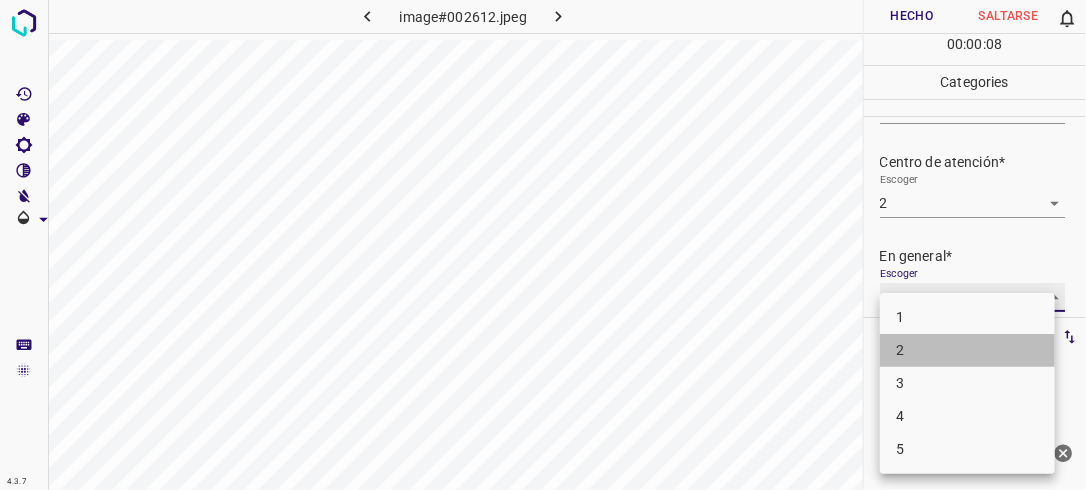 type on "2" 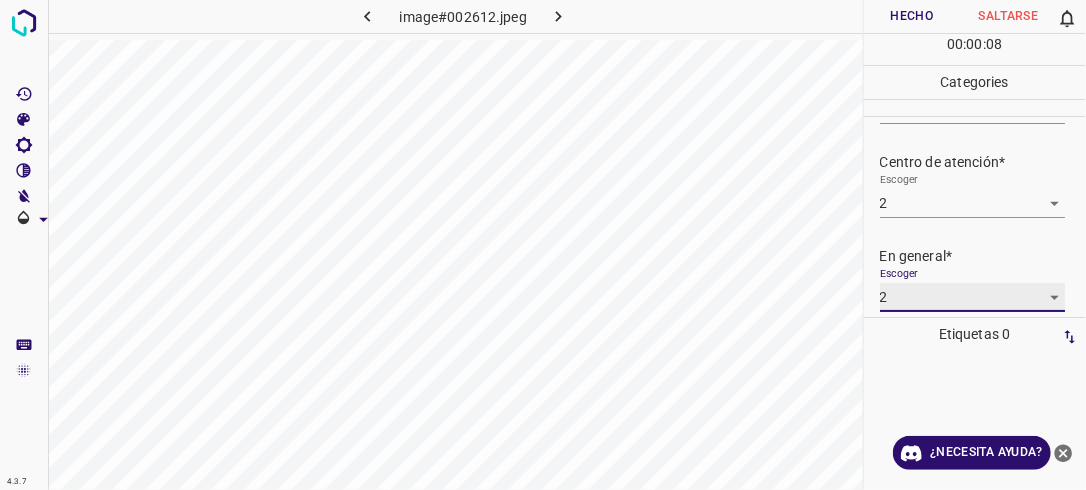 scroll, scrollTop: 82, scrollLeft: 0, axis: vertical 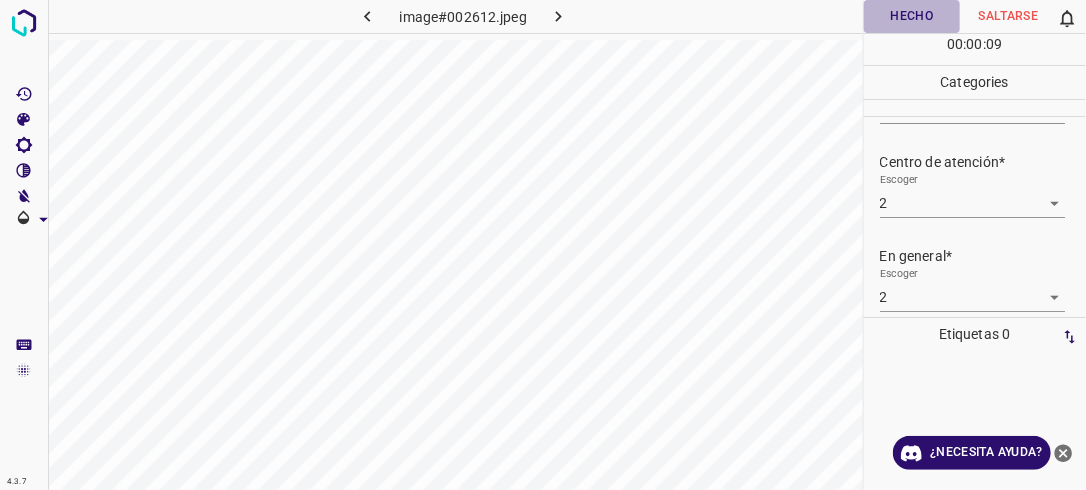 click on "Hecho" at bounding box center [912, 16] 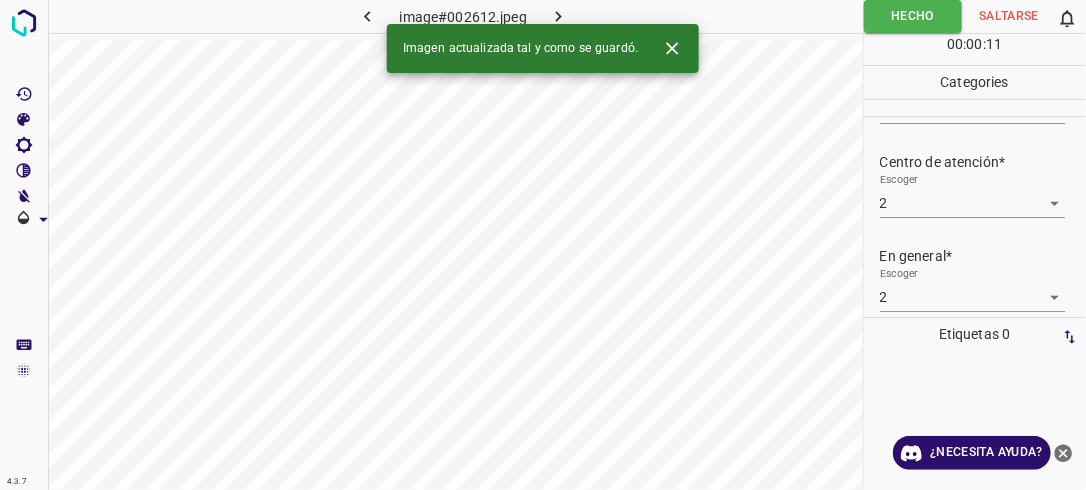 click 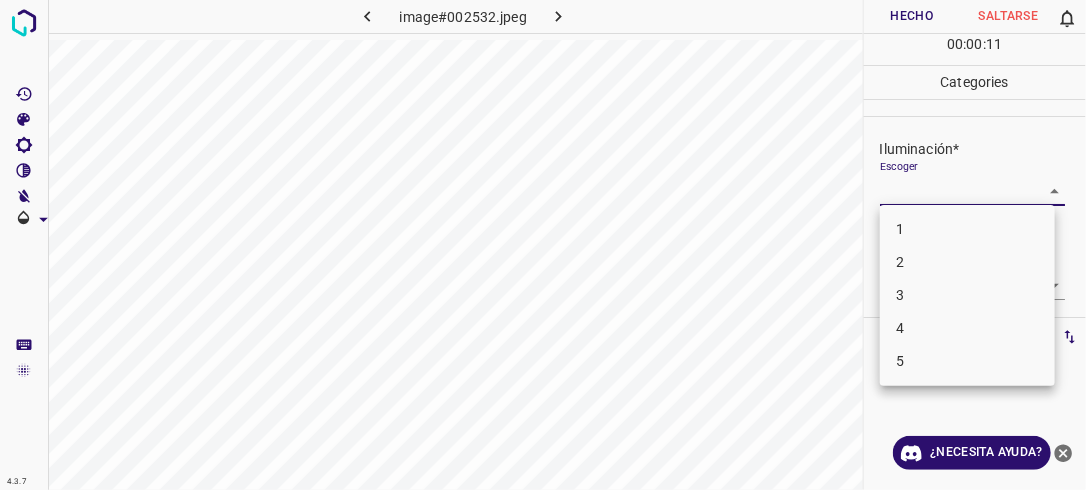 click on "4.3.7 image#002532.jpeg Hecho Saltarse 0 00   : 00   : 11   Categories Iluminación*  Escoger ​ Centro de atención*  Escoger ​ En general*  Escoger ​ Etiquetas 0 Categories 1 Lighting 2 Focus 3 Overall Tools Espacio Cambiar entre modos (Dibujar y Editar) Yo Etiquetado automático R Restaurar zoom M Acercar N Alejar Borrar Eliminar etiqueta de selección Filtros Z Restaurar filtros X Filtro de saturación C Filtro de brillo V Filtro de contraste B Filtro de escala de grises General O Descargar ¿Necesita ayuda? -Mensaje de texto -Esconder -Borrar 1 2 3 4 5" at bounding box center [543, 245] 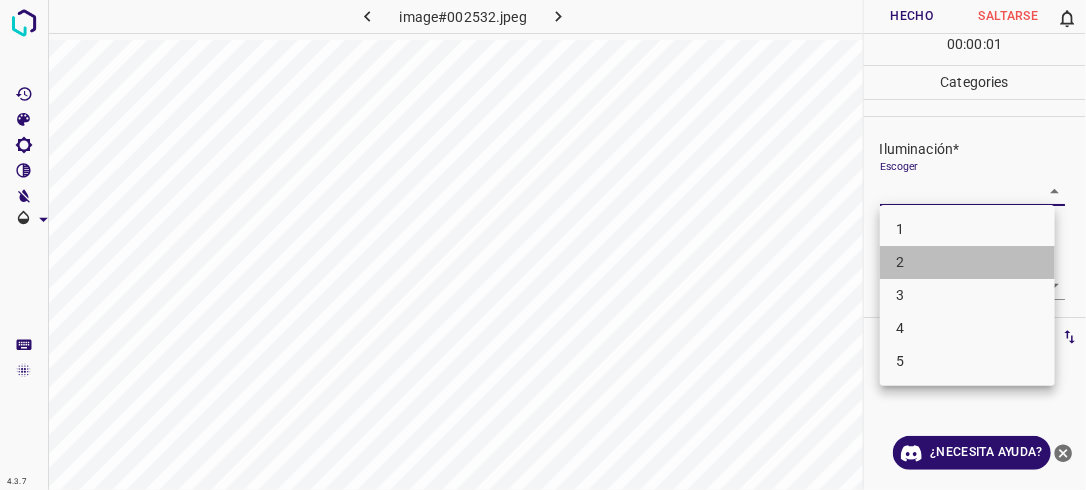click on "2" at bounding box center (967, 262) 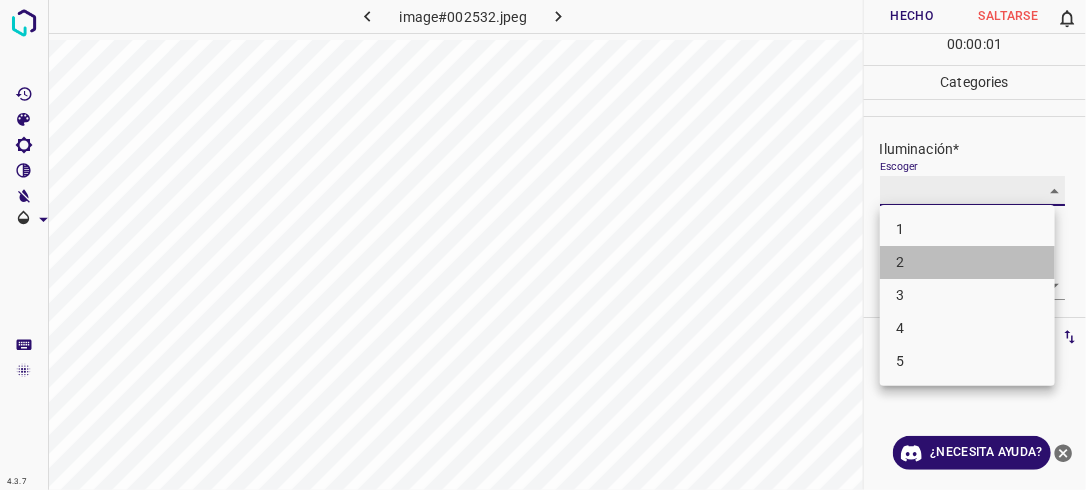 type on "2" 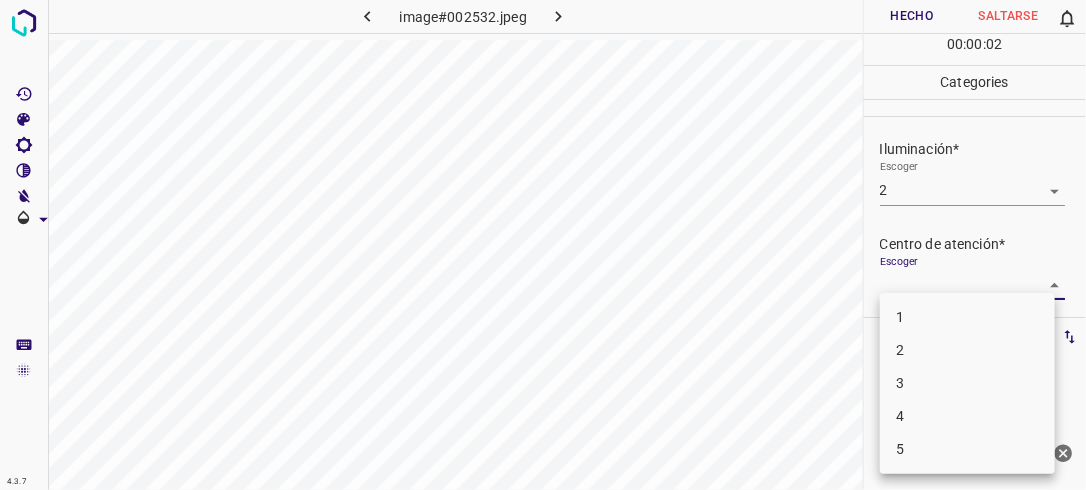 click on "4.3.7 image#002532.jpeg Hecho Saltarse 0 00   : 00   : 02   Categories Iluminación*  Escoger 2 2 Centro de atención*  Escoger ​ En general*  Escoger ​ Etiquetas 0 Categories 1 Lighting 2 Focus 3 Overall Tools Espacio Cambiar entre modos (Dibujar y Editar) Yo Etiquetado automático R Restaurar zoom M Acercar N Alejar Borrar Eliminar etiqueta de selección Filtros Z Restaurar filtros X Filtro de saturación C Filtro de brillo V Filtro de contraste B Filtro de escala de grises General O Descargar ¿Necesita ayuda? -Mensaje de texto -Esconder -Borrar 1 2 3 4 5" at bounding box center [543, 245] 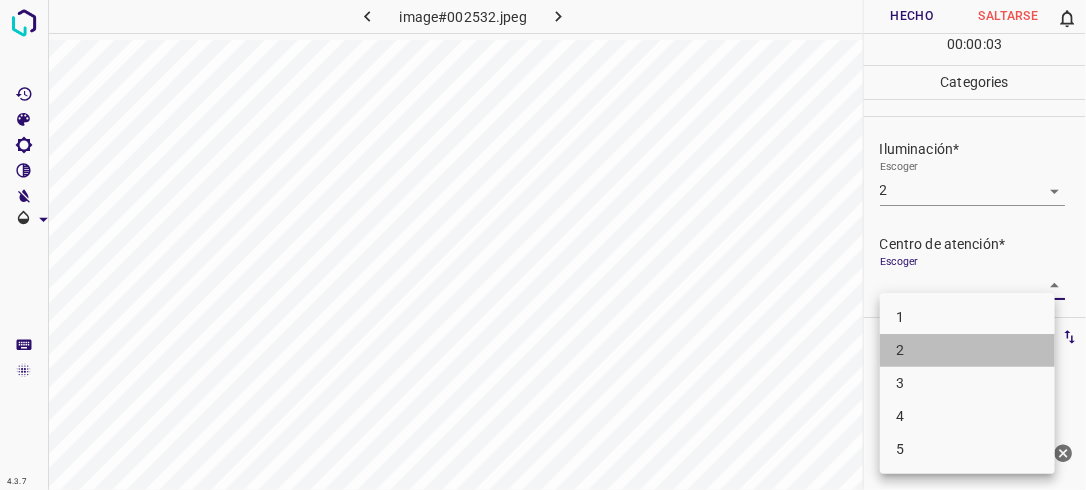 click on "2" at bounding box center [967, 350] 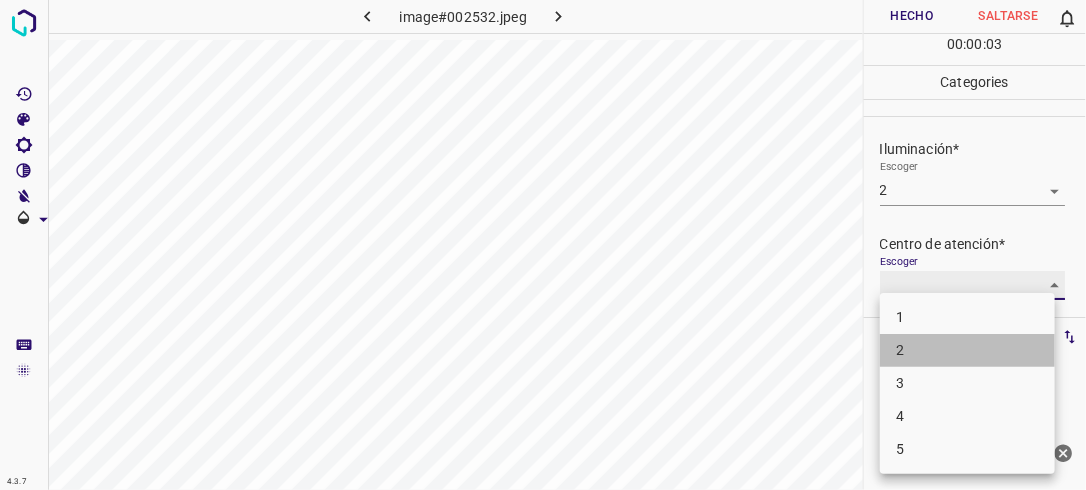 type on "2" 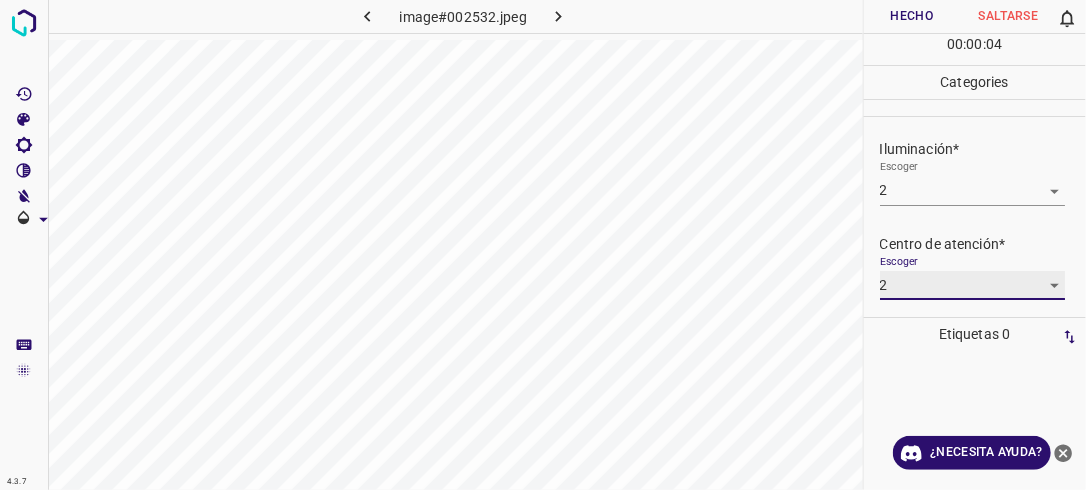 scroll, scrollTop: 80, scrollLeft: 0, axis: vertical 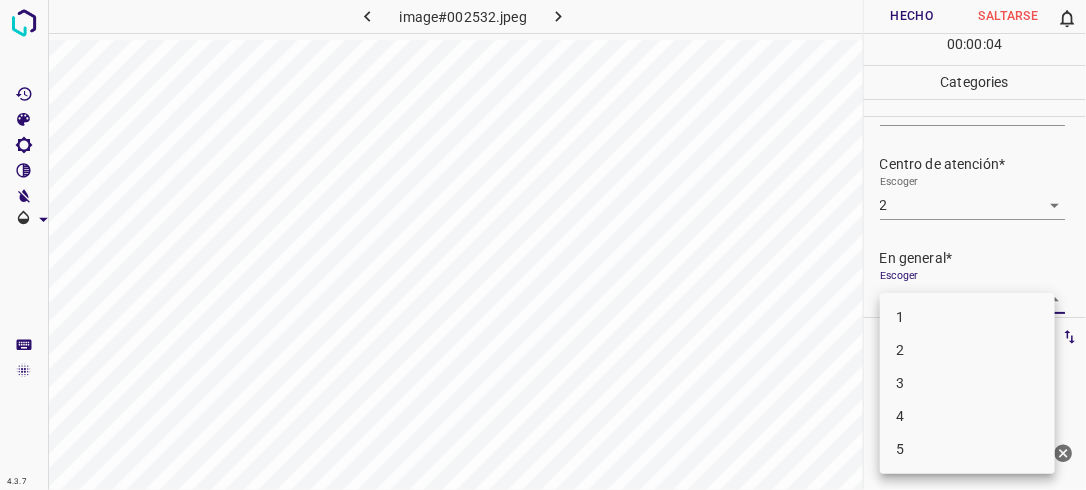 drag, startPoint x: 1045, startPoint y: 291, endPoint x: 1016, endPoint y: 322, distance: 42.44997 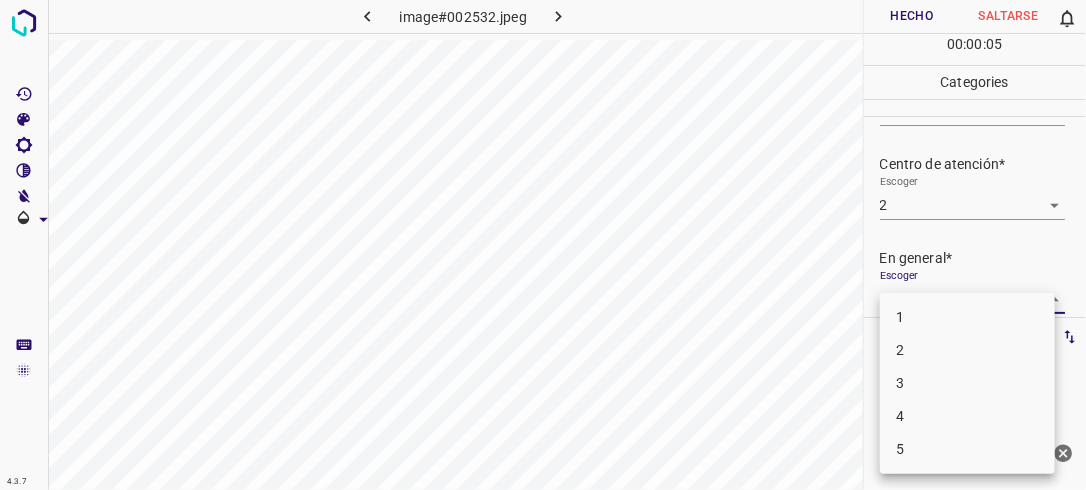 click on "2" at bounding box center (967, 350) 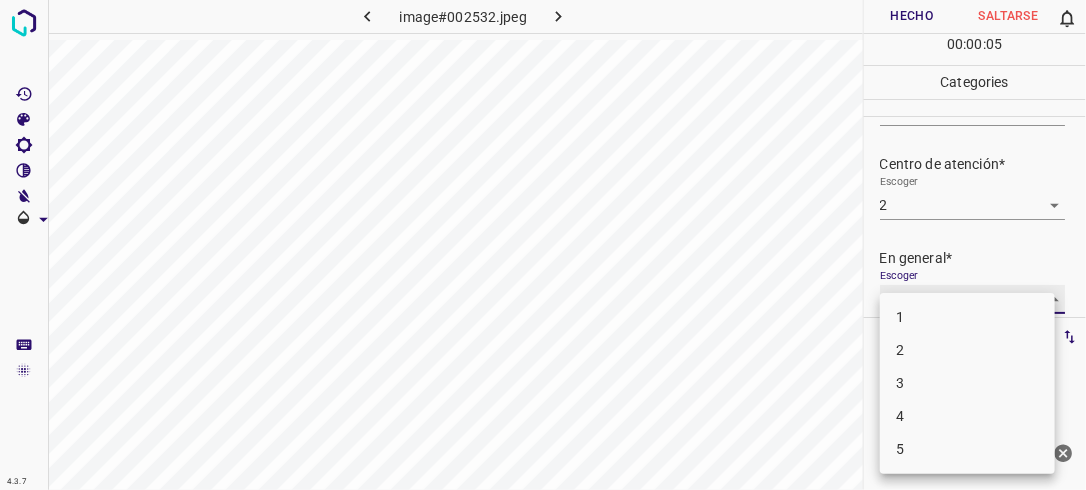 type on "2" 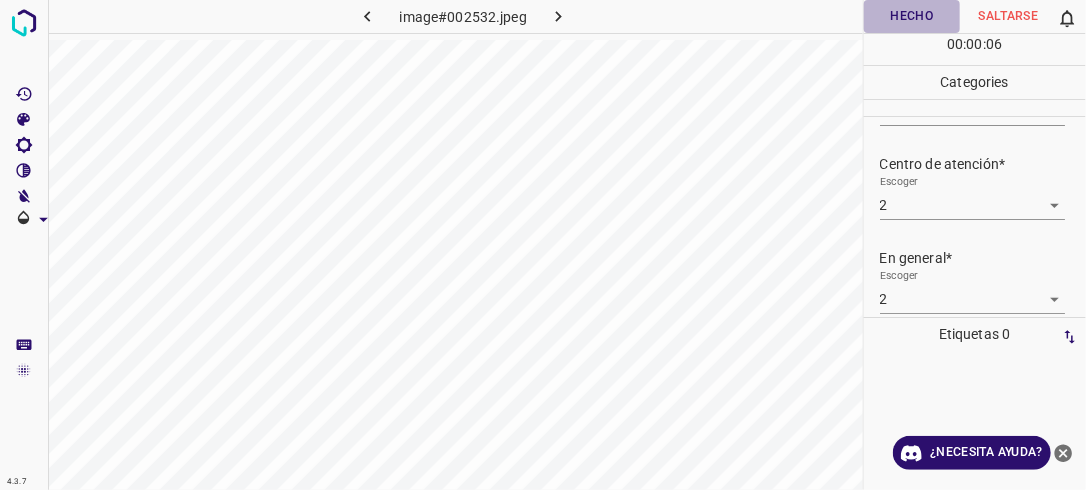 click on "Hecho" at bounding box center [912, 16] 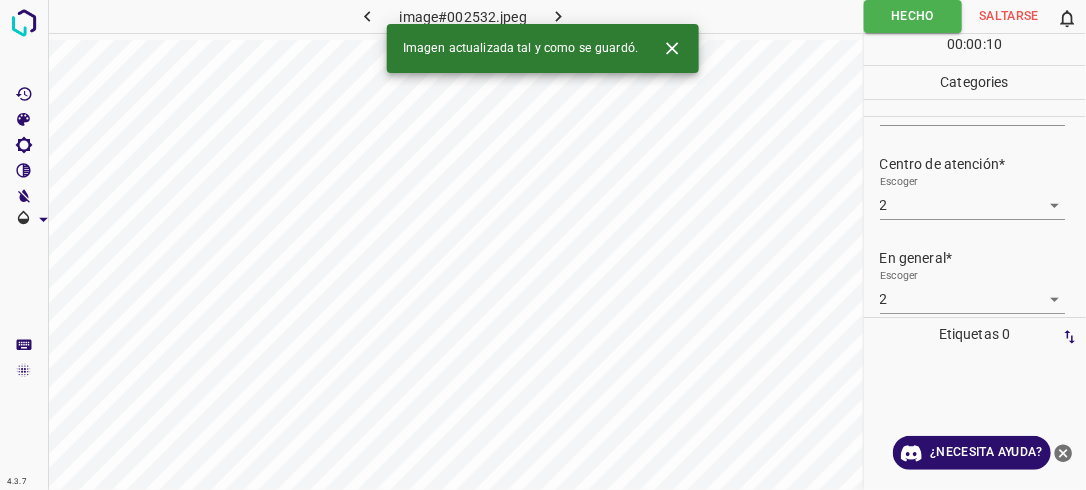 click at bounding box center (559, 16) 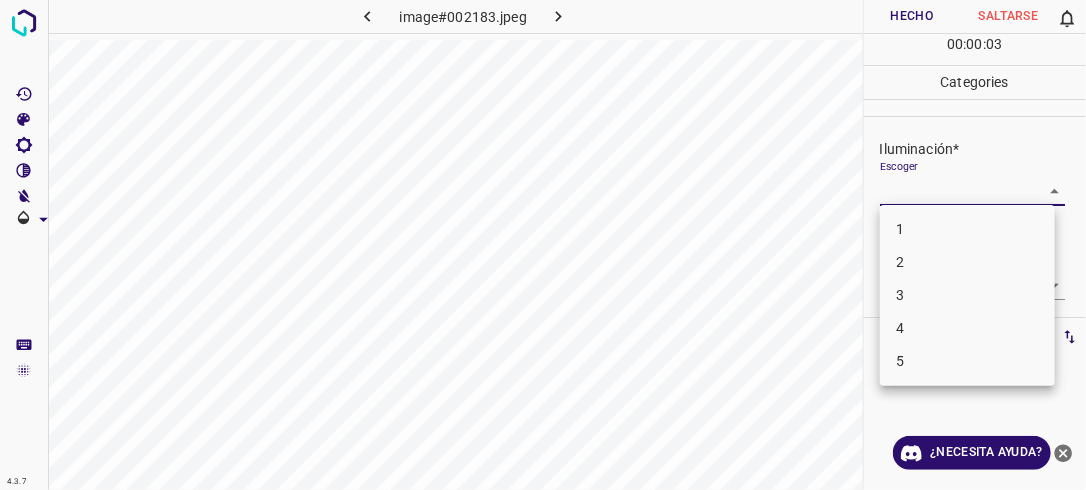 click on "4.3.7 image#002183.jpeg Hecho Saltarse 0 00   : 00   : 03   Categories Iluminación*  Escoger ​ Centro de atención*  Escoger ​ En general*  Escoger ​ Etiquetas 0 Categories 1 Lighting 2 Focus 3 Overall Tools Espacio Cambiar entre modos (Dibujar y Editar) Yo Etiquetado automático R Restaurar zoom M Acercar N Alejar Borrar Eliminar etiqueta de selección Filtros Z Restaurar filtros X Filtro de saturación C Filtro de brillo V Filtro de contraste B Filtro de escala de grises General O Descargar ¿Necesita ayuda? -Mensaje de texto -Esconder -Borrar 1 2 3 4 5" at bounding box center [543, 245] 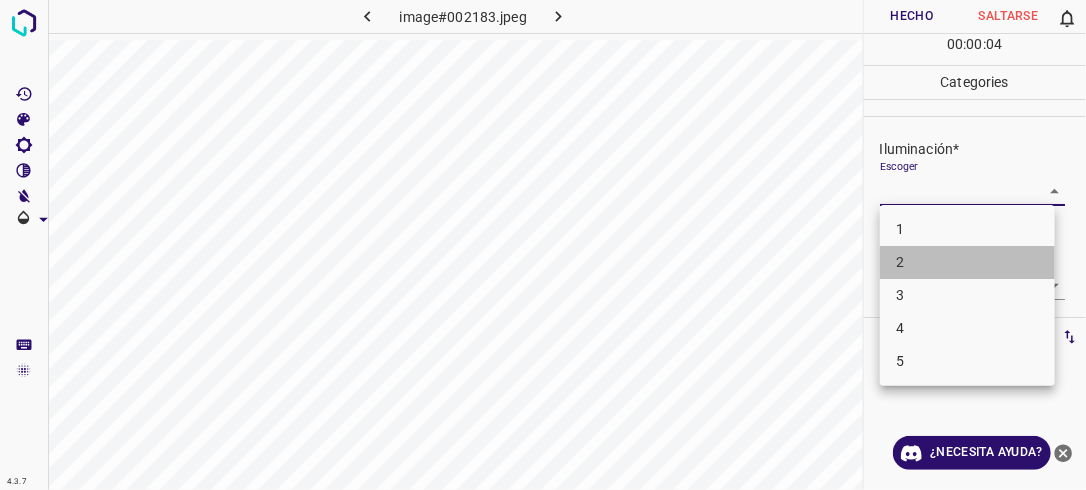 click on "2" at bounding box center (967, 262) 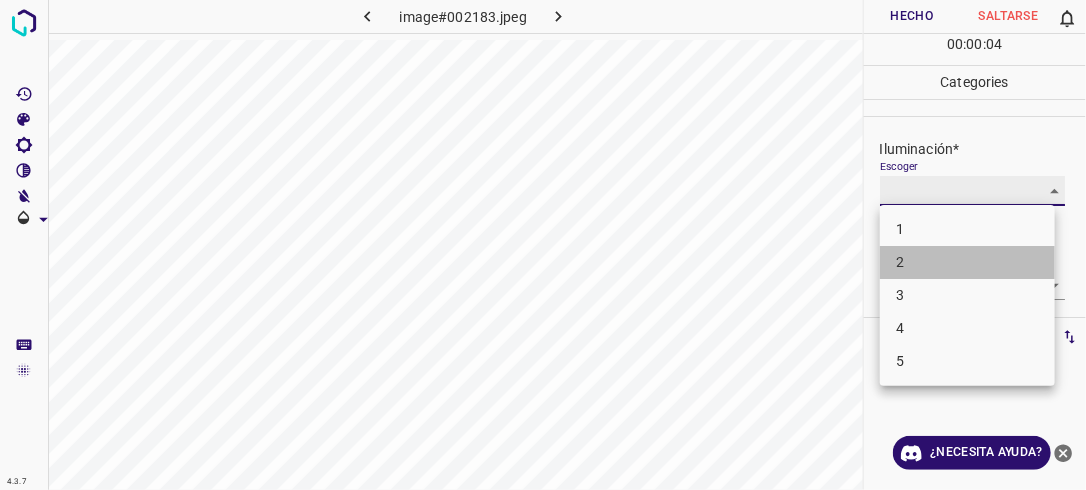 type on "2" 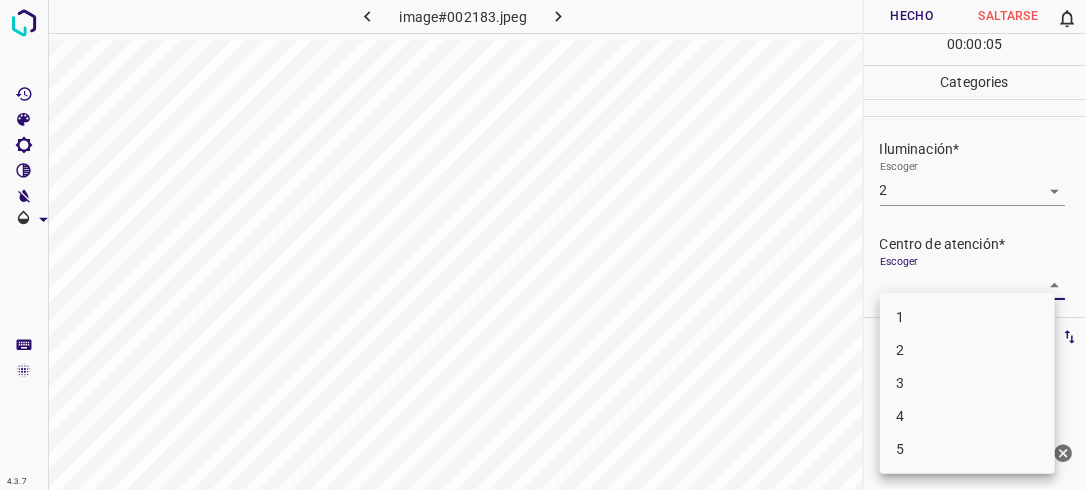 drag, startPoint x: 1046, startPoint y: 273, endPoint x: 1023, endPoint y: 304, distance: 38.600517 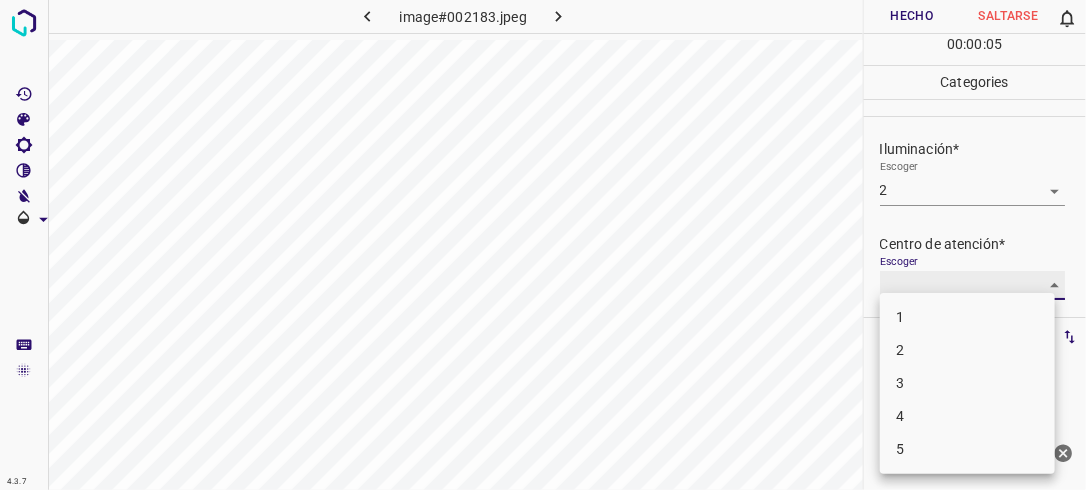 type on "2" 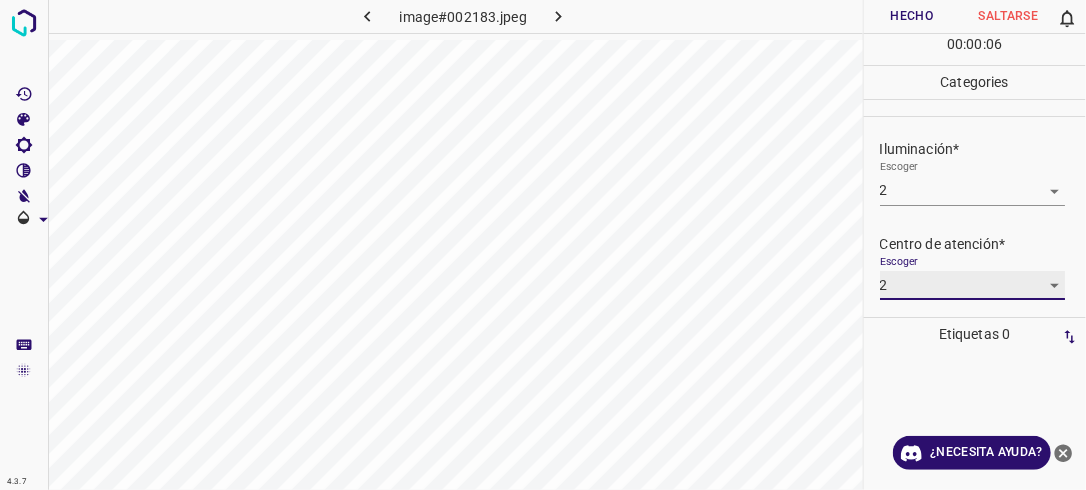 scroll, scrollTop: 98, scrollLeft: 0, axis: vertical 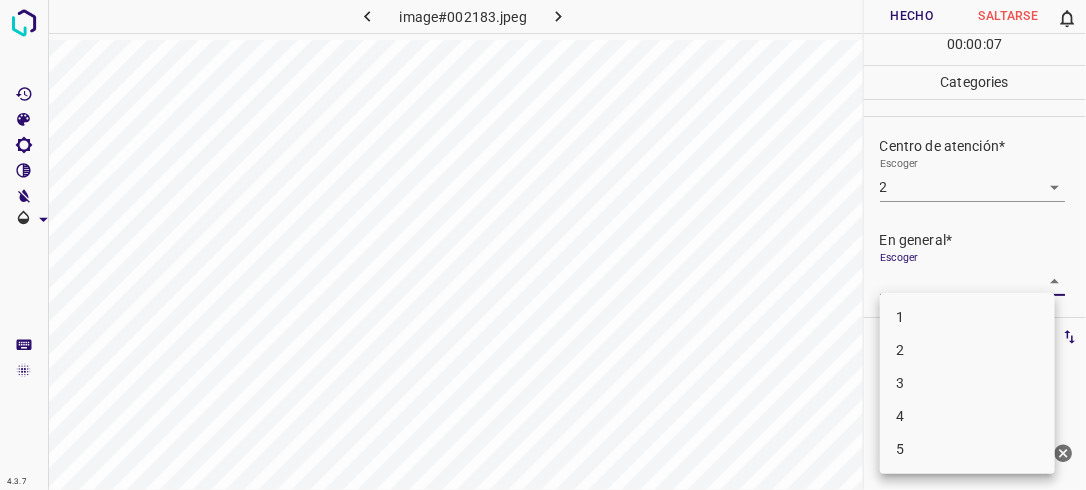 drag, startPoint x: 1051, startPoint y: 278, endPoint x: 1036, endPoint y: 297, distance: 24.207438 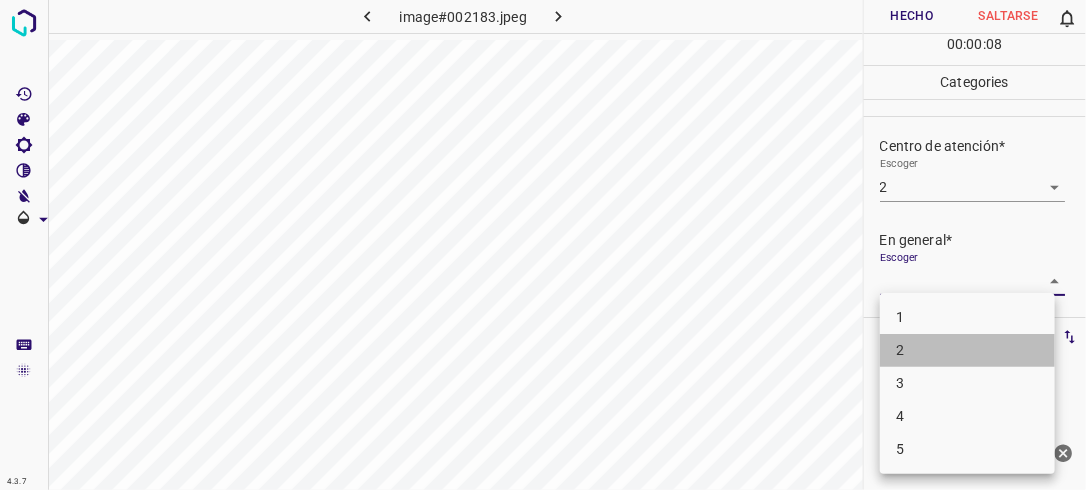 click on "2" at bounding box center (967, 350) 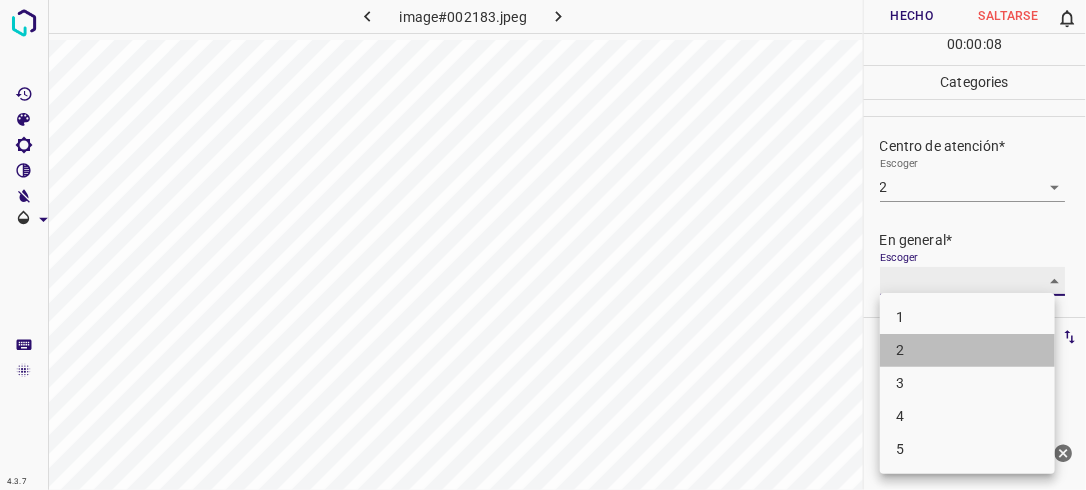 type on "2" 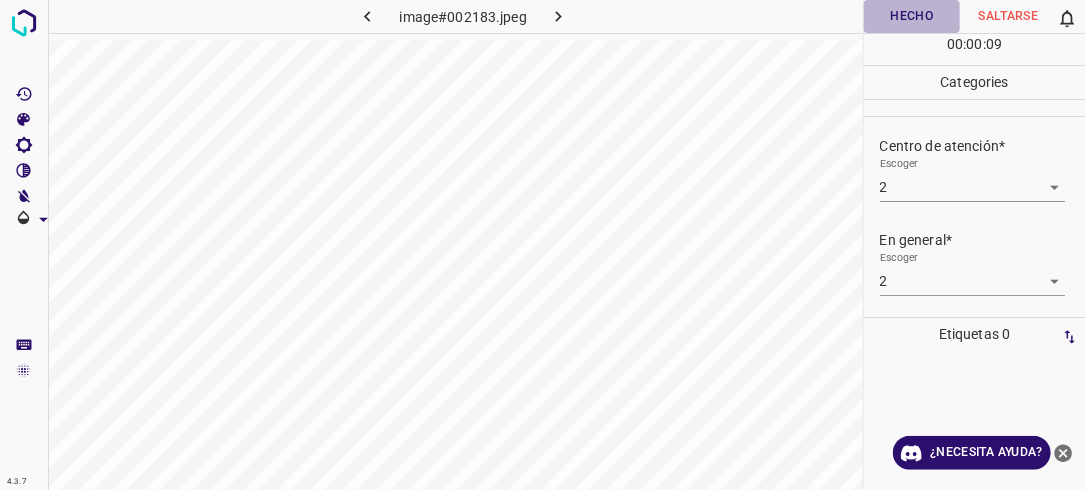 click on "Hecho" at bounding box center (912, 16) 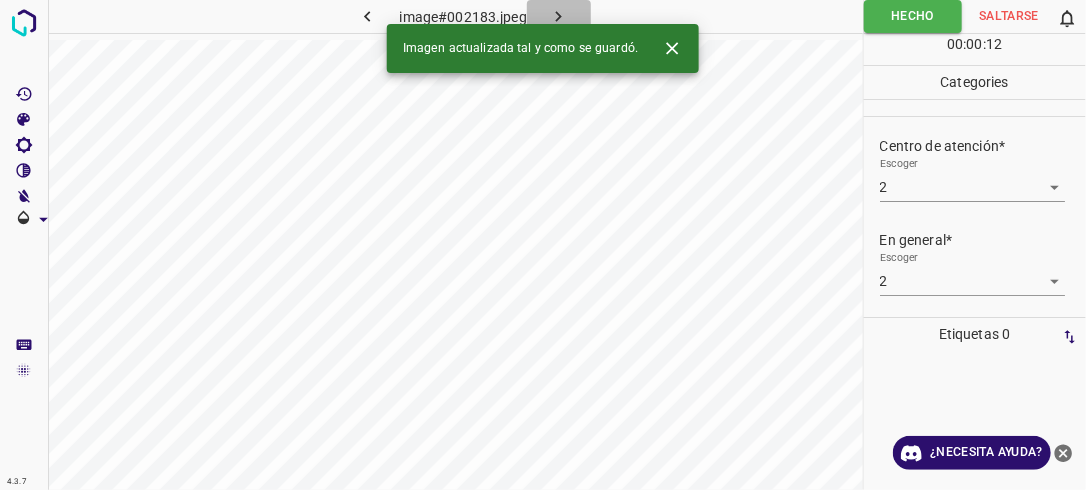 click at bounding box center [559, 16] 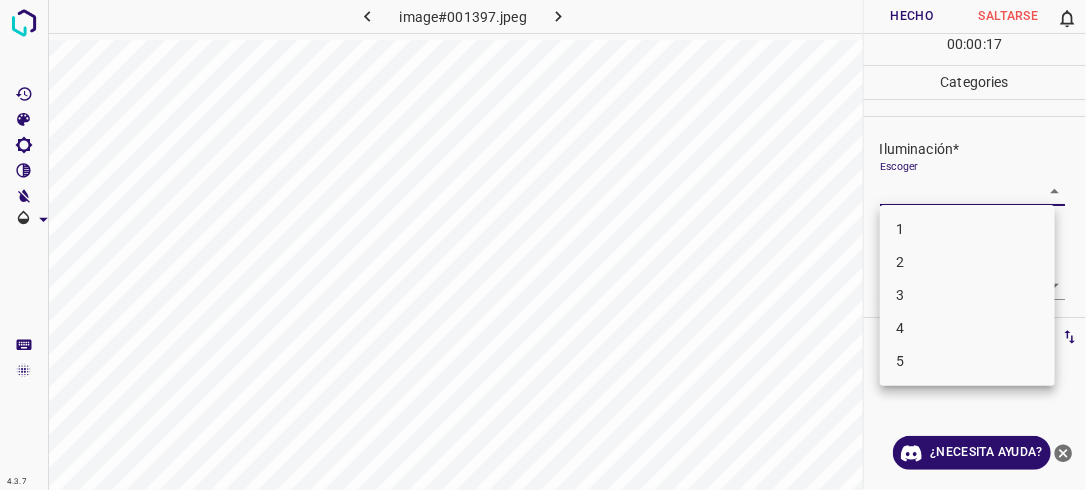click on "4.3.7 image#001397.jpeg Hecho Saltarse 0 00   : 00   : 17   Categories Iluminación*  Escoger ​ Centro de atención*  Escoger ​ En general*  Escoger ​ Etiquetas 0 Categories 1 Lighting 2 Focus 3 Overall Tools Espacio Cambiar entre modos (Dibujar y Editar) Yo Etiquetado automático R Restaurar zoom M Acercar N Alejar Borrar Eliminar etiqueta de selección Filtros Z Restaurar filtros X Filtro de saturación C Filtro de brillo V Filtro de contraste B Filtro de escala de grises General O Descargar ¿Necesita ayuda? -Mensaje de texto -Esconder -Borrar 1 2 3 4 5" at bounding box center (543, 245) 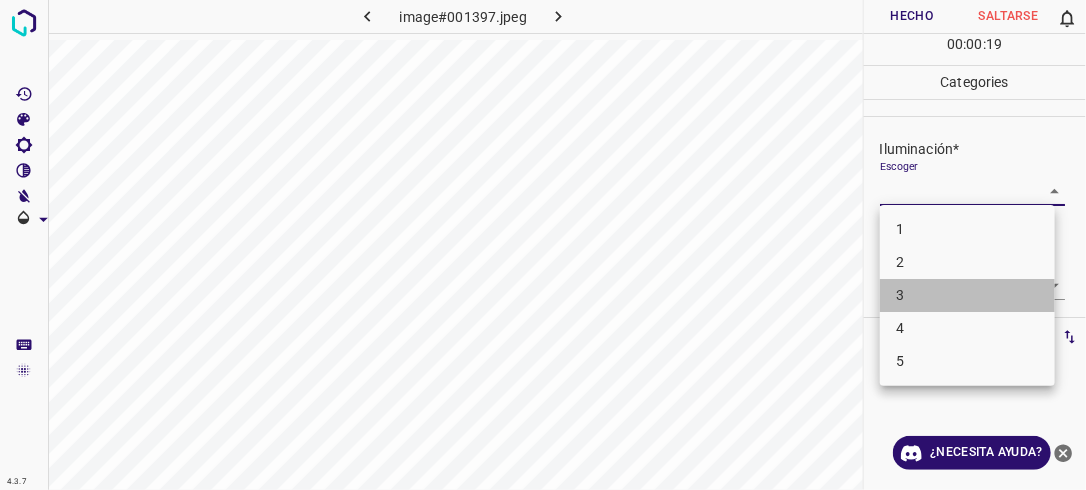 click on "3" at bounding box center [967, 295] 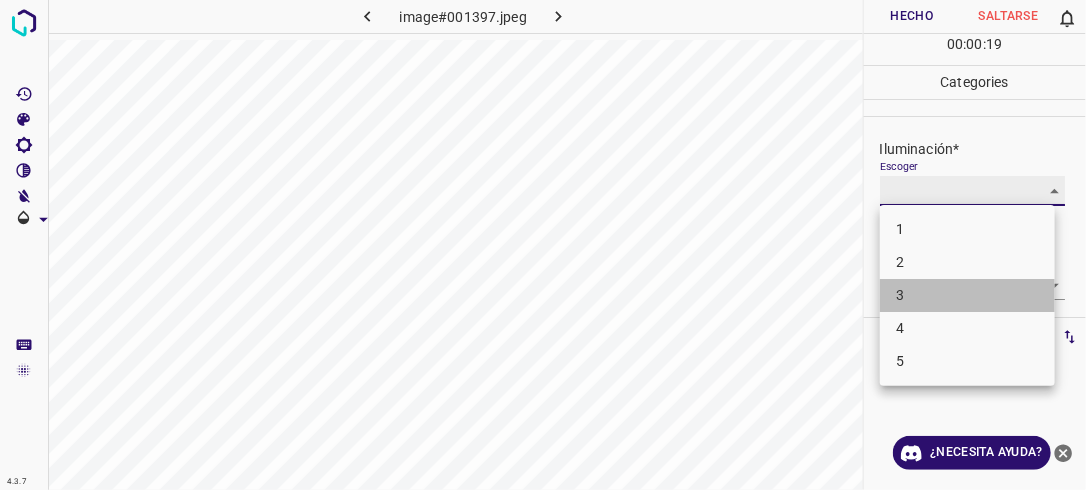 type on "3" 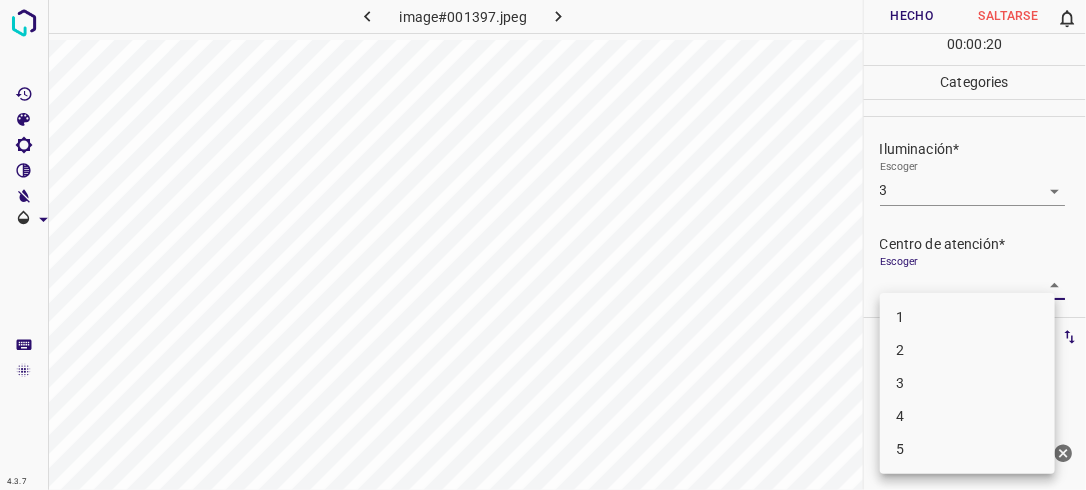 drag, startPoint x: 1048, startPoint y: 281, endPoint x: 1006, endPoint y: 321, distance: 58 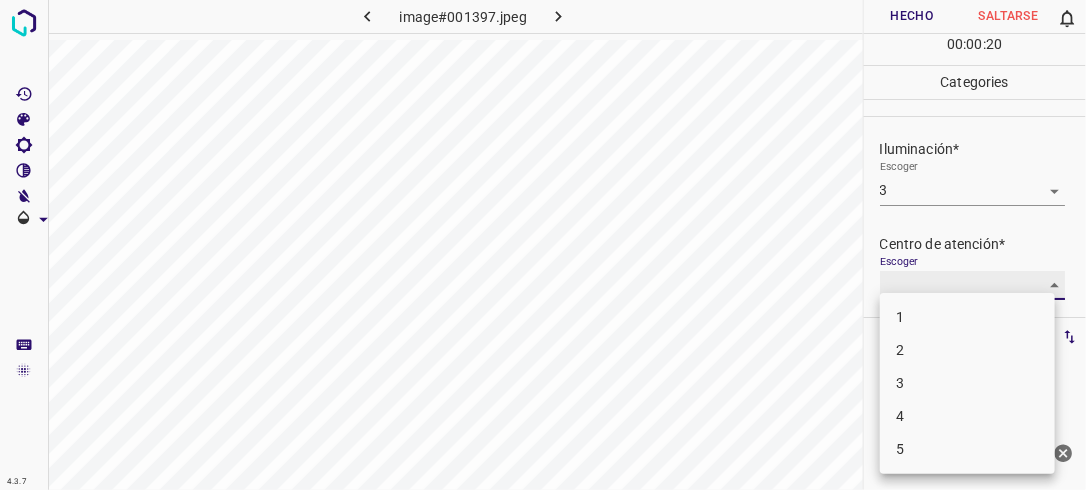 type on "2" 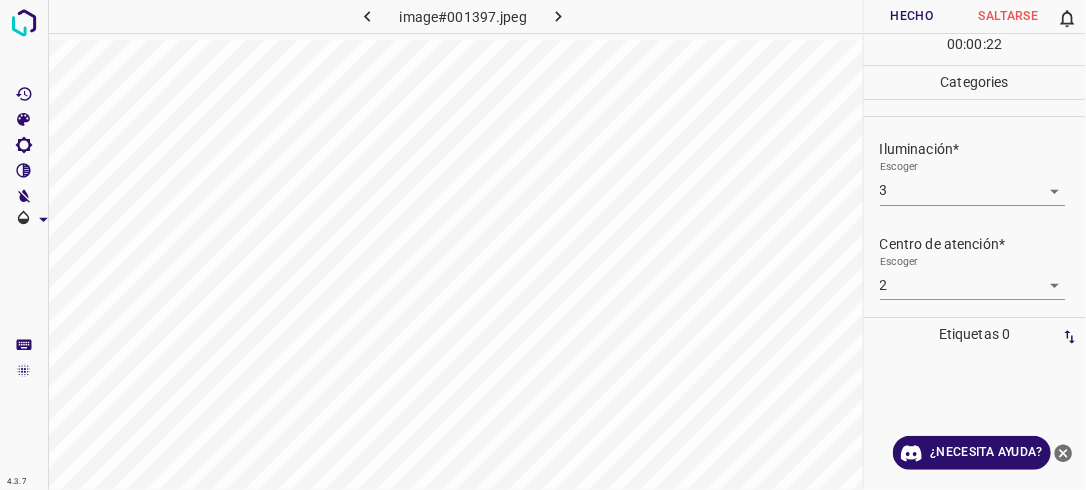 drag, startPoint x: 1073, startPoint y: 219, endPoint x: 1067, endPoint y: 277, distance: 58.30952 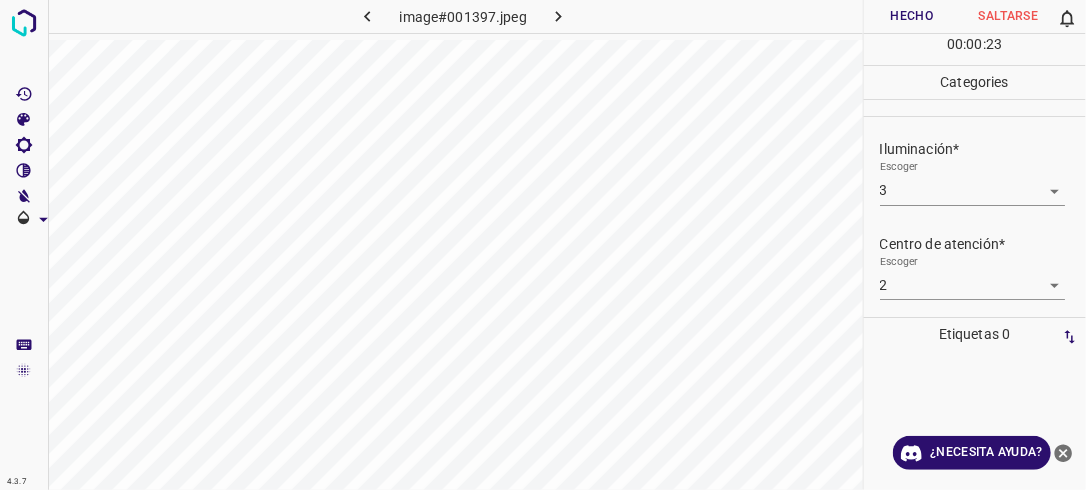 scroll, scrollTop: 98, scrollLeft: 0, axis: vertical 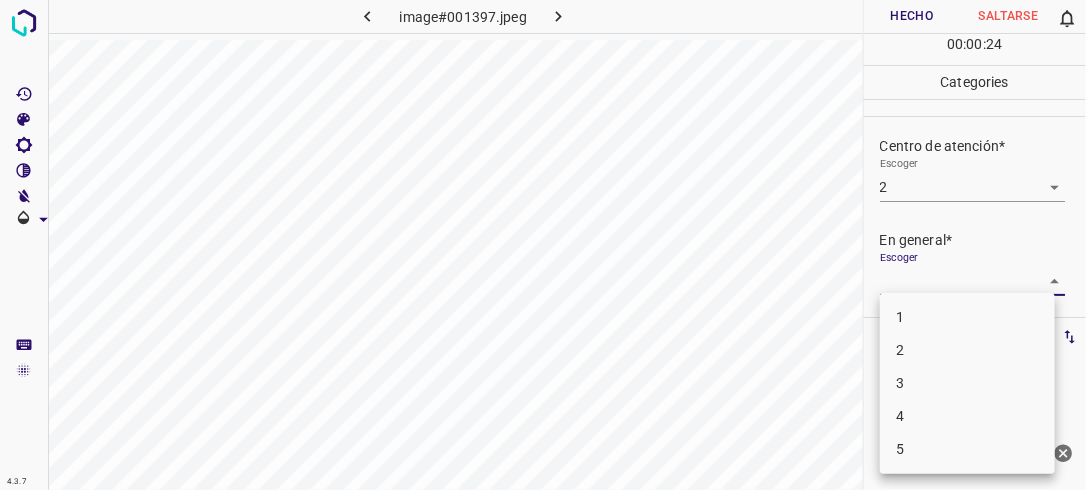 drag, startPoint x: 1048, startPoint y: 280, endPoint x: 1025, endPoint y: 305, distance: 33.970577 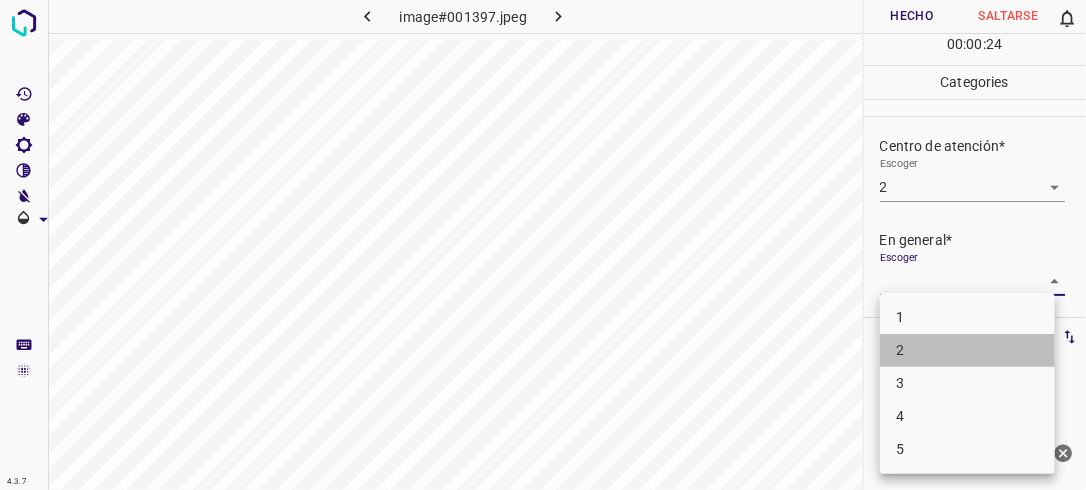 click on "2" at bounding box center [967, 350] 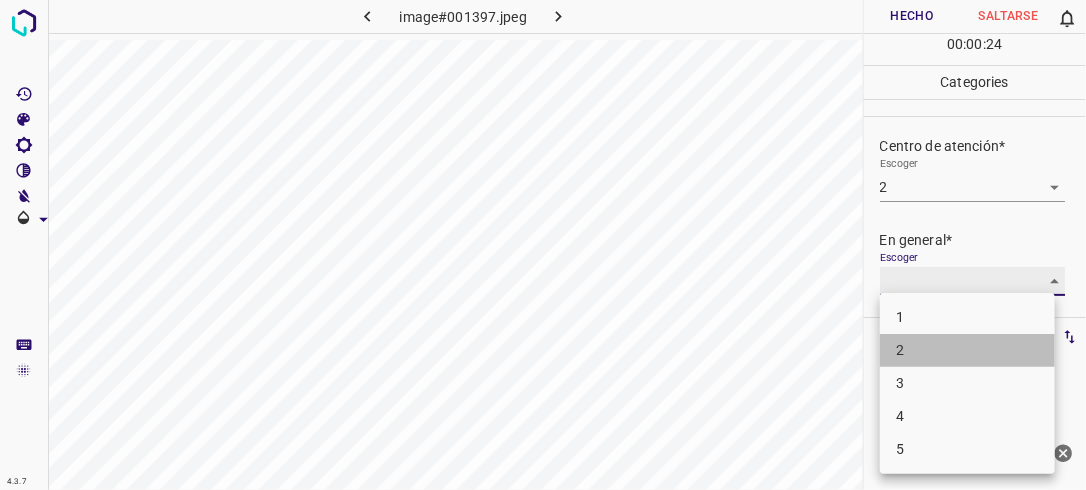 type on "2" 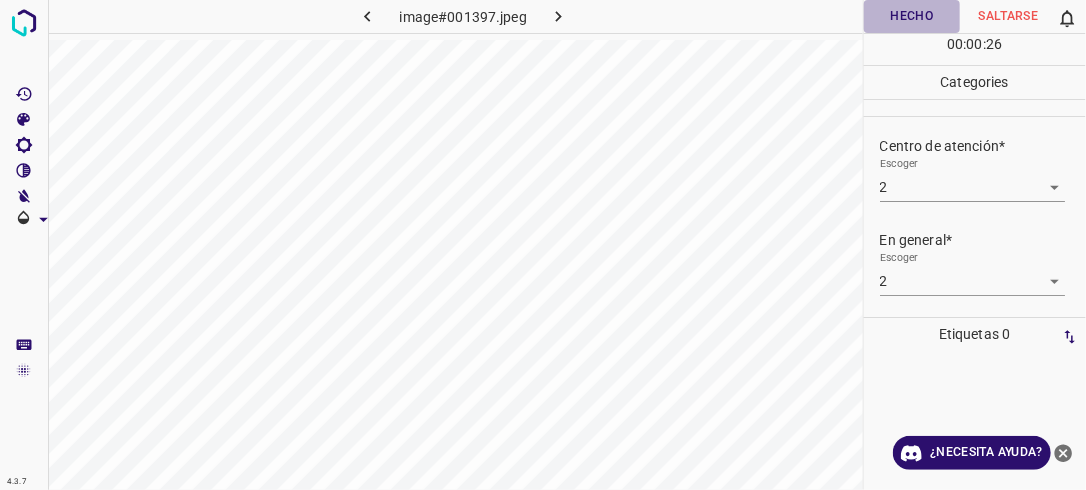 click on "Hecho" at bounding box center [912, 16] 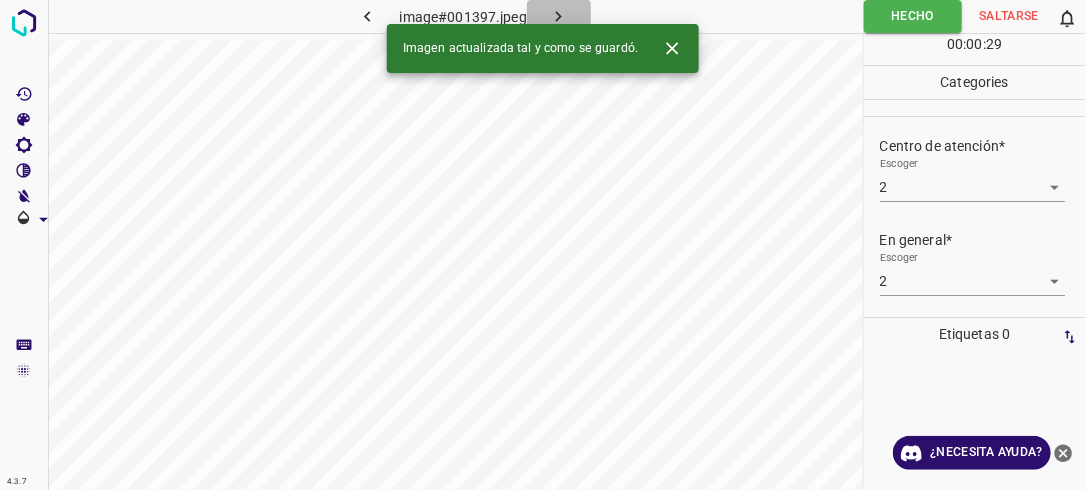 click at bounding box center [559, 16] 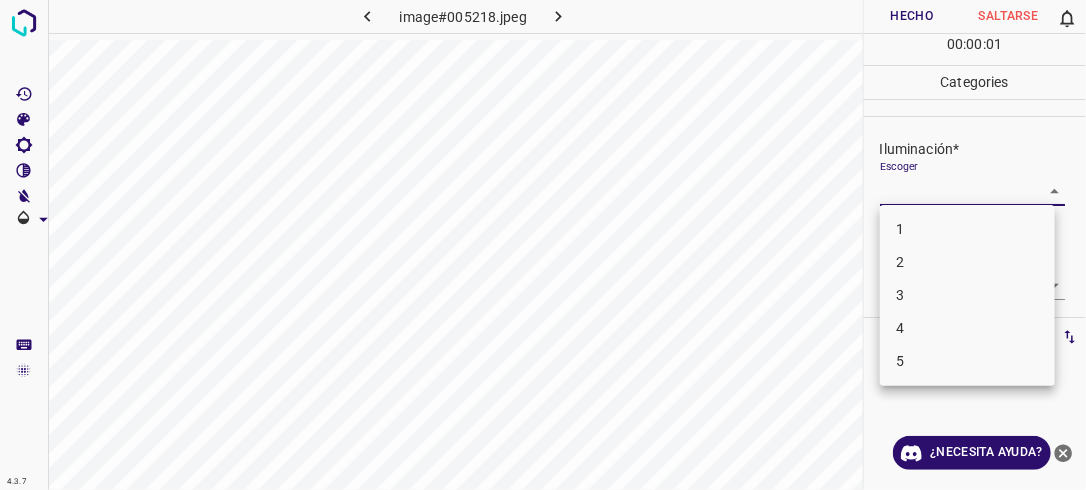 click on "4.3.7 image#005218.jpeg Hecho Saltarse 0 00   : 00   : 01   Categories Iluminación*  Escoger ​ Centro de atención*  Escoger ​ En general*  Escoger ​ Etiquetas 0 Categories 1 Lighting 2 Focus 3 Overall Tools Espacio Cambiar entre modos (Dibujar y Editar) Yo Etiquetado automático R Restaurar zoom M Acercar N Alejar Borrar Eliminar etiqueta de selección Filtros Z Restaurar filtros X Filtro de saturación C Filtro de brillo V Filtro de contraste B Filtro de escala de grises General O Descargar ¿Necesita ayuda? -Mensaje de texto -Esconder -Borrar 1 2 3 4 5" at bounding box center [543, 245] 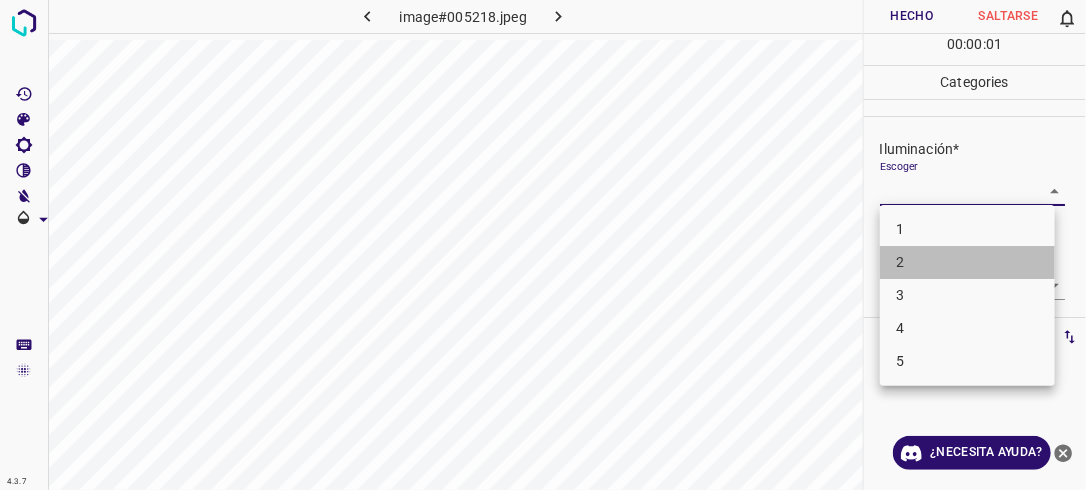 click on "2" at bounding box center [967, 262] 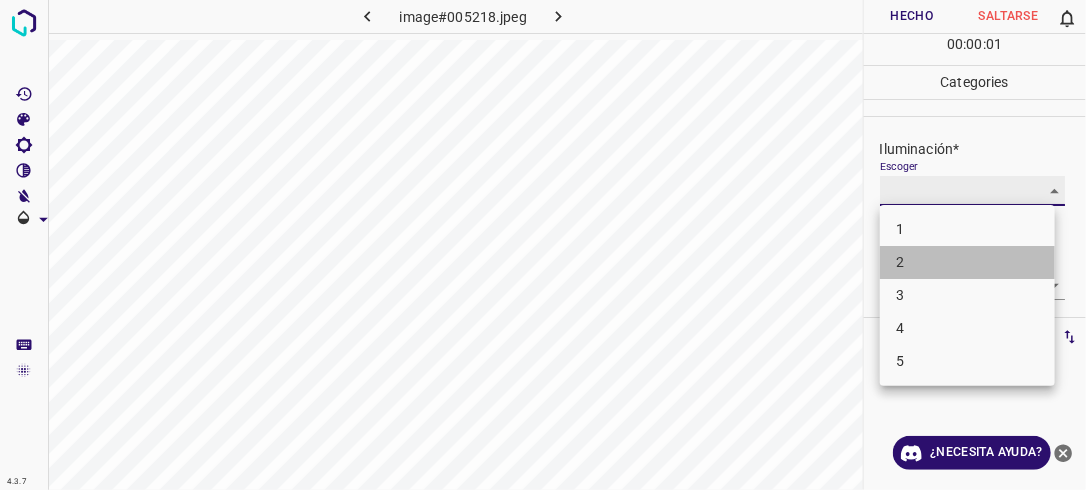 type on "2" 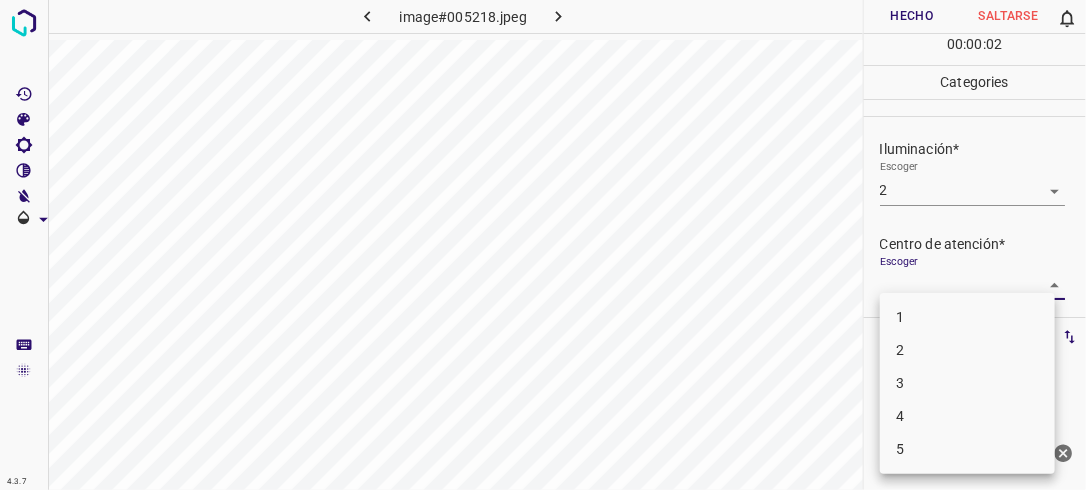 click on "4.3.7 image#005218.jpeg Hecho Saltarse 0 00   : 00   : 02   Categories Iluminación*  Escoger 2 2 Centro de atención*  Escoger ​ En general*  Escoger ​ Etiquetas 0 Categories 1 Lighting 2 Focus 3 Overall Tools Espacio Cambiar entre modos (Dibujar y Editar) Yo Etiquetado automático R Restaurar zoom M Acercar N Alejar Borrar Eliminar etiqueta de selección Filtros Z Restaurar filtros X Filtro de saturación C Filtro de brillo V Filtro de contraste B Filtro de escala de grises General O Descargar ¿Necesita ayuda? -Mensaje de texto -Esconder -Borrar 1 2 3 4 5" at bounding box center (543, 245) 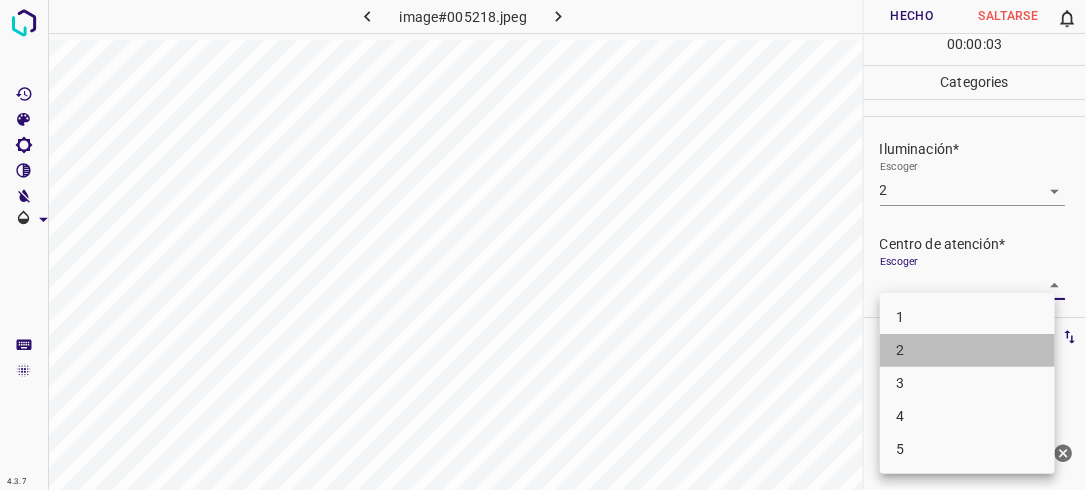click on "2" at bounding box center (967, 350) 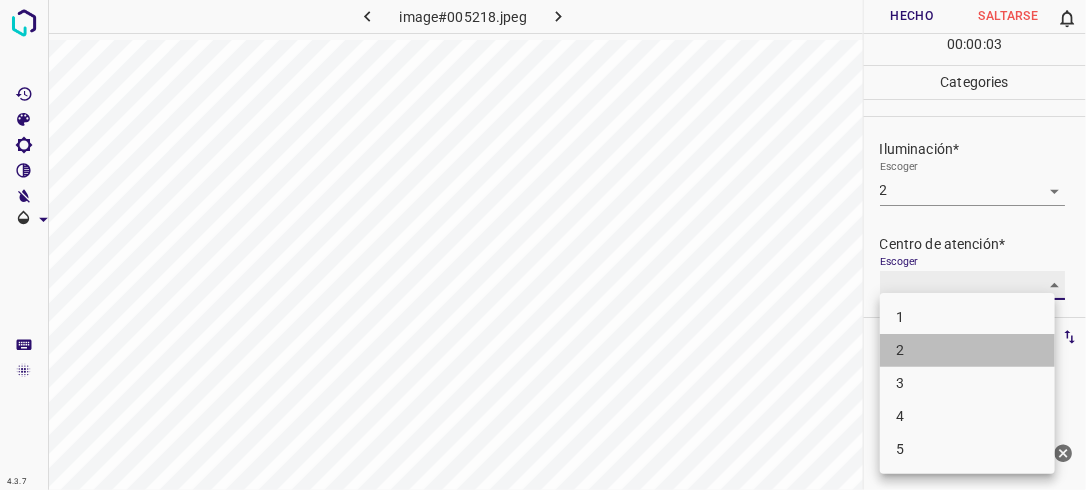 type on "2" 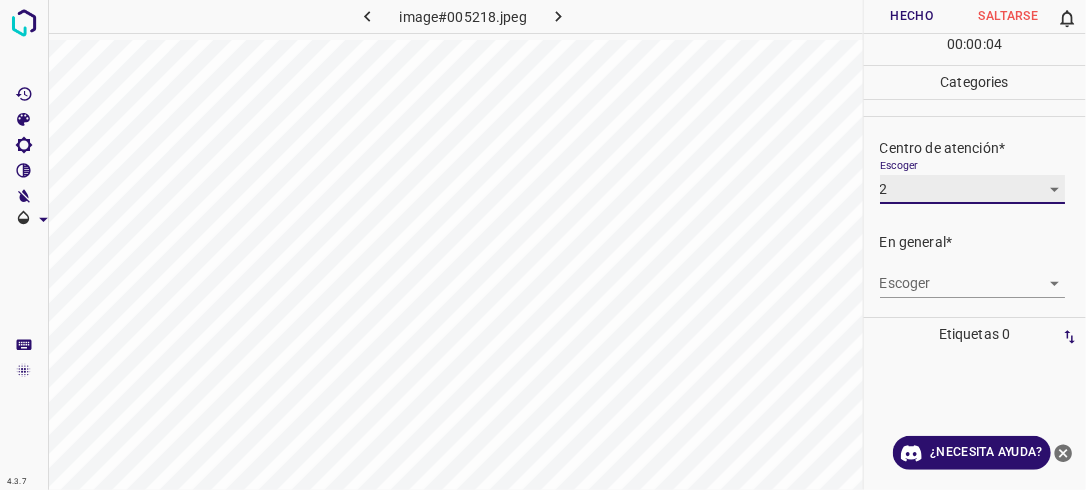 scroll, scrollTop: 98, scrollLeft: 0, axis: vertical 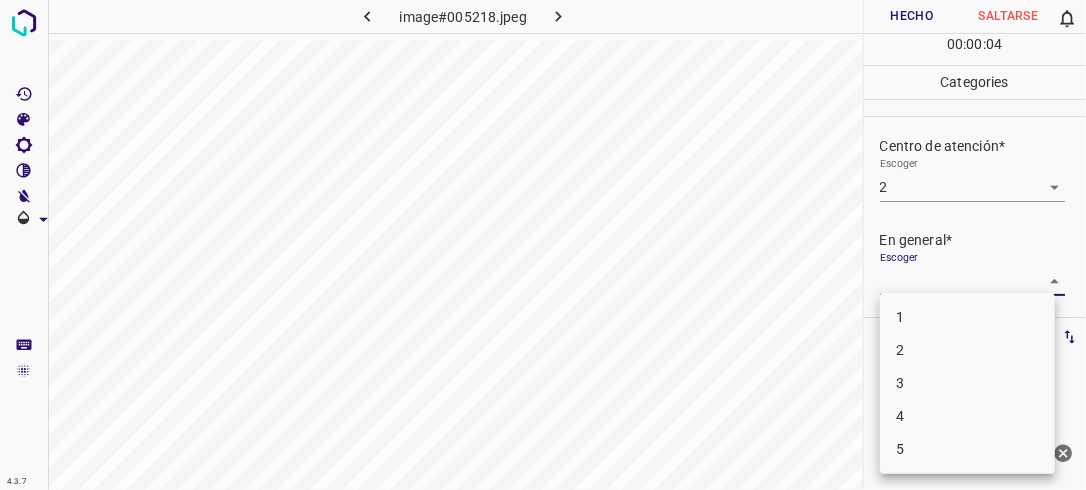drag, startPoint x: 1048, startPoint y: 277, endPoint x: 1020, endPoint y: 340, distance: 68.942 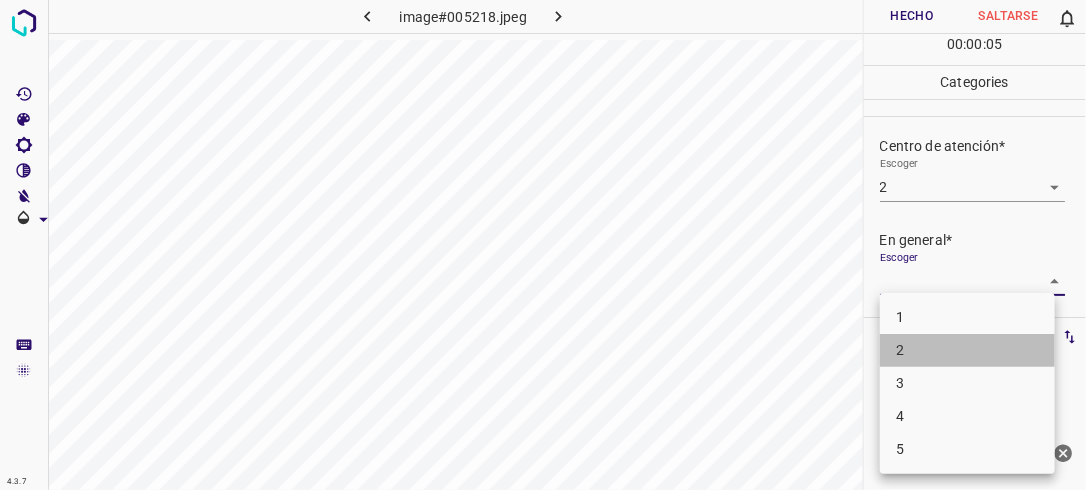 click on "2" at bounding box center (967, 350) 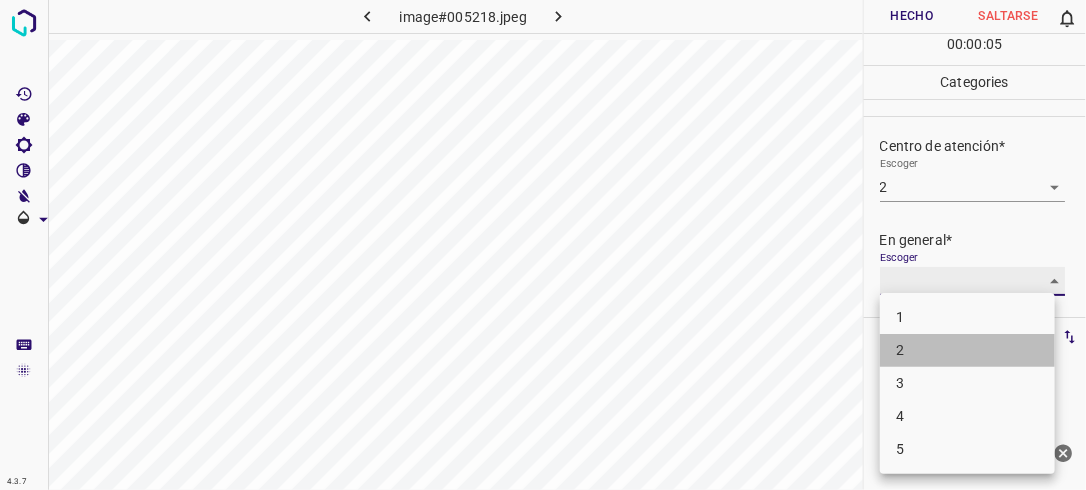 type on "2" 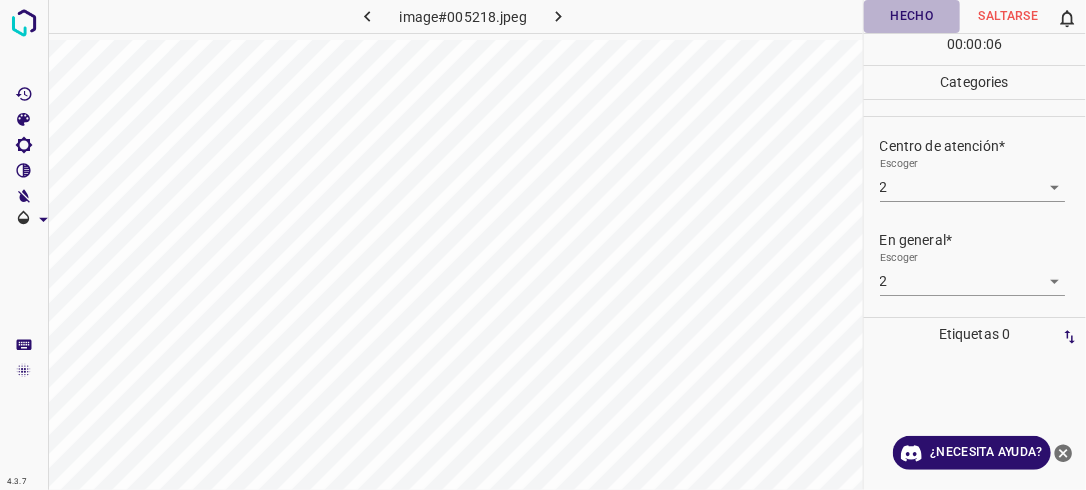 click on "Hecho" at bounding box center (912, 16) 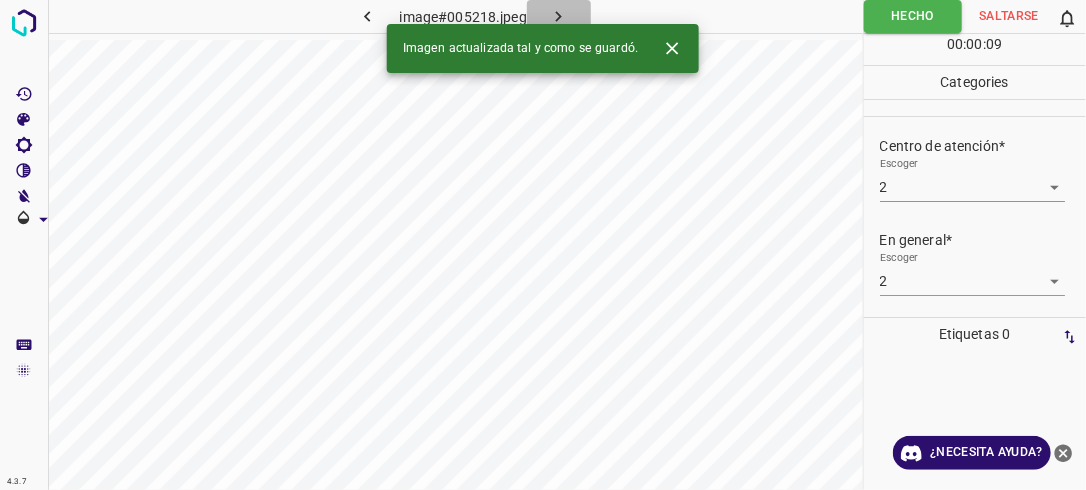 click 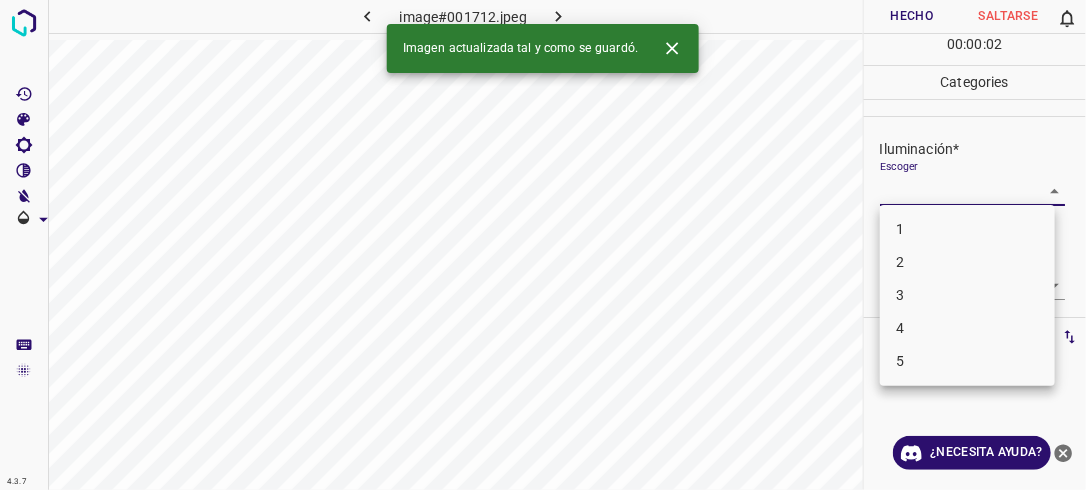 click on "4.3.7 image#001712.jpeg Hecho Saltarse 0 00   : 00   : 02   Categories Iluminación*  Escoger ​ Centro de atención*  Escoger ​ En general*  Escoger ​ Etiquetas 0 Categories 1 Lighting 2 Focus 3 Overall Tools Espacio Cambiar entre modos (Dibujar y Editar) Yo Etiquetado automático R Restaurar zoom M Acercar N Alejar Borrar Eliminar etiqueta de selección Filtros Z Restaurar filtros X Filtro de saturación C Filtro de brillo V Filtro de contraste B Filtro de escala de grises General O Descargar Imagen actualizada tal y como se guardó. ¿Necesita ayuda? -Mensaje de texto -Esconder -Borrar 1 2 3 4 5" at bounding box center [543, 245] 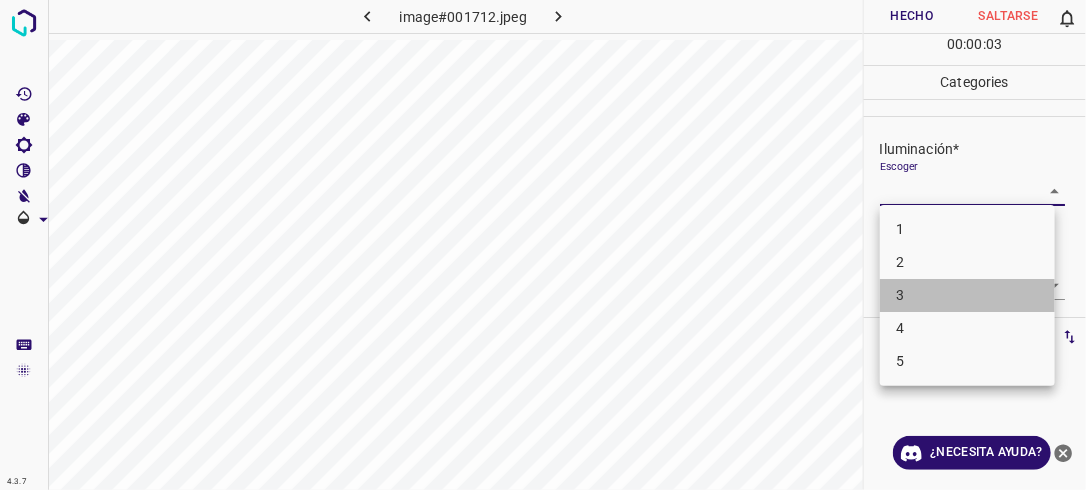 click on "3" at bounding box center [967, 295] 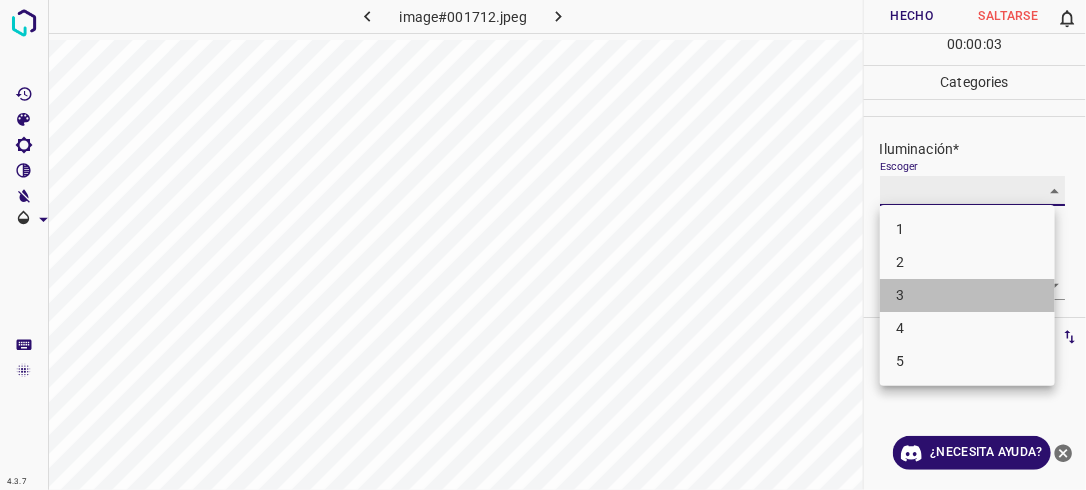 type on "3" 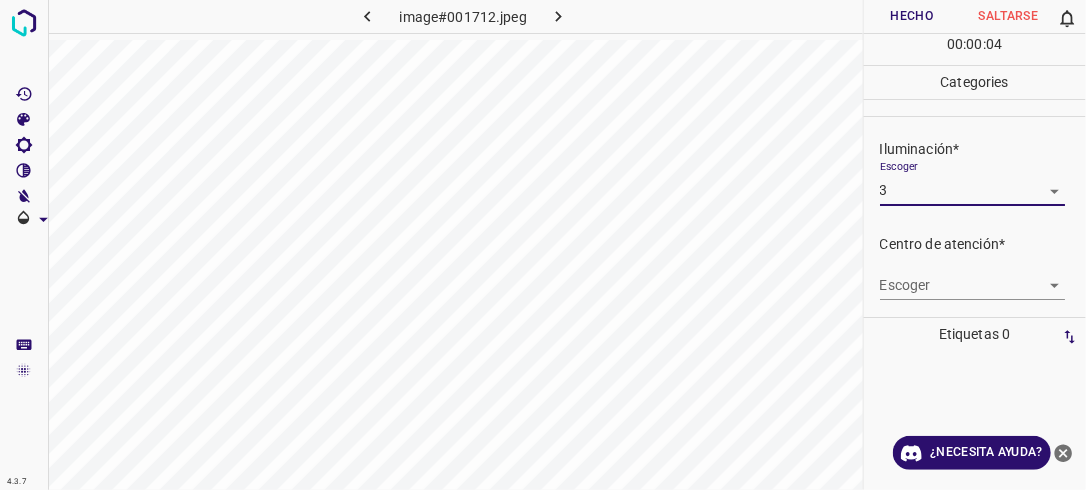 click on "4.3.7 image#001712.jpeg Hecho Saltarse 0 00   : 00   : 04   Categories Iluminación*  Escoger 3 3 Centro de atención*  Escoger ​ En general*  Escoger ​ Etiquetas 0 Categories 1 Lighting 2 Focus 3 Overall Tools Espacio Cambiar entre modos (Dibujar y Editar) Yo Etiquetado automático R Restaurar zoom M Acercar N Alejar Borrar Eliminar etiqueta de selección Filtros Z Restaurar filtros X Filtro de saturación C Filtro de brillo V Filtro de contraste B Filtro de escala de grises General O Descargar ¿Necesita ayuda? -Mensaje de texto -Esconder -Borrar" at bounding box center [543, 245] 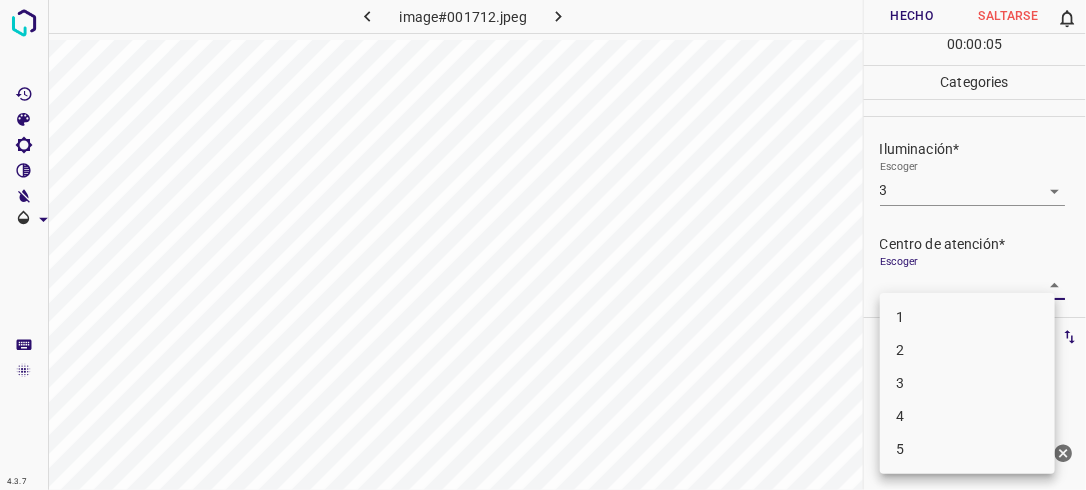 click on "3" at bounding box center [967, 383] 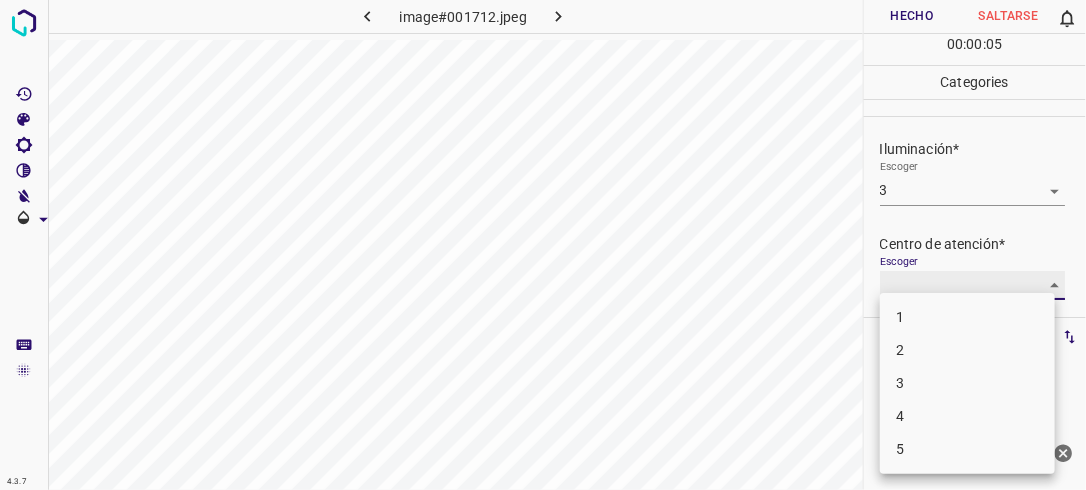 type on "3" 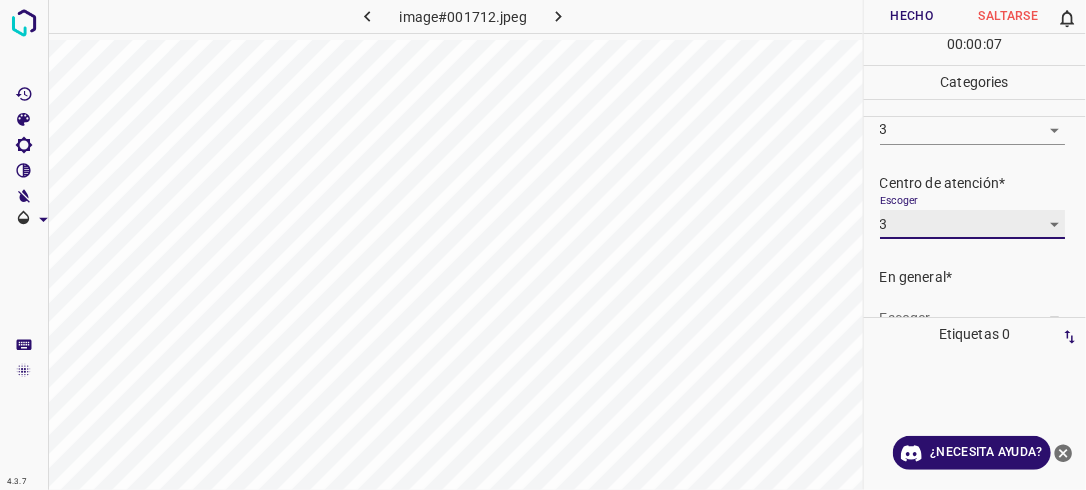 scroll, scrollTop: 98, scrollLeft: 0, axis: vertical 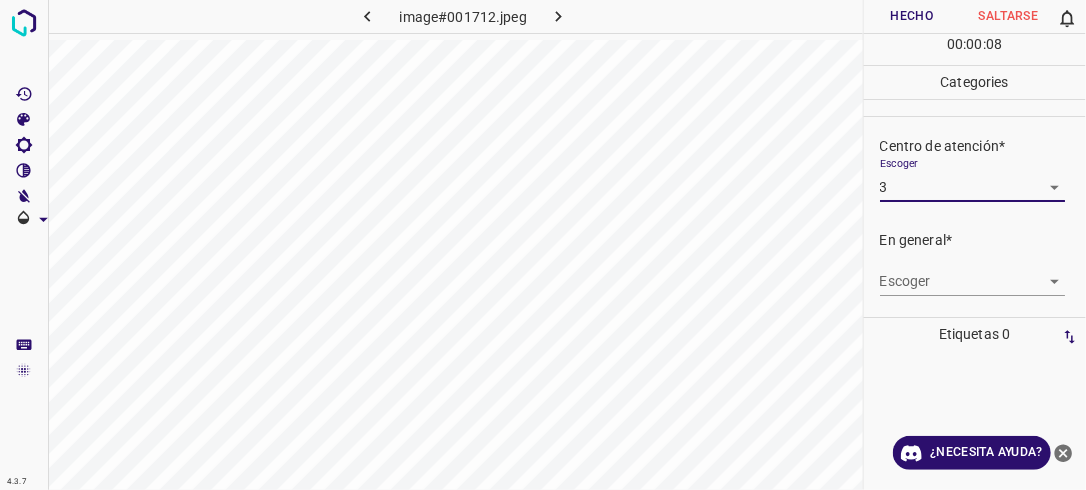click on "4.3.7 image#001712.jpeg Hecho Saltarse 0 00   : 00   : 08   Categories Iluminación*  Escoger 3 3 Centro de atención*  Escoger 3 3 En general*  Escoger ​ Etiquetas 0 Categories 1 Lighting 2 Focus 3 Overall Tools Espacio Cambiar entre modos (Dibujar y Editar) Yo Etiquetado automático R Restaurar zoom M Acercar N Alejar Borrar Eliminar etiqueta de selección Filtros Z Restaurar filtros X Filtro de saturación C Filtro de brillo V Filtro de contraste B Filtro de escala de grises General O Descargar ¿Necesita ayuda? -Mensaje de texto -Esconder -Borrar" at bounding box center [543, 245] 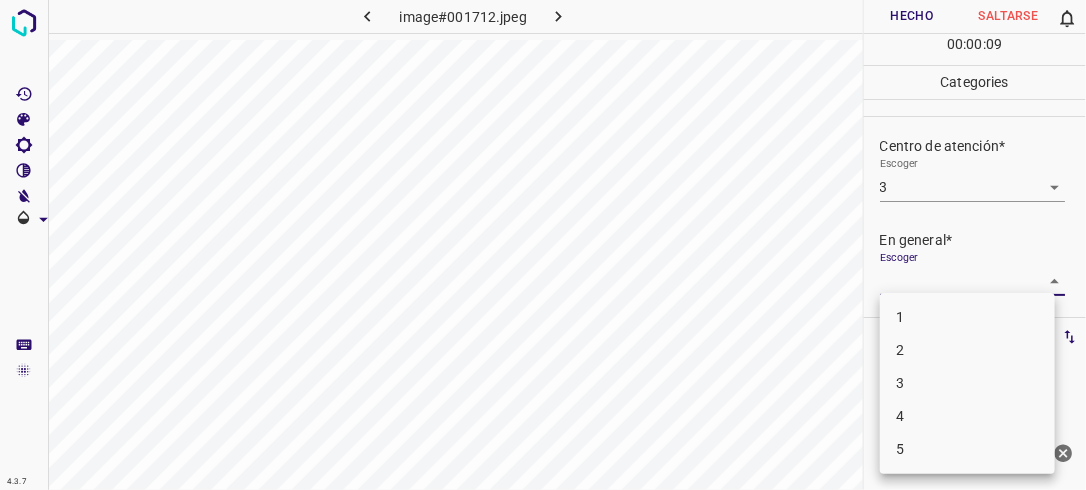 click on "3" at bounding box center (967, 383) 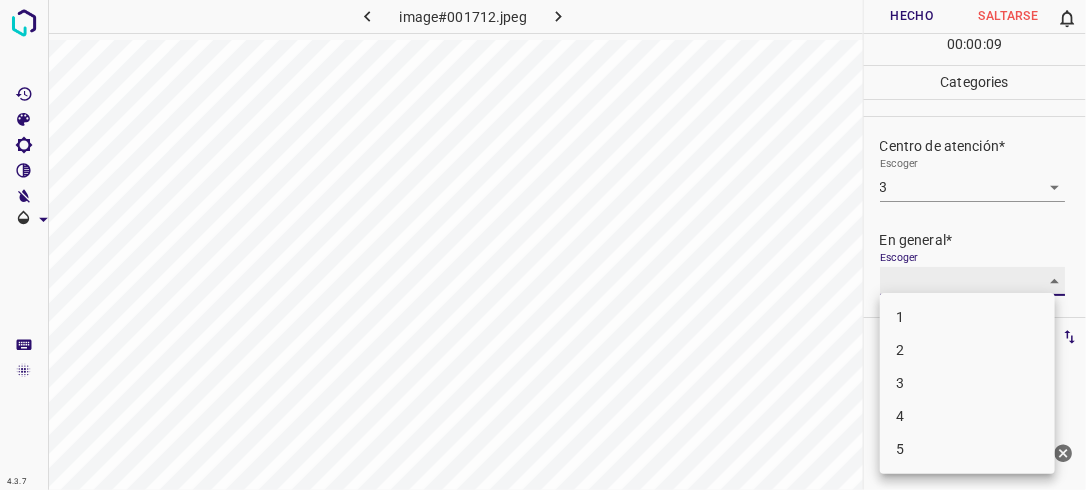 type on "3" 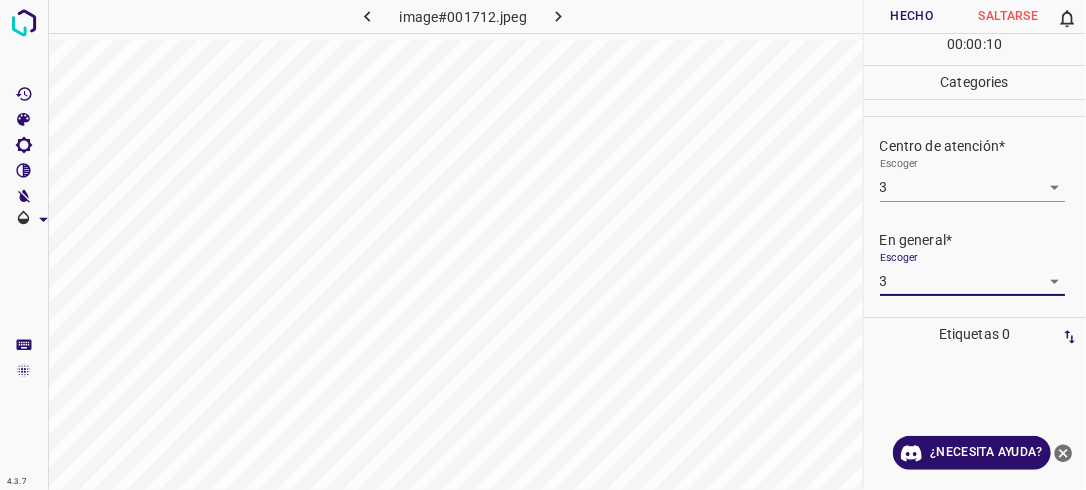 click on "Hecho" at bounding box center (912, 16) 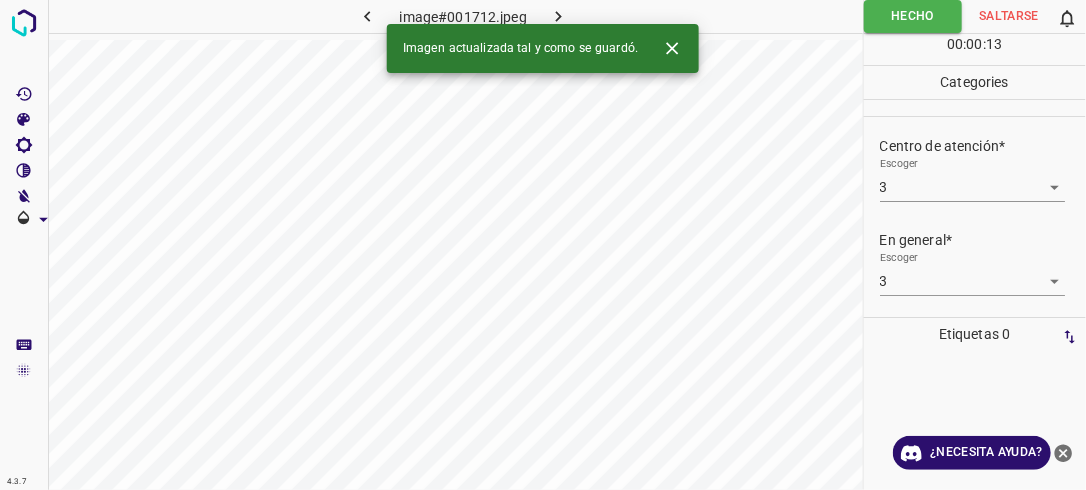 click at bounding box center (559, 16) 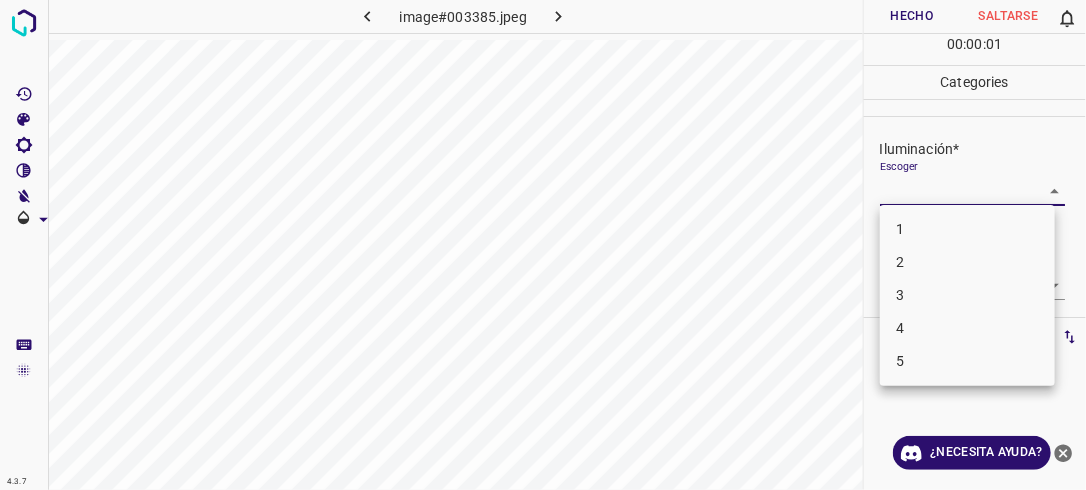 click on "4.3.7 image#003385.jpeg Hecho Saltarse 0 00   : 00   : 01   Categories Iluminación*  Escoger ​ Centro de atención*  Escoger ​ En general*  Escoger ​ Etiquetas 0 Categories 1 Lighting 2 Focus 3 Overall Tools Espacio Cambiar entre modos (Dibujar y Editar) Yo Etiquetado automático R Restaurar zoom M Acercar N Alejar Borrar Eliminar etiqueta de selección Filtros Z Restaurar filtros X Filtro de saturación C Filtro de brillo V Filtro de contraste B Filtro de escala de grises General O Descargar ¿Necesita ayuda? -Mensaje de texto -Esconder -Borrar 1 2 3 4 5" at bounding box center (543, 245) 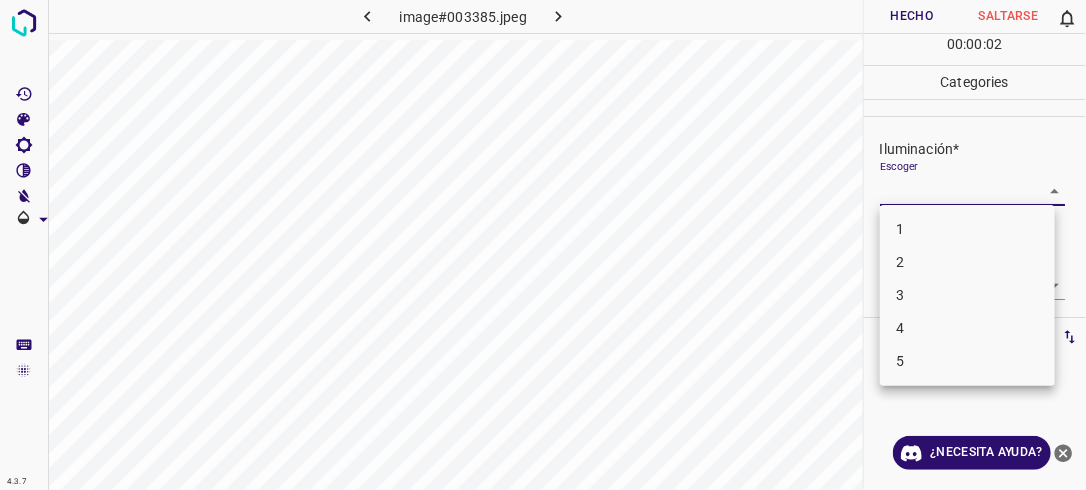 click on "3" at bounding box center (967, 295) 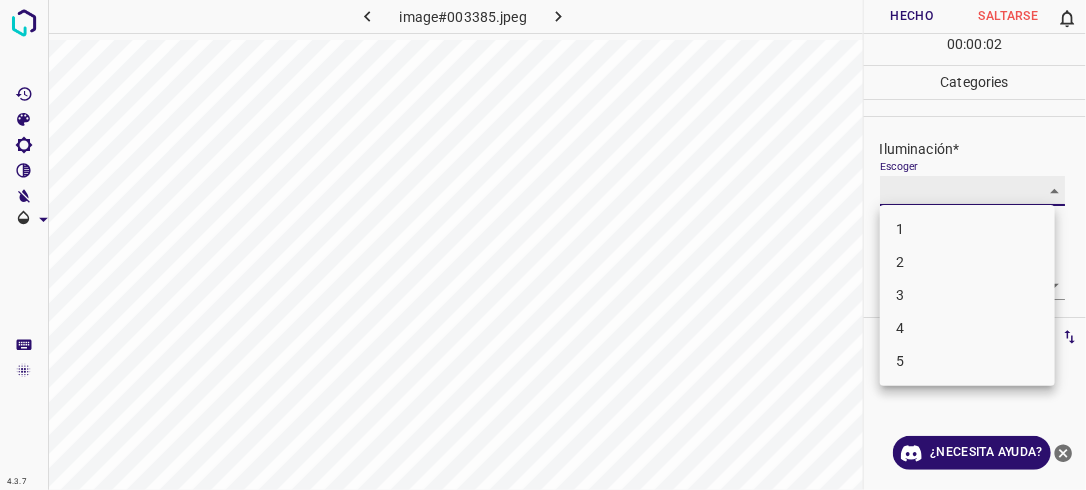 type on "3" 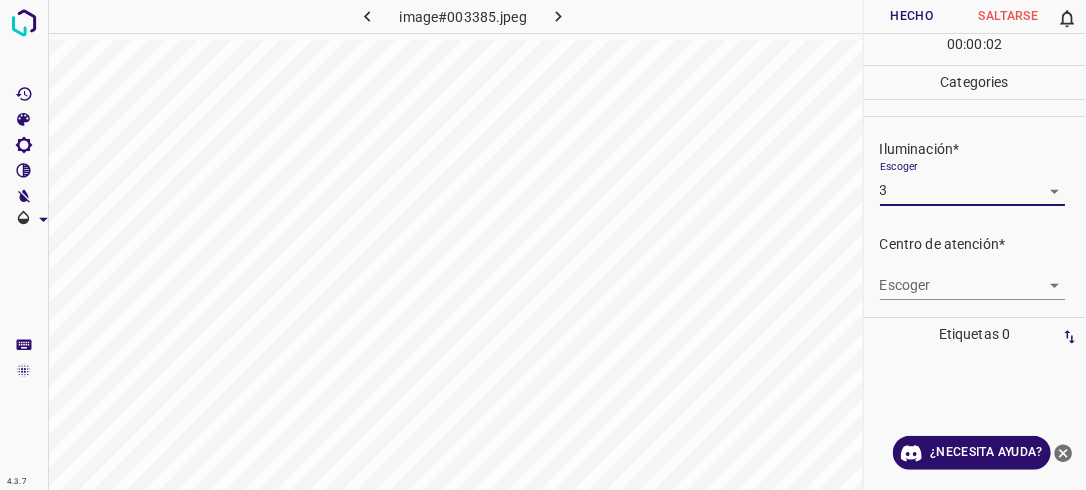 click on "4.3.7 image#003385.jpeg Hecho Saltarse 0 00   : 00   : 02   Categories Iluminación*  Escoger 3 3 Centro de atención*  Escoger ​ En general*  Escoger ​ Etiquetas 0 Categories 1 Lighting 2 Focus 3 Overall Tools Espacio Cambiar entre modos (Dibujar y Editar) Yo Etiquetado automático R Restaurar zoom M Acercar N Alejar Borrar Eliminar etiqueta de selección Filtros Z Restaurar filtros X Filtro de saturación C Filtro de brillo V Filtro de contraste B Filtro de escala de grises General O Descargar ¿Necesita ayuda? -Mensaje de texto -Esconder -Borrar" at bounding box center [543, 245] 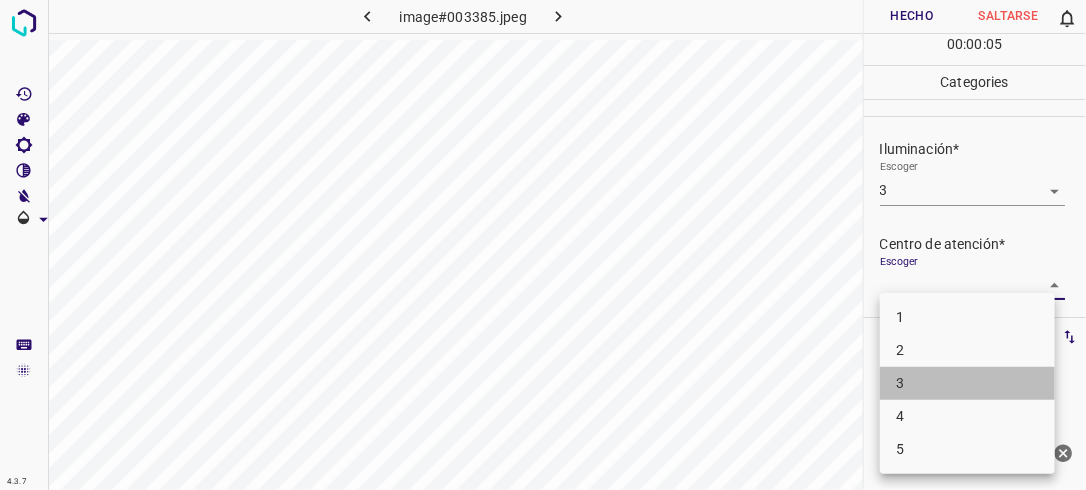 click on "3" at bounding box center [967, 383] 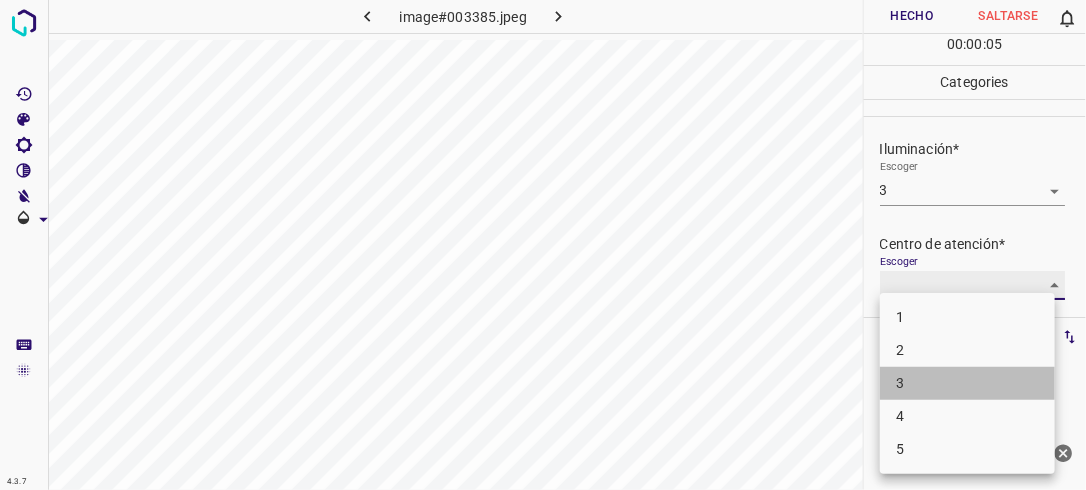 type on "3" 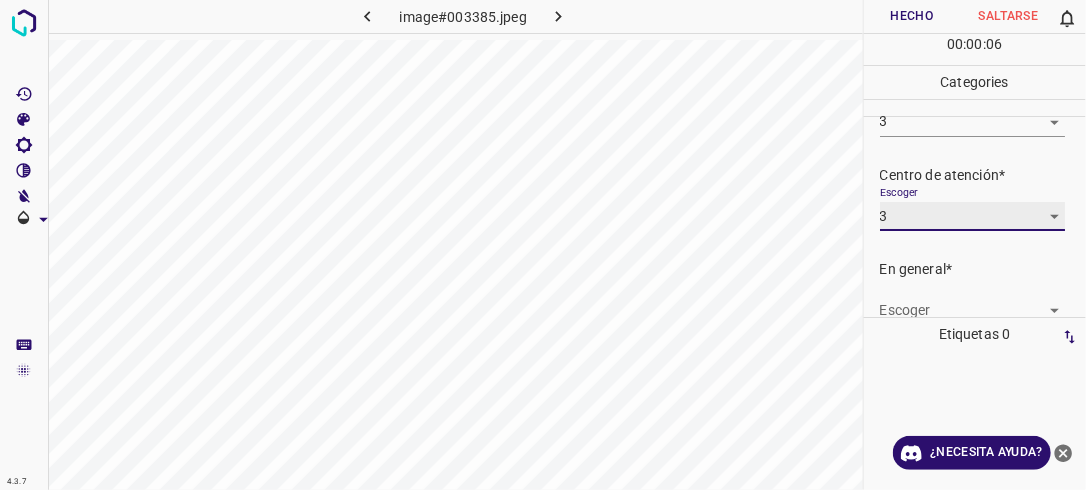 scroll, scrollTop: 98, scrollLeft: 0, axis: vertical 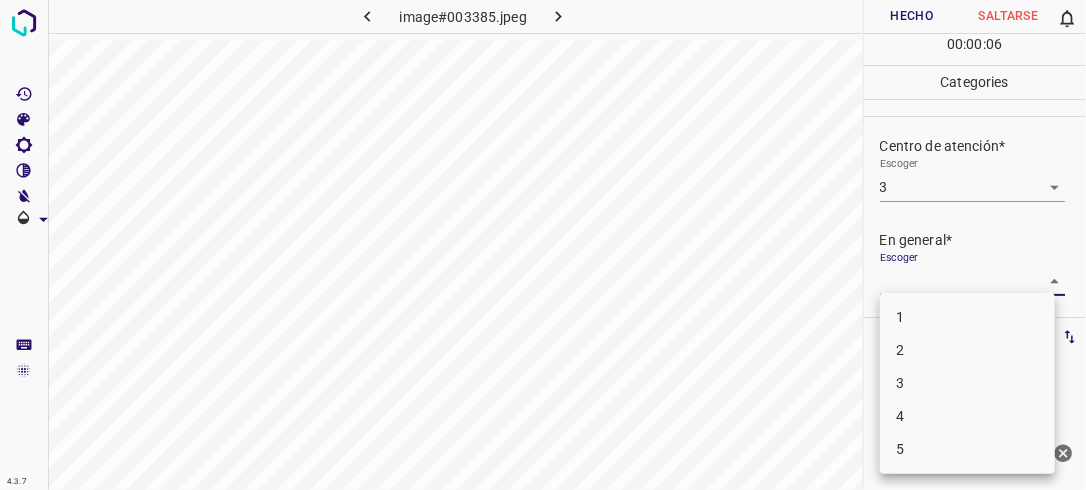 click on "4.3.7 image#003385.jpeg Hecho Saltarse 0 00   : 00   : 06   Categories Iluminación*  Escoger 3 3 Centro de atención*  Escoger 3 3 En general*  Escoger ​ Etiquetas 0 Categories 1 Lighting 2 Focus 3 Overall Tools Espacio Cambiar entre modos (Dibujar y Editar) Yo Etiquetado automático R Restaurar zoom M Acercar N Alejar Borrar Eliminar etiqueta de selección Filtros Z Restaurar filtros X Filtro de saturación C Filtro de brillo V Filtro de contraste B Filtro de escala de grises General O Descargar ¿Necesita ayuda? -Mensaje de texto -Esconder -Borrar 1 2 3 4 5" at bounding box center [543, 245] 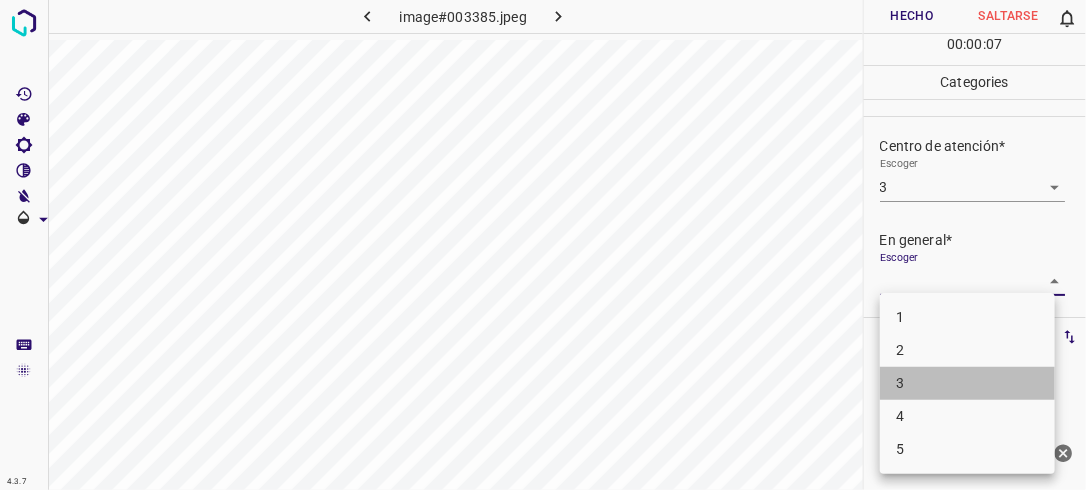 click on "3" at bounding box center [967, 383] 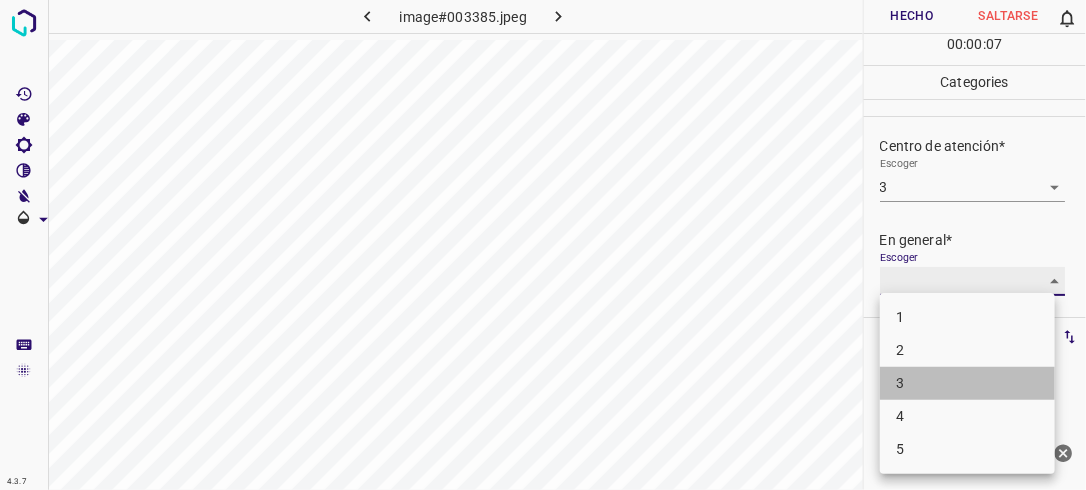 type on "3" 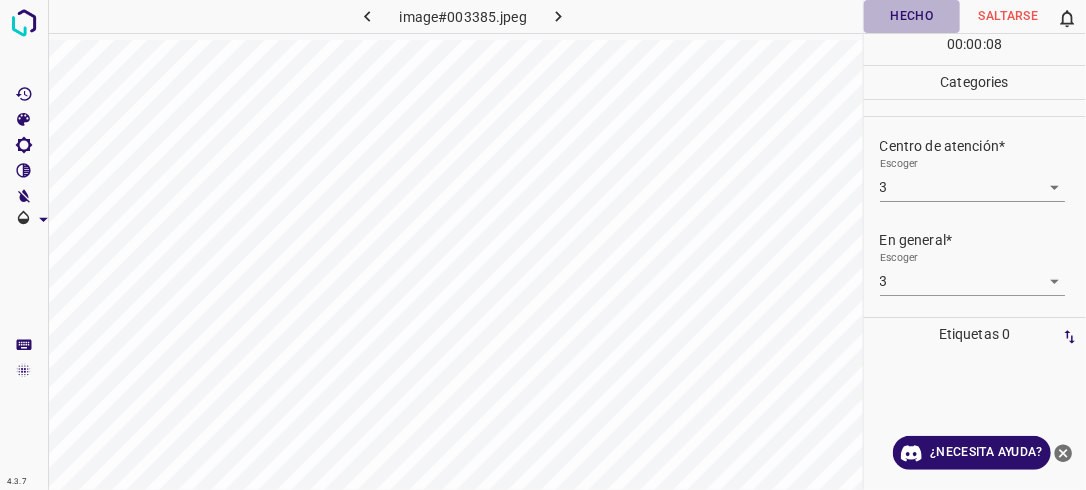 click on "Hecho" at bounding box center [912, 16] 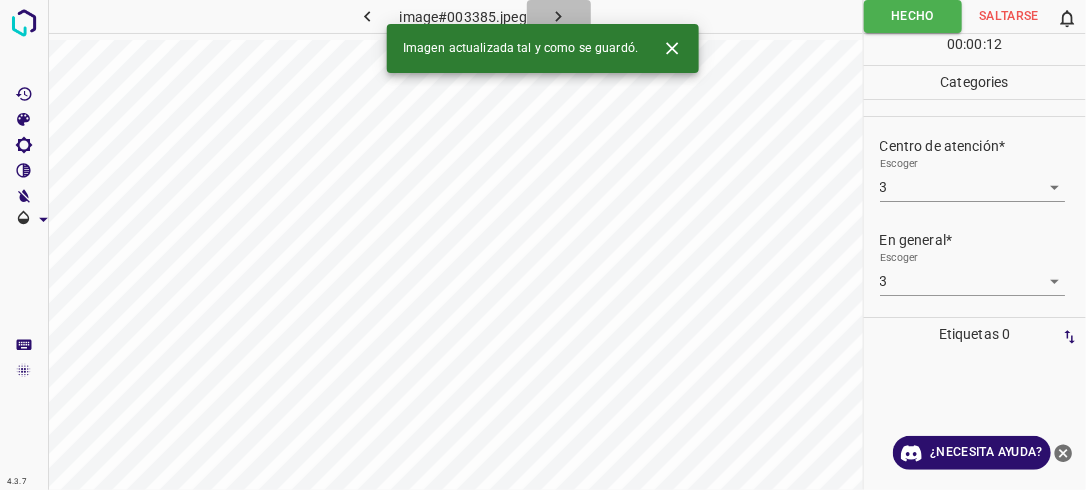 click at bounding box center [559, 16] 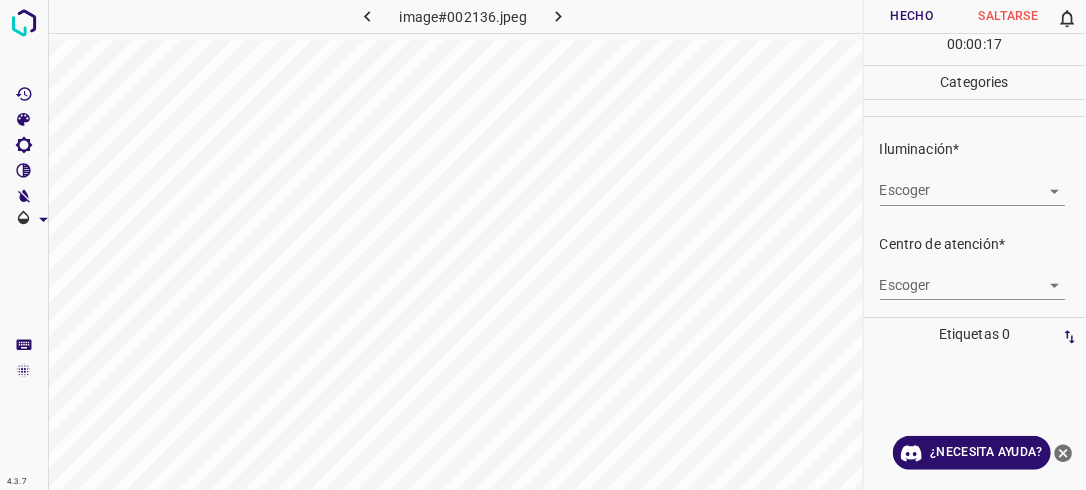 click on "4.3.7 image#002136.jpeg Hecho Saltarse 0 00   : 00   : 17   Categories Iluminación*  Escoger ​ Centro de atención*  Escoger ​ En general*  Escoger ​ Etiquetas 0 Categories 1 Lighting 2 Focus 3 Overall Tools Espacio Cambiar entre modos (Dibujar y Editar) Yo Etiquetado automático R Restaurar zoom M Acercar N Alejar Borrar Eliminar etiqueta de selección Filtros Z Restaurar filtros X Filtro de saturación C Filtro de brillo V Filtro de contraste B Filtro de escala de grises General O Descargar ¿Necesita ayuda? -Mensaje de texto -Esconder -Borrar" at bounding box center [543, 245] 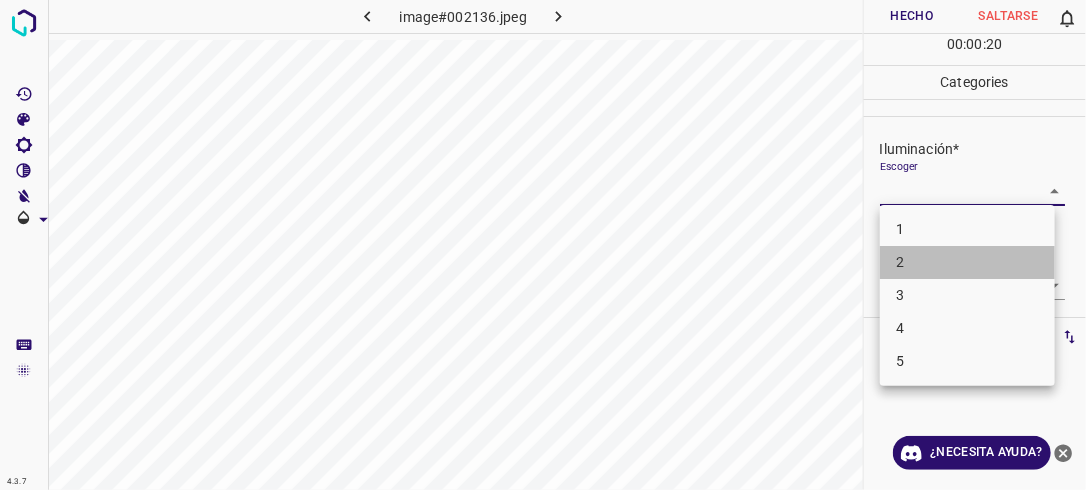click on "2" at bounding box center (967, 262) 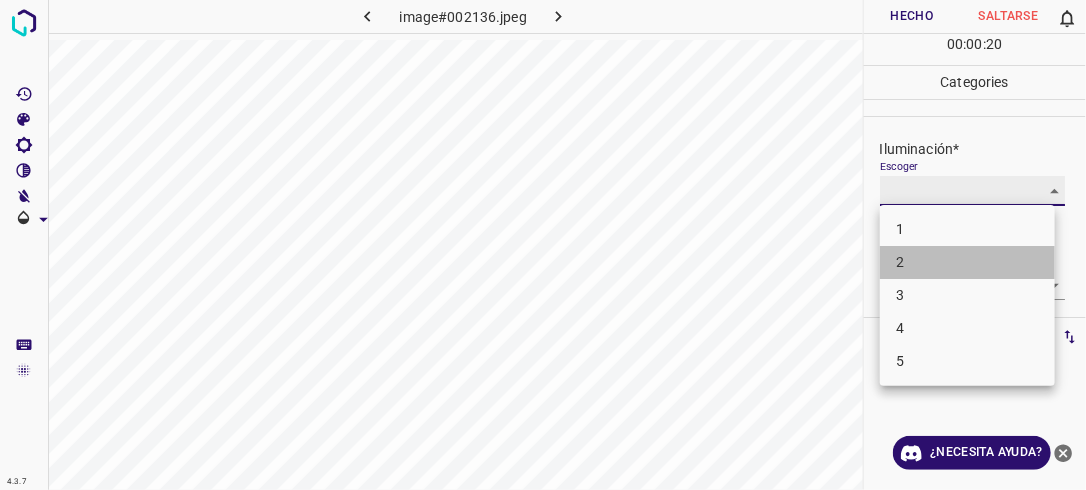 type on "2" 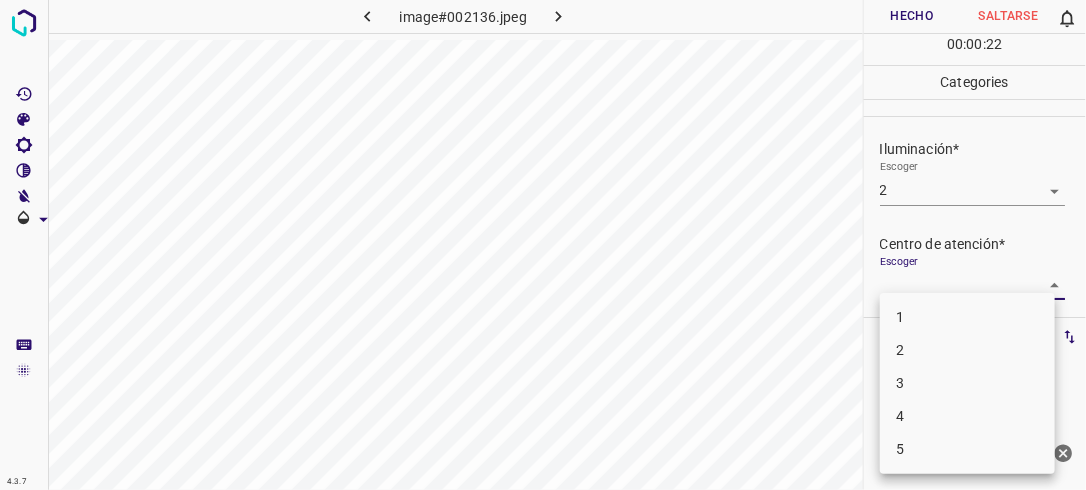 drag, startPoint x: 1040, startPoint y: 285, endPoint x: 988, endPoint y: 364, distance: 94.57801 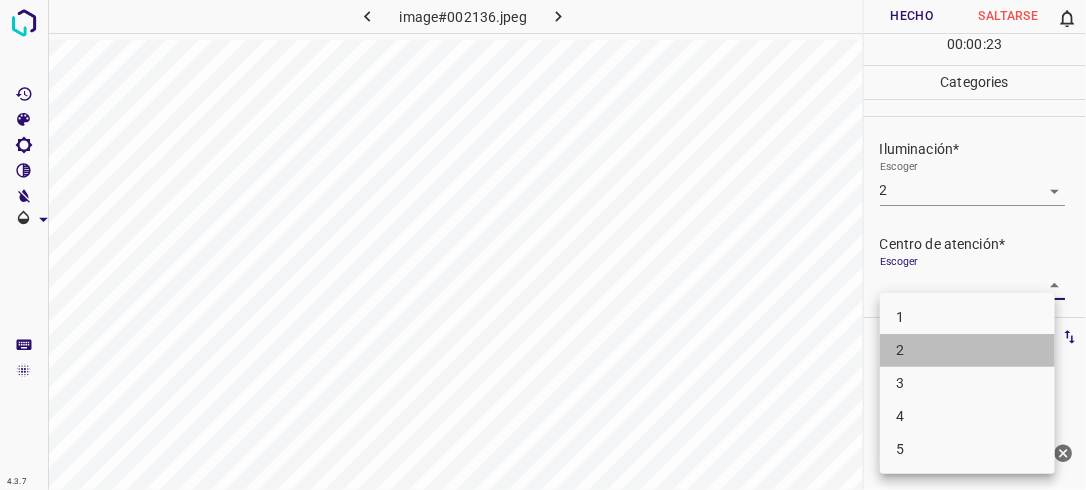 click on "2" at bounding box center (967, 350) 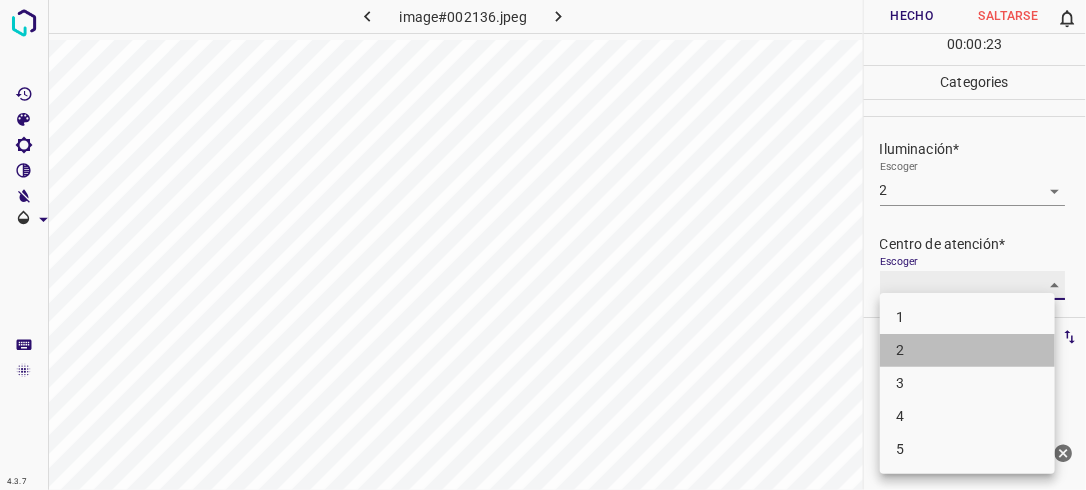 type on "2" 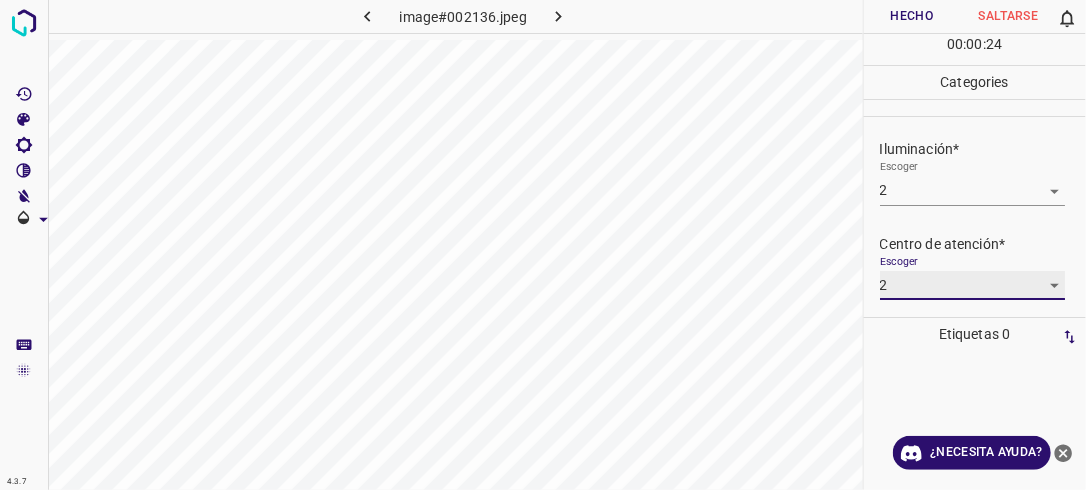 scroll, scrollTop: 98, scrollLeft: 0, axis: vertical 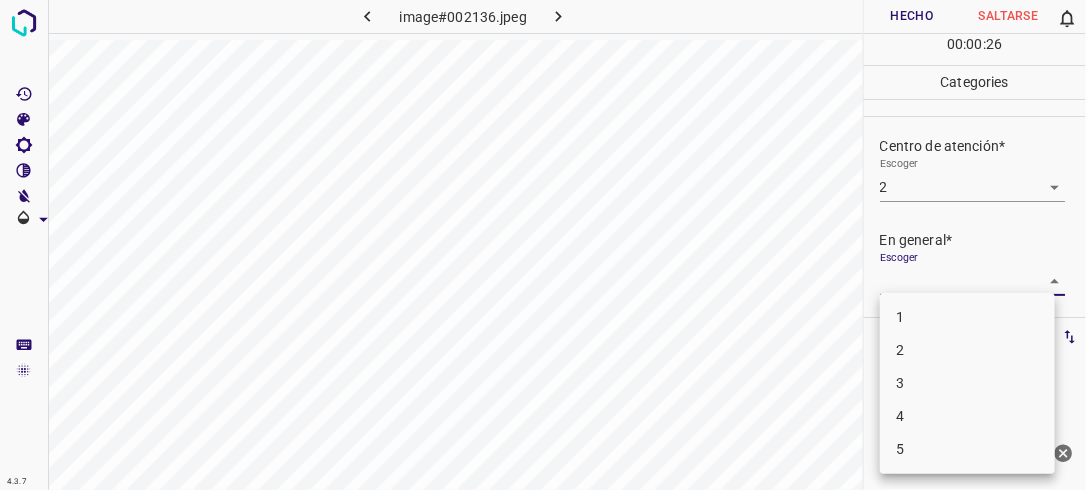 click on "4.3.7 image#002136.jpeg Hecho Saltarse 0 00   : 00   : 26   Categories Iluminación*  Escoger 2 2 Centro de atención*  Escoger 2 2 En general*  Escoger ​ Etiquetas 0 Categories 1 Lighting 2 Focus 3 Overall Tools Espacio Cambiar entre modos (Dibujar y Editar) Yo Etiquetado automático R Restaurar zoom M Acercar N Alejar Borrar Eliminar etiqueta de selección Filtros Z Restaurar filtros X Filtro de saturación C Filtro de brillo V Filtro de contraste B Filtro de escala de grises General O Descargar ¿Necesita ayuda? -Mensaje de texto -Esconder -Borrar 1 2 3 4 5" at bounding box center [543, 245] 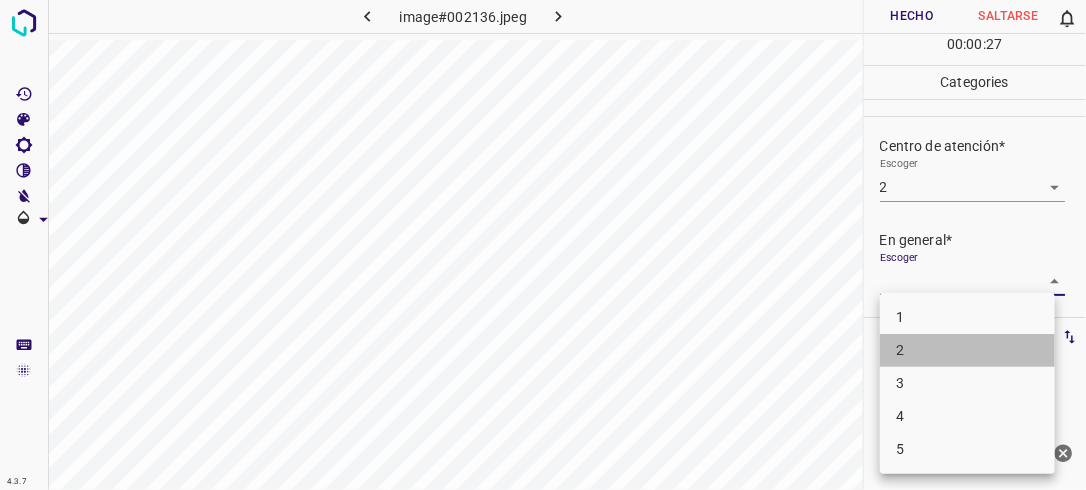 click on "2" at bounding box center (967, 350) 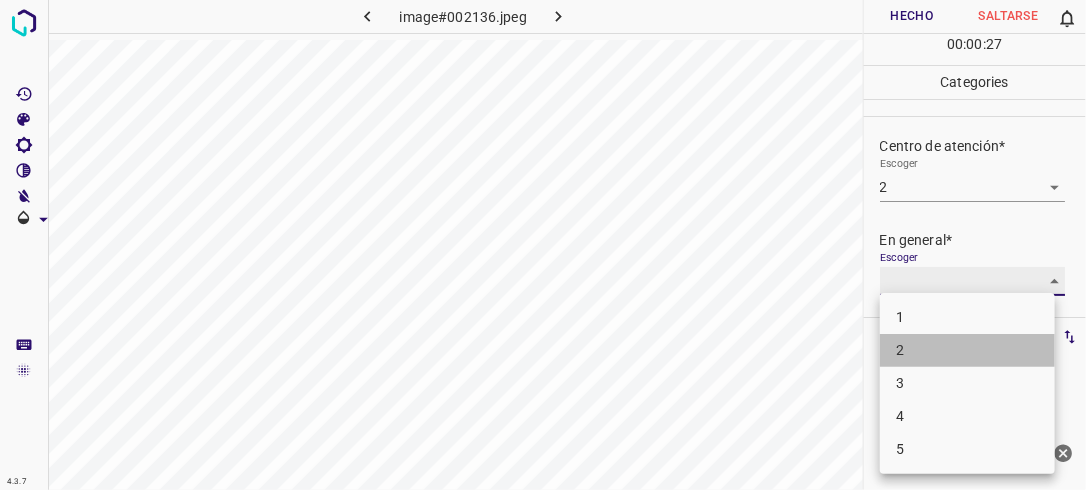 type on "2" 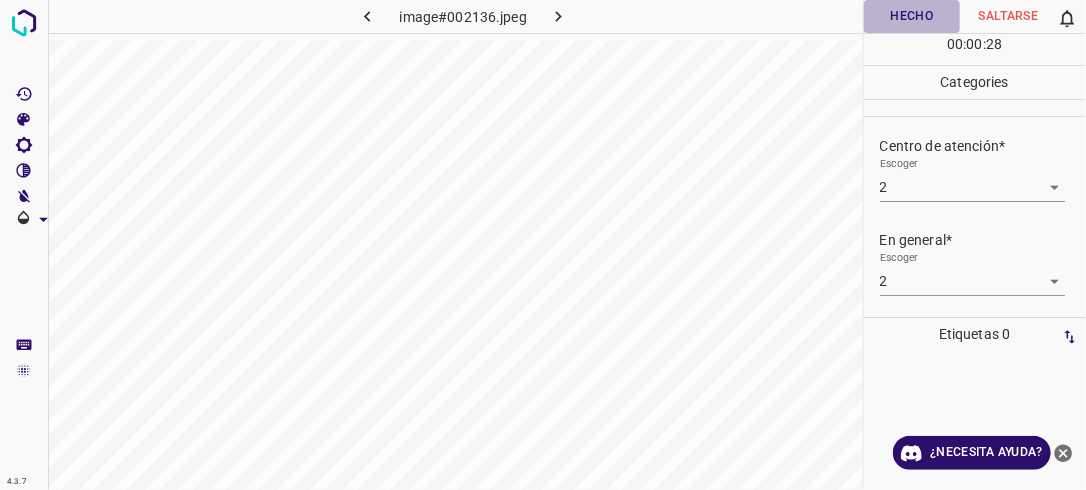 click on "Hecho" at bounding box center [912, 16] 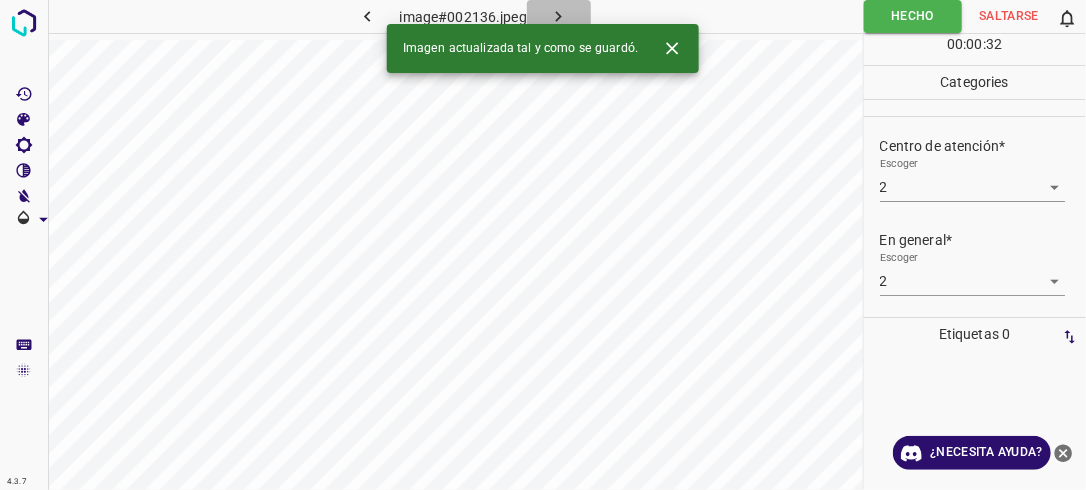 click 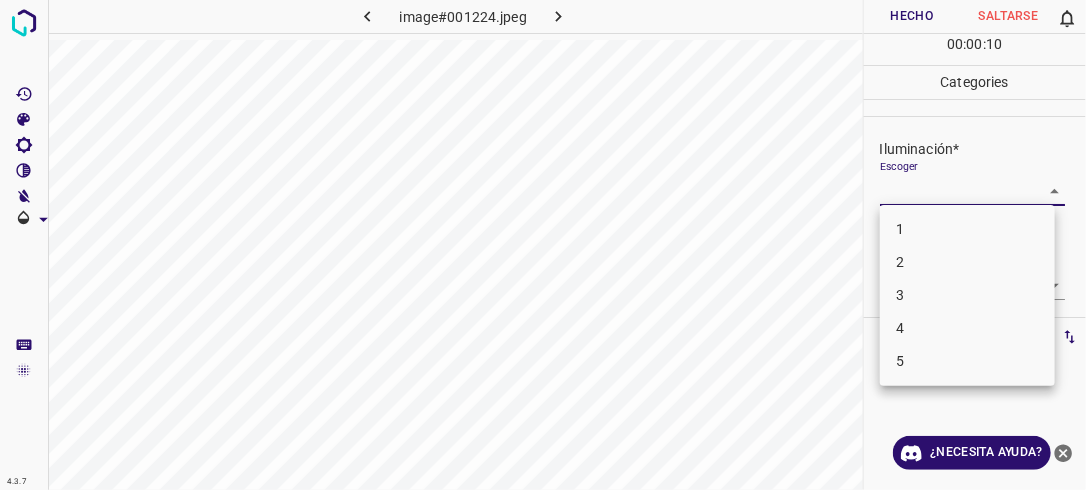 click on "4.3.7 image#001224.jpeg Hecho Saltarse 0 00   : 00   : 10   Categories Iluminación*  Escoger ​ Centro de atención*  Escoger ​ En general*  Escoger ​ Etiquetas 0 Categories 1 Lighting 2 Focus 3 Overall Tools Espacio Cambiar entre modos (Dibujar y Editar) Yo Etiquetado automático R Restaurar zoom M Acercar N Alejar Borrar Eliminar etiqueta de selección Filtros Z Restaurar filtros X Filtro de saturación C Filtro de brillo V Filtro de contraste B Filtro de escala de grises General O Descargar ¿Necesita ayuda? -Mensaje de texto -Esconder -Borrar 1 2 3 4 5" at bounding box center [543, 245] 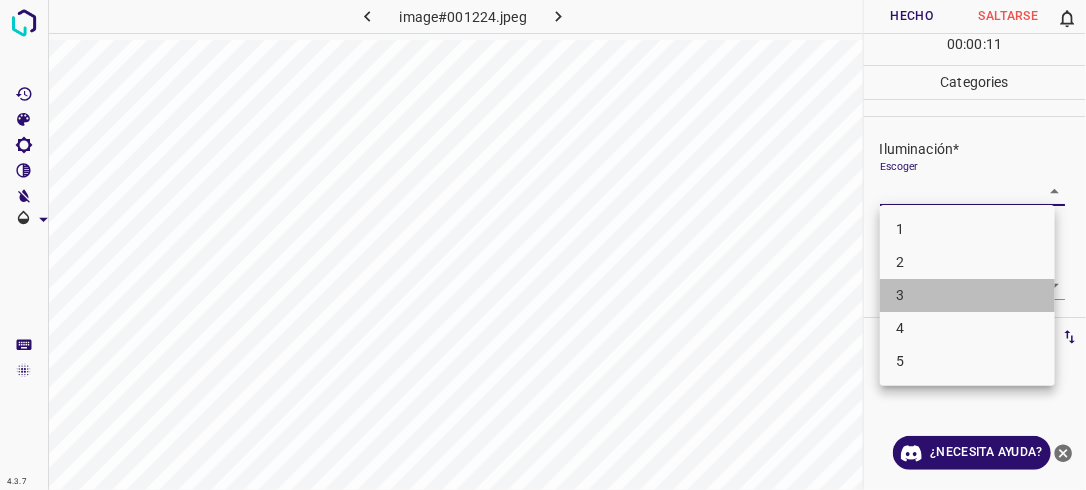 click on "3" at bounding box center [967, 295] 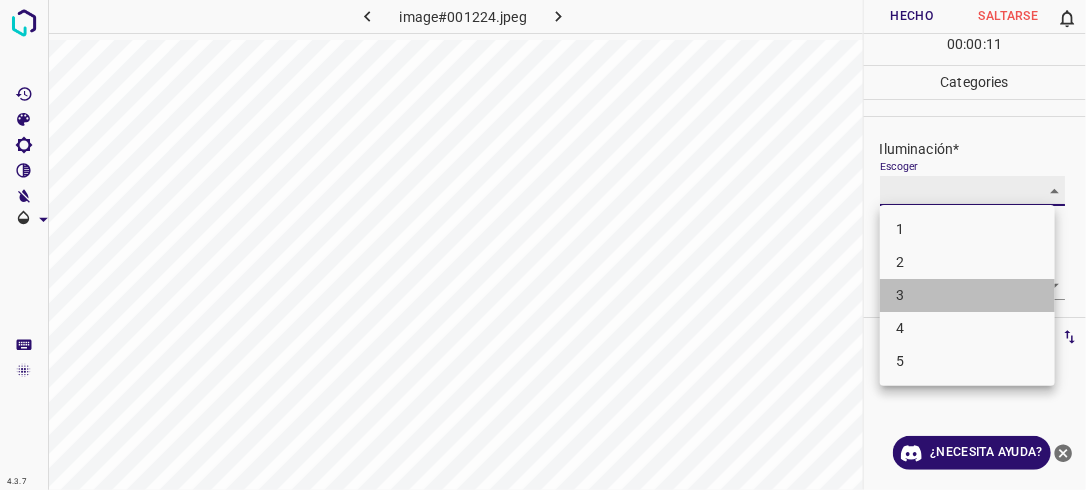type on "3" 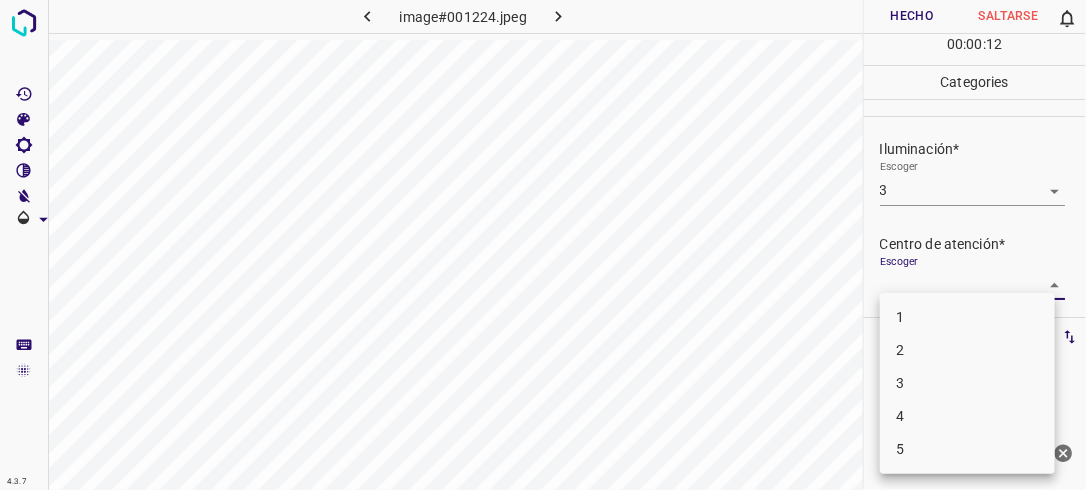 click on "4.3.7 image#001224.jpeg Hecho Saltarse 0 00   : 00   : 12   Categories Iluminación*  Escoger 3 3 Centro de atención*  Escoger ​ En general*  Escoger ​ Etiquetas 0 Categories 1 Lighting 2 Focus 3 Overall Tools Espacio Cambiar entre modos (Dibujar y Editar) Yo Etiquetado automático R Restaurar zoom M Acercar N Alejar Borrar Eliminar etiqueta de selección Filtros Z Restaurar filtros X Filtro de saturación C Filtro de brillo V Filtro de contraste B Filtro de escala de grises General O Descargar ¿Necesita ayuda? -Mensaje de texto -Esconder -Borrar 1 2 3 4 5" at bounding box center [543, 245] 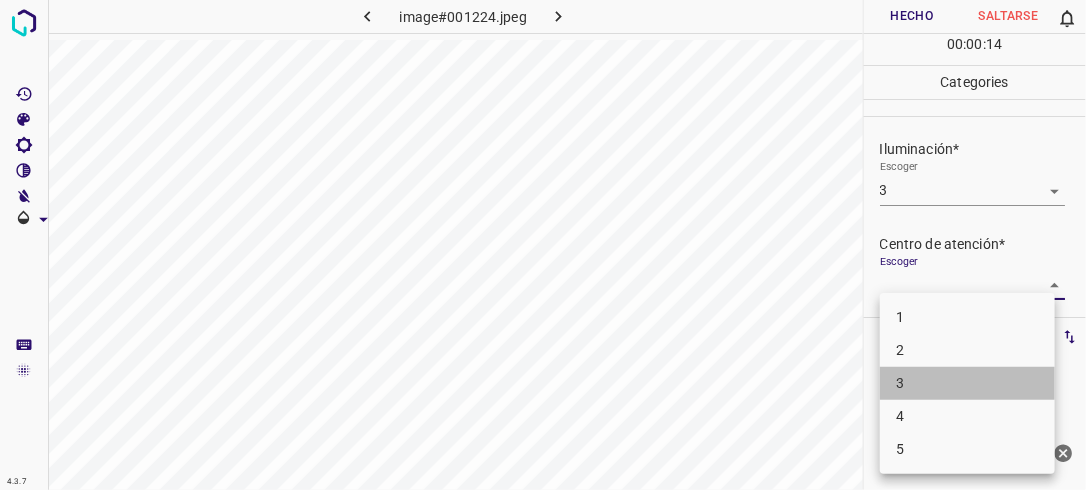 click on "3" at bounding box center (967, 383) 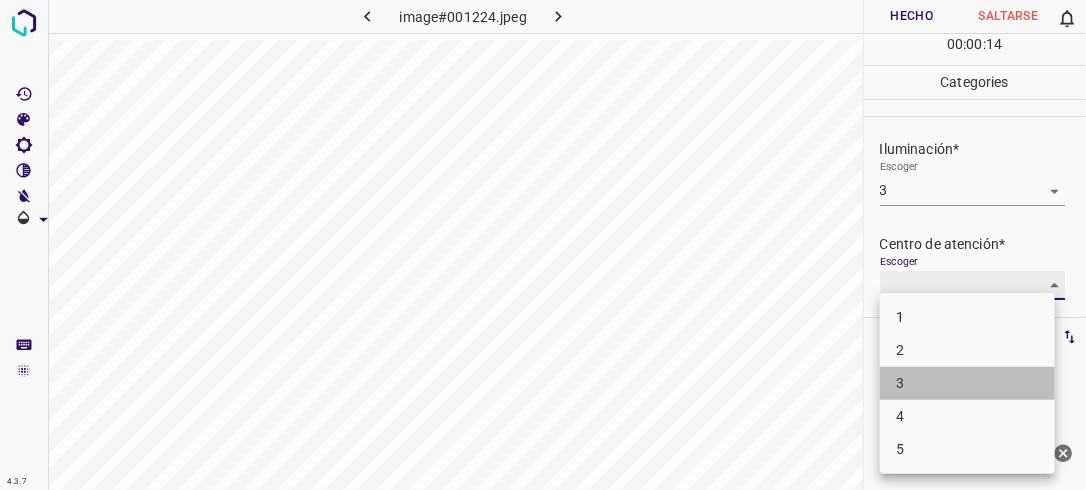 type on "3" 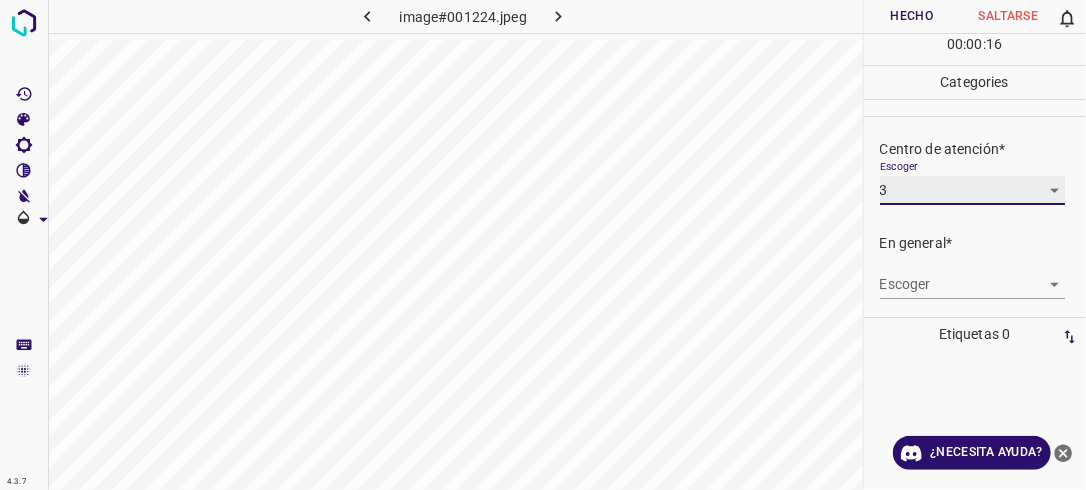 scroll, scrollTop: 98, scrollLeft: 0, axis: vertical 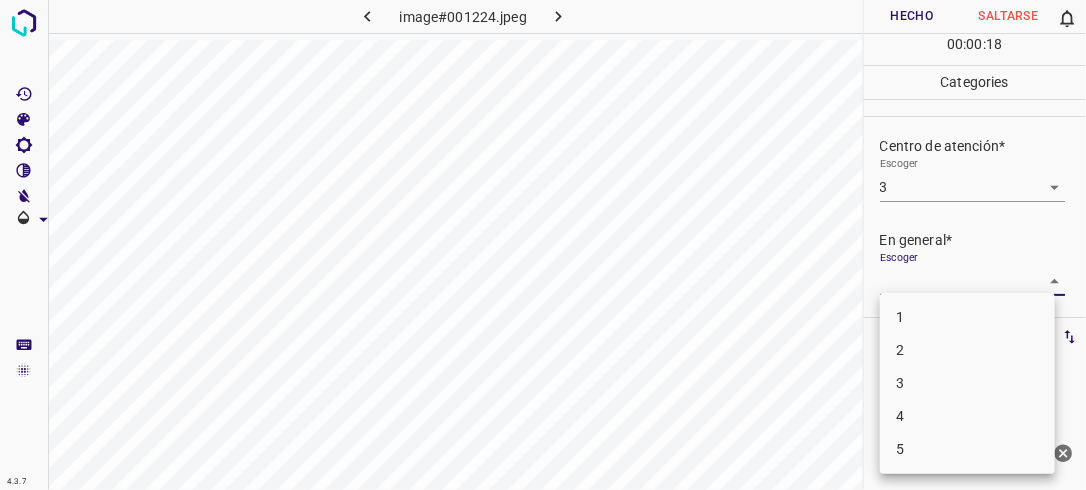 click on "4.3.7 image#001224.jpeg Hecho Saltarse 0 00   : 00   : 18   Categories Iluminación*  Escoger 3 3 Centro de atención*  Escoger 3 3 En general*  Escoger ​ Etiquetas 0 Categories 1 Lighting 2 Focus 3 Overall Tools Espacio Cambiar entre modos (Dibujar y Editar) Yo Etiquetado automático R Restaurar zoom M Acercar N Alejar Borrar Eliminar etiqueta de selección Filtros Z Restaurar filtros X Filtro de saturación C Filtro de brillo V Filtro de contraste B Filtro de escala de grises General O Descargar ¿Necesita ayuda? -Mensaje de texto -Esconder -Borrar 1 2 3 4 5" at bounding box center (543, 245) 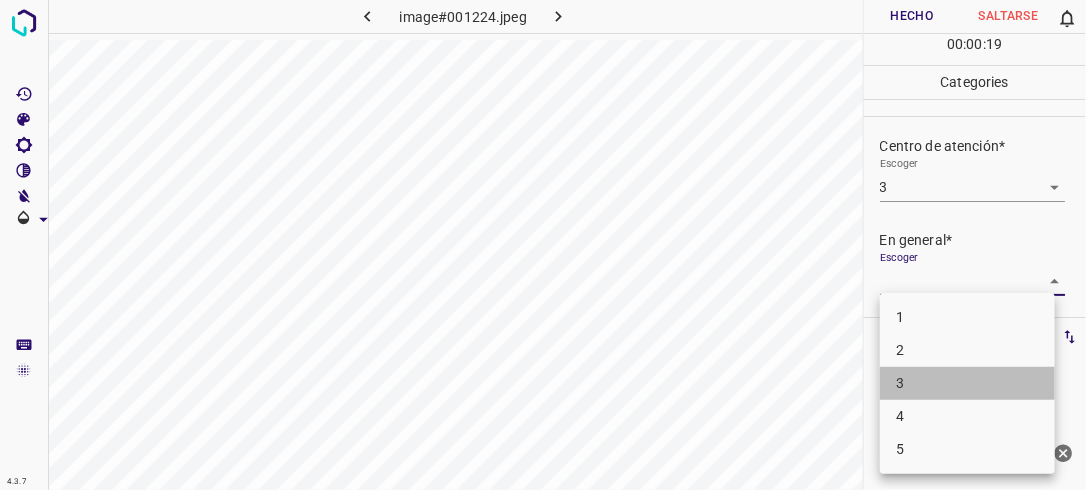 click on "3" at bounding box center [967, 383] 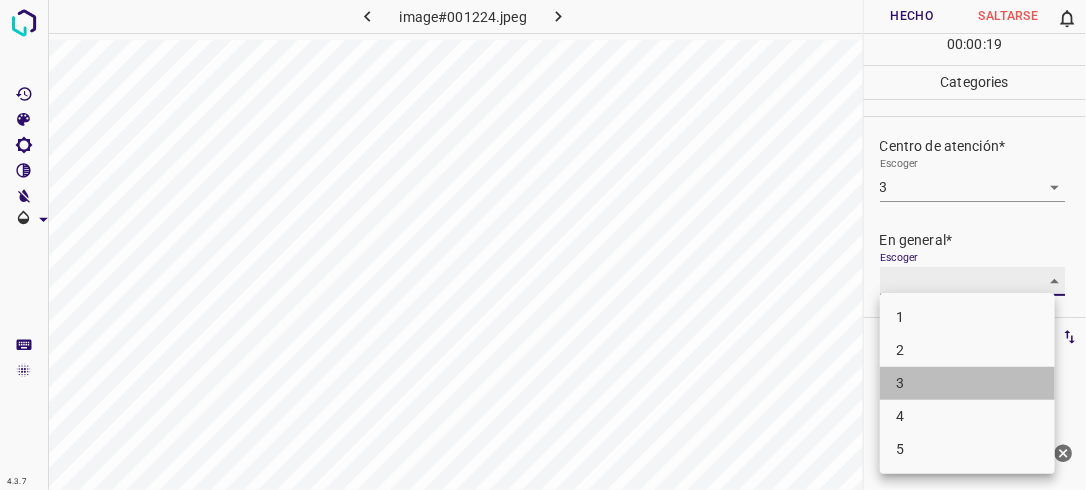 type on "3" 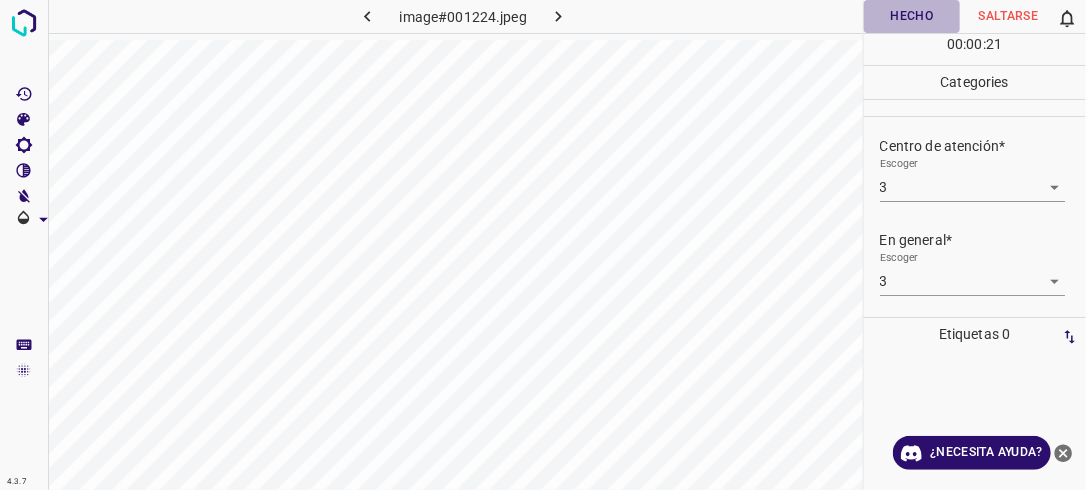 click on "Hecho" at bounding box center (912, 16) 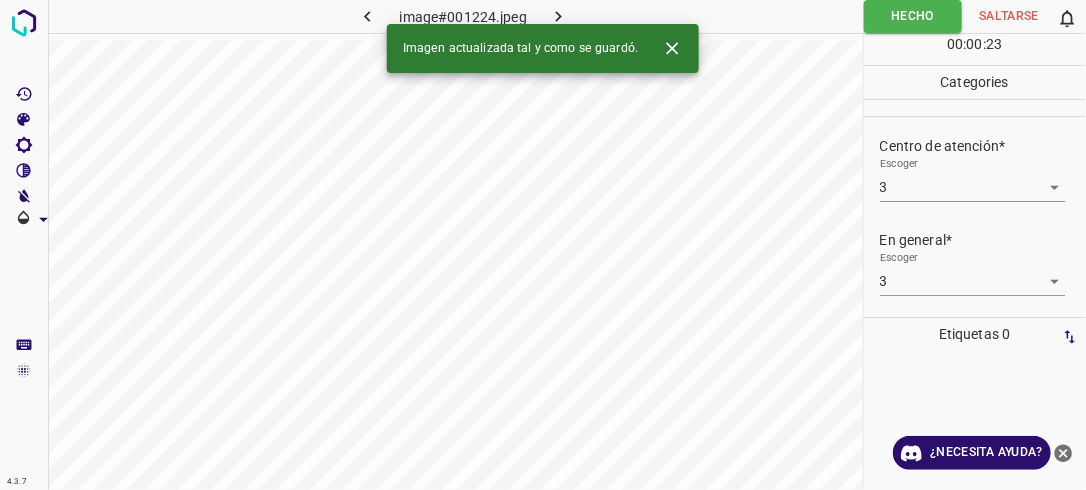 click at bounding box center [559, 16] 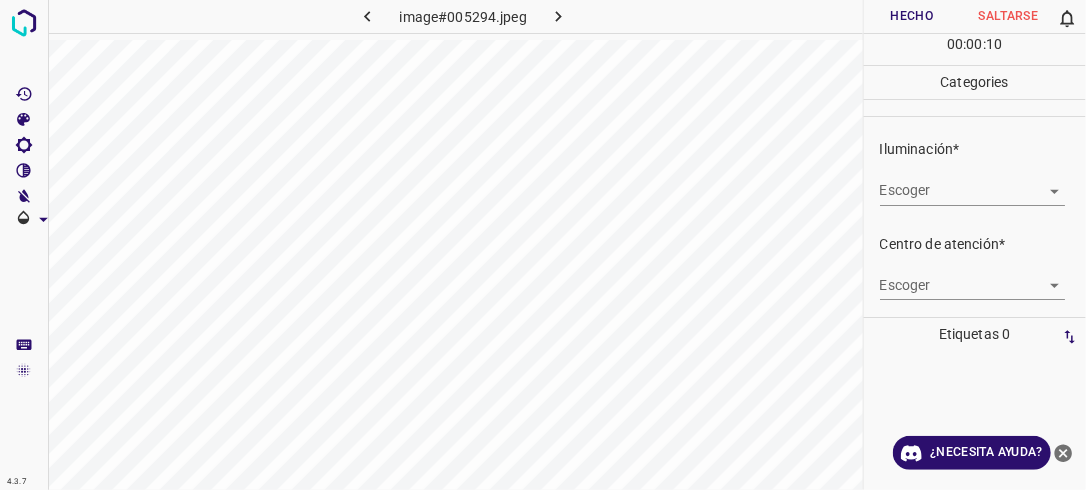 click on "4.3.7 image#005294.jpeg Hecho Saltarse 0 00   : 00   : 10   Categories Iluminación*  Escoger ​ Centro de atención*  Escoger ​ En general*  Escoger ​ Etiquetas 0 Categories 1 Lighting 2 Focus 3 Overall Tools Espacio Cambiar entre modos (Dibujar y Editar) Yo Etiquetado automático R Restaurar zoom M Acercar N Alejar Borrar Eliminar etiqueta de selección Filtros Z Restaurar filtros X Filtro de saturación C Filtro de brillo V Filtro de contraste B Filtro de escala de grises General O Descargar ¿Necesita ayuda? -Mensaje de texto -Esconder -Borrar" at bounding box center [543, 245] 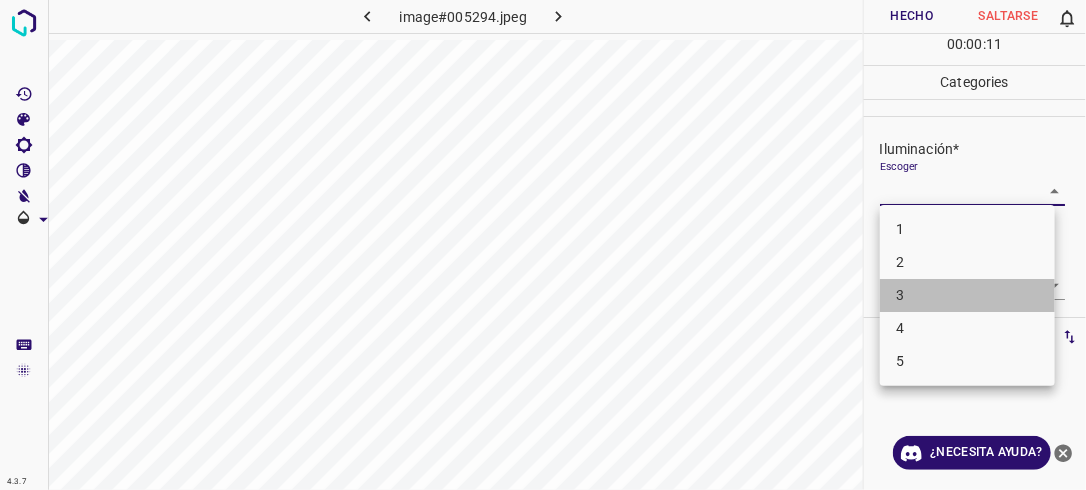 click on "3" at bounding box center (967, 295) 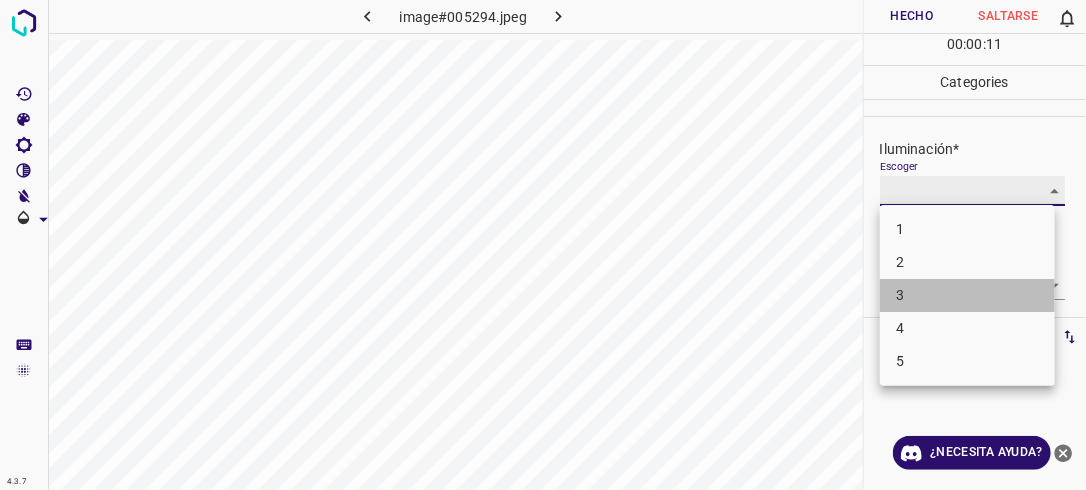 type on "3" 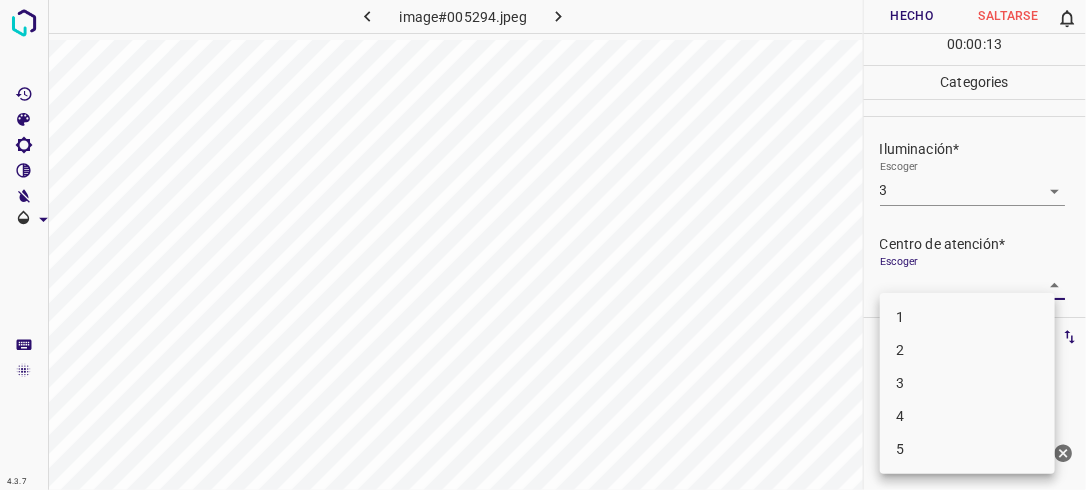 click on "4.3.7 image#005294.jpeg Hecho Saltarse 0 00   : 00   : 13   Categories Iluminación*  Escoger 3 3 Centro de atención*  Escoger ​ En general*  Escoger ​ Etiquetas 0 Categories 1 Lighting 2 Focus 3 Overall Tools Espacio Cambiar entre modos (Dibujar y Editar) Yo Etiquetado automático R Restaurar zoom M Acercar N Alejar Borrar Eliminar etiqueta de selección Filtros Z Restaurar filtros X Filtro de saturación C Filtro de brillo V Filtro de contraste B Filtro de escala de grises General O Descargar ¿Necesita ayuda? -Mensaje de texto -Esconder -Borrar 1 2 3 4 5" at bounding box center (543, 245) 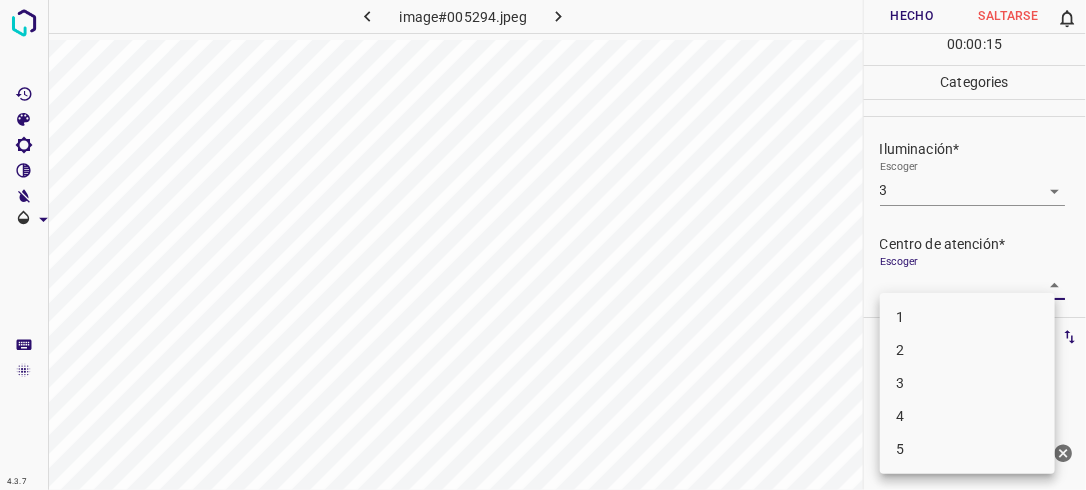 drag, startPoint x: 1007, startPoint y: 389, endPoint x: 988, endPoint y: 393, distance: 19.416489 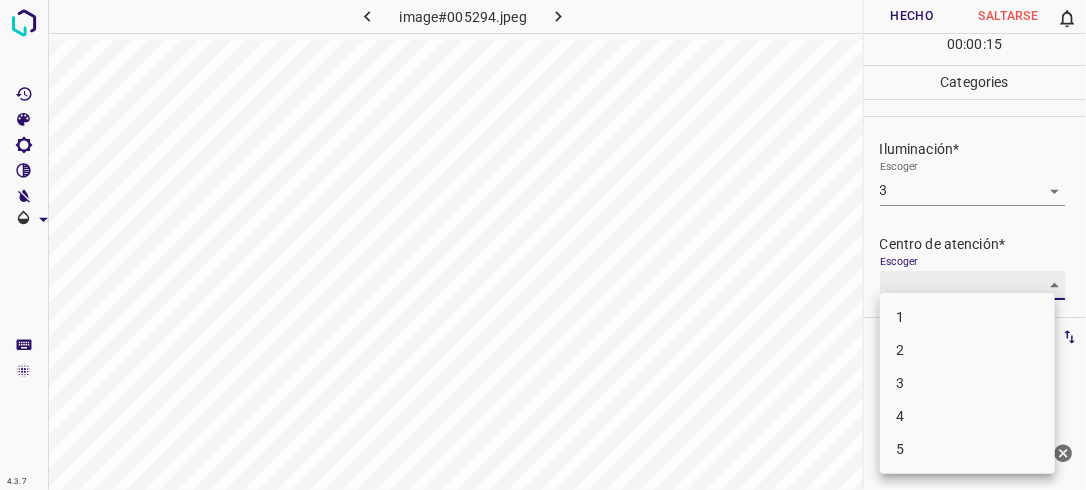 type on "3" 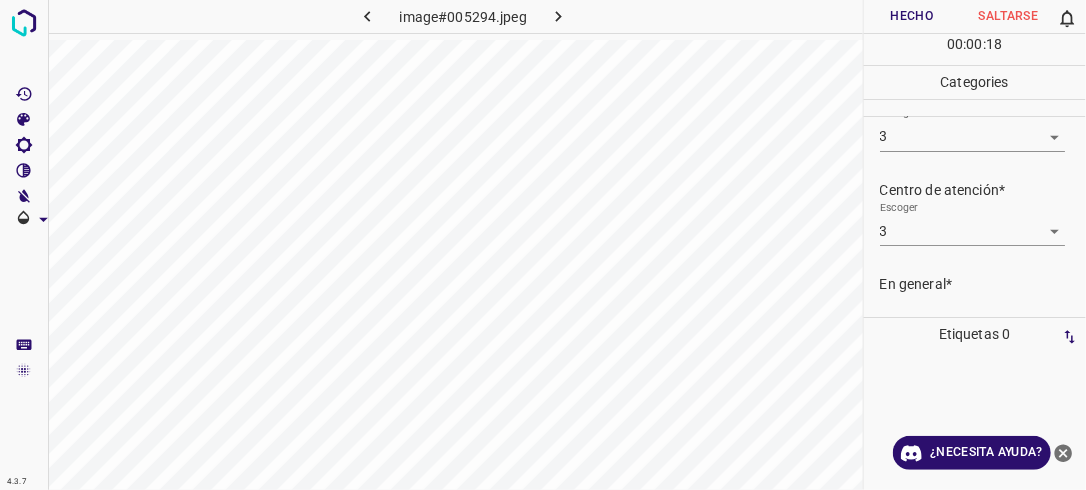scroll, scrollTop: 86, scrollLeft: 0, axis: vertical 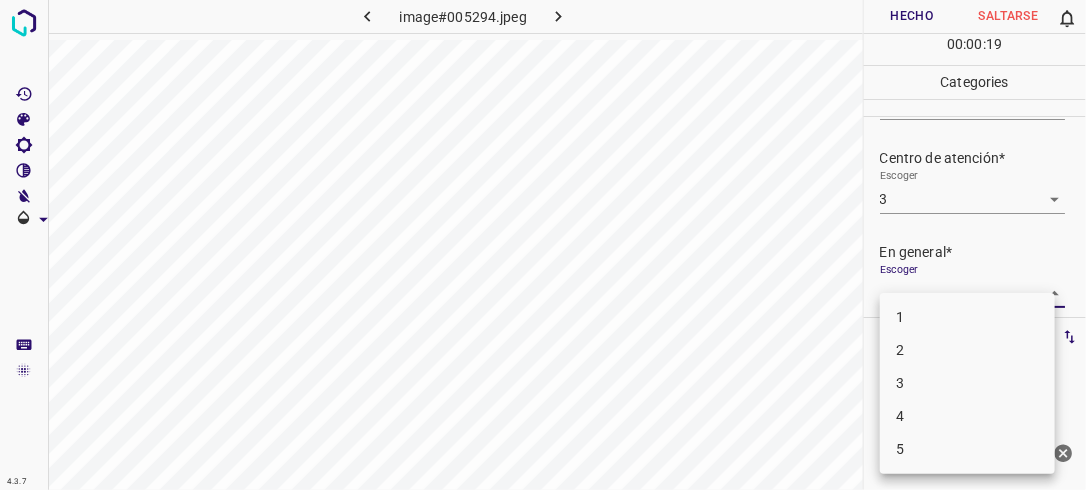 click on "4.3.7 image#005294.jpeg Hecho Saltarse 0 00   : 00   : 19   Categories Iluminación*  Escoger 3 3 Centro de atención*  Escoger 3 3 En general*  Escoger ​ Etiquetas 0 Categories 1 Lighting 2 Focus 3 Overall Tools Espacio Cambiar entre modos (Dibujar y Editar) Yo Etiquetado automático R Restaurar zoom M Acercar N Alejar Borrar Eliminar etiqueta de selección Filtros Z Restaurar filtros X Filtro de saturación C Filtro de brillo V Filtro de contraste B Filtro de escala de grises General O Descargar ¿Necesita ayuda? -Mensaje de texto -Esconder -Borrar 1 2 3 4 5" at bounding box center [543, 245] 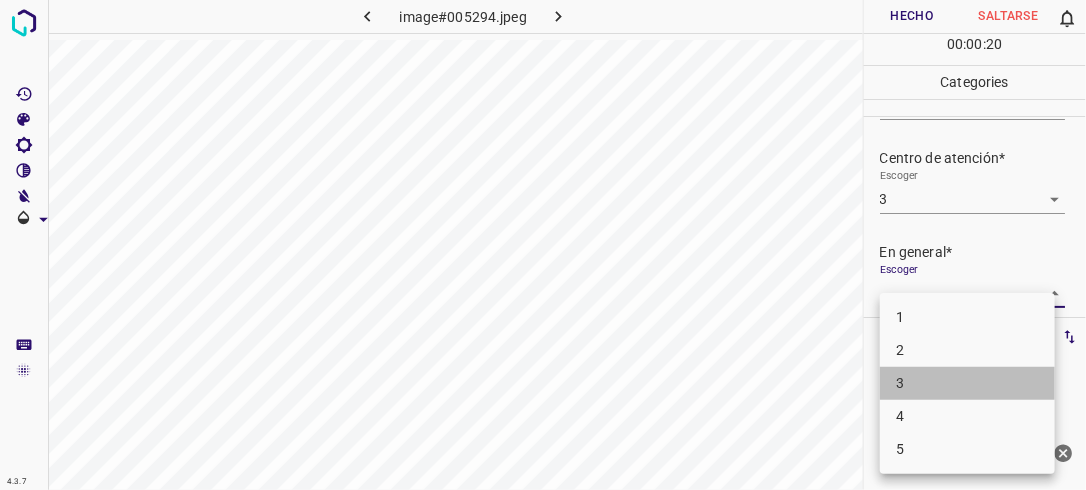 click on "3" at bounding box center (967, 383) 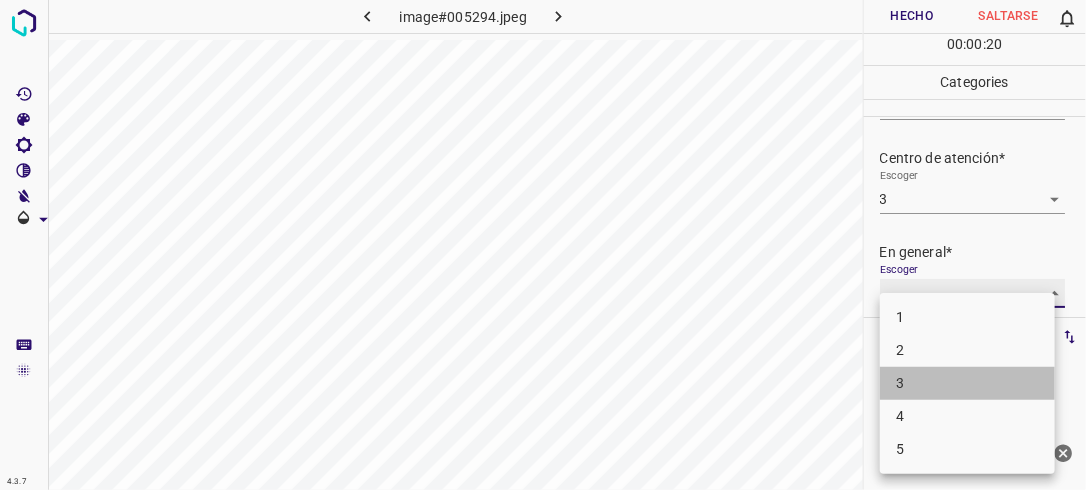 type on "3" 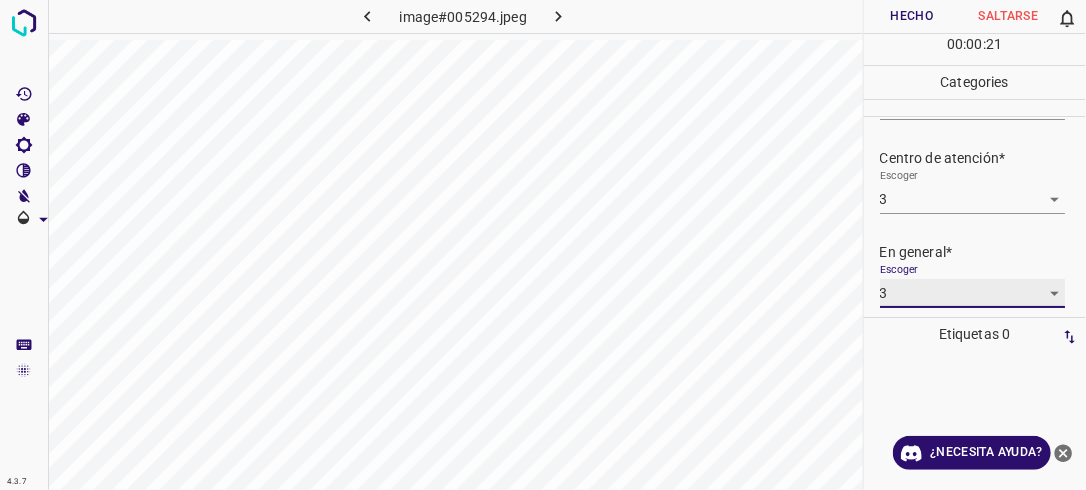 scroll, scrollTop: 86, scrollLeft: 0, axis: vertical 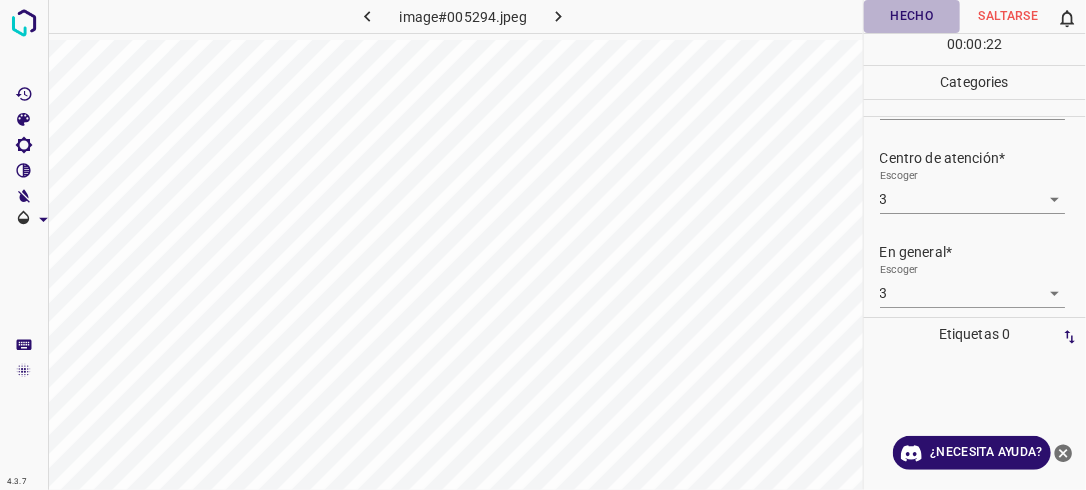 click on "Hecho" at bounding box center (912, 16) 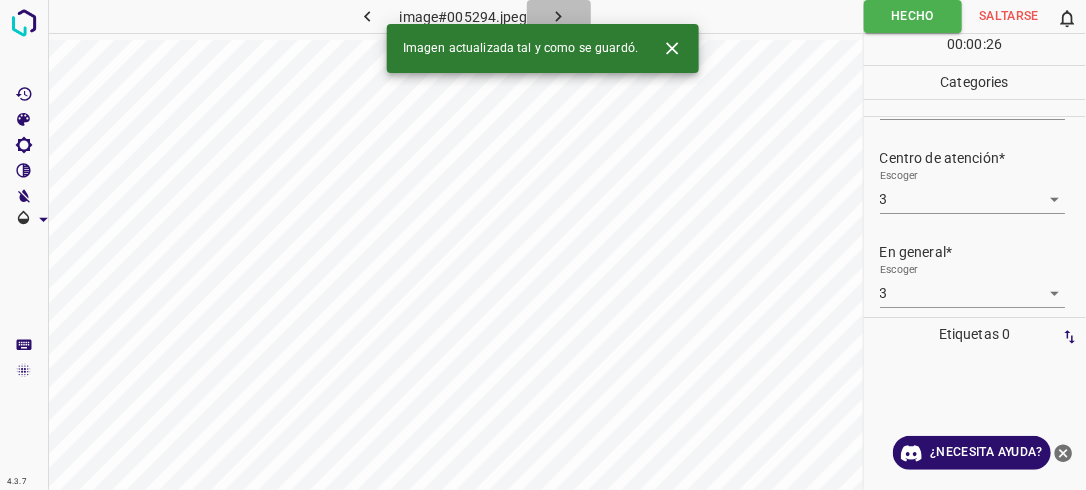 click at bounding box center (559, 16) 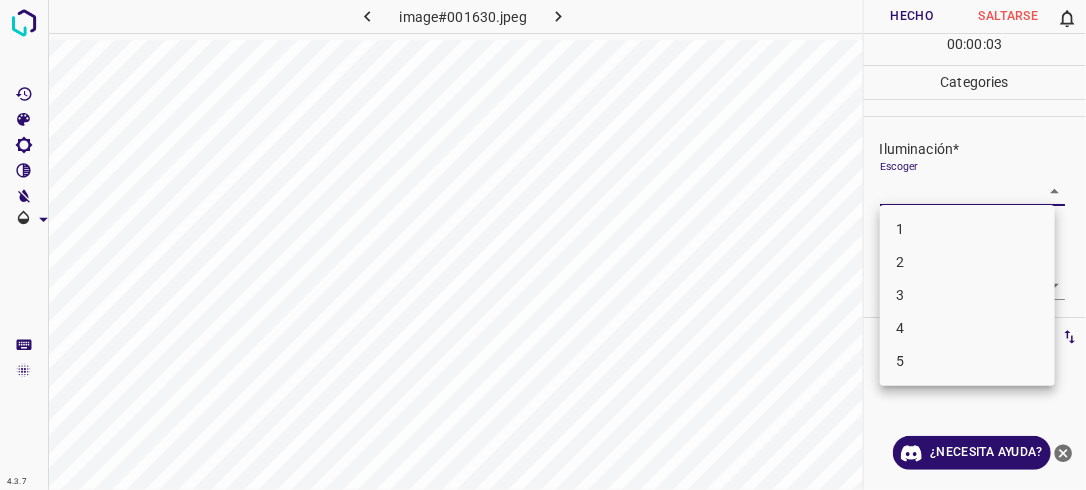 click on "4.3.7 image#001630.jpeg Hecho Saltarse 0 00   : 00   : 03   Categories Iluminación*  Escoger ​ Centro de atención*  Escoger ​ En general*  Escoger ​ Etiquetas 0 Categories 1 Lighting 2 Focus 3 Overall Tools Espacio Cambiar entre modos (Dibujar y Editar) Yo Etiquetado automático R Restaurar zoom M Acercar N Alejar Borrar Eliminar etiqueta de selección Filtros Z Restaurar filtros X Filtro de saturación C Filtro de brillo V Filtro de contraste B Filtro de escala de grises General O Descargar ¿Necesita ayuda? -Mensaje de texto -Esconder -Borrar 1 2 3 4 5" at bounding box center [543, 245] 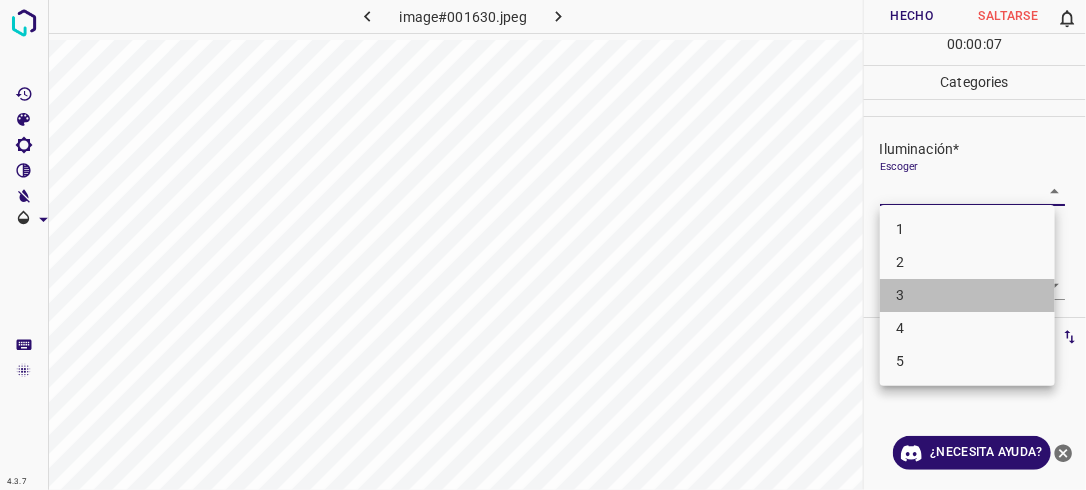 click on "3" at bounding box center (967, 295) 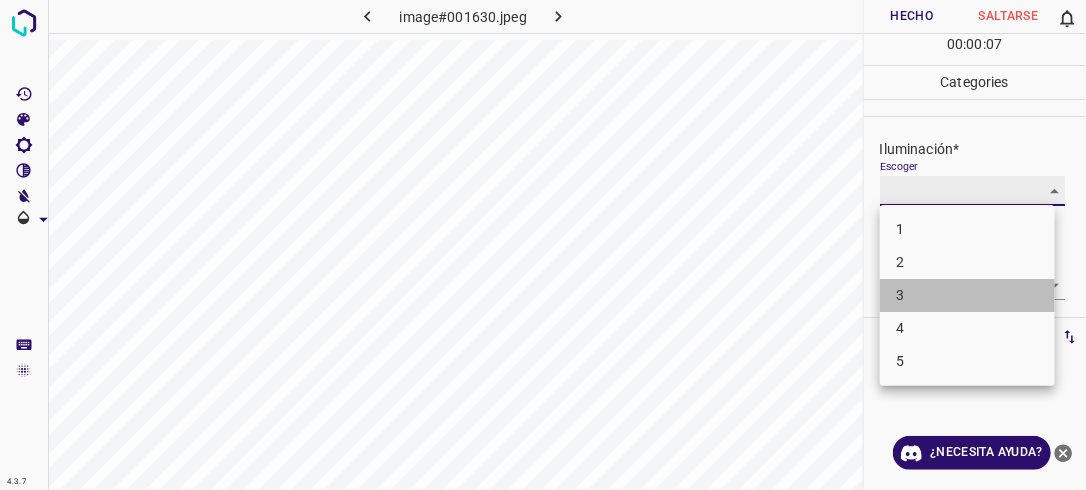 type on "3" 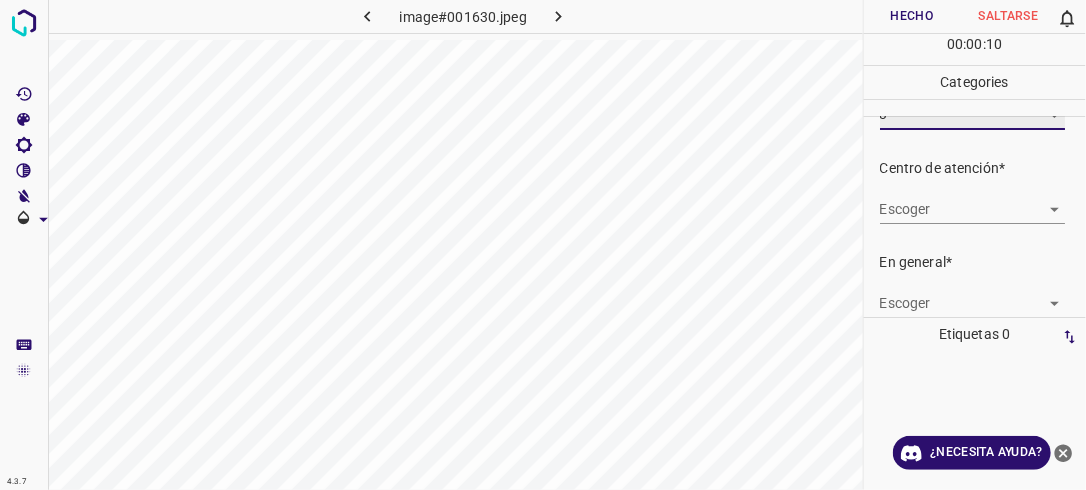 scroll, scrollTop: 85, scrollLeft: 0, axis: vertical 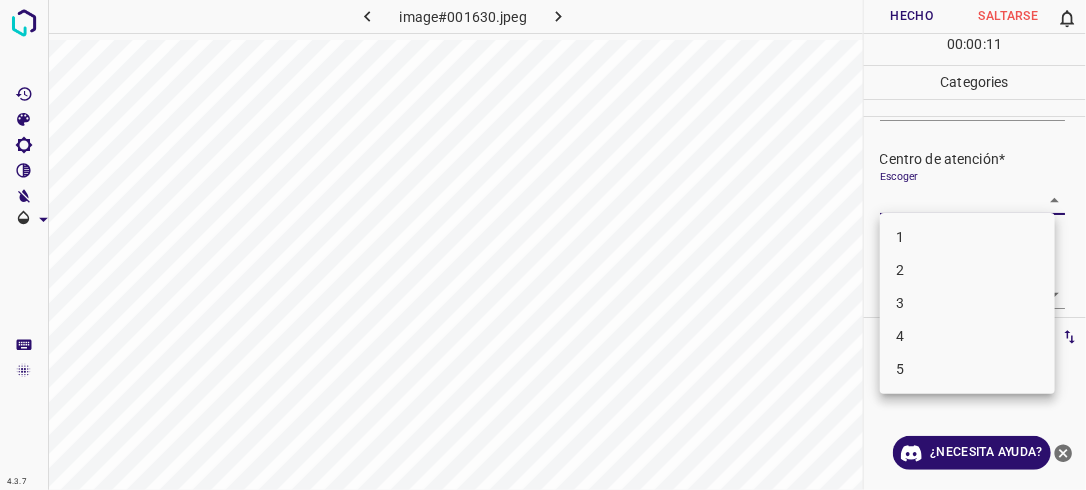 click on "4.3.7 image#001630.jpeg Hecho Saltarse 0 00   : 00   : 11   Categories Iluminación*  Escoger 3 3 Centro de atención*  Escoger ​ En general*  Escoger ​ Etiquetas 0 Categories 1 Lighting 2 Focus 3 Overall Tools Espacio Cambiar entre modos (Dibujar y Editar) Yo Etiquetado automático R Restaurar zoom M Acercar N Alejar Borrar Eliminar etiqueta de selección Filtros Z Restaurar filtros X Filtro de saturación C Filtro de brillo V Filtro de contraste B Filtro de escala de grises General O Descargar ¿Necesita ayuda? -Mensaje de texto -Esconder -Borrar 1 2 3 4 5" at bounding box center (543, 245) 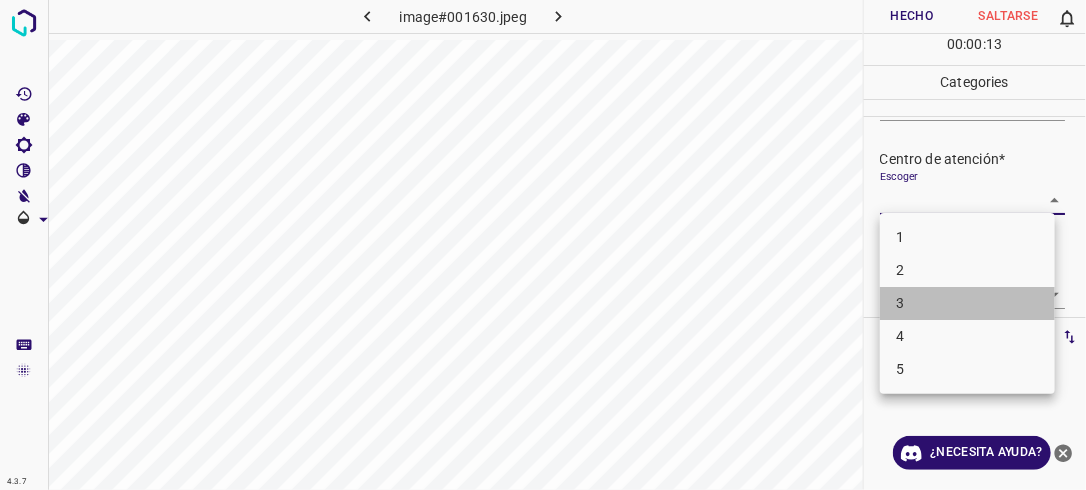 click on "3" at bounding box center [967, 303] 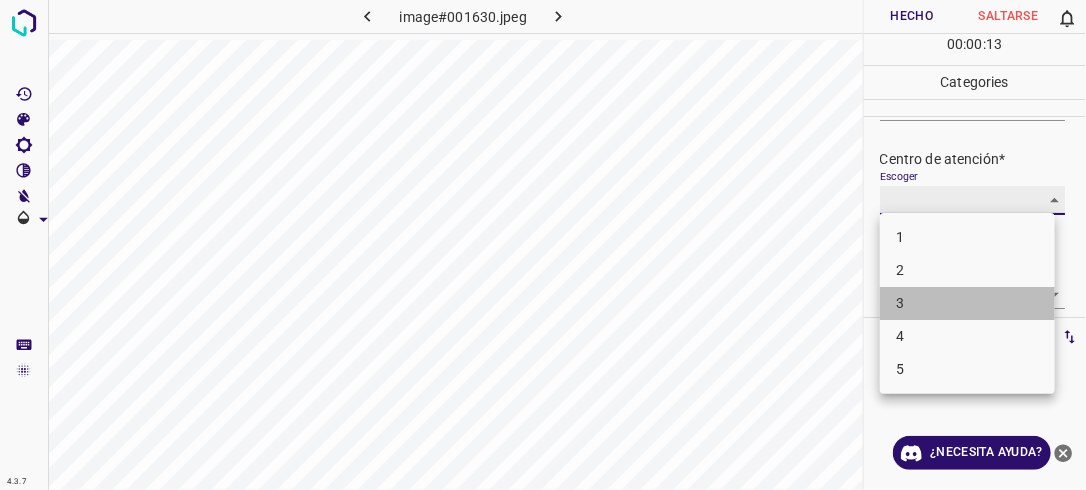type on "3" 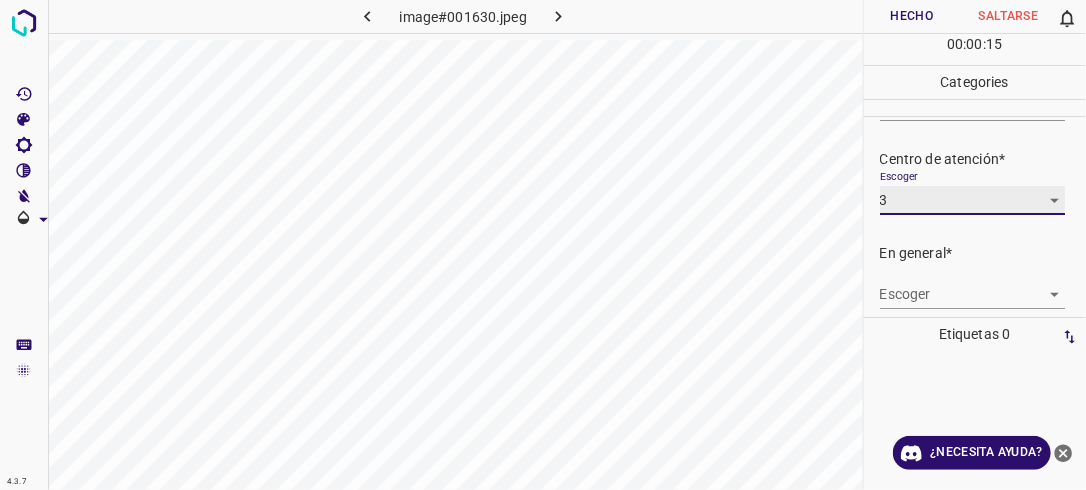scroll, scrollTop: 98, scrollLeft: 0, axis: vertical 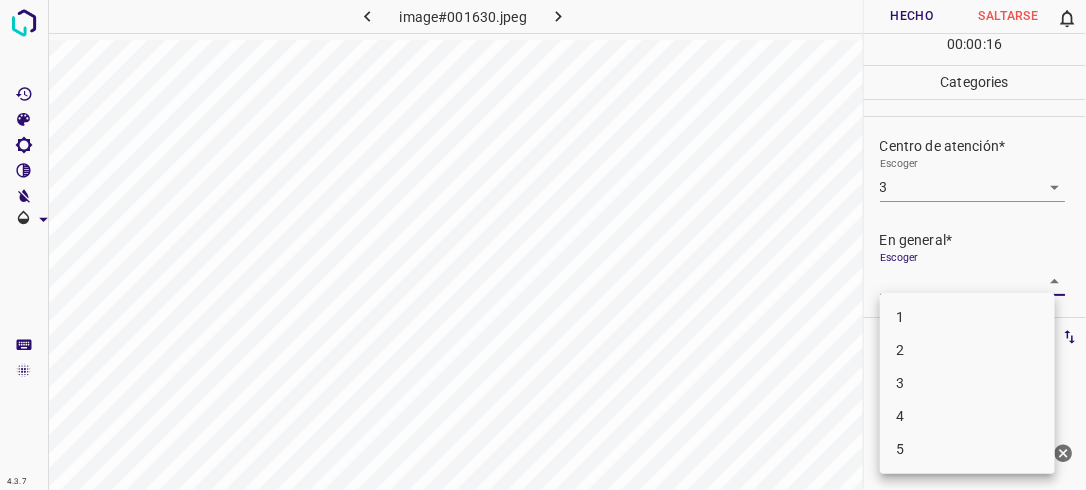 click on "4.3.7 image#001630.jpeg Hecho Saltarse 0 00   : 00   : 16   Categories Iluminación*  Escoger 3 3 Centro de atención*  Escoger 3 3 En general*  Escoger ​ Etiquetas 0 Categories 1 Lighting 2 Focus 3 Overall Tools Espacio Cambiar entre modos (Dibujar y Editar) Yo Etiquetado automático R Restaurar zoom M Acercar N Alejar Borrar Eliminar etiqueta de selección Filtros Z Restaurar filtros X Filtro de saturación C Filtro de brillo V Filtro de contraste B Filtro de escala de grises General O Descargar ¿Necesita ayuda? -Mensaje de texto -Esconder -Borrar 1 2 3 4 5" at bounding box center (543, 245) 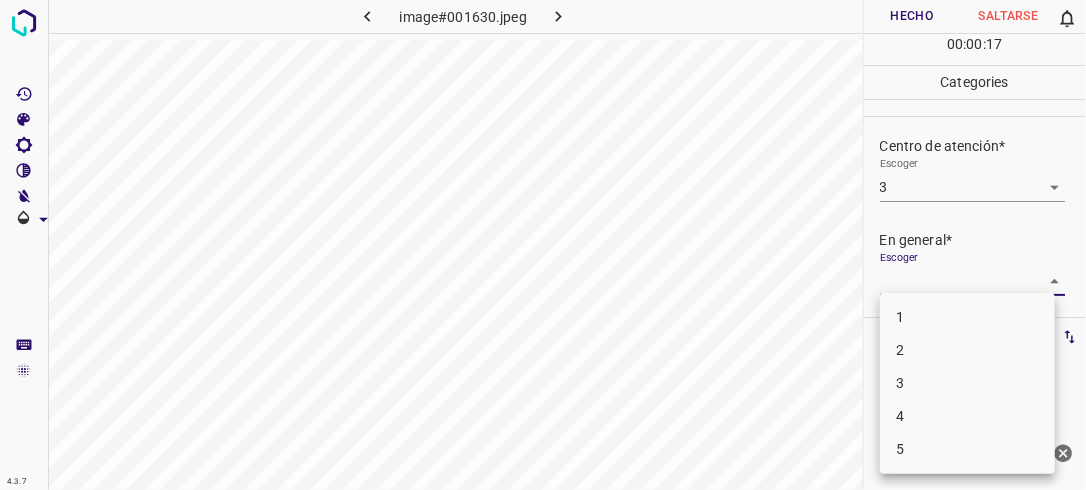 click on "3" at bounding box center [967, 383] 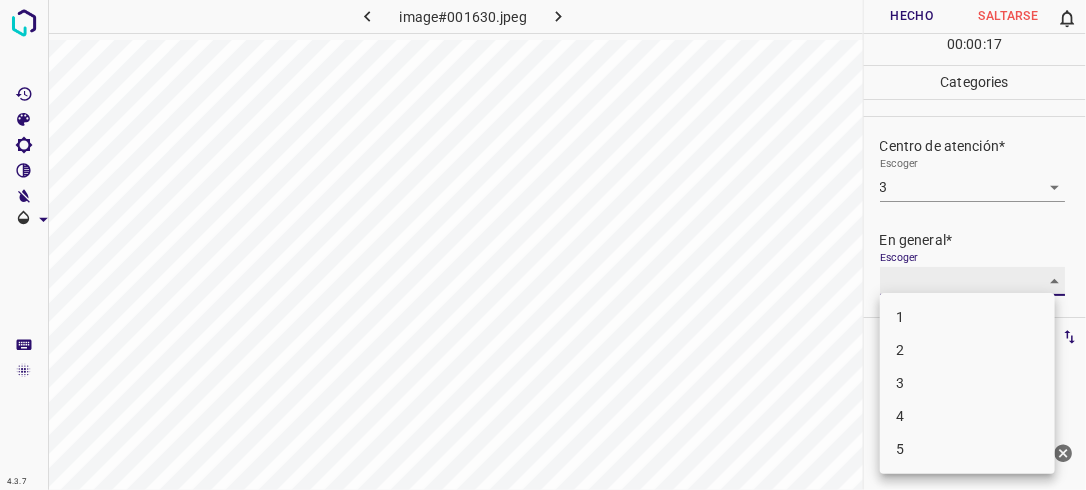 type on "3" 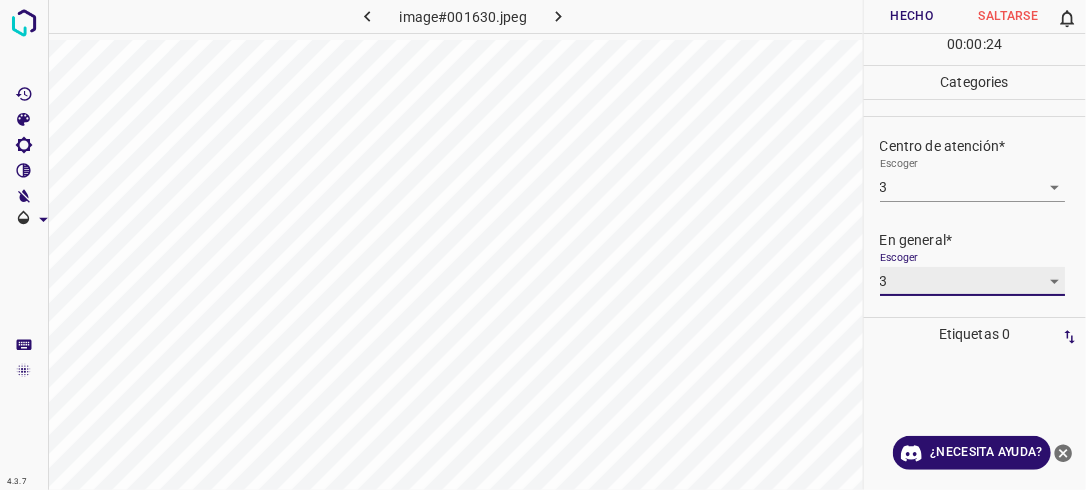 scroll, scrollTop: 0, scrollLeft: 0, axis: both 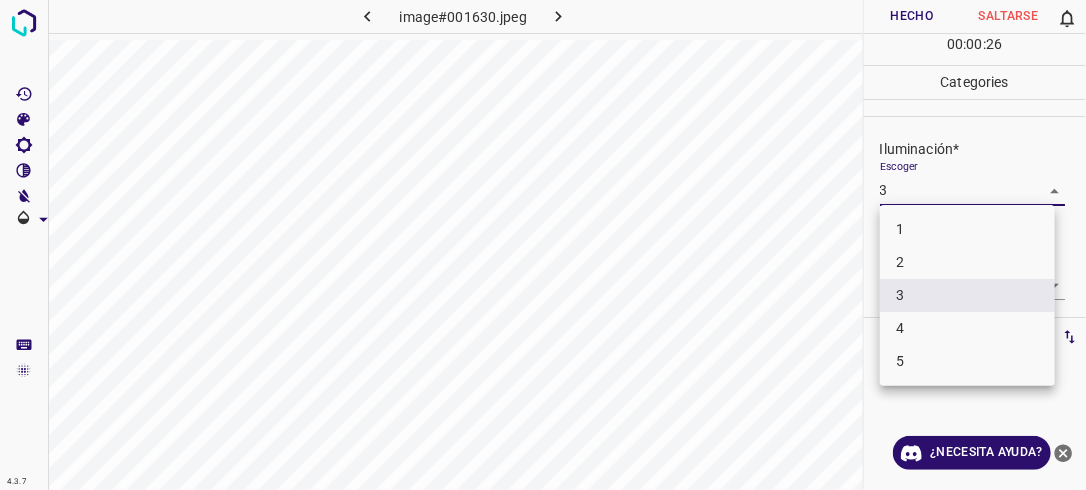 click on "4.3.7 image#001630.jpeg Hecho Saltarse 0 00   : 00   : 26   Categories Iluminación*  Escoger 3 3 Centro de atención*  Escoger 3 3 En general*  Escoger 3 3 Etiquetas 0 Categories 1 Lighting 2 Focus 3 Overall Tools Espacio Cambiar entre modos (Dibujar y Editar) Yo Etiquetado automático R Restaurar zoom M Acercar N Alejar Borrar Eliminar etiqueta de selección Filtros Z Restaurar filtros X Filtro de saturación C Filtro de brillo V Filtro de contraste B Filtro de escala de grises General O Descargar ¿Necesita ayuda? -Mensaje de texto -Esconder -Borrar 1 2 3 4 5" at bounding box center (543, 245) 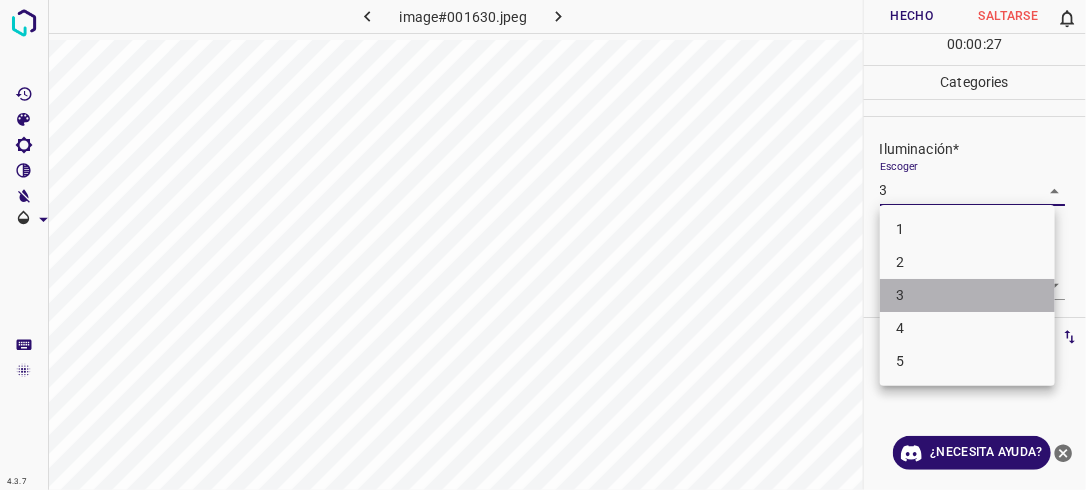 click on "3" at bounding box center (967, 295) 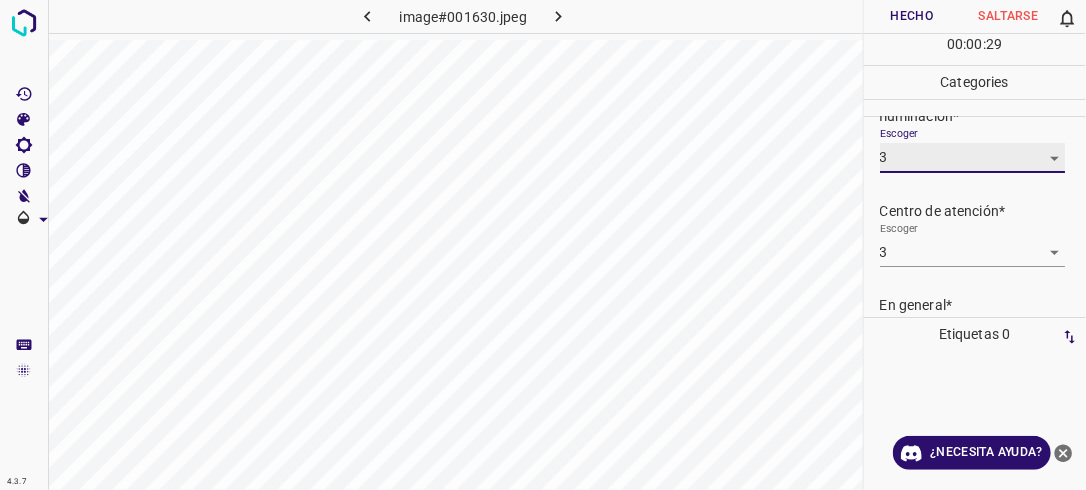scroll, scrollTop: 98, scrollLeft: 0, axis: vertical 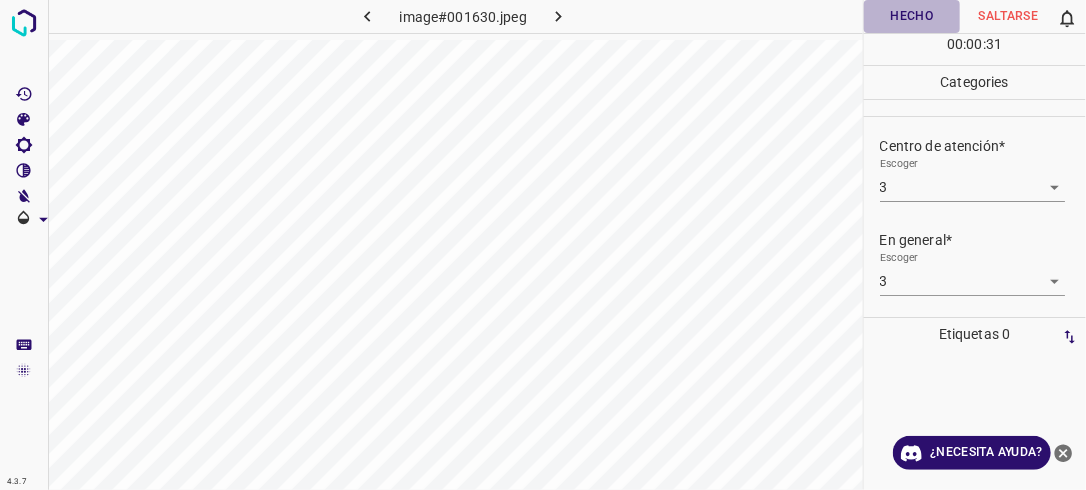 click on "Hecho" at bounding box center (912, 16) 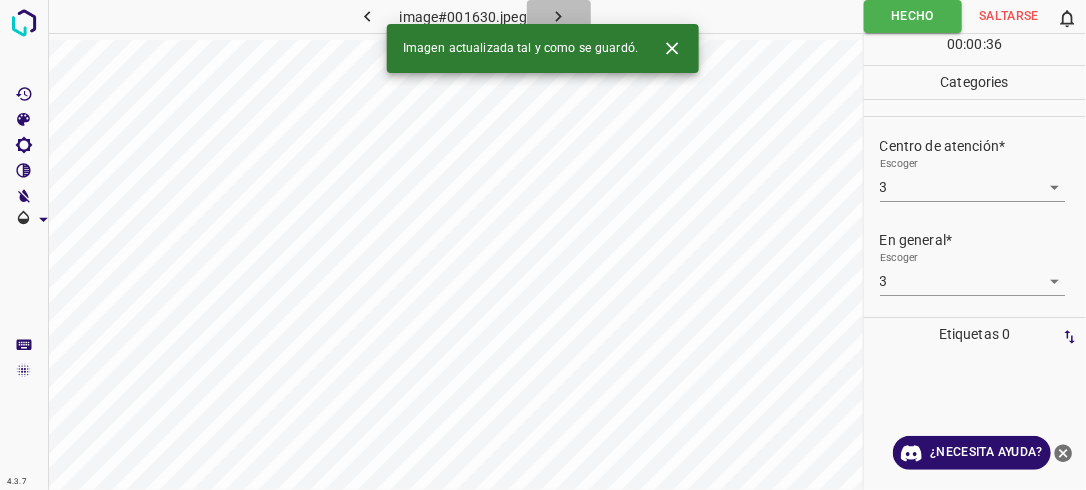 click 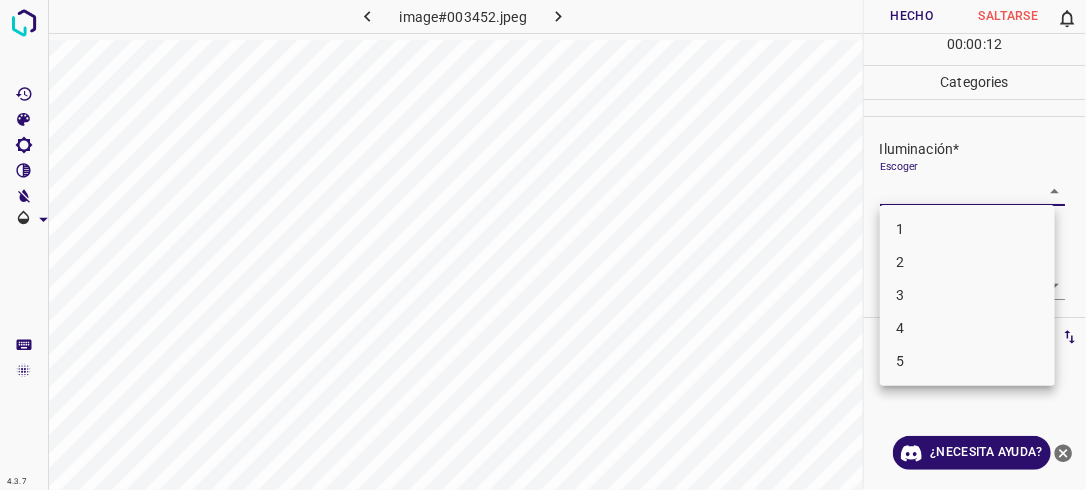 click on "4.3.7 image#003452.jpeg Hecho Saltarse 0 00   : 00   : 12   Categories Iluminación*  Escoger ​ Centro de atención*  Escoger ​ En general*  Escoger ​ Etiquetas 0 Categories 1 Lighting 2 Focus 3 Overall Tools Espacio Cambiar entre modos (Dibujar y Editar) Yo Etiquetado automático R Restaurar zoom M Acercar N Alejar Borrar Eliminar etiqueta de selección Filtros Z Restaurar filtros X Filtro de saturación C Filtro de brillo V Filtro de contraste B Filtro de escala de grises General O Descargar ¿Necesita ayuda? -Mensaje de texto -Esconder -Borrar 1 2 3 4 5" at bounding box center [543, 245] 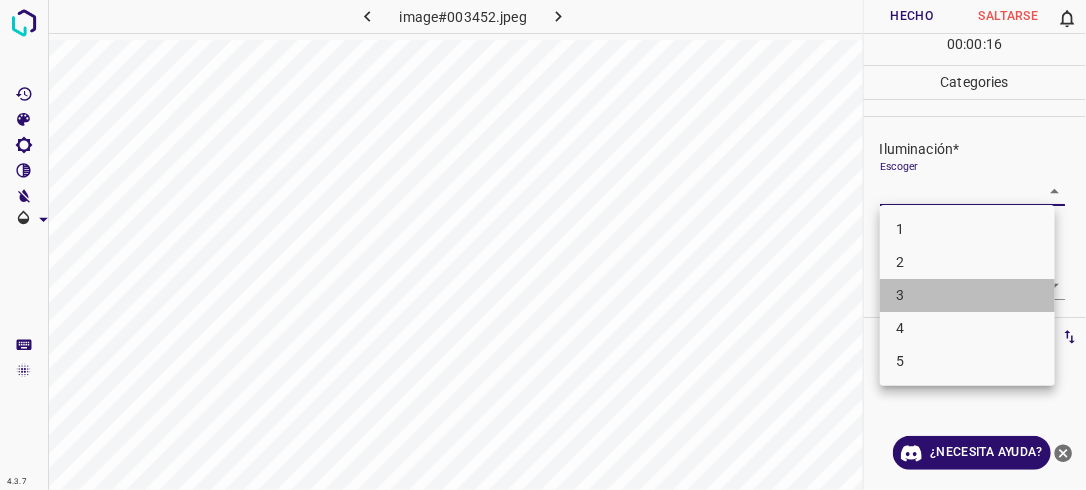 click on "3" at bounding box center (967, 295) 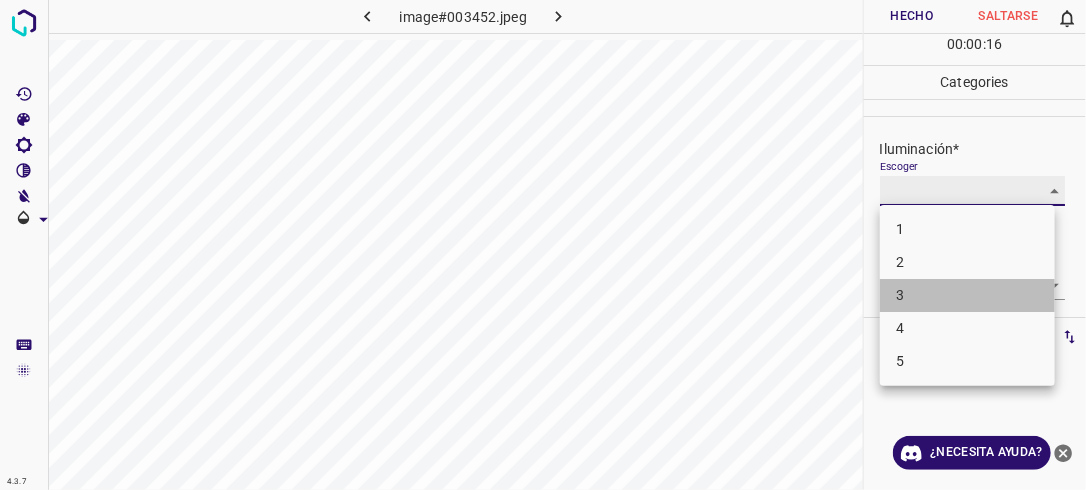 type on "3" 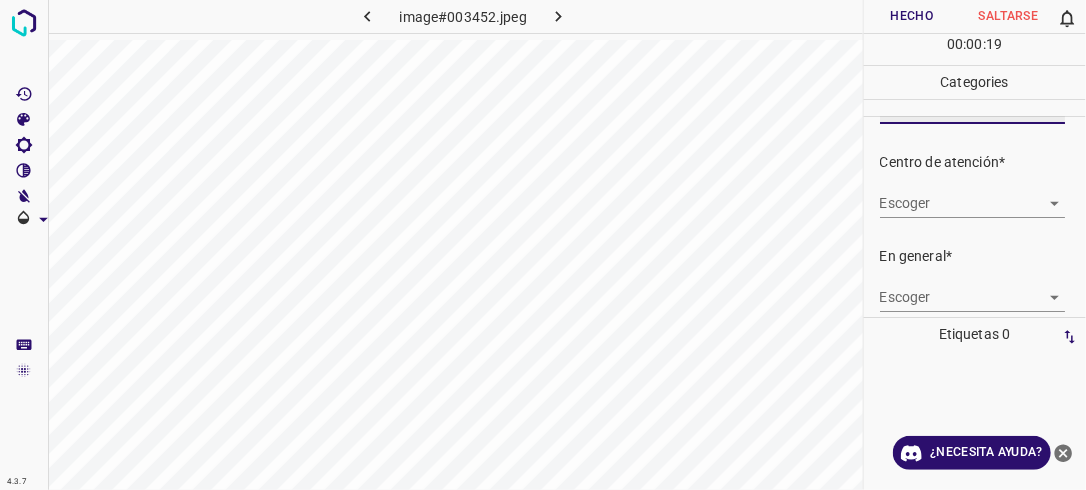 scroll, scrollTop: 98, scrollLeft: 0, axis: vertical 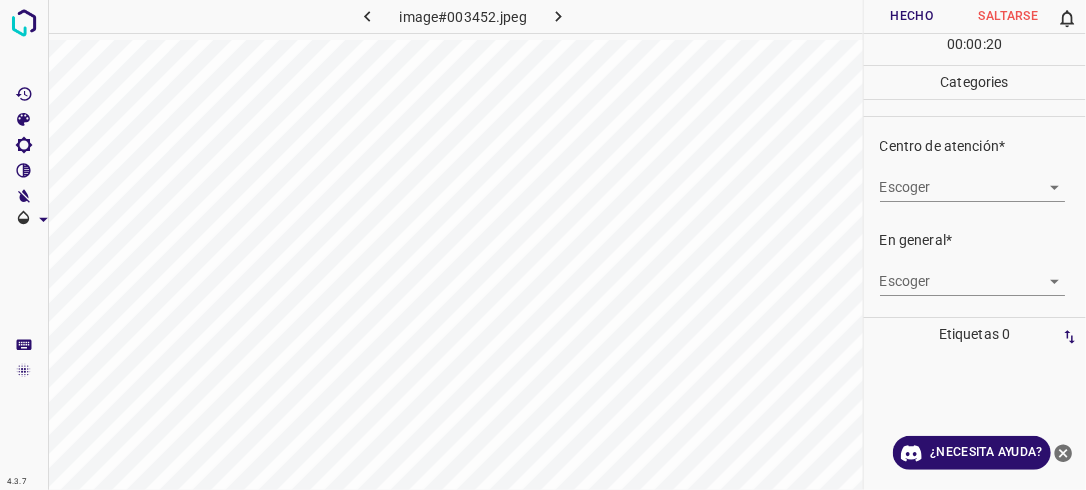 click on "4.3.7 image#003452.jpeg Hecho Saltarse 0 00   : 00   : 20   Categories Iluminación*  Escoger 3 3 Centro de atención*  Escoger ​ En general*  Escoger ​ Etiquetas 0 Categories 1 Lighting 2 Focus 3 Overall Tools Espacio Cambiar entre modos (Dibujar y Editar) Yo Etiquetado automático R Restaurar zoom M Acercar N Alejar Borrar Eliminar etiqueta de selección Filtros Z Restaurar filtros X Filtro de saturación C Filtro de brillo V Filtro de contraste B Filtro de escala de grises General O Descargar ¿Necesita ayuda? -Mensaje de texto -Esconder -Borrar" at bounding box center [543, 245] 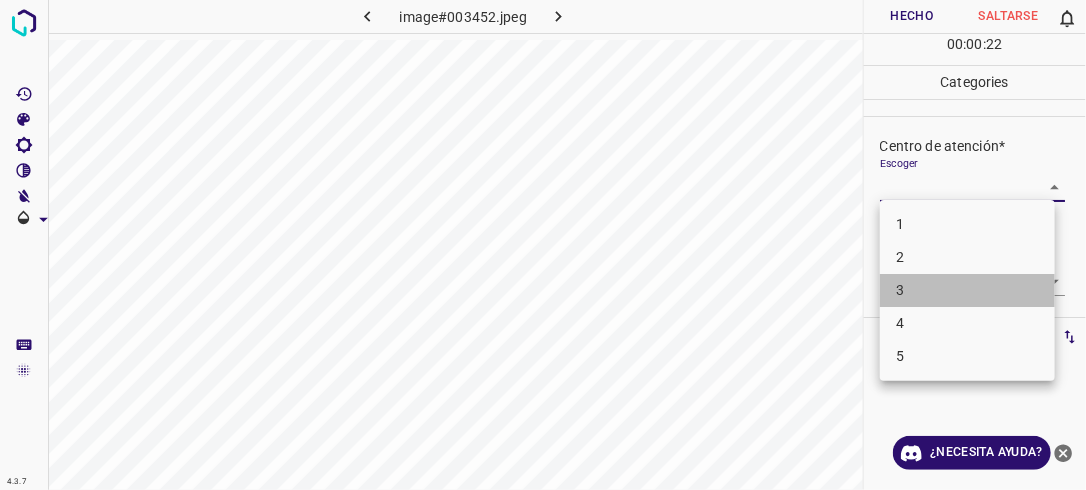 click on "3" at bounding box center [967, 290] 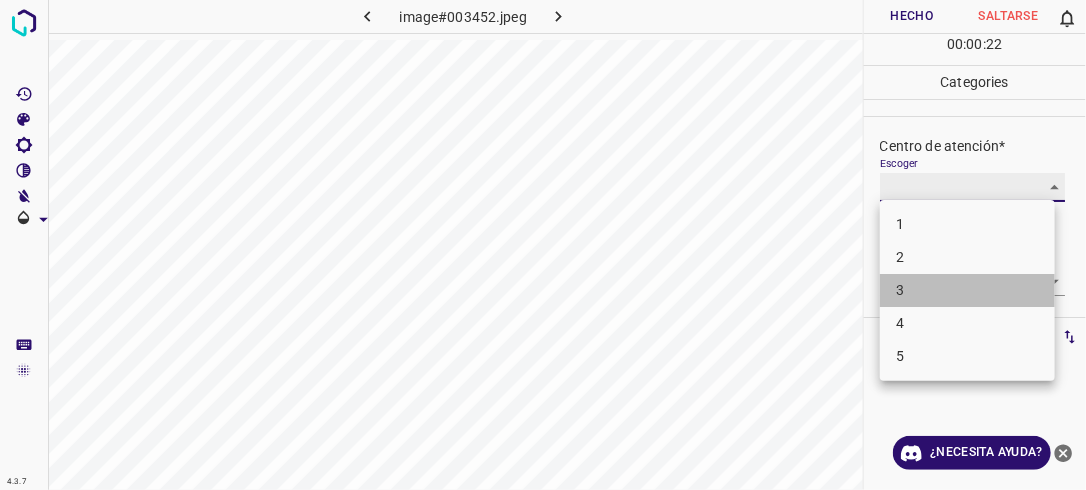 type on "3" 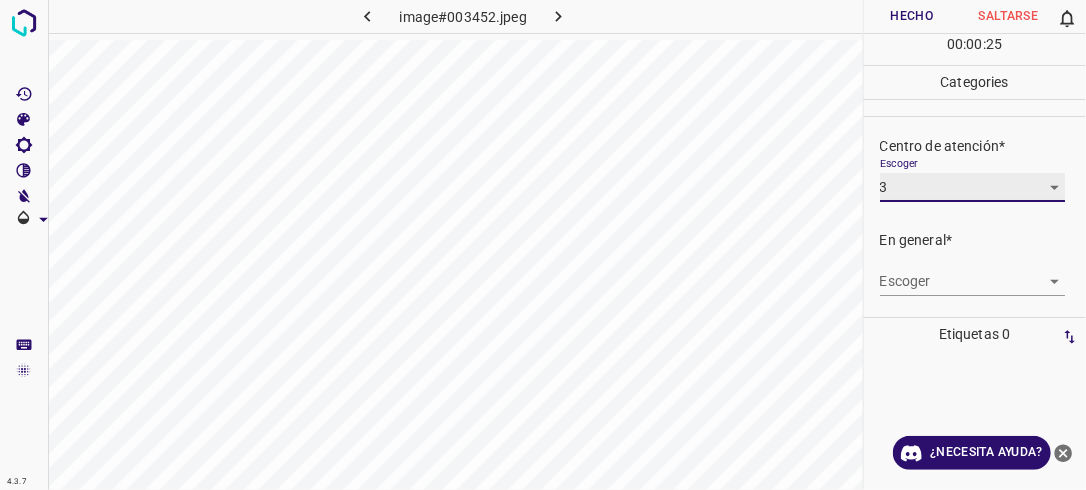 scroll, scrollTop: 0, scrollLeft: 0, axis: both 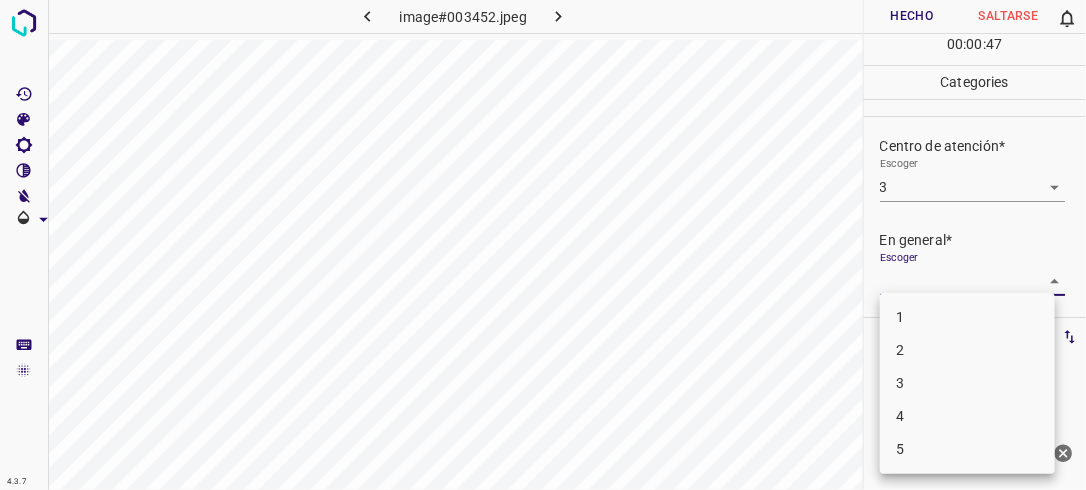 click on "4.3.7 image#003452.jpeg Hecho Saltarse 0 00   : 00   : 47   Categories Iluminación*  Escoger 3 3 Centro de atención*  Escoger 3 3 En general*  Escoger ​ Etiquetas 0 Categories 1 Lighting 2 Focus 3 Overall Tools Espacio Cambiar entre modos (Dibujar y Editar) Yo Etiquetado automático R Restaurar zoom M Acercar N Alejar Borrar Eliminar etiqueta de selección Filtros Z Restaurar filtros X Filtro de saturación C Filtro de brillo V Filtro de contraste B Filtro de escala de grises General O Descargar ¿Necesita ayuda? -Mensaje de texto -Esconder -Borrar 1 2 3 4 5" at bounding box center (543, 245) 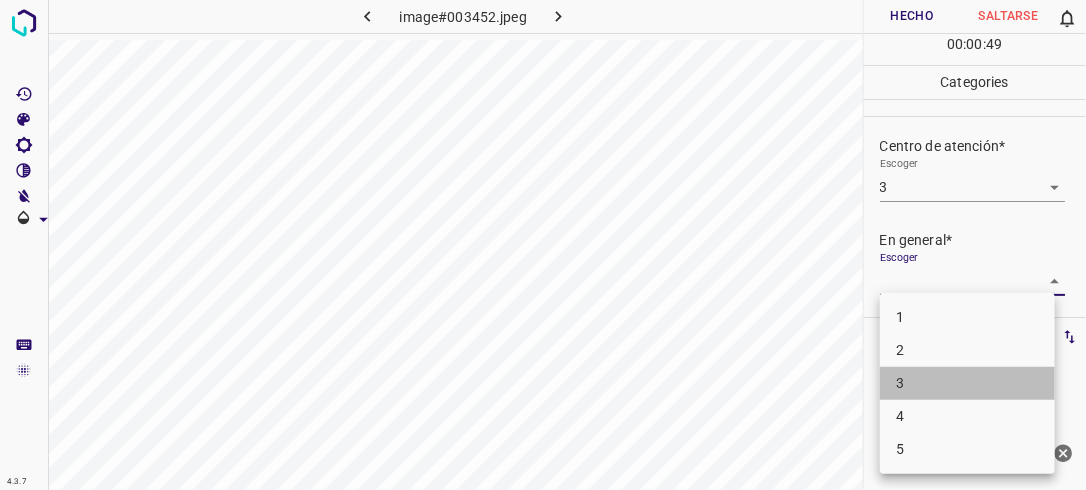click on "3" at bounding box center (967, 383) 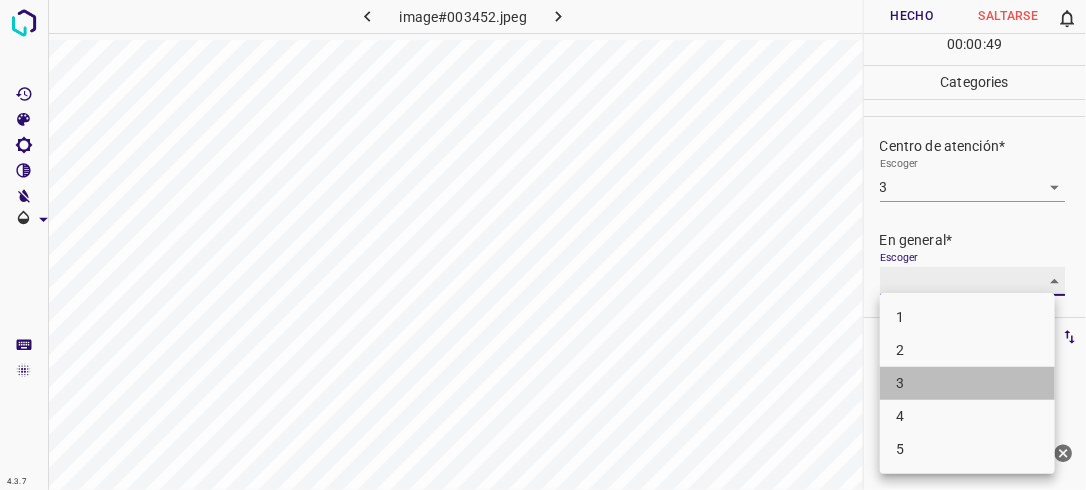 type on "3" 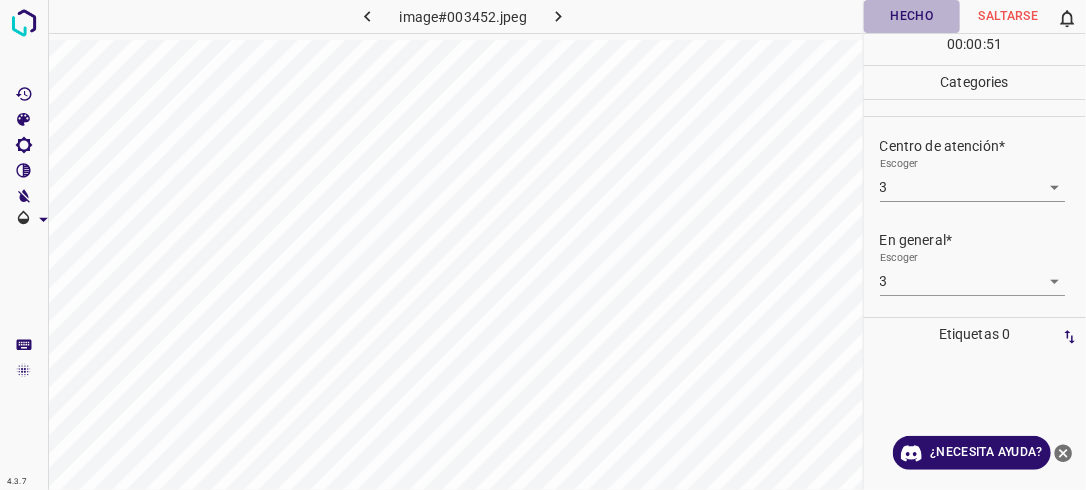 click on "Hecho" at bounding box center (912, 16) 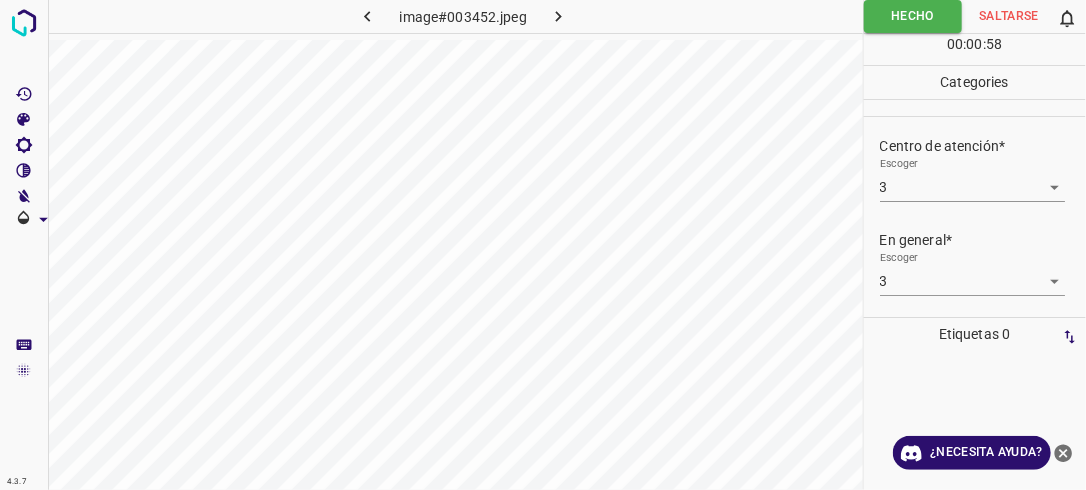 scroll, scrollTop: 0, scrollLeft: 0, axis: both 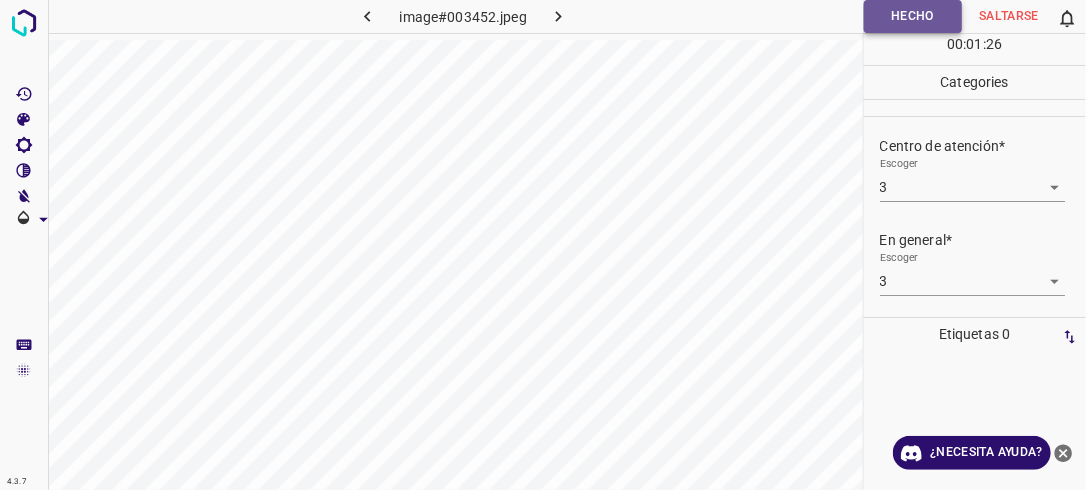 click on "Hecho" at bounding box center (913, 16) 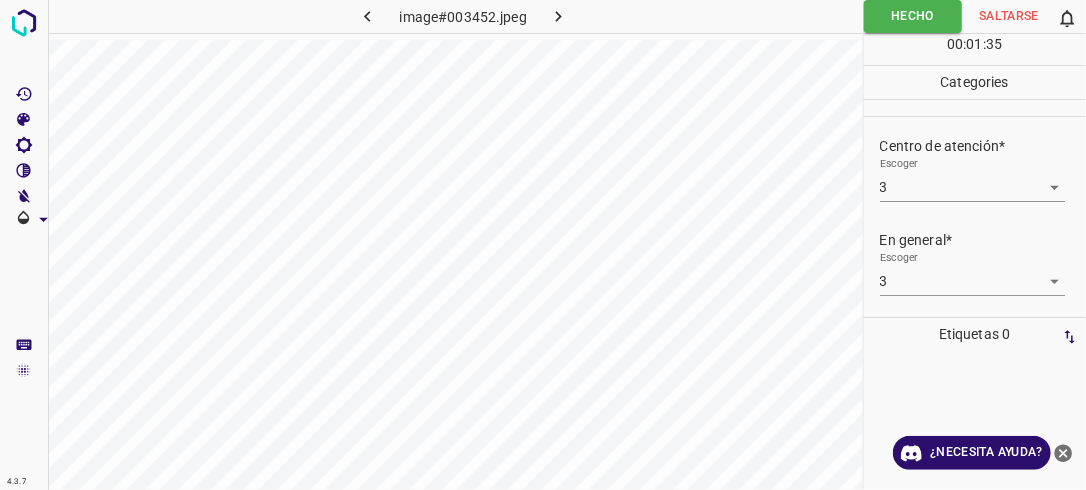 scroll, scrollTop: 0, scrollLeft: 0, axis: both 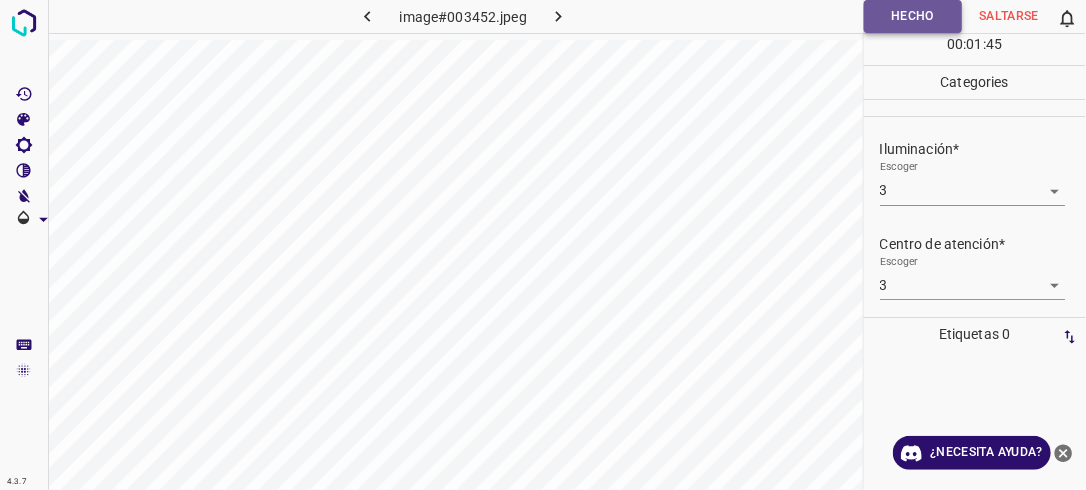 click on "Hecho" at bounding box center (913, 16) 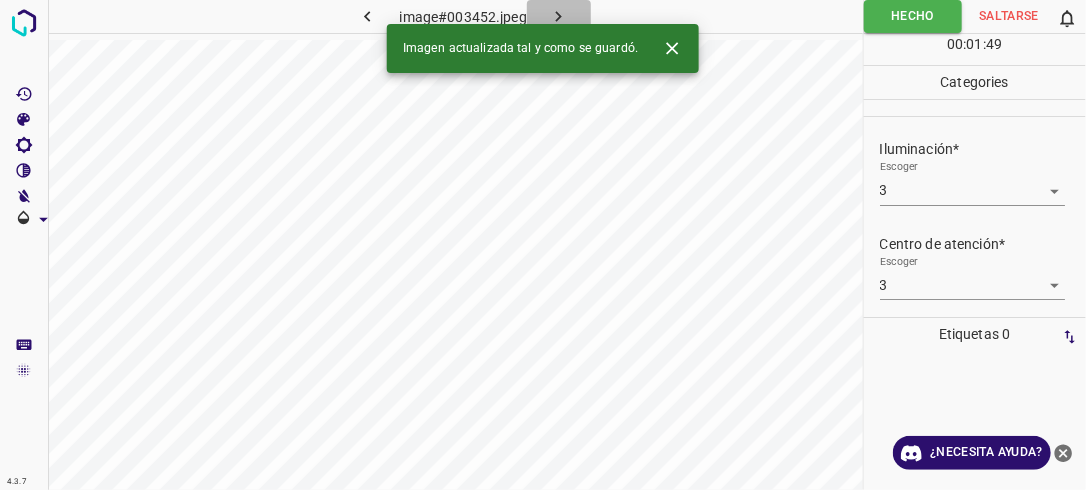 click 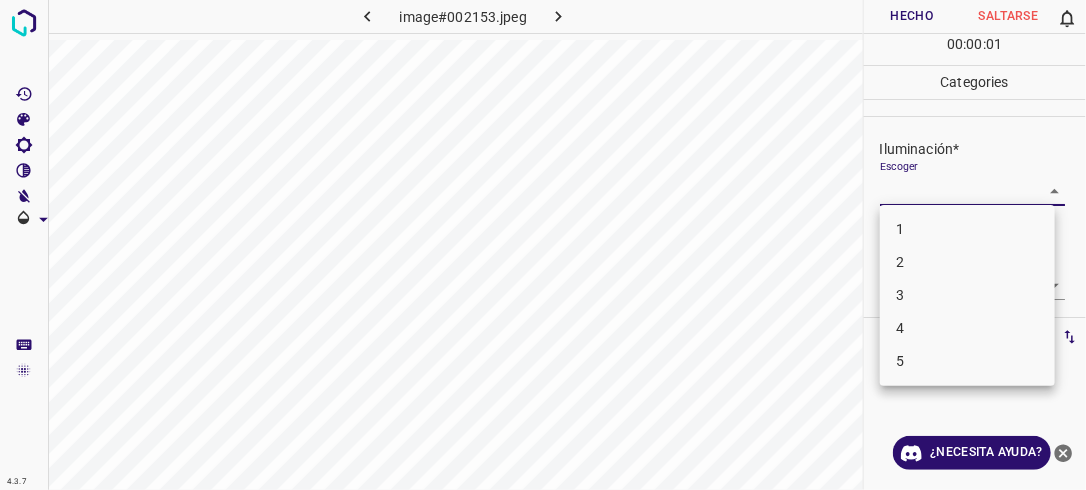 click on "4.3.7 image#002153.jpeg Hecho Saltarse 0 00   : 00   : 01   Categories Iluminación*  Escoger ​ Centro de atención*  Escoger ​ En general*  Escoger ​ Etiquetas 0 Categories 1 Lighting 2 Focus 3 Overall Tools Espacio Cambiar entre modos (Dibujar y Editar) Yo Etiquetado automático R Restaurar zoom M Acercar N Alejar Borrar Eliminar etiqueta de selección Filtros Z Restaurar filtros X Filtro de saturación C Filtro de brillo V Filtro de contraste B Filtro de escala de grises General O Descargar ¿Necesita ayuda? -Mensaje de texto -Esconder -Borrar 1 2 3 4 5" at bounding box center (543, 245) 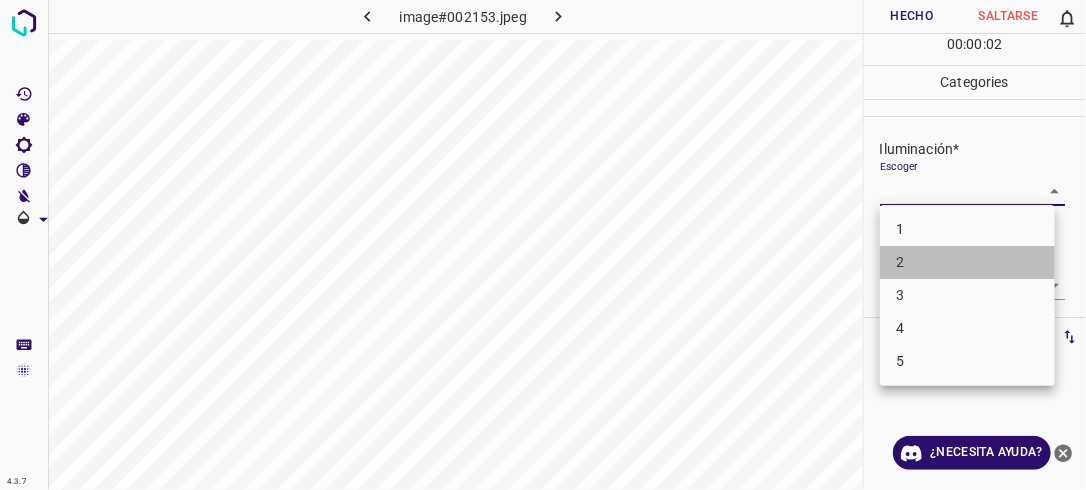 click on "2" at bounding box center [967, 262] 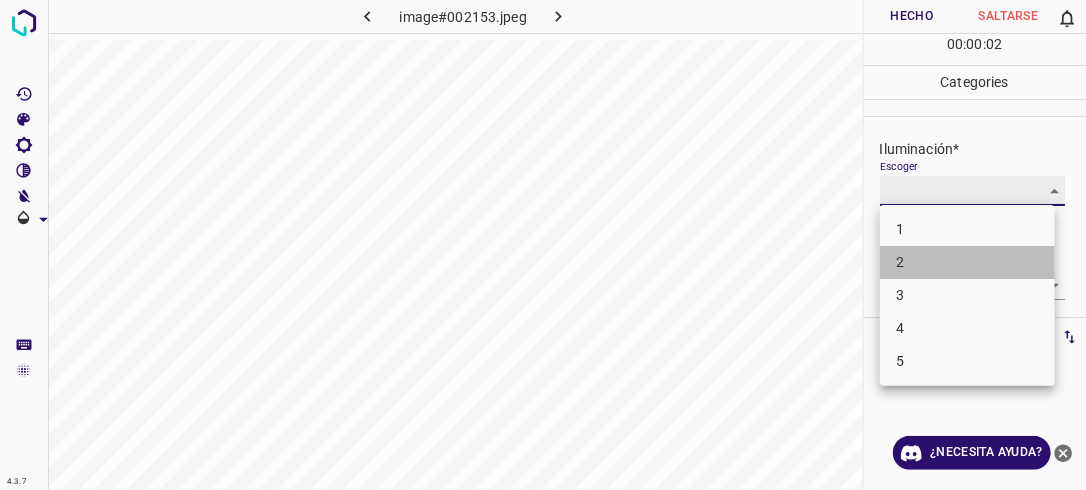 type on "2" 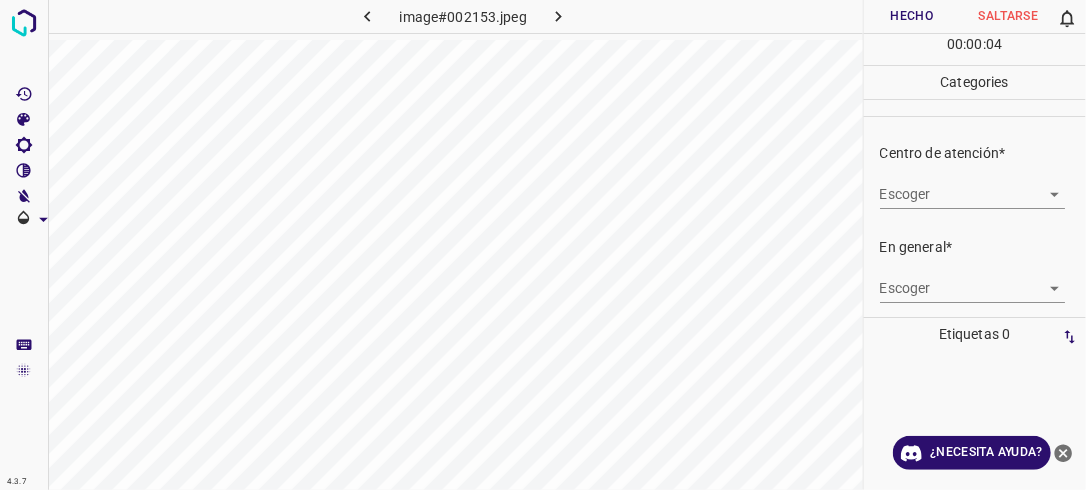 scroll, scrollTop: 98, scrollLeft: 0, axis: vertical 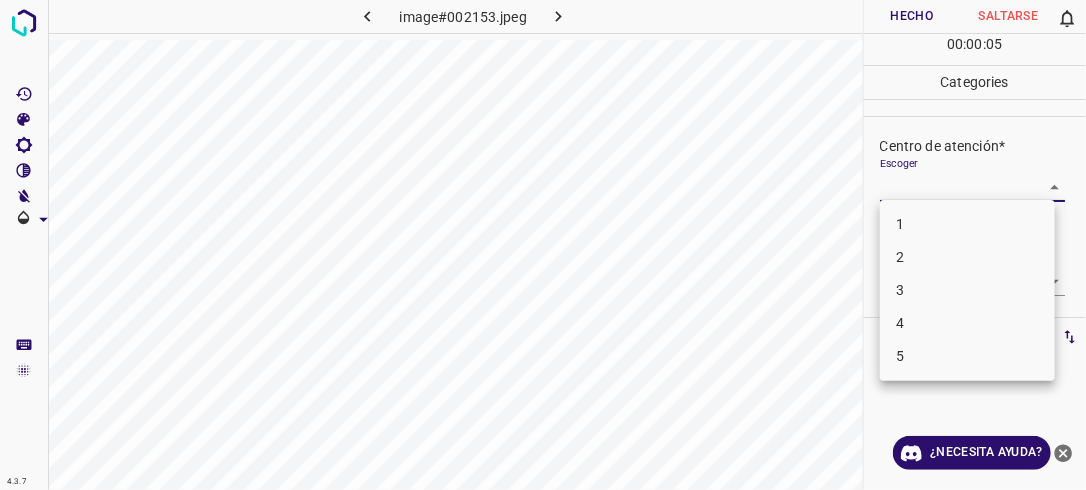 click on "4.3.7 image#002153.jpeg Hecho Saltarse 0 00   : 00   : 05   Categories Iluminación*  Escoger 2 2 Centro de atención*  Escoger ​ En general*  Escoger ​ Etiquetas 0 Categories 1 Lighting 2 Focus 3 Overall Tools Espacio Cambiar entre modos (Dibujar y Editar) Yo Etiquetado automático R Restaurar zoom M Acercar N Alejar Borrar Eliminar etiqueta de selección Filtros Z Restaurar filtros X Filtro de saturación C Filtro de brillo V Filtro de contraste B Filtro de escala de grises General O Descargar ¿Necesita ayuda? -Mensaje de texto -Esconder -Borrar 1 2 3 4 5" at bounding box center [543, 245] 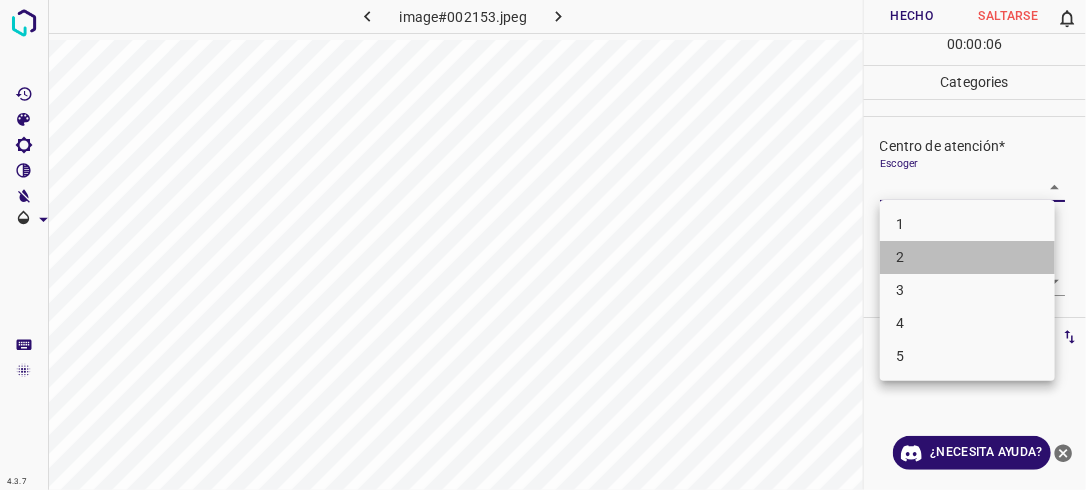 click on "2" at bounding box center [967, 257] 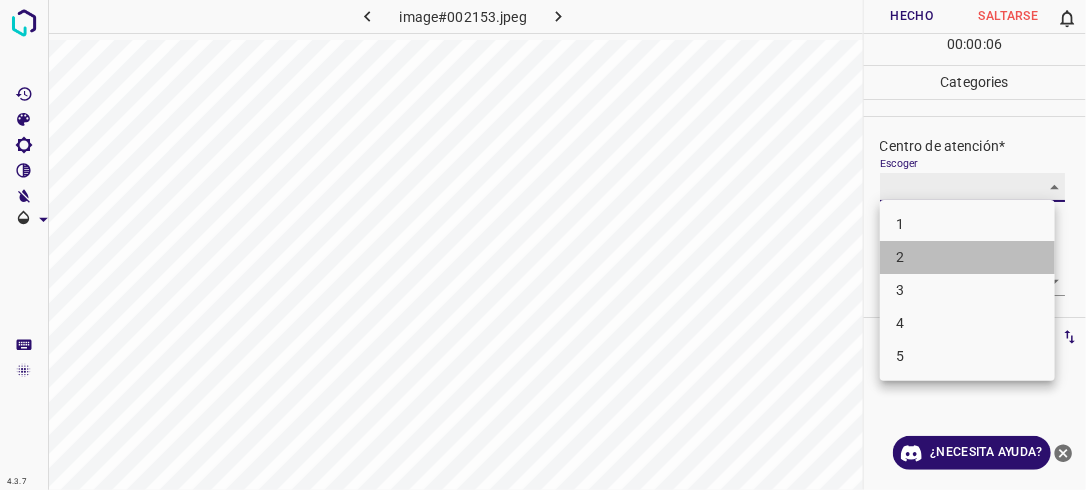 type on "2" 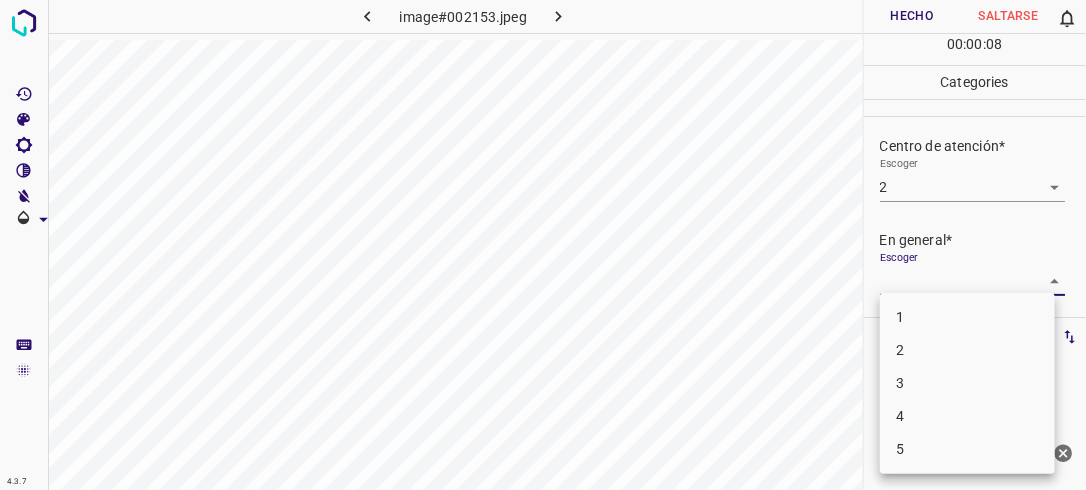 drag, startPoint x: 1045, startPoint y: 283, endPoint x: 989, endPoint y: 351, distance: 88.09086 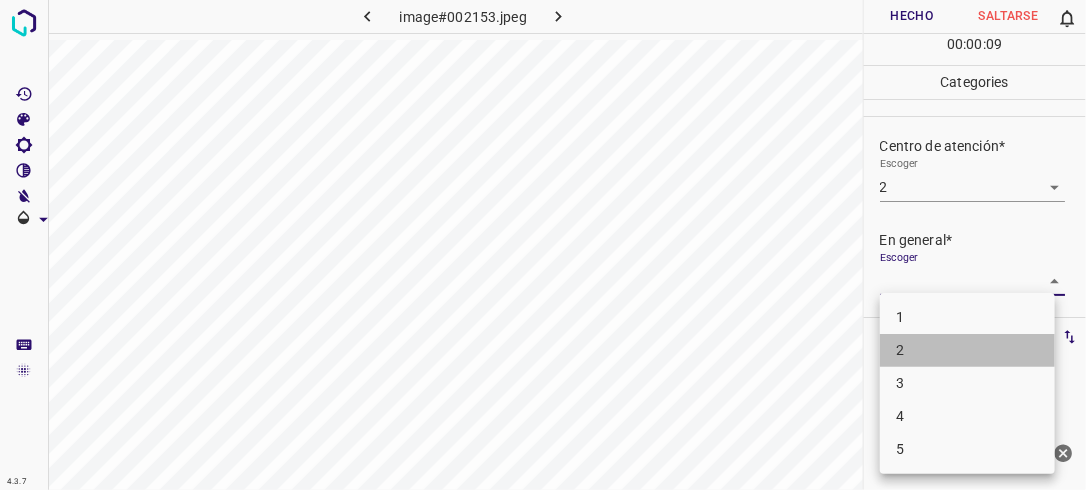 click on "2" at bounding box center [967, 350] 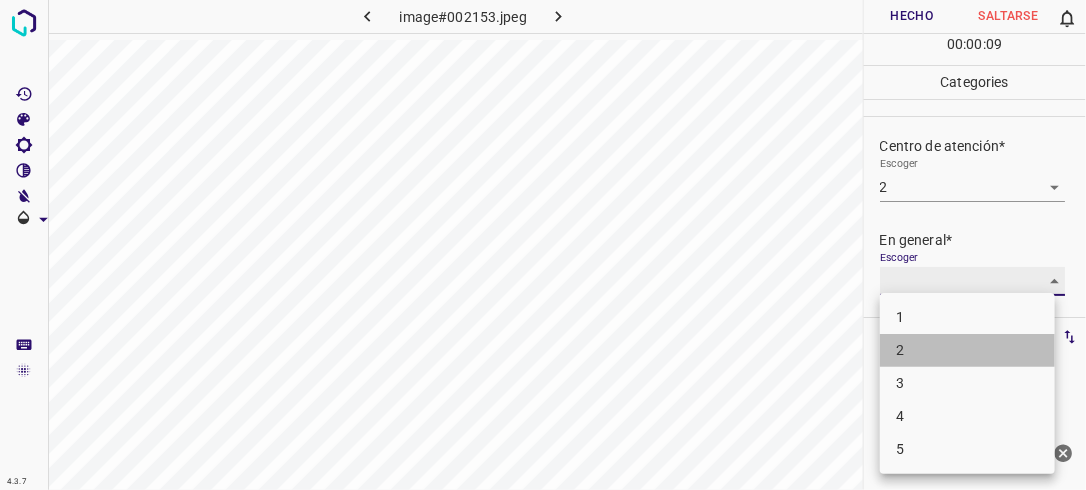 type on "2" 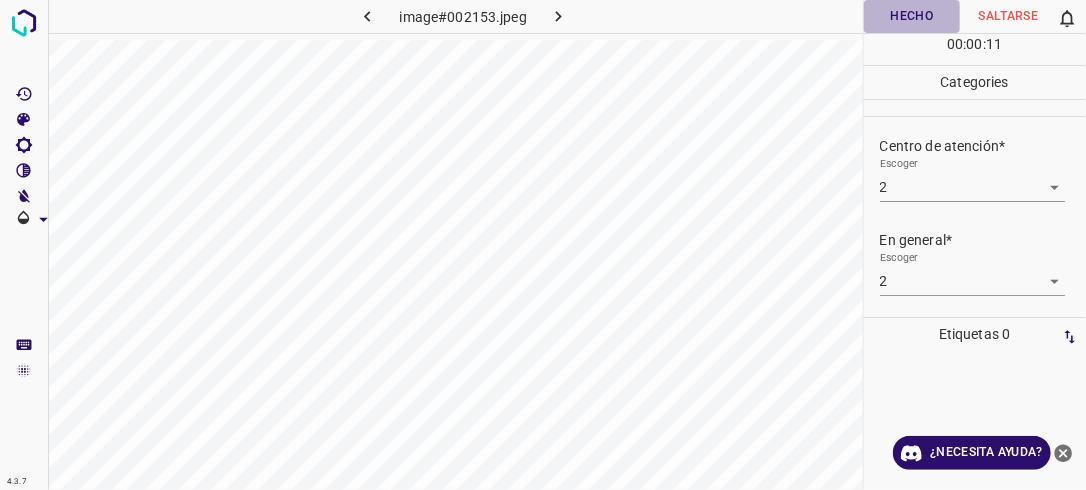 click on "Hecho" at bounding box center [912, 16] 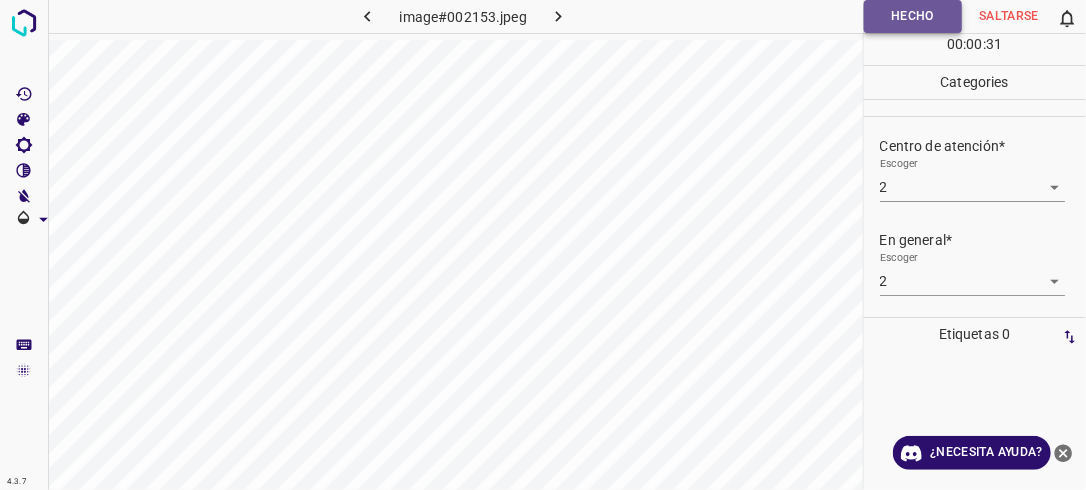 click on "Hecho" at bounding box center (913, 16) 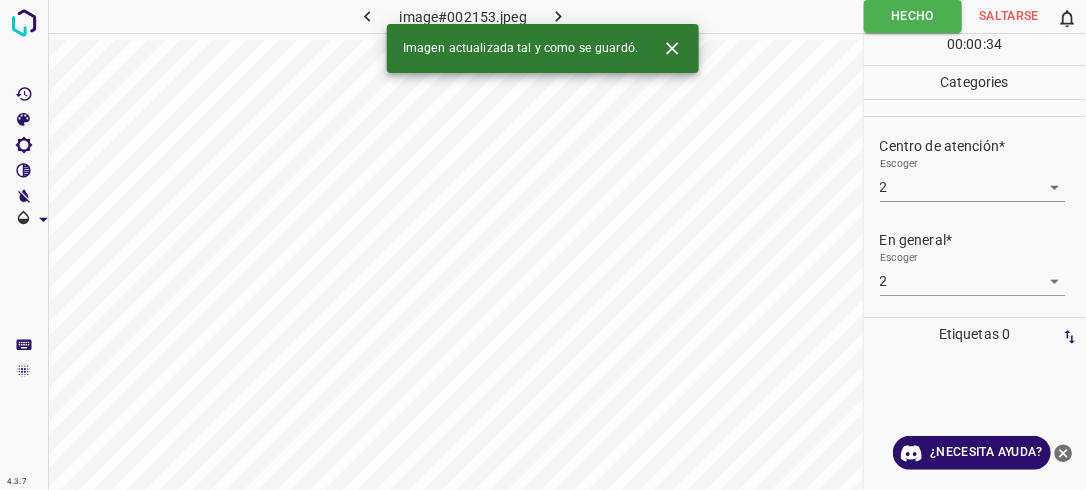 click 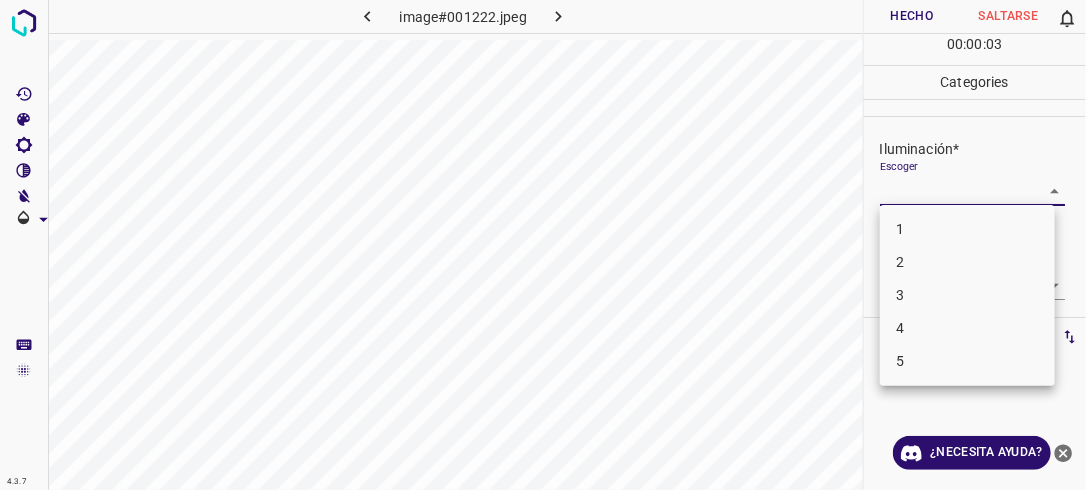 click on "4.3.7 image#001222.jpeg Hecho Saltarse 0 00   : 00   : 03   Categories Iluminación*  Escoger ​ Centro de atención*  Escoger ​ En general*  Escoger ​ Etiquetas 0 Categories 1 Lighting 2 Focus 3 Overall Tools Espacio Cambiar entre modos (Dibujar y Editar) Yo Etiquetado automático R Restaurar zoom M Acercar N Alejar Borrar Eliminar etiqueta de selección Filtros Z Restaurar filtros X Filtro de saturación C Filtro de brillo V Filtro de contraste B Filtro de escala de grises General O Descargar ¿Necesita ayuda? -Mensaje de texto -Esconder -Borrar 1 2 3 4 5" at bounding box center [543, 245] 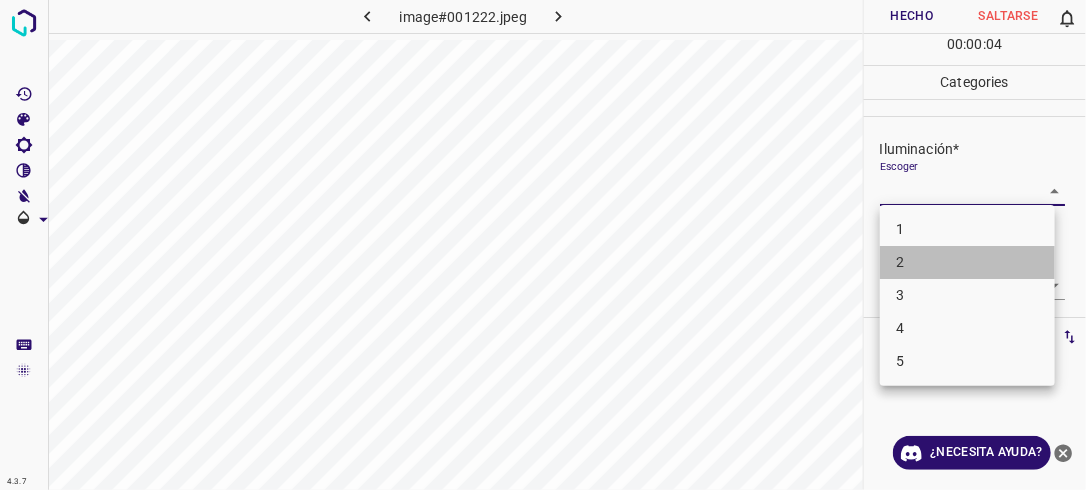 click on "2" at bounding box center (967, 262) 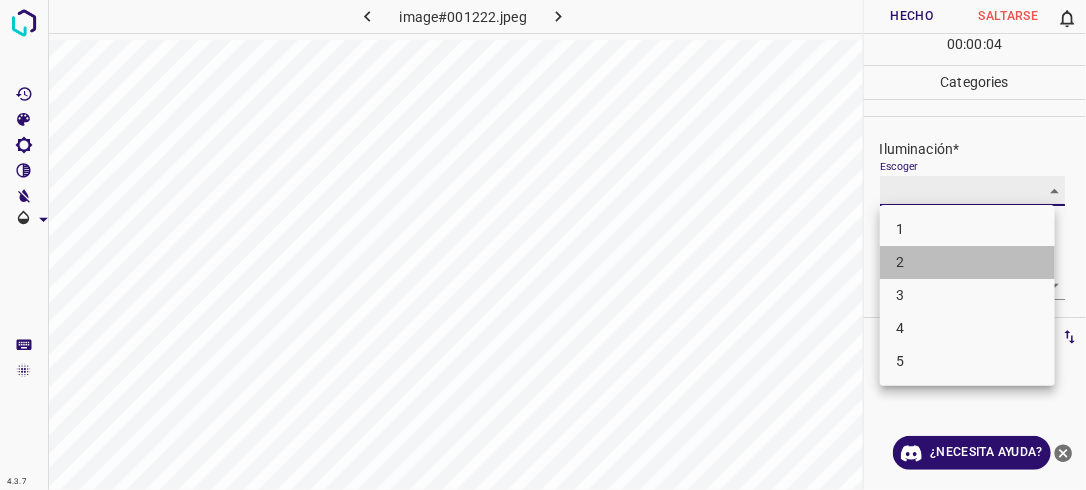 type on "2" 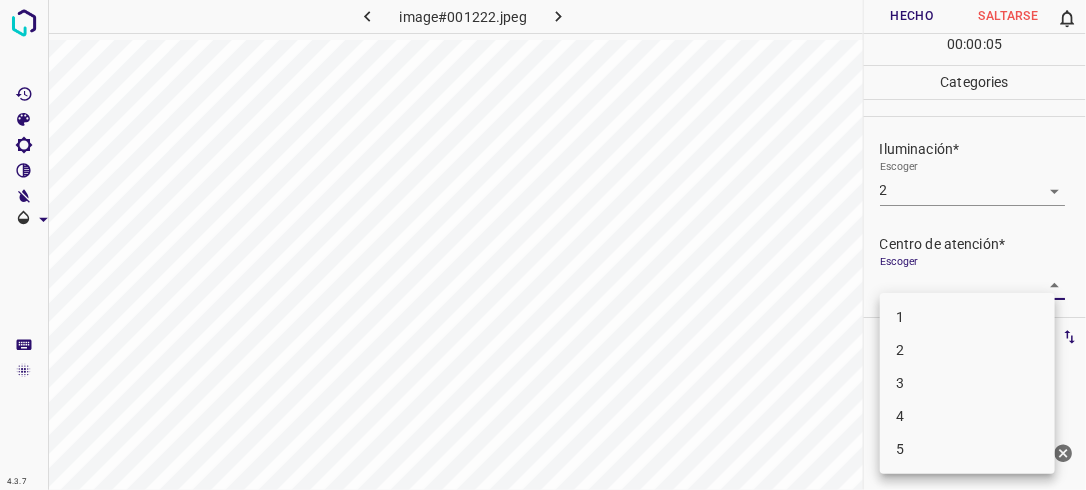 click on "4.3.7 image#001222.jpeg Hecho Saltarse 0 00   : 00   : 05   Categories Iluminación*  Escoger 2 2 Centro de atención*  Escoger ​ En general*  Escoger ​ Etiquetas 0 Categories 1 Lighting 2 Focus 3 Overall Tools Espacio Cambiar entre modos (Dibujar y Editar) Yo Etiquetado automático R Restaurar zoom M Acercar N Alejar Borrar Eliminar etiqueta de selección Filtros Z Restaurar filtros X Filtro de saturación C Filtro de brillo V Filtro de contraste B Filtro de escala de grises General O Descargar ¿Necesita ayuda? -Mensaje de texto -Esconder -Borrar 1 2 3 4 5" at bounding box center [543, 245] 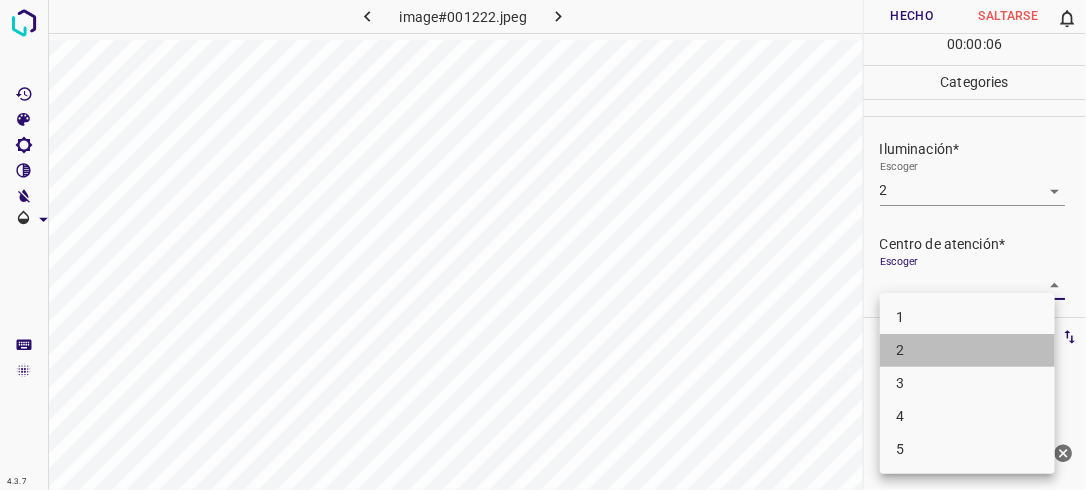 click on "2" at bounding box center (967, 350) 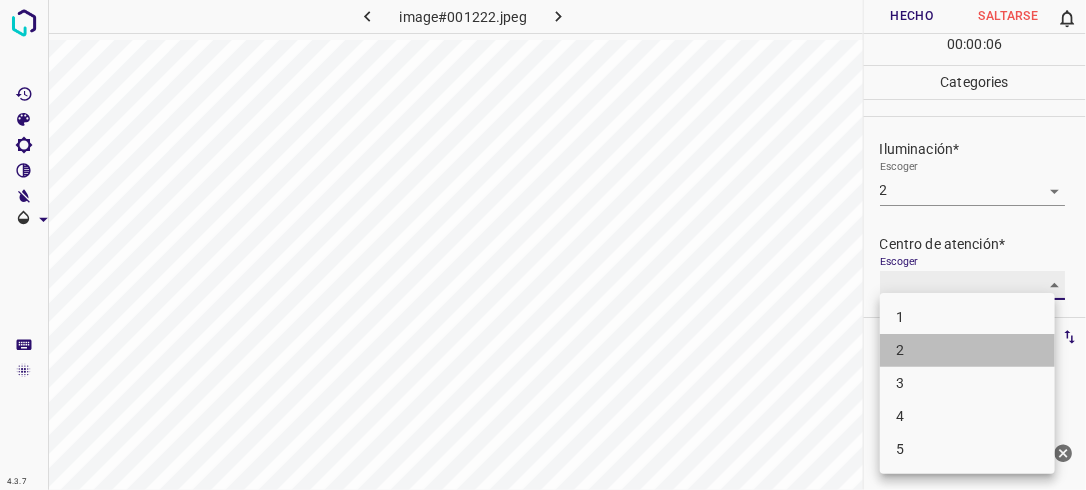type on "2" 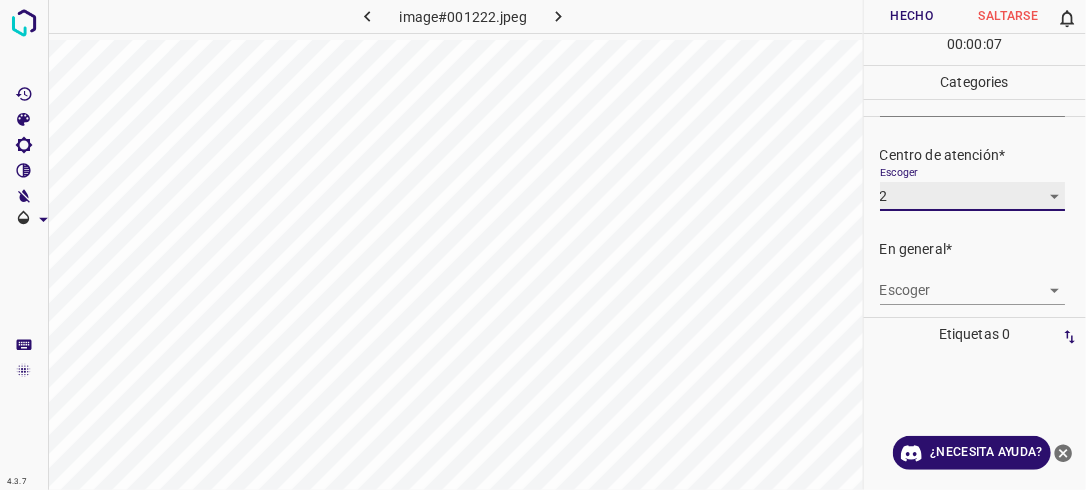scroll, scrollTop: 91, scrollLeft: 0, axis: vertical 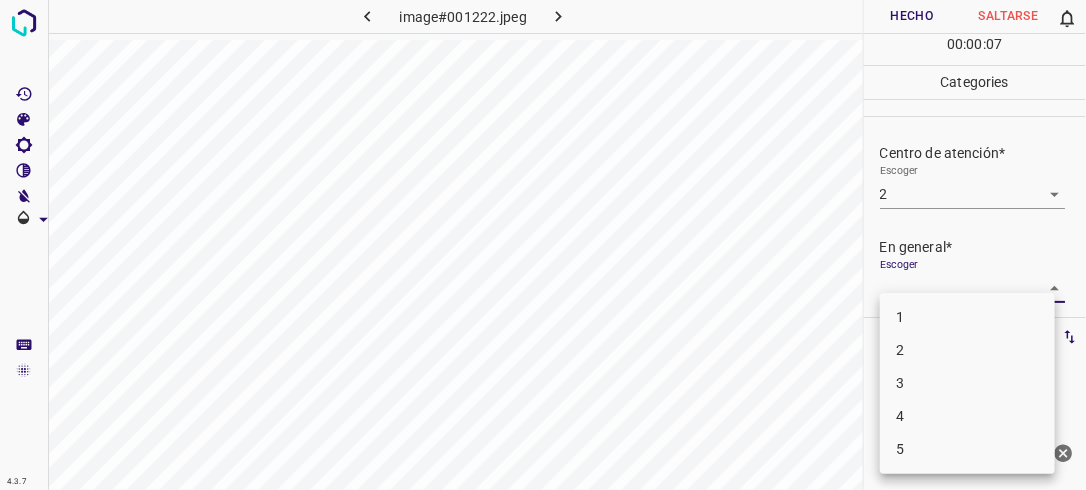 click on "4.3.7 image#001222.jpeg Hecho Saltarse 0 00   : 00   : 07   Categories Iluminación*  Escoger 2 2 Centro de atención*  Escoger 2 2 En general*  Escoger ​ Etiquetas 0 Categories 1 Lighting 2 Focus 3 Overall Tools Espacio Cambiar entre modos (Dibujar y Editar) Yo Etiquetado automático R Restaurar zoom M Acercar N Alejar Borrar Eliminar etiqueta de selección Filtros Z Restaurar filtros X Filtro de saturación C Filtro de brillo V Filtro de contraste B Filtro de escala de grises General O Descargar ¿Necesita ayuda? -Mensaje de texto -Esconder -Borrar 1 2 3 4 5" at bounding box center [543, 245] 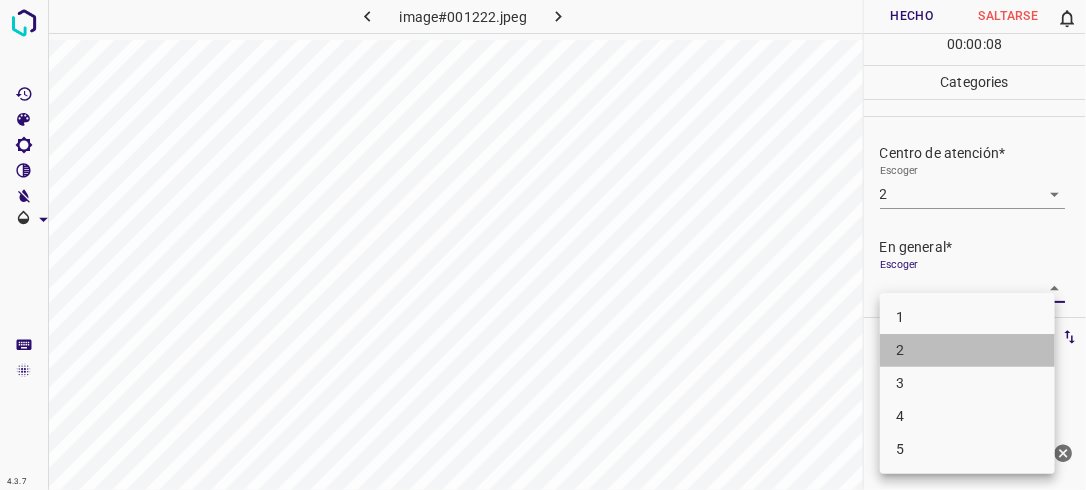 click on "2" at bounding box center [967, 350] 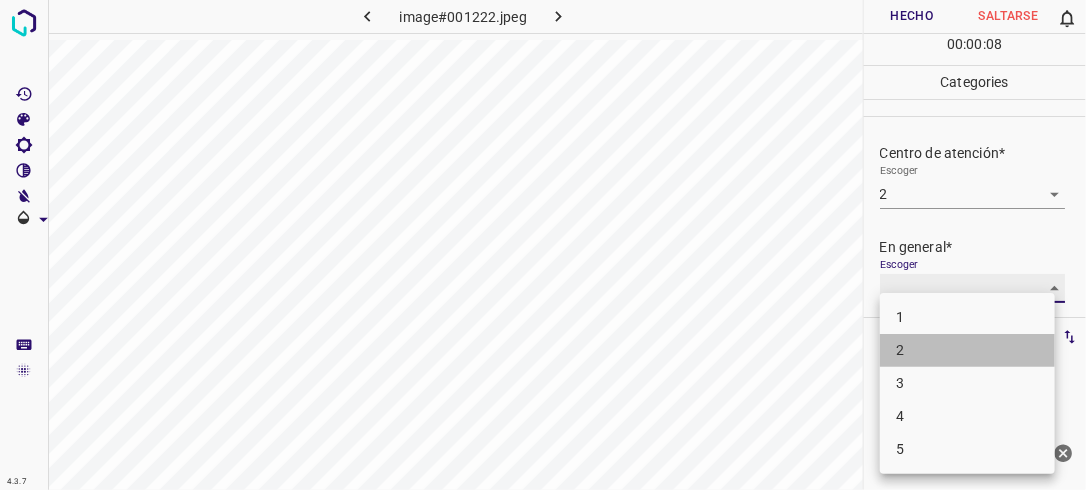 type on "2" 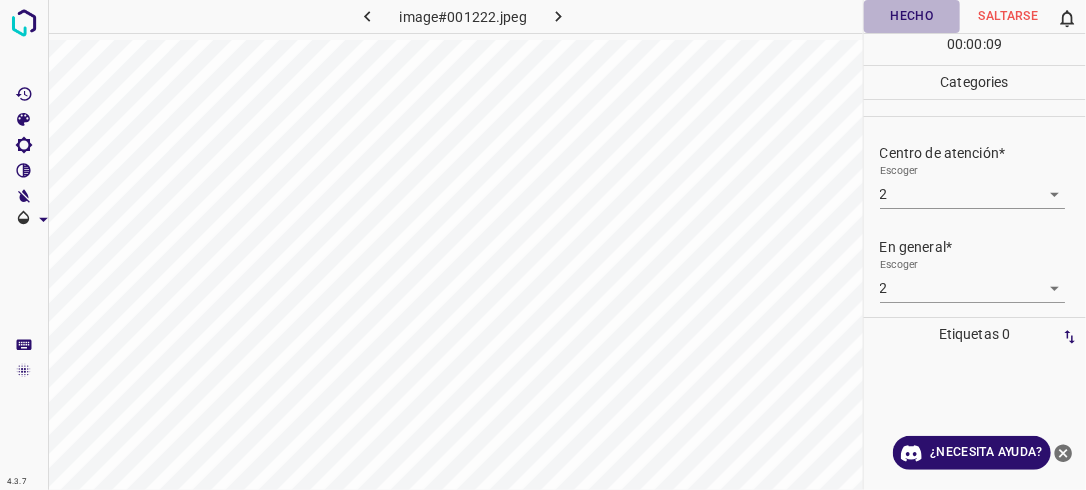 click on "Hecho" at bounding box center (912, 16) 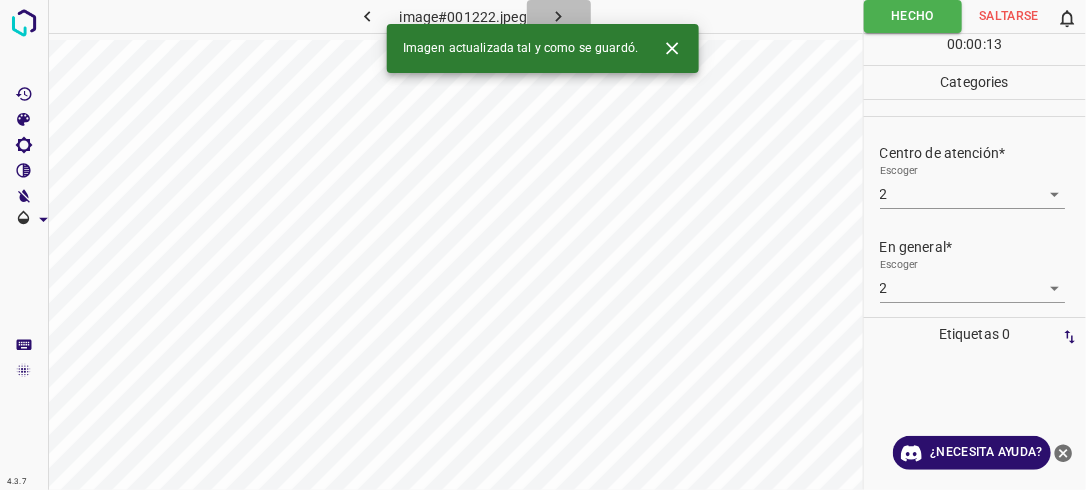 click 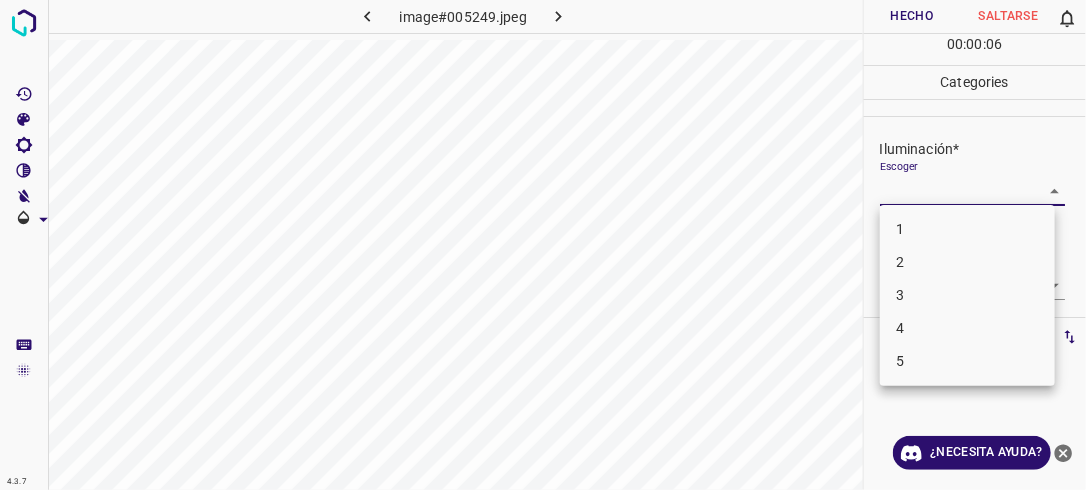 click on "4.3.7 image#005249.jpeg Hecho Saltarse 0 00   : 00   : 06   Categories Iluminación*  Escoger ​ Centro de atención*  Escoger ​ En general*  Escoger ​ Etiquetas 0 Categories 1 Lighting 2 Focus 3 Overall Tools Espacio Cambiar entre modos (Dibujar y Editar) Yo Etiquetado automático R Restaurar zoom M Acercar N Alejar Borrar Eliminar etiqueta de selección Filtros Z Restaurar filtros X Filtro de saturación C Filtro de brillo V Filtro de contraste B Filtro de escala de grises General O Descargar ¿Necesita ayuda? -Mensaje de texto -Esconder -Borrar 1 2 3 4 5" at bounding box center (543, 245) 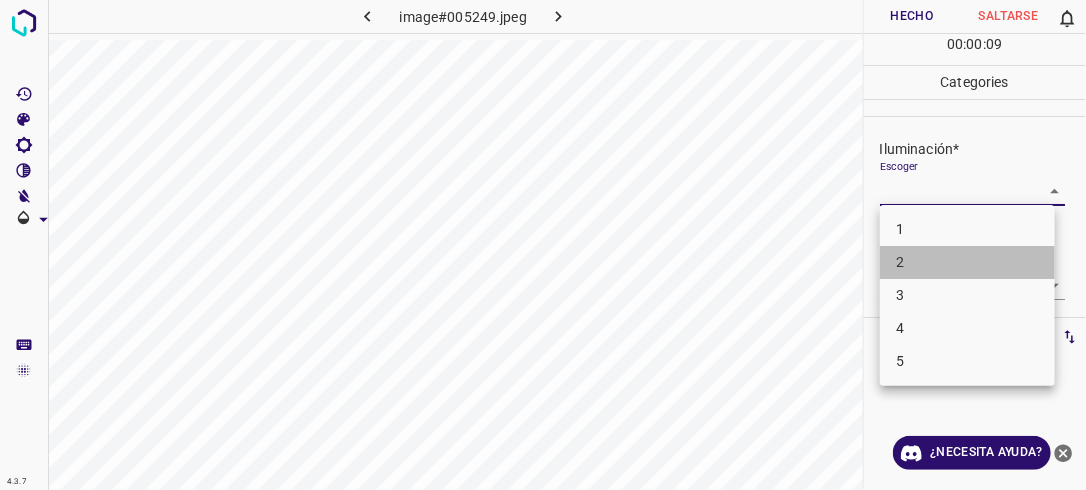 click on "2" at bounding box center (967, 262) 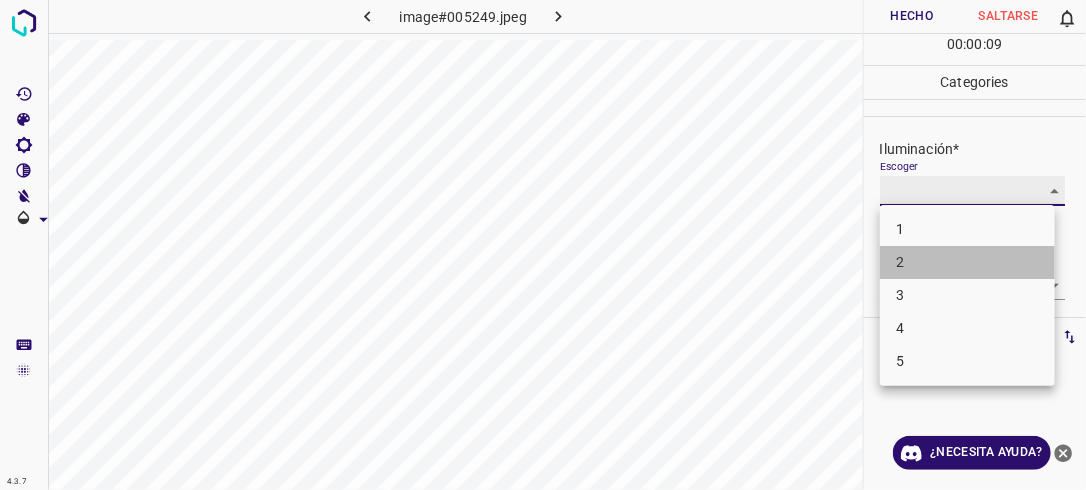 type on "2" 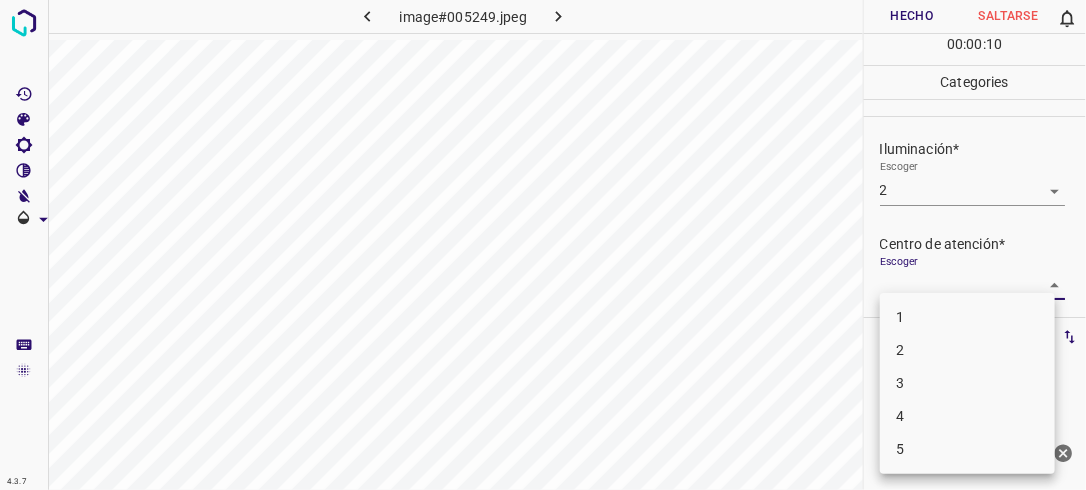 drag, startPoint x: 1044, startPoint y: 288, endPoint x: 1024, endPoint y: 315, distance: 33.600594 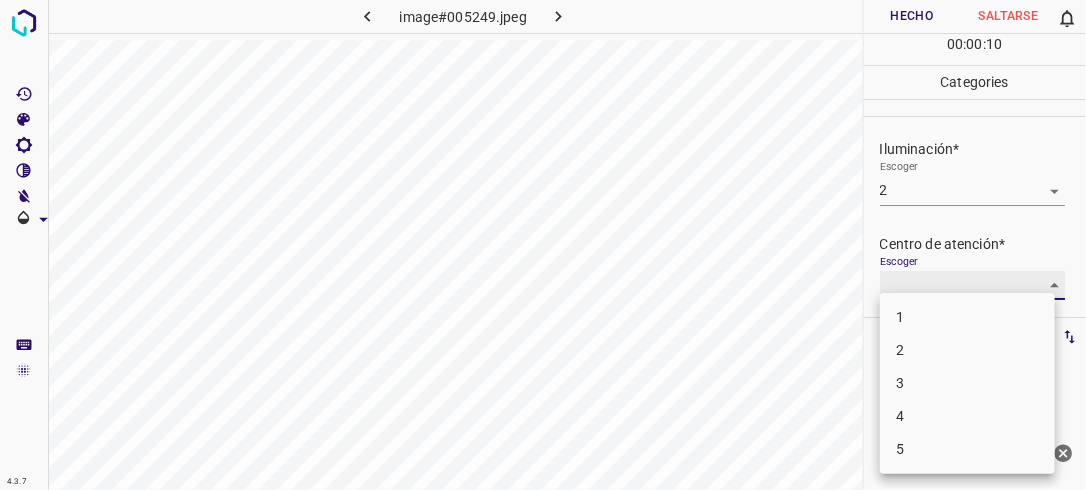 type on "2" 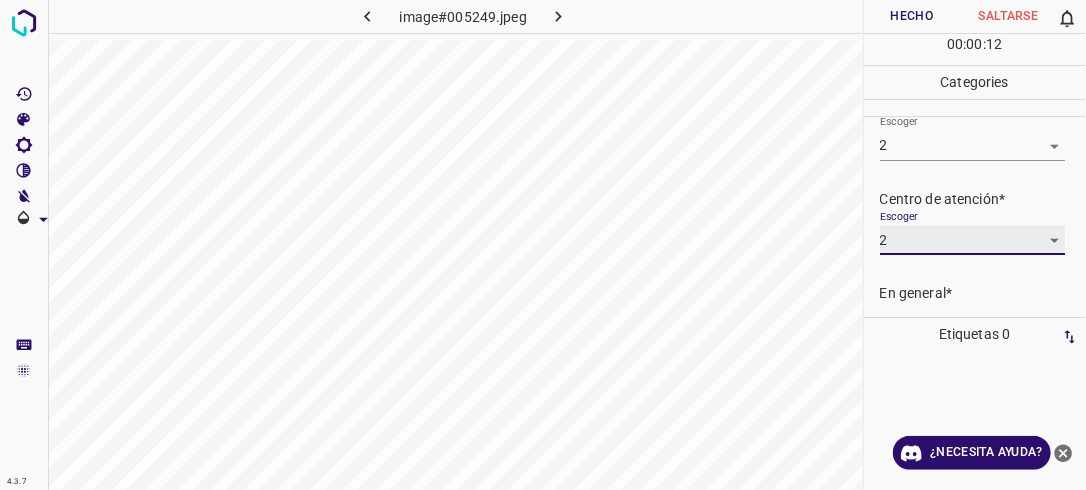 scroll, scrollTop: 86, scrollLeft: 0, axis: vertical 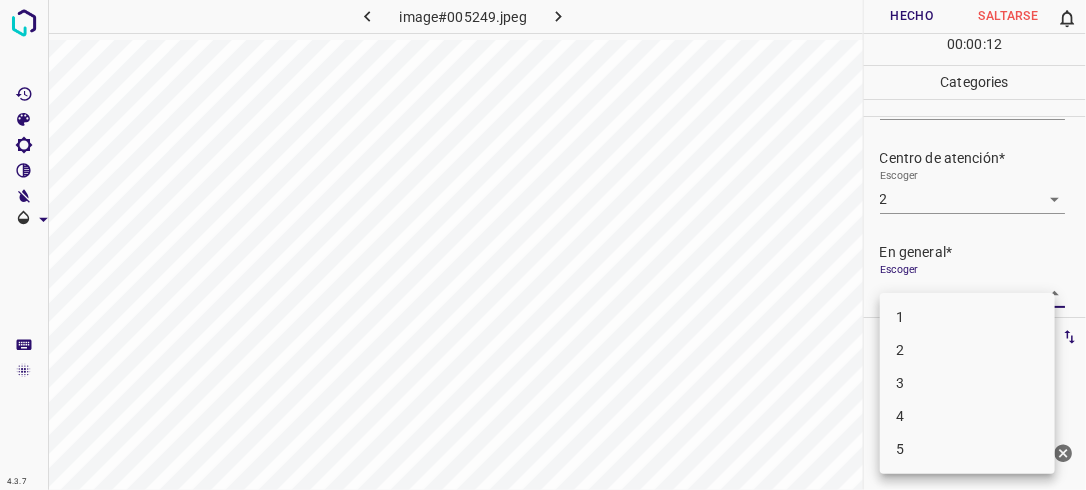 click on "4.3.7 image#005249.jpeg Hecho Saltarse 0 00   : 00   : 12   Categories Iluminación*  Escoger 2 2 Centro de atención*  Escoger 2 2 En general*  Escoger ​ Etiquetas 0 Categories 1 Lighting 2 Focus 3 Overall Tools Espacio Cambiar entre modos (Dibujar y Editar) Yo Etiquetado automático R Restaurar zoom M Acercar N Alejar Borrar Eliminar etiqueta de selección Filtros Z Restaurar filtros X Filtro de saturación C Filtro de brillo V Filtro de contraste B Filtro de escala de grises General O Descargar ¿Necesita ayuda? -Mensaje de texto -Esconder -Borrar 1 2 3 4 5" at bounding box center [543, 245] 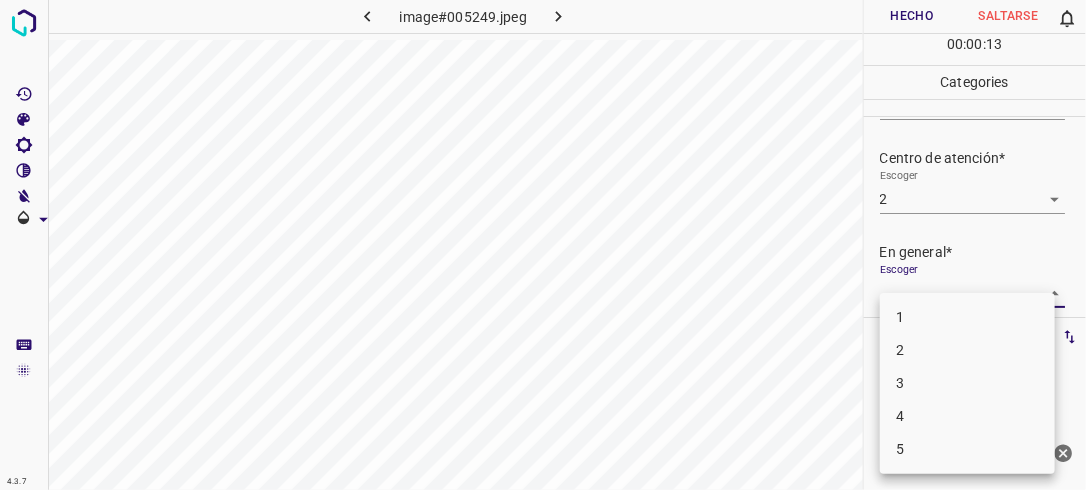 click on "2" at bounding box center [967, 350] 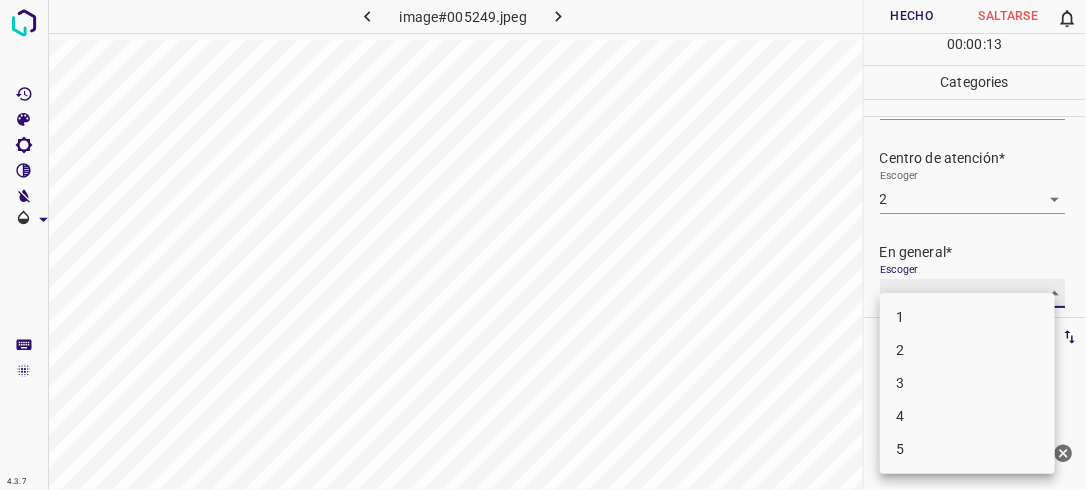 type on "2" 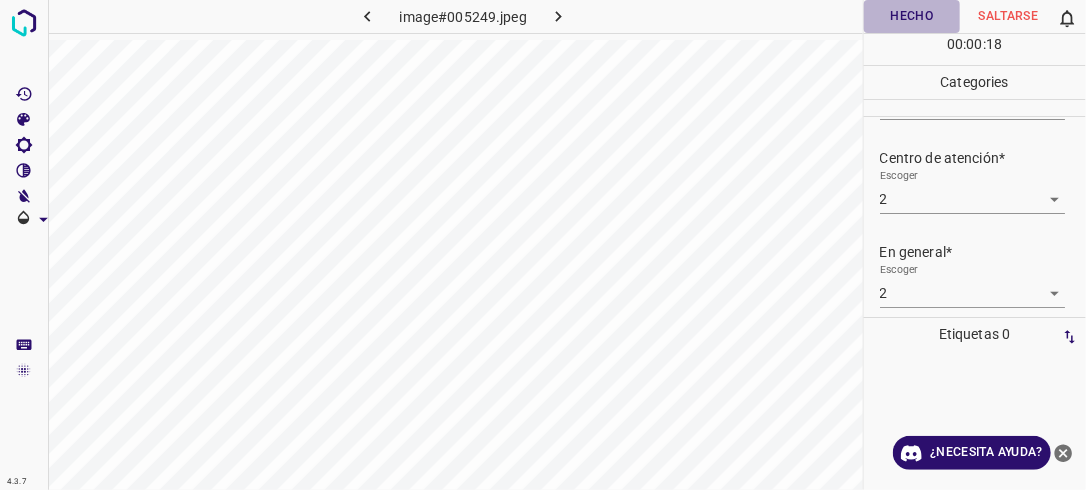 click on "Hecho" at bounding box center (912, 16) 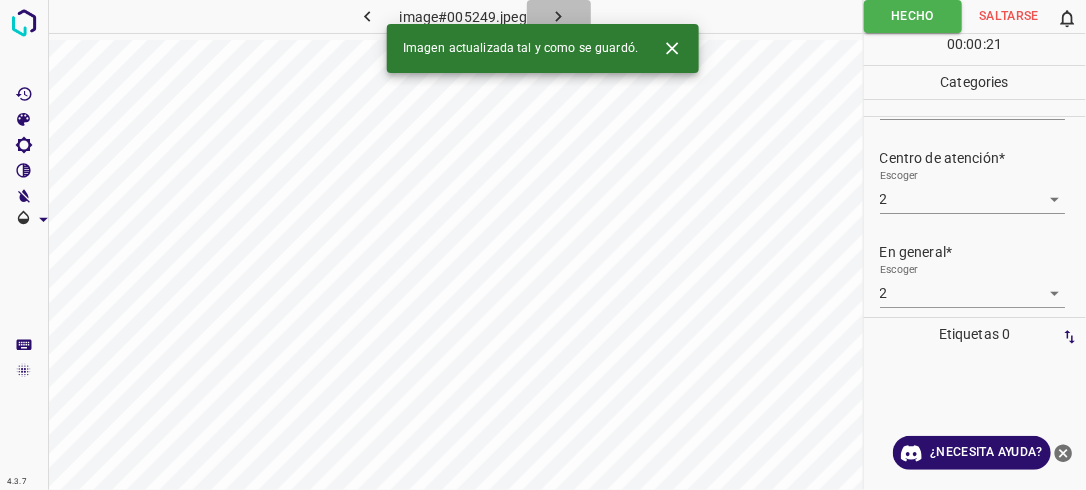 click at bounding box center (559, 16) 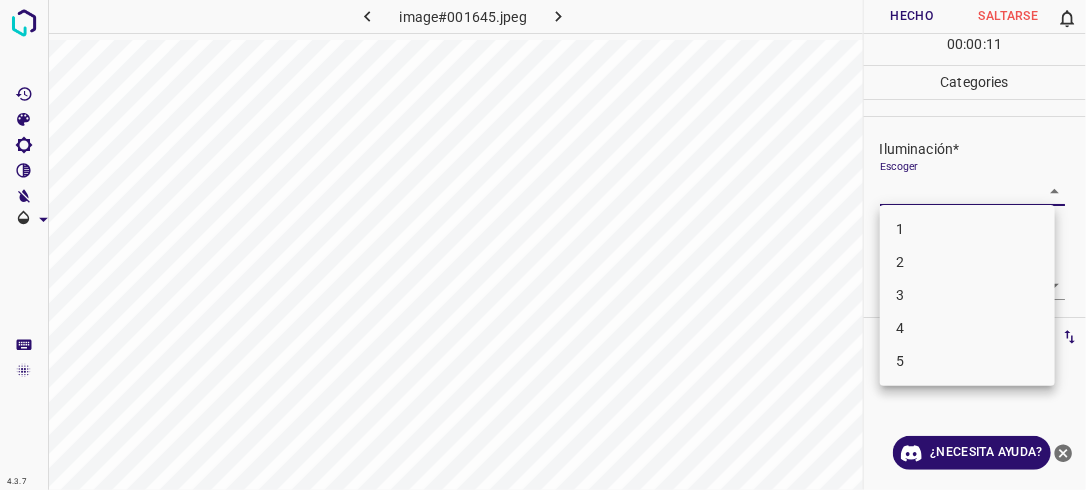click on "4.3.7 image#001645.jpeg Hecho Saltarse 0 00   : 00   : 11   Categories Iluminación*  Escoger ​ Centro de atención*  Escoger ​ En general*  Escoger ​ Etiquetas 0 Categories 1 Lighting 2 Focus 3 Overall Tools Espacio Cambiar entre modos (Dibujar y Editar) Yo Etiquetado automático R Restaurar zoom M Acercar N Alejar Borrar Eliminar etiqueta de selección Filtros Z Restaurar filtros X Filtro de saturación C Filtro de brillo V Filtro de contraste B Filtro de escala de grises General O Descargar ¿Necesita ayuda? -Mensaje de texto -Esconder -Borrar 1 2 3 4 5" at bounding box center (543, 245) 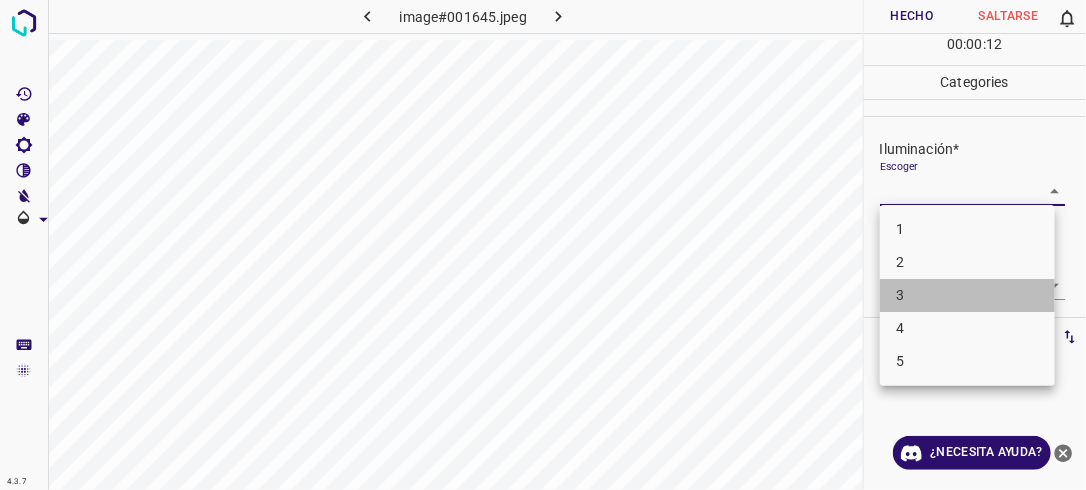 click on "3" at bounding box center [967, 295] 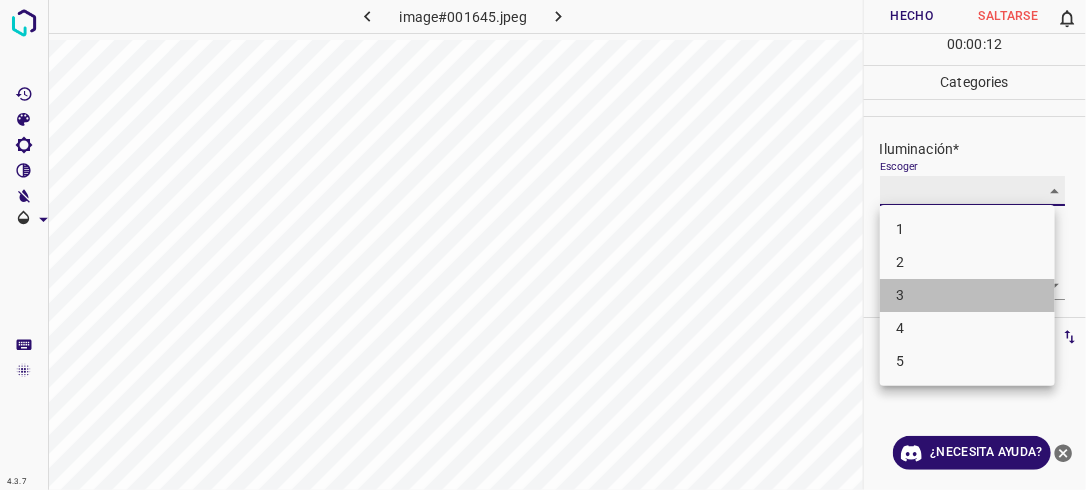 type on "3" 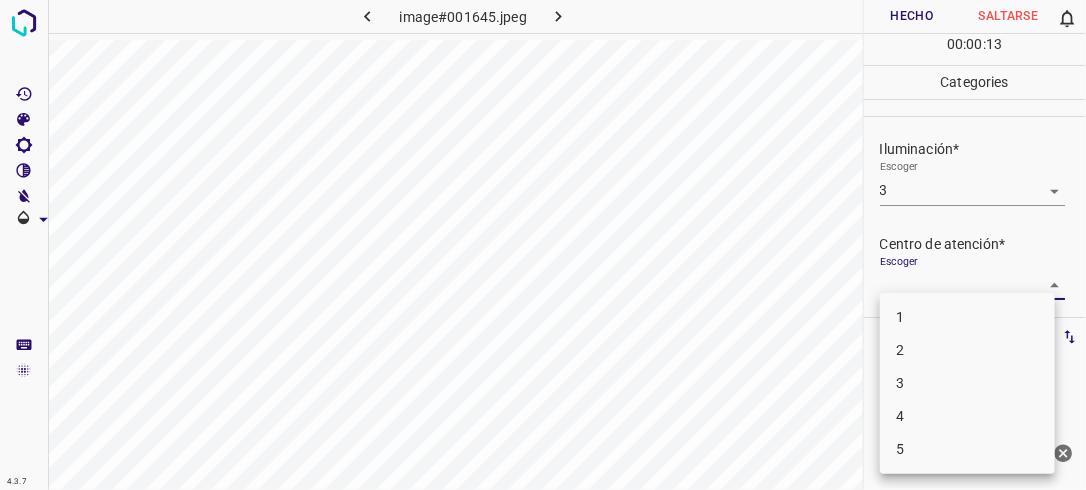 click on "4.3.7 image#001645.jpeg Hecho Saltarse 0 00   : 00   : 13   Categories Iluminación*  Escoger 3 3 Centro de atención*  Escoger ​ En general*  Escoger ​ Etiquetas 0 Categories 1 Lighting 2 Focus 3 Overall Tools Espacio Cambiar entre modos (Dibujar y Editar) Yo Etiquetado automático R Restaurar zoom M Acercar N Alejar Borrar Eliminar etiqueta de selección Filtros Z Restaurar filtros X Filtro de saturación C Filtro de brillo V Filtro de contraste B Filtro de escala de grises General O Descargar ¿Necesita ayuda? -Mensaje de texto -Esconder -Borrar 1 2 3 4 5" at bounding box center [543, 245] 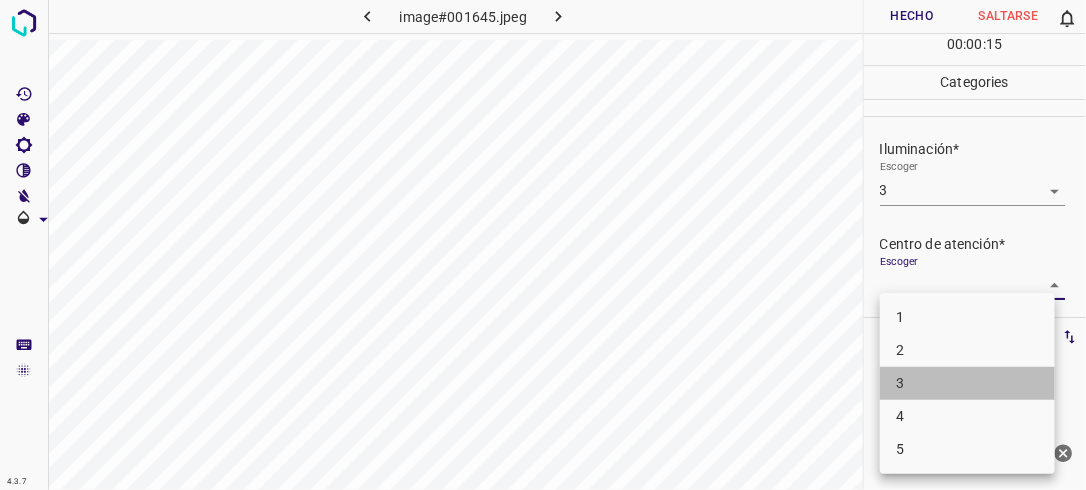 click on "3" at bounding box center (967, 383) 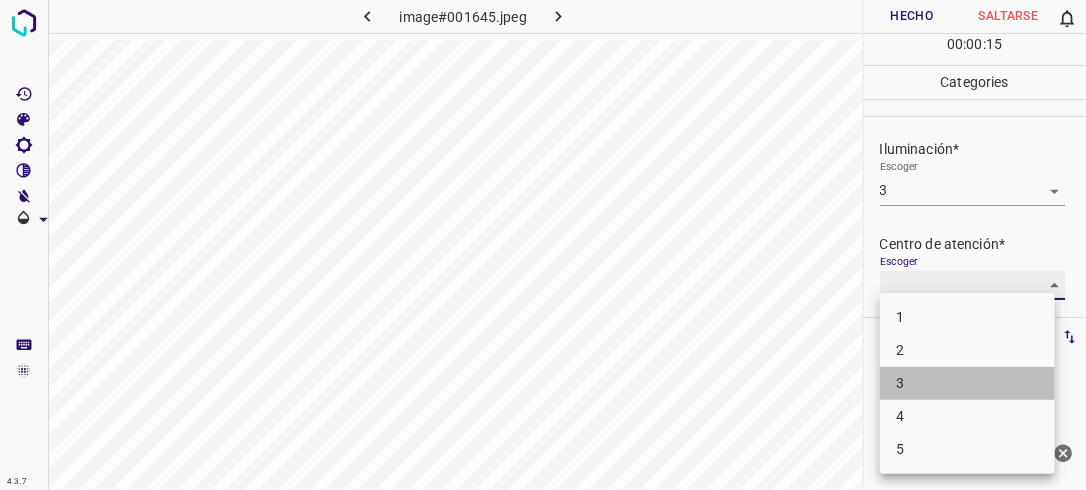 type on "3" 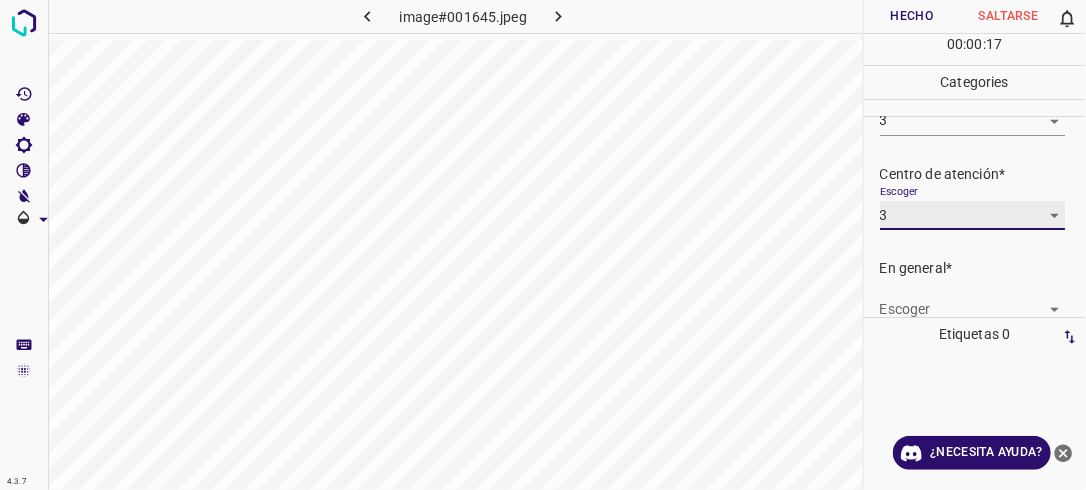 scroll, scrollTop: 98, scrollLeft: 0, axis: vertical 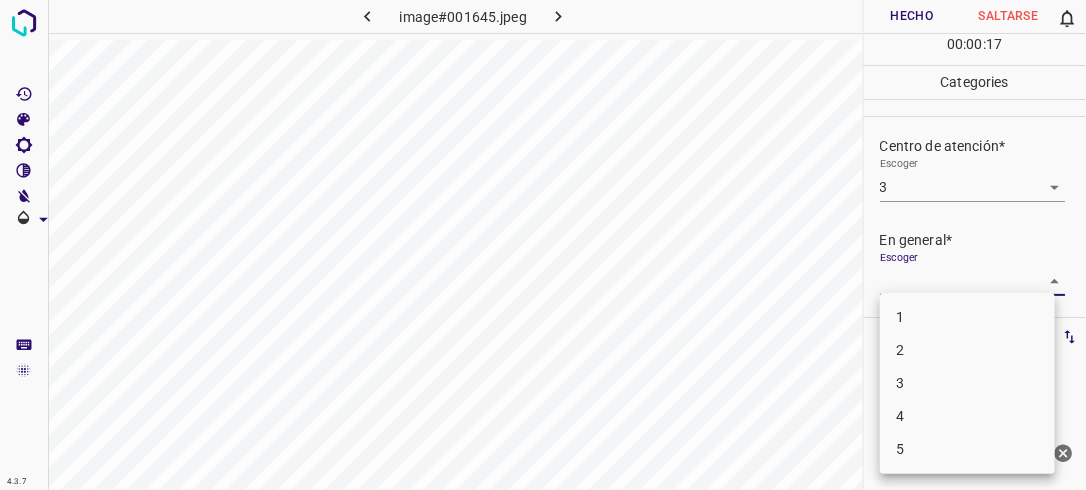 click on "4.3.7 image#001645.jpeg Hecho Saltarse 0 00   : 00   : 17   Categories Iluminación*  Escoger 3 3 Centro de atención*  Escoger 3 3 En general*  Escoger ​ Etiquetas 0 Categories 1 Lighting 2 Focus 3 Overall Tools Espacio Cambiar entre modos (Dibujar y Editar) Yo Etiquetado automático R Restaurar zoom M Acercar N Alejar Borrar Eliminar etiqueta de selección Filtros Z Restaurar filtros X Filtro de saturación C Filtro de brillo V Filtro de contraste B Filtro de escala de grises General O Descargar ¿Necesita ayuda? -Mensaje de texto -Esconder -Borrar 1 2 3 4 5" at bounding box center [543, 245] 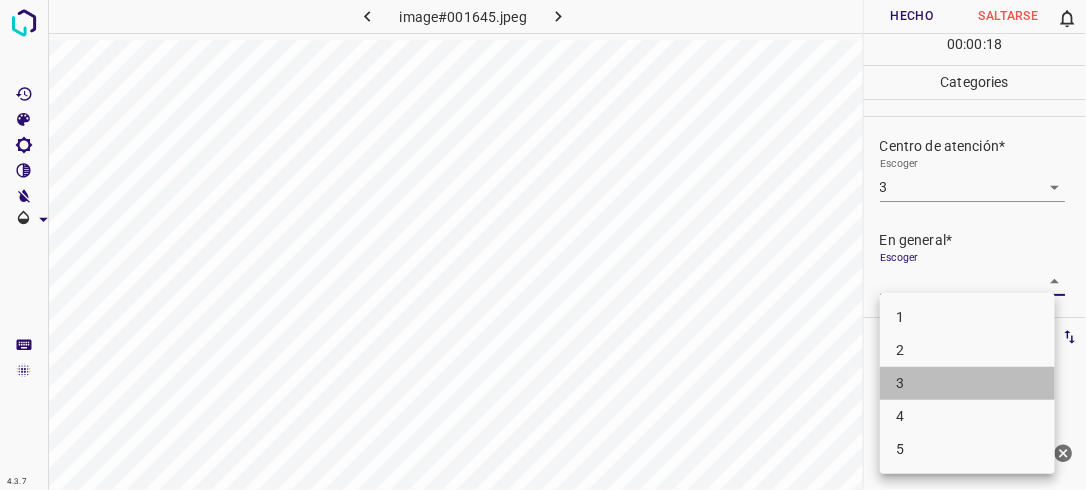 click on "3" at bounding box center (967, 383) 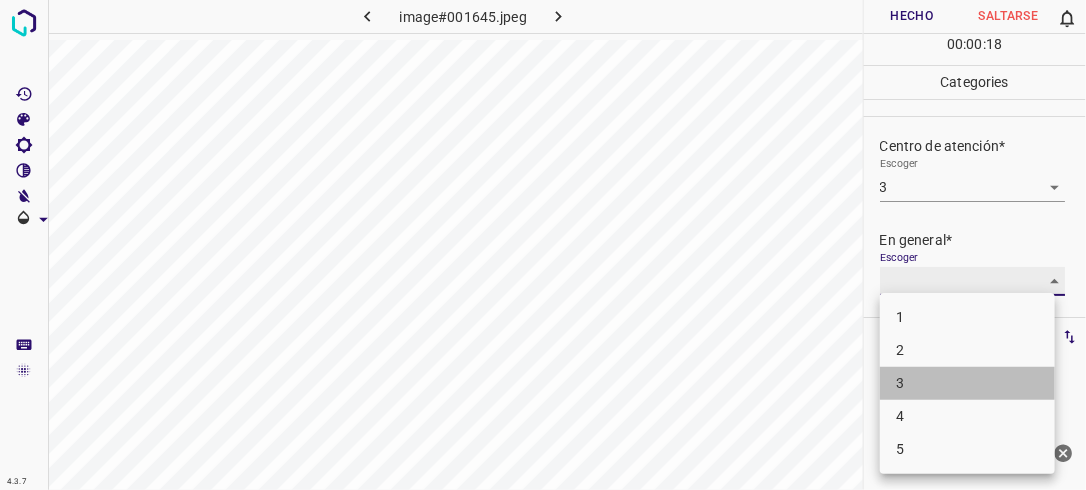 type on "3" 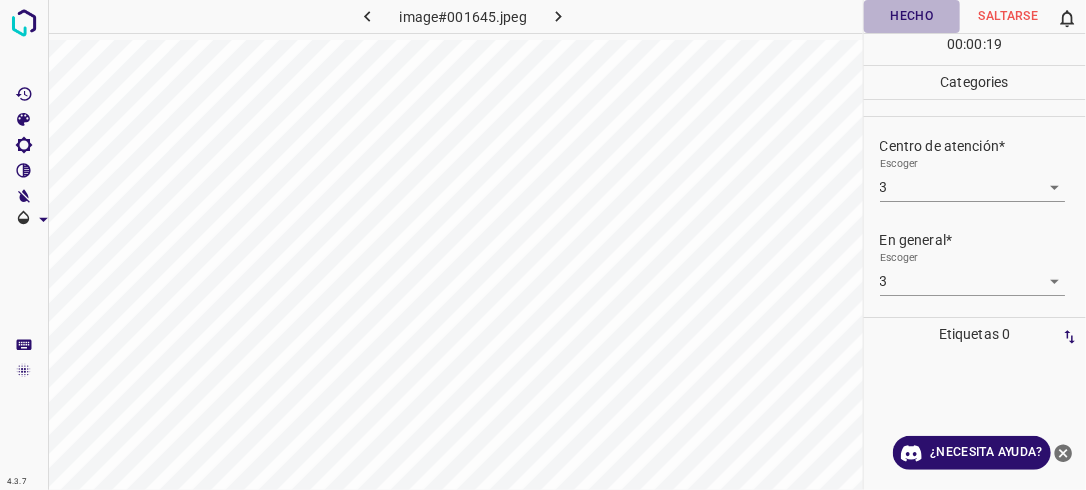 click on "Hecho" at bounding box center [912, 16] 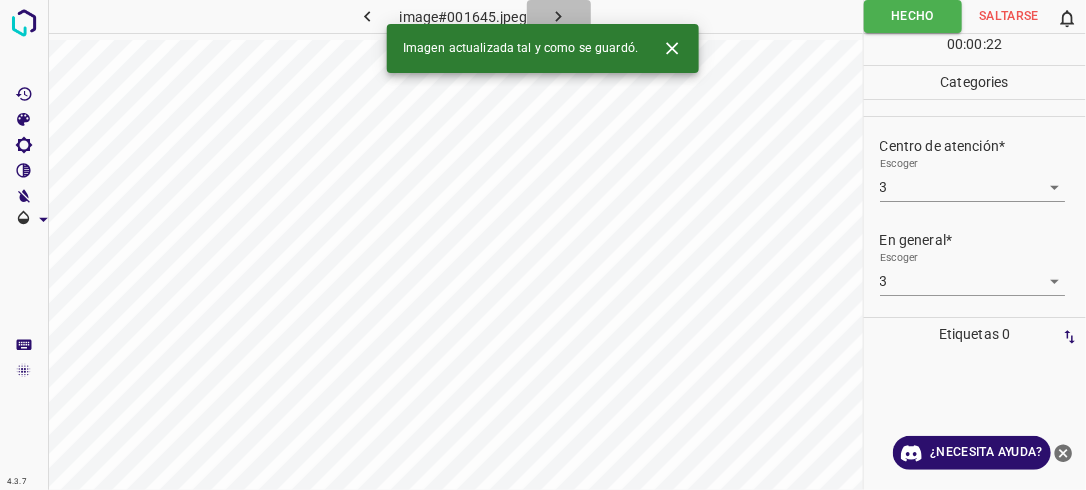 click 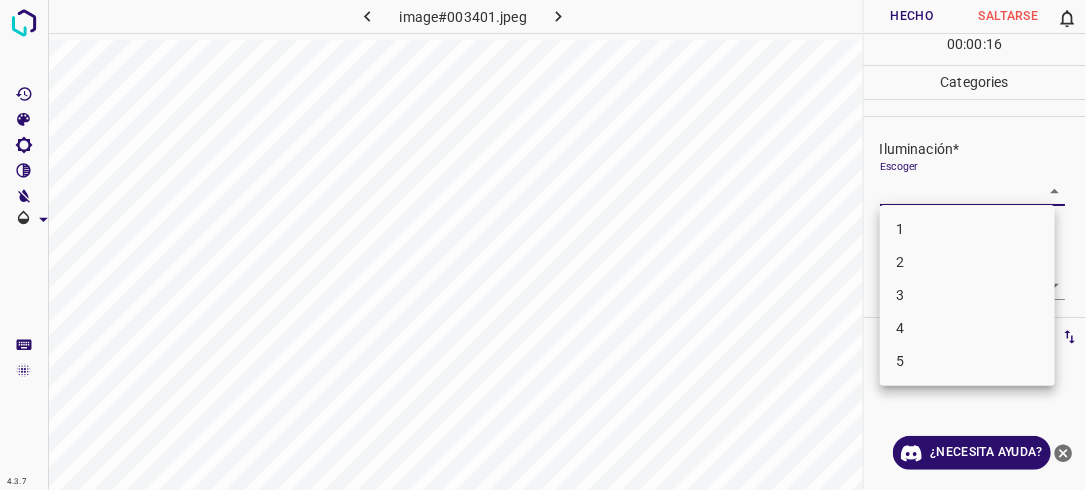 drag, startPoint x: 1047, startPoint y: 182, endPoint x: 1040, endPoint y: 190, distance: 10.630146 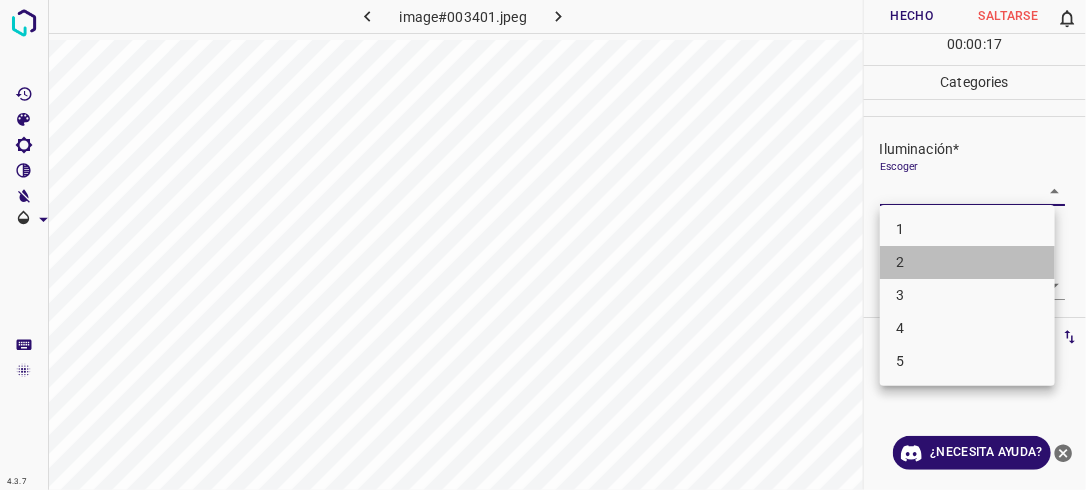 click on "2" at bounding box center [967, 262] 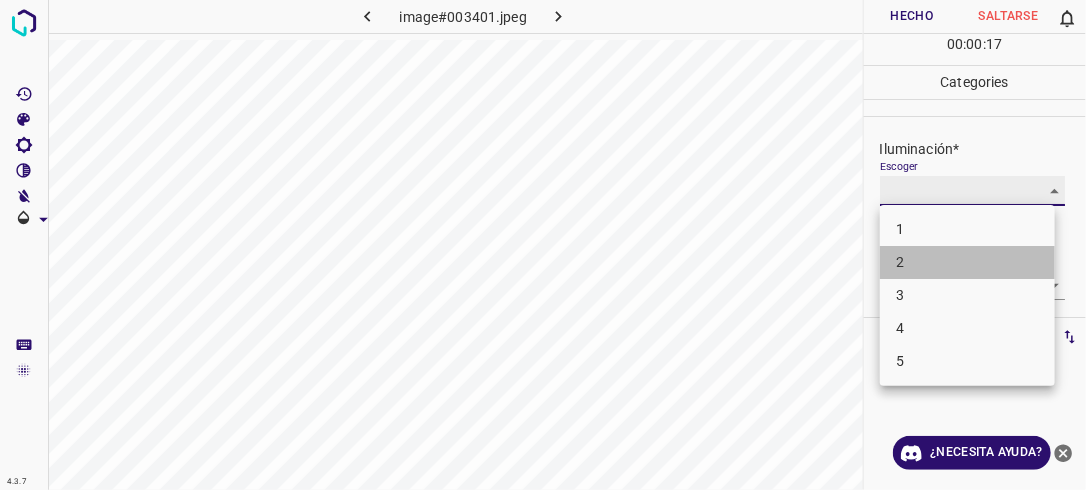 type on "2" 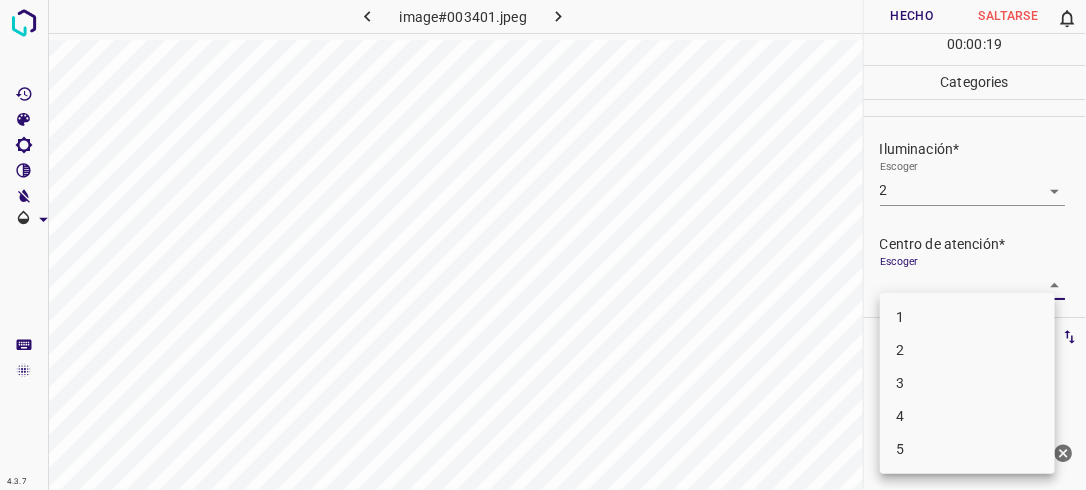 click on "4.3.7 image#003401.jpeg Hecho Saltarse 0 00   : 00   : 19   Categories Iluminación*  Escoger 2 2 Centro de atención*  Escoger ​ En general*  Escoger ​ Etiquetas 0 Categories 1 Lighting 2 Focus 3 Overall Tools Espacio Cambiar entre modos (Dibujar y Editar) Yo Etiquetado automático R Restaurar zoom M Acercar N Alejar Borrar Eliminar etiqueta de selección Filtros Z Restaurar filtros X Filtro de saturación C Filtro de brillo V Filtro de contraste B Filtro de escala de grises General O Descargar ¿Necesita ayuda? -Mensaje de texto -Esconder -Borrar 1 2 3 4 5" at bounding box center [543, 245] 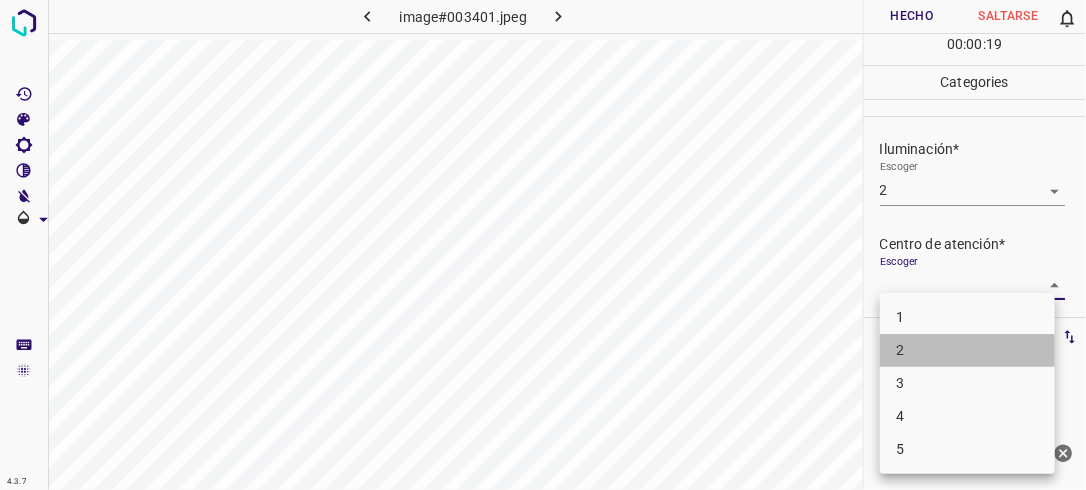 click on "2" at bounding box center (967, 350) 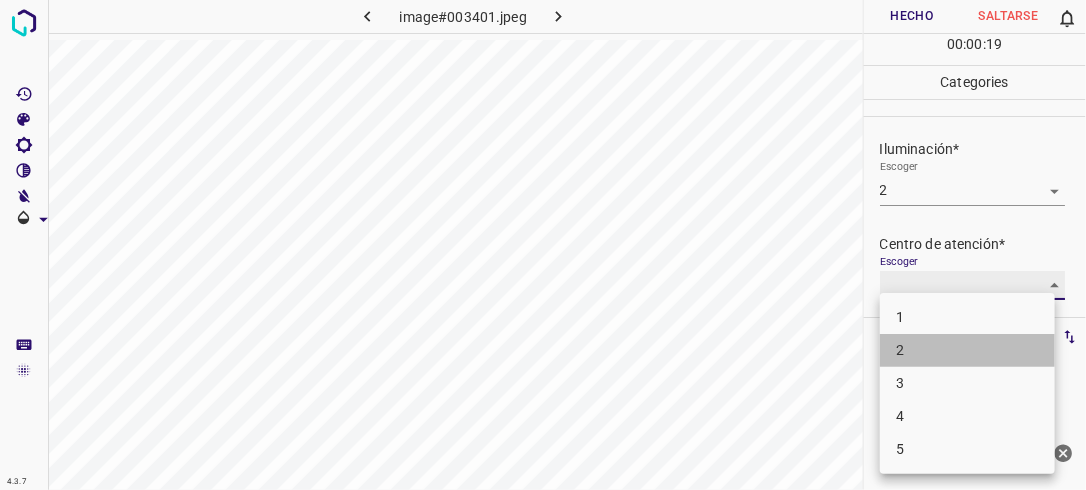 type on "2" 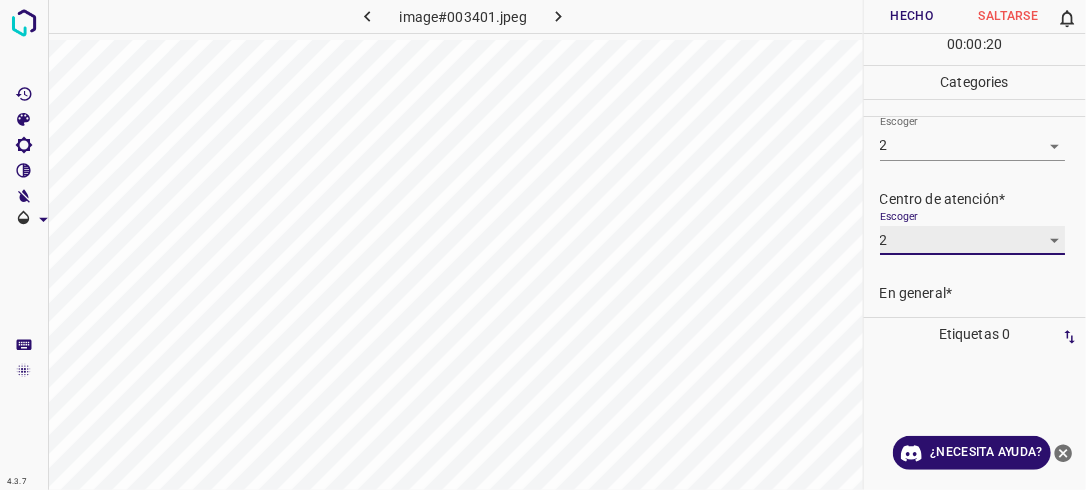 scroll, scrollTop: 98, scrollLeft: 0, axis: vertical 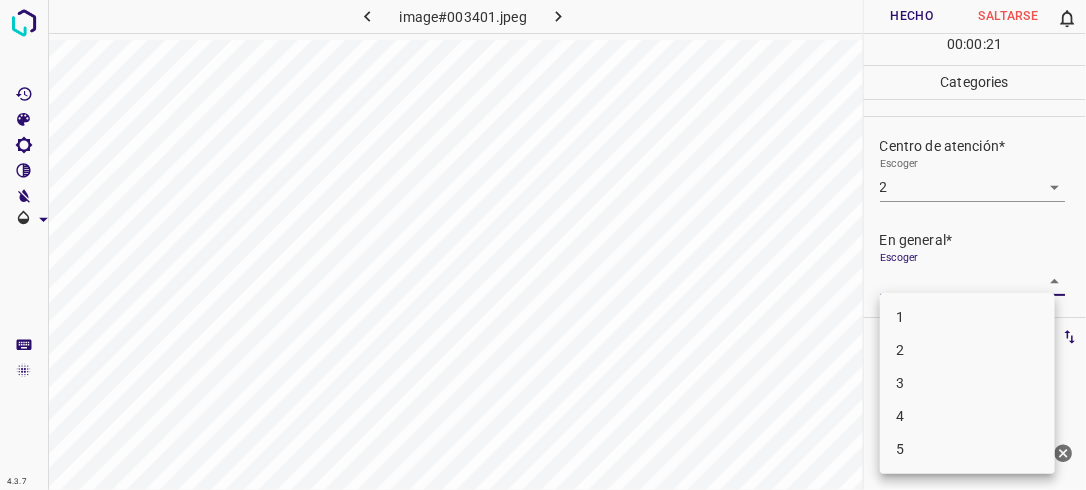 drag, startPoint x: 1042, startPoint y: 272, endPoint x: 997, endPoint y: 357, distance: 96.17692 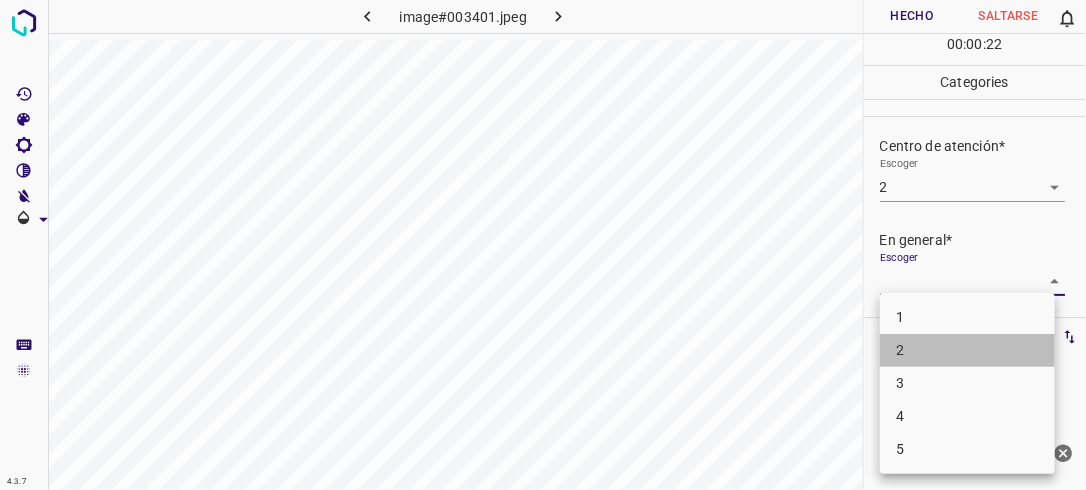 click on "2" at bounding box center (967, 350) 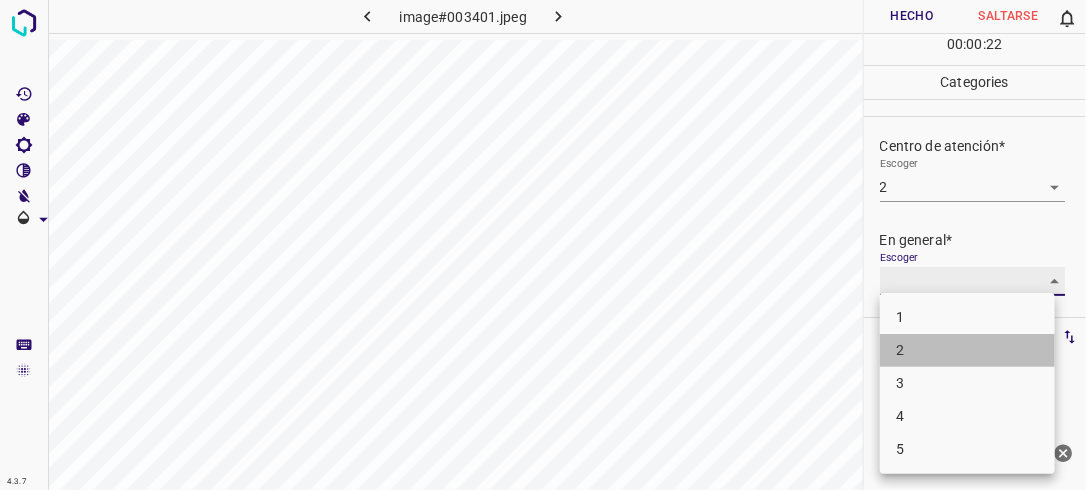 type on "2" 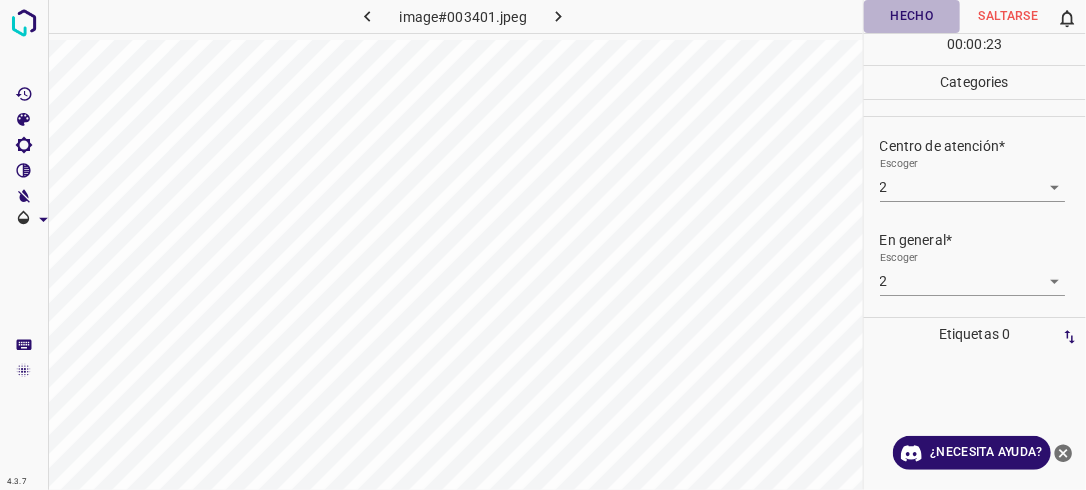 click on "Hecho" at bounding box center [912, 16] 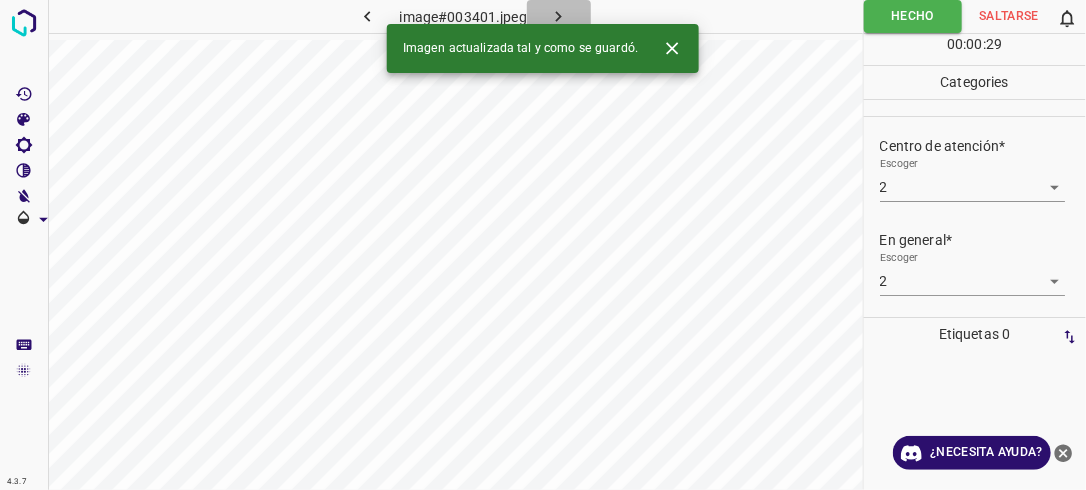 click 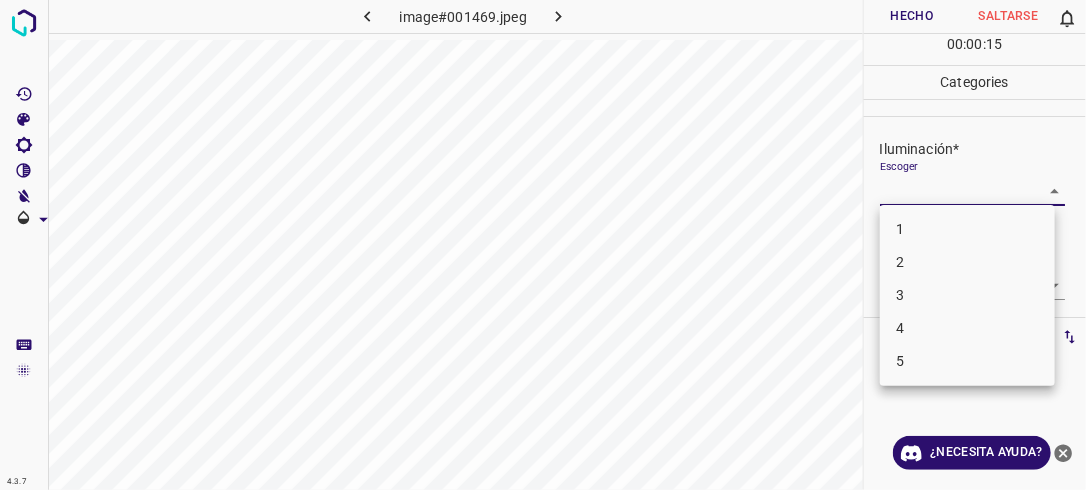 click on "4.3.7 image#001469.jpeg Hecho Saltarse 0 00   : 00   : 15   Categories Iluminación*  Escoger ​ Centro de atención*  Escoger ​ En general*  Escoger ​ Etiquetas 0 Categories 1 Lighting 2 Focus 3 Overall Tools Espacio Cambiar entre modos (Dibujar y Editar) Yo Etiquetado automático R Restaurar zoom M Acercar N Alejar Borrar Eliminar etiqueta de selección Filtros Z Restaurar filtros X Filtro de saturación C Filtro de brillo V Filtro de contraste B Filtro de escala de grises General O Descargar ¿Necesita ayuda? -Mensaje de texto -Esconder -Borrar 1 2 3 4 5" at bounding box center (543, 245) 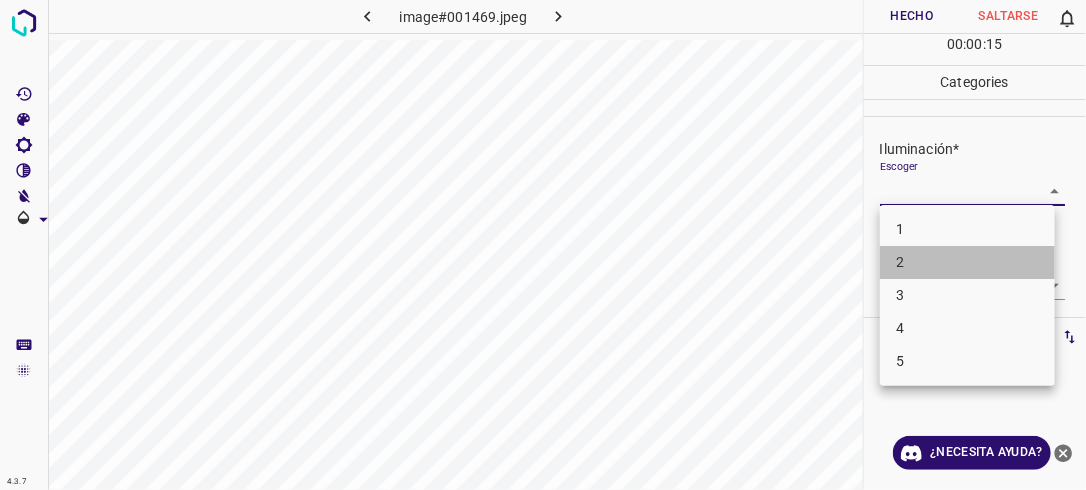 click on "2" at bounding box center [967, 262] 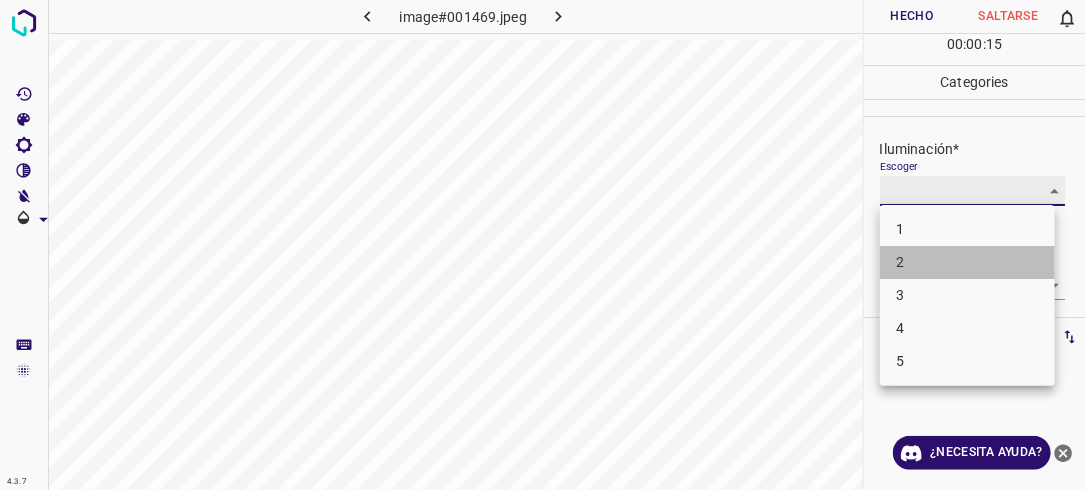 type on "2" 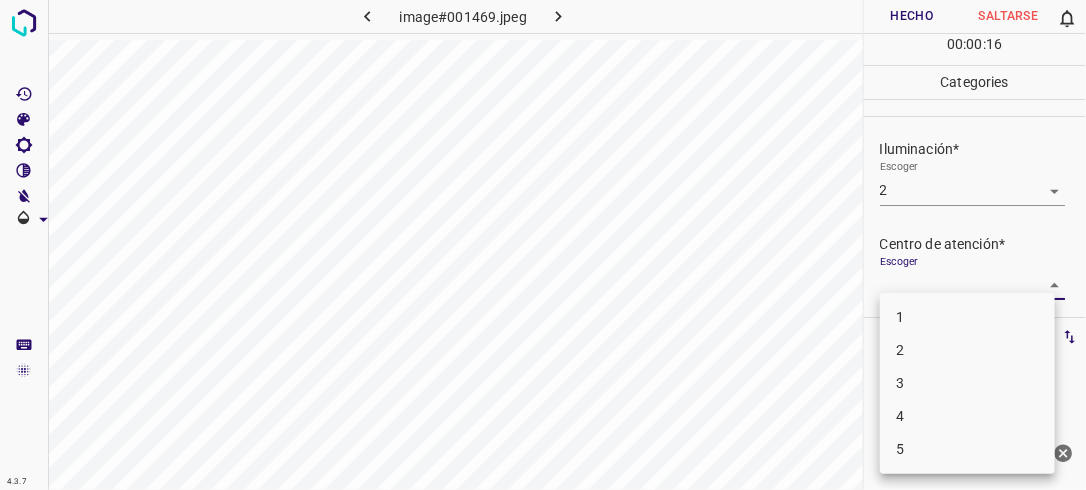 click on "4.3.7 image#001469.jpeg Hecho Saltarse 0 00   : 00   : 16   Categories Iluminación*  Escoger 2 2 Centro de atención*  Escoger ​ En general*  Escoger ​ Etiquetas 0 Categories 1 Lighting 2 Focus 3 Overall Tools Espacio Cambiar entre modos (Dibujar y Editar) Yo Etiquetado automático R Restaurar zoom M Acercar N Alejar Borrar Eliminar etiqueta de selección Filtros Z Restaurar filtros X Filtro de saturación C Filtro de brillo V Filtro de contraste B Filtro de escala de grises General O Descargar ¿Necesita ayuda? -Mensaje de texto -Esconder -Borrar 1 2 3 4 5" at bounding box center [543, 245] 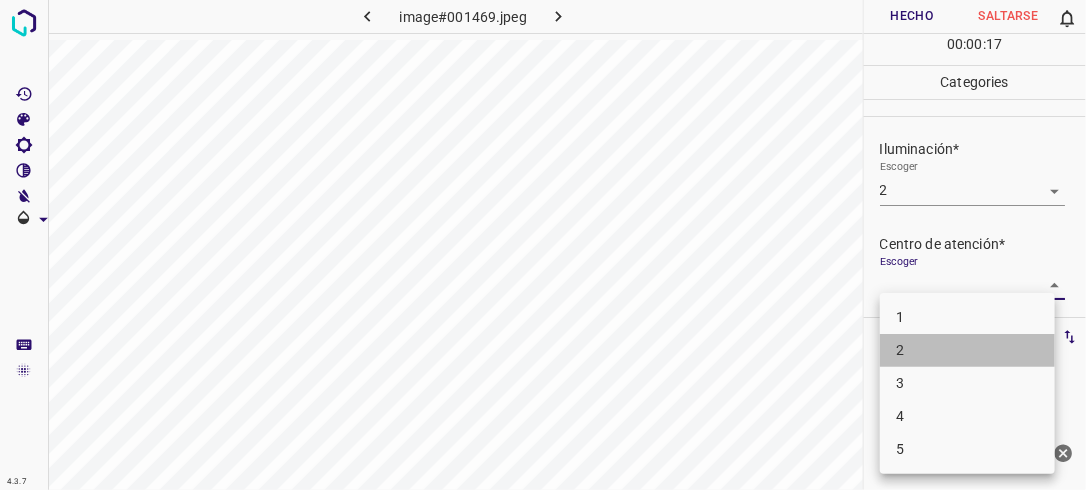click on "2" at bounding box center (967, 350) 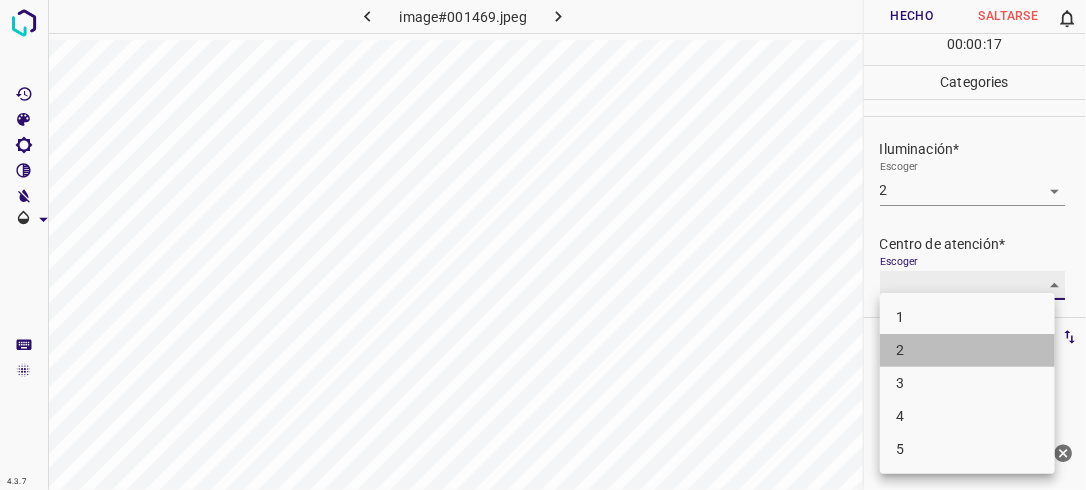 type on "2" 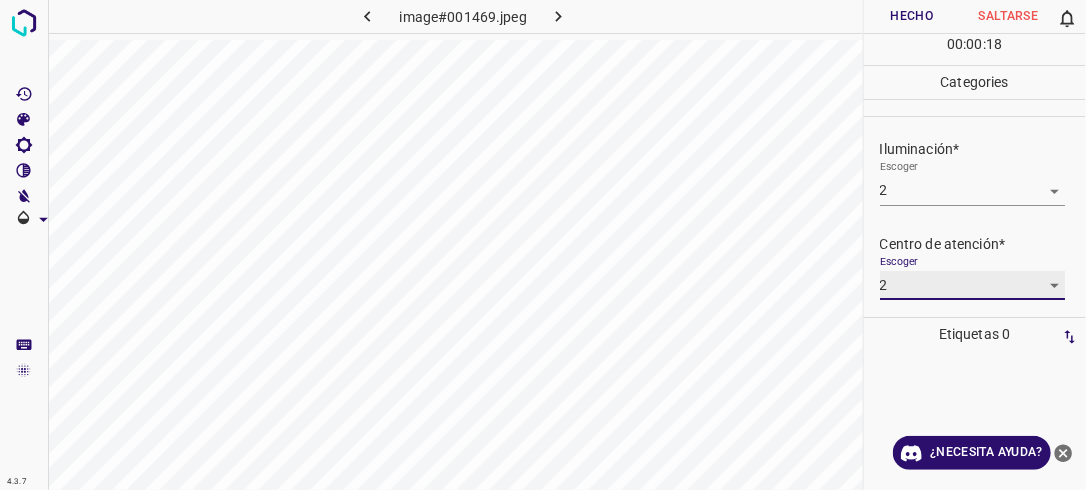 scroll, scrollTop: 98, scrollLeft: 0, axis: vertical 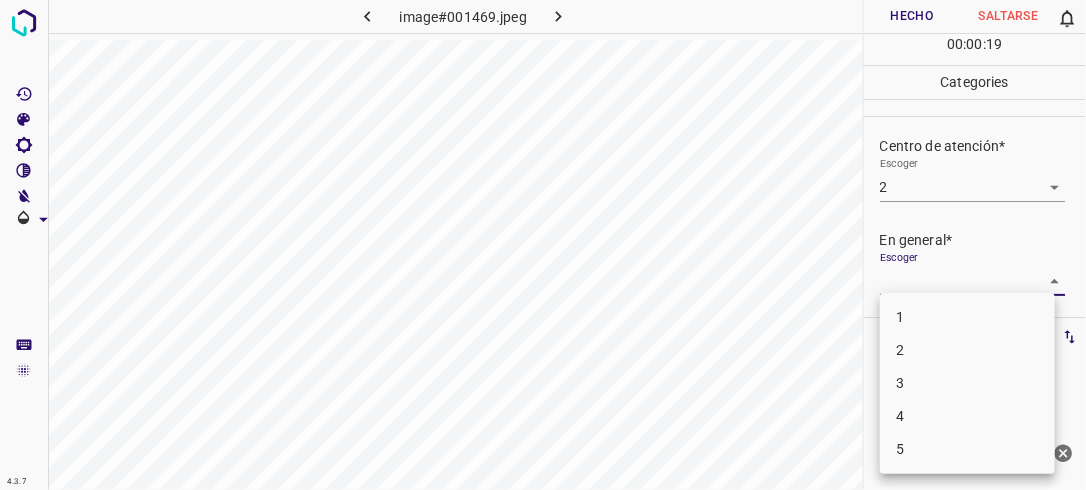 drag, startPoint x: 1045, startPoint y: 280, endPoint x: 975, endPoint y: 359, distance: 105.550934 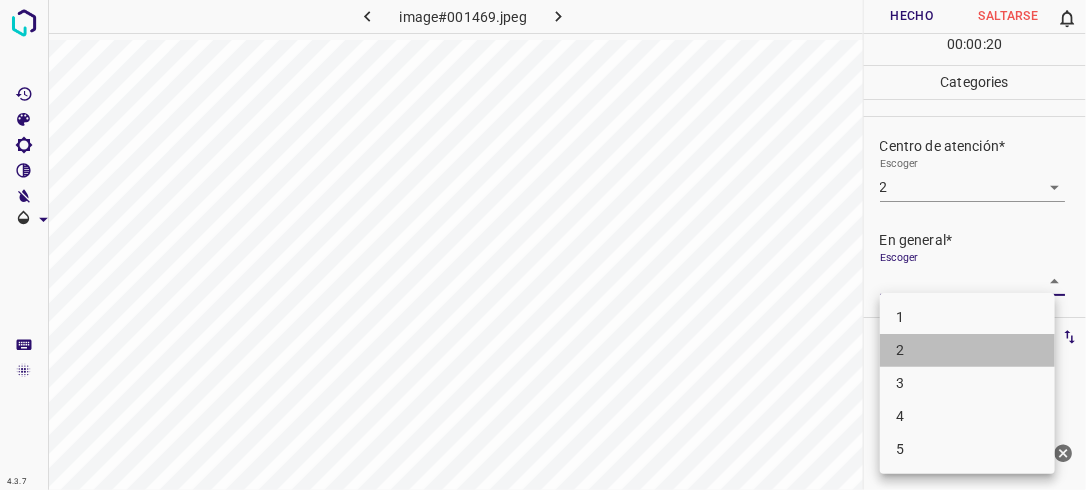 click on "2" at bounding box center [967, 350] 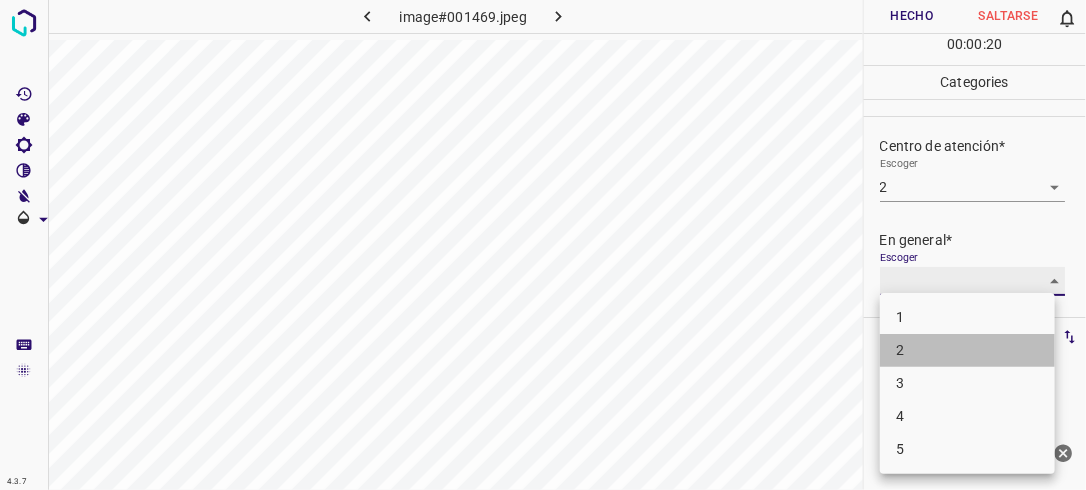 type on "2" 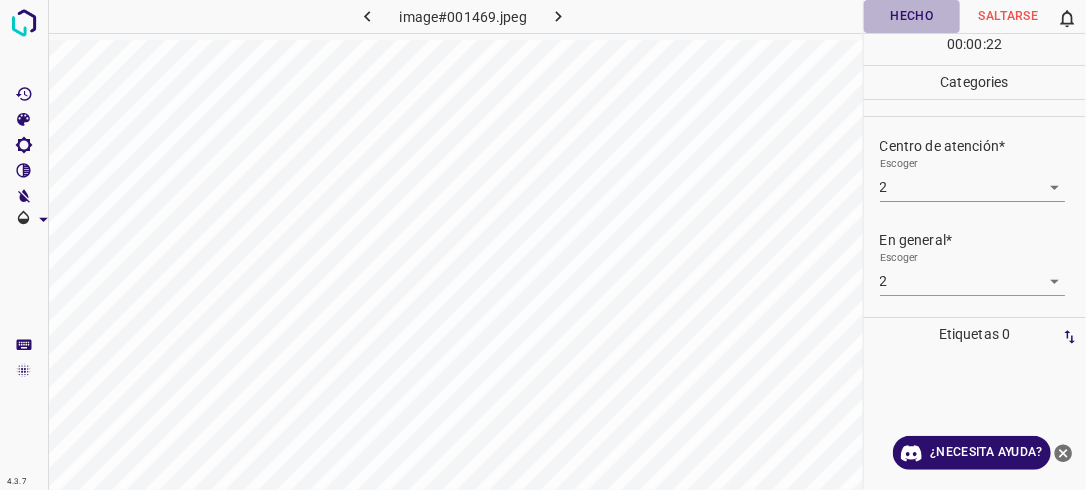 click on "Hecho" at bounding box center [912, 16] 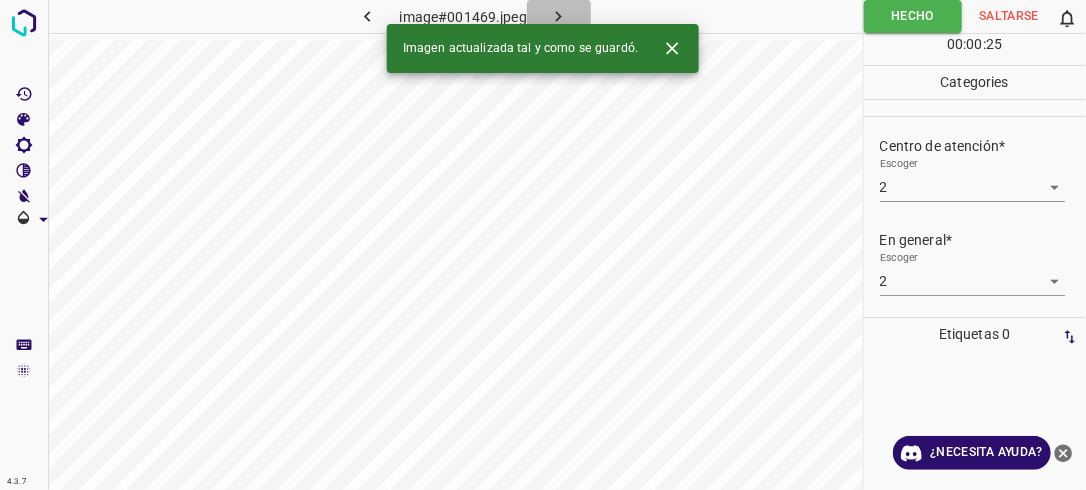 click at bounding box center (559, 16) 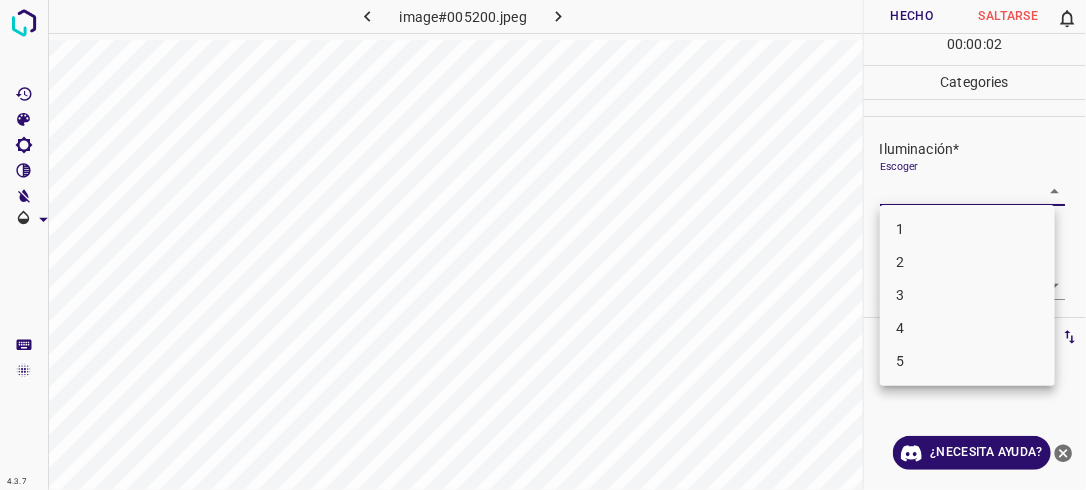click on "4.3.7 image#005200.jpeg Hecho Saltarse 0 00   : 00   : 02   Categories Iluminación*  Escoger ​ Centro de atención*  Escoger ​ En general*  Escoger ​ Etiquetas 0 Categories 1 Lighting 2 Focus 3 Overall Tools Espacio Cambiar entre modos (Dibujar y Editar) Yo Etiquetado automático R Restaurar zoom M Acercar N Alejar Borrar Eliminar etiqueta de selección Filtros Z Restaurar filtros X Filtro de saturación C Filtro de brillo V Filtro de contraste B Filtro de escala de grises General O Descargar ¿Necesita ayuda? -Mensaje de texto -Esconder -Borrar 1 2 3 4 5" at bounding box center [543, 245] 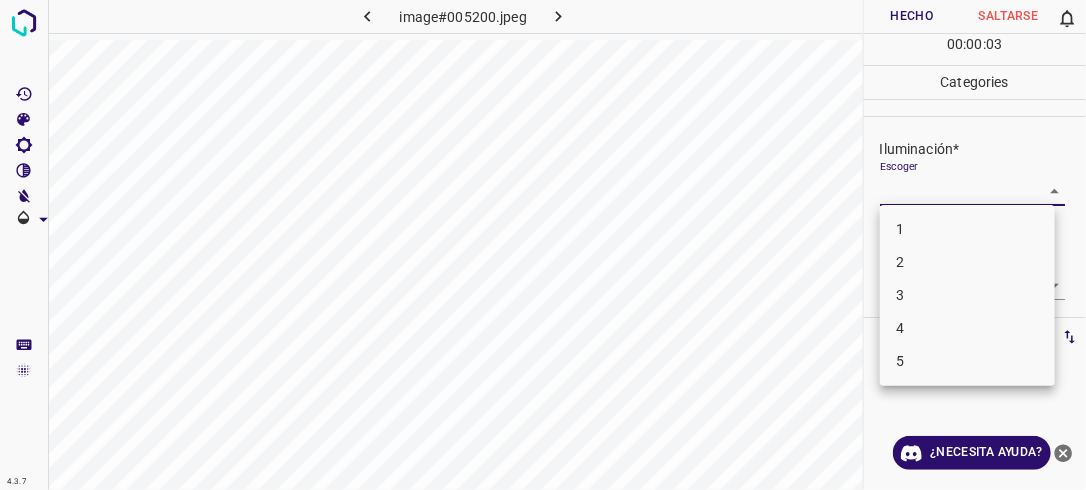 click on "2" at bounding box center [967, 262] 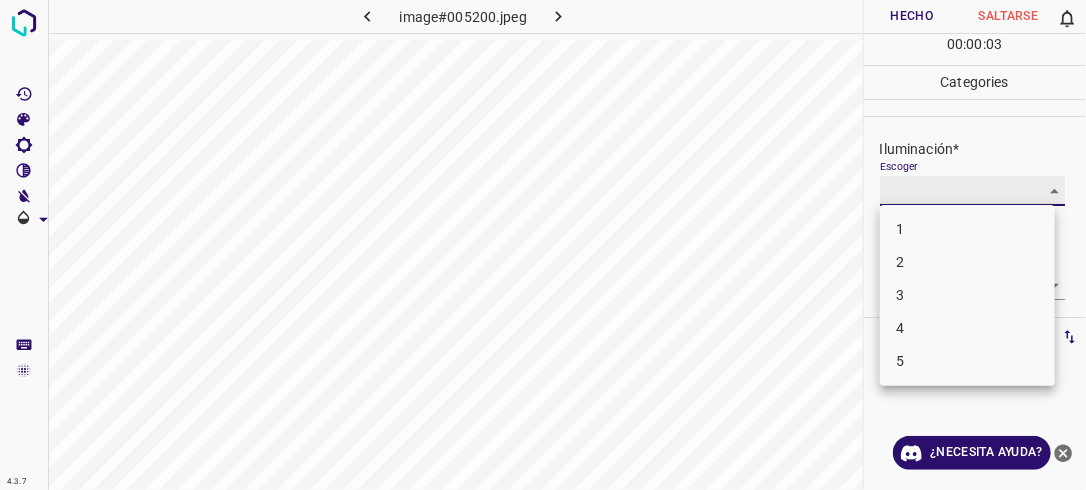 type on "2" 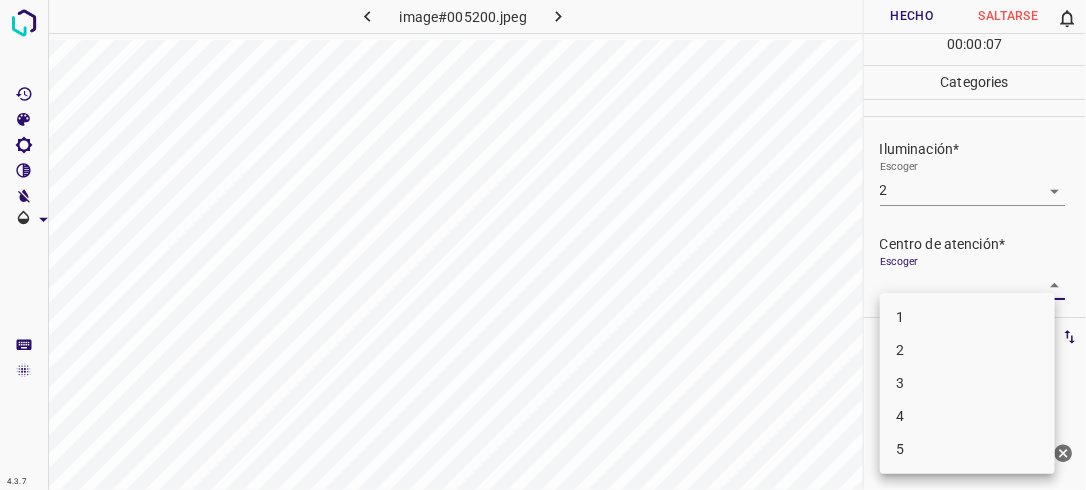 click on "4.3.7 image#005200.jpeg Hecho Saltarse 0 00   : 00   : 07   Categories Iluminación*  Escoger 2 2 Centro de atención*  Escoger ​ En general*  Escoger ​ Etiquetas 0 Categories 1 Lighting 2 Focus 3 Overall Tools Espacio Cambiar entre modos (Dibujar y Editar) Yo Etiquetado automático R Restaurar zoom M Acercar N Alejar Borrar Eliminar etiqueta de selección Filtros Z Restaurar filtros X Filtro de saturación C Filtro de brillo V Filtro de contraste B Filtro de escala de grises General O Descargar ¿Necesita ayuda? -Mensaje de texto -Esconder -Borrar 1 2 3 4 5" at bounding box center [543, 245] 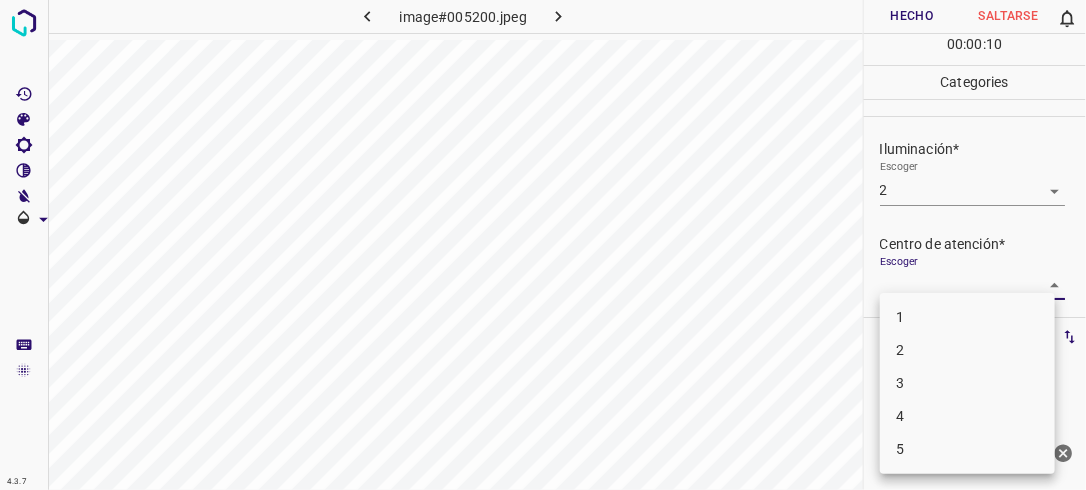 click on "2" at bounding box center (967, 350) 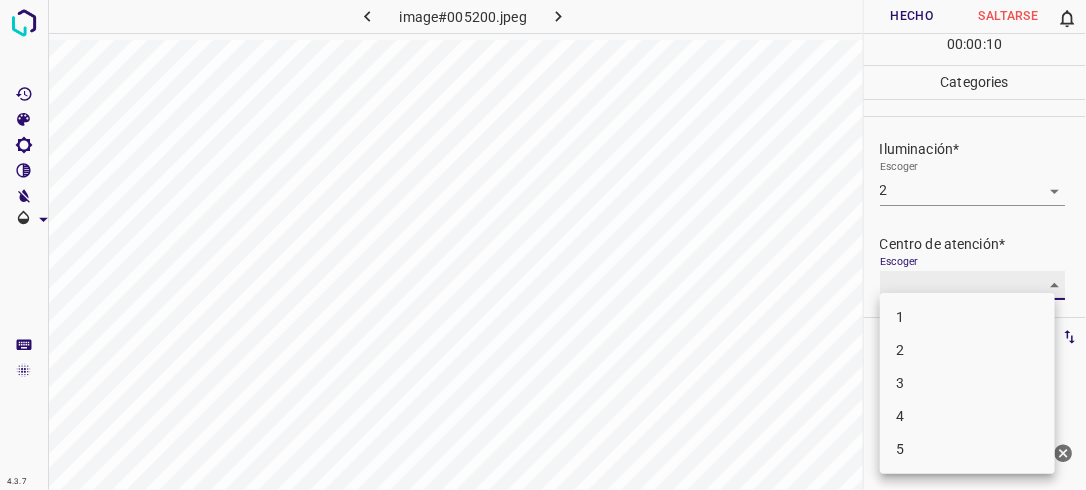 type on "2" 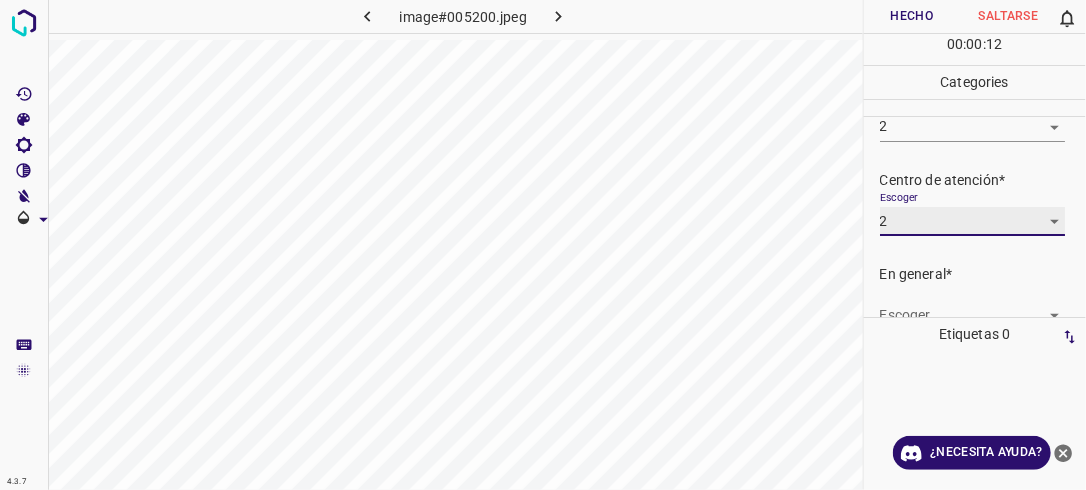 scroll, scrollTop: 77, scrollLeft: 0, axis: vertical 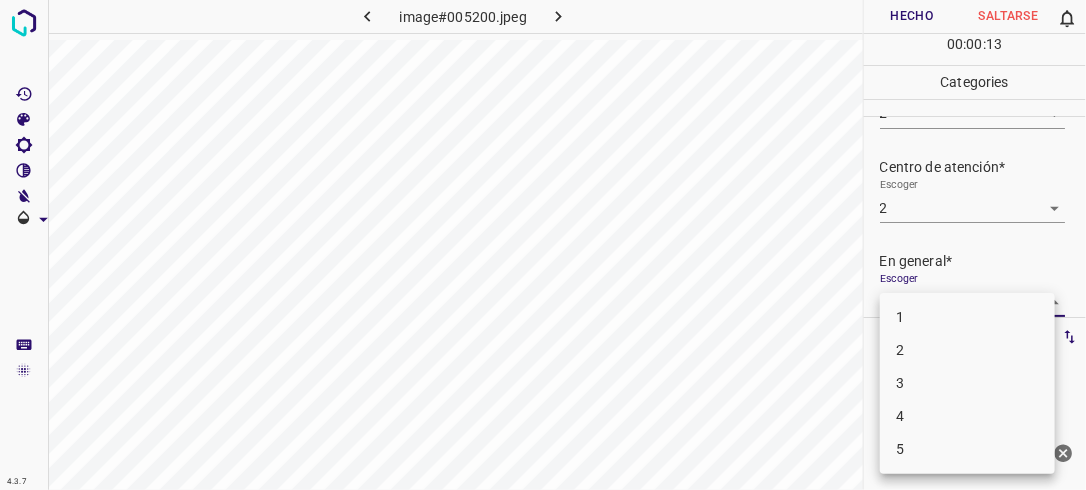 drag, startPoint x: 1044, startPoint y: 299, endPoint x: 968, endPoint y: 357, distance: 95.60335 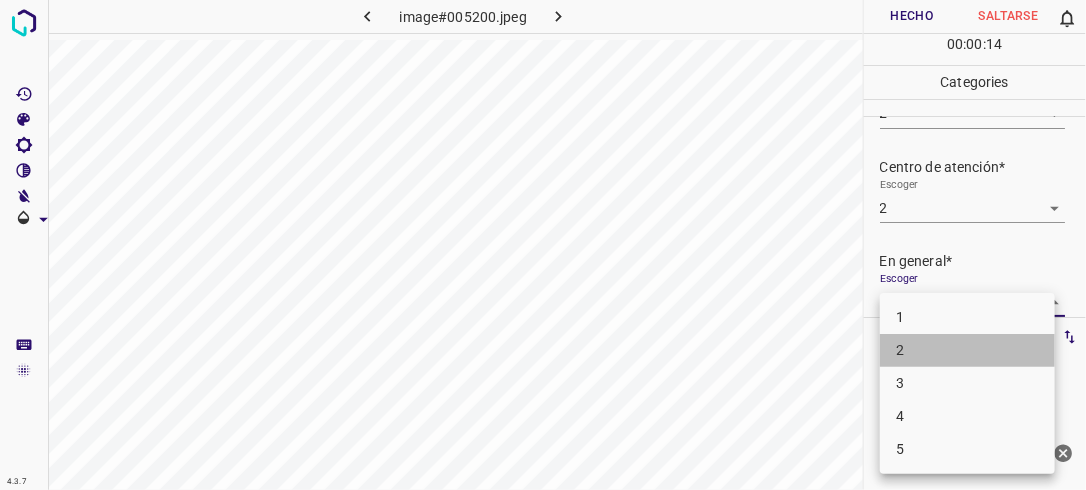 click on "2" at bounding box center [967, 350] 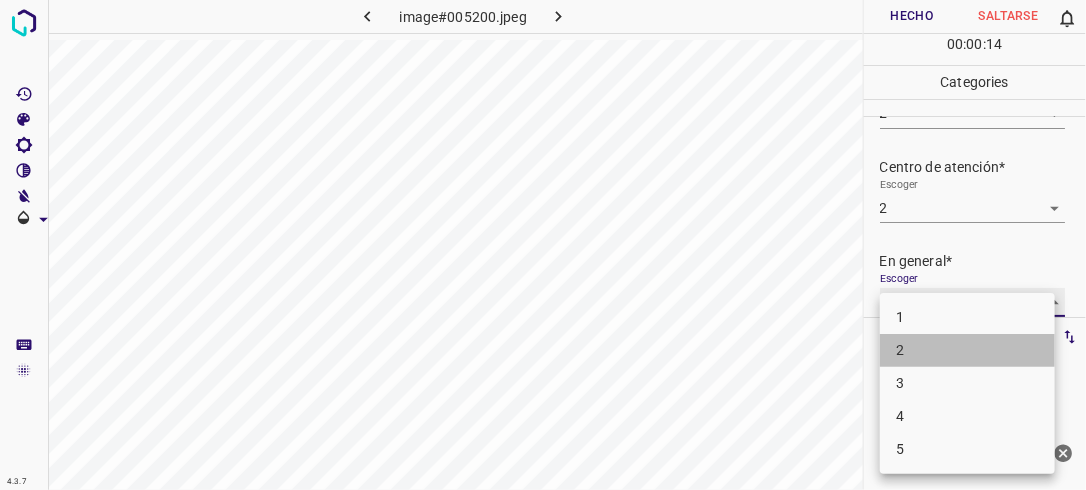 type on "2" 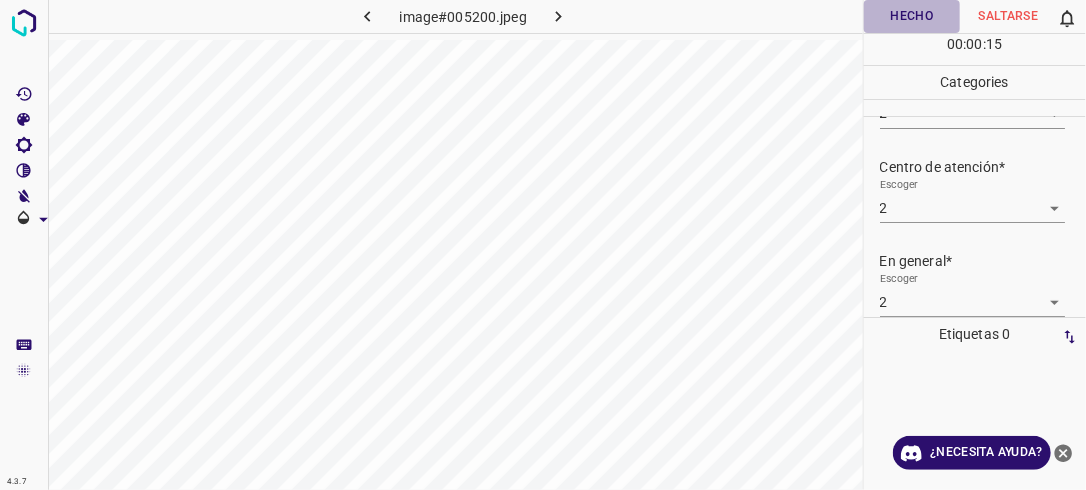 click on "Hecho" at bounding box center [912, 16] 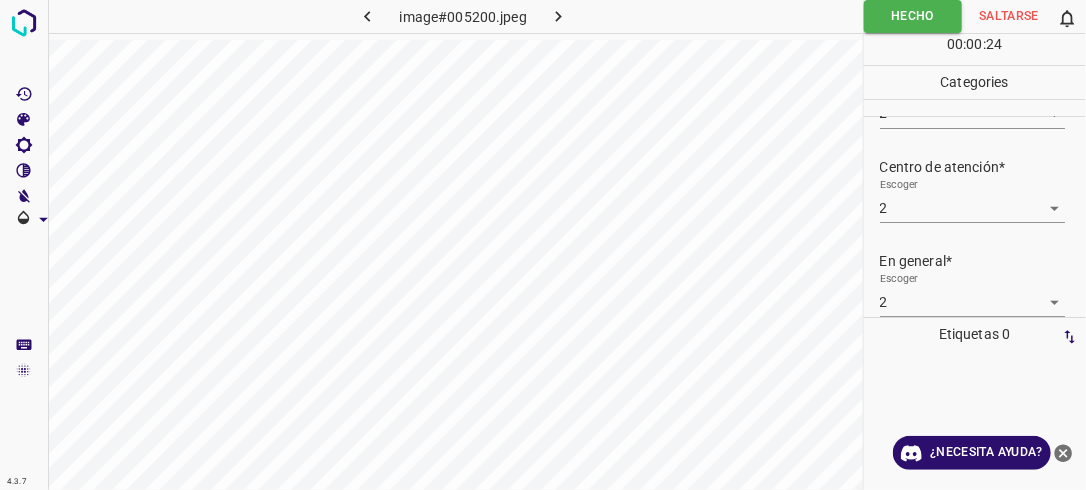 click 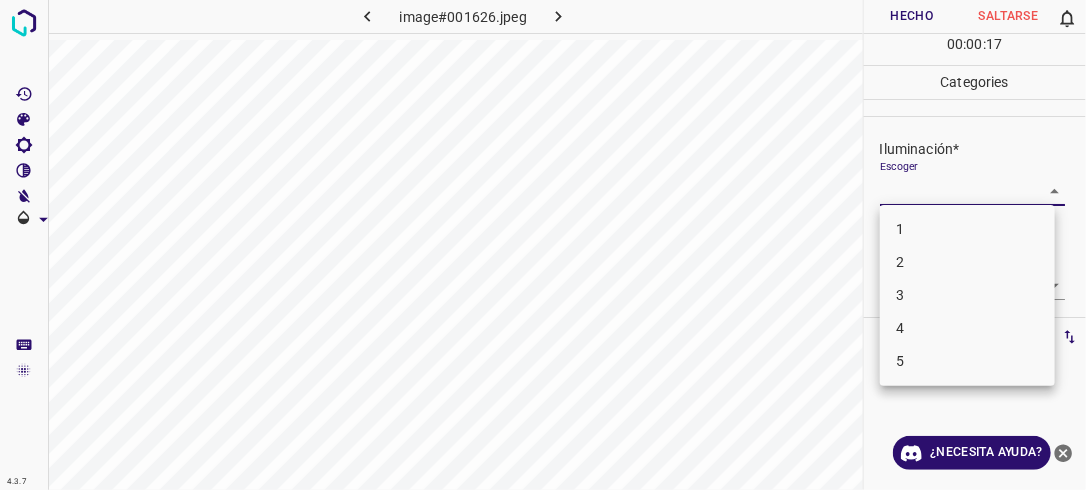 click on "4.3.7 image#001626.jpeg Hecho Saltarse 0 00   : 00   : 17   Categories Iluminación*  Escoger ​ Centro de atención*  Escoger ​ En general*  Escoger ​ Etiquetas 0 Categories 1 Lighting 2 Focus 3 Overall Tools Espacio Cambiar entre modos (Dibujar y Editar) Yo Etiquetado automático R Restaurar zoom M Acercar N Alejar Borrar Eliminar etiqueta de selección Filtros Z Restaurar filtros X Filtro de saturación C Filtro de brillo V Filtro de contraste B Filtro de escala de grises General O Descargar ¿Necesita ayuda? -Mensaje de texto -Esconder -Borrar 1 2 3 4 5" at bounding box center [543, 245] 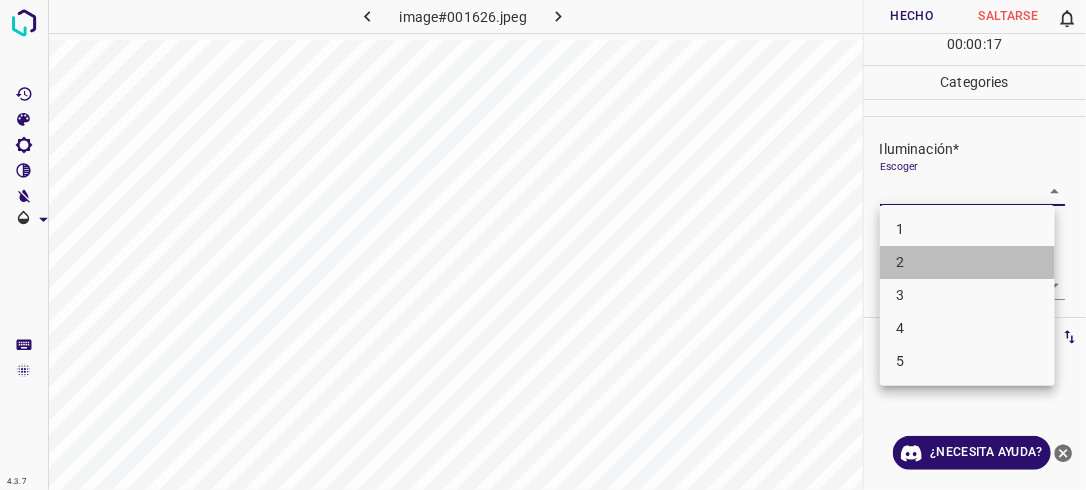 click on "2" at bounding box center [967, 262] 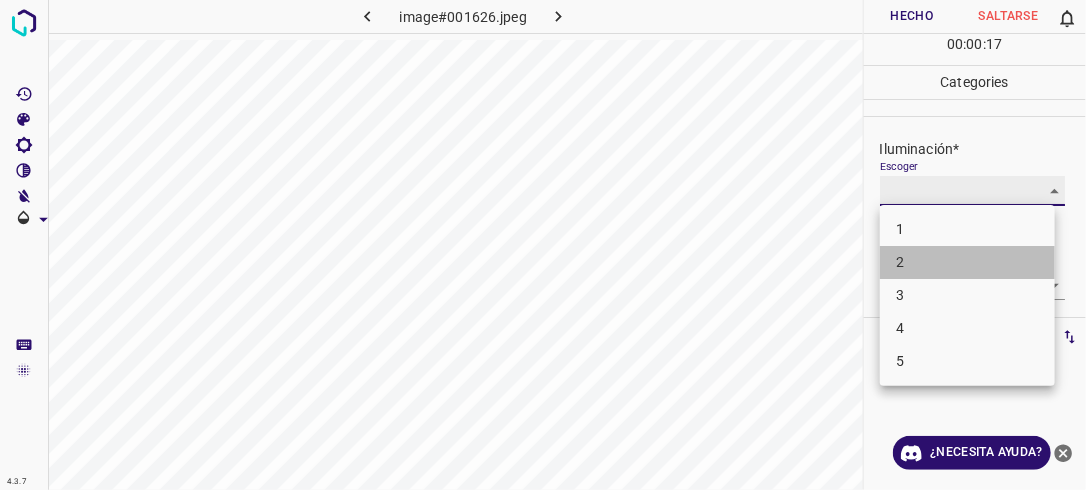 type on "2" 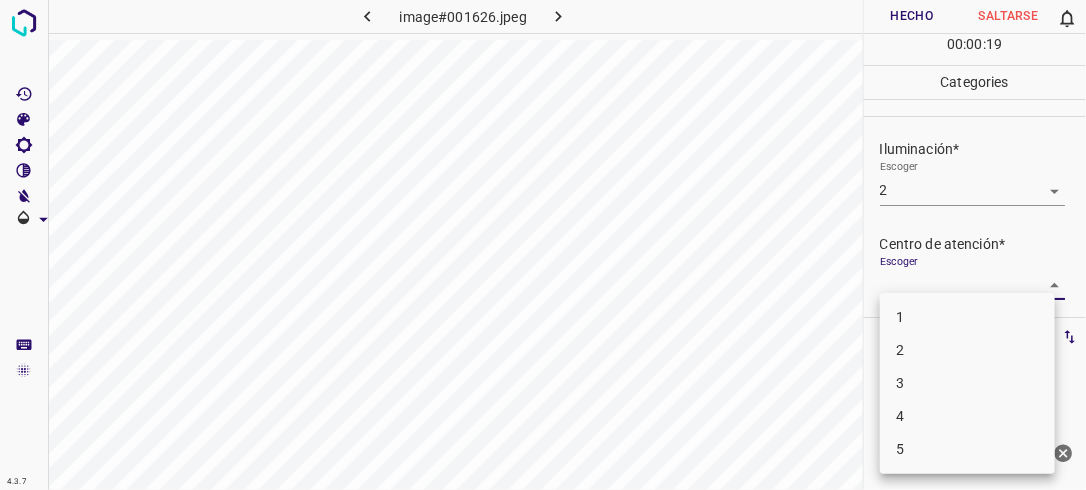 click on "4.3.7 image#001626.jpeg Hecho Saltarse 0 00   : 00   : 19   Categories Iluminación*  Escoger 2 2 Centro de atención*  Escoger ​ En general*  Escoger ​ Etiquetas 0 Categories 1 Lighting 2 Focus 3 Overall Tools Espacio Cambiar entre modos (Dibujar y Editar) Yo Etiquetado automático R Restaurar zoom M Acercar N Alejar Borrar Eliminar etiqueta de selección Filtros Z Restaurar filtros X Filtro de saturación C Filtro de brillo V Filtro de contraste B Filtro de escala de grises General O Descargar ¿Necesita ayuda? -Mensaje de texto -Esconder -Borrar 1 2 3 4 5" at bounding box center (543, 245) 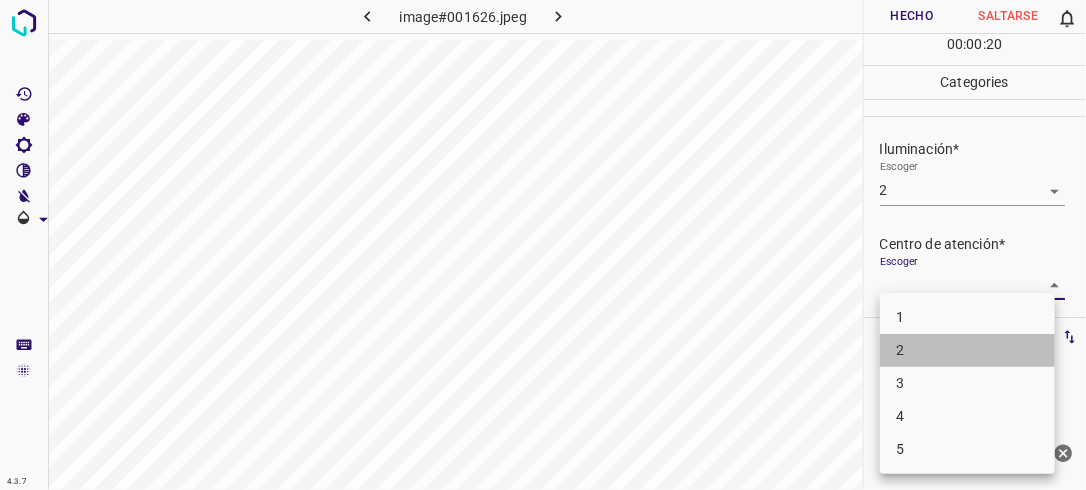 click on "2" at bounding box center [967, 350] 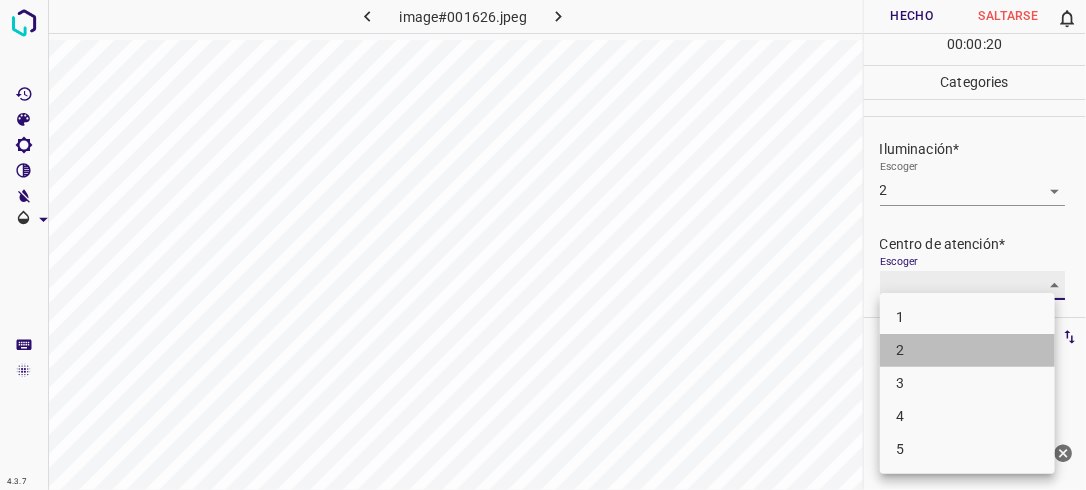 type on "2" 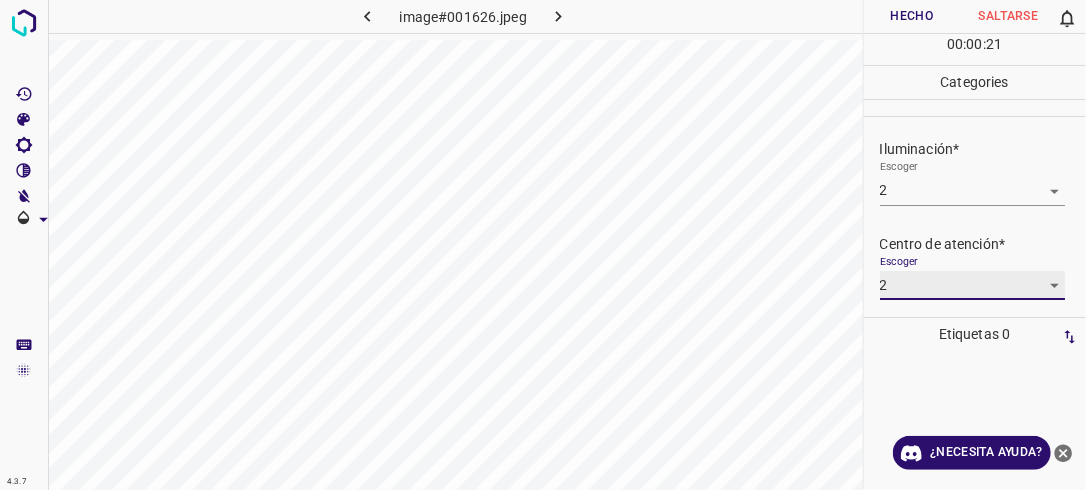 scroll, scrollTop: 98, scrollLeft: 0, axis: vertical 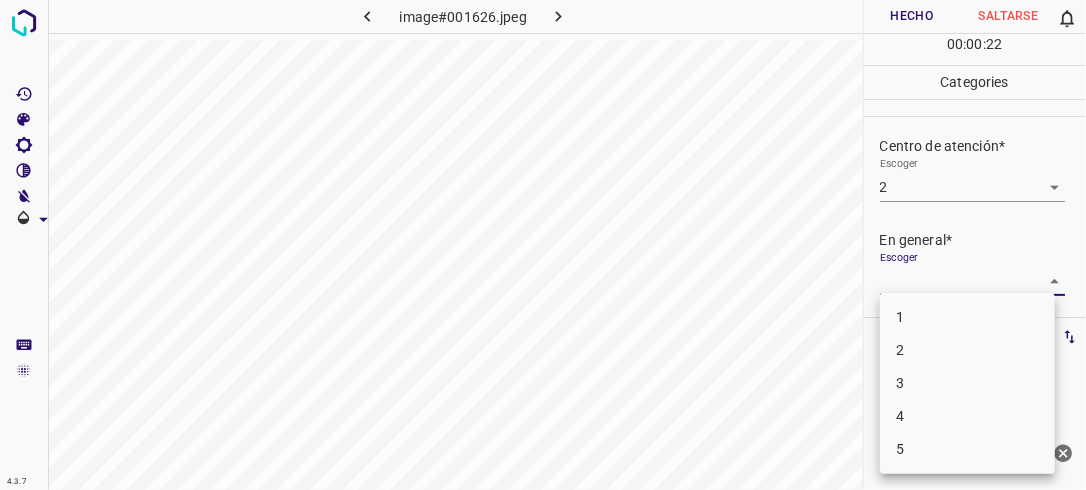 drag, startPoint x: 1044, startPoint y: 278, endPoint x: 965, endPoint y: 352, distance: 108.245094 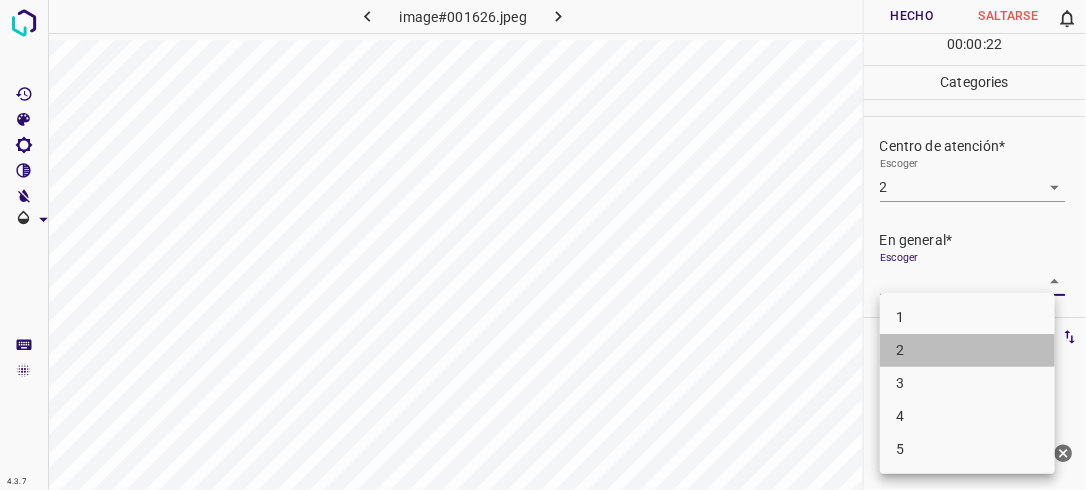 click on "2" at bounding box center (967, 350) 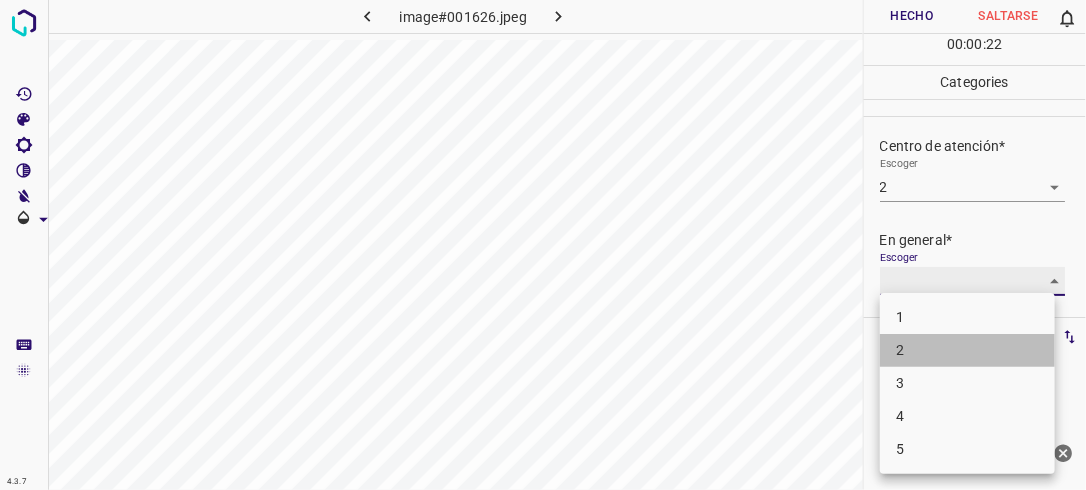 type on "2" 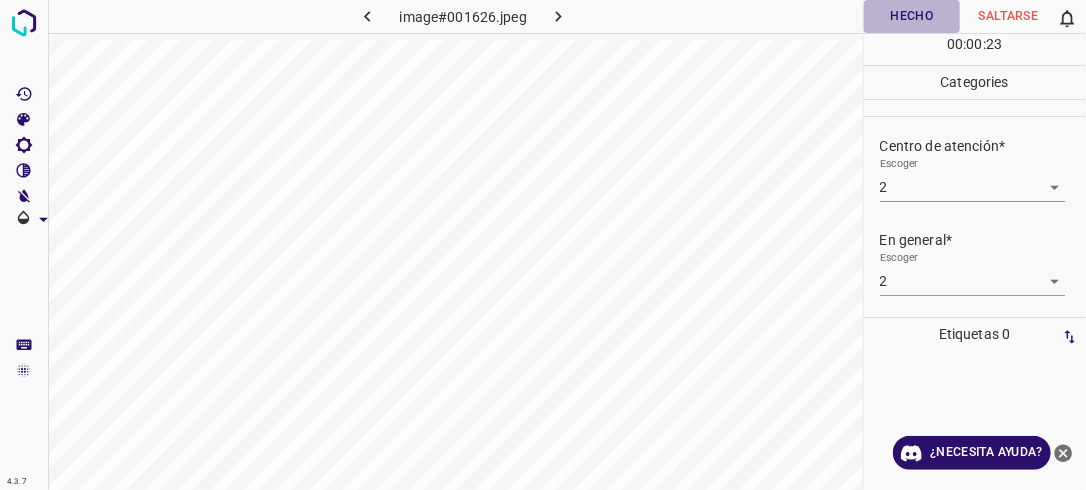 click on "Hecho" at bounding box center [912, 16] 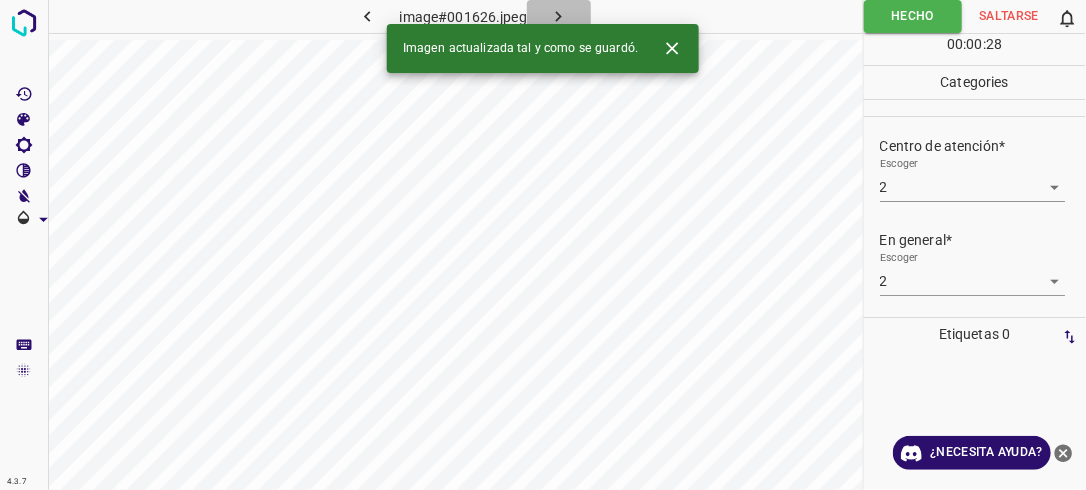 click at bounding box center [559, 16] 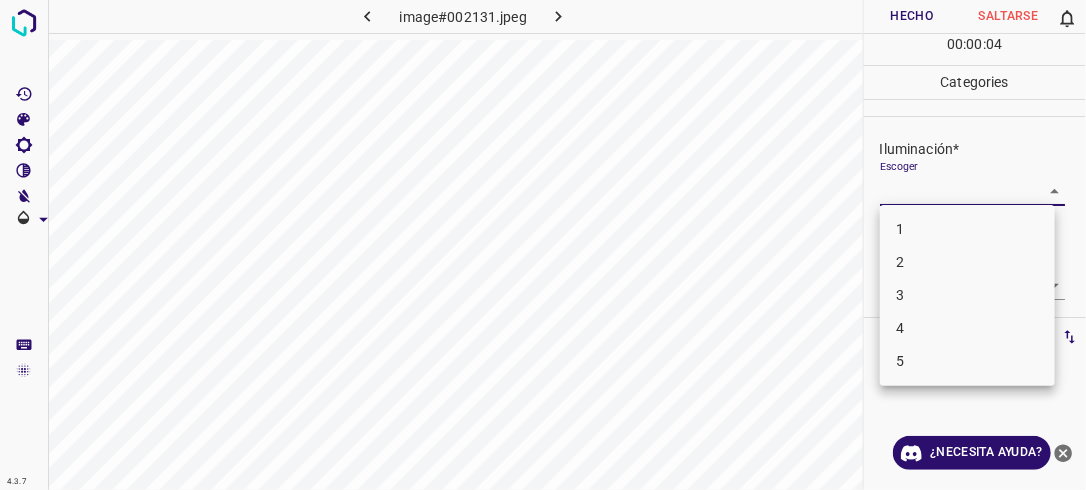click on "4.3.7 image#002131.jpeg Hecho Saltarse 0 00   : 00   : 04   Categories Iluminación*  Escoger ​ Centro de atención*  Escoger ​ En general*  Escoger ​ Etiquetas 0 Categories 1 Lighting 2 Focus 3 Overall Tools Espacio Cambiar entre modos (Dibujar y Editar) Yo Etiquetado automático R Restaurar zoom M Acercar N Alejar Borrar Eliminar etiqueta de selección Filtros Z Restaurar filtros X Filtro de saturación C Filtro de brillo V Filtro de contraste B Filtro de escala de grises General O Descargar ¿Necesita ayuda? -Mensaje de texto -Esconder -Borrar 1 2 3 4 5" at bounding box center [543, 245] 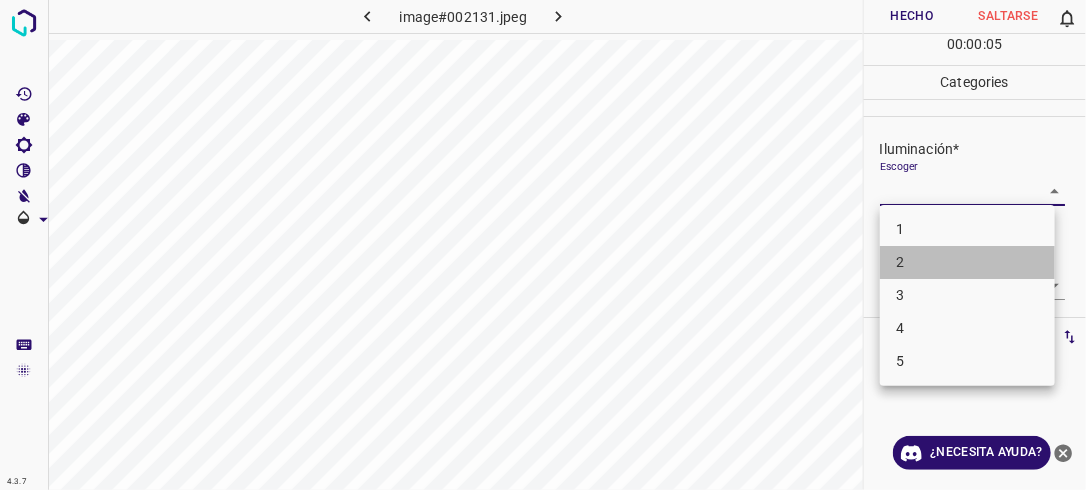 click on "2" at bounding box center [967, 262] 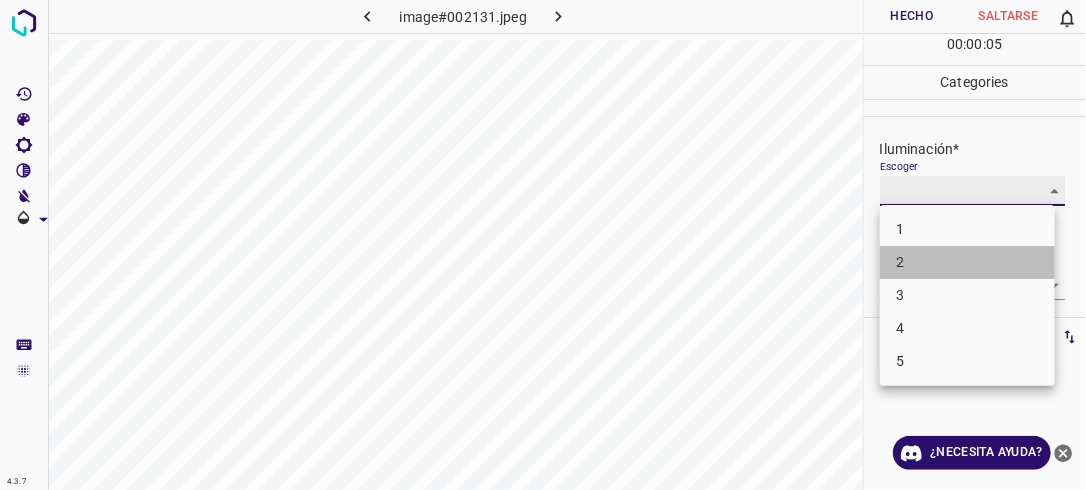 type on "2" 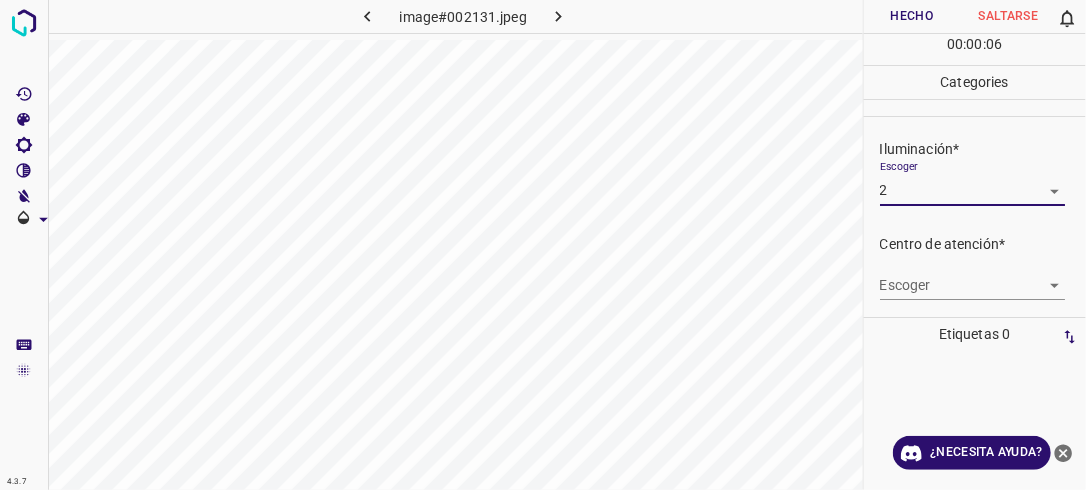 click on "4.3.7 image#002131.jpeg Hecho Saltarse 0 00   : 00   : 06   Categories Iluminación*  Escoger 2 2 Centro de atención*  Escoger ​ En general*  Escoger ​ Etiquetas 0 Categories 1 Lighting 2 Focus 3 Overall Tools Espacio Cambiar entre modos (Dibujar y Editar) Yo Etiquetado automático R Restaurar zoom M Acercar N Alejar Borrar Eliminar etiqueta de selección Filtros Z Restaurar filtros X Filtro de saturación C Filtro de brillo V Filtro de contraste B Filtro de escala de grises General O Descargar ¿Necesita ayuda? -Mensaje de texto -Esconder -Borrar" at bounding box center (543, 245) 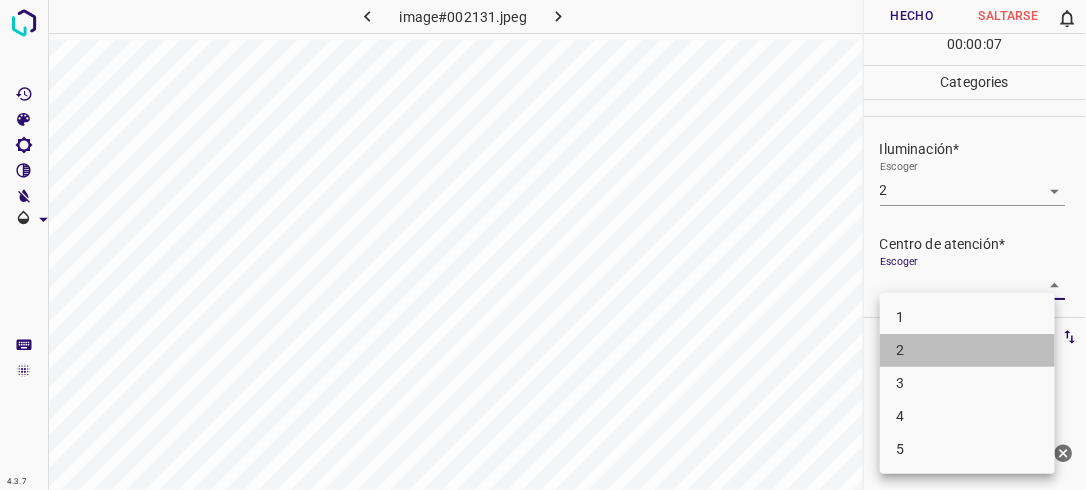 click on "2" at bounding box center (967, 350) 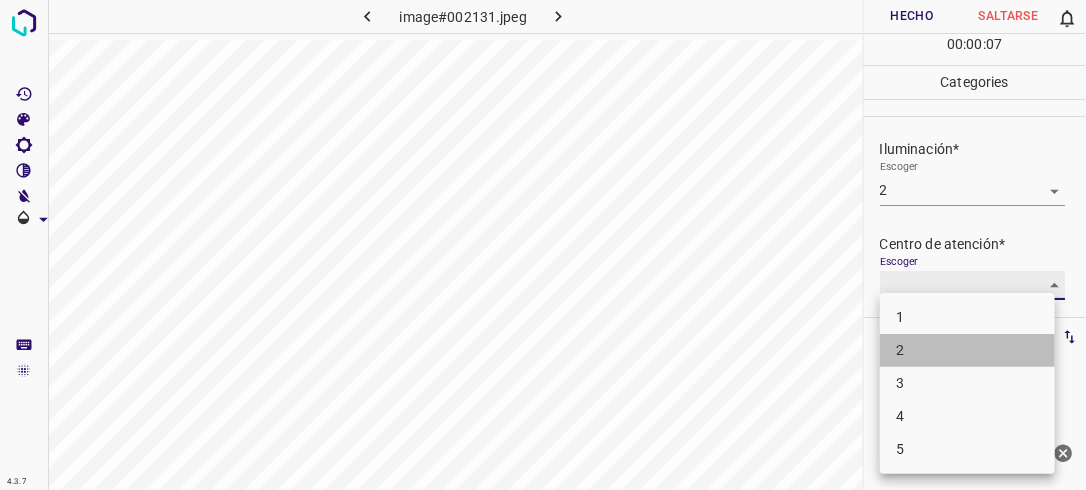 type on "2" 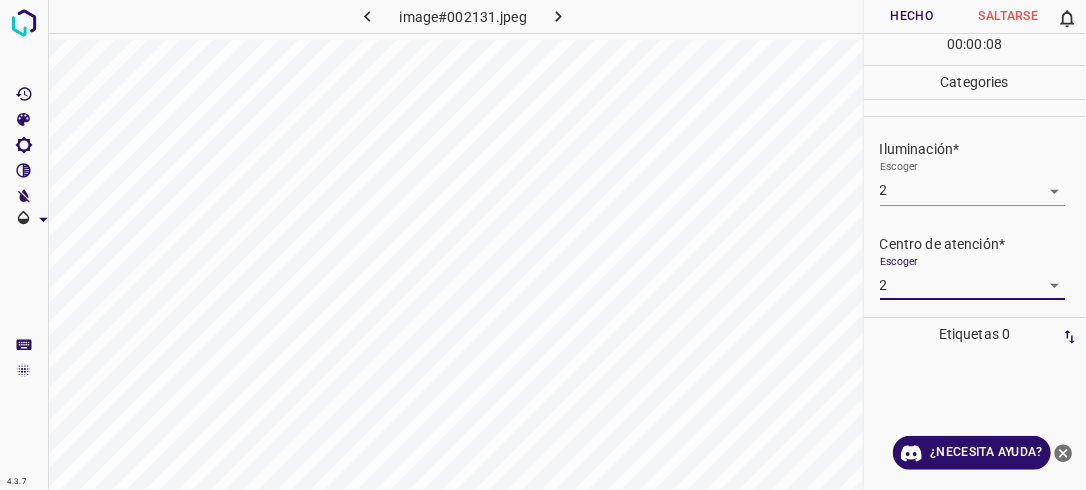drag, startPoint x: 1085, startPoint y: 220, endPoint x: 1072, endPoint y: 272, distance: 53.600372 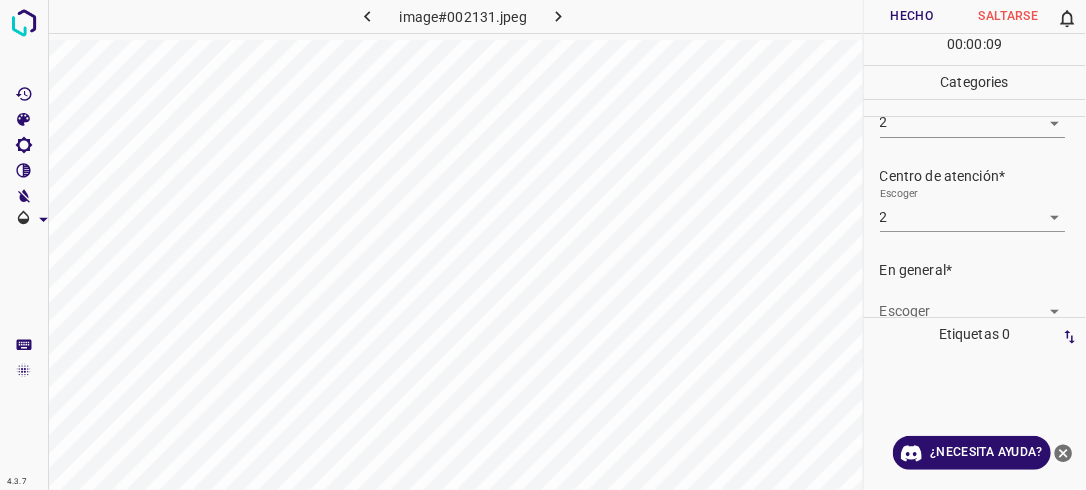 scroll, scrollTop: 98, scrollLeft: 0, axis: vertical 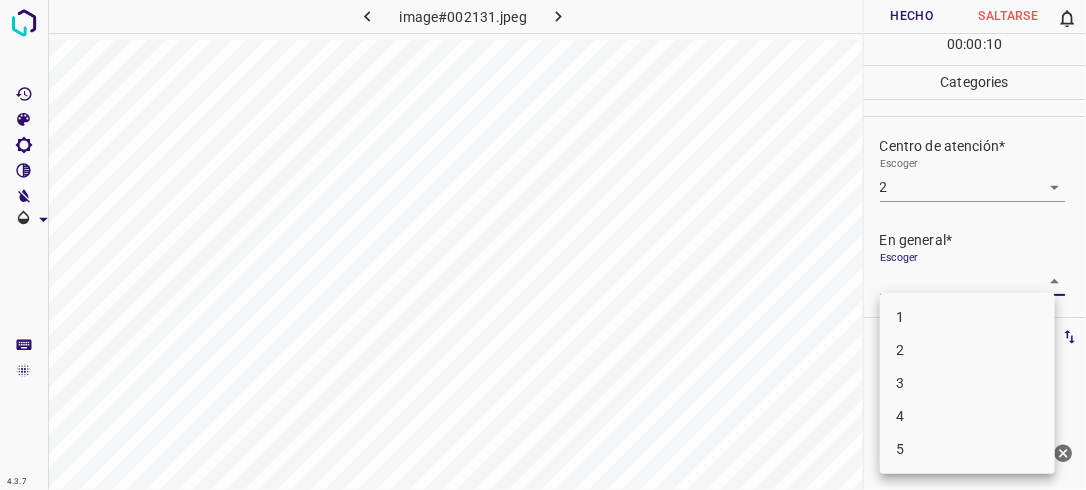 drag, startPoint x: 1040, startPoint y: 274, endPoint x: 960, endPoint y: 309, distance: 87.32124 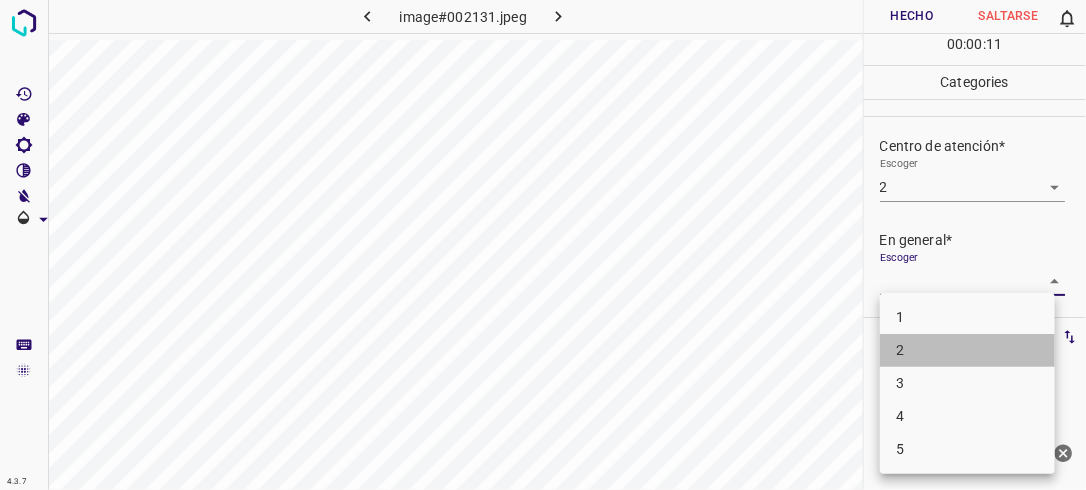 click on "2" at bounding box center [967, 350] 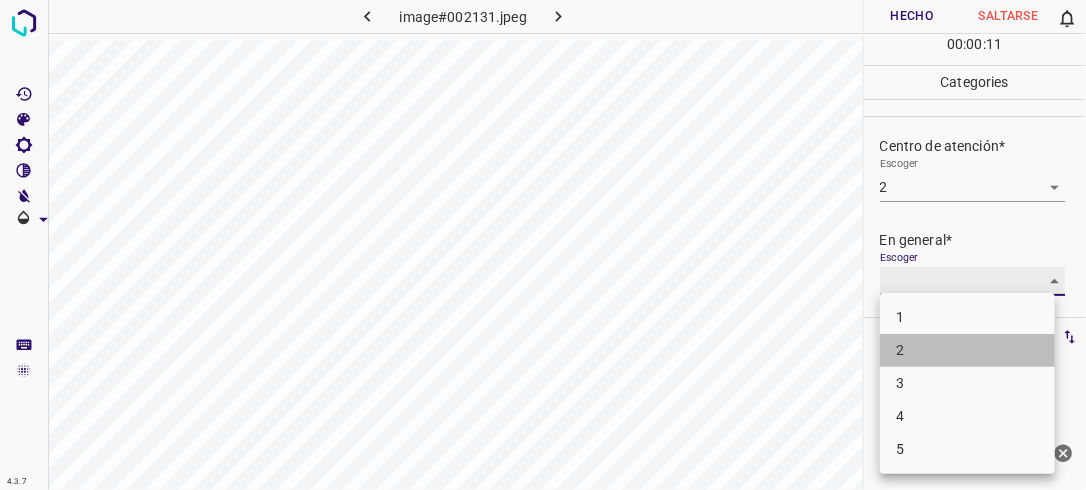 type on "2" 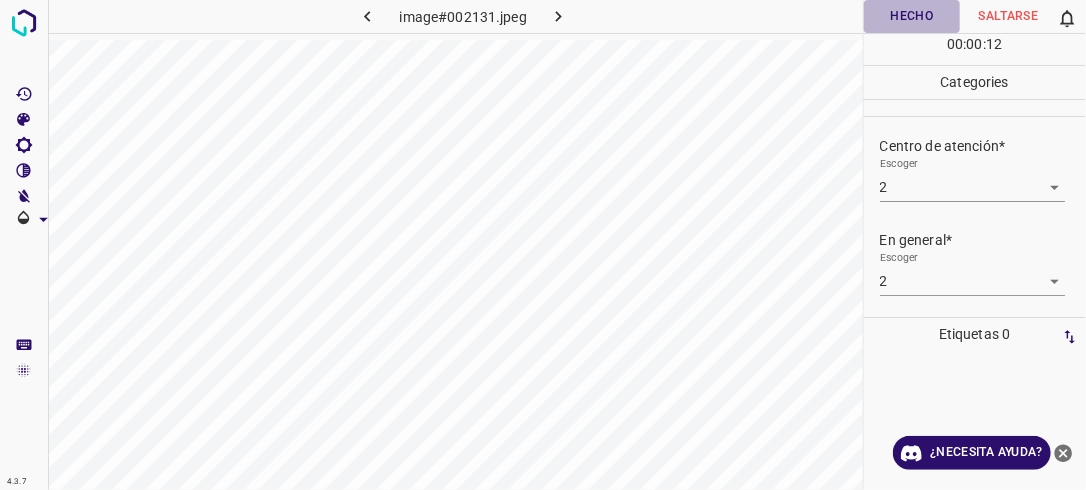 click on "Hecho" at bounding box center [912, 16] 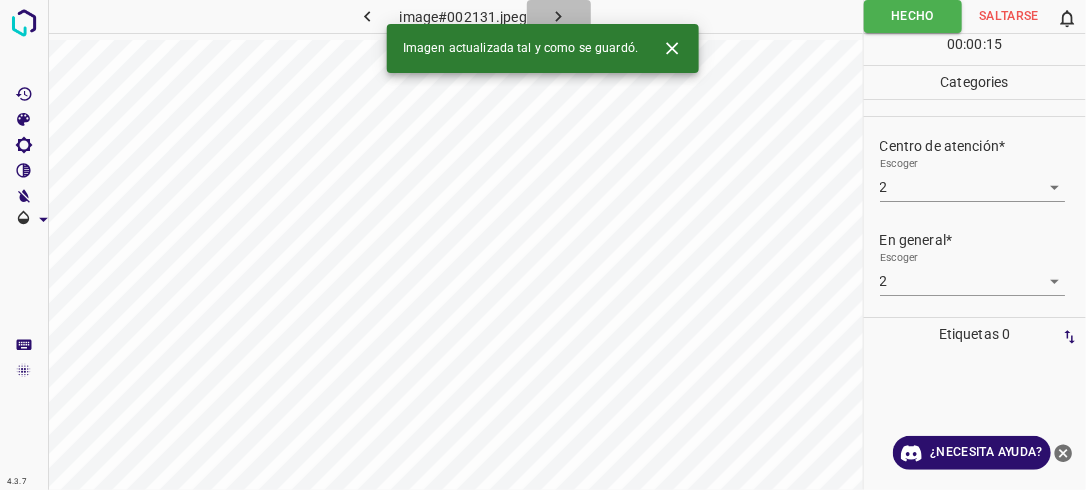 click at bounding box center [559, 16] 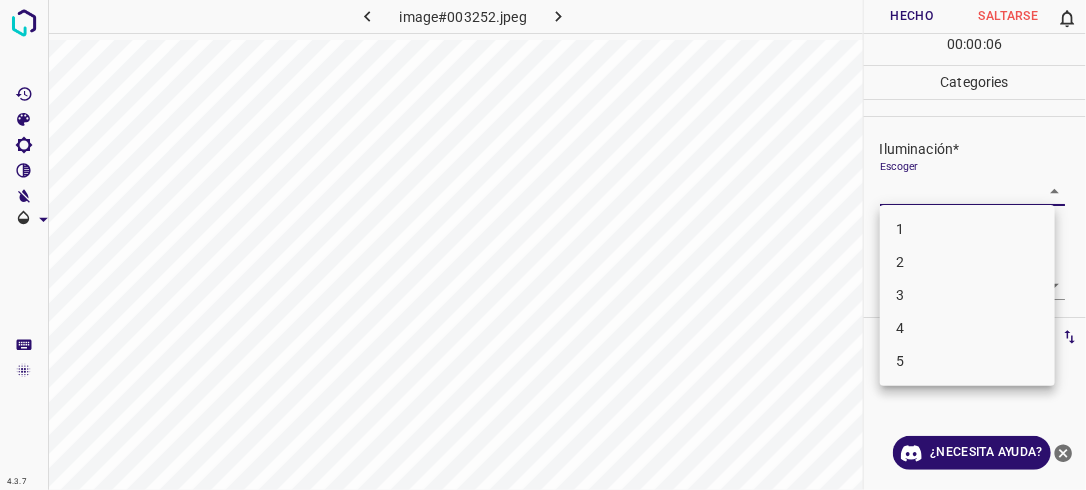 click on "4.3.7 image#003252.jpeg Hecho Saltarse 0 00   : 00   : 06   Categories Iluminación*  Escoger ​ Centro de atención*  Escoger ​ En general*  Escoger ​ Etiquetas 0 Categories 1 Lighting 2 Focus 3 Overall Tools Espacio Cambiar entre modos (Dibujar y Editar) Yo Etiquetado automático R Restaurar zoom M Acercar N Alejar Borrar Eliminar etiqueta de selección Filtros Z Restaurar filtros X Filtro de saturación C Filtro de brillo V Filtro de contraste B Filtro de escala de grises General O Descargar ¿Necesita ayuda? -Mensaje de texto -Esconder -Borrar 1 2 3 4 5" at bounding box center [543, 245] 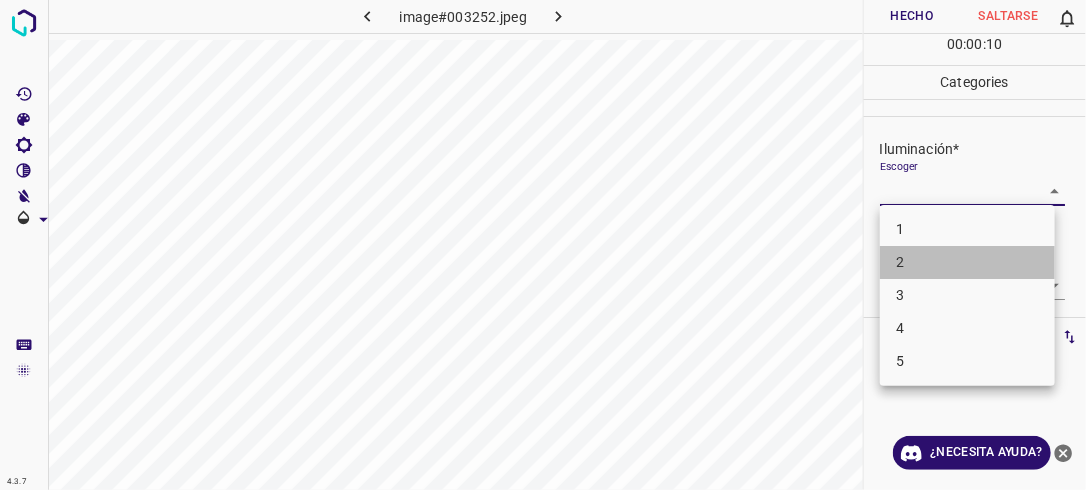 click on "2" at bounding box center (967, 262) 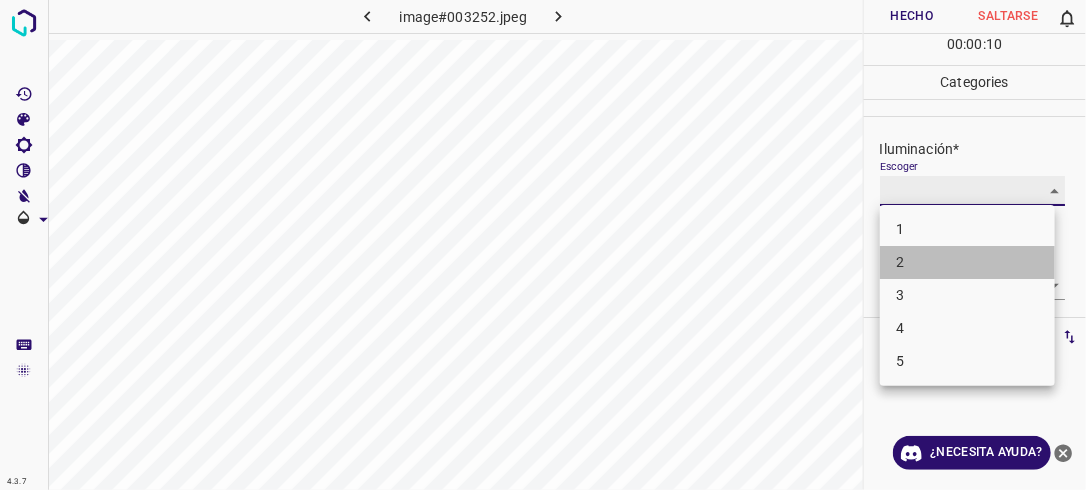 type on "2" 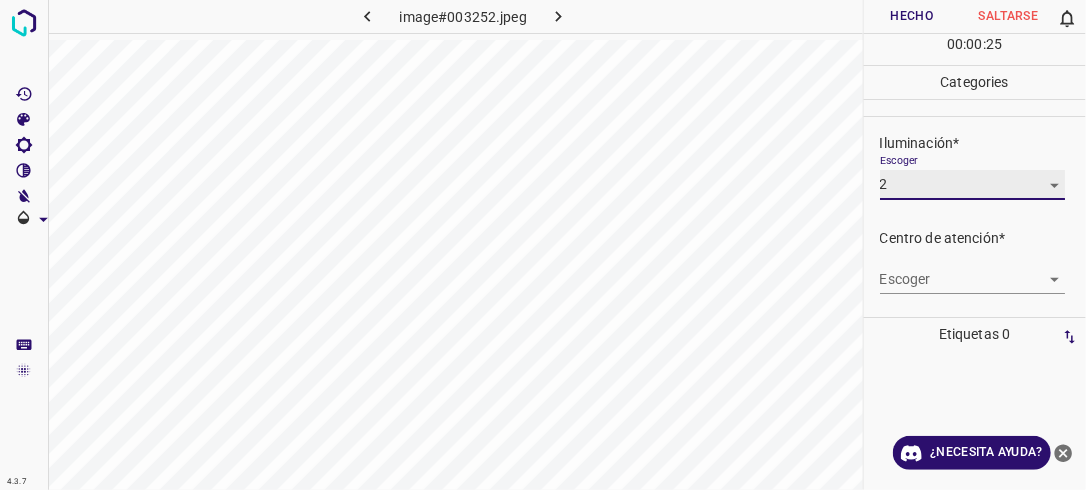 scroll, scrollTop: 0, scrollLeft: 0, axis: both 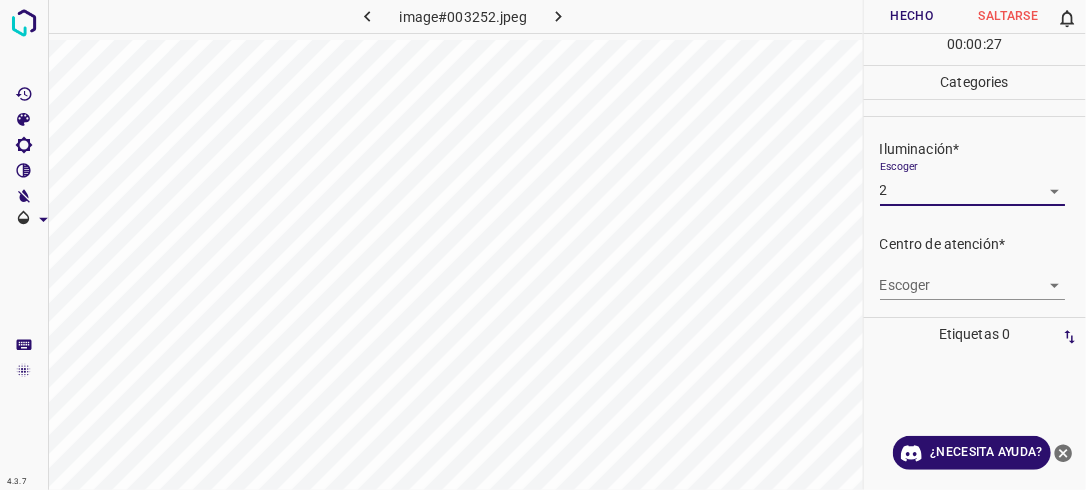 click on "4.3.7 image#003252.jpeg Hecho Saltarse 0 00   : 00   : 27   Categories Iluminación*  Escoger 2 2 Centro de atención*  Escoger ​ En general*  Escoger ​ Etiquetas 0 Categories 1 Lighting 2 Focus 3 Overall Tools Espacio Cambiar entre modos (Dibujar y Editar) Yo Etiquetado automático R Restaurar zoom M Acercar N Alejar Borrar Eliminar etiqueta de selección Filtros Z Restaurar filtros X Filtro de saturación C Filtro de brillo V Filtro de contraste B Filtro de escala de grises General O Descargar ¿Necesita ayuda? -Mensaje de texto -Esconder -Borrar" at bounding box center [543, 245] 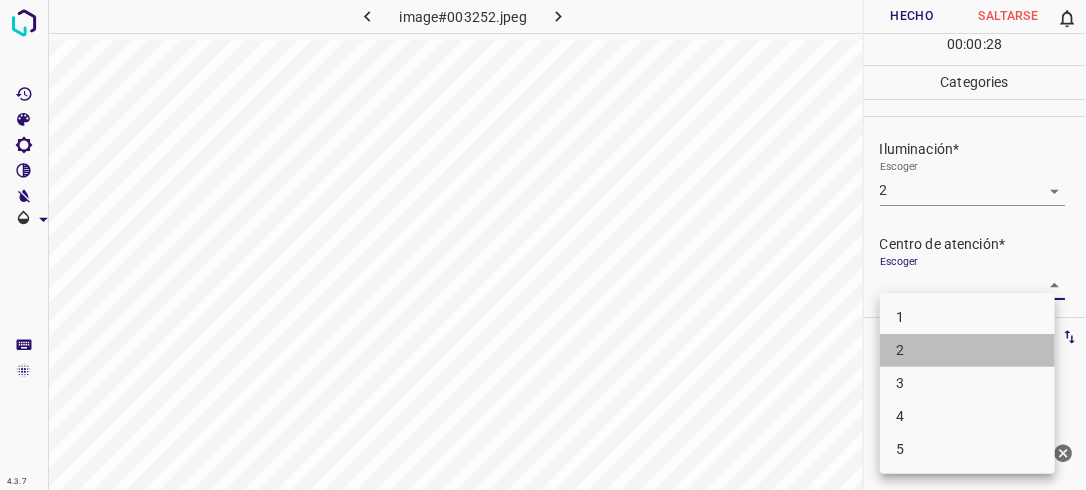 click on "2" at bounding box center (967, 350) 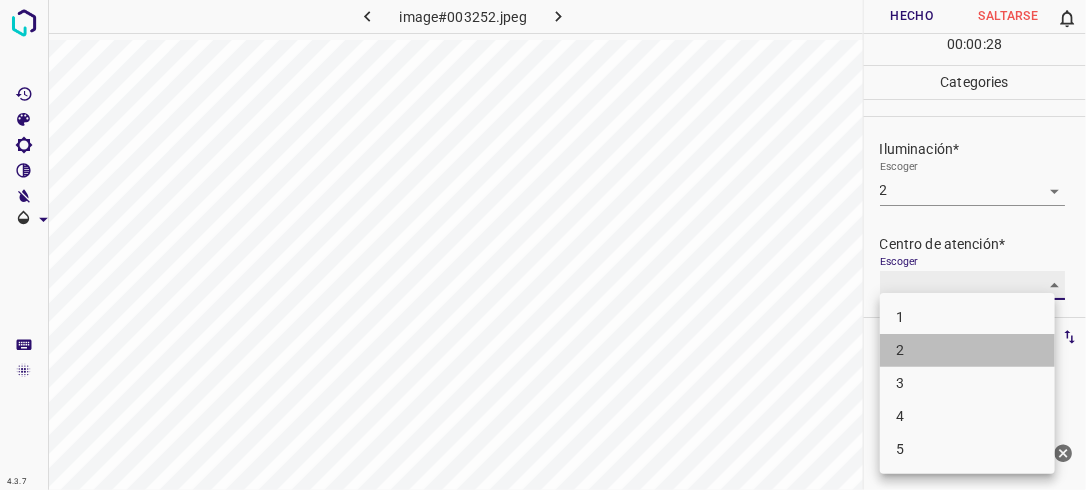 type on "2" 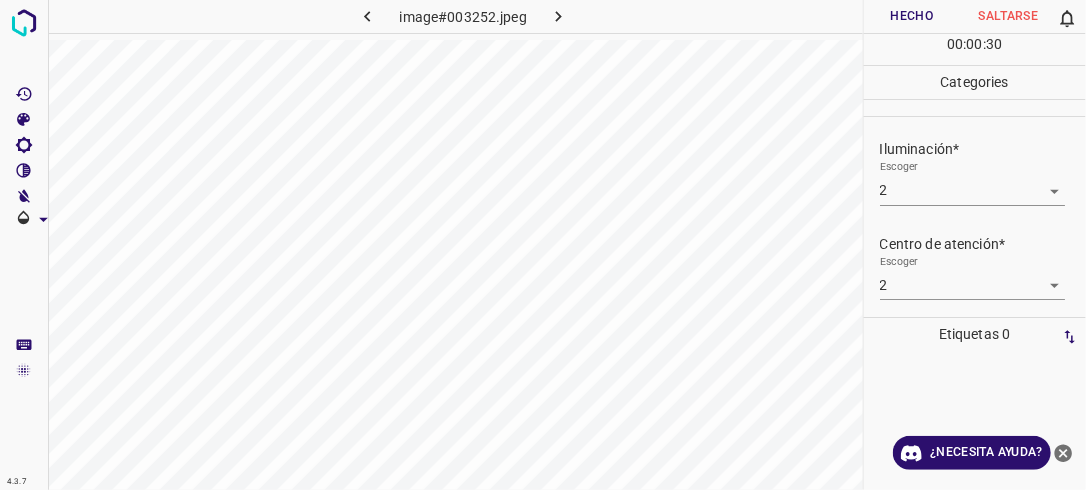 drag, startPoint x: 1085, startPoint y: 221, endPoint x: 1084, endPoint y: 316, distance: 95.005264 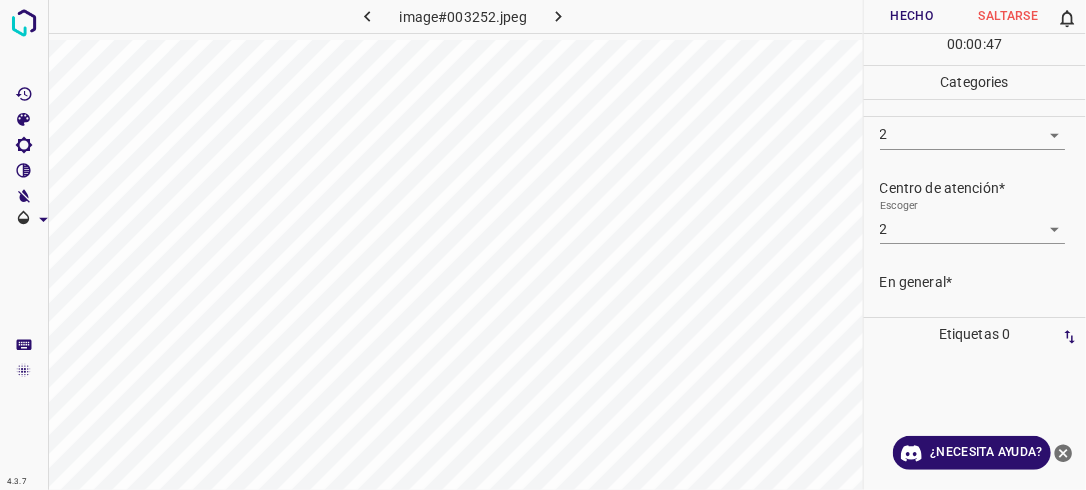 scroll, scrollTop: 98, scrollLeft: 0, axis: vertical 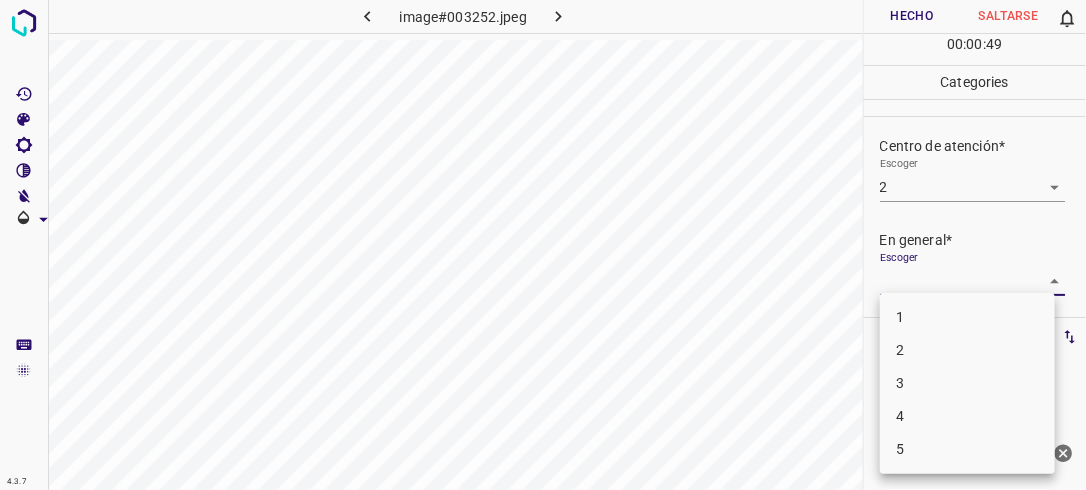 click on "4.3.7 image#003252.jpeg Hecho Saltarse 0 00   : 00   : 49   Categories Iluminación*  Escoger 2 2 Centro de atención*  Escoger 2 2 En general*  Escoger ​ Etiquetas 0 Categories 1 Lighting 2 Focus 3 Overall Tools Espacio Cambiar entre modos (Dibujar y Editar) Yo Etiquetado automático R Restaurar zoom M Acercar N Alejar Borrar Eliminar etiqueta de selección Filtros Z Restaurar filtros X Filtro de saturación C Filtro de brillo V Filtro de contraste B Filtro de escala de grises General O Descargar ¿Necesita ayuda? -Mensaje de texto -Esconder -Borrar 1 2 3 4 5" at bounding box center (543, 245) 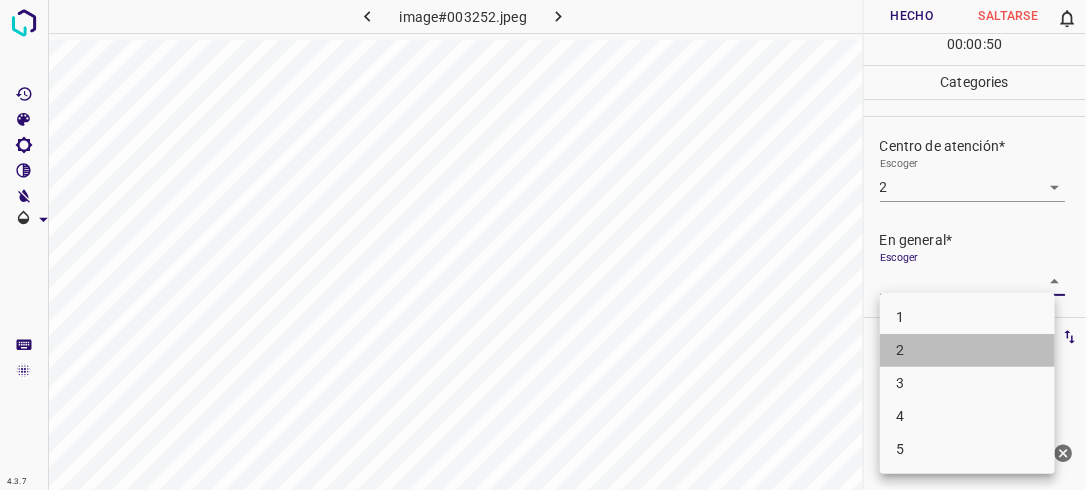 click on "2" at bounding box center (967, 350) 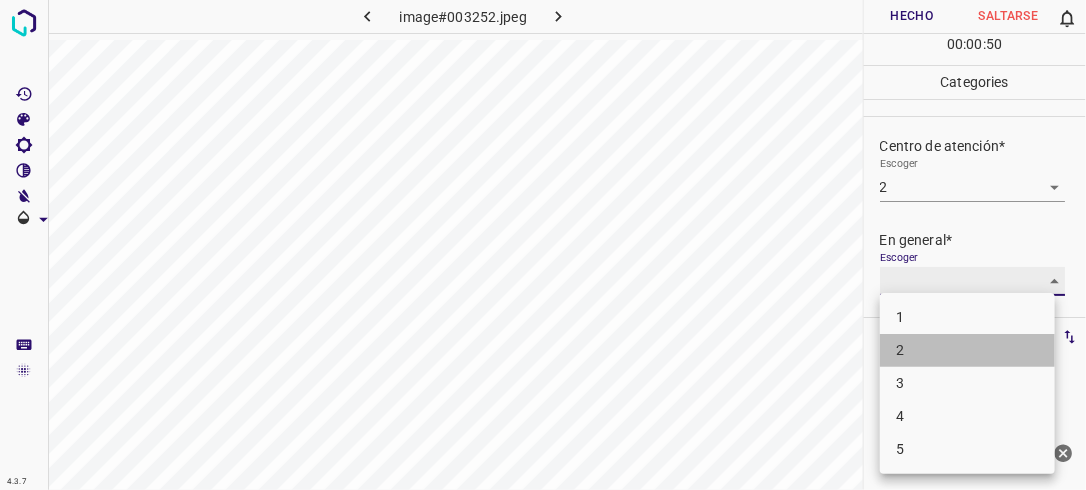 type on "2" 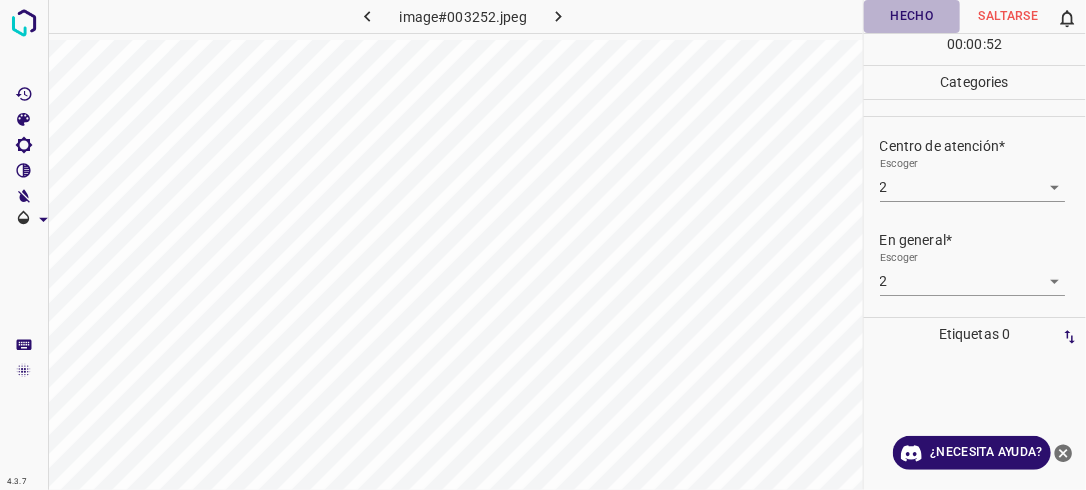 click on "Hecho" at bounding box center (912, 16) 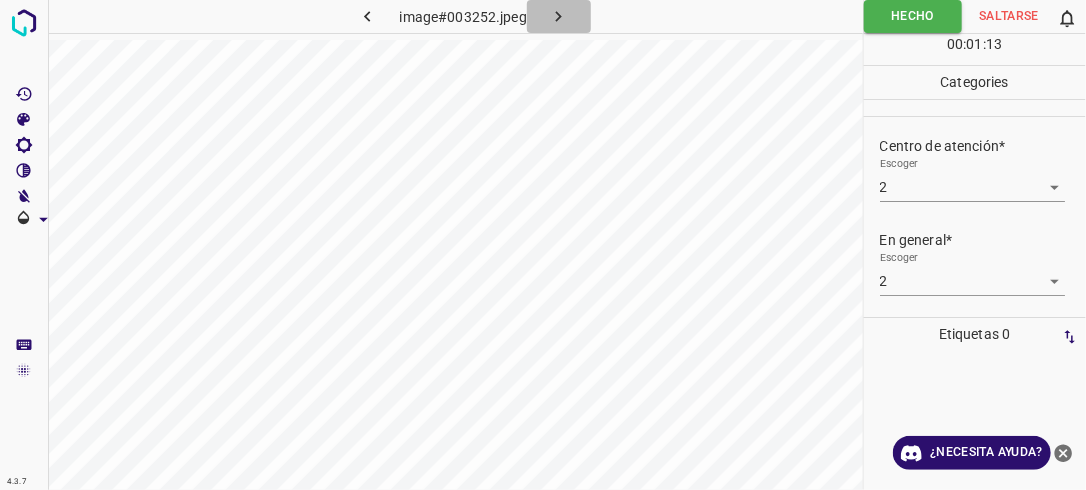 click 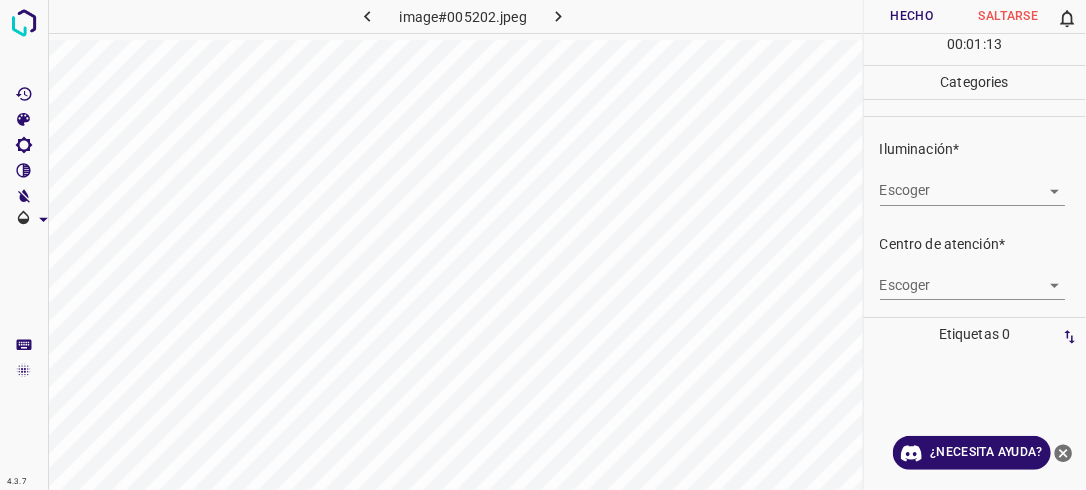 click on "4.3.7 image#005202.jpeg Hecho Saltarse 0 00   : 01   : 13   Categories Iluminación*  Escoger ​ Centro de atención*  Escoger ​ En general*  Escoger ​ Etiquetas 0 Categories 1 Lighting 2 Focus 3 Overall Tools Espacio Cambiar entre modos (Dibujar y Editar) Yo Etiquetado automático R Restaurar zoom M Acercar N Alejar Borrar Eliminar etiqueta de selección Filtros Z Restaurar filtros X Filtro de saturación C Filtro de brillo V Filtro de contraste B Filtro de escala de grises General O Descargar ¿Necesita ayuda? -Mensaje de texto -Esconder -Borrar" at bounding box center (543, 245) 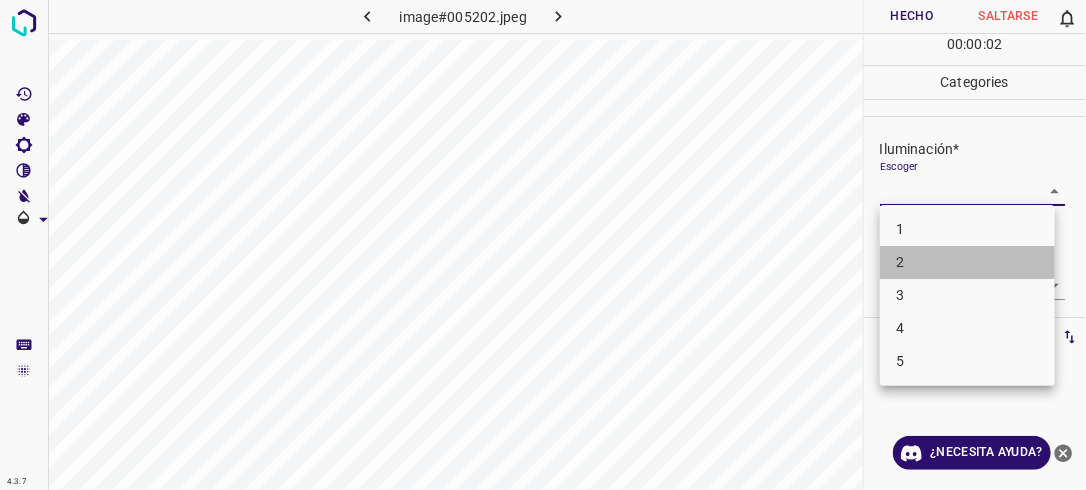 click on "2" at bounding box center (967, 262) 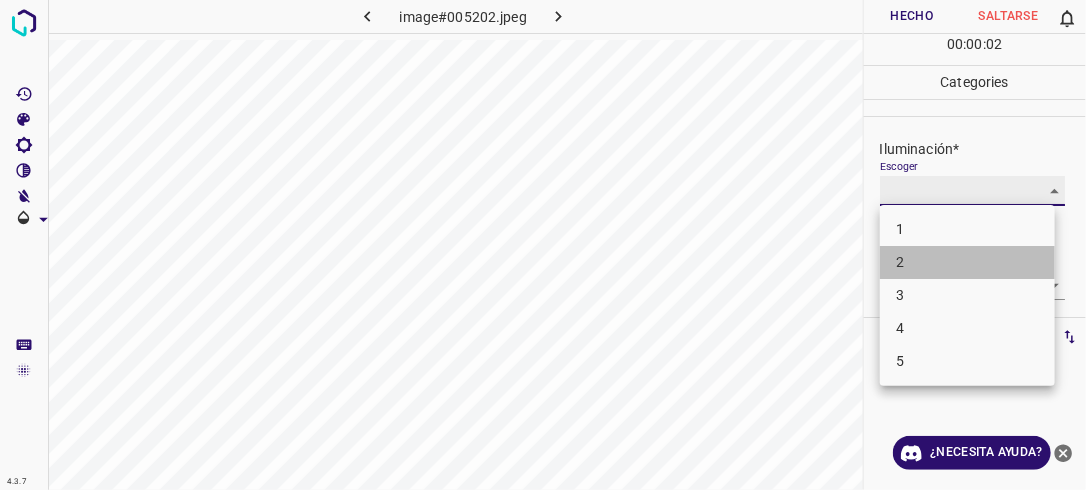type on "2" 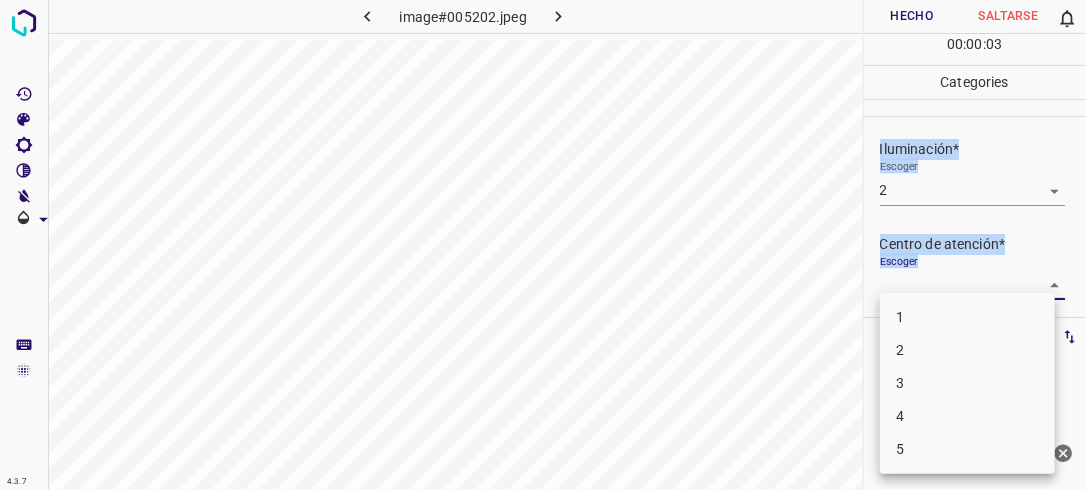 click on "4.3.7 image#005202.jpeg Hecho Saltarse 0 00   : 00   : 03   Categories Iluminación*  Escoger 2 2 Centro de atención*  Escoger ​ En general*  Escoger ​ Etiquetas 0 Categories 1 Lighting 2 Focus 3 Overall Tools Espacio Cambiar entre modos (Dibujar y Editar) Yo Etiquetado automático R Restaurar zoom M Acercar N Alejar Borrar Eliminar etiqueta de selección Filtros Z Restaurar filtros X Filtro de saturación C Filtro de brillo V Filtro de contraste B Filtro de escala de grises General O Descargar ¿Necesita ayuda? -Mensaje de texto -Esconder -Borrar 1 2 3 4 5" at bounding box center (543, 245) 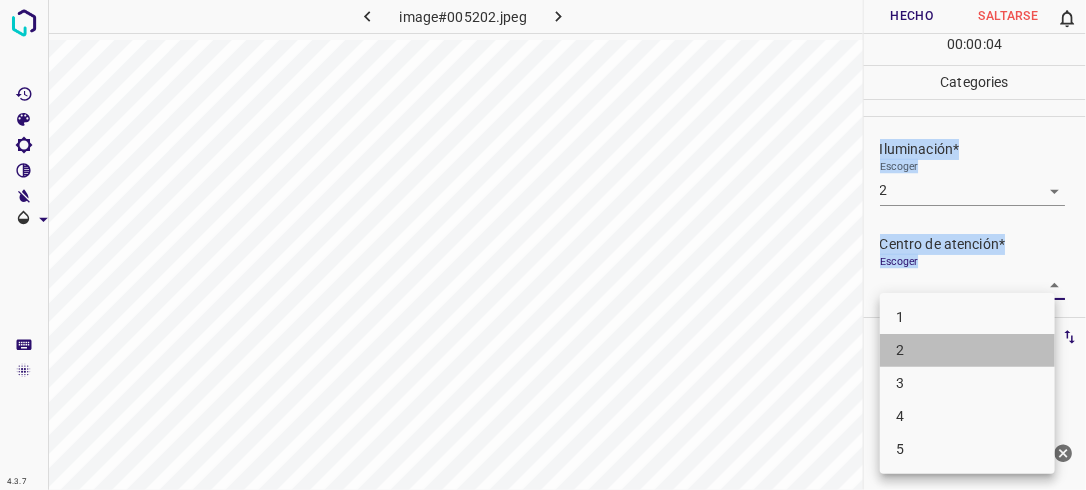 click on "2" at bounding box center (967, 350) 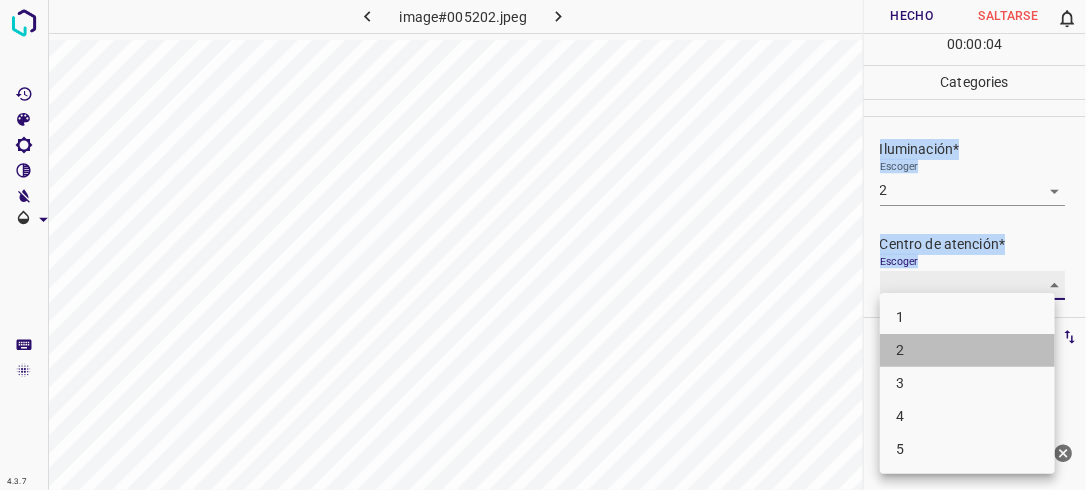 type on "2" 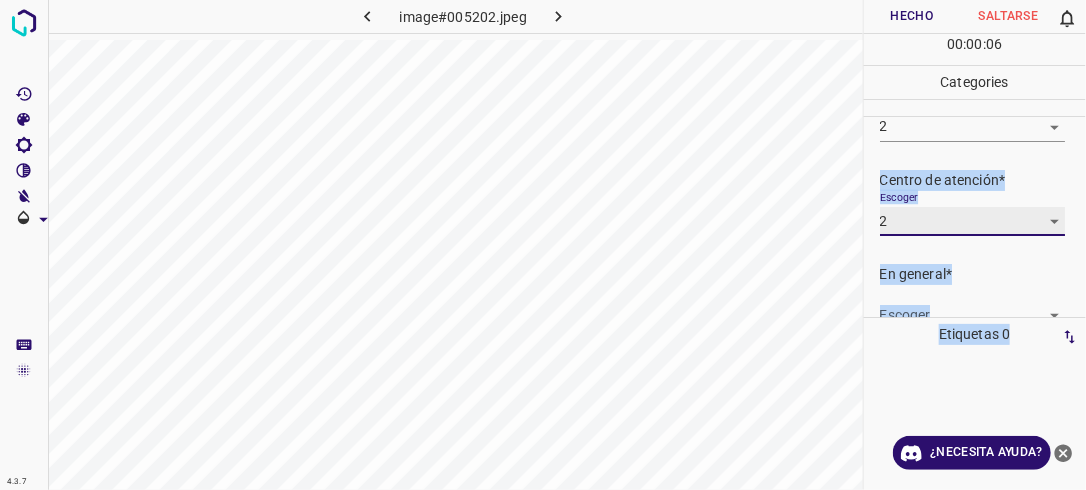 scroll, scrollTop: 89, scrollLeft: 0, axis: vertical 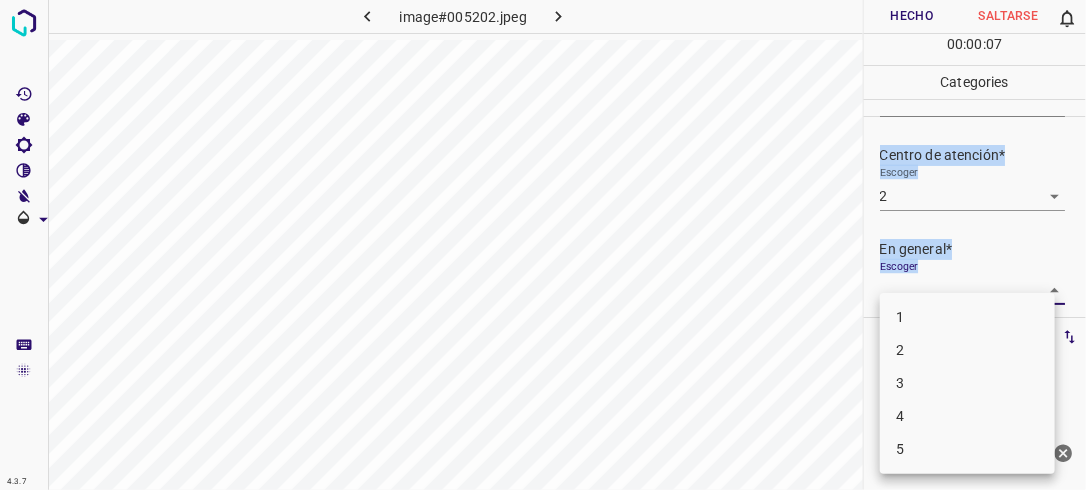 click on "4.3.7 image#005202.jpeg Hecho Saltarse 0 00   : 00   : 07   Categories Iluminación*  Escoger 2 2 Centro de atención*  Escoger 2 2 En general*  Escoger ​ Etiquetas 0 Categories 1 Lighting 2 Focus 3 Overall Tools Espacio Cambiar entre modos (Dibujar y Editar) Yo Etiquetado automático R Restaurar zoom M Acercar N Alejar Borrar Eliminar etiqueta de selección Filtros Z Restaurar filtros X Filtro de saturación C Filtro de brillo V Filtro de contraste B Filtro de escala de grises General O Descargar ¿Necesita ayuda? -Mensaje de texto -Esconder -Borrar 1 2 3 4 5" at bounding box center [543, 245] 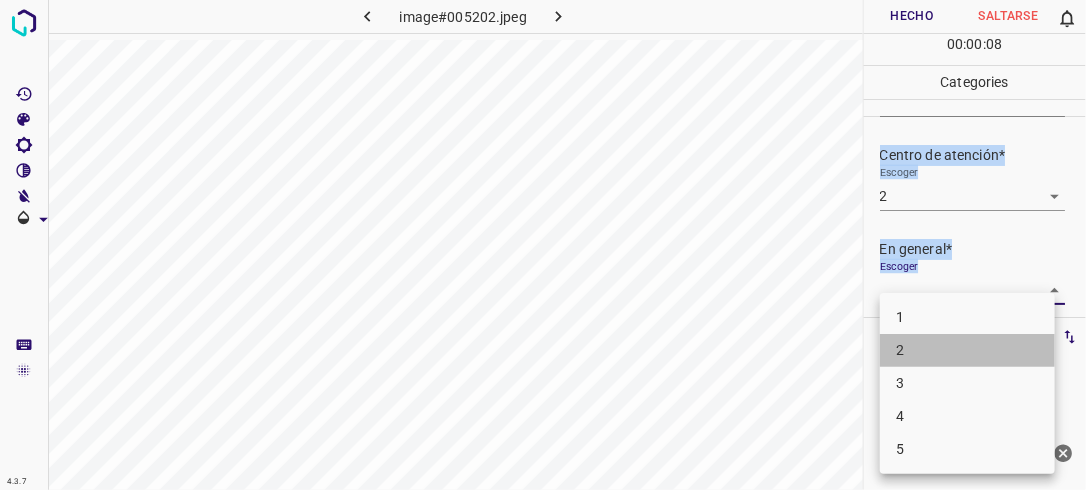 click on "2" at bounding box center (967, 350) 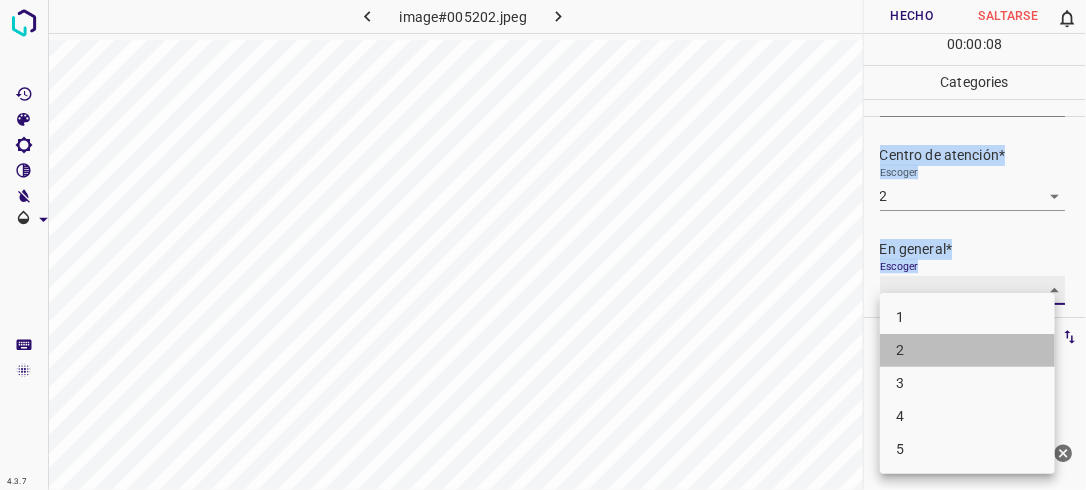 type on "2" 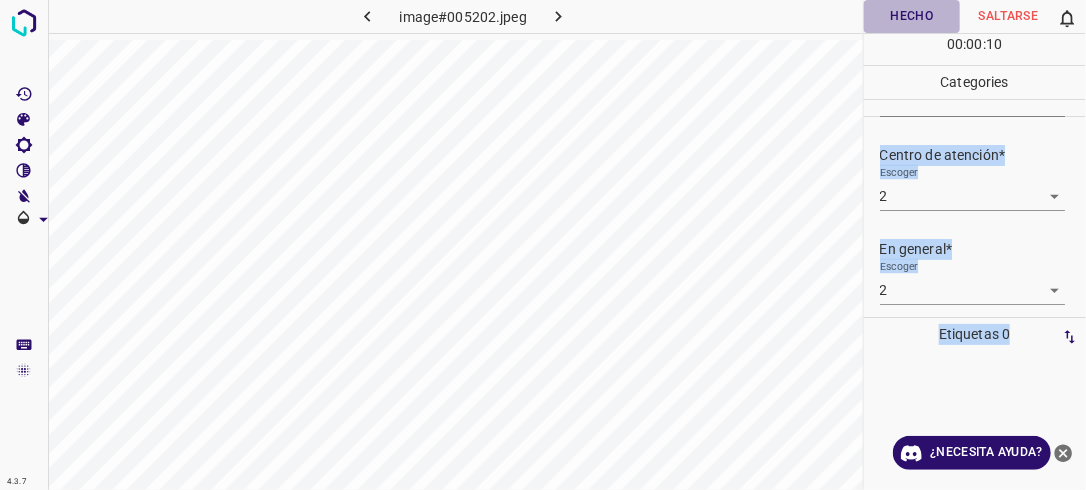 click on "Hecho" at bounding box center (912, 16) 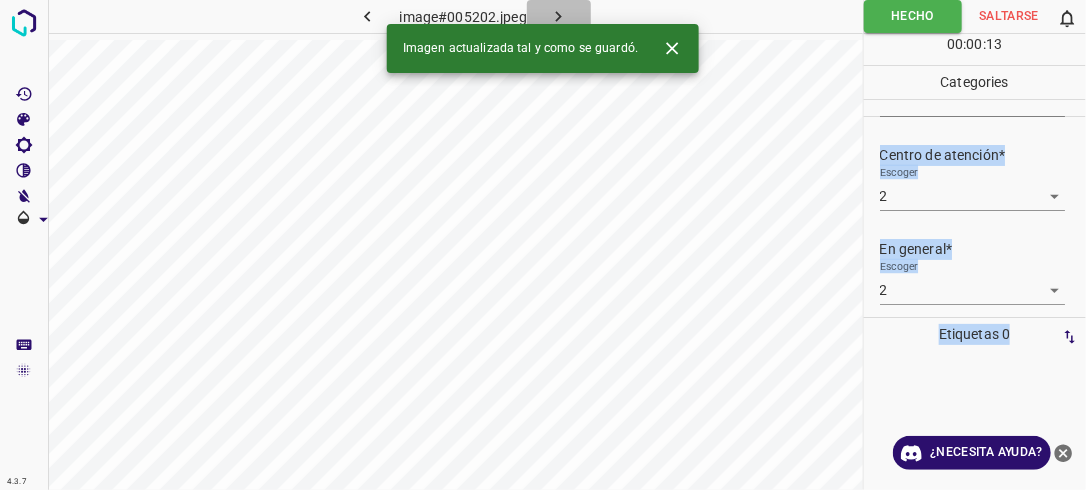 click at bounding box center (559, 16) 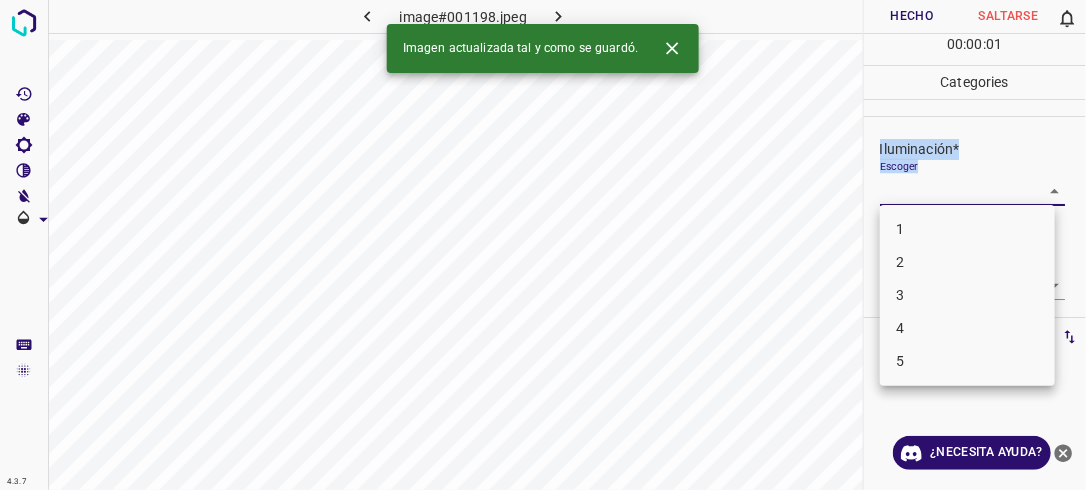 click on "4.3.7 image#001198.jpeg Hecho Saltarse 0 00   : 00   : 01   Categories Iluminación*  Escoger ​ Centro de atención*  Escoger ​ En general*  Escoger ​ Etiquetas 0 Categories 1 Lighting 2 Focus 3 Overall Tools Espacio Cambiar entre modos (Dibujar y Editar) Yo Etiquetado automático R Restaurar zoom M Acercar N Alejar Borrar Eliminar etiqueta de selección Filtros Z Restaurar filtros X Filtro de saturación C Filtro de brillo V Filtro de contraste B Filtro de escala de grises General O Descargar Imagen actualizada tal y como se guardó. ¿Necesita ayuda? -Mensaje de texto -Esconder -Borrar 1 2 3 4 5" at bounding box center (543, 245) 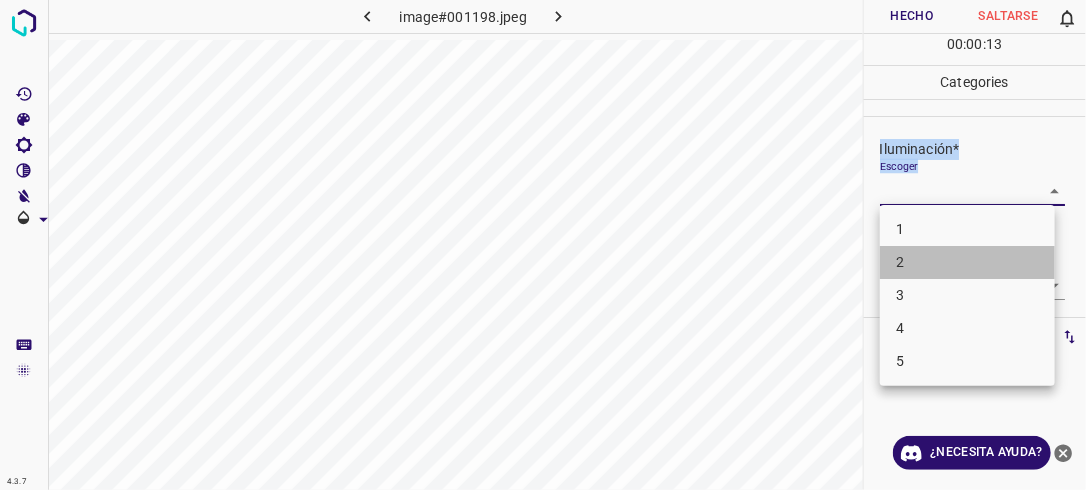 click on "2" at bounding box center [967, 262] 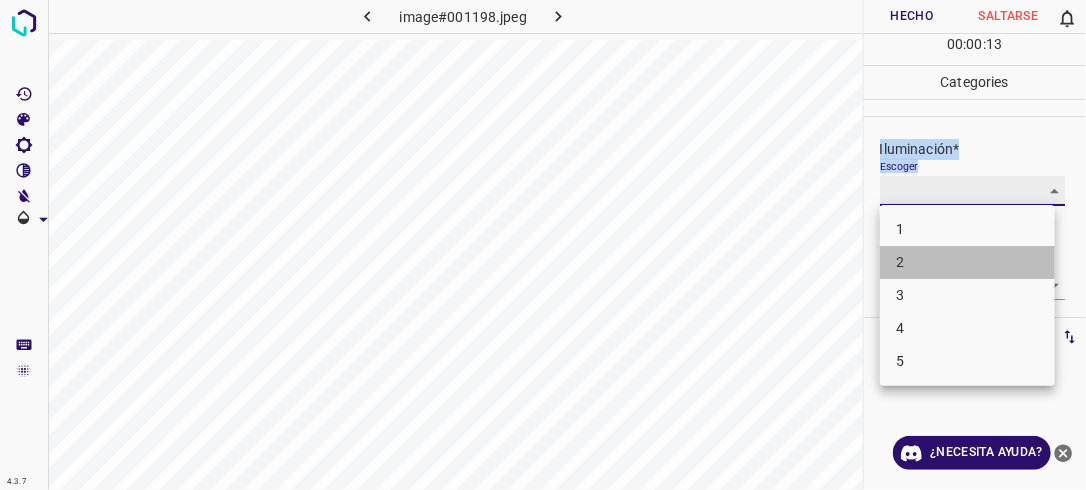type on "2" 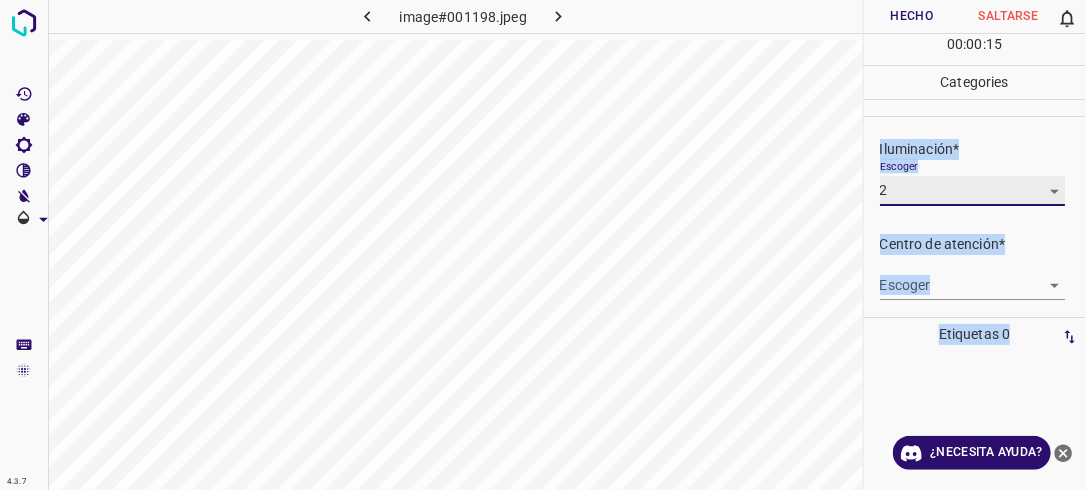 scroll, scrollTop: 98, scrollLeft: 0, axis: vertical 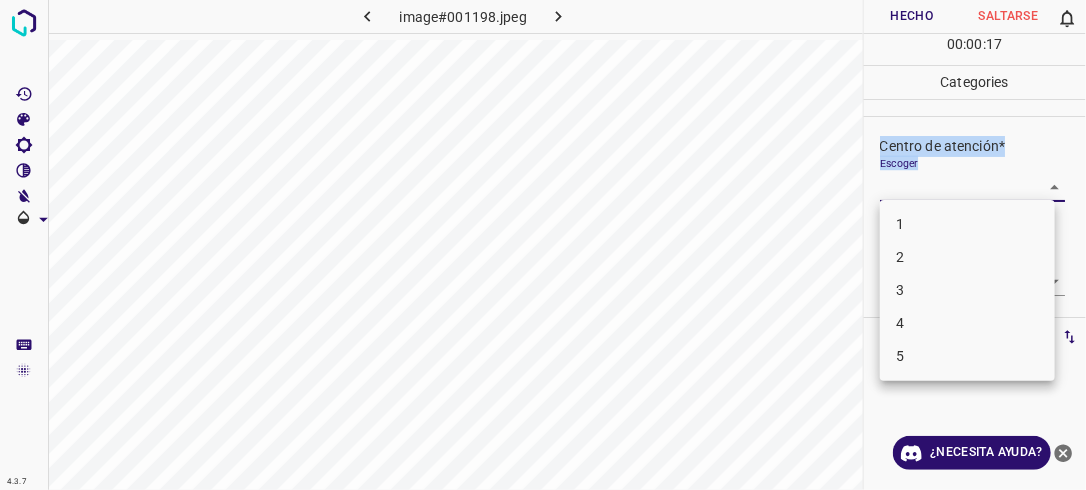 click on "4.3.7 image#001198.jpeg Hecho Saltarse 0 00   : 00   : 17   Categories Iluminación*  Escoger 2 2 Centro de atención*  Escoger ​ En general*  Escoger ​ Etiquetas 0 Categories 1 Lighting 2 Focus 3 Overall Tools Espacio Cambiar entre modos (Dibujar y Editar) Yo Etiquetado automático R Restaurar zoom M Acercar N Alejar Borrar Eliminar etiqueta de selección Filtros Z Restaurar filtros X Filtro de saturación C Filtro de brillo V Filtro de contraste B Filtro de escala de grises General O Descargar ¿Necesita ayuda? -Mensaje de texto -Esconder -Borrar 1 2 3 4 5" at bounding box center (543, 245) 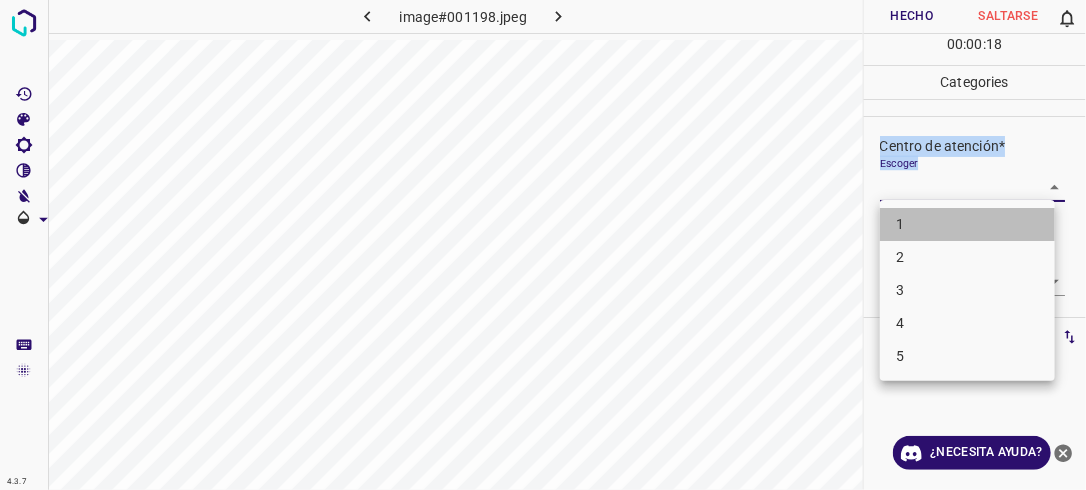 click on "1" at bounding box center (967, 224) 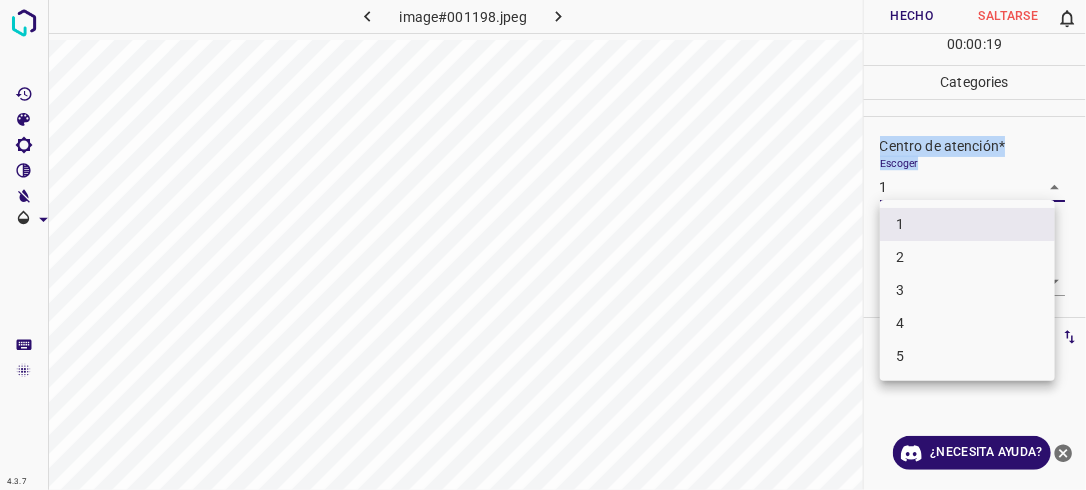 click on "4.3.7 image#001198.jpeg Hecho Saltarse 0 00   : 00   : 19   Categories Iluminación*  Escoger 2 2 Centro de atención*  Escoger 1 1 En general*  Escoger ​ Etiquetas 0 Categories 1 Lighting 2 Focus 3 Overall Tools Espacio Cambiar entre modos (Dibujar y Editar) Yo Etiquetado automático R Restaurar zoom M Acercar N Alejar Borrar Eliminar etiqueta de selección Filtros Z Restaurar filtros X Filtro de saturación C Filtro de brillo V Filtro de contraste B Filtro de escala de grises General O Descargar ¿Necesita ayuda? -Mensaje de texto -Esconder -Borrar 1 2 3 4 5" at bounding box center [543, 245] 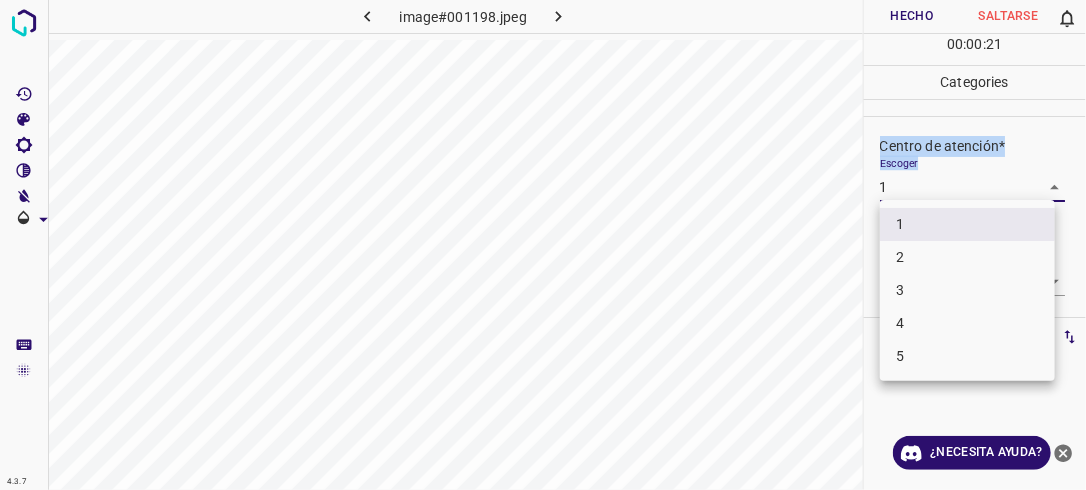 drag, startPoint x: 988, startPoint y: 248, endPoint x: 1035, endPoint y: 259, distance: 48.270073 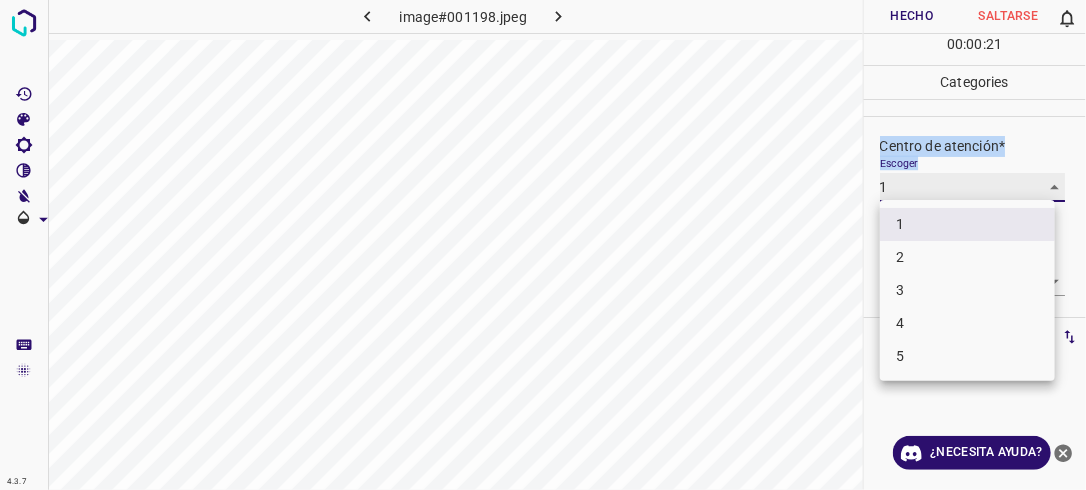 type on "2" 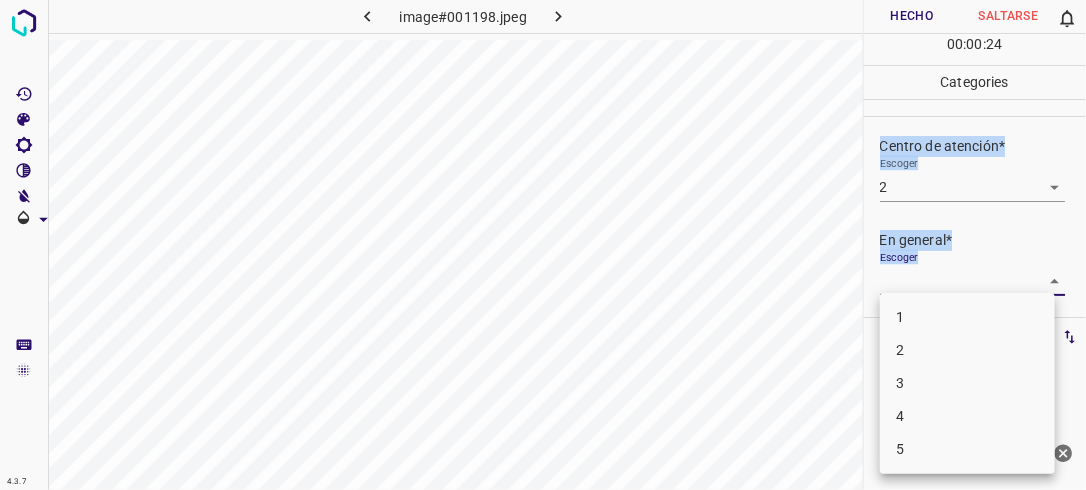 drag, startPoint x: 1043, startPoint y: 272, endPoint x: 1005, endPoint y: 341, distance: 78.77182 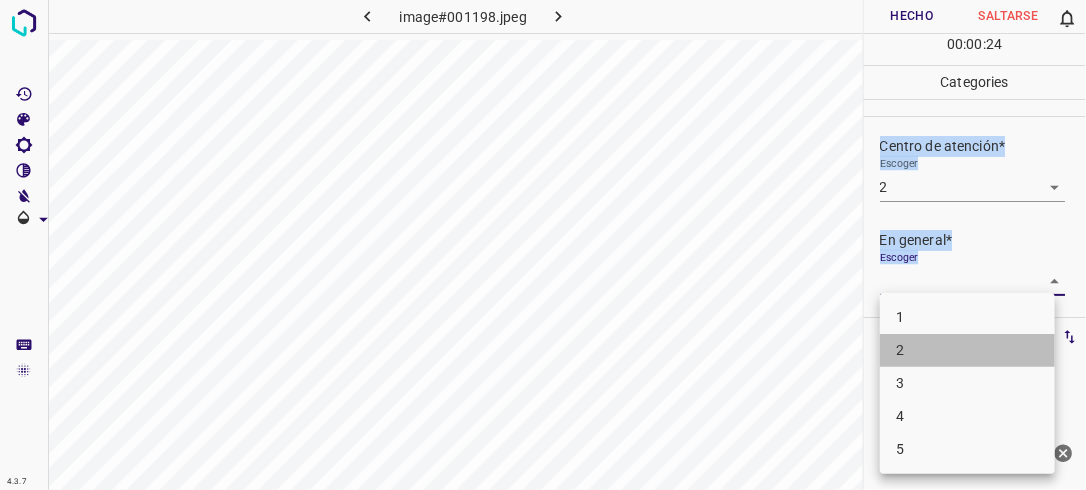click on "2" at bounding box center [967, 350] 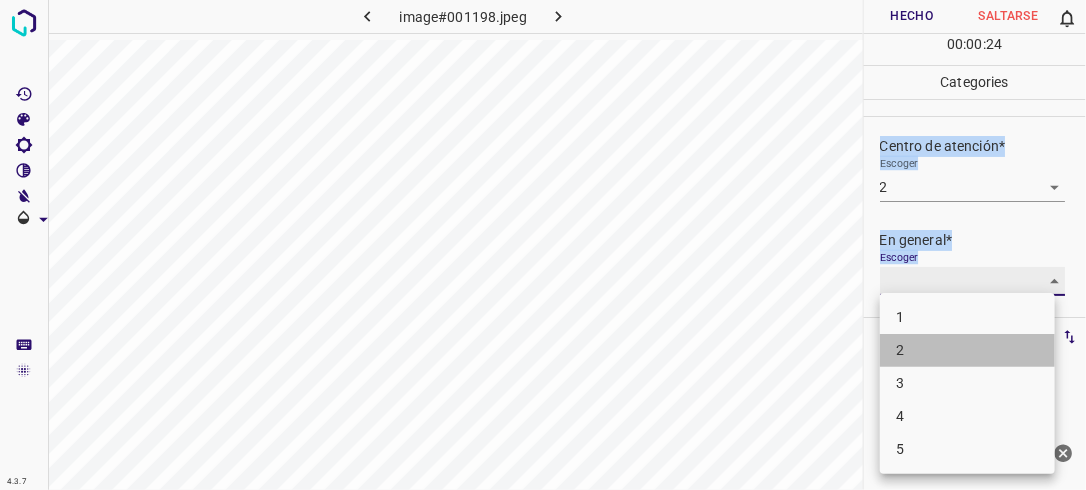 type on "2" 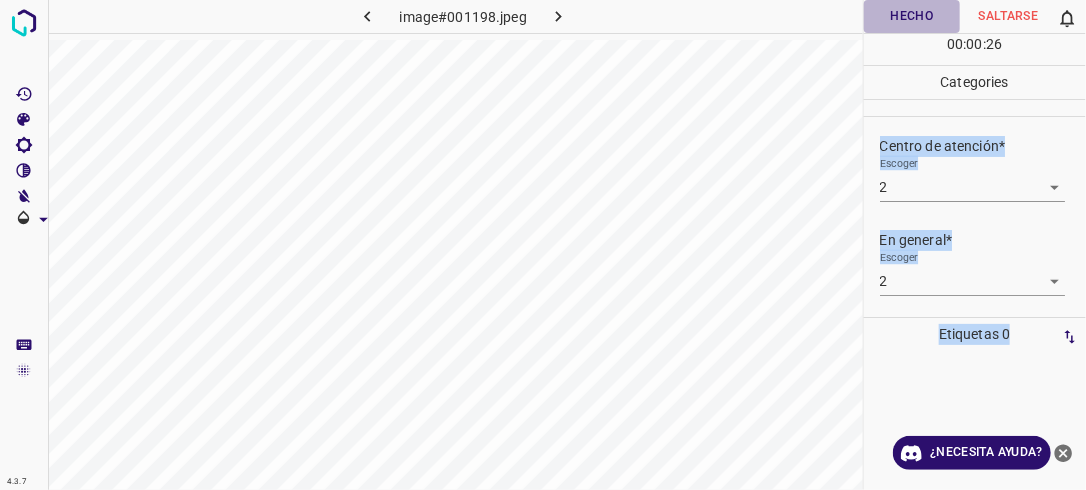 click on "Hecho" at bounding box center [912, 16] 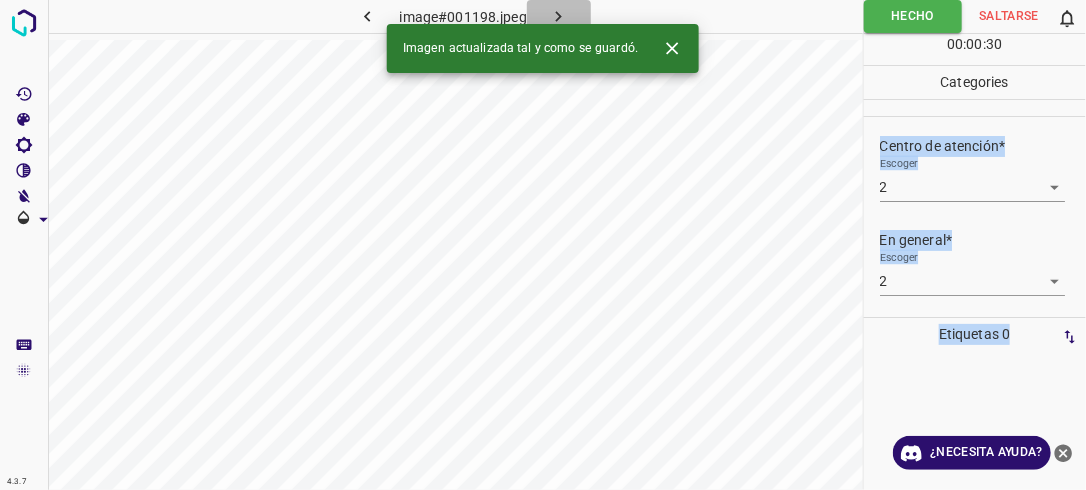 click at bounding box center (559, 16) 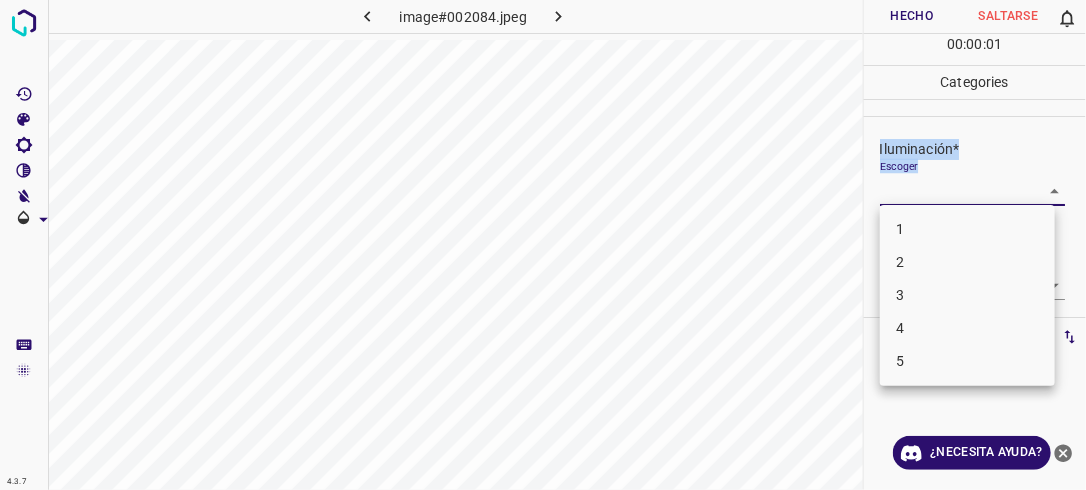 click on "4.3.7 image#002084.jpeg Hecho Saltarse 0 00   : 00   : 01   Categories Iluminación*  Escoger ​ Centro de atención*  Escoger ​ En general*  Escoger ​ Etiquetas 0 Categories 1 Lighting 2 Focus 3 Overall Tools Espacio Cambiar entre modos (Dibujar y Editar) Yo Etiquetado automático R Restaurar zoom M Acercar N Alejar Borrar Eliminar etiqueta de selección Filtros Z Restaurar filtros X Filtro de saturación C Filtro de brillo V Filtro de contraste B Filtro de escala de grises General O Descargar ¿Necesita ayuda? -Mensaje de texto -Esconder -Borrar 1 2 3 4 5" at bounding box center (543, 245) 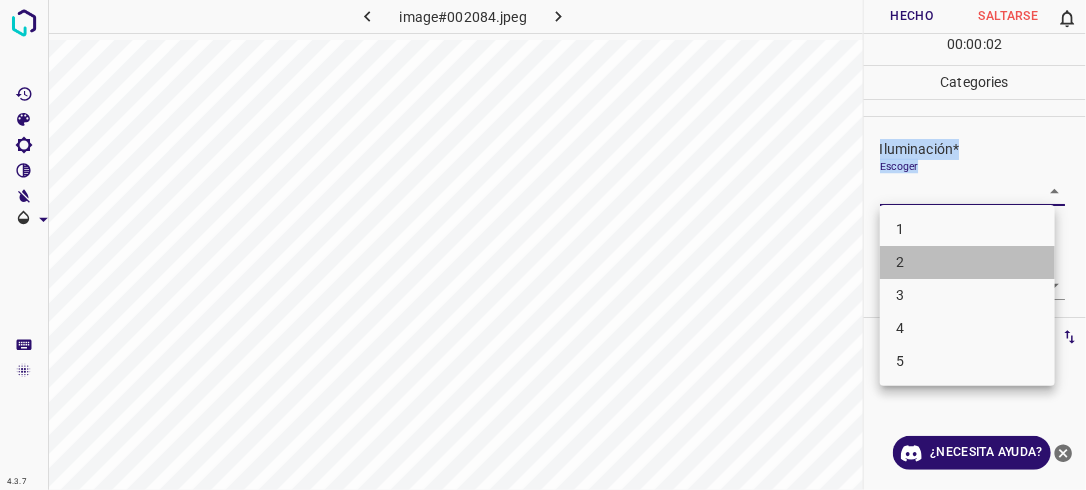 click on "2" at bounding box center [967, 262] 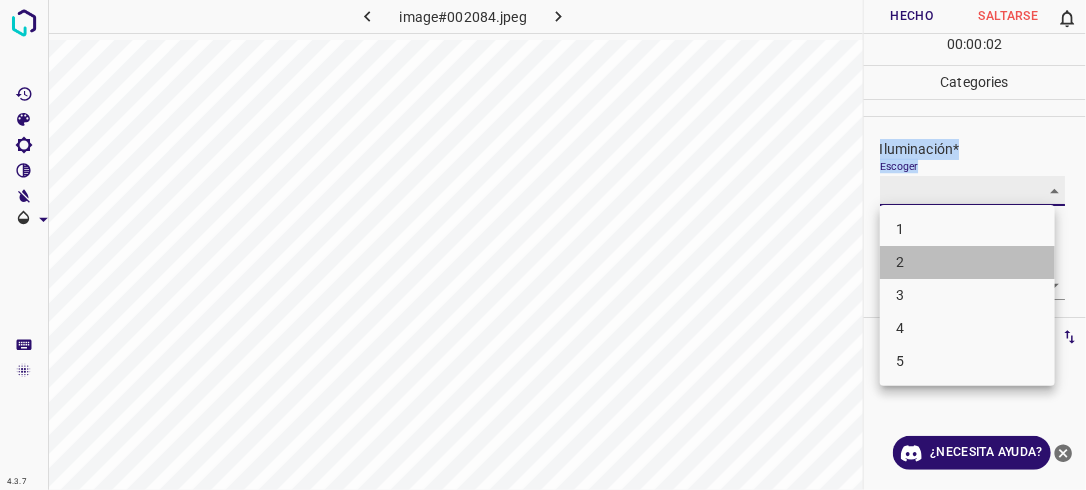 type on "2" 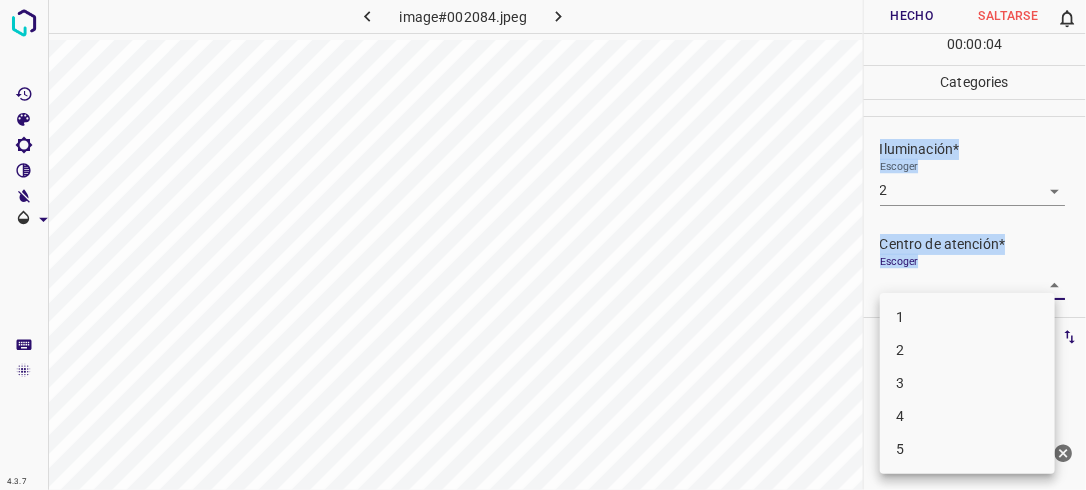 drag, startPoint x: 1040, startPoint y: 278, endPoint x: 984, endPoint y: 320, distance: 70 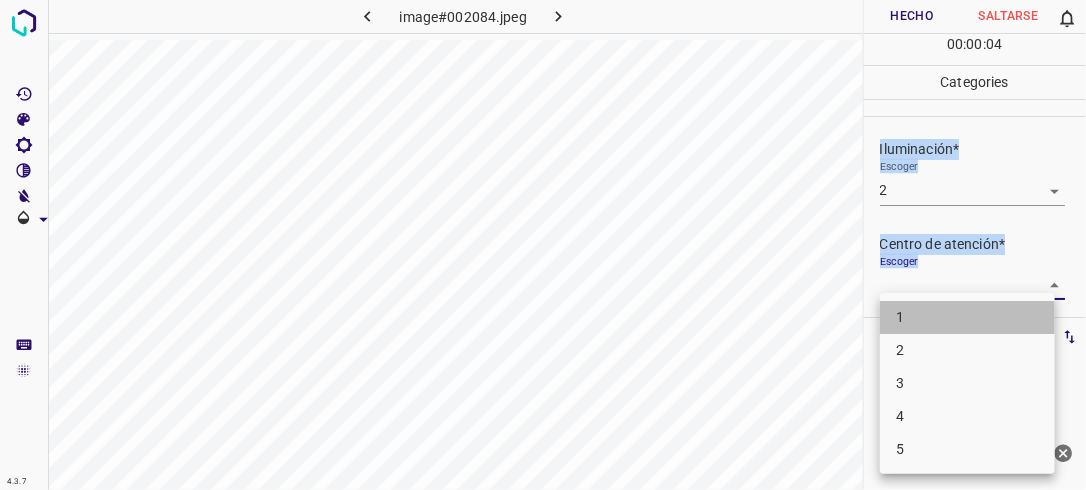 click on "1" at bounding box center [967, 317] 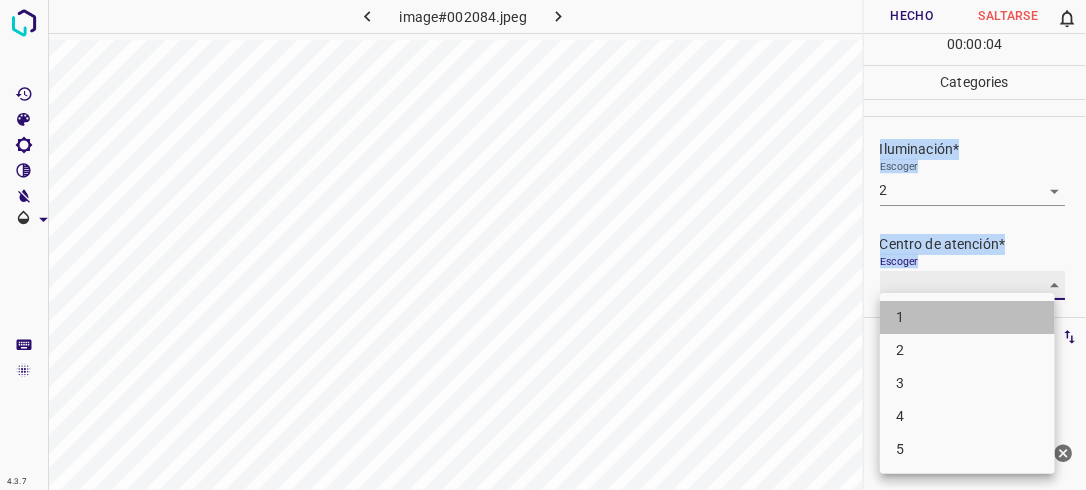 type on "1" 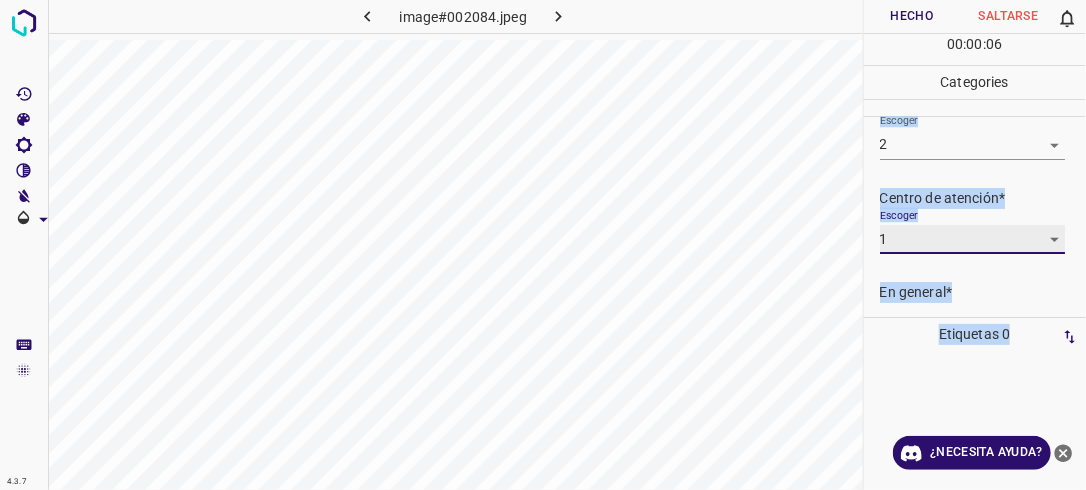 scroll, scrollTop: 98, scrollLeft: 0, axis: vertical 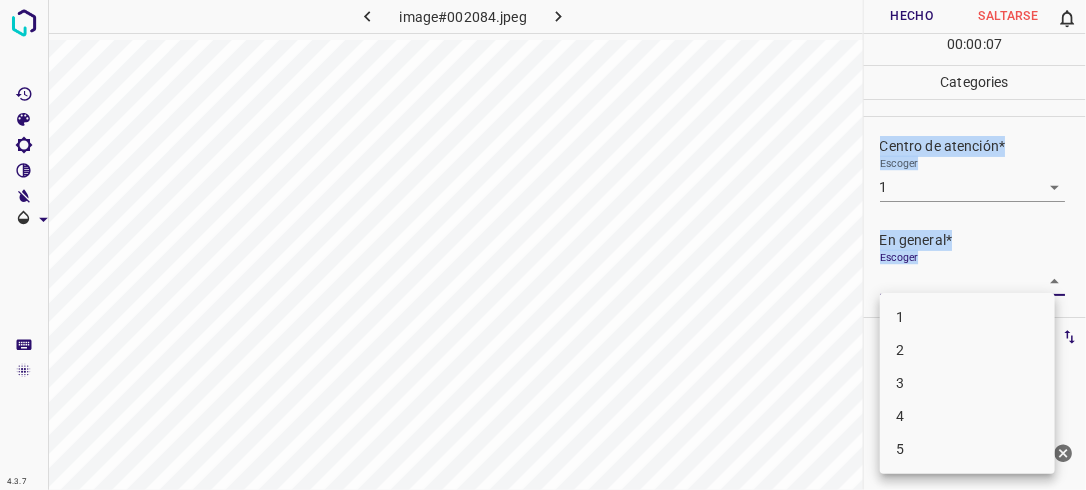 click on "4.3.7 image#002084.jpeg Hecho Saltarse 0 00   : 00   : 07   Categories Iluminación*  Escoger 2 2 Centro de atención*  Escoger 1 1 En general*  Escoger ​ Etiquetas 0 Categories 1 Lighting 2 Focus 3 Overall Tools Espacio Cambiar entre modos (Dibujar y Editar) Yo Etiquetado automático R Restaurar zoom M Acercar N Alejar Borrar Eliminar etiqueta de selección Filtros Z Restaurar filtros X Filtro de saturación C Filtro de brillo V Filtro de contraste B Filtro de escala de grises General O Descargar ¿Necesita ayuda? -Mensaje de texto -Esconder -Borrar 1 2 3 4 5" at bounding box center [543, 245] 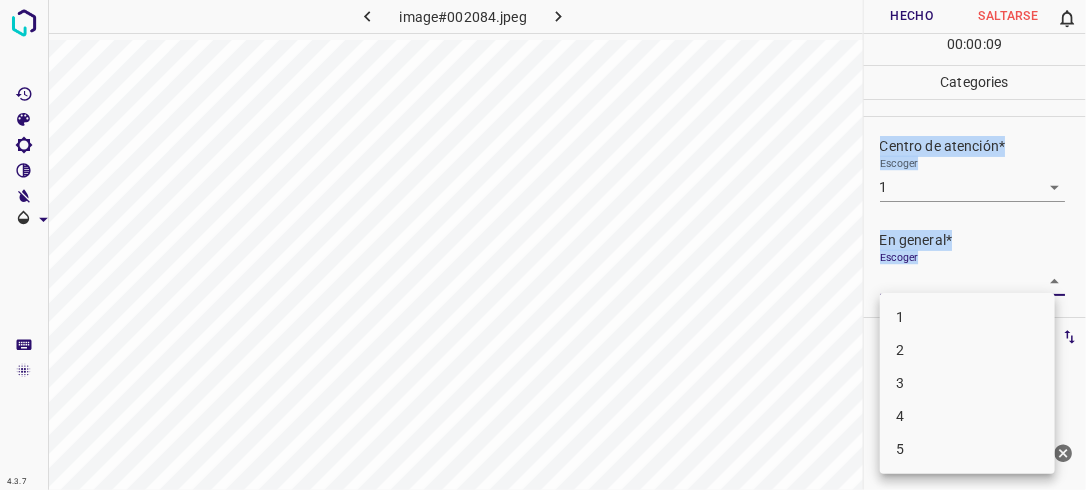 click on "2" at bounding box center (967, 350) 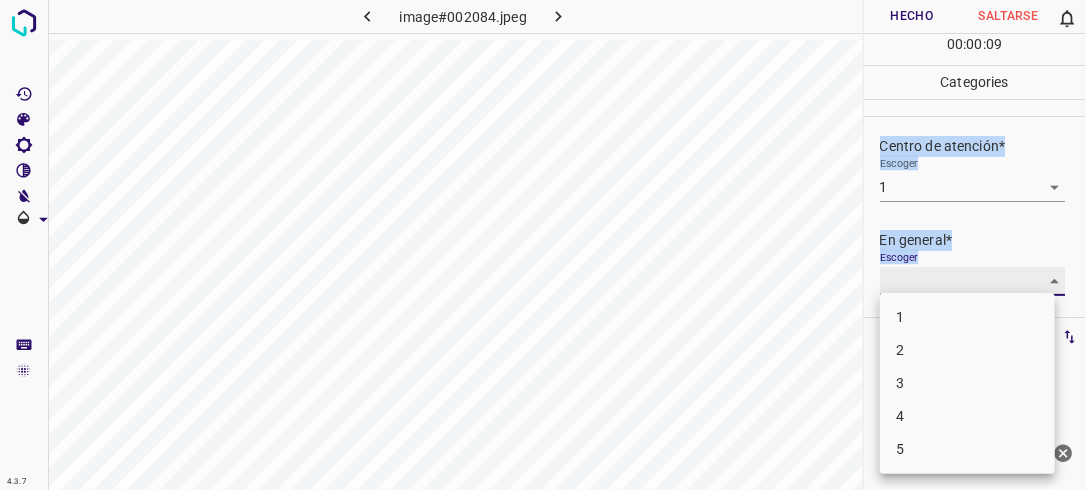 type on "2" 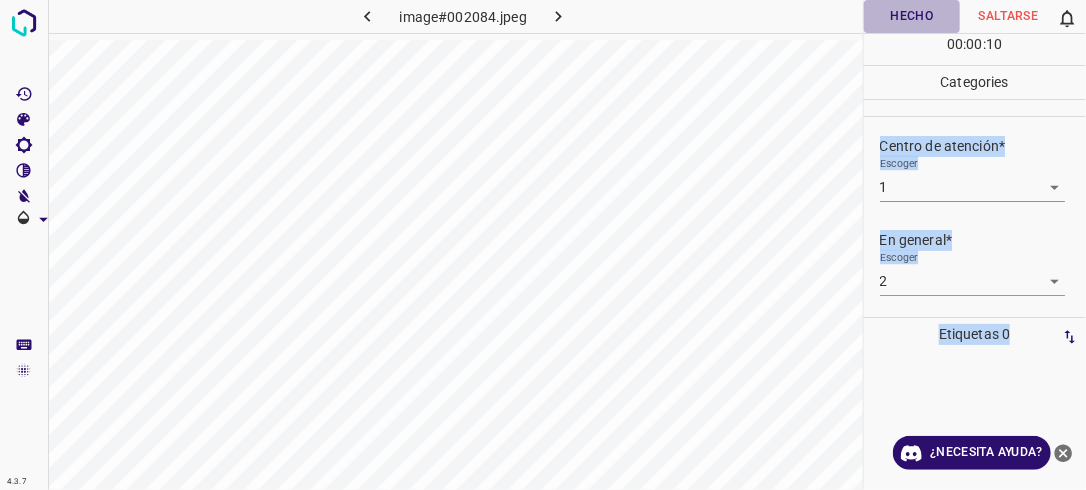 click on "Hecho" at bounding box center [912, 16] 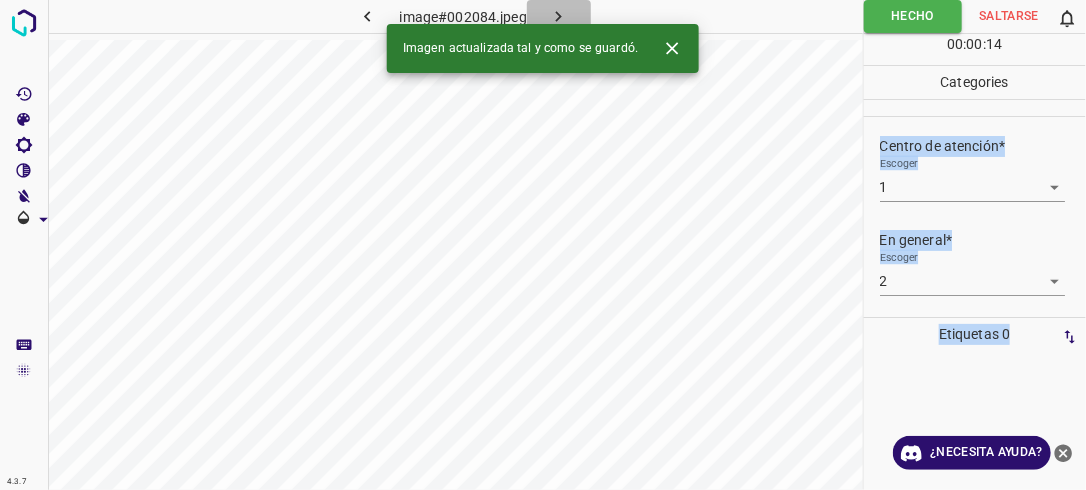 click at bounding box center (559, 16) 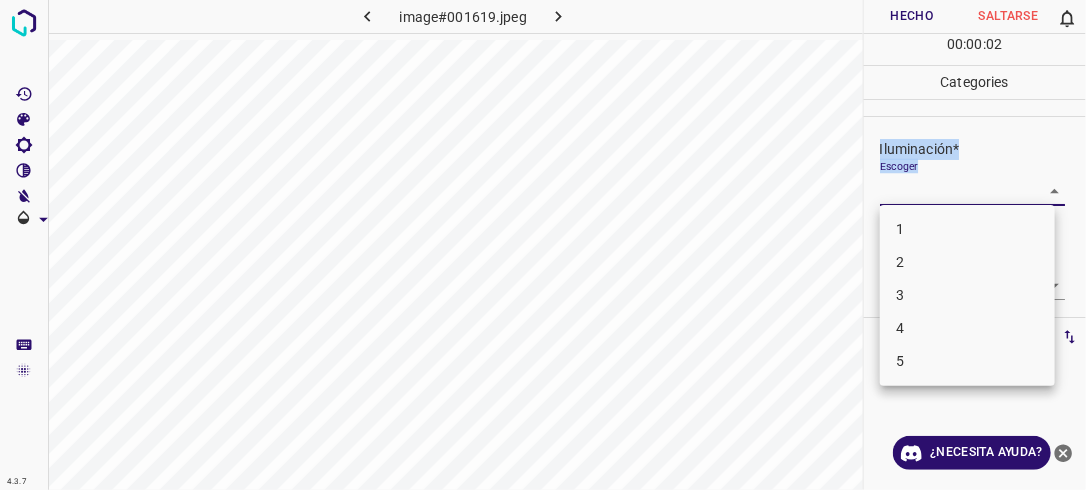 click on "4.3.7 image#001619.jpeg Hecho Saltarse 0 00   : 00   : 02   Categories Iluminación*  Escoger ​ Centro de atención*  Escoger ​ En general*  Escoger ​ Etiquetas 0 Categories 1 Lighting 2 Focus 3 Overall Tools Espacio Cambiar entre modos (Dibujar y Editar) Yo Etiquetado automático R Restaurar zoom M Acercar N Alejar Borrar Eliminar etiqueta de selección Filtros Z Restaurar filtros X Filtro de saturación C Filtro de brillo V Filtro de contraste B Filtro de escala de grises General O Descargar ¿Necesita ayuda? -Mensaje de texto -Esconder -Borrar 1 2 3 4 5" at bounding box center [543, 245] 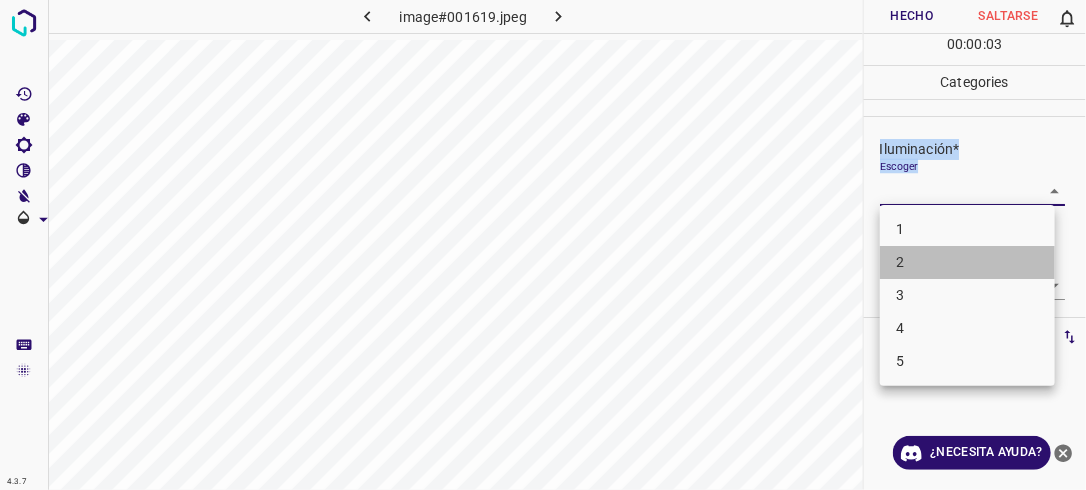 click on "2" at bounding box center [967, 262] 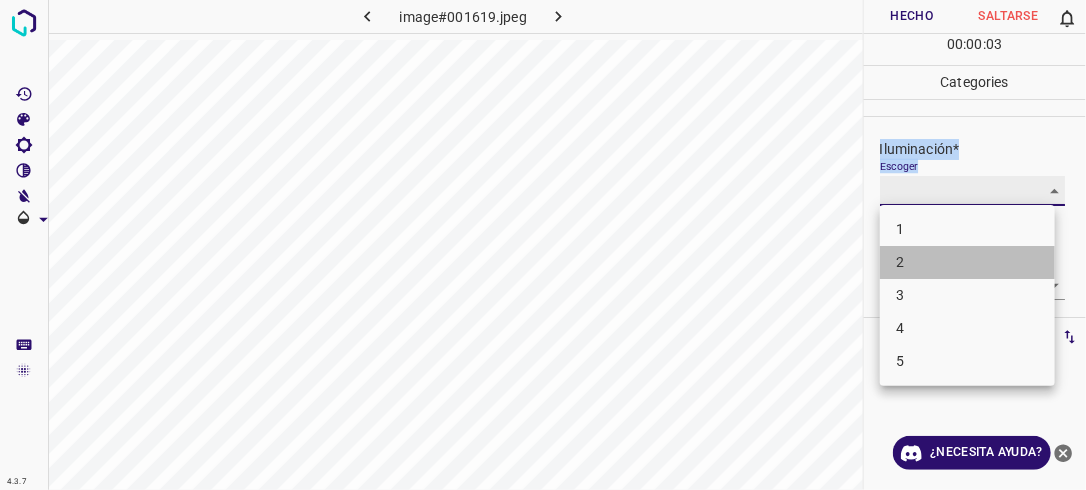 type on "2" 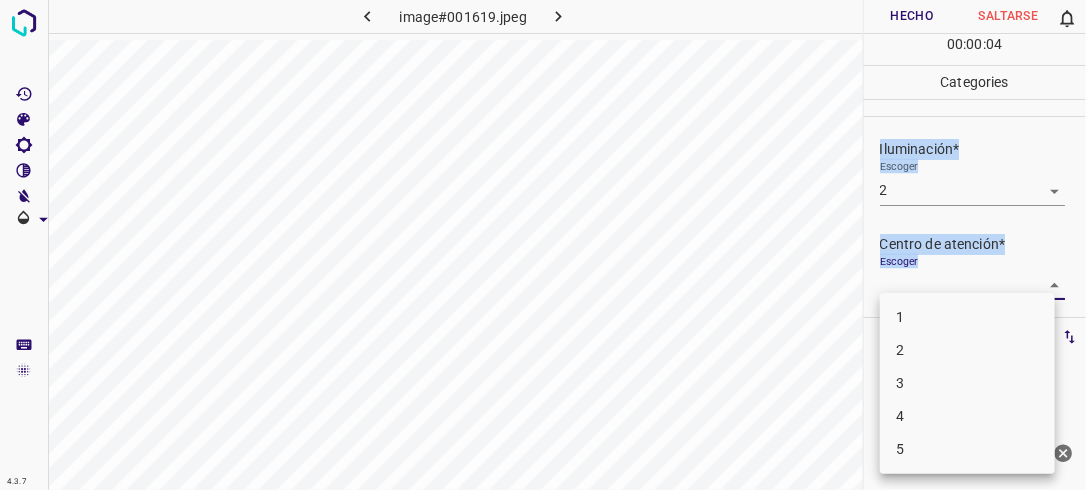 click on "4.3.7 image#001619.jpeg Hecho Saltarse 0 00   : 00   : 04   Categories Iluminación*  Escoger 2 2 Centro de atención*  Escoger ​ En general*  Escoger ​ Etiquetas 0 Categories 1 Lighting 2 Focus 3 Overall Tools Espacio Cambiar entre modos (Dibujar y Editar) Yo Etiquetado automático R Restaurar zoom M Acercar N Alejar Borrar Eliminar etiqueta de selección Filtros Z Restaurar filtros X Filtro de saturación C Filtro de brillo V Filtro de contraste B Filtro de escala de grises General O Descargar ¿Necesita ayuda? -Mensaje de texto -Esconder -Borrar 1 2 3 4 5" at bounding box center [543, 245] 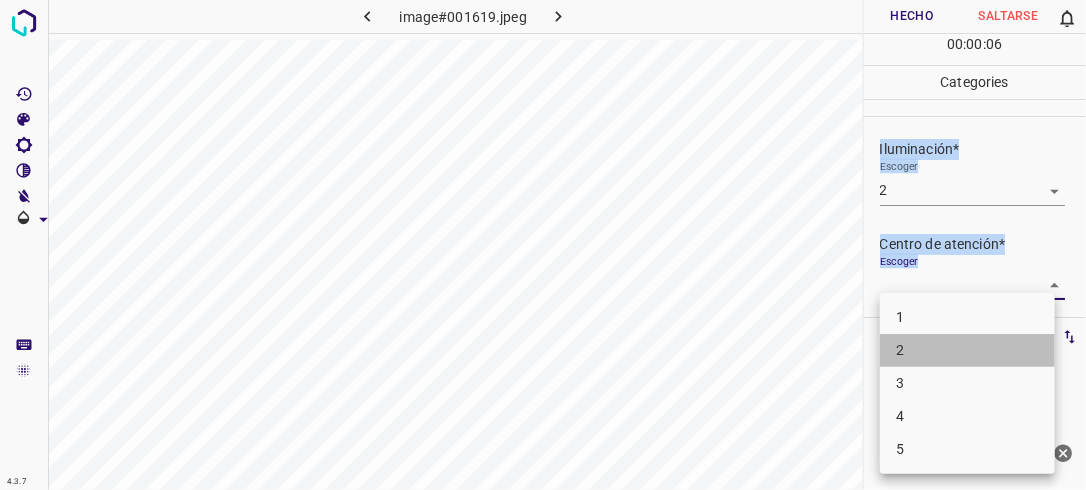 click on "2" at bounding box center [967, 350] 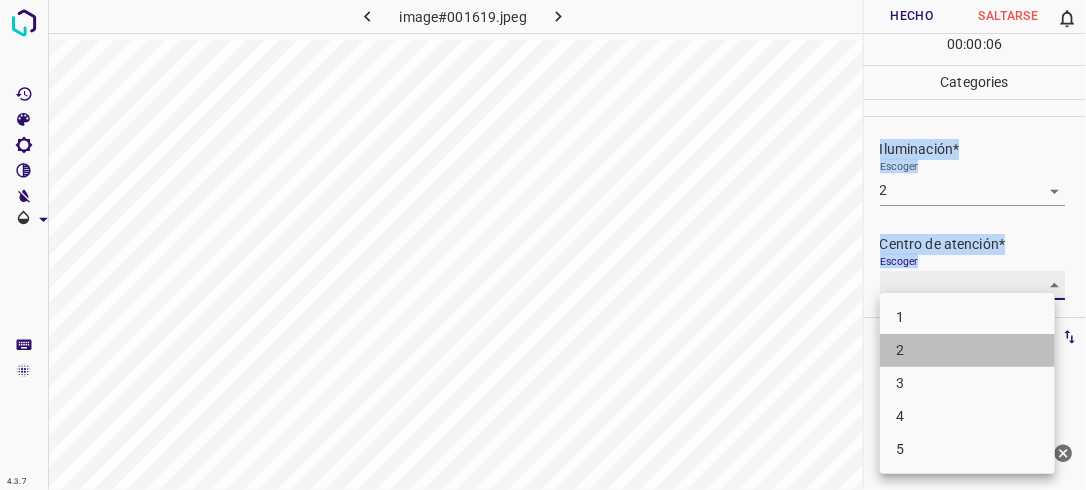 type on "2" 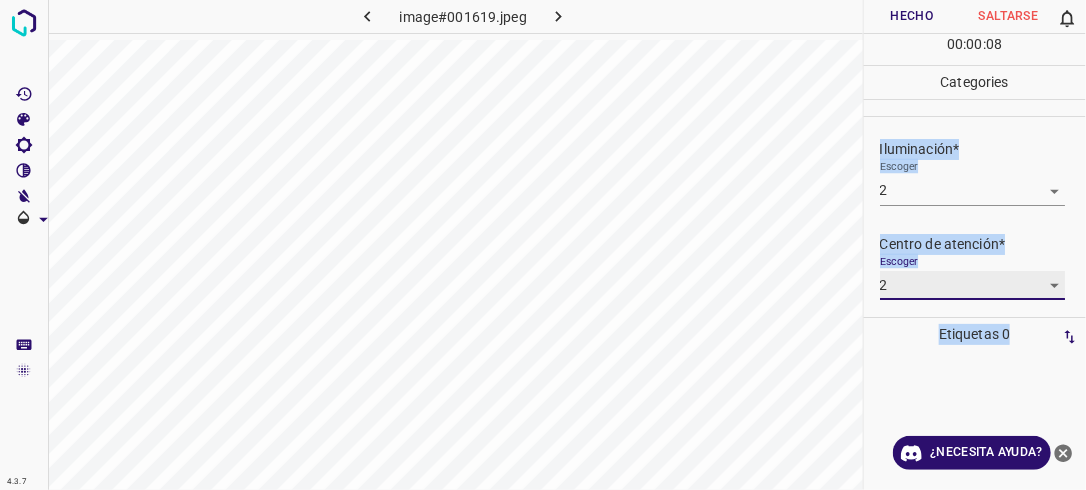 scroll, scrollTop: 98, scrollLeft: 0, axis: vertical 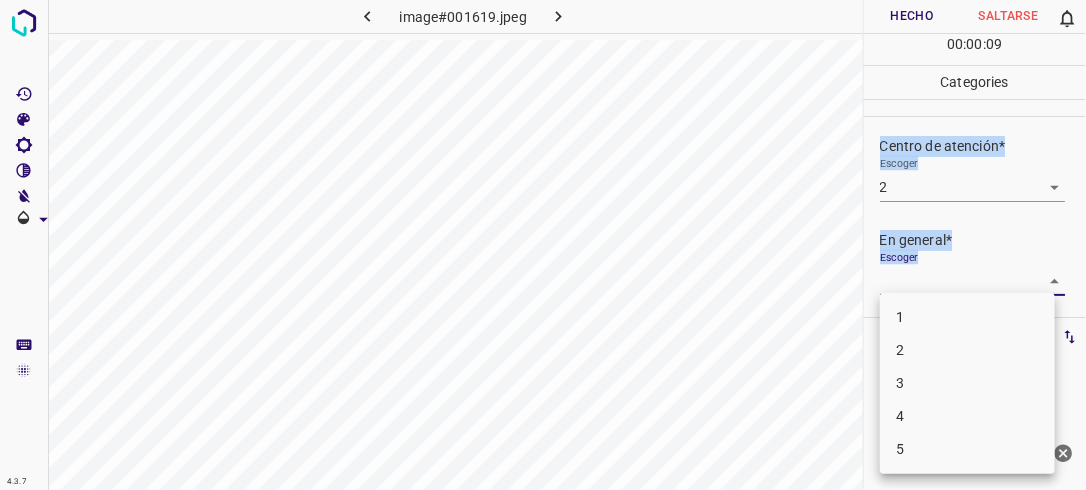 click on "4.3.7 image#001619.jpeg Hecho Saltarse 0 00   : 00   : 09   Categories Iluminación*  Escoger 2 2 Centro de atención*  Escoger 2 2 En general*  Escoger ​ Etiquetas 0 Categories 1 Lighting 2 Focus 3 Overall Tools Espacio Cambiar entre modos (Dibujar y Editar) Yo Etiquetado automático R Restaurar zoom M Acercar N Alejar Borrar Eliminar etiqueta de selección Filtros Z Restaurar filtros X Filtro de saturación C Filtro de brillo V Filtro de contraste B Filtro de escala de grises General O Descargar ¿Necesita ayuda? -Mensaje de texto -Esconder -Borrar 1 2 3 4 5" at bounding box center (543, 245) 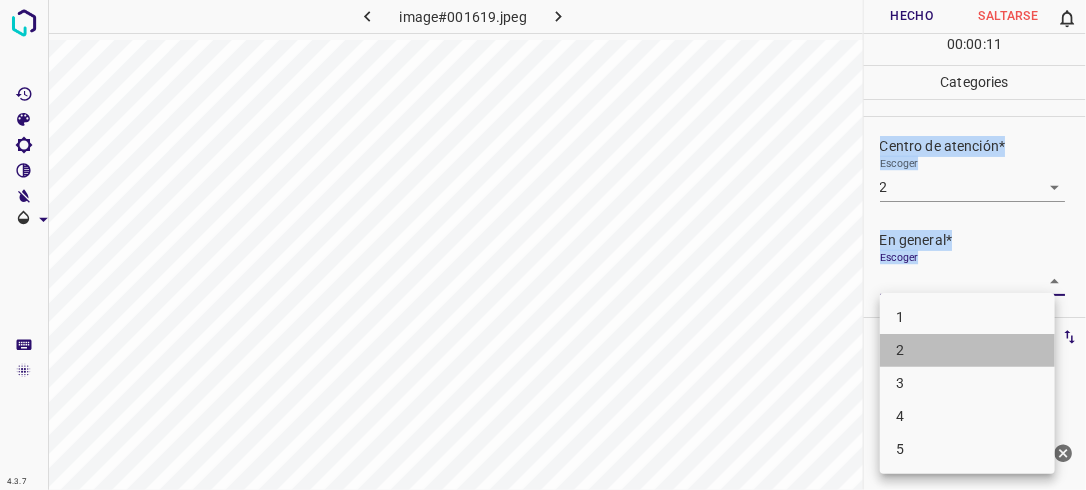 click on "2" at bounding box center [967, 350] 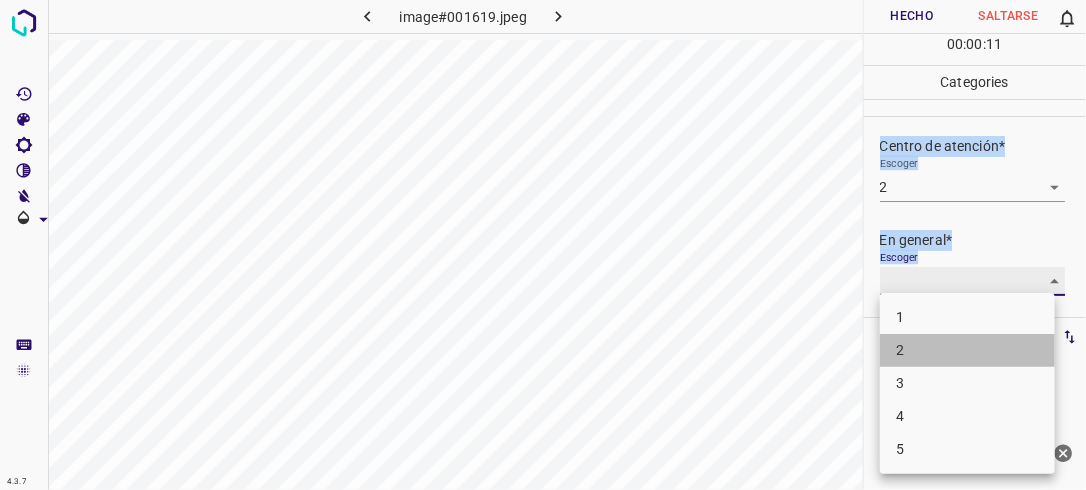 type on "2" 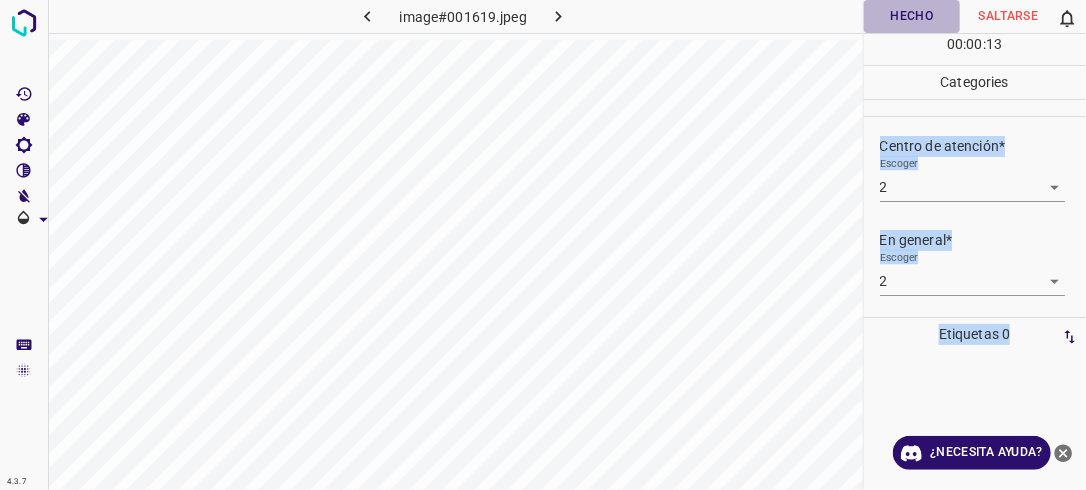 click on "Hecho" at bounding box center [912, 16] 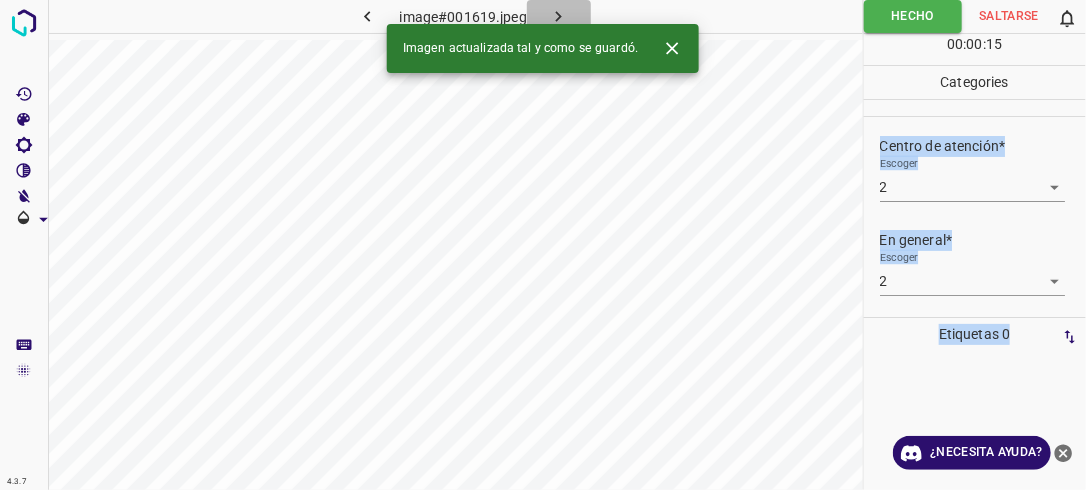 click at bounding box center (559, 16) 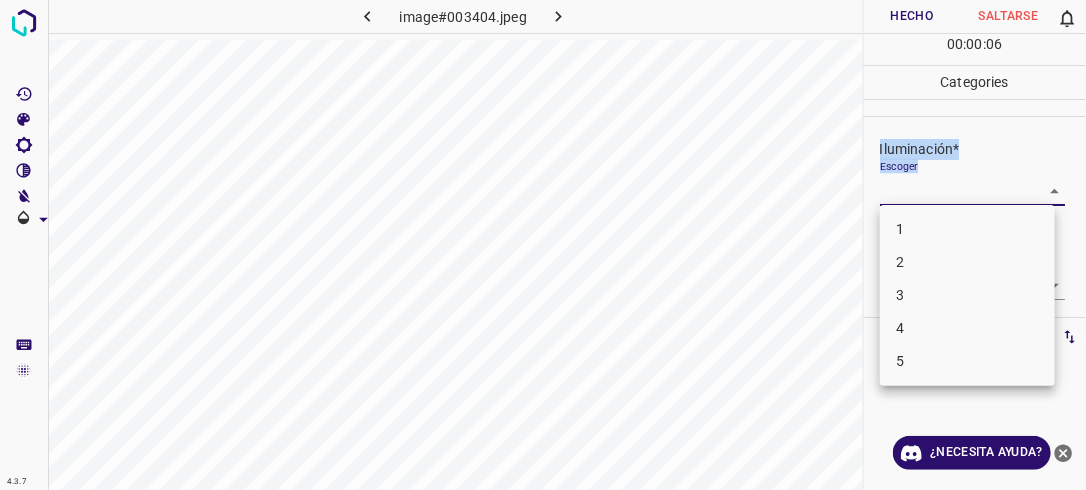 click on "4.3.7 image#003404.jpeg Hecho Saltarse 0 00   : 00   : 06   Categories Iluminación*  Escoger ​ Centro de atención*  Escoger ​ En general*  Escoger ​ Etiquetas 0 Categories 1 Lighting 2 Focus 3 Overall Tools Espacio Cambiar entre modos (Dibujar y Editar) Yo Etiquetado automático R Restaurar zoom M Acercar N Alejar Borrar Eliminar etiqueta de selección Filtros Z Restaurar filtros X Filtro de saturación C Filtro de brillo V Filtro de contraste B Filtro de escala de grises General O Descargar ¿Necesita ayuda? -Mensaje de texto -Esconder -Borrar 1 2 3 4 5" at bounding box center (543, 245) 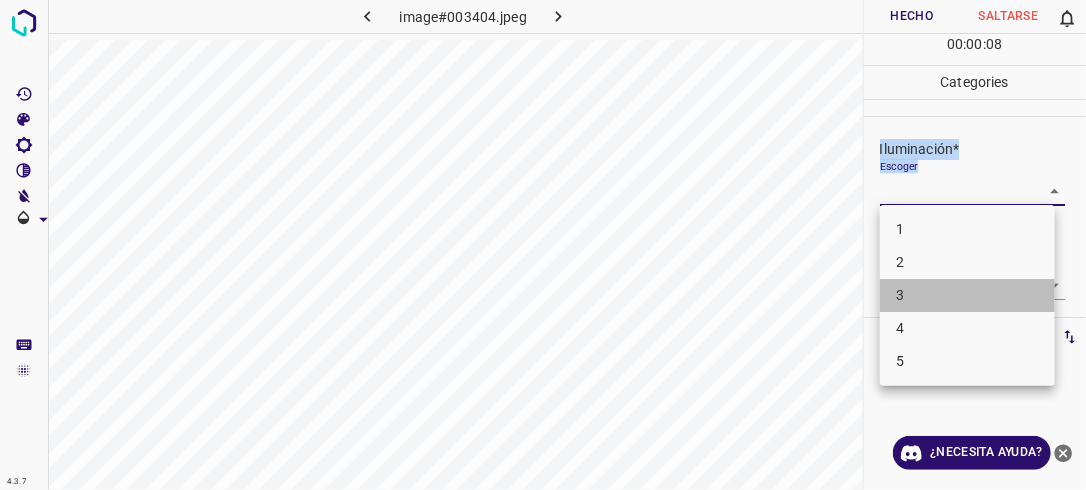 click on "3" at bounding box center (967, 295) 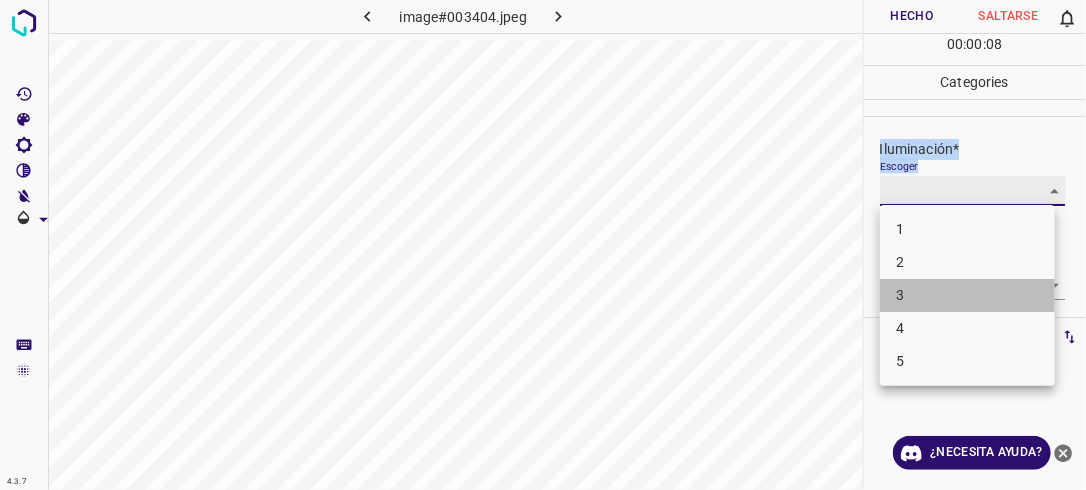 type on "3" 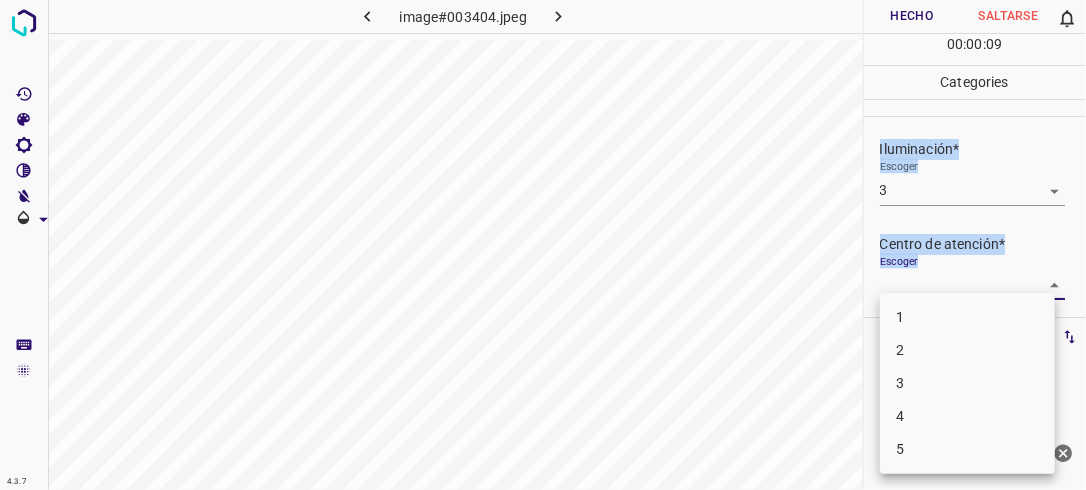 click on "4.3.7 image#003404.jpeg Hecho Saltarse 0 00   : 00   : 09   Categories Iluminación*  Escoger 3 3 Centro de atención*  Escoger ​ En general*  Escoger ​ Etiquetas 0 Categories 1 Lighting 2 Focus 3 Overall Tools Espacio Cambiar entre modos (Dibujar y Editar) Yo Etiquetado automático R Restaurar zoom M Acercar N Alejar Borrar Eliminar etiqueta de selección Filtros Z Restaurar filtros X Filtro de saturación C Filtro de brillo V Filtro de contraste B Filtro de escala de grises General O Descargar ¿Necesita ayuda? -Mensaje de texto -Esconder -Borrar 1 2 3 4 5" at bounding box center [543, 245] 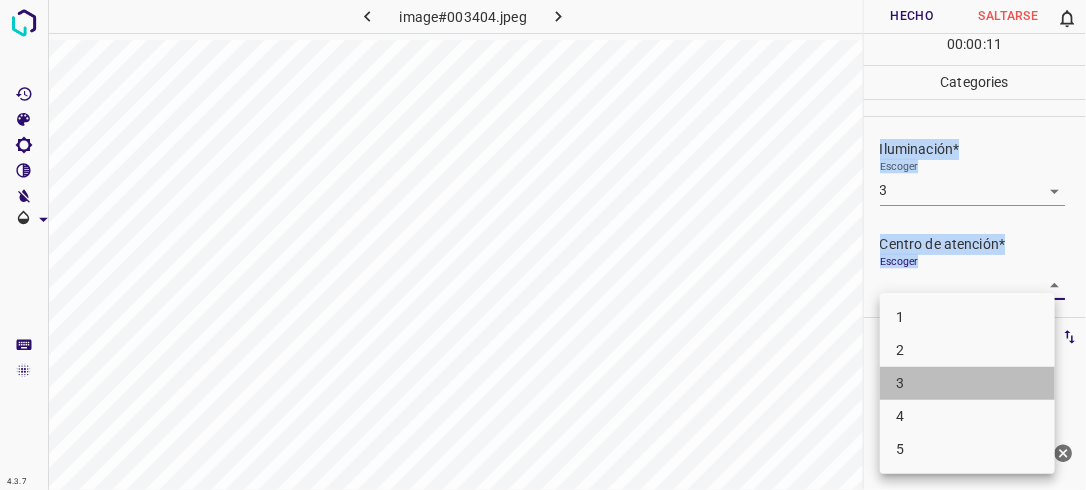 click on "3" at bounding box center [967, 383] 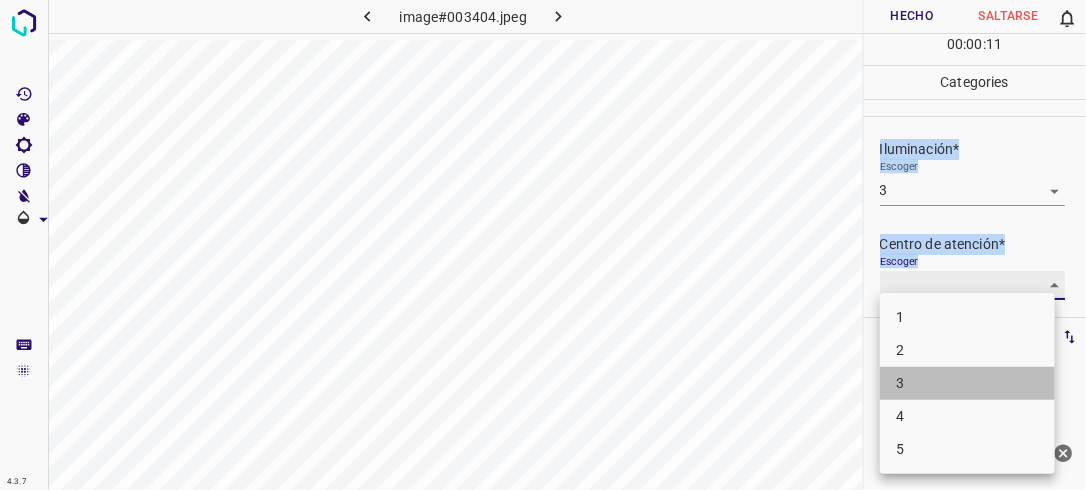 type on "3" 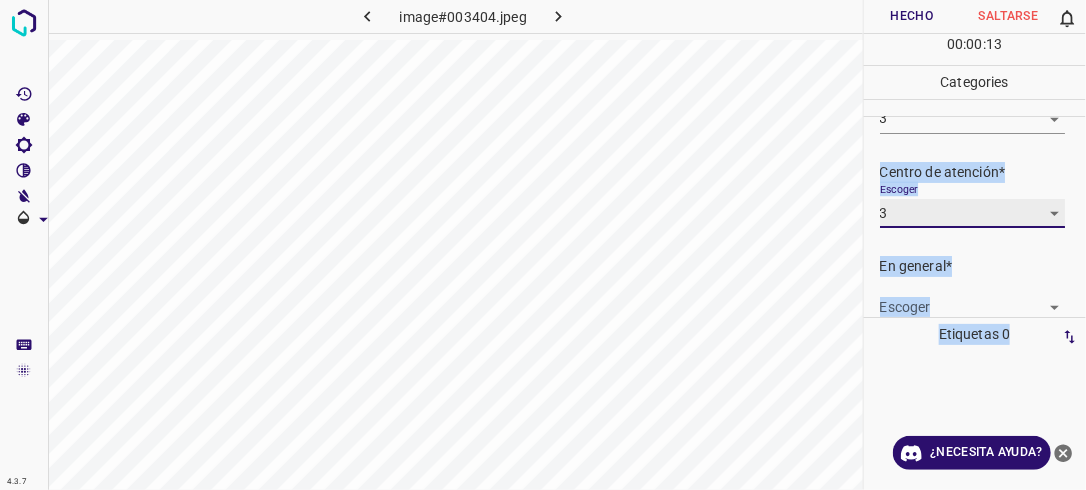 scroll, scrollTop: 98, scrollLeft: 0, axis: vertical 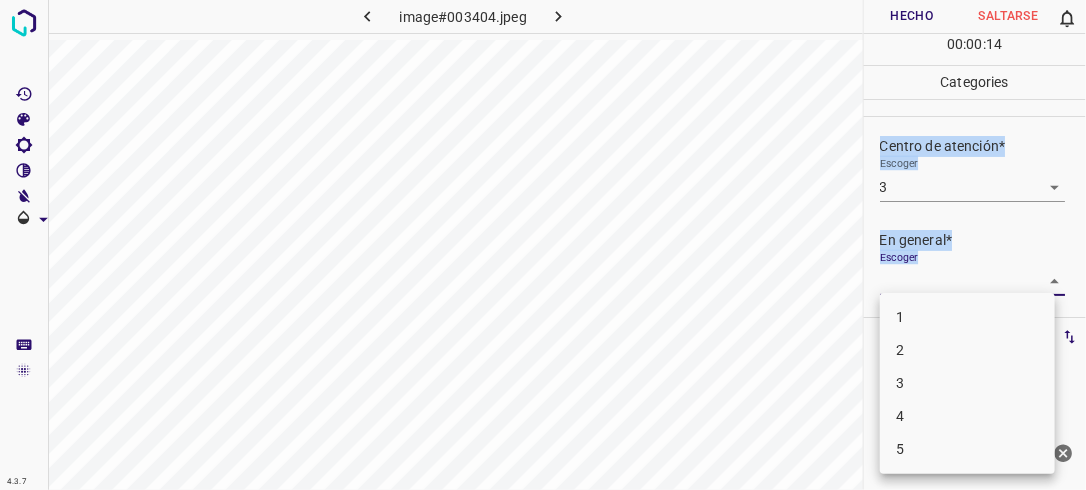 drag, startPoint x: 1036, startPoint y: 276, endPoint x: 1016, endPoint y: 320, distance: 48.332184 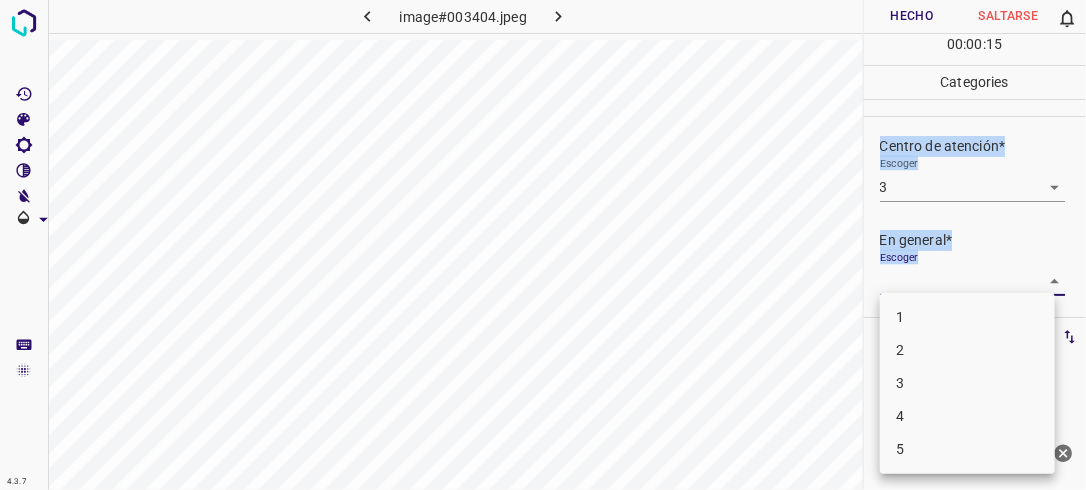 click on "3" at bounding box center [967, 383] 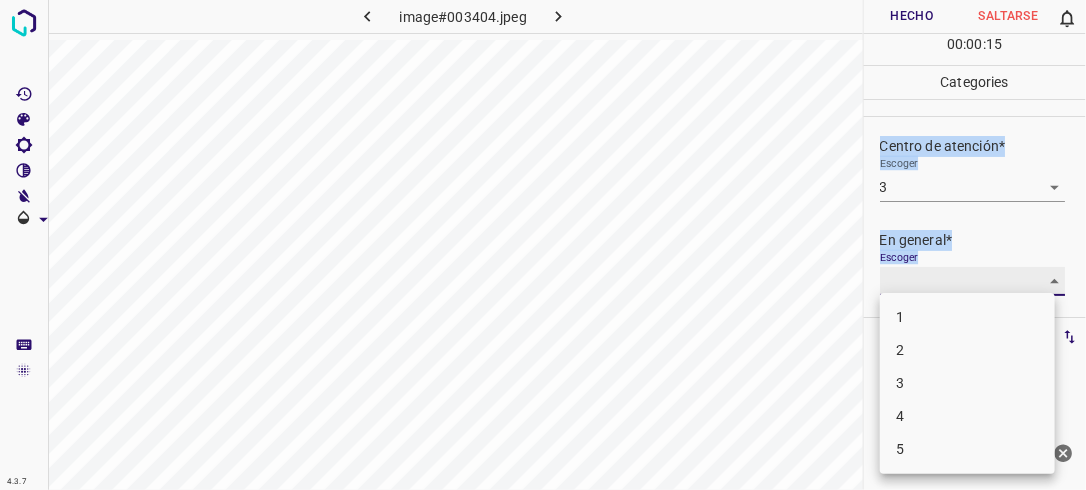 type on "3" 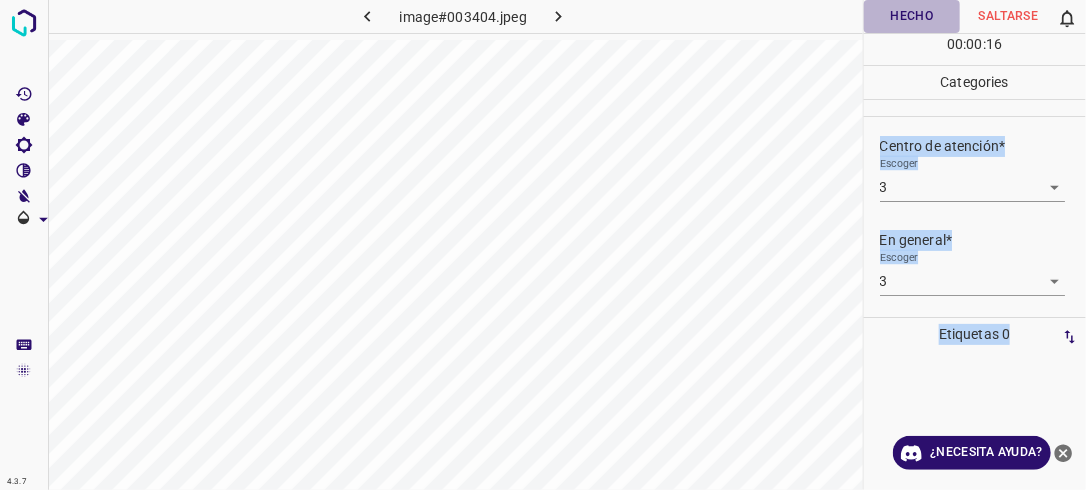 click on "Hecho" at bounding box center [912, 16] 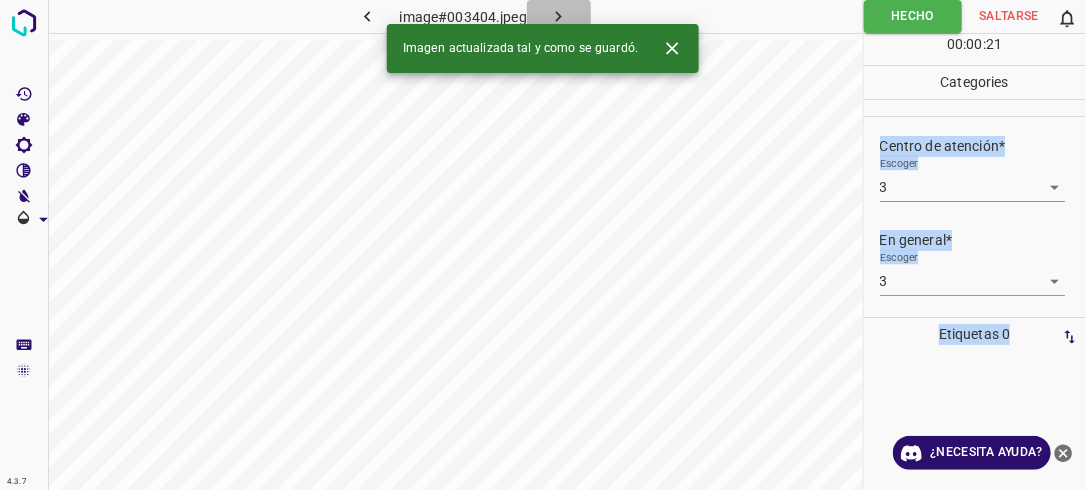 click at bounding box center [559, 16] 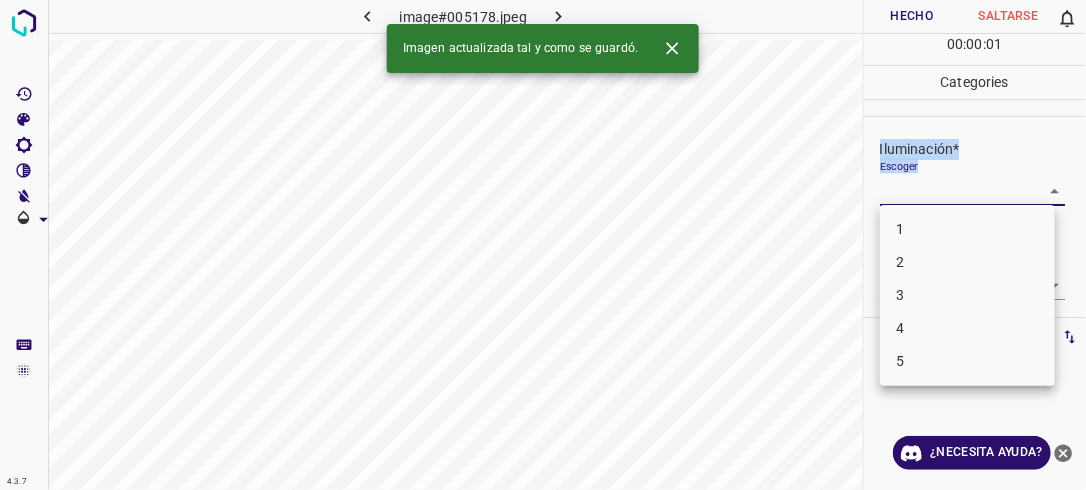 click on "4.3.7 image#005178.jpeg Hecho Saltarse 0 00   : 00   : 01   Categories Iluminación*  Escoger ​ Centro de atención*  Escoger ​ En general*  Escoger ​ Etiquetas 0 Categories 1 Lighting 2 Focus 3 Overall Tools Espacio Cambiar entre modos (Dibujar y Editar) Yo Etiquetado automático R Restaurar zoom M Acercar N Alejar Borrar Eliminar etiqueta de selección Filtros Z Restaurar filtros X Filtro de saturación C Filtro de brillo V Filtro de contraste B Filtro de escala de grises General O Descargar Imagen actualizada tal y como se guardó. ¿Necesita ayuda? -Mensaje de texto -Esconder -Borrar 1 2 3 4 5" at bounding box center (543, 245) 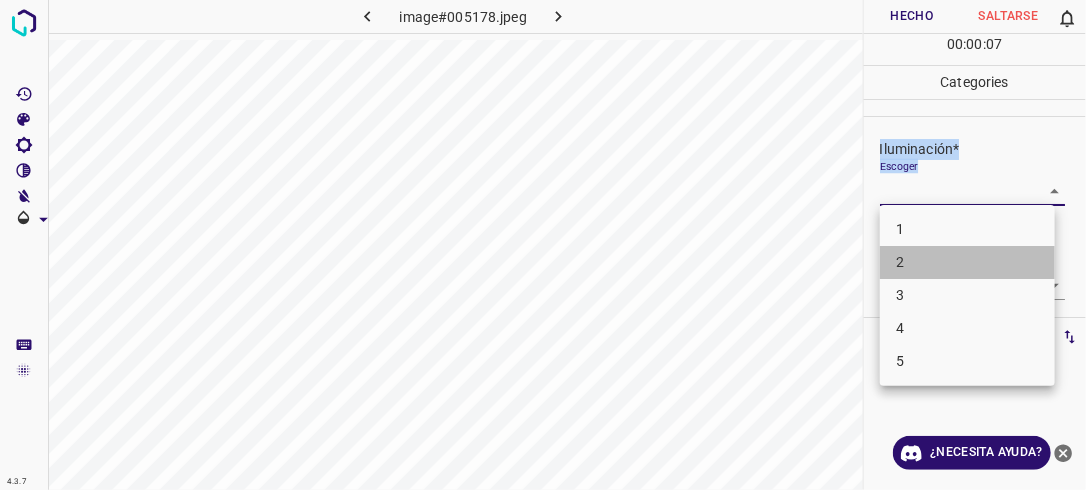 click on "2" at bounding box center (967, 262) 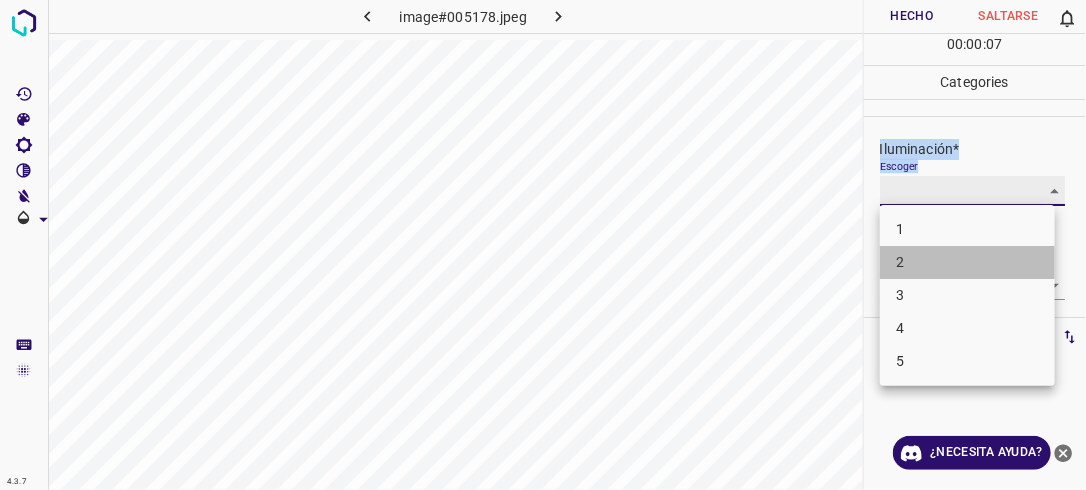 type on "2" 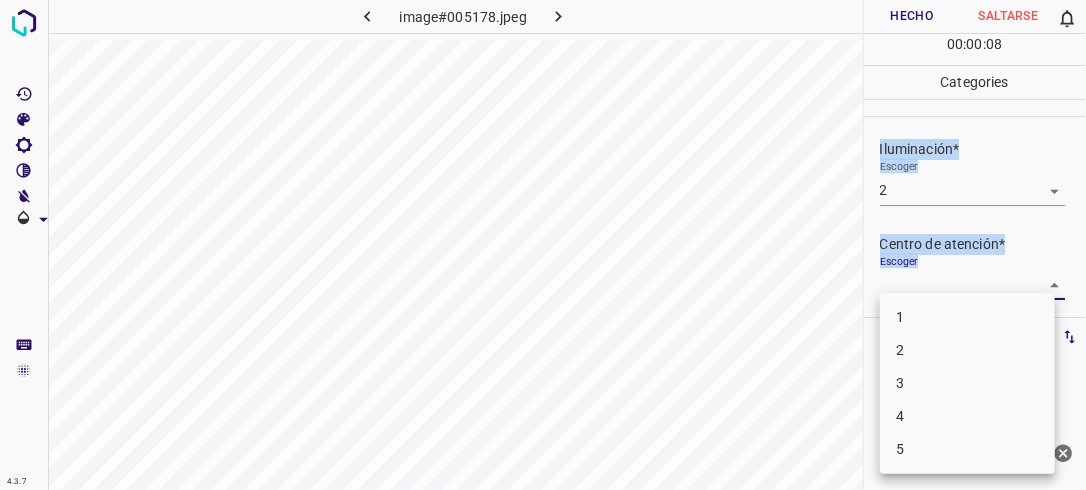 click on "4.3.7 image#005178.jpeg Hecho Saltarse 0 00   : 00   : 08   Categories Iluminación*  Escoger 2 2 Centro de atención*  Escoger ​ En general*  Escoger ​ Etiquetas 0 Categories 1 Lighting 2 Focus 3 Overall Tools Espacio Cambiar entre modos (Dibujar y Editar) Yo Etiquetado automático R Restaurar zoom M Acercar N Alejar Borrar Eliminar etiqueta de selección Filtros Z Restaurar filtros X Filtro de saturación C Filtro de brillo V Filtro de contraste B Filtro de escala de grises General O Descargar ¿Necesita ayuda? -Mensaje de texto -Esconder -Borrar 1 2 3 4 5" at bounding box center [543, 245] 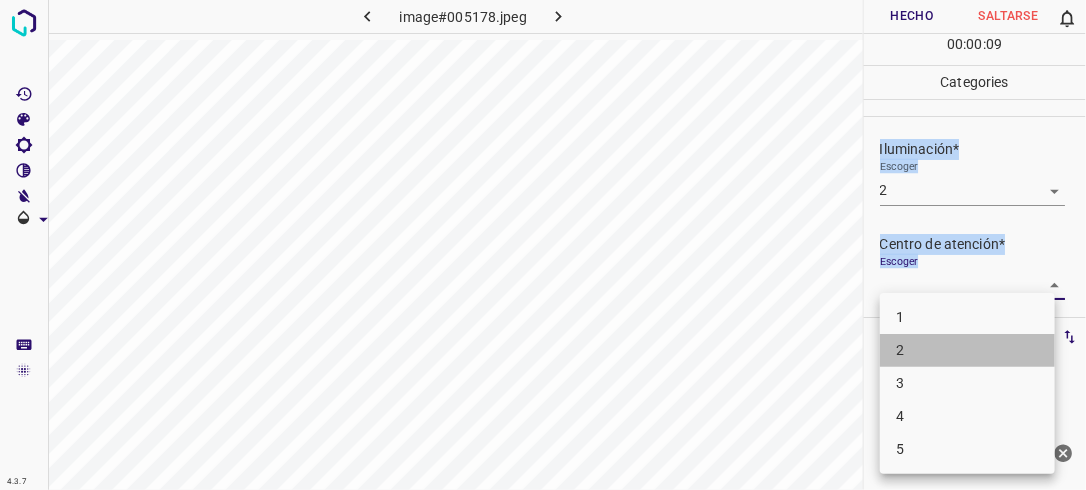 click on "2" at bounding box center (967, 350) 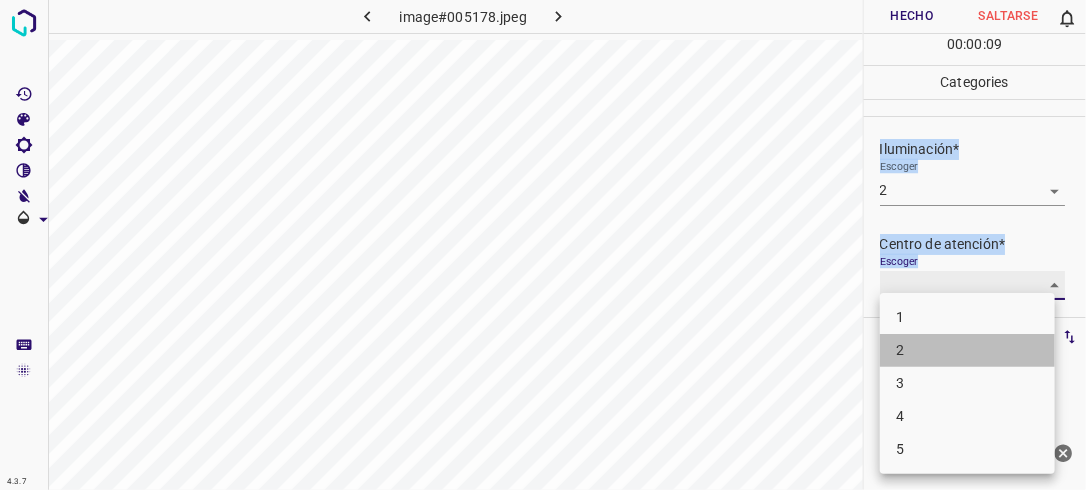 type on "2" 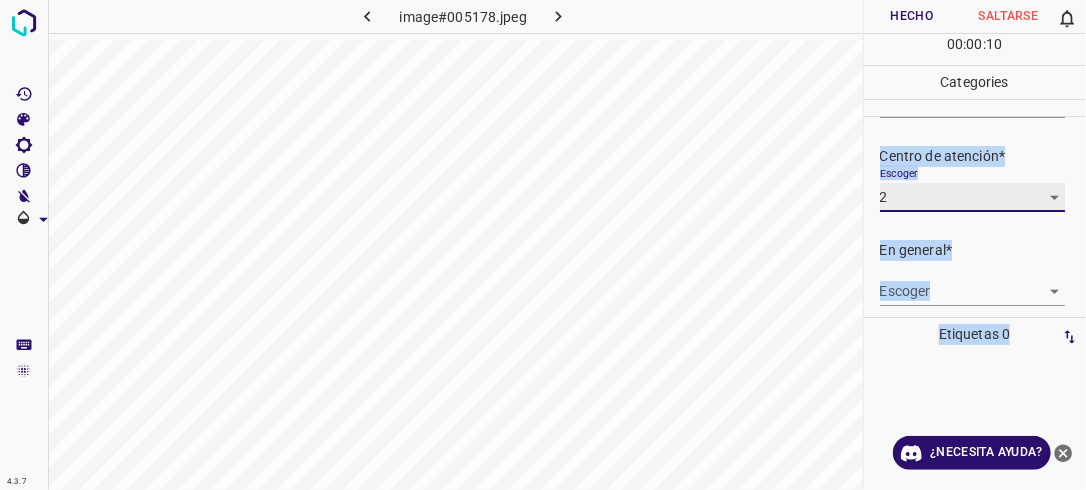 scroll, scrollTop: 98, scrollLeft: 0, axis: vertical 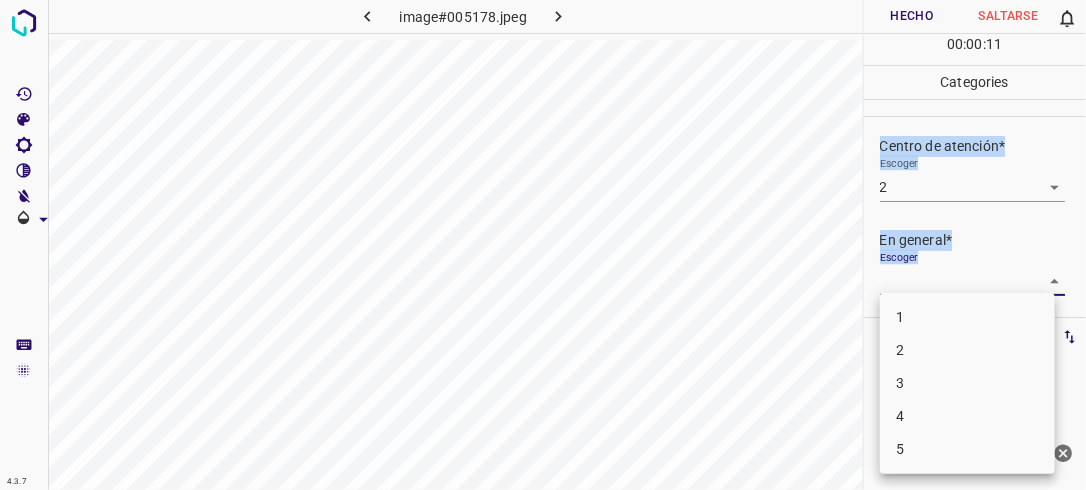 drag, startPoint x: 1044, startPoint y: 268, endPoint x: 1031, endPoint y: 284, distance: 20.615528 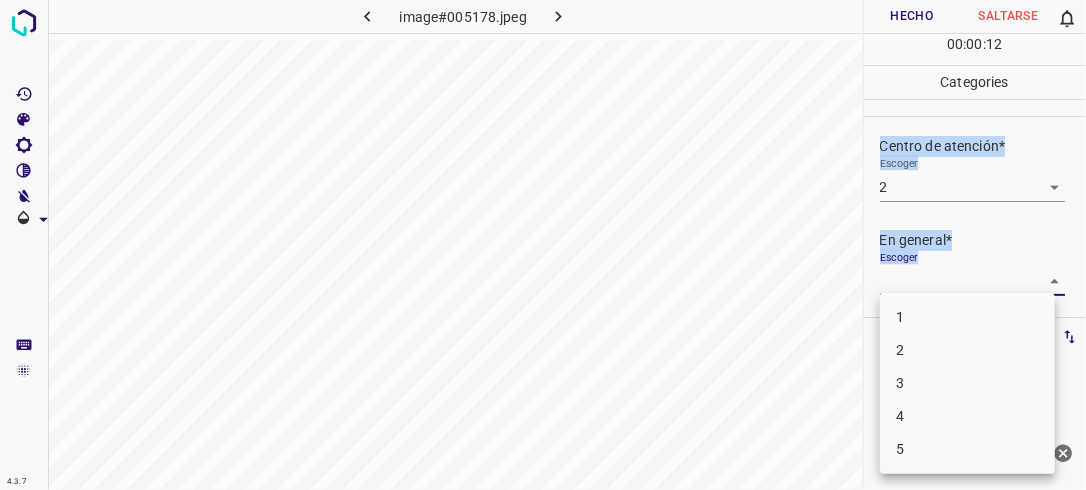 click on "2" at bounding box center [967, 350] 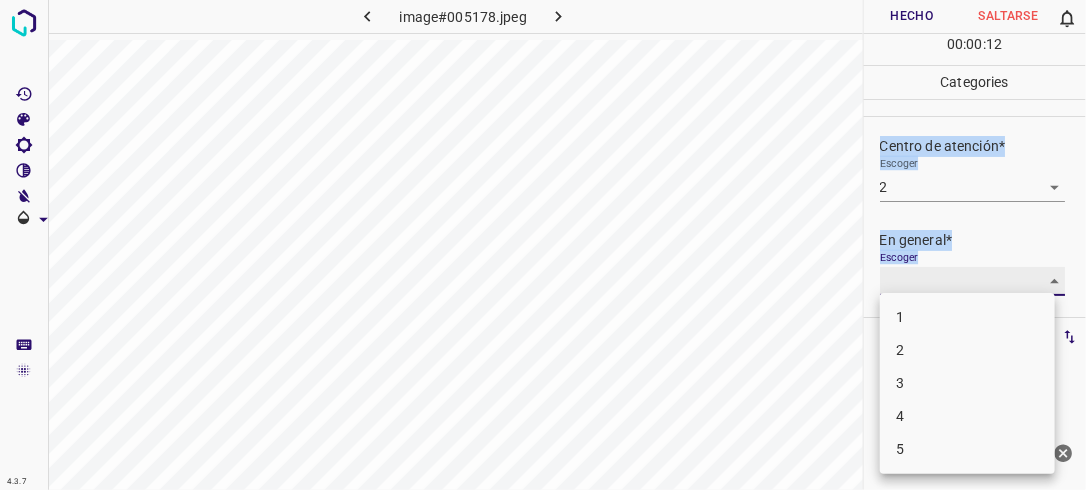 type on "2" 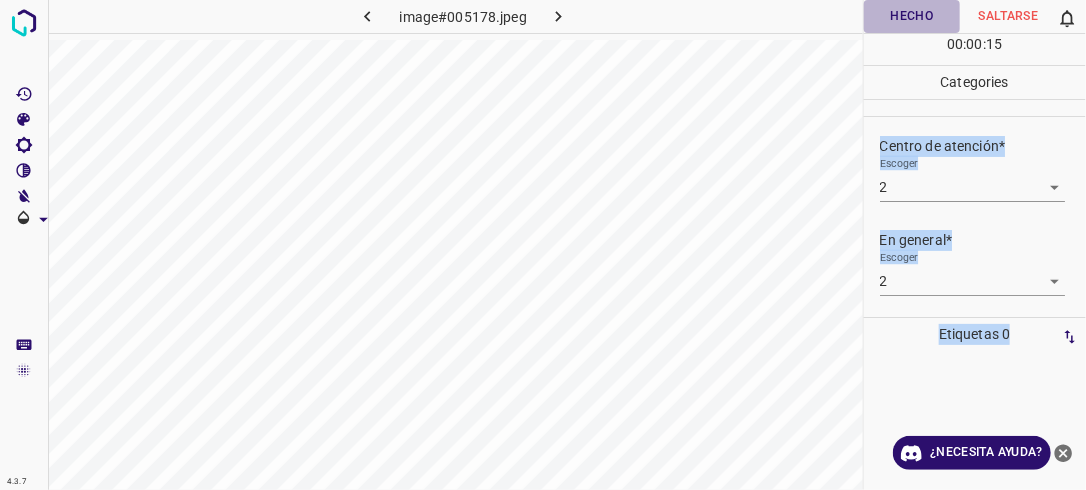 click on "Hecho" at bounding box center [912, 16] 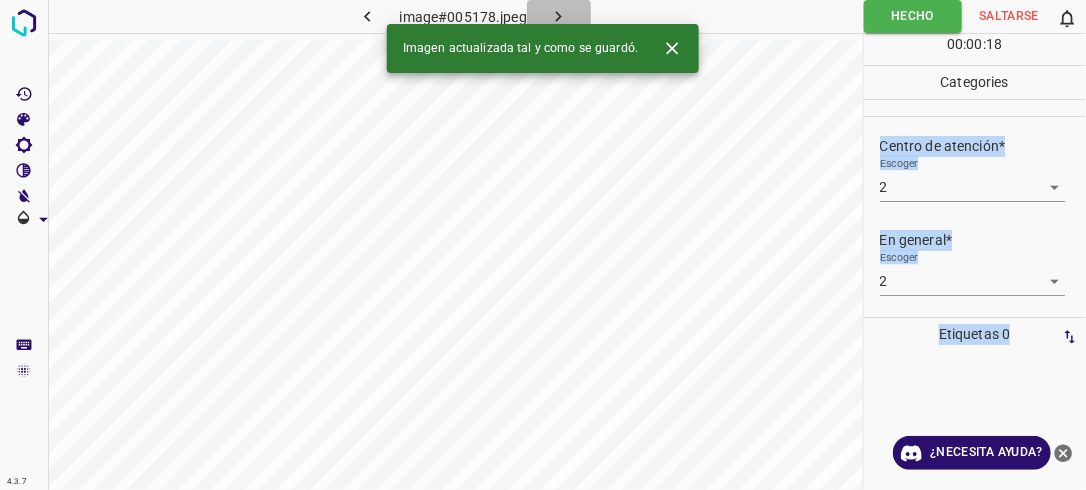 click at bounding box center [559, 16] 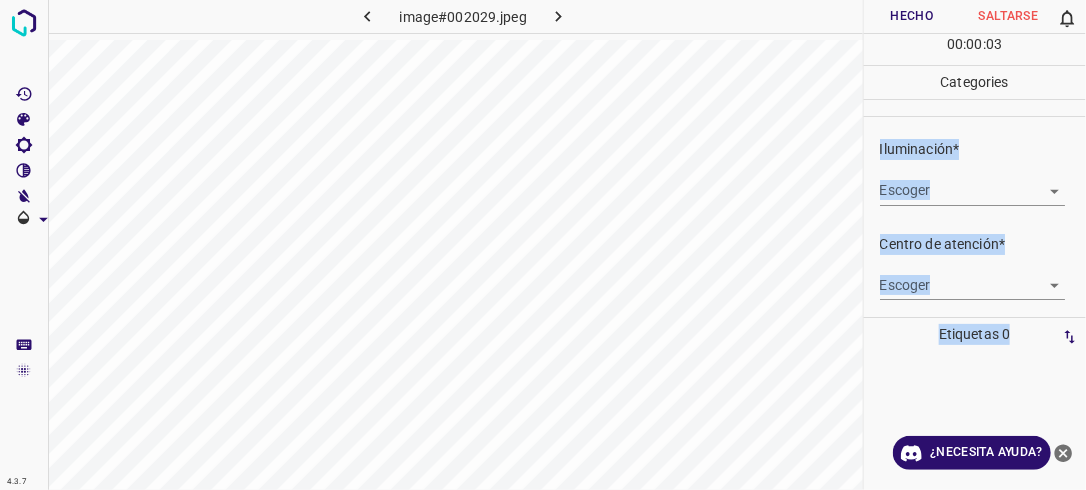 click on "4.3.7 image#002029.jpeg Hecho Saltarse 0 00   : 00   : 03   Categories Iluminación*  Escoger ​ Centro de atención*  Escoger ​ En general*  Escoger ​ Etiquetas 0 Categories 1 Lighting 2 Focus 3 Overall Tools Espacio Cambiar entre modos (Dibujar y Editar) Yo Etiquetado automático R Restaurar zoom M Acercar N Alejar Borrar Eliminar etiqueta de selección Filtros Z Restaurar filtros X Filtro de saturación C Filtro de brillo V Filtro de contraste B Filtro de escala de grises General O Descargar ¿Necesita ayuda? -Mensaje de texto -Esconder -Borrar" at bounding box center (543, 245) 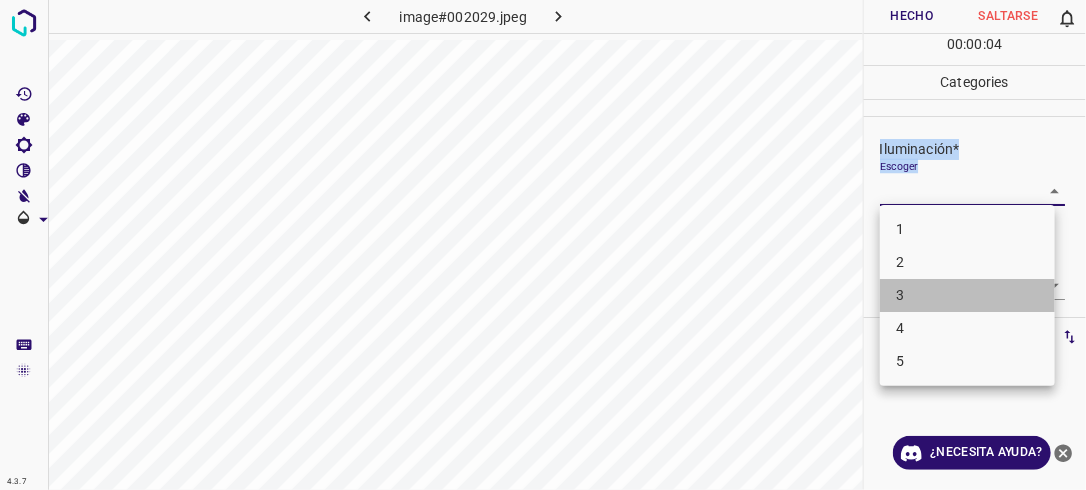 click on "3" at bounding box center (967, 295) 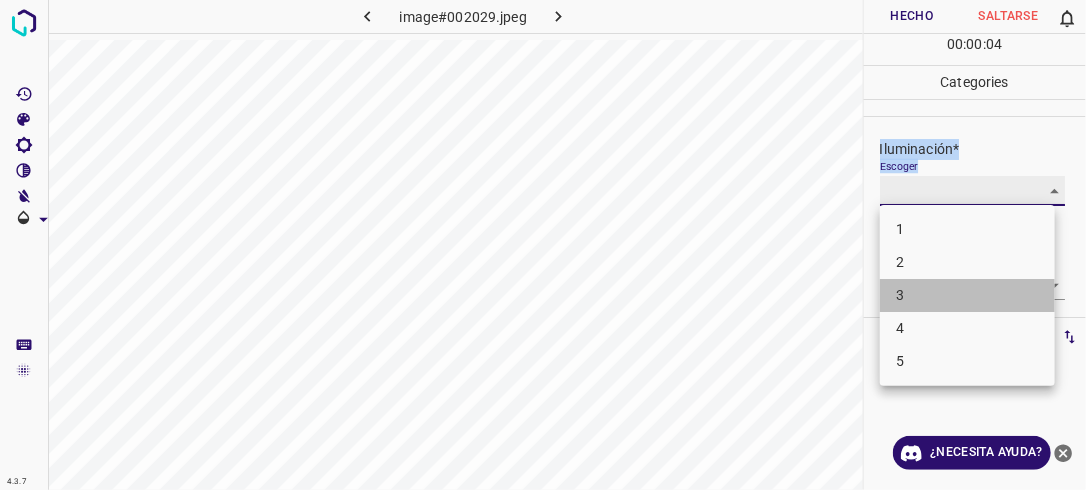type on "3" 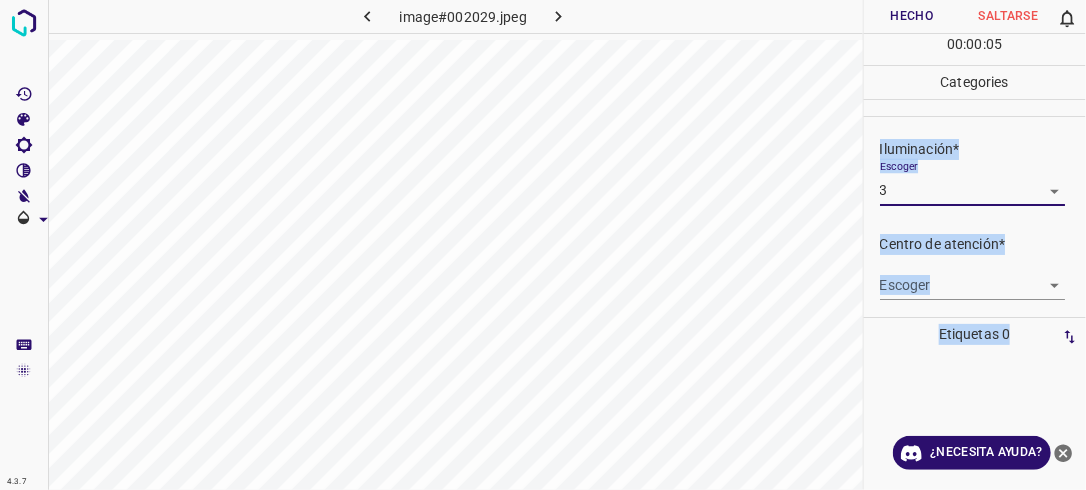 click on "4.3.7 image#002029.jpeg Hecho Saltarse 0 00   : 00   : 05   Categories Iluminación*  Escoger 3 3 Centro de atención*  Escoger ​ En general*  Escoger ​ Etiquetas 0 Categories 1 Lighting 2 Focus 3 Overall Tools Espacio Cambiar entre modos (Dibujar y Editar) Yo Etiquetado automático R Restaurar zoom M Acercar N Alejar Borrar Eliminar etiqueta de selección Filtros Z Restaurar filtros X Filtro de saturación C Filtro de brillo V Filtro de contraste B Filtro de escala de grises General O Descargar ¿Necesita ayuda? -Mensaje de texto -Esconder -Borrar" at bounding box center (543, 245) 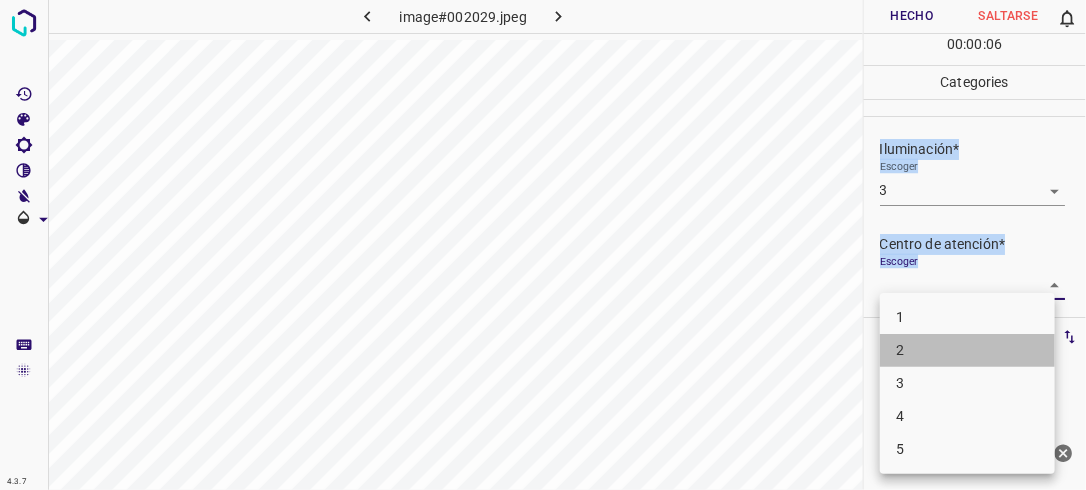 click on "2" at bounding box center (967, 350) 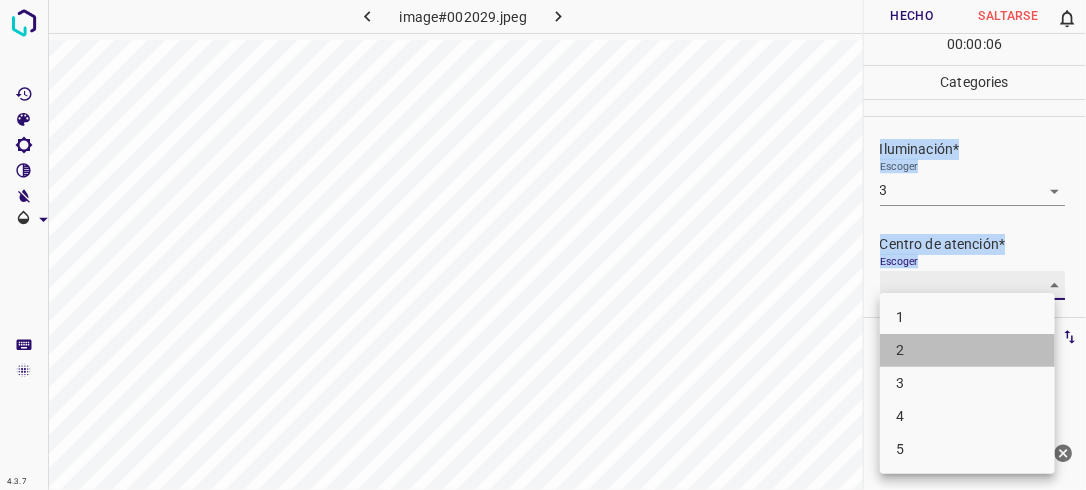 type on "2" 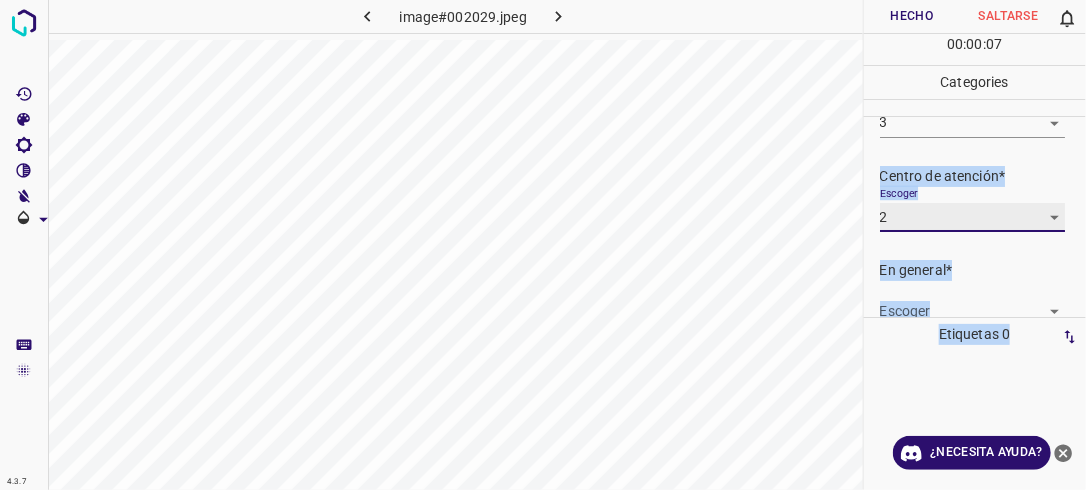 scroll, scrollTop: 98, scrollLeft: 0, axis: vertical 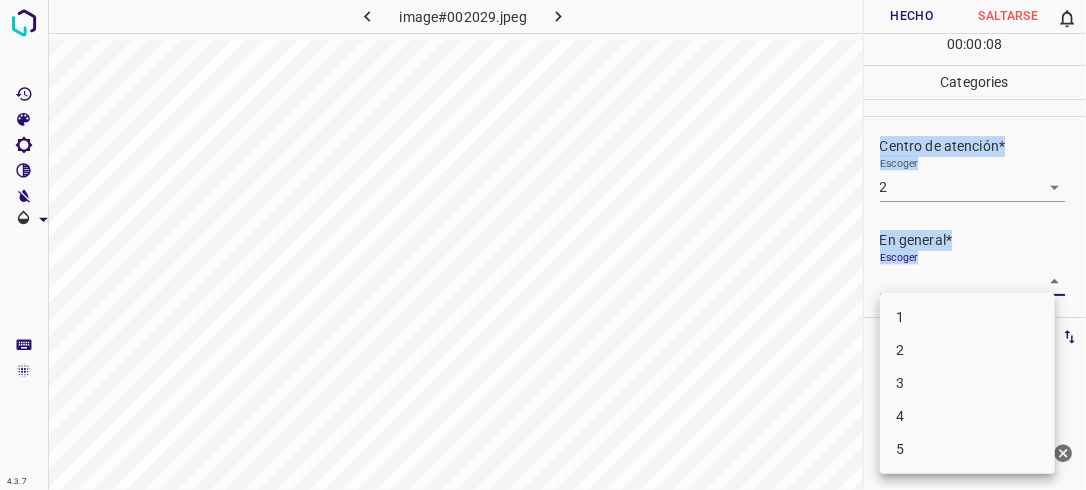 drag, startPoint x: 1042, startPoint y: 270, endPoint x: 1020, endPoint y: 307, distance: 43.046486 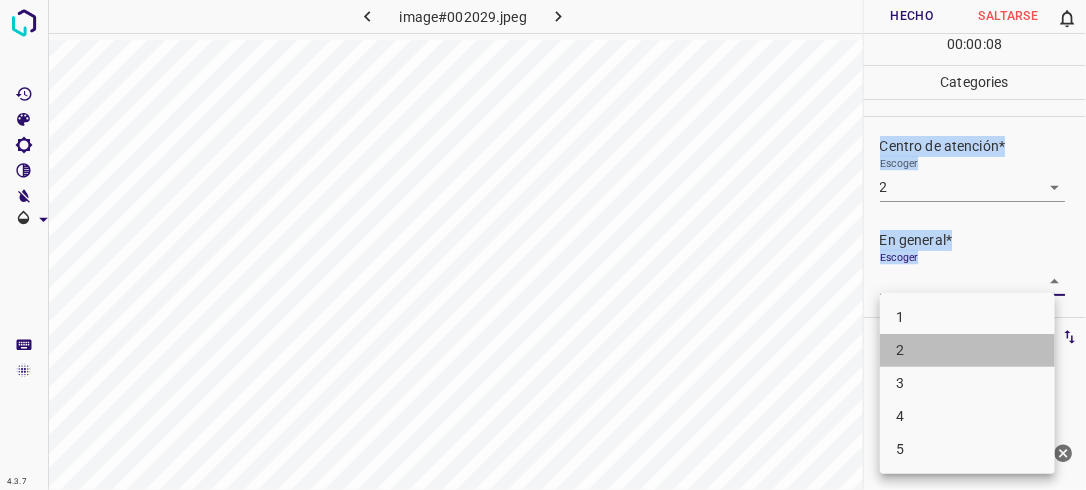 click on "2" at bounding box center (967, 350) 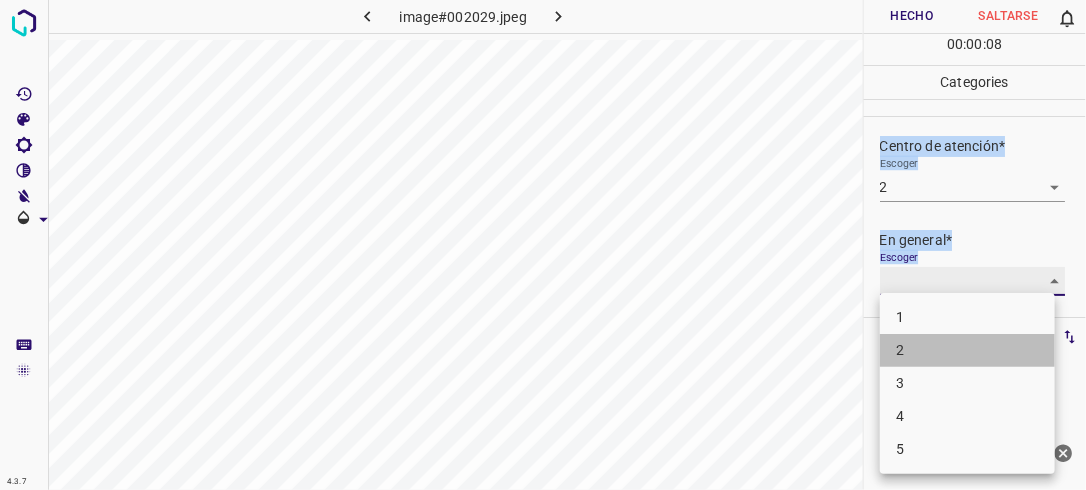 type on "2" 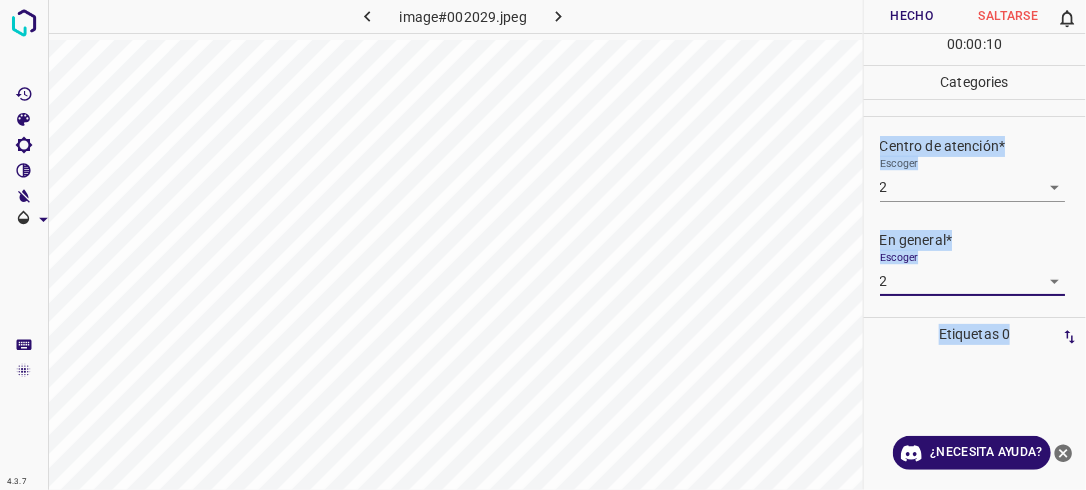click on "Hecho" at bounding box center (912, 16) 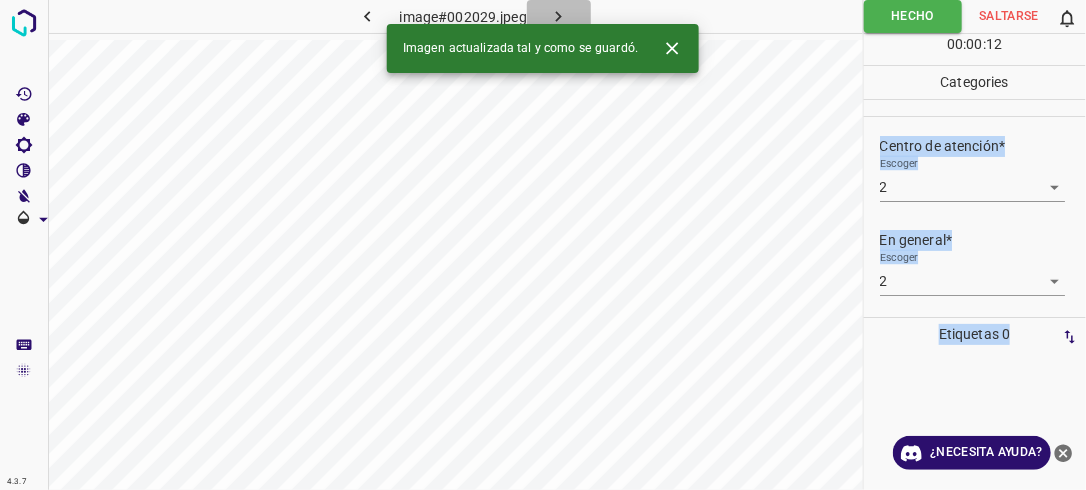 click at bounding box center [559, 16] 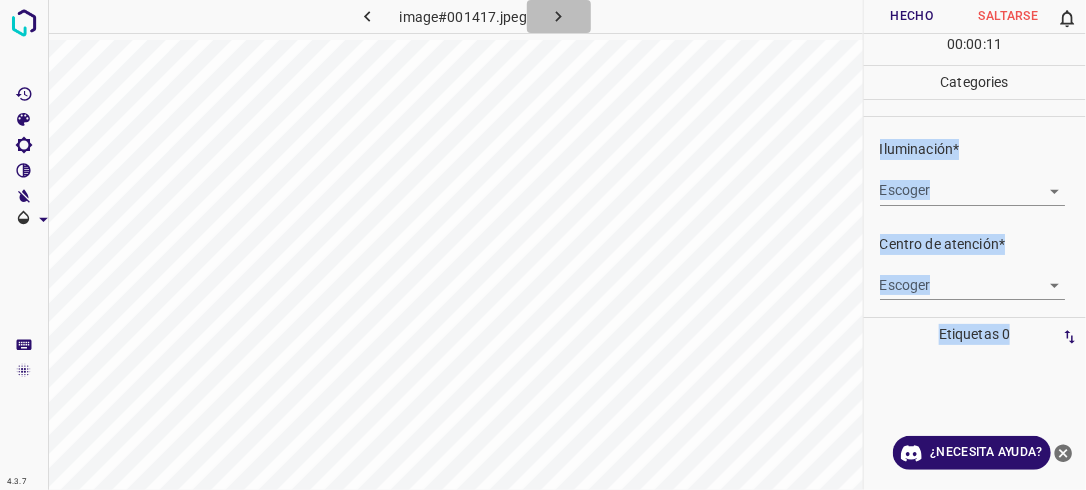 click at bounding box center [559, 16] 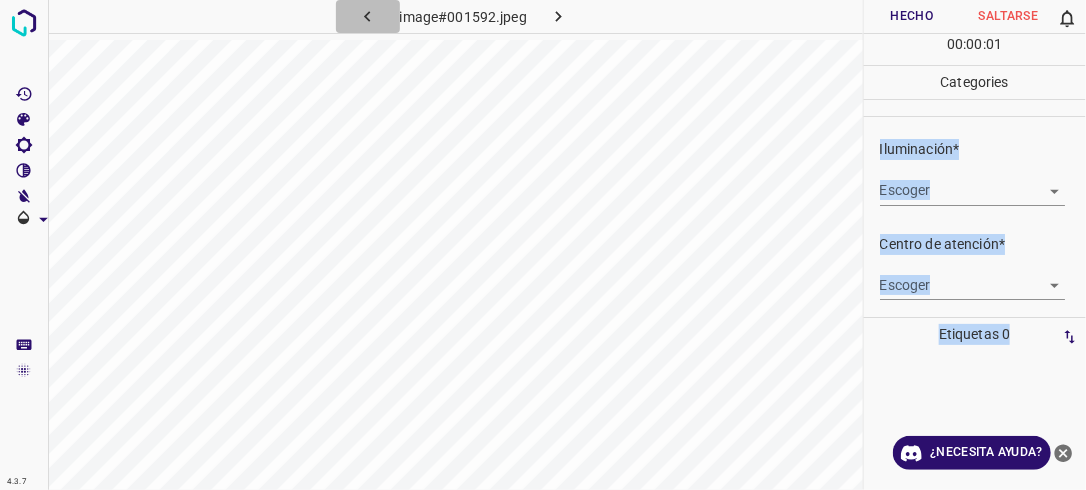 click at bounding box center (368, 16) 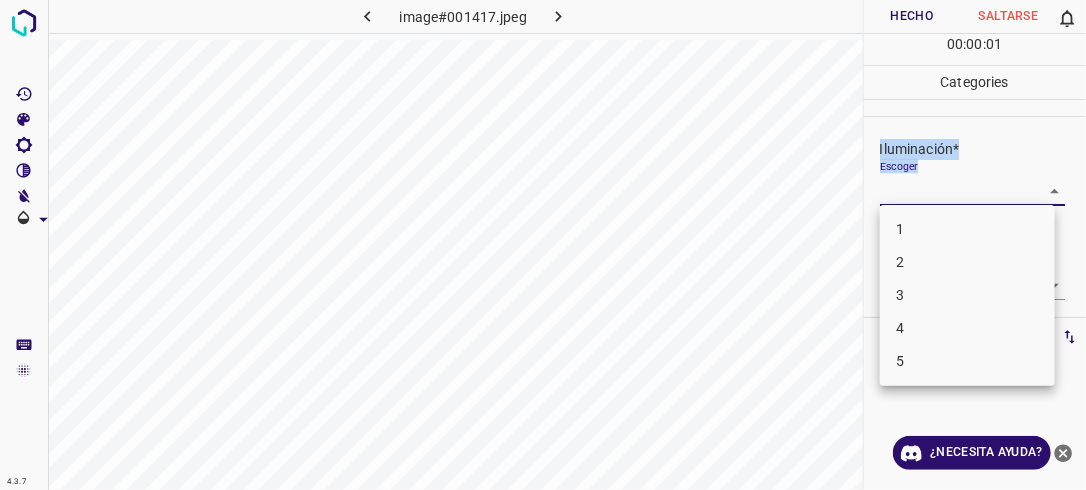 click on "4.3.7 image#001417.jpeg Hecho Saltarse 0 00   : 00   : 01   Categories Iluminación*  Escoger ​ Centro de atención*  Escoger ​ En general*  Escoger ​ Etiquetas 0 Categories 1 Lighting 2 Focus 3 Overall Tools Espacio Cambiar entre modos (Dibujar y Editar) Yo Etiquetado automático R Restaurar zoom M Acercar N Alejar Borrar Eliminar etiqueta de selección Filtros Z Restaurar filtros X Filtro de saturación C Filtro de brillo V Filtro de contraste B Filtro de escala de grises General O Descargar ¿Necesita ayuda? -Mensaje de texto -Esconder -Borrar 1 2 3 4 5" at bounding box center (543, 245) 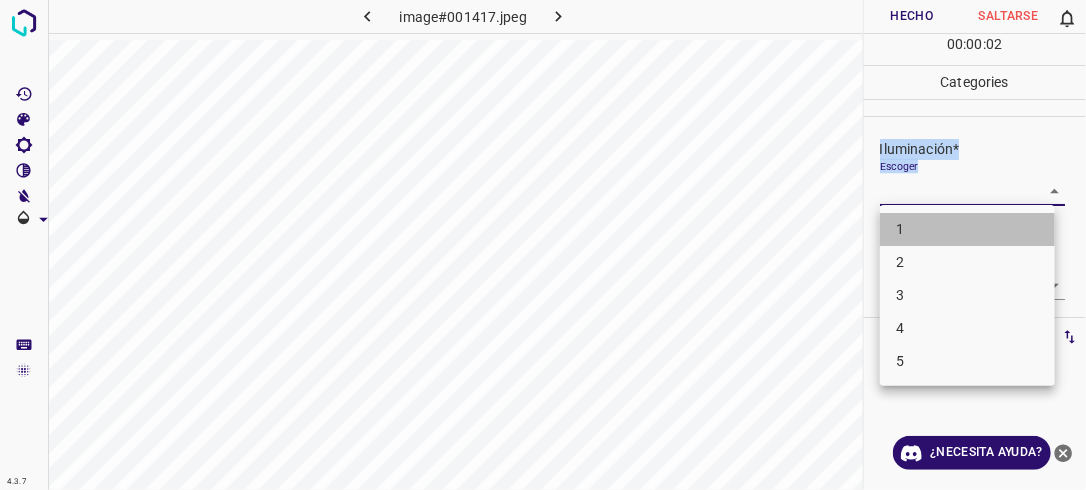 click on "1" at bounding box center [967, 229] 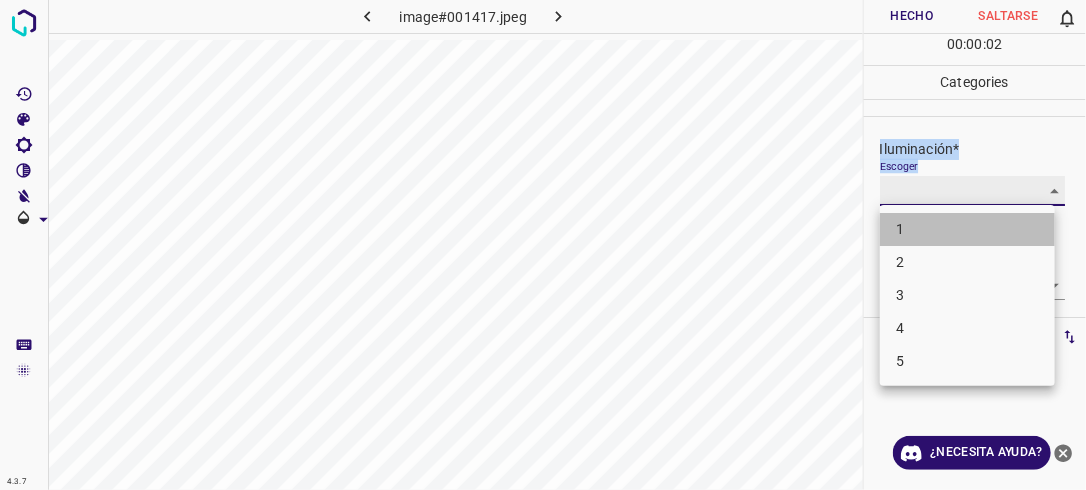 type on "1" 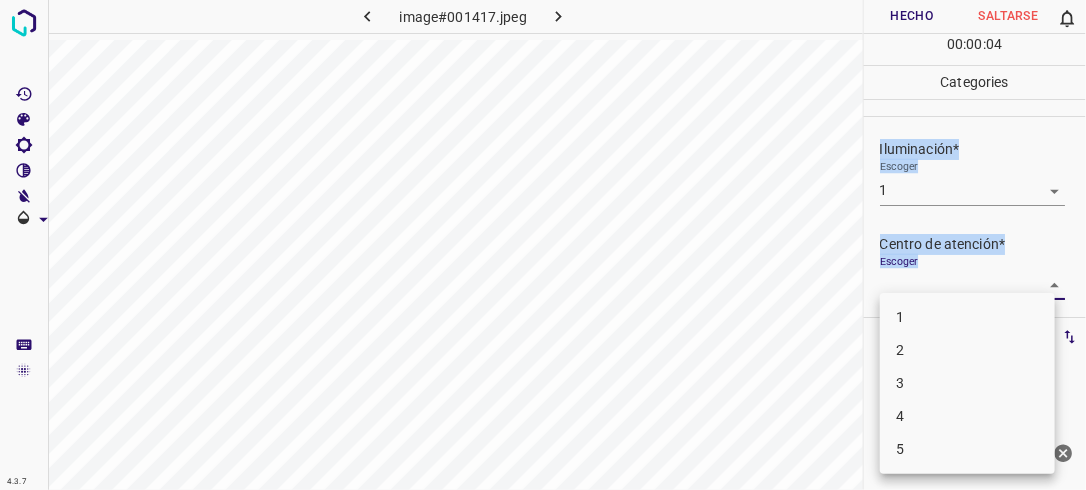 drag, startPoint x: 1045, startPoint y: 280, endPoint x: 985, endPoint y: 324, distance: 74.404305 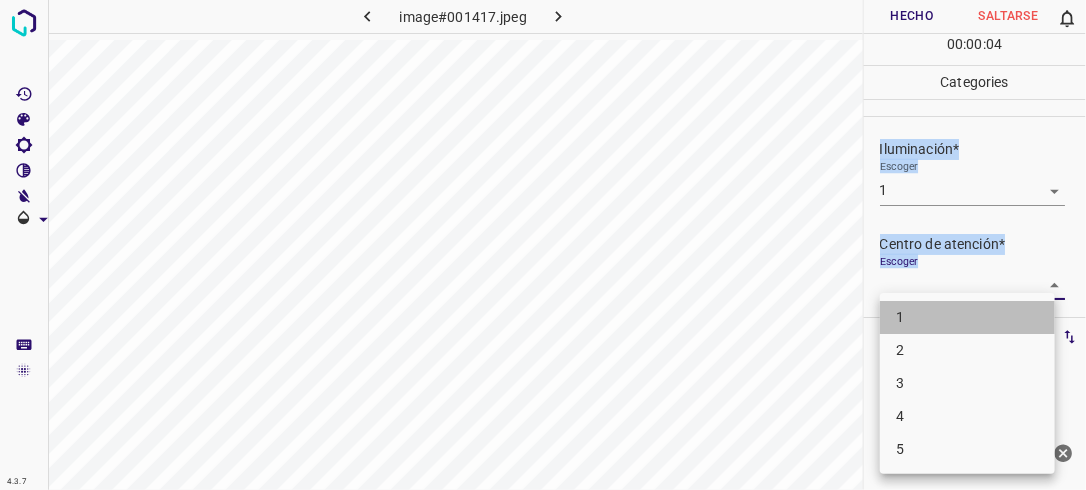 click on "1" at bounding box center [967, 317] 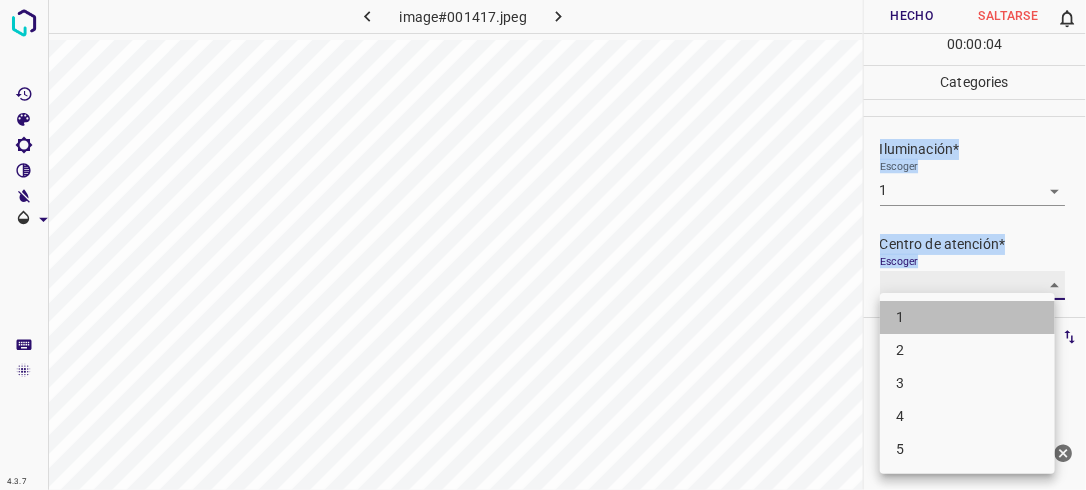 type on "1" 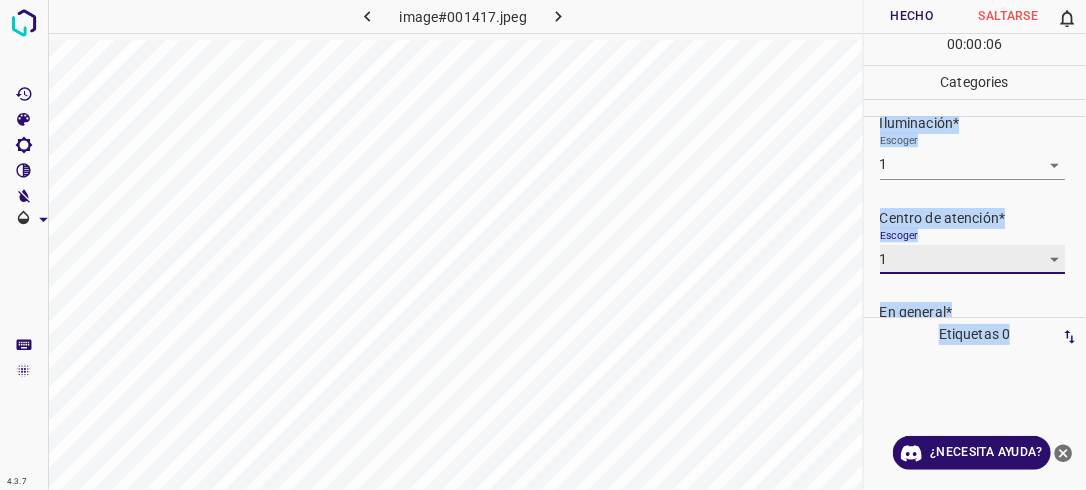 scroll, scrollTop: 98, scrollLeft: 0, axis: vertical 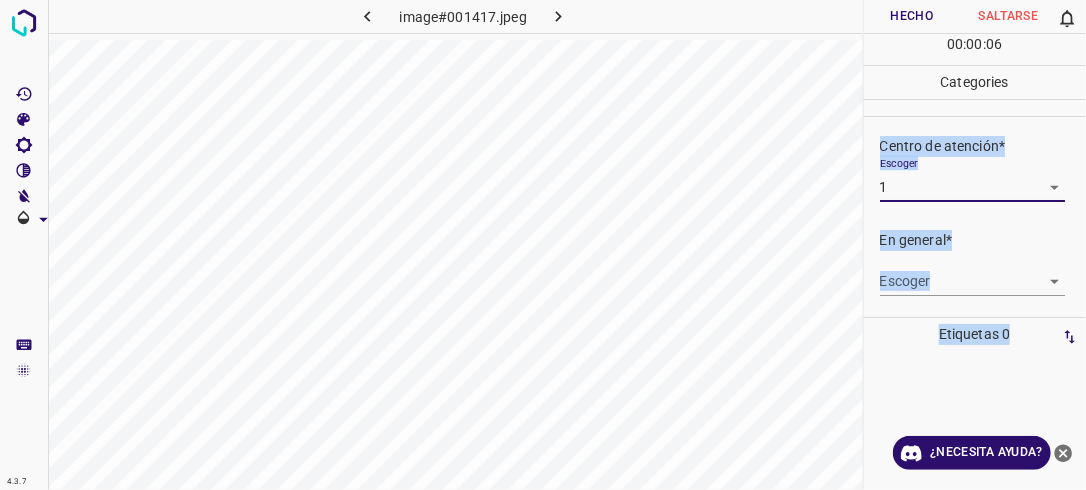 click on "4.3.7 image#001417.jpeg Hecho Saltarse 0 00   : 00   : 06   Categories Iluminación*  Escoger 1 1 Centro de atención*  Escoger 1 1 En general*  Escoger ​ Etiquetas 0 Categories 1 Lighting 2 Focus 3 Overall Tools Espacio Cambiar entre modos (Dibujar y Editar) Yo Etiquetado automático R Restaurar zoom M Acercar N Alejar Borrar Eliminar etiqueta de selección Filtros Z Restaurar filtros X Filtro de saturación C Filtro de brillo V Filtro de contraste B Filtro de escala de grises General O Descargar ¿Necesita ayuda? -Mensaje de texto -Esconder -Borrar" at bounding box center (543, 245) 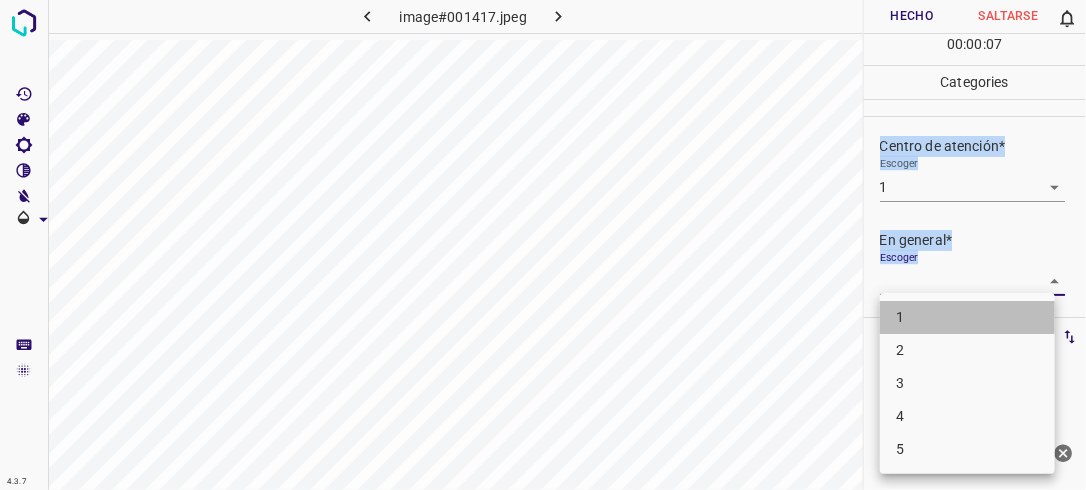 click on "1" at bounding box center (967, 317) 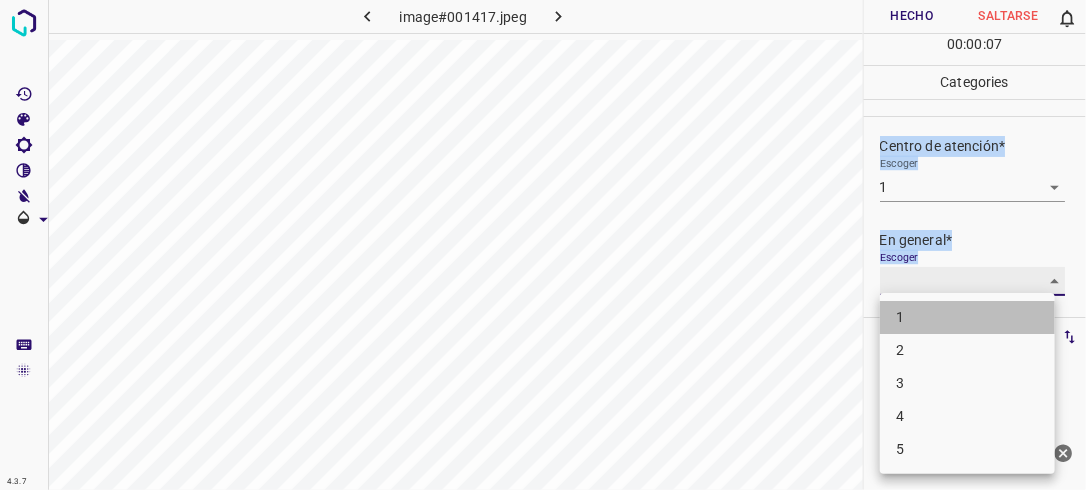 type on "1" 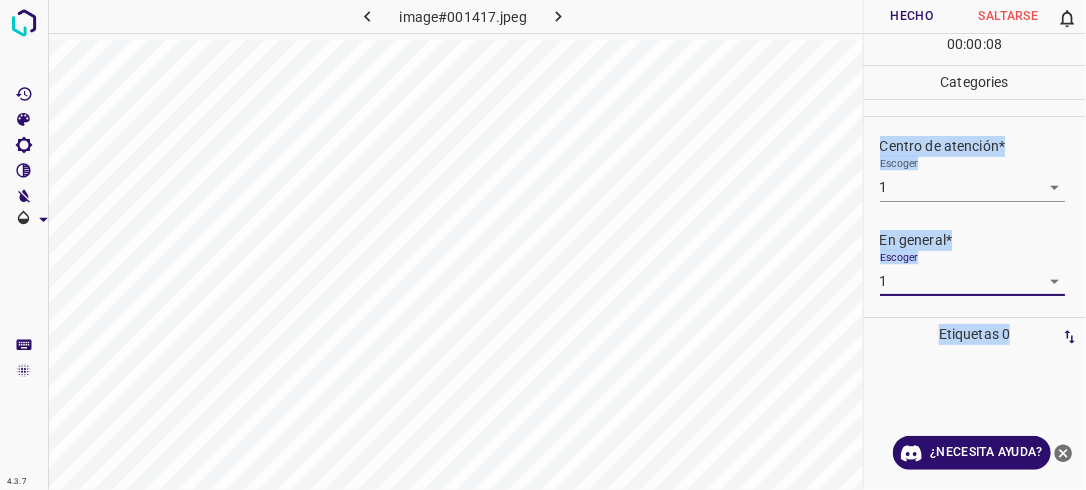 click on "Hecho" at bounding box center (912, 16) 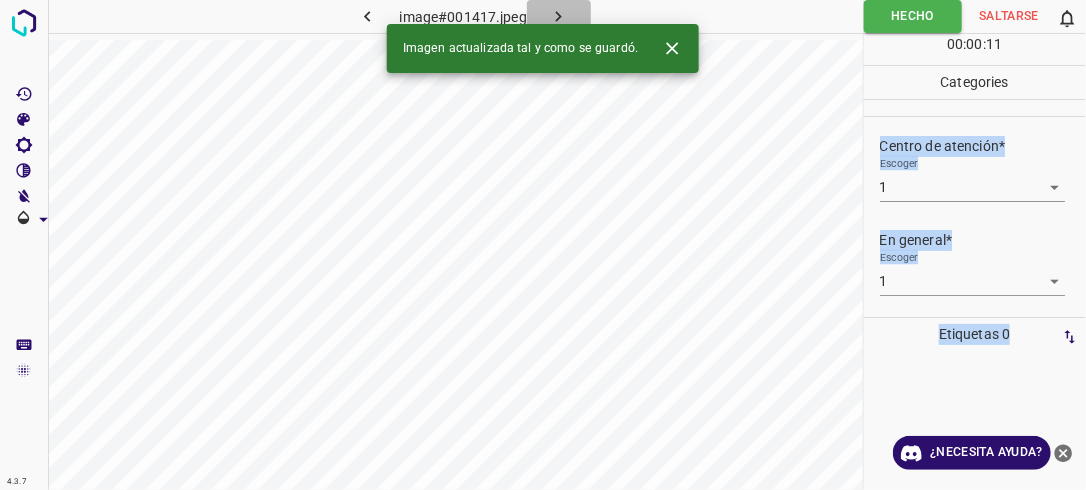 click 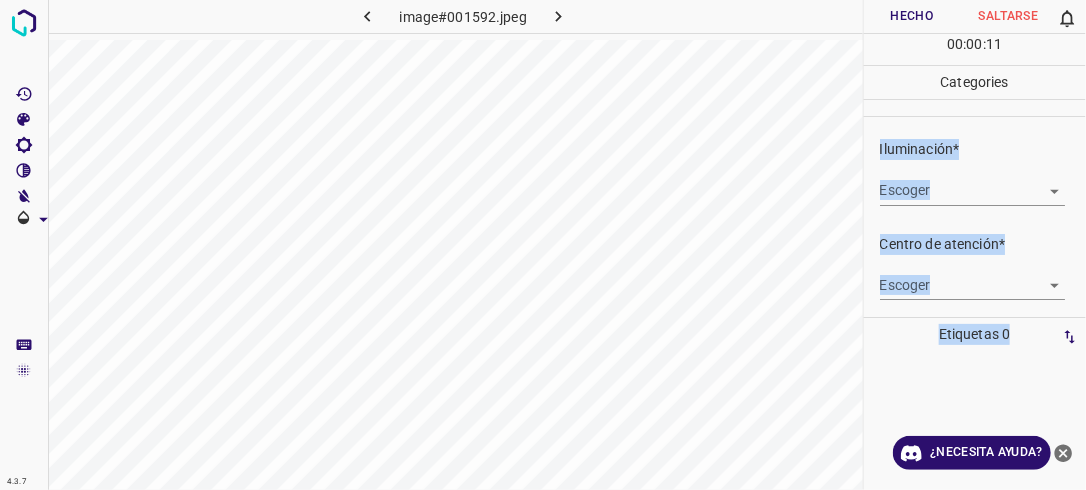 click on "4.3.7 image#001592.jpeg Hecho Saltarse 0 00   : 00   : 11   Categories Iluminación*  Escoger ​ Centro de atención*  Escoger ​ En general*  Escoger ​ Etiquetas 0 Categories 1 Lighting 2 Focus 3 Overall Tools Espacio Cambiar entre modos (Dibujar y Editar) Yo Etiquetado automático R Restaurar zoom M Acercar N Alejar Borrar Eliminar etiqueta de selección Filtros Z Restaurar filtros X Filtro de saturación C Filtro de brillo V Filtro de contraste B Filtro de escala de grises General O Descargar ¿Necesita ayuda? -Mensaje de texto -Esconder -Borrar" at bounding box center [543, 245] 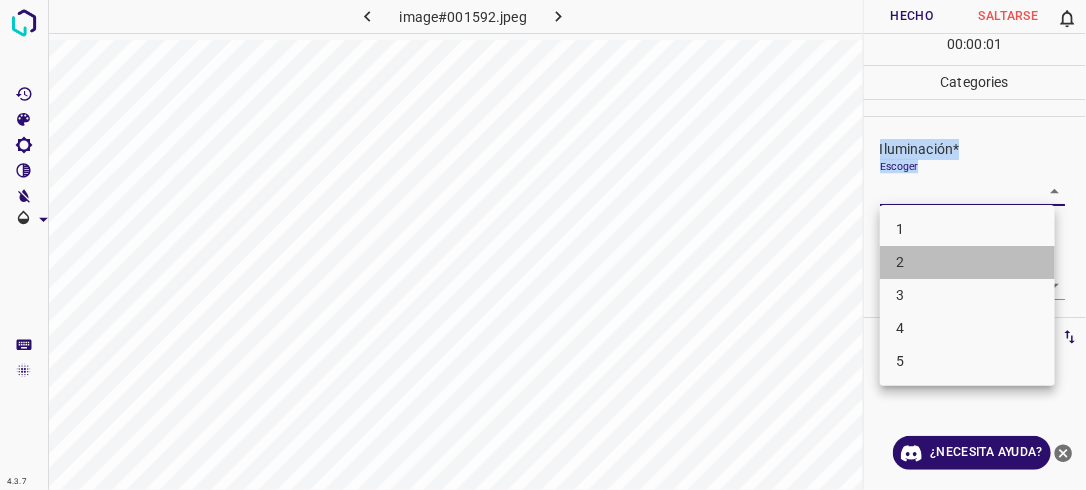 click on "2" at bounding box center [967, 262] 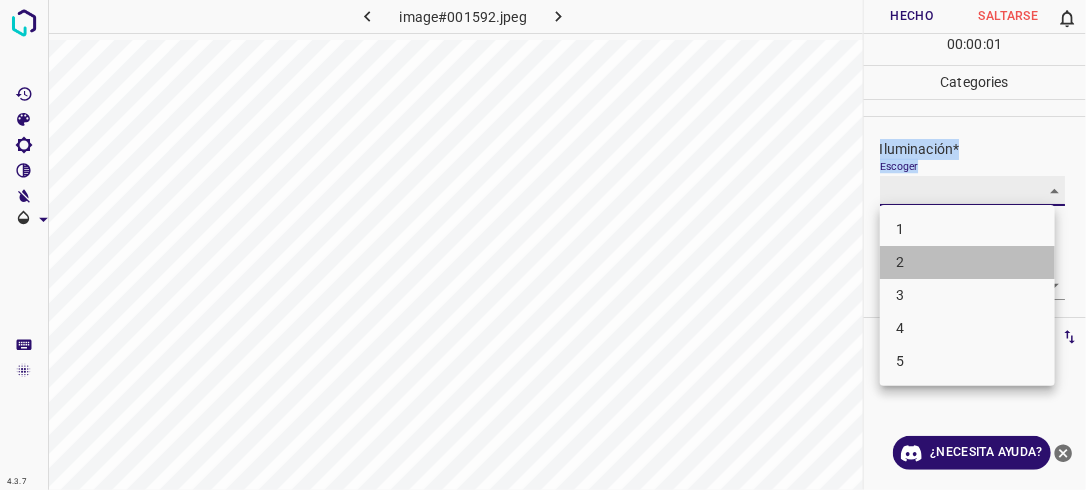 type on "2" 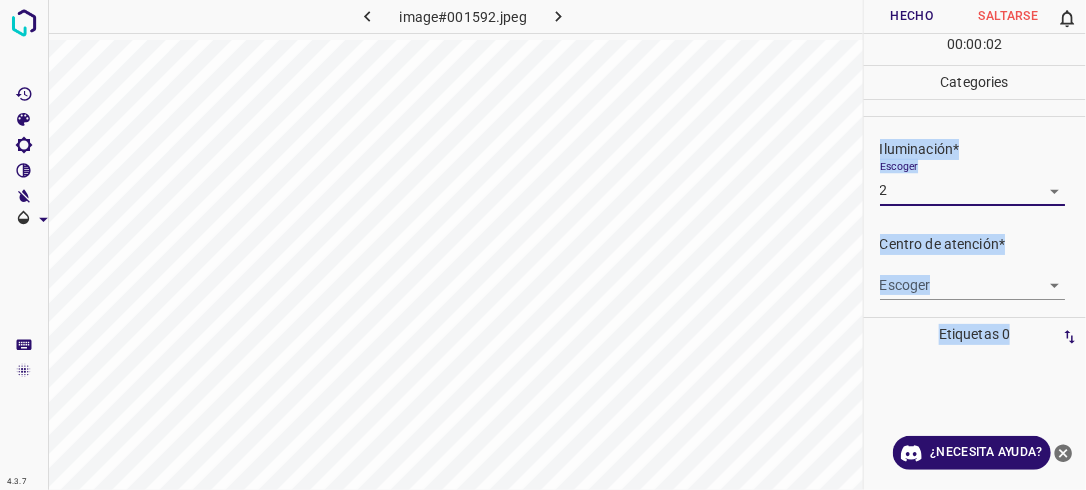 click on "4.3.7 image#001592.jpeg Hecho Saltarse 0 00   : 00   : 02   Categories Iluminación*  Escoger 2 2 Centro de atención*  Escoger ​ En general*  Escoger ​ Etiquetas 0 Categories 1 Lighting 2 Focus 3 Overall Tools Espacio Cambiar entre modos (Dibujar y Editar) Yo Etiquetado automático R Restaurar zoom M Acercar N Alejar Borrar Eliminar etiqueta de selección Filtros Z Restaurar filtros X Filtro de saturación C Filtro de brillo V Filtro de contraste B Filtro de escala de grises General O Descargar ¿Necesita ayuda? -Mensaje de texto -Esconder -Borrar" at bounding box center (543, 245) 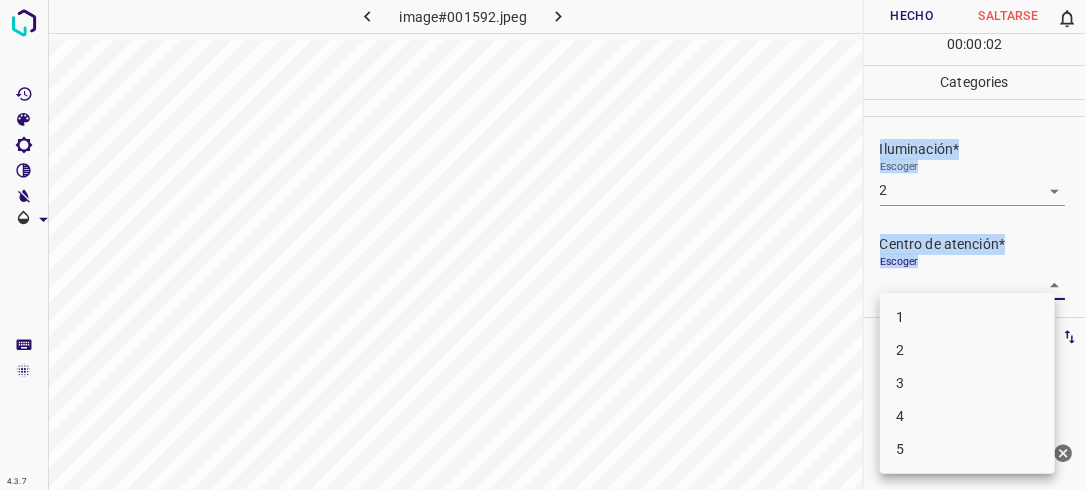 click on "2" at bounding box center [967, 350] 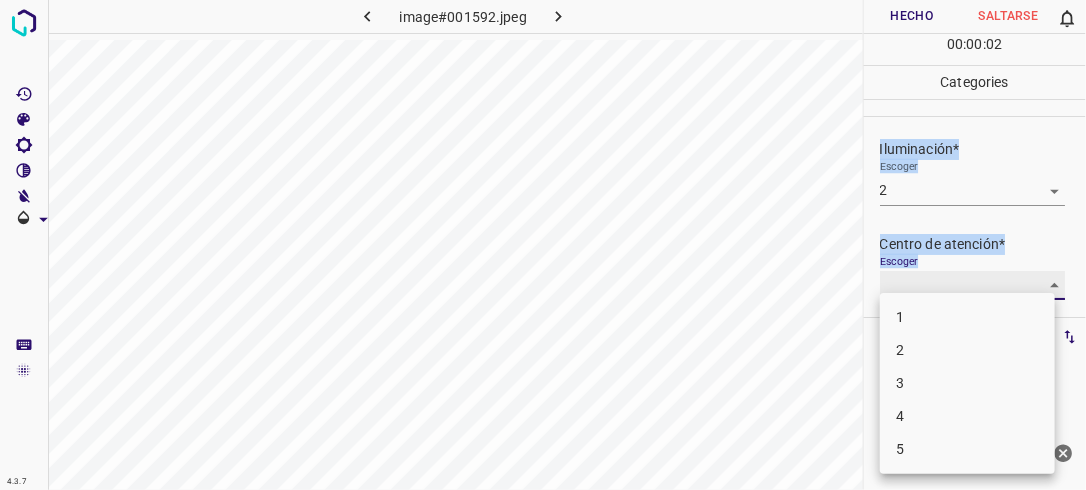 type on "2" 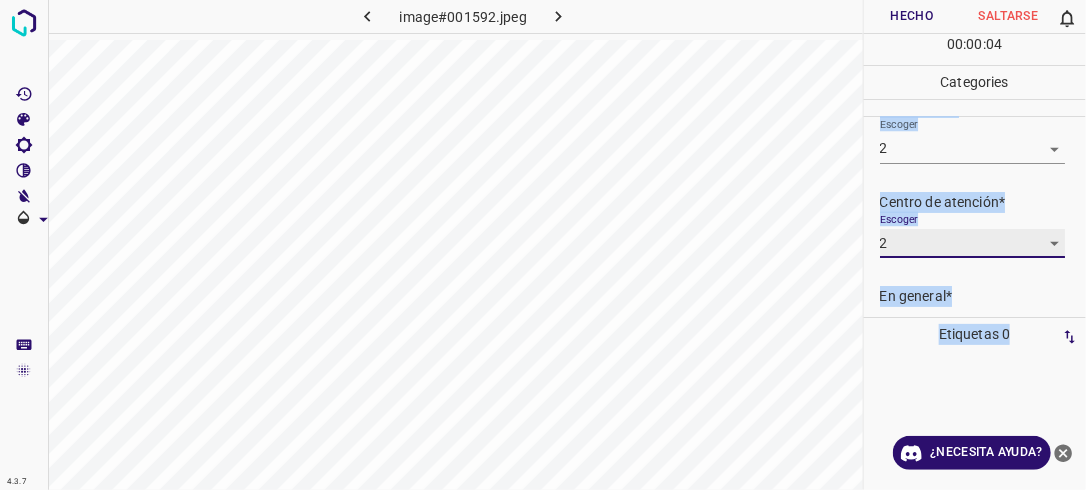 scroll, scrollTop: 98, scrollLeft: 0, axis: vertical 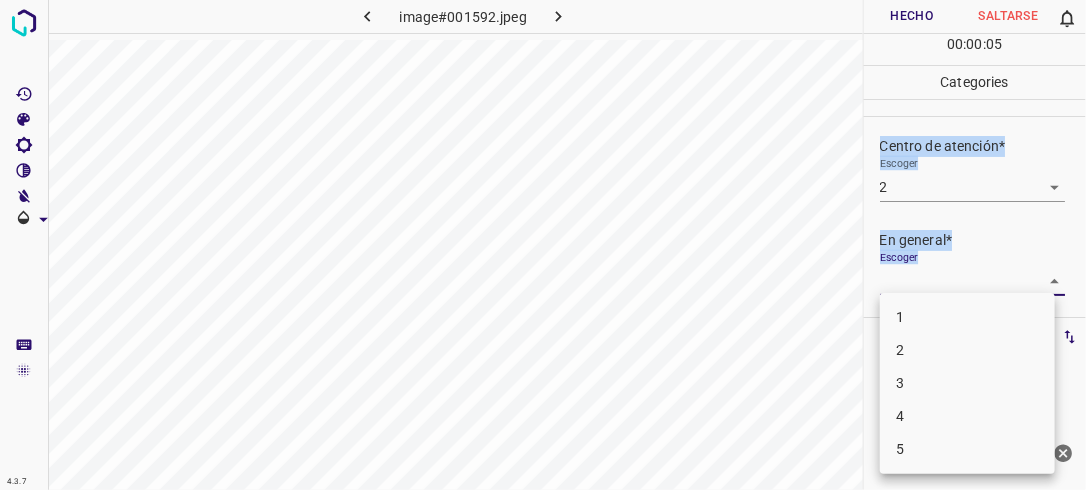 click on "4.3.7 image#001592.jpeg Hecho Saltarse 0 00   : 00   : 05   Categories Iluminación*  Escoger 2 2 Centro de atención*  Escoger 2 2 En general*  Escoger ​ Etiquetas 0 Categories 1 Lighting 2 Focus 3 Overall Tools Espacio Cambiar entre modos (Dibujar y Editar) Yo Etiquetado automático R Restaurar zoom M Acercar N Alejar Borrar Eliminar etiqueta de selección Filtros Z Restaurar filtros X Filtro de saturación C Filtro de brillo V Filtro de contraste B Filtro de escala de grises General O Descargar ¿Necesita ayuda? -Mensaje de texto -Esconder -Borrar 1 2 3 4 5" at bounding box center (543, 245) 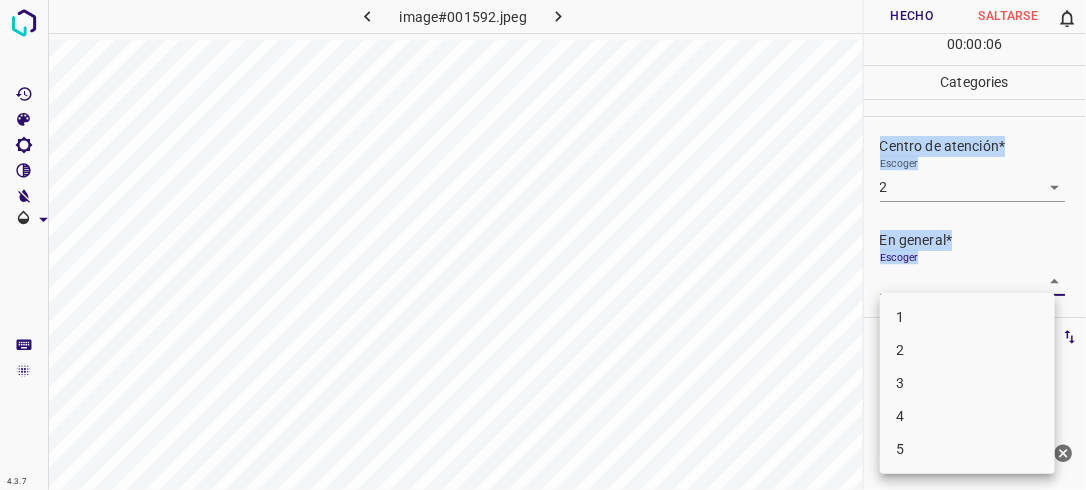 click on "2" at bounding box center (967, 350) 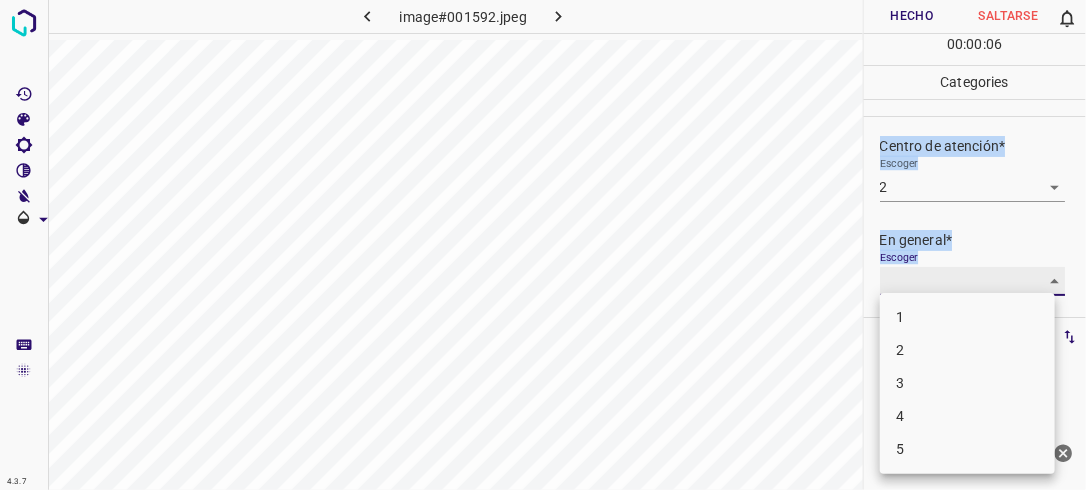 type on "2" 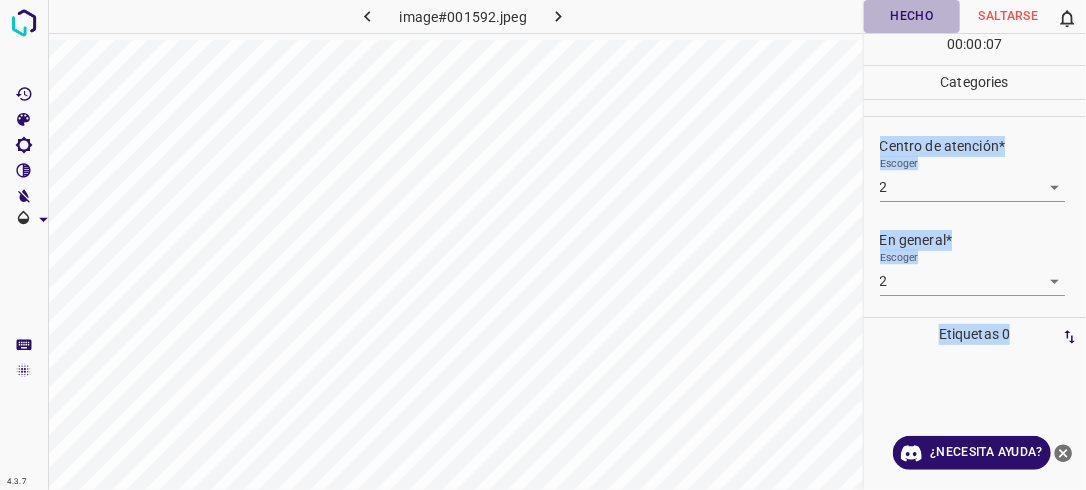 click on "Hecho" at bounding box center [912, 16] 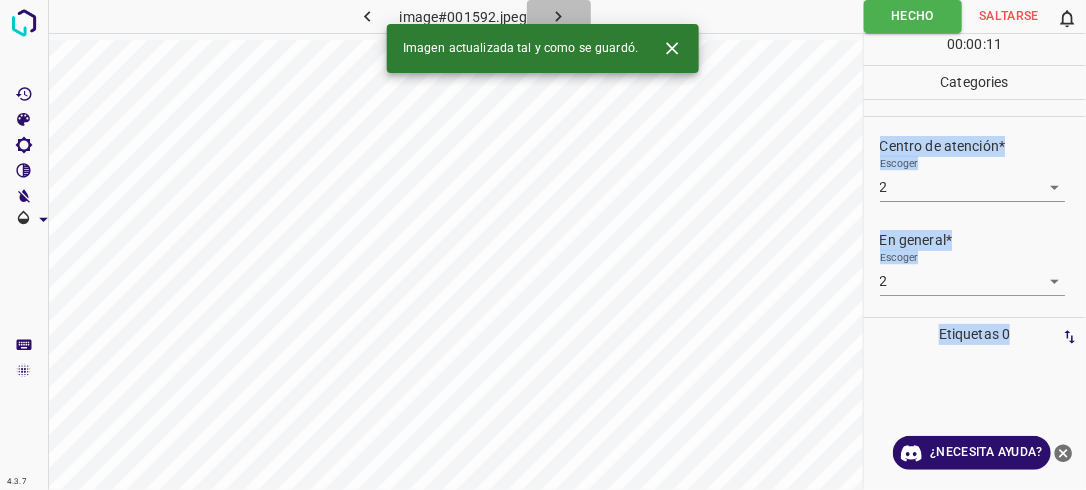 click 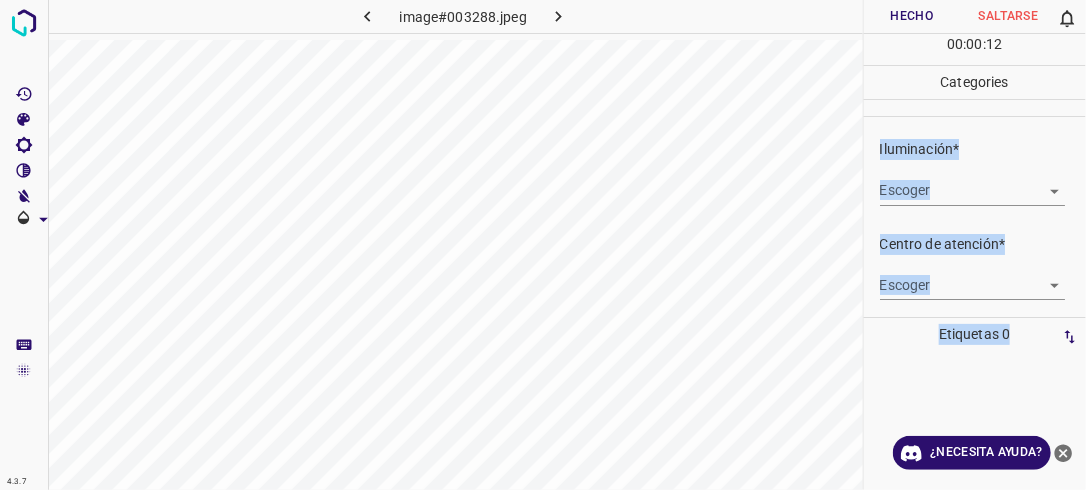 click on "4.3.7 image#003288.jpeg Hecho Saltarse 0 00   : 00   : 12   Categories Iluminación*  Escoger ​ Centro de atención*  Escoger ​ En general*  Escoger ​ Etiquetas 0 Categories 1 Lighting 2 Focus 3 Overall Tools Espacio Cambiar entre modos (Dibujar y Editar) Yo Etiquetado automático R Restaurar zoom M Acercar N Alejar Borrar Eliminar etiqueta de selección Filtros Z Restaurar filtros X Filtro de saturación C Filtro de brillo V Filtro de contraste B Filtro de escala de grises General O Descargar ¿Necesita ayuda? -Mensaje de texto -Esconder -Borrar" at bounding box center (543, 245) 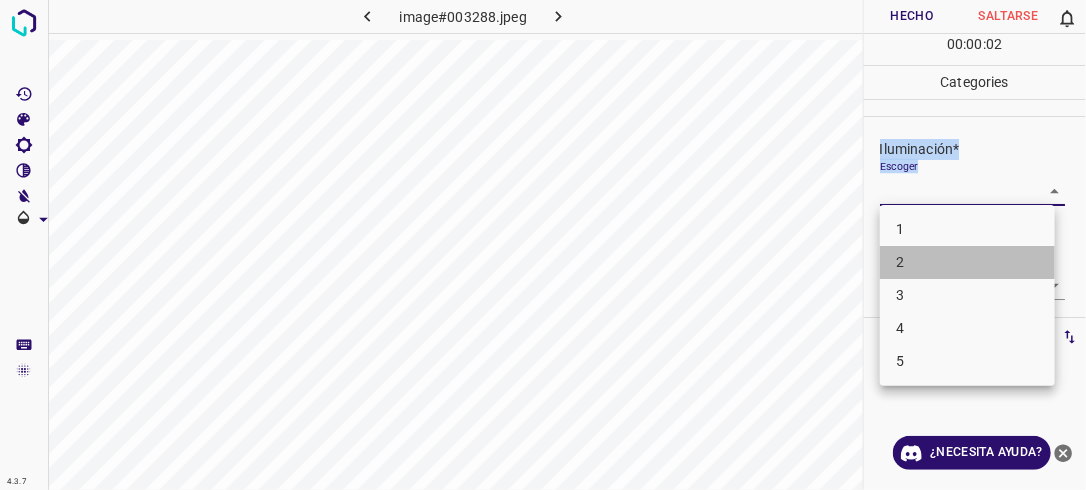 click on "2" at bounding box center [967, 262] 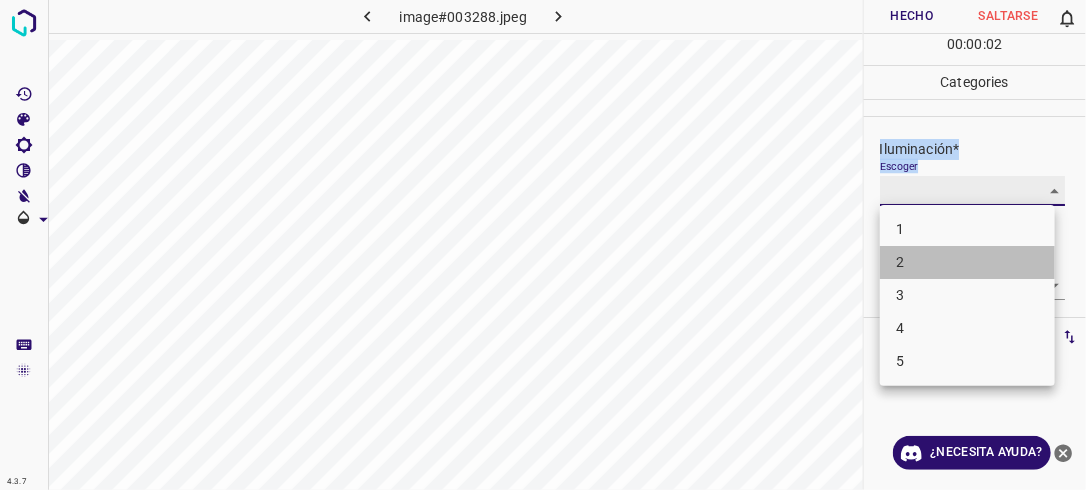 type on "2" 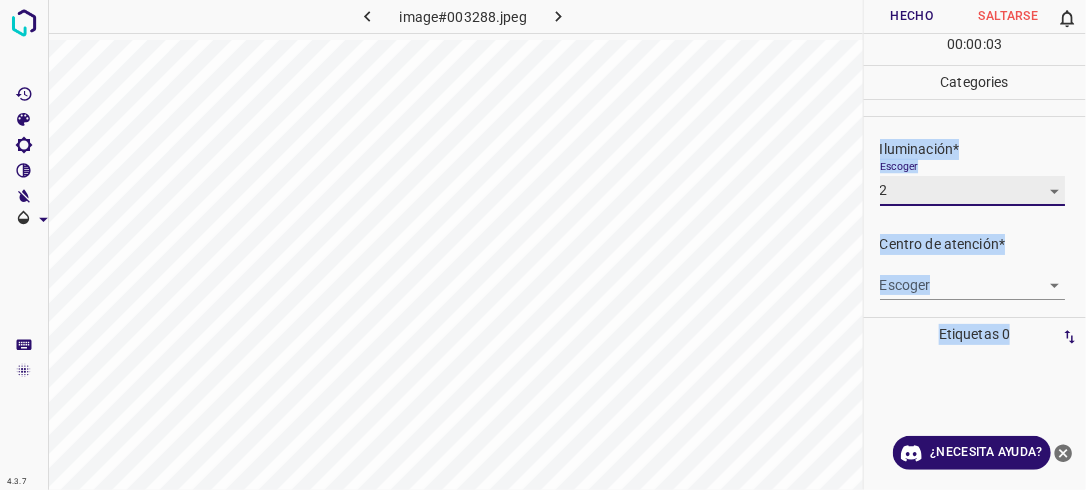 scroll, scrollTop: 98, scrollLeft: 0, axis: vertical 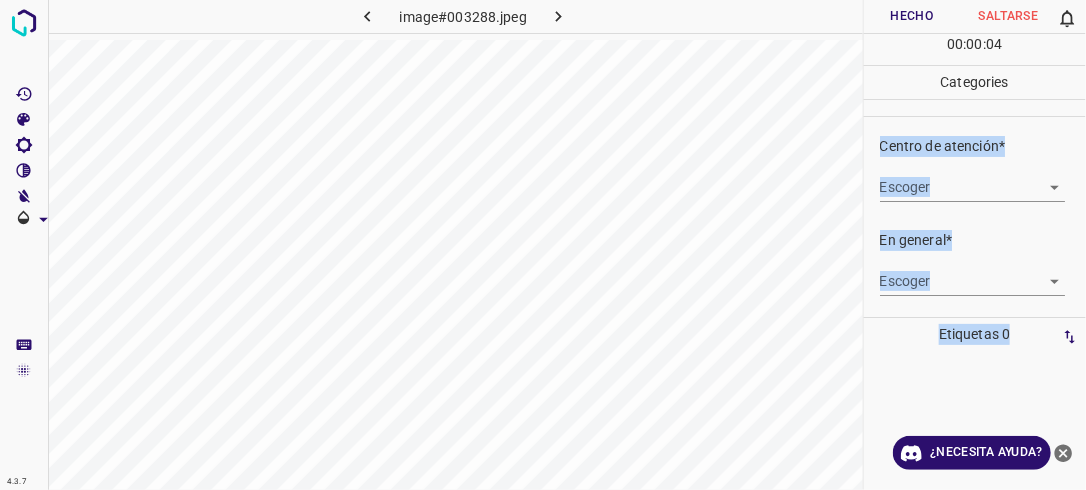 click on "4.3.7 image#003288.jpeg Hecho Saltarse 0 00   : 00   : 04   Categories Iluminación*  Escoger 2 2 Centro de atención*  Escoger ​ En general*  Escoger ​ Etiquetas 0 Categories 1 Lighting 2 Focus 3 Overall Tools Espacio Cambiar entre modos (Dibujar y Editar) Yo Etiquetado automático R Restaurar zoom M Acercar N Alejar Borrar Eliminar etiqueta de selección Filtros Z Restaurar filtros X Filtro de saturación C Filtro de brillo V Filtro de contraste B Filtro de escala de grises General O Descargar ¿Necesita ayuda? -Mensaje de texto -Esconder -Borrar" at bounding box center [543, 245] 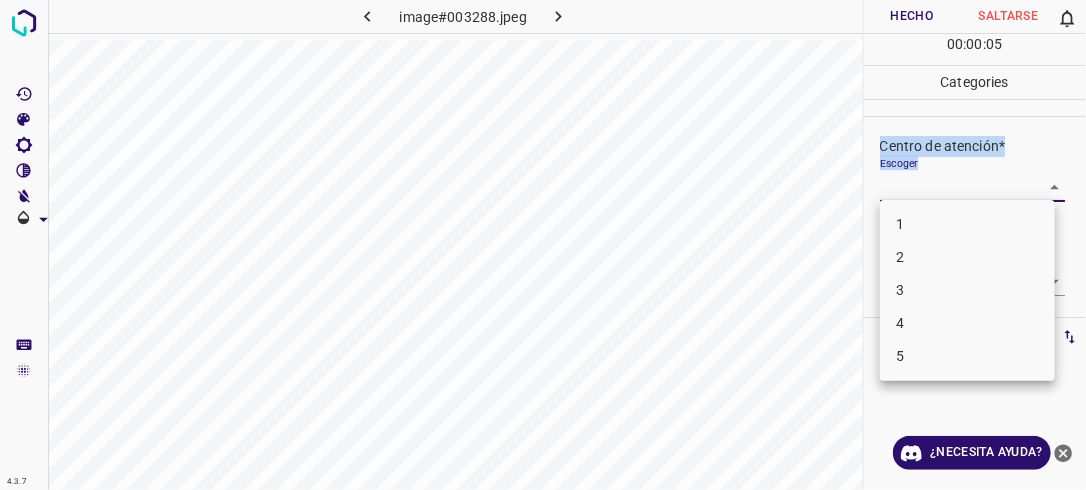 click on "2" at bounding box center [967, 257] 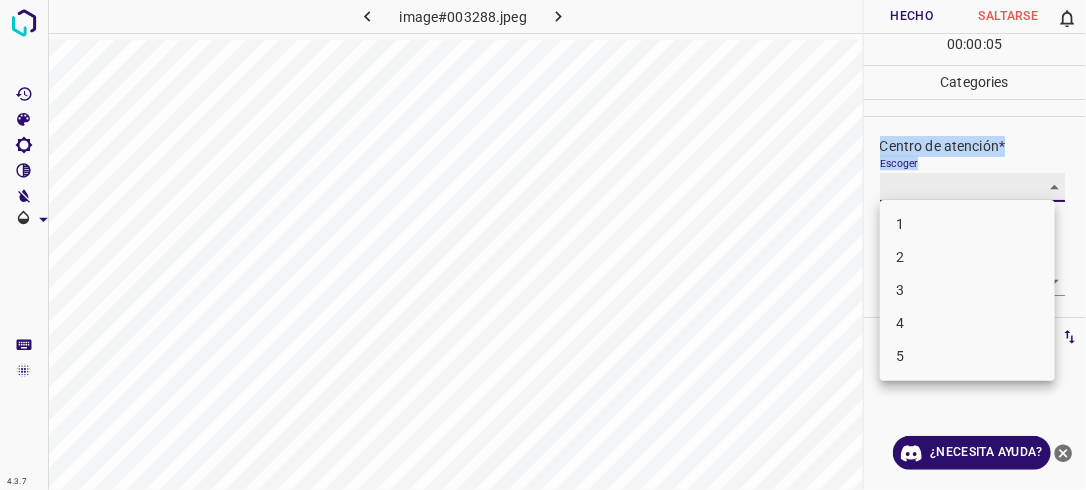 type on "2" 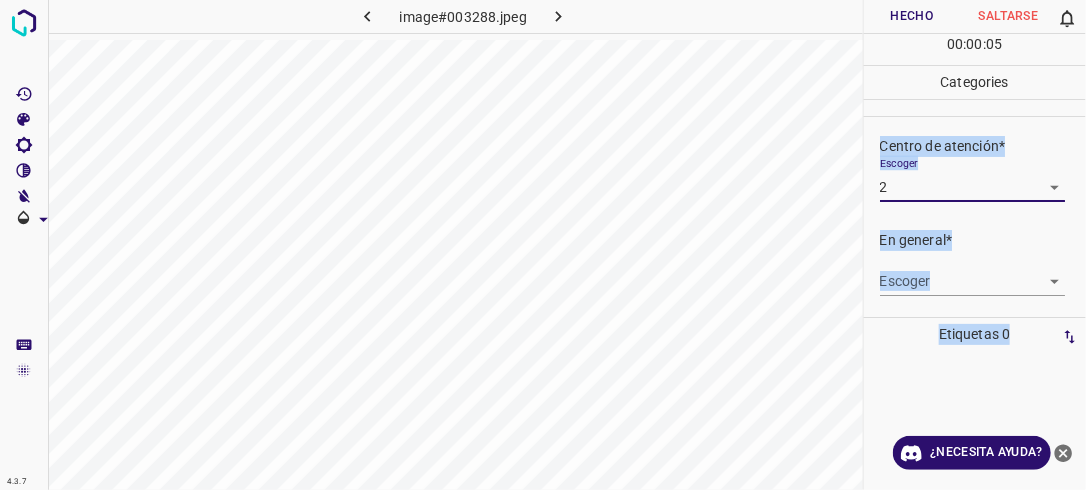click on "4.3.7 image#003288.jpeg Hecho Saltarse 0 00   : 00   : 05   Categories Iluminación*  Escoger 2 2 Centro de atención*  Escoger 2 2 En general*  Escoger ​ Etiquetas 0 Categories 1 Lighting 2 Focus 3 Overall Tools Espacio Cambiar entre modos (Dibujar y Editar) Yo Etiquetado automático R Restaurar zoom M Acercar N Alejar Borrar Eliminar etiqueta de selección Filtros Z Restaurar filtros X Filtro de saturación C Filtro de brillo V Filtro de contraste B Filtro de escala de grises General O Descargar ¿Necesita ayuda? -Mensaje de texto -Esconder -Borrar" at bounding box center [543, 245] 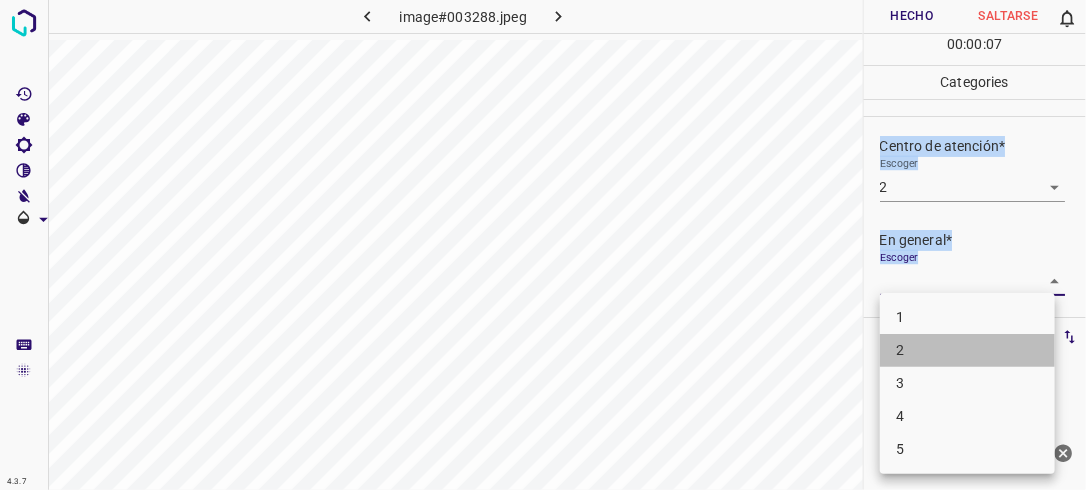 click on "2" at bounding box center [967, 350] 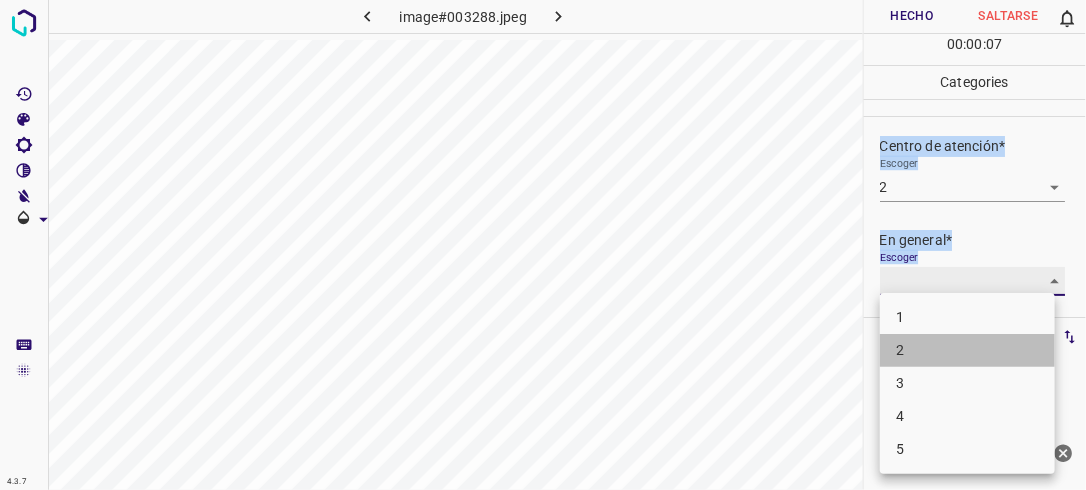 type on "2" 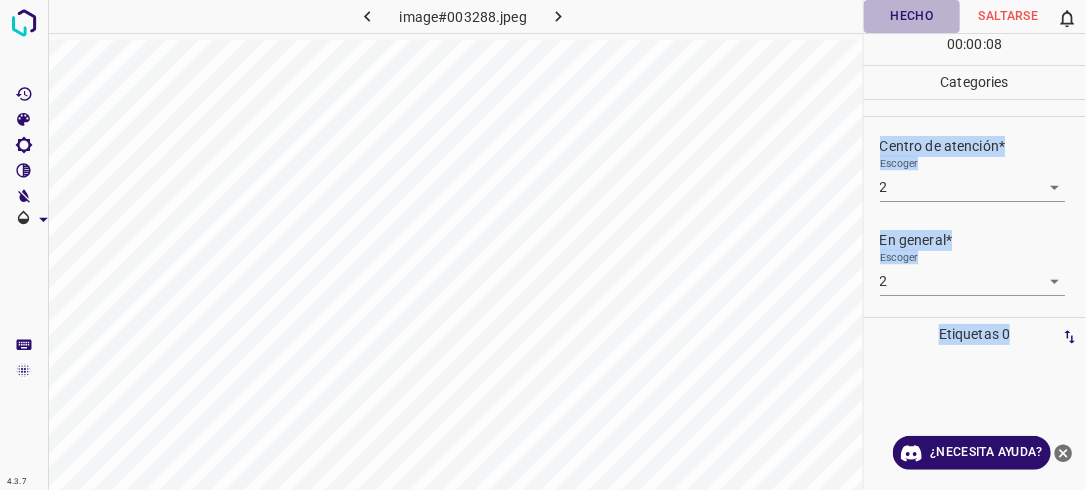 click on "Hecho" at bounding box center [912, 16] 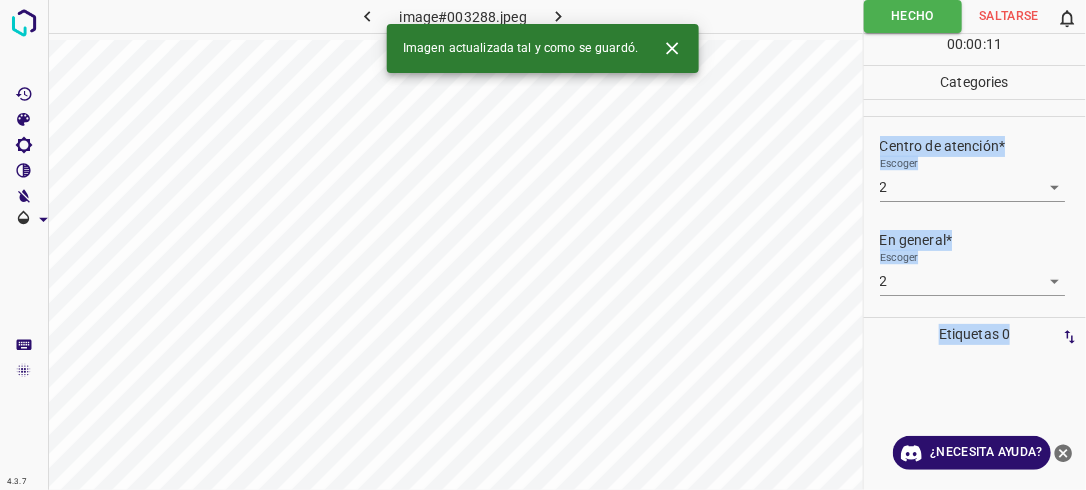 click at bounding box center [559, 16] 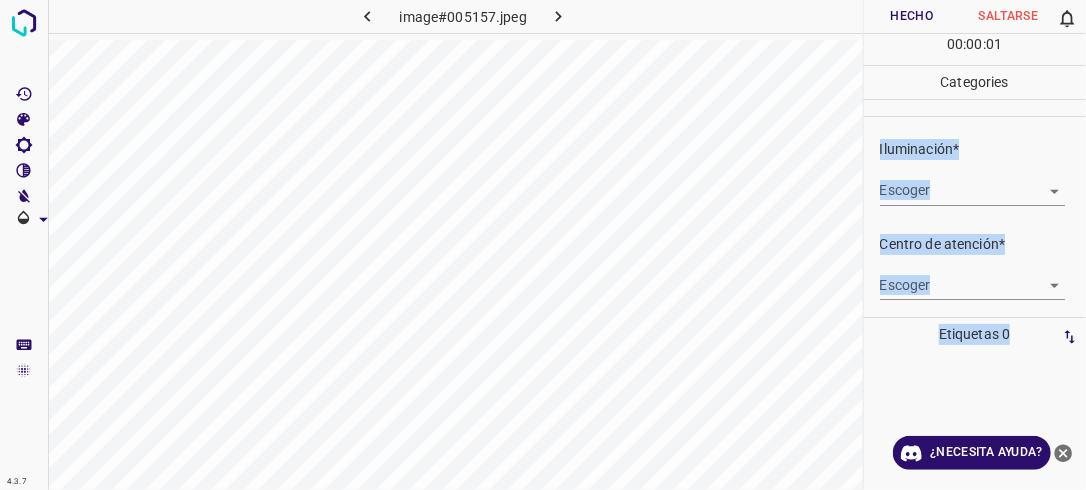 click on "4.3.7 image#005157.jpeg Hecho Saltarse 0 00   : 00   : 01   Categories Iluminación*  Escoger ​ Centro de atención*  Escoger ​ En general*  Escoger ​ Etiquetas 0 Categories 1 Lighting 2 Focus 3 Overall Tools Espacio Cambiar entre modos (Dibujar y Editar) Yo Etiquetado automático R Restaurar zoom M Acercar N Alejar Borrar Eliminar etiqueta de selección Filtros Z Restaurar filtros X Filtro de saturación C Filtro de brillo V Filtro de contraste B Filtro de escala de grises General O Descargar ¿Necesita ayuda? -Mensaje de texto -Esconder -Borrar" at bounding box center (543, 245) 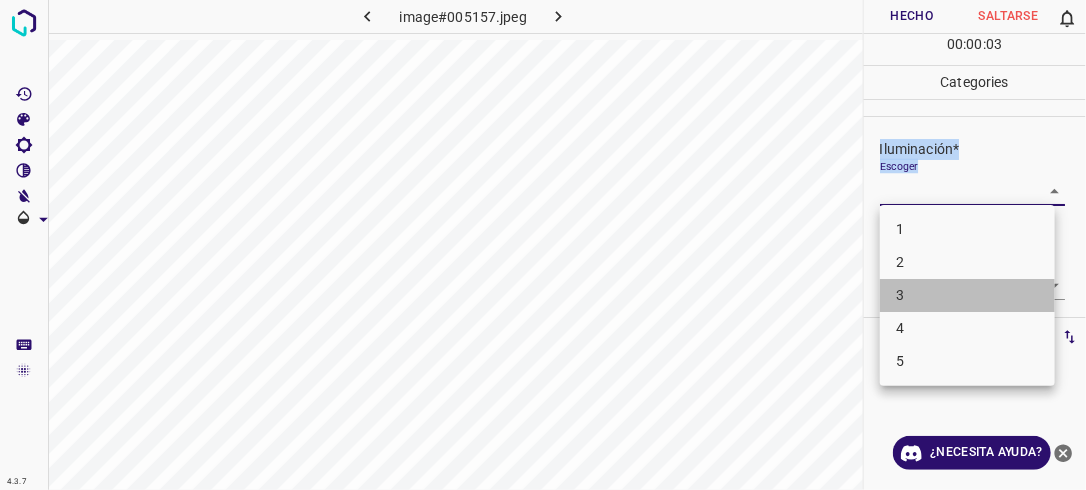click on "3" at bounding box center [967, 295] 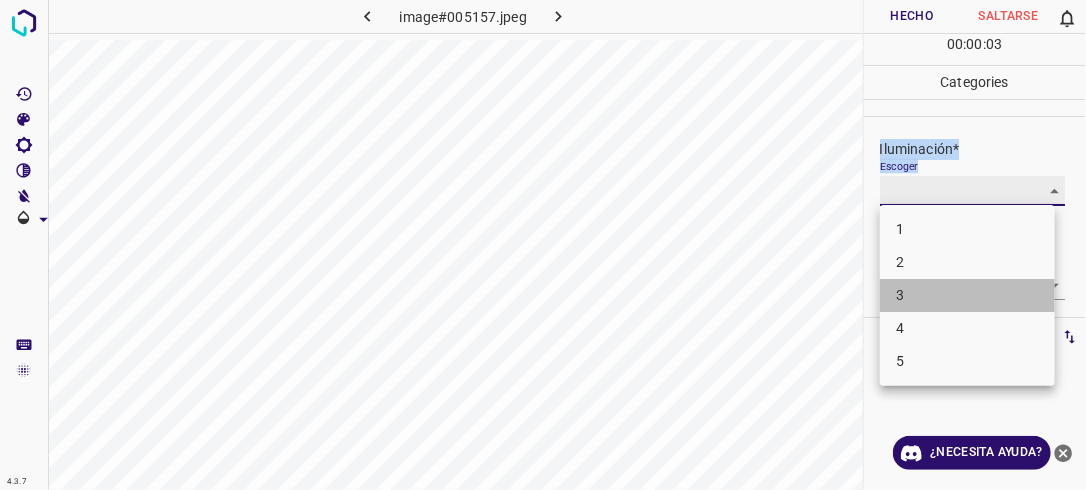 type on "3" 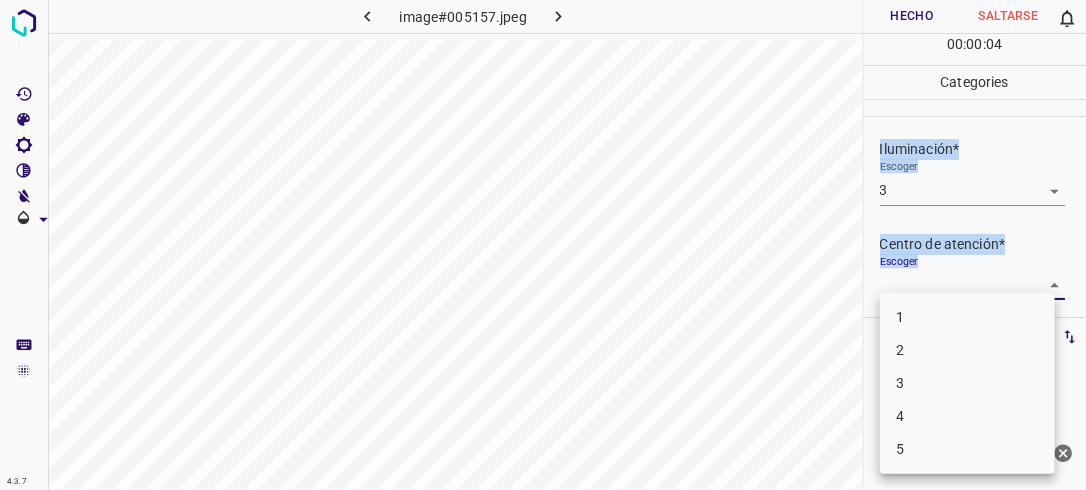 click on "4.3.7 image#005157.jpeg Hecho Saltarse 0 00   : 00   : 04   Categories Iluminación*  Escoger 3 3 Centro de atención*  Escoger ​ En general*  Escoger ​ Etiquetas 0 Categories 1 Lighting 2 Focus 3 Overall Tools Espacio Cambiar entre modos (Dibujar y Editar) Yo Etiquetado automático R Restaurar zoom M Acercar N Alejar Borrar Eliminar etiqueta de selección Filtros Z Restaurar filtros X Filtro de saturación C Filtro de brillo V Filtro de contraste B Filtro de escala de grises General O Descargar ¿Necesita ayuda? -Mensaje de texto -Esconder -Borrar 1 2 3 4 5" at bounding box center [543, 245] 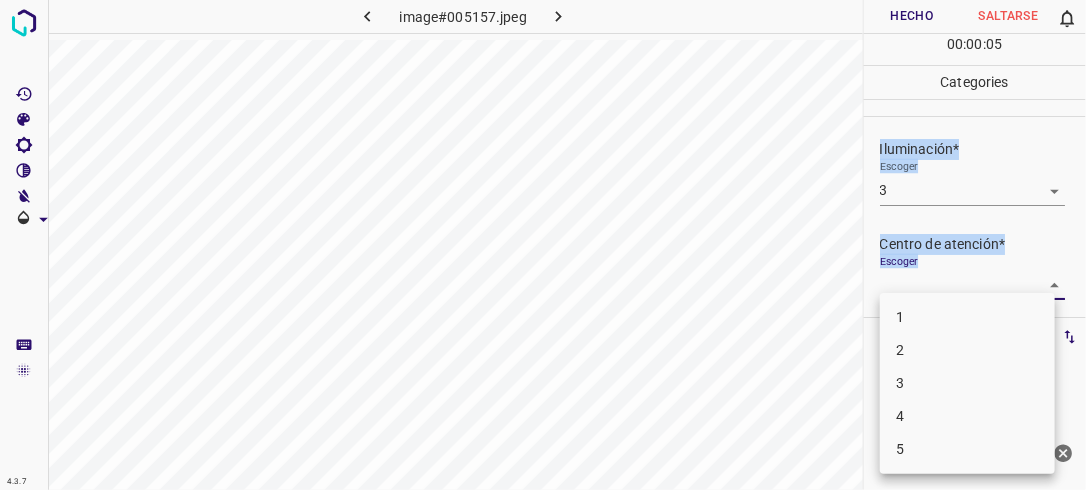 click on "2" at bounding box center (967, 350) 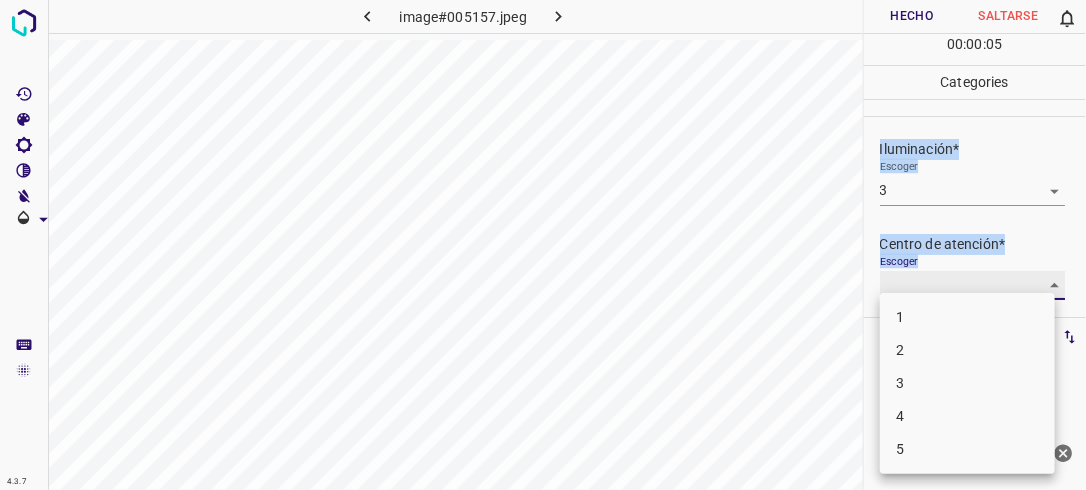 type on "2" 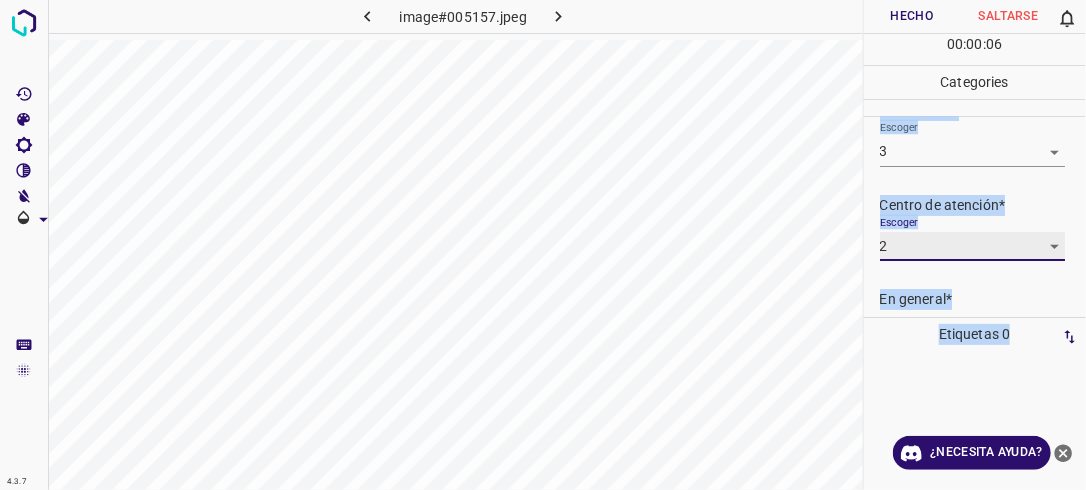 scroll, scrollTop: 98, scrollLeft: 0, axis: vertical 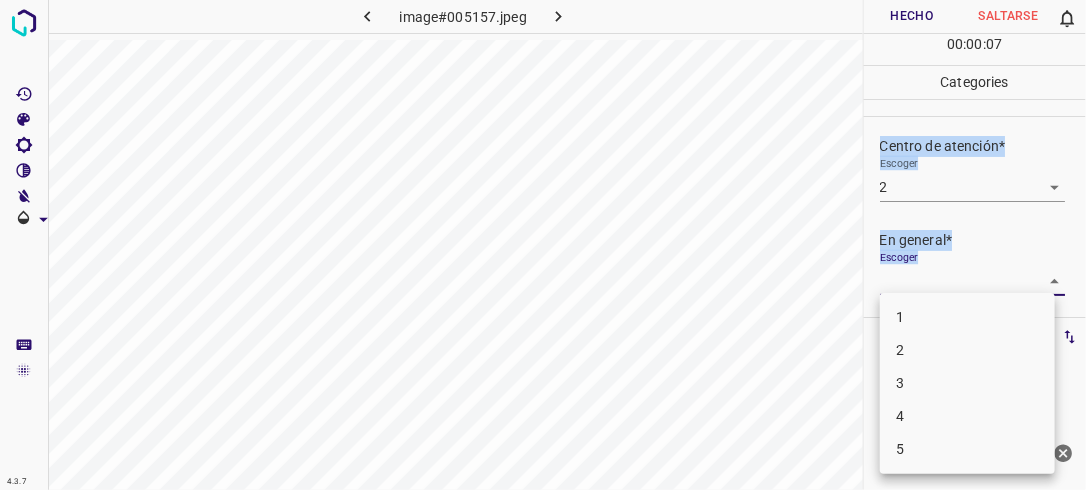 click on "4.3.7 image#005157.jpeg Hecho Saltarse 0 00   : 00   : 07   Categories Iluminación*  Escoger 3 3 Centro de atención*  Escoger 2 2 En general*  Escoger ​ Etiquetas 0 Categories 1 Lighting 2 Focus 3 Overall Tools Espacio Cambiar entre modos (Dibujar y Editar) Yo Etiquetado automático R Restaurar zoom M Acercar N Alejar Borrar Eliminar etiqueta de selección Filtros Z Restaurar filtros X Filtro de saturación C Filtro de brillo V Filtro de contraste B Filtro de escala de grises General O Descargar ¿Necesita ayuda? -Mensaje de texto -Esconder -Borrar 1 2 3 4 5" at bounding box center (543, 245) 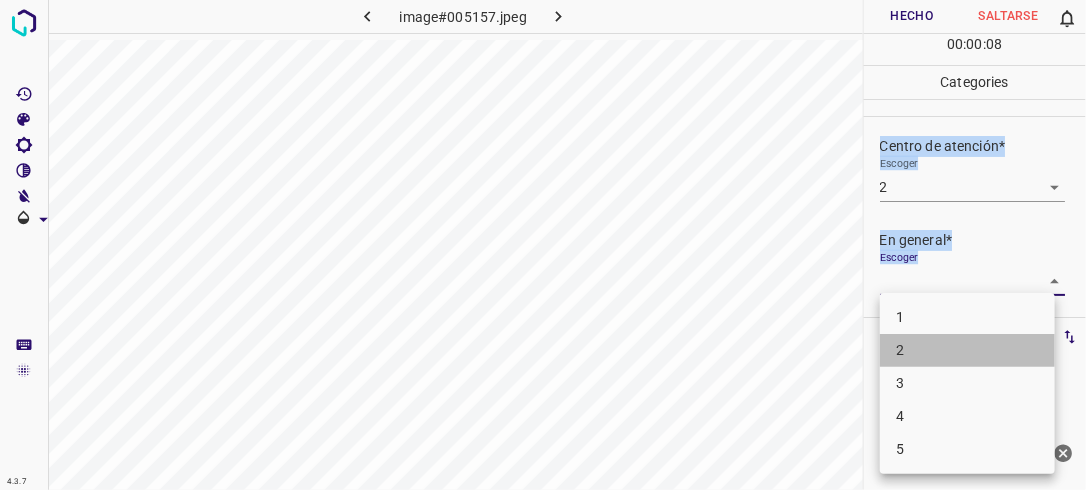 click on "2" at bounding box center [967, 350] 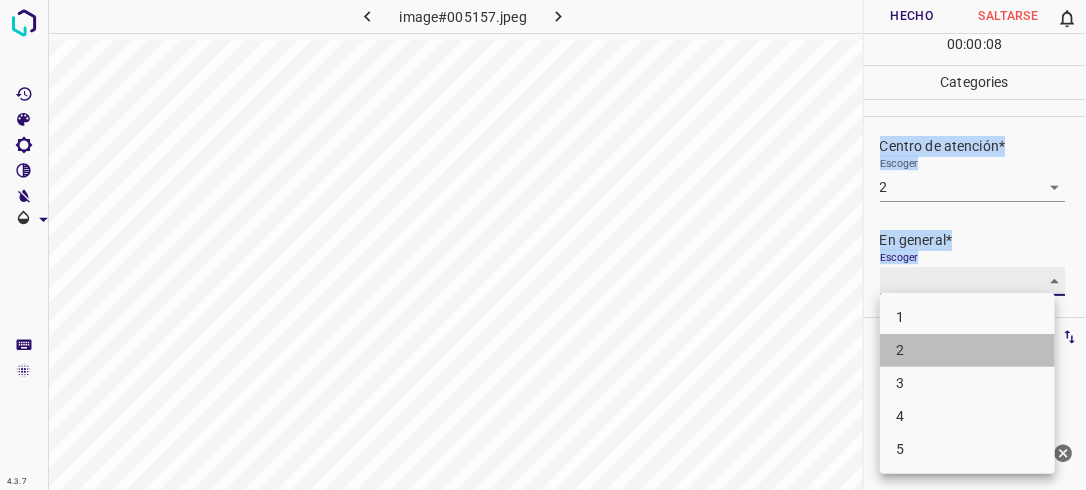 type on "2" 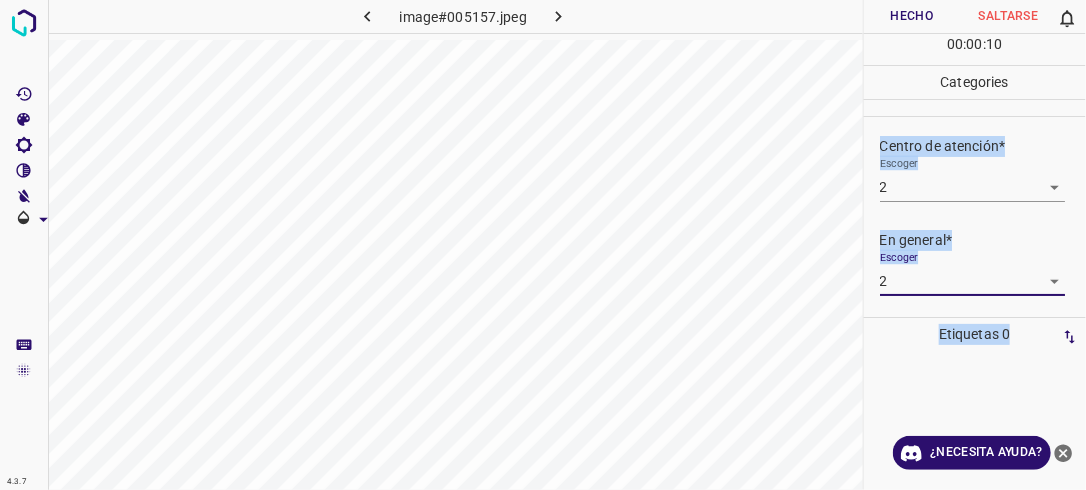 click on "Hecho" at bounding box center [912, 16] 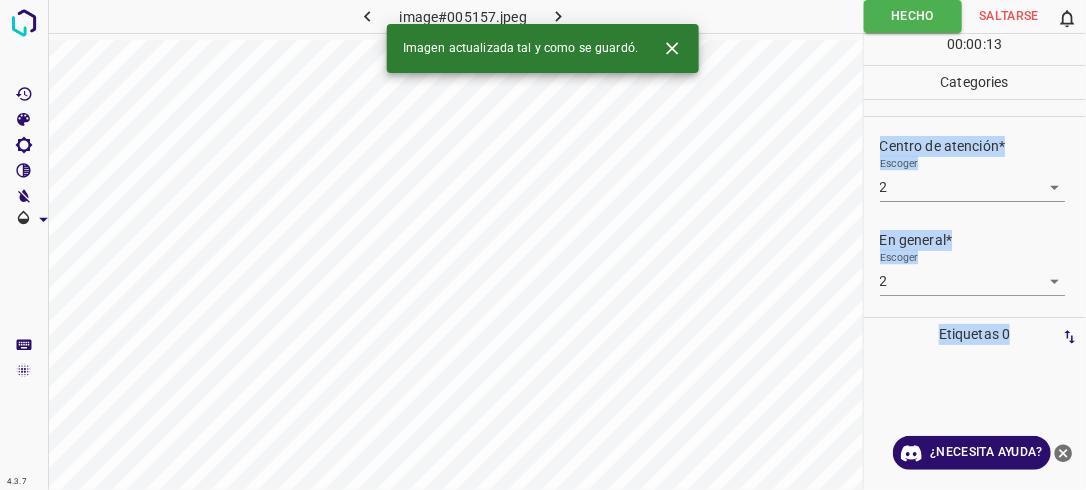 click 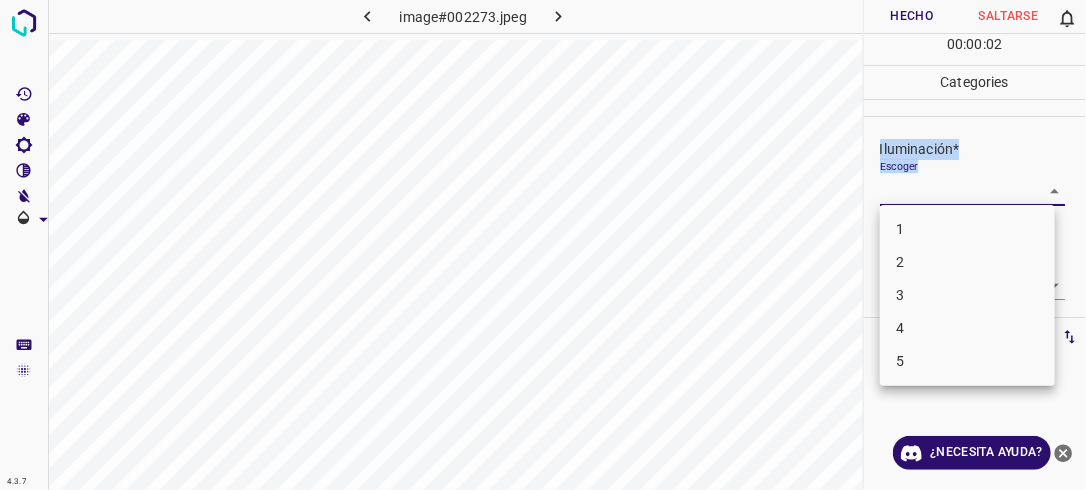 click on "4.3.7 image#002273.jpeg Hecho Saltarse 0 00   : 00   : 02   Categories Iluminación*  Escoger ​ Centro de atención*  Escoger ​ En general*  Escoger ​ Etiquetas 0 Categories 1 Lighting 2 Focus 3 Overall Tools Espacio Cambiar entre modos (Dibujar y Editar) Yo Etiquetado automático R Restaurar zoom M Acercar N Alejar Borrar Eliminar etiqueta de selección Filtros Z Restaurar filtros X Filtro de saturación C Filtro de brillo V Filtro de contraste B Filtro de escala de grises General O Descargar ¿Necesita ayuda? -Mensaje de texto -Esconder -Borrar 1 2 3 4 5" at bounding box center [543, 245] 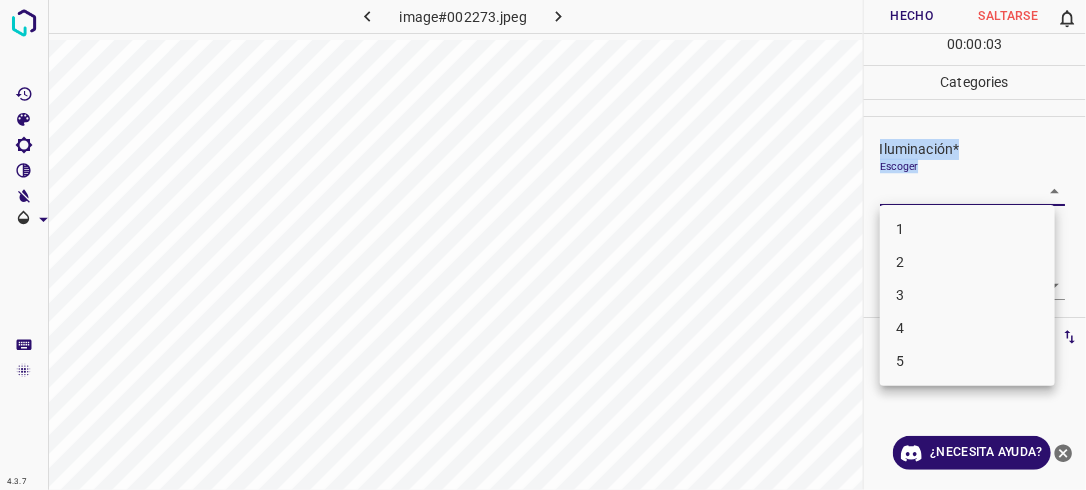 click on "2" at bounding box center (967, 262) 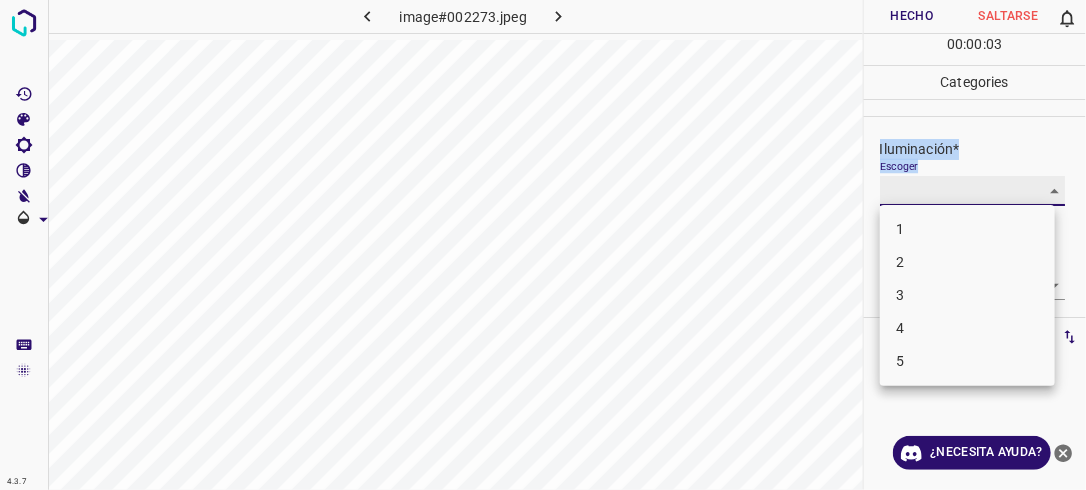 type on "2" 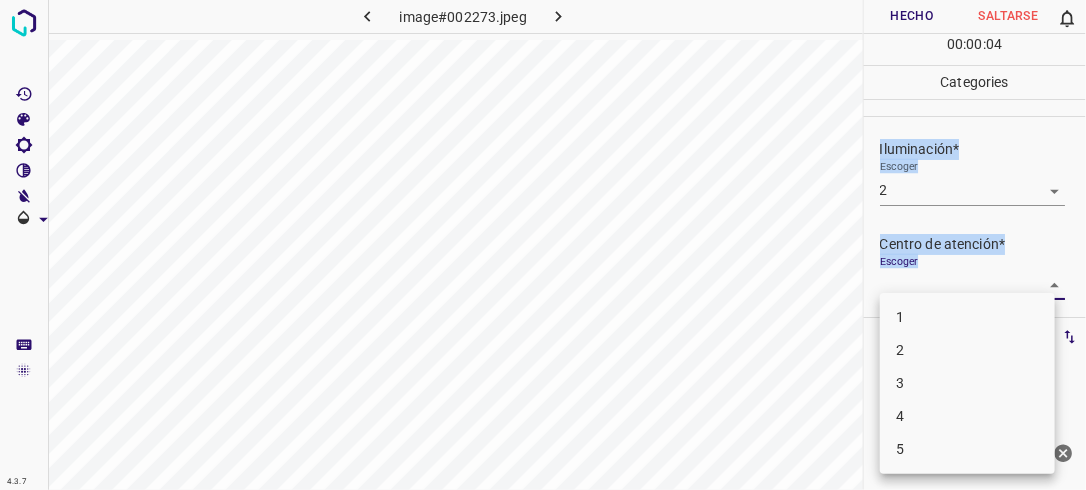 click on "4.3.7 image#002273.jpeg Hecho Saltarse 0 00   : 00   : 04   Categories Iluminación*  Escoger 2 2 Centro de atención*  Escoger ​ En general*  Escoger ​ Etiquetas 0 Categories 1 Lighting 2 Focus 3 Overall Tools Espacio Cambiar entre modos (Dibujar y Editar) Yo Etiquetado automático R Restaurar zoom M Acercar N Alejar Borrar Eliminar etiqueta de selección Filtros Z Restaurar filtros X Filtro de saturación C Filtro de brillo V Filtro de contraste B Filtro de escala de grises General O Descargar ¿Necesita ayuda? -Mensaje de texto -Esconder -Borrar 1 2 3 4 5" at bounding box center (543, 245) 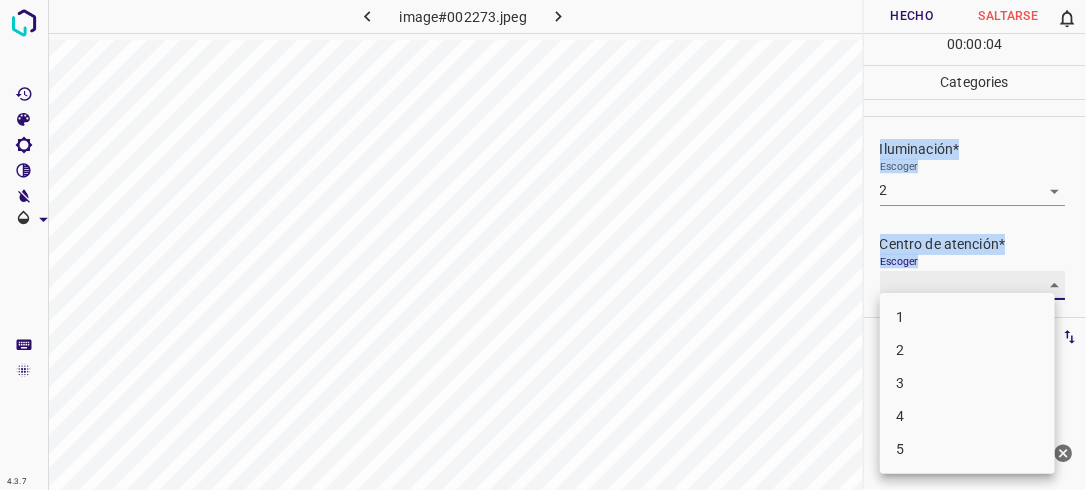 type on "2" 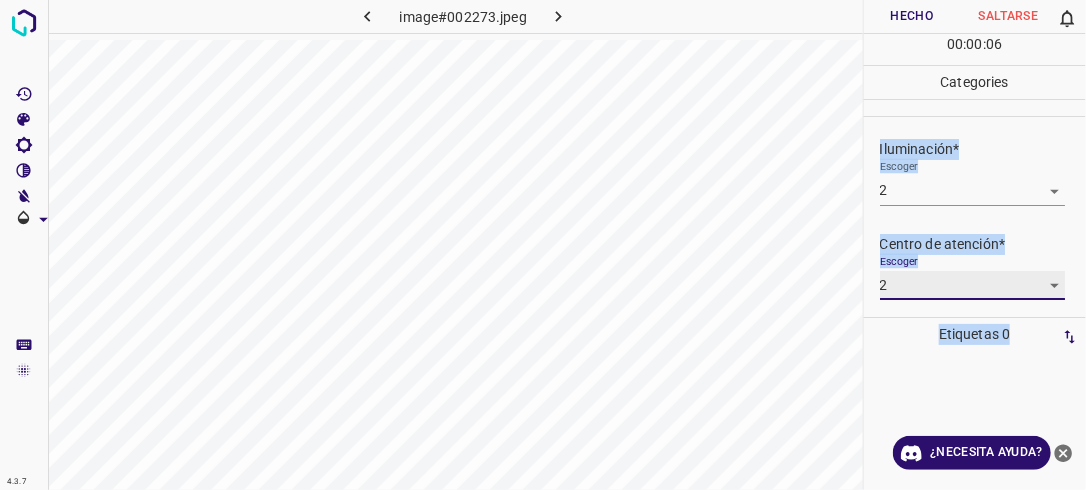 scroll, scrollTop: 98, scrollLeft: 0, axis: vertical 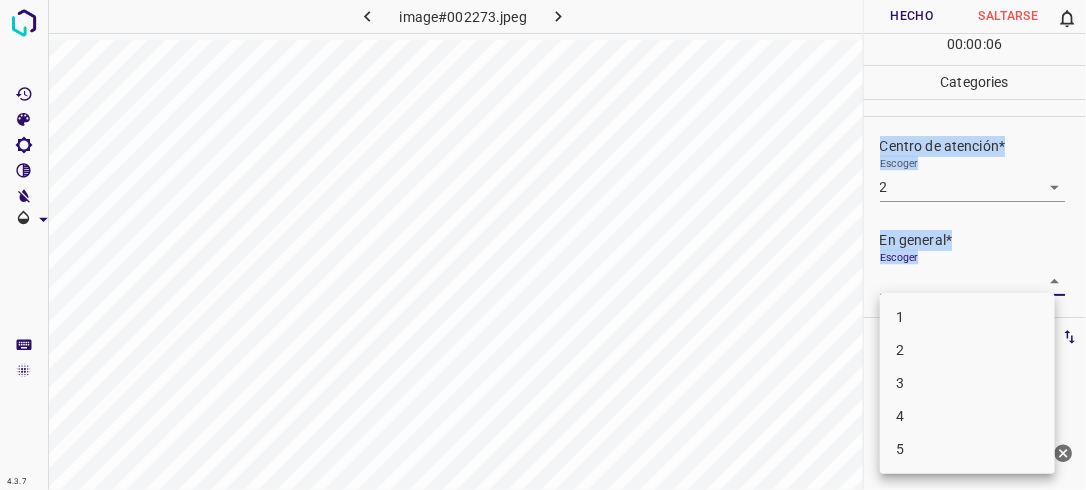 click on "4.3.7 image#002273.jpeg Hecho Saltarse 0 00   : 00   : 06   Categories Iluminación*  Escoger 2 2 Centro de atención*  Escoger 2 2 En general*  Escoger ​ Etiquetas 0 Categories 1 Lighting 2 Focus 3 Overall Tools Espacio Cambiar entre modos (Dibujar y Editar) Yo Etiquetado automático R Restaurar zoom M Acercar N Alejar Borrar Eliminar etiqueta de selección Filtros Z Restaurar filtros X Filtro de saturación C Filtro de brillo V Filtro de contraste B Filtro de escala de grises General O Descargar ¿Necesita ayuda? -Mensaje de texto -Esconder -Borrar 1 2 3 4 5" at bounding box center [543, 245] 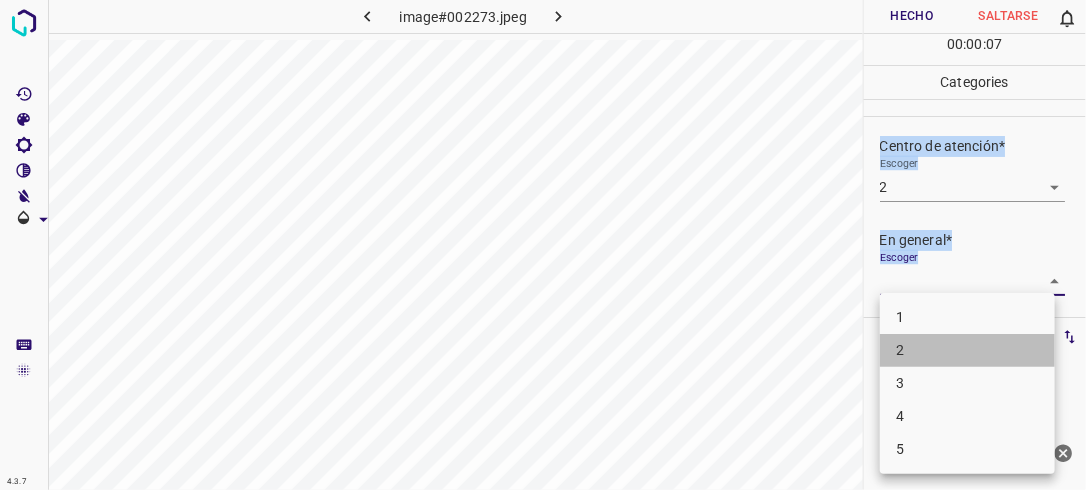 click on "2" at bounding box center [967, 350] 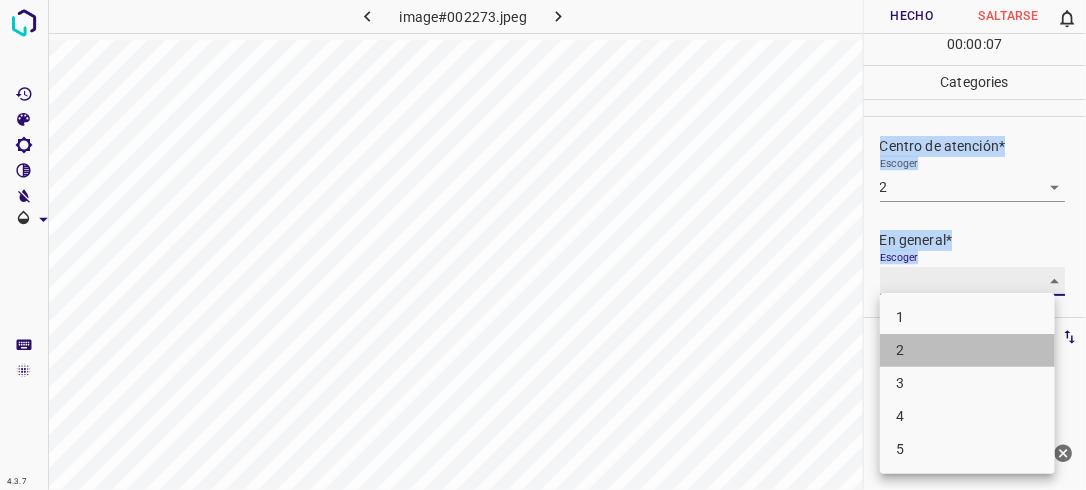 type on "2" 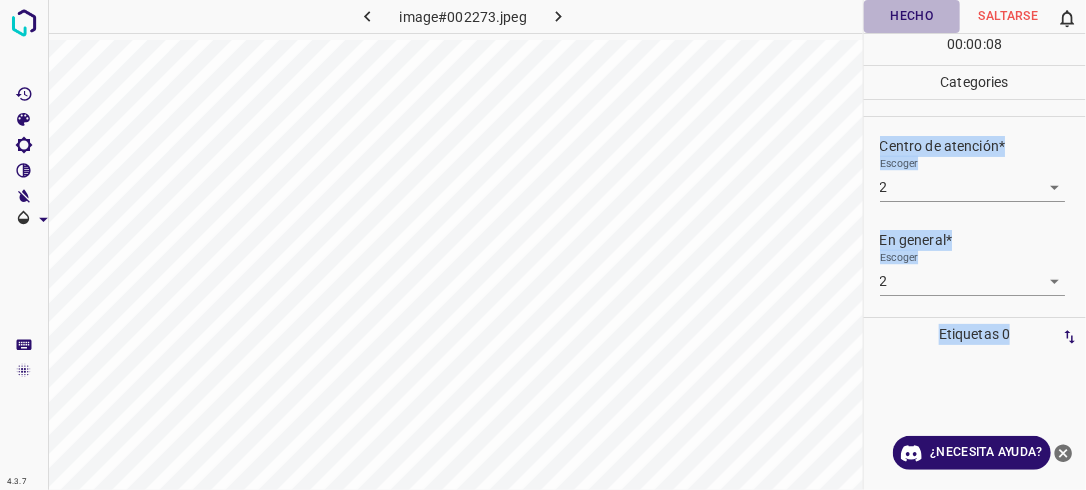 click on "Hecho" at bounding box center [912, 16] 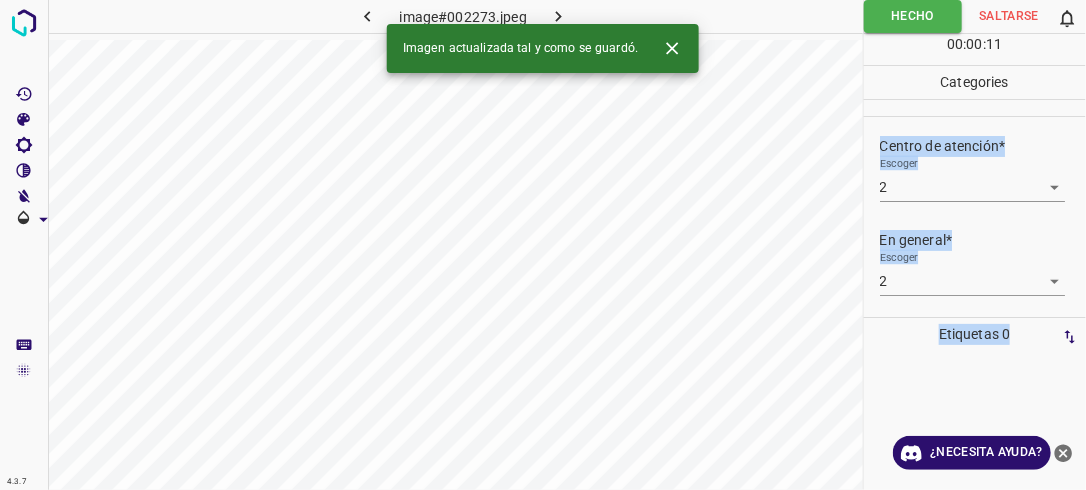click 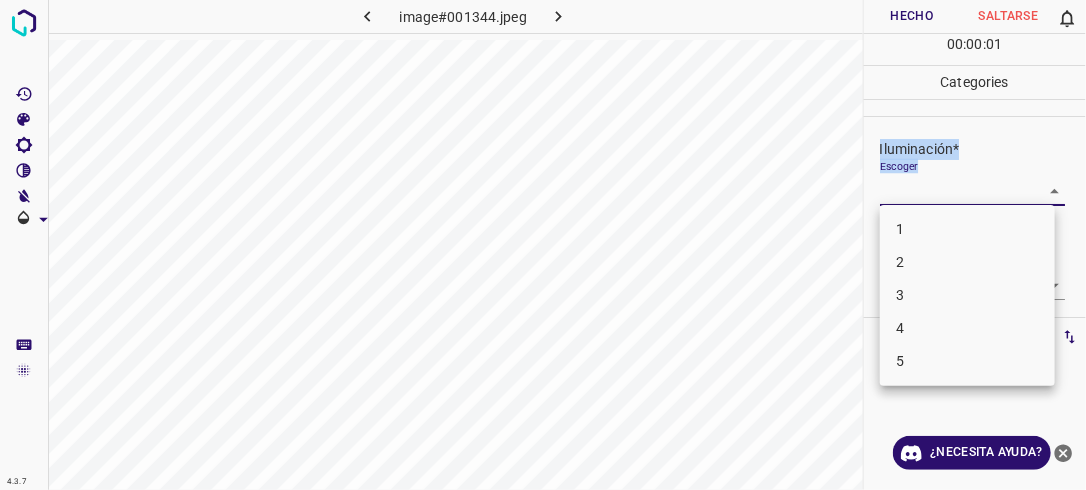 click on "4.3.7 image#001344.jpeg Hecho Saltarse 0 00   : 00   : 01   Categories Iluminación*  Escoger ​ Centro de atención*  Escoger ​ En general*  Escoger ​ Etiquetas 0 Categories 1 Lighting 2 Focus 3 Overall Tools Espacio Cambiar entre modos (Dibujar y Editar) Yo Etiquetado automático R Restaurar zoom M Acercar N Alejar Borrar Eliminar etiqueta de selección Filtros Z Restaurar filtros X Filtro de saturación C Filtro de brillo V Filtro de contraste B Filtro de escala de grises General O Descargar ¿Necesita ayuda? -Mensaje de texto -Esconder -Borrar 1 2 3 4 5" at bounding box center (543, 245) 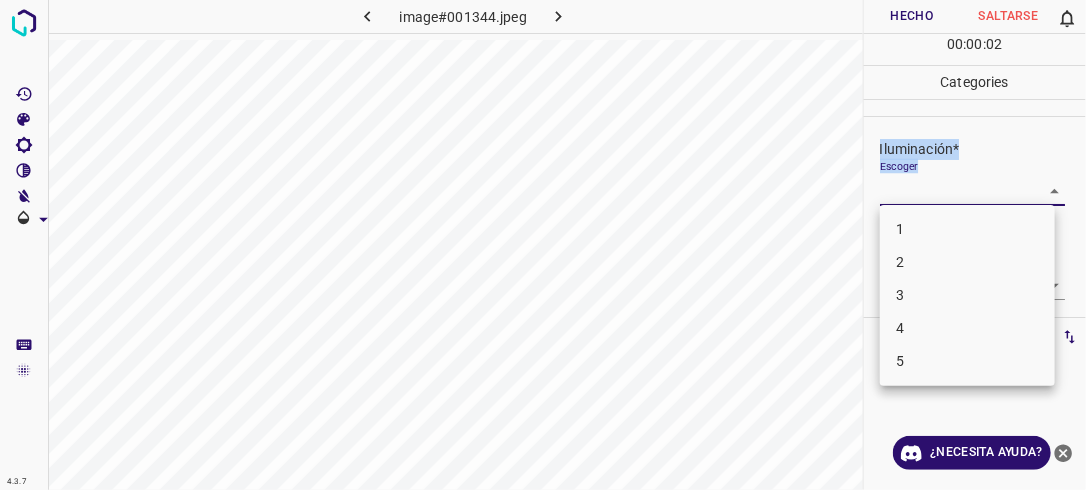 click on "3" at bounding box center (967, 295) 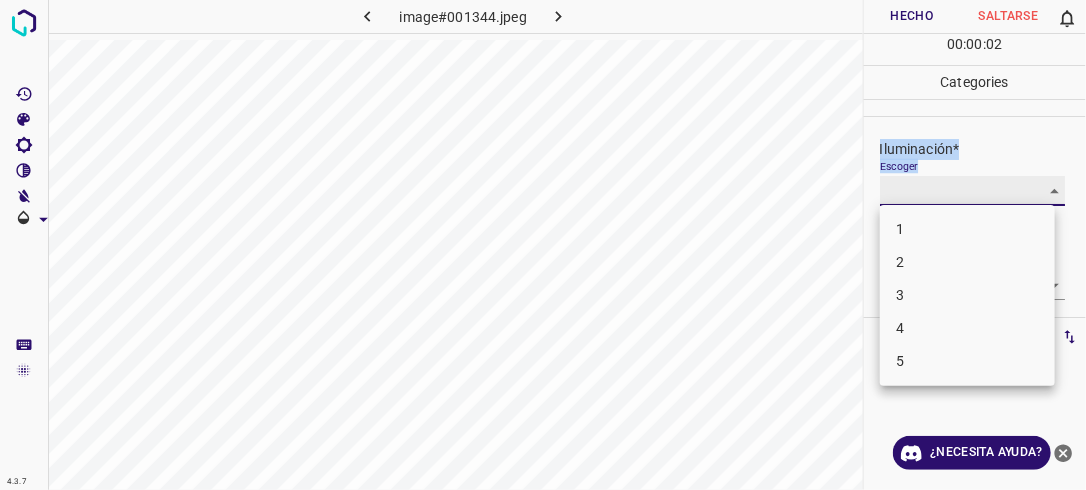 type on "3" 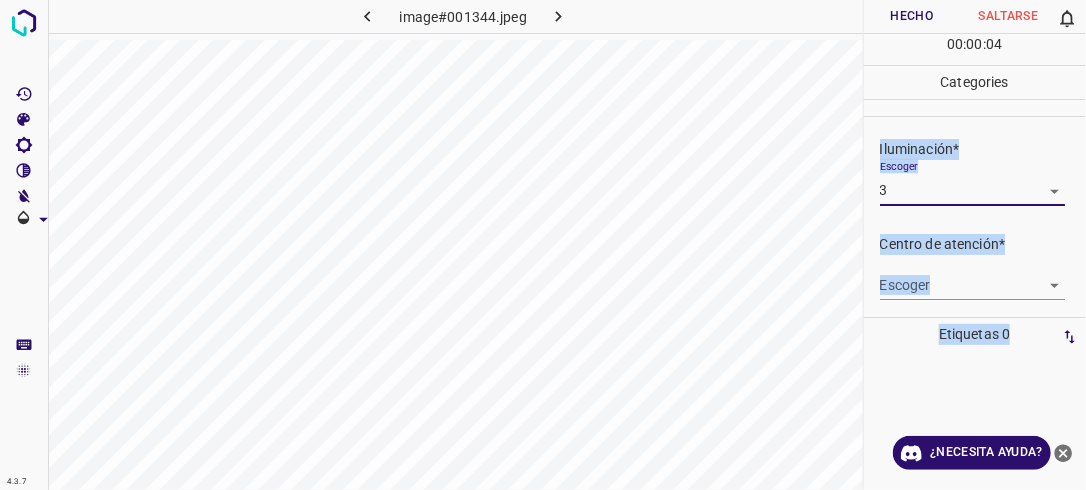 click on "4.3.7 image#001344.jpeg Hecho Saltarse 0 00   : 00   : 04   Categories Iluminación*  Escoger 3 3 Centro de atención*  Escoger ​ En general*  Escoger ​ Etiquetas 0 Categories 1 Lighting 2 Focus 3 Overall Tools Espacio Cambiar entre modos (Dibujar y Editar) Yo Etiquetado automático R Restaurar zoom M Acercar N Alejar Borrar Eliminar etiqueta de selección Filtros Z Restaurar filtros X Filtro de saturación C Filtro de brillo V Filtro de contraste B Filtro de escala de grises General O Descargar ¿Necesita ayuda? -Mensaje de texto -Esconder -Borrar" at bounding box center [543, 245] 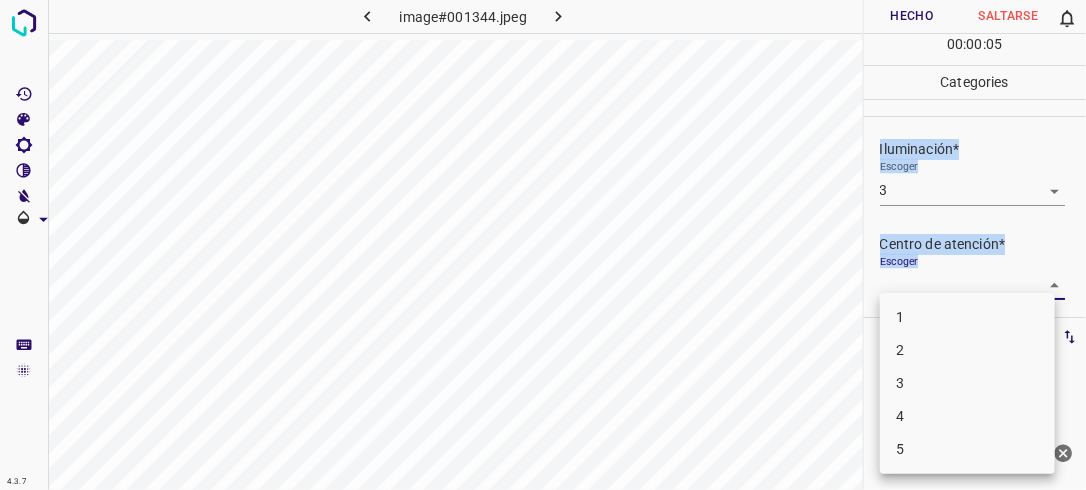 click on "2" at bounding box center (967, 350) 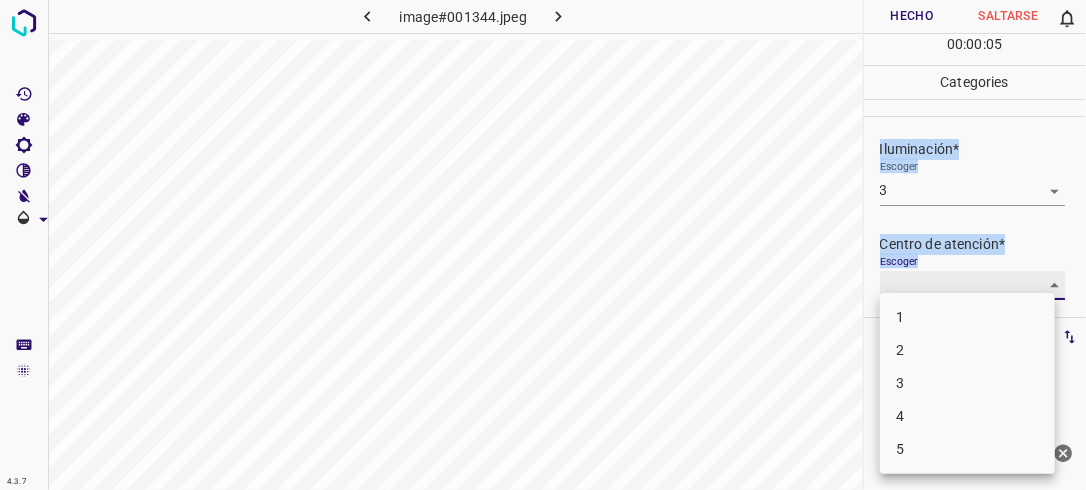type on "2" 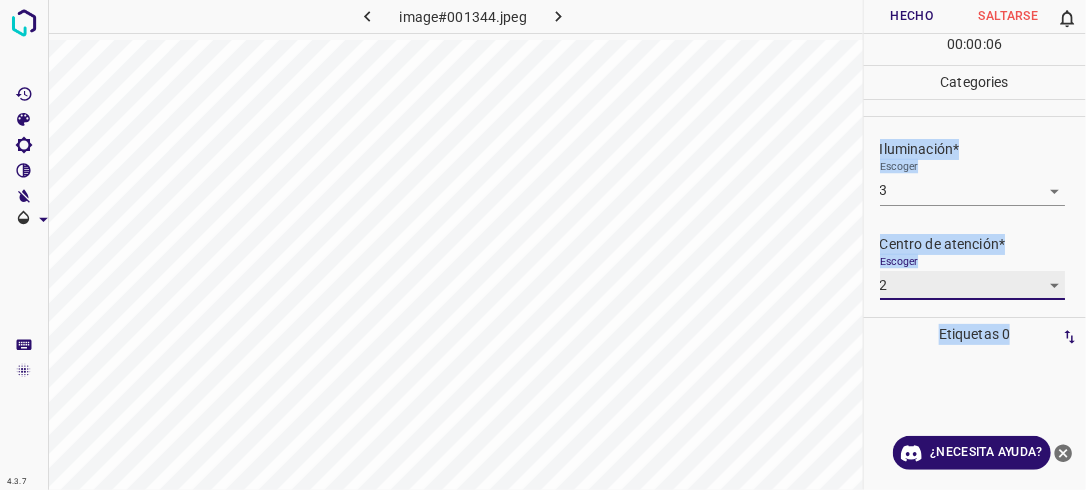 scroll, scrollTop: 98, scrollLeft: 0, axis: vertical 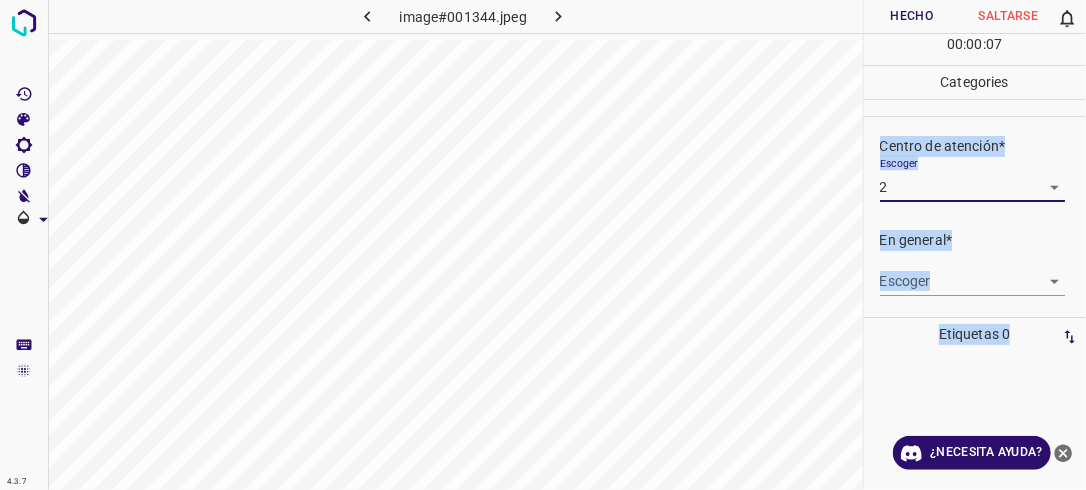 click on "4.3.7 image#001344.jpeg Hecho Saltarse 0 00   : 00   : 07   Categories Iluminación*  Escoger 3 3 Centro de atención*  Escoger 2 2 En general*  Escoger ​ Etiquetas 0 Categories 1 Lighting 2 Focus 3 Overall Tools Espacio Cambiar entre modos (Dibujar y Editar) Yo Etiquetado automático R Restaurar zoom M Acercar N Alejar Borrar Eliminar etiqueta de selección Filtros Z Restaurar filtros X Filtro de saturación C Filtro de brillo V Filtro de contraste B Filtro de escala de grises General O Descargar ¿Necesita ayuda? -Mensaje de texto -Esconder -Borrar" at bounding box center [543, 245] 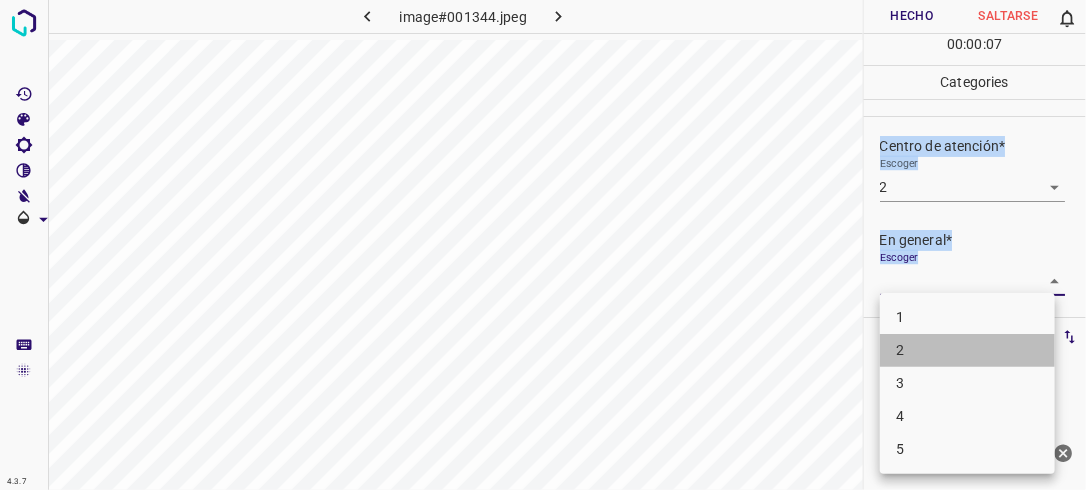 click on "2" at bounding box center [967, 350] 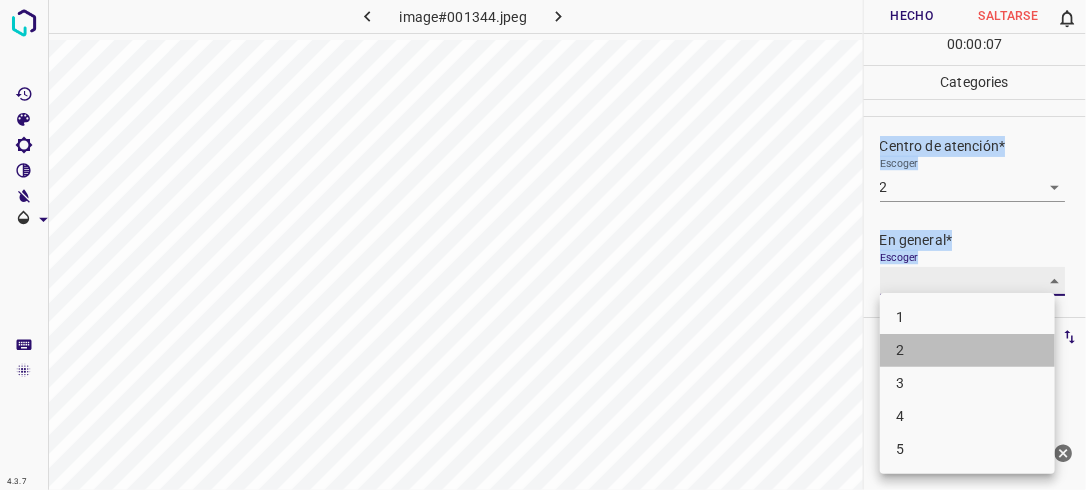 type on "2" 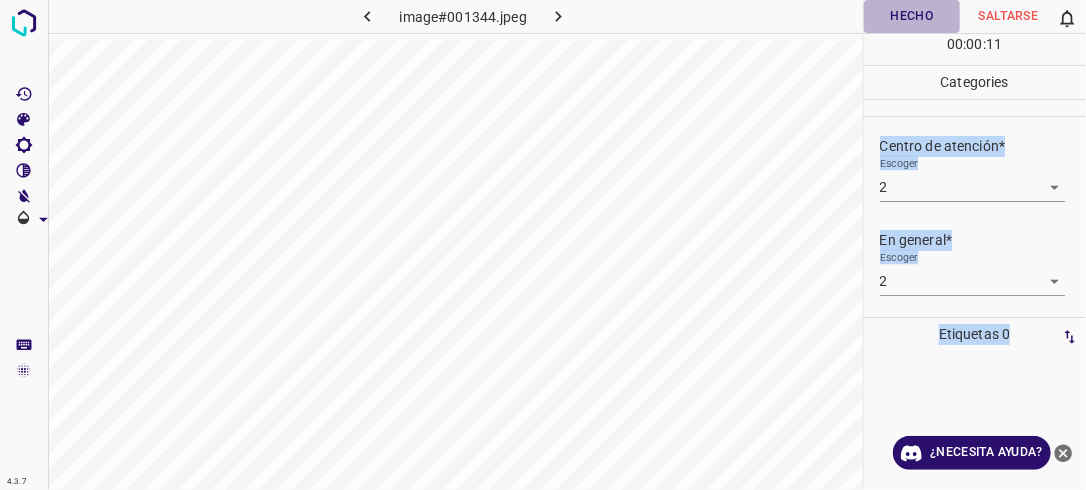 click on "Hecho" at bounding box center (912, 16) 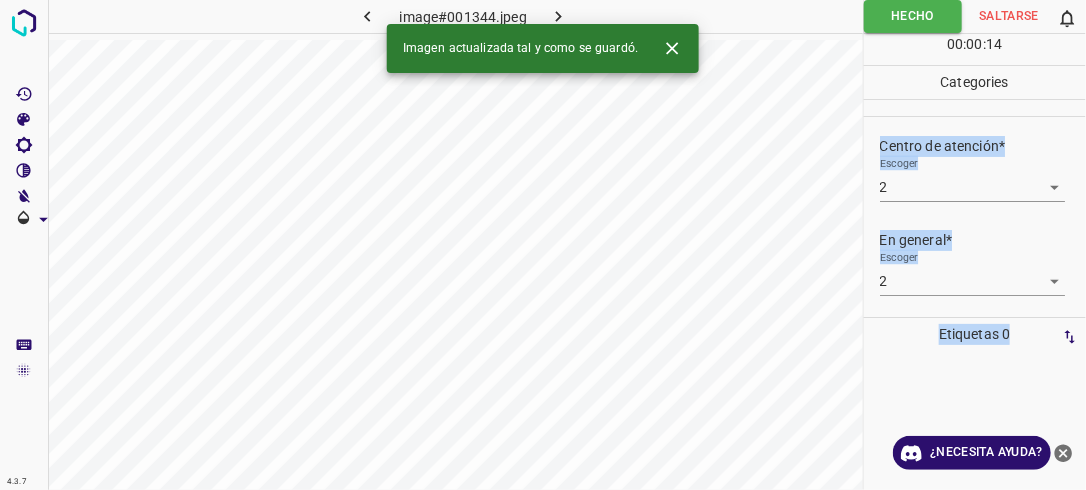 click 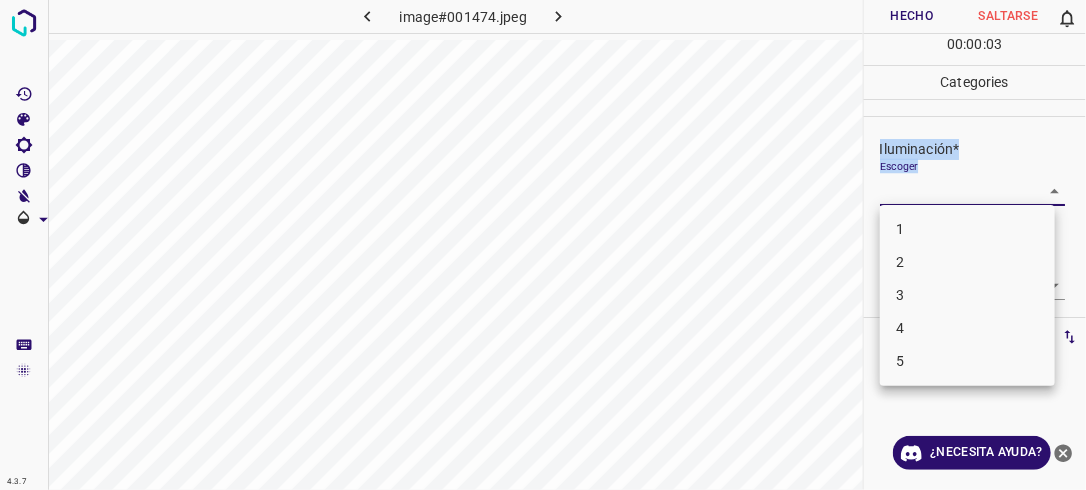 click on "4.3.7 image#001474.jpeg Hecho Saltarse 0 00   : 00   : 03   Categories Iluminación*  Escoger ​ Centro de atención*  Escoger ​ En general*  Escoger ​ Etiquetas 0 Categories 1 Lighting 2 Focus 3 Overall Tools Espacio Cambiar entre modos (Dibujar y Editar) Yo Etiquetado automático R Restaurar zoom M Acercar N Alejar Borrar Eliminar etiqueta de selección Filtros Z Restaurar filtros X Filtro de saturación C Filtro de brillo V Filtro de contraste B Filtro de escala de grises General O Descargar ¿Necesita ayuda? -Mensaje de texto -Esconder -Borrar 1 2 3 4 5" at bounding box center (543, 245) 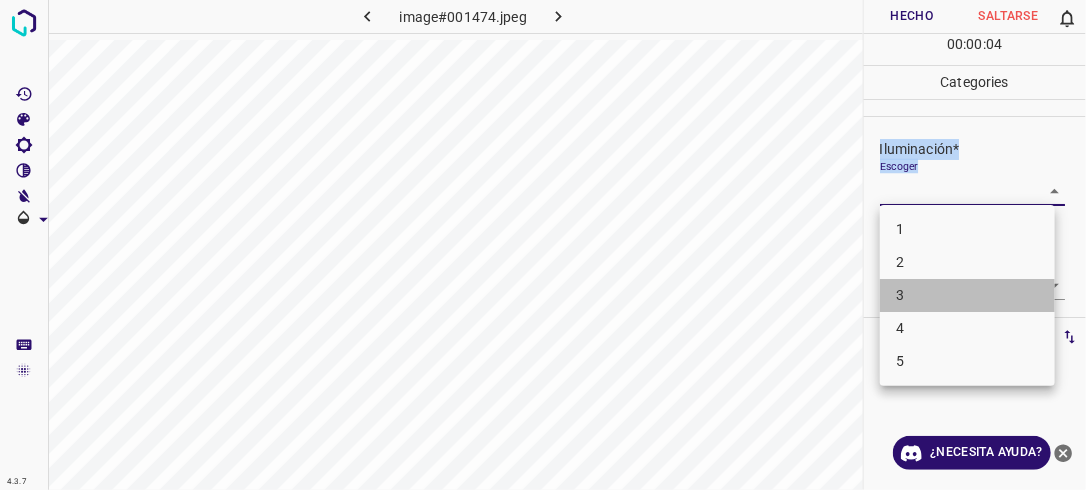click on "3" at bounding box center (967, 295) 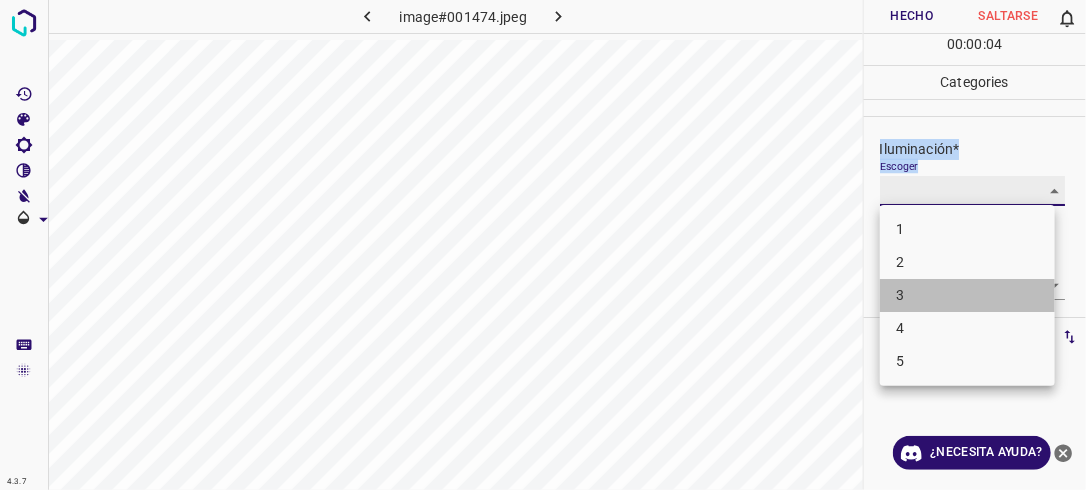 type on "3" 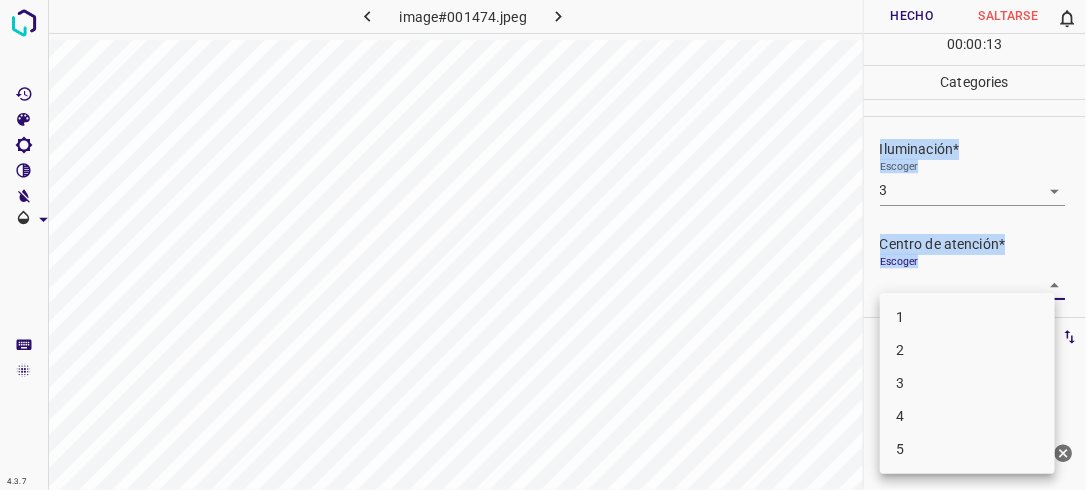 click on "4.3.7 image#001474.jpeg Hecho Saltarse 0 00   : 00   : 13   Categories Iluminación*  Escoger 3 3 Centro de atención*  Escoger ​ En general*  Escoger ​ Etiquetas 0 Categories 1 Lighting 2 Focus 3 Overall Tools Espacio Cambiar entre modos (Dibujar y Editar) Yo Etiquetado automático R Restaurar zoom M Acercar N Alejar Borrar Eliminar etiqueta de selección Filtros Z Restaurar filtros X Filtro de saturación C Filtro de brillo V Filtro de contraste B Filtro de escala de grises General O Descargar ¿Necesita ayuda? -Mensaje de texto -Esconder -Borrar 1 2 3 4 5" at bounding box center (543, 245) 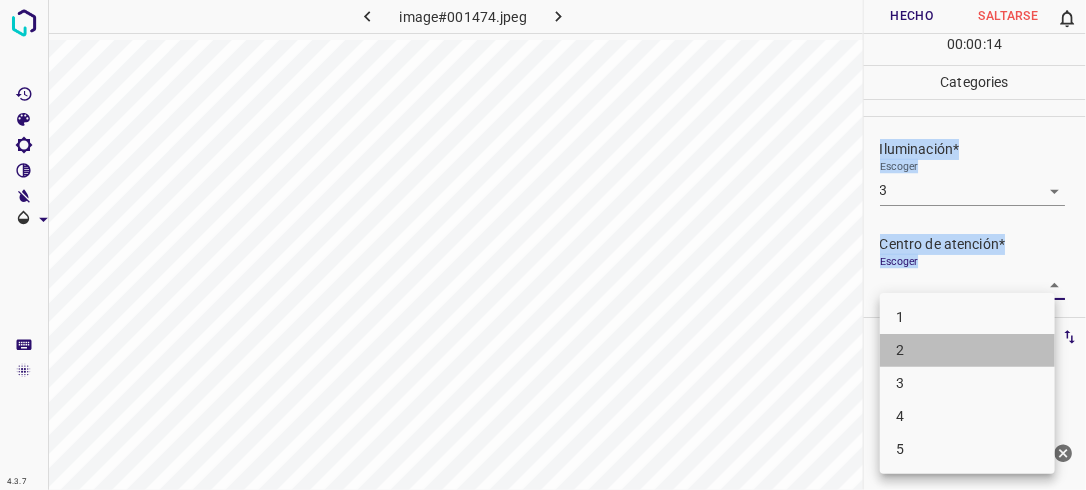 click on "2" at bounding box center [967, 350] 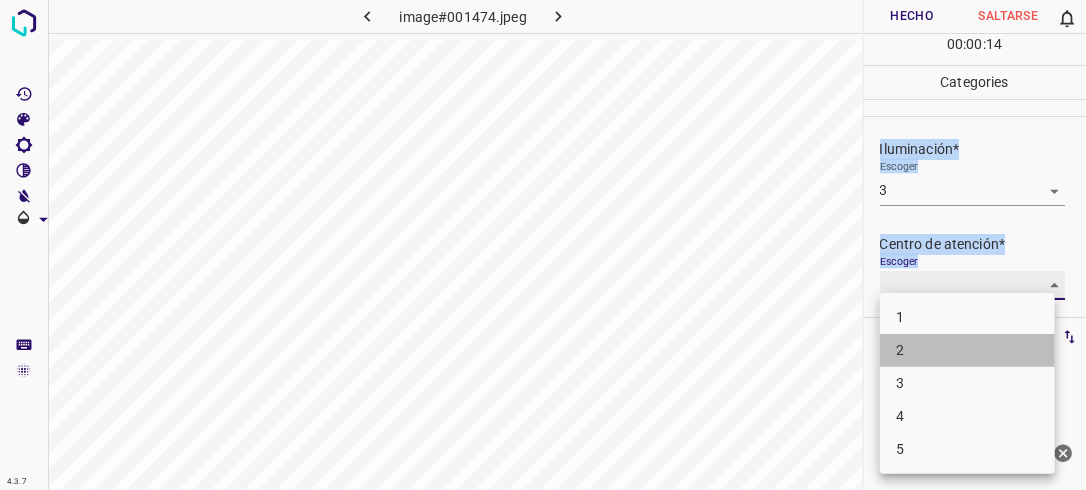 type on "2" 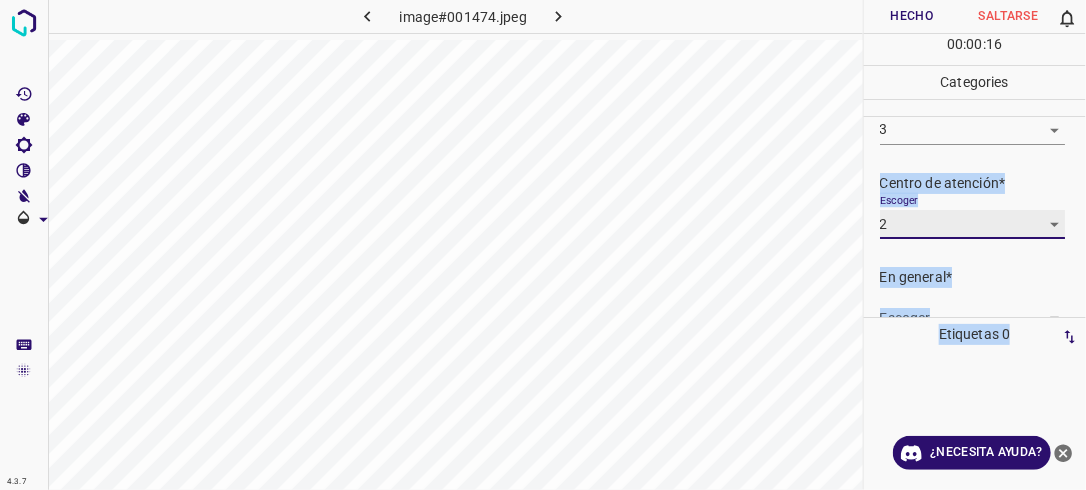 scroll, scrollTop: 98, scrollLeft: 0, axis: vertical 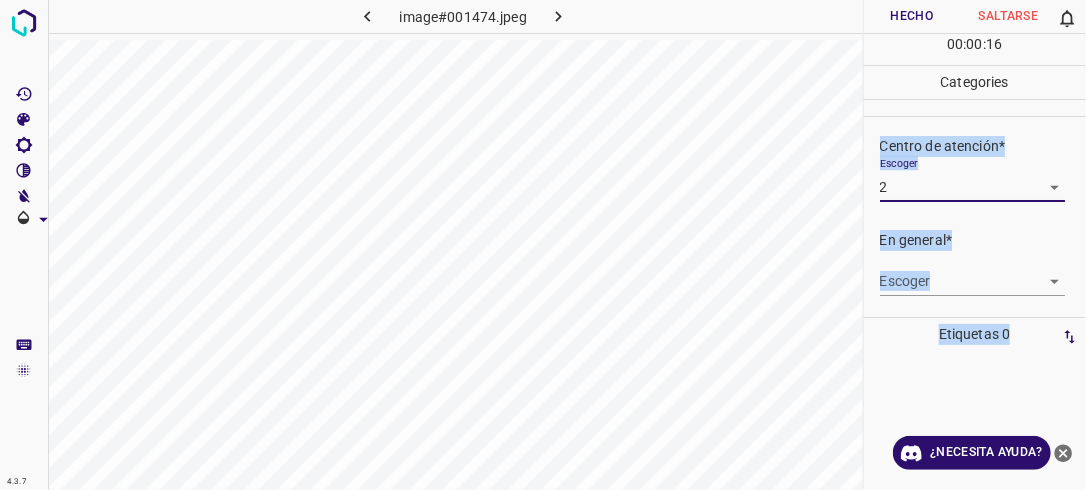 click on "4.3.7 image#001474.jpeg Hecho Saltarse 0 00   : 00   : 16   Categories Iluminación*  Escoger 3 3 Centro de atención*  Escoger 2 2 En general*  Escoger ​ Etiquetas 0 Categories 1 Lighting 2 Focus 3 Overall Tools Espacio Cambiar entre modos (Dibujar y Editar) Yo Etiquetado automático R Restaurar zoom M Acercar N Alejar Borrar Eliminar etiqueta de selección Filtros Z Restaurar filtros X Filtro de saturación C Filtro de brillo V Filtro de contraste B Filtro de escala de grises General O Descargar ¿Necesita ayuda? -Mensaje de texto -Esconder -Borrar" at bounding box center [543, 245] 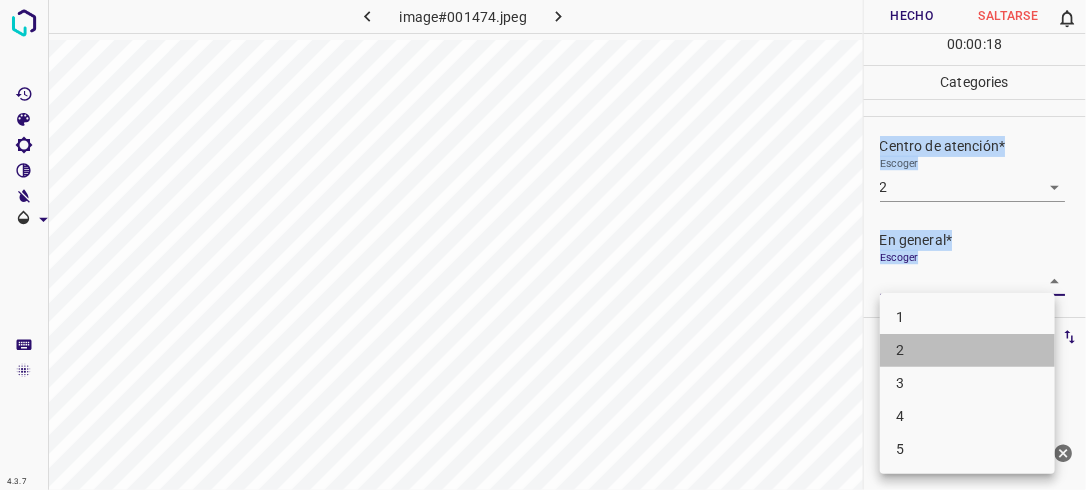 click on "2" at bounding box center [967, 350] 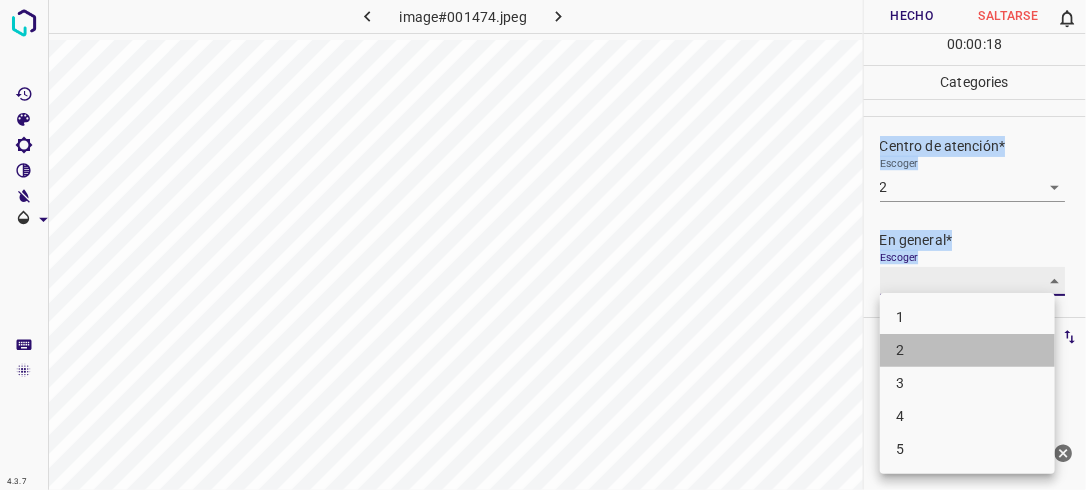 type on "2" 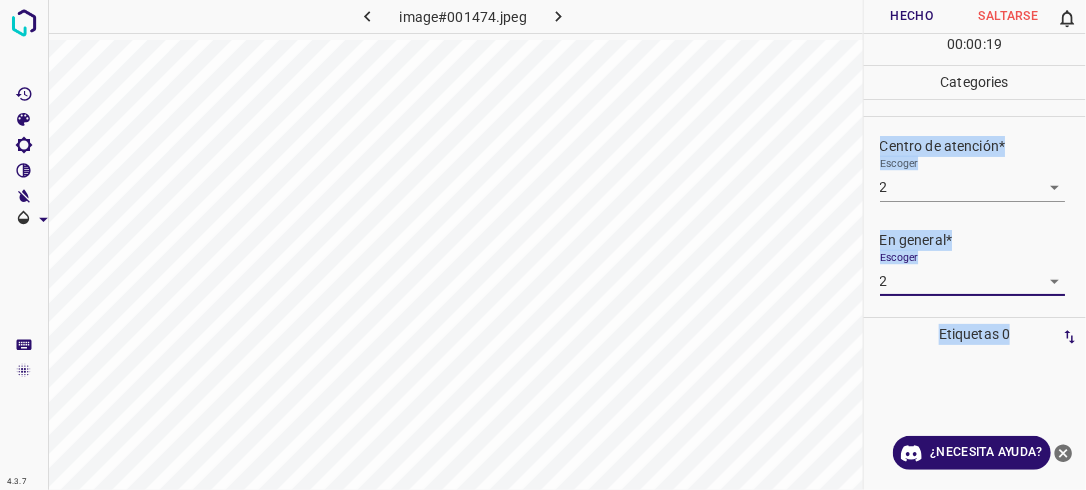 click on "Hecho" at bounding box center (912, 16) 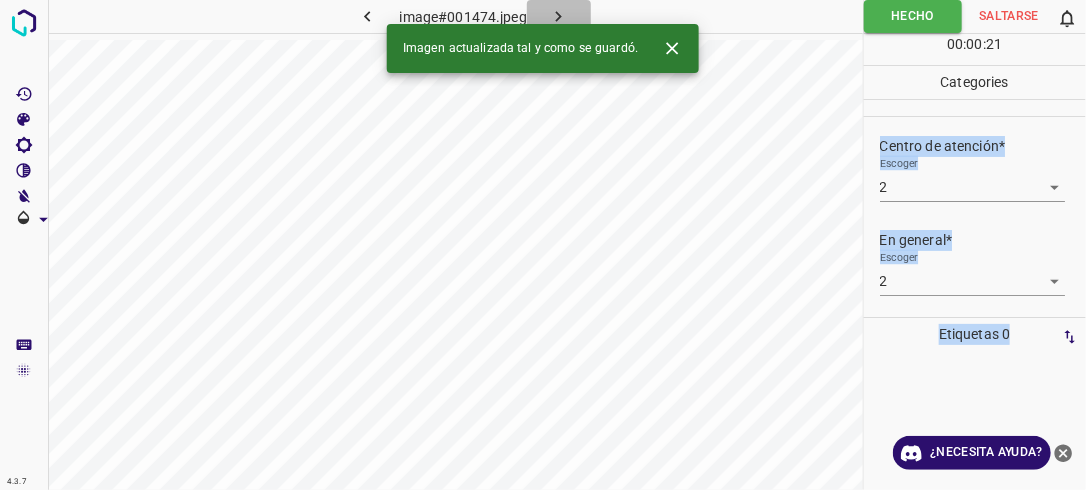 click 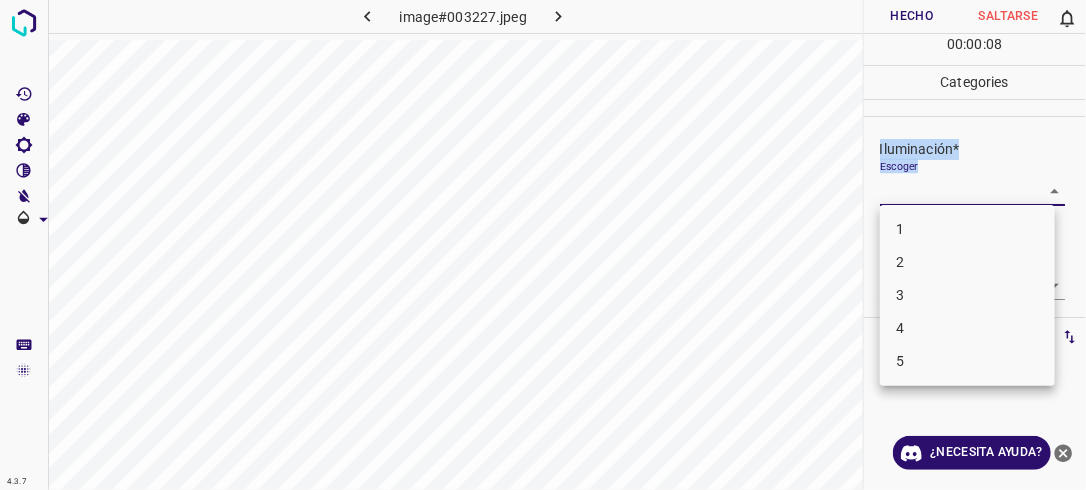click on "4.3.7 image#003227.jpeg Hecho Saltarse 0 00   : 00   : 08   Categories Iluminación*  Escoger ​ Centro de atención*  Escoger ​ En general*  Escoger ​ Etiquetas 0 Categories 1 Lighting 2 Focus 3 Overall Tools Espacio Cambiar entre modos (Dibujar y Editar) Yo Etiquetado automático R Restaurar zoom M Acercar N Alejar Borrar Eliminar etiqueta de selección Filtros Z Restaurar filtros X Filtro de saturación C Filtro de brillo V Filtro de contraste B Filtro de escala de grises General O Descargar ¿Necesita ayuda? -Mensaje de texto -Esconder -Borrar 1 2 3 4 5" at bounding box center [543, 245] 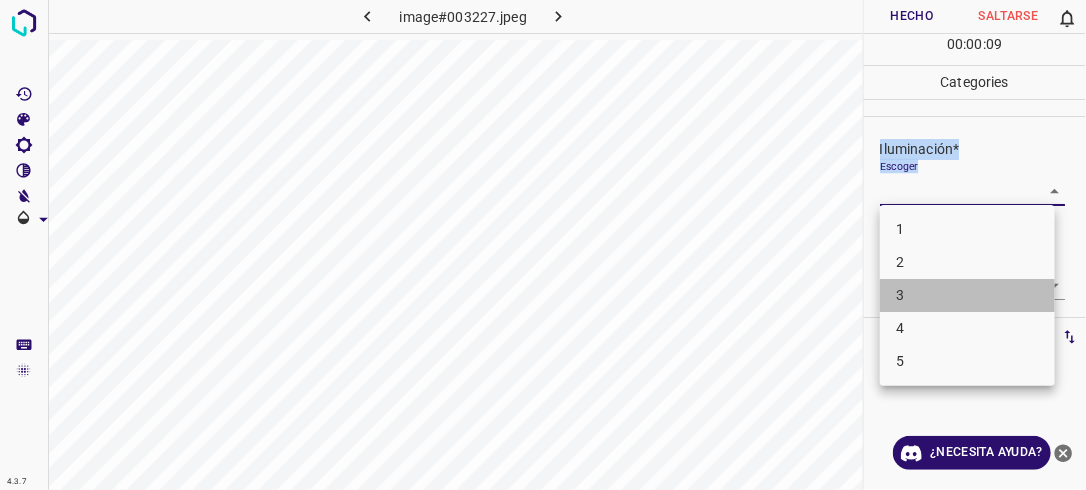click on "3" at bounding box center [967, 295] 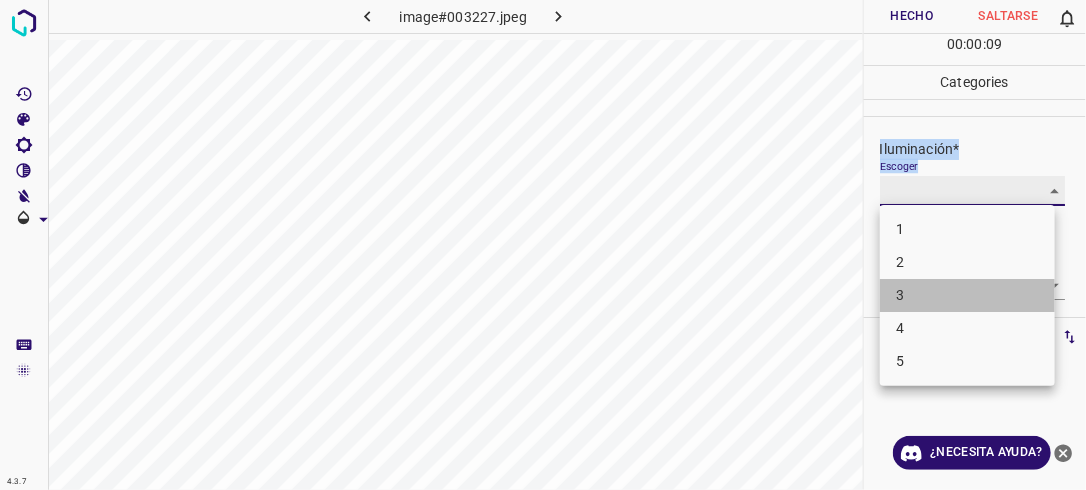 type on "3" 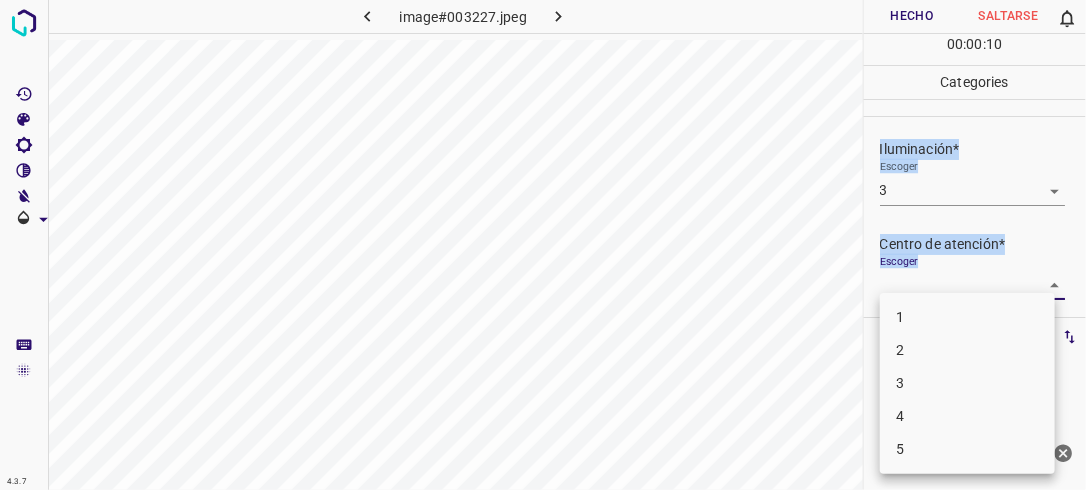 drag, startPoint x: 1034, startPoint y: 281, endPoint x: 1024, endPoint y: 292, distance: 14.866069 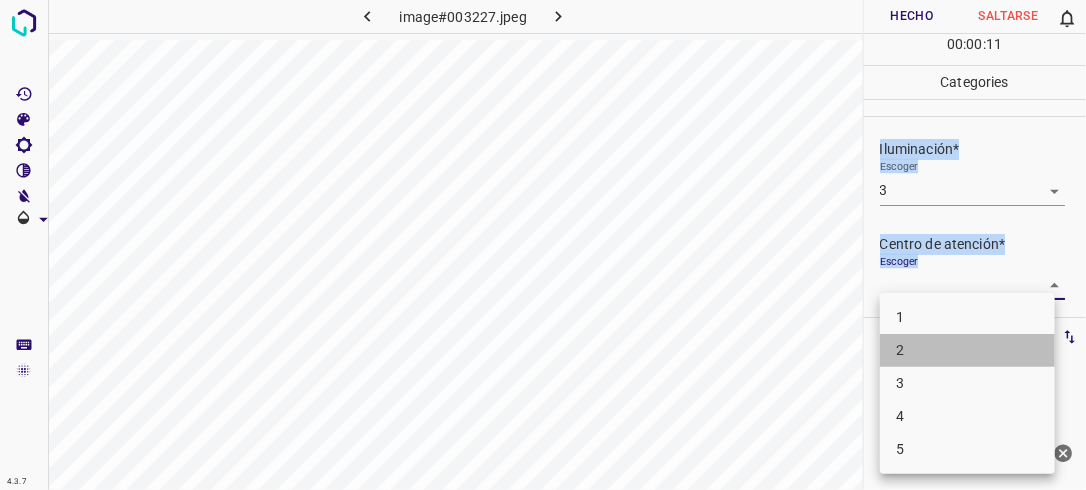 click on "2" at bounding box center [967, 350] 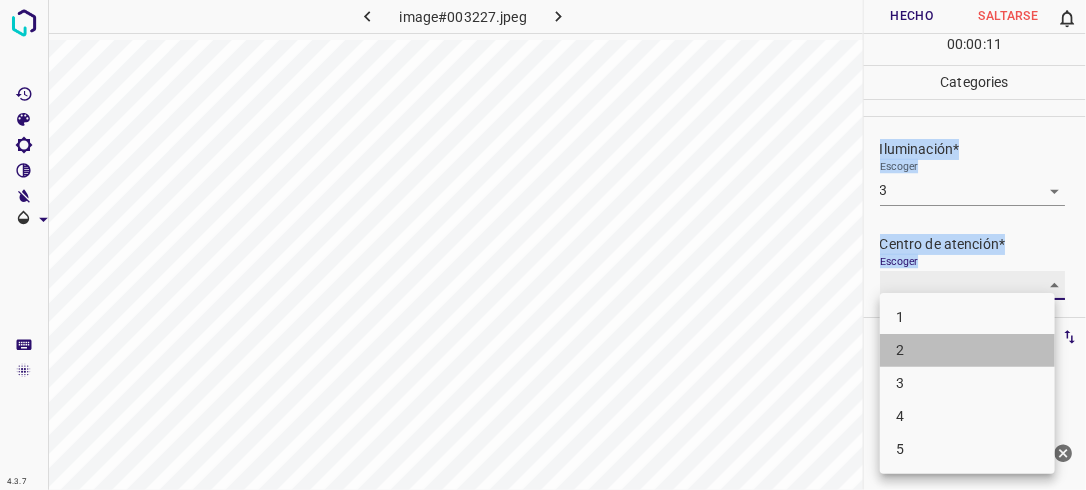 type on "2" 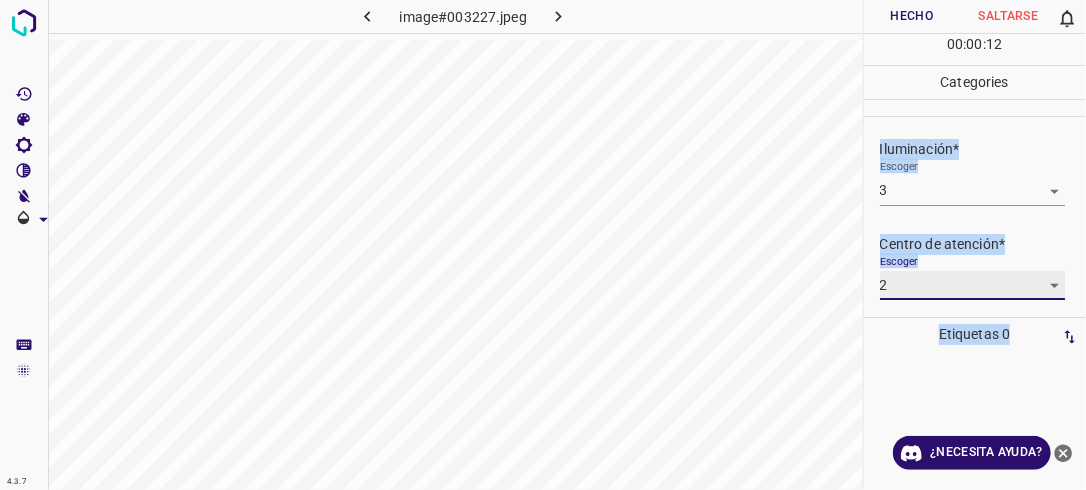 scroll, scrollTop: 98, scrollLeft: 0, axis: vertical 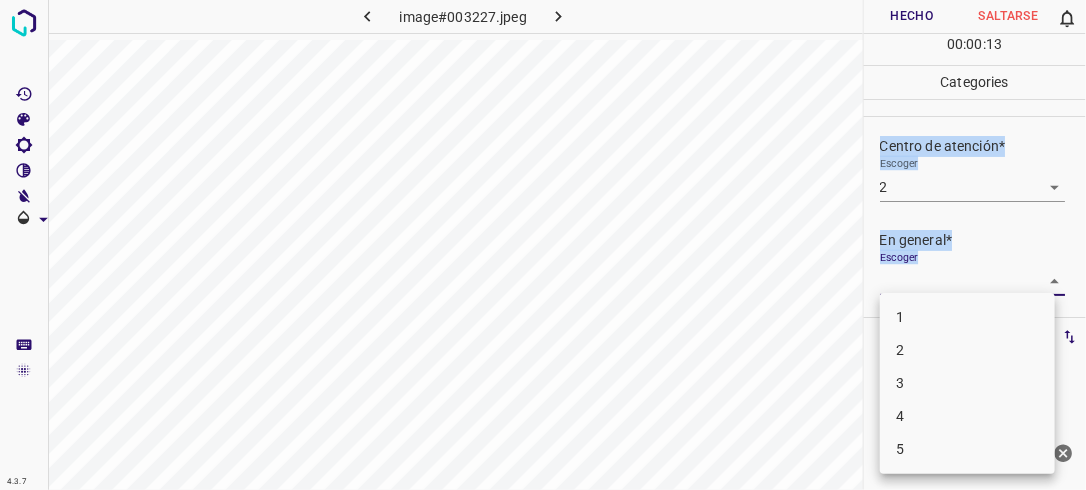 drag, startPoint x: 1035, startPoint y: 276, endPoint x: 996, endPoint y: 325, distance: 62.625874 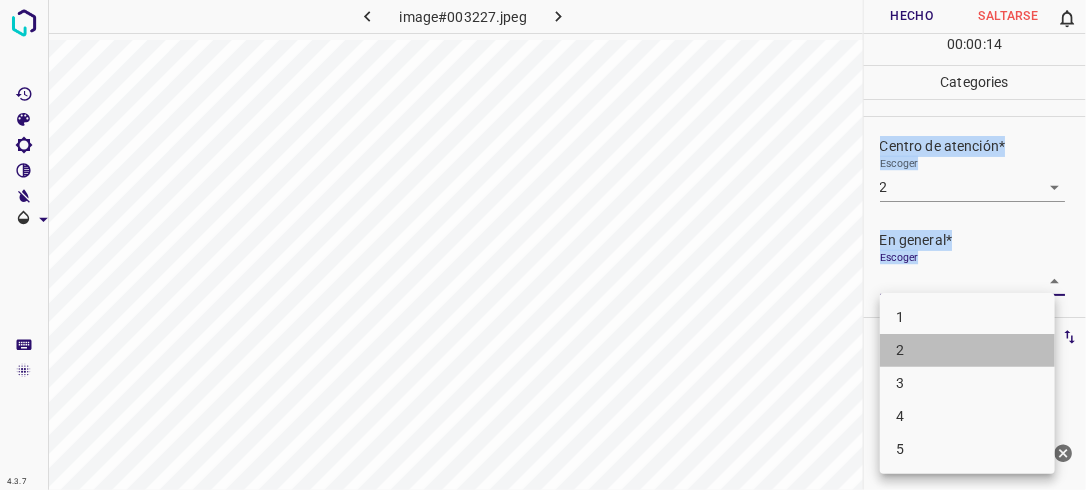 click on "2" at bounding box center [967, 350] 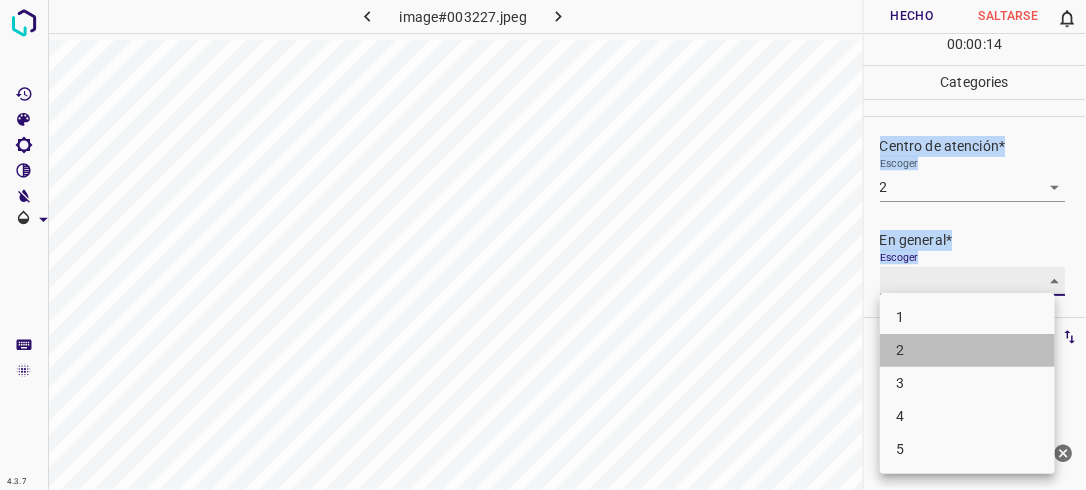 type on "2" 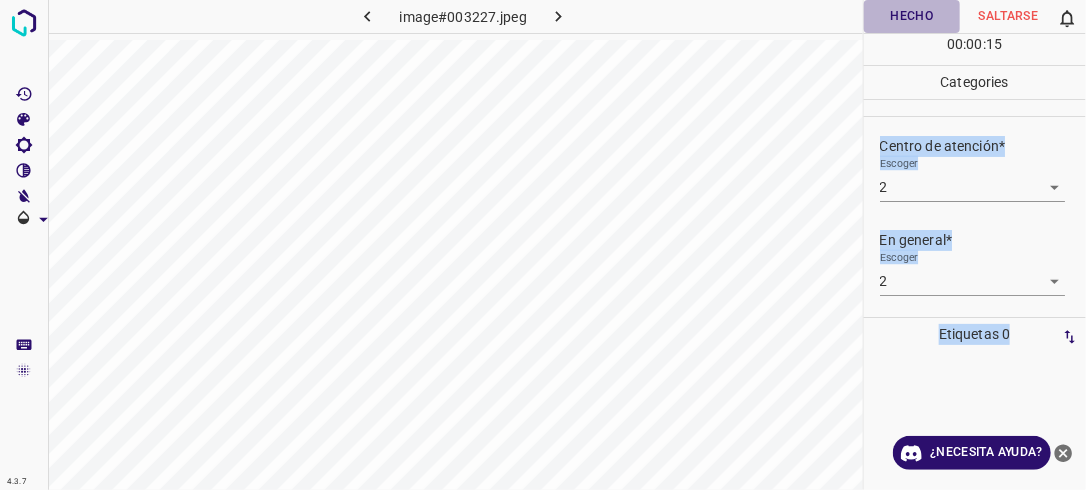 click on "Hecho" at bounding box center (912, 16) 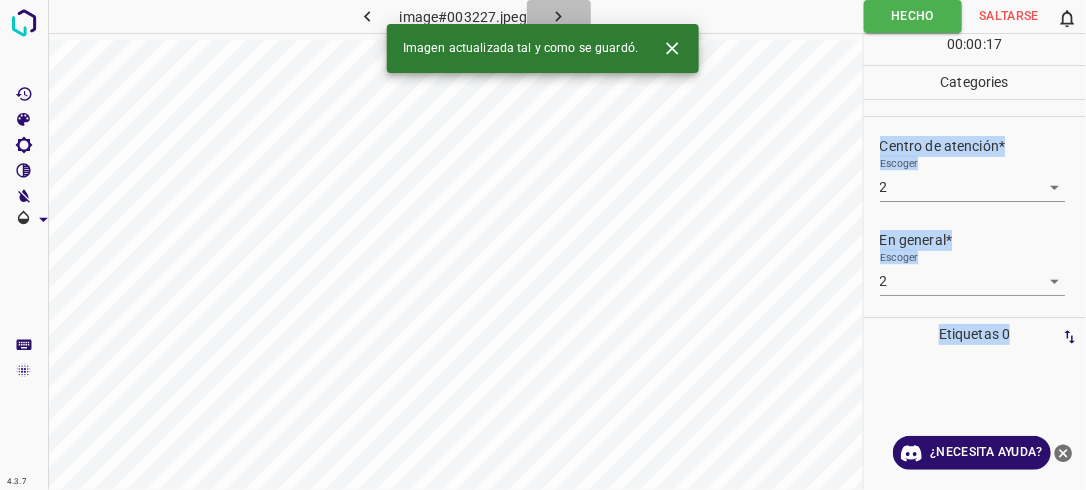 click 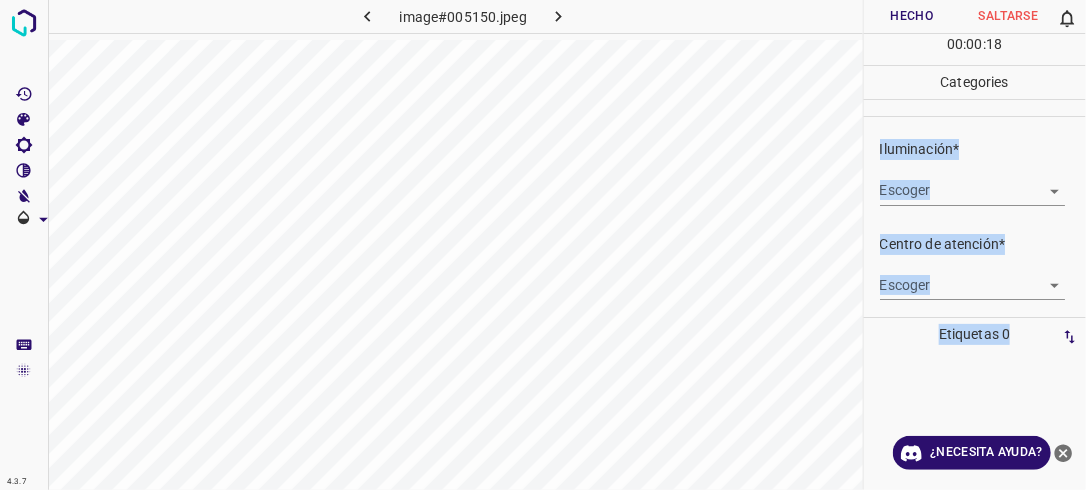 click on "4.3.7 image#005150.jpeg Hecho Saltarse 0 00   : 00   : 18   Categories Iluminación*  Escoger ​ Centro de atención*  Escoger ​ En general*  Escoger ​ Etiquetas 0 Categories 1 Lighting 2 Focus 3 Overall Tools Espacio Cambiar entre modos (Dibujar y Editar) Yo Etiquetado automático R Restaurar zoom M Acercar N Alejar Borrar Eliminar etiqueta de selección Filtros Z Restaurar filtros X Filtro de saturación C Filtro de brillo V Filtro de contraste B Filtro de escala de grises General O Descargar ¿Necesita ayuda? -Mensaje de texto -Esconder -Borrar" at bounding box center [543, 245] 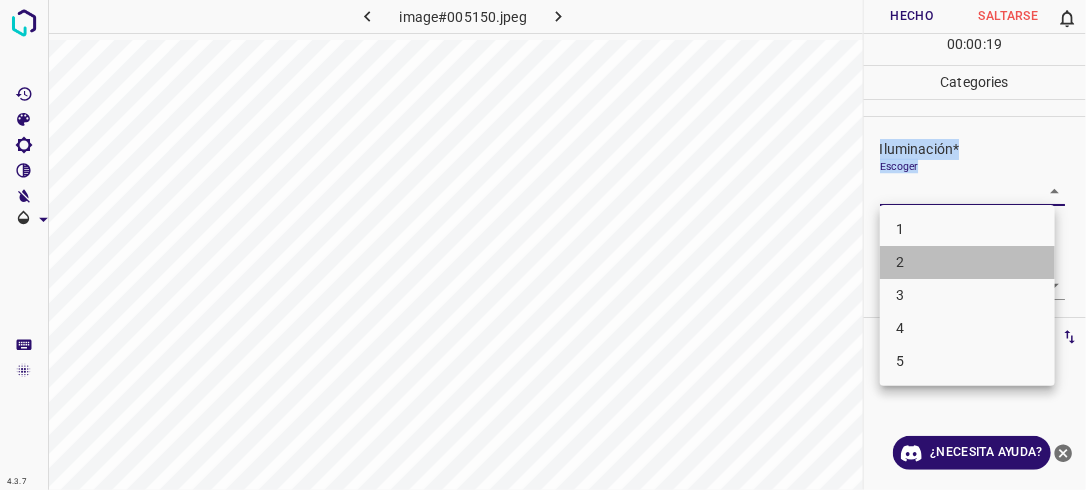 click on "2" at bounding box center (967, 262) 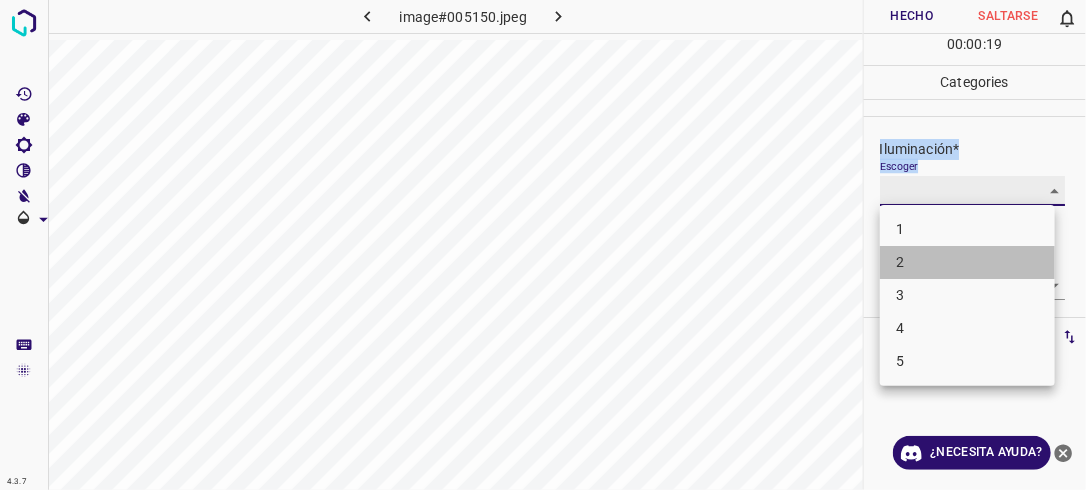 type on "2" 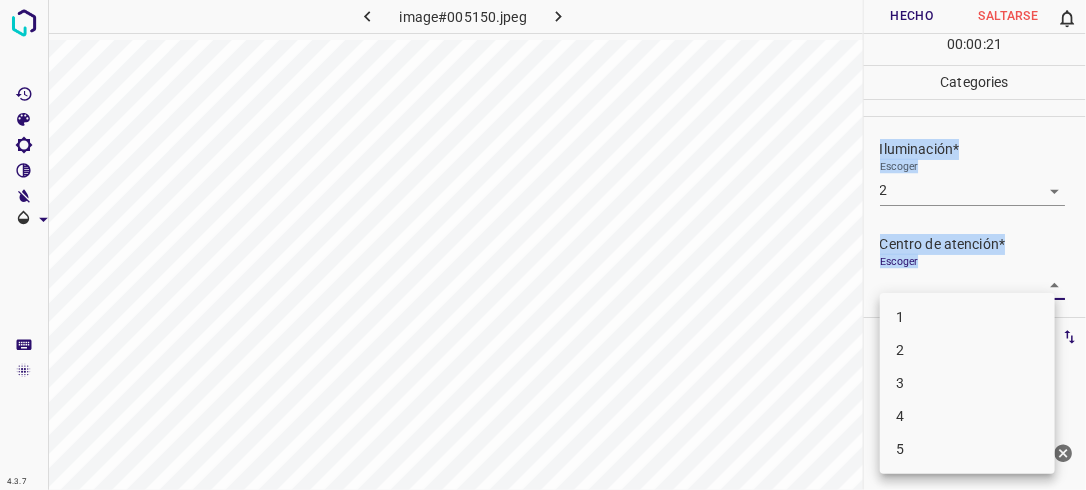 drag, startPoint x: 1041, startPoint y: 276, endPoint x: 1012, endPoint y: 343, distance: 73.00685 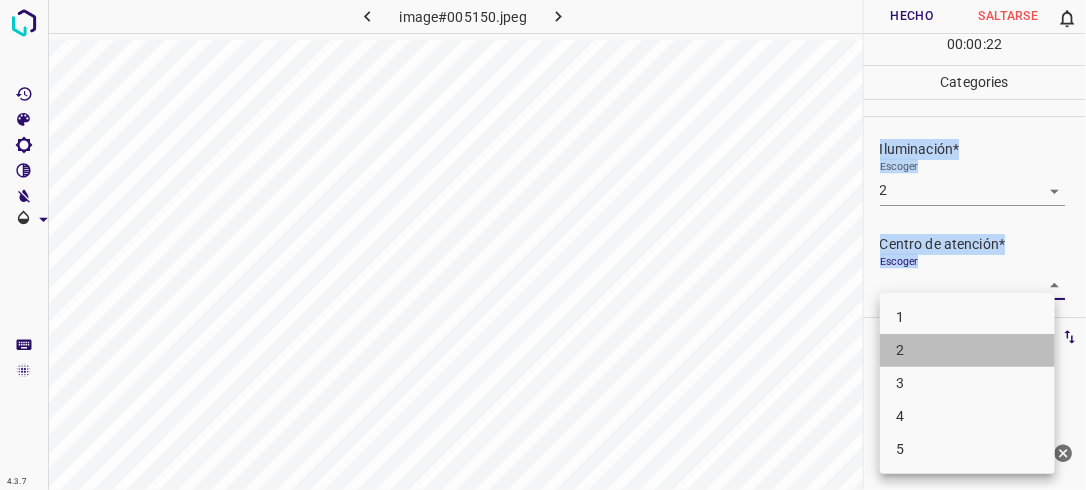 click on "2" at bounding box center [967, 350] 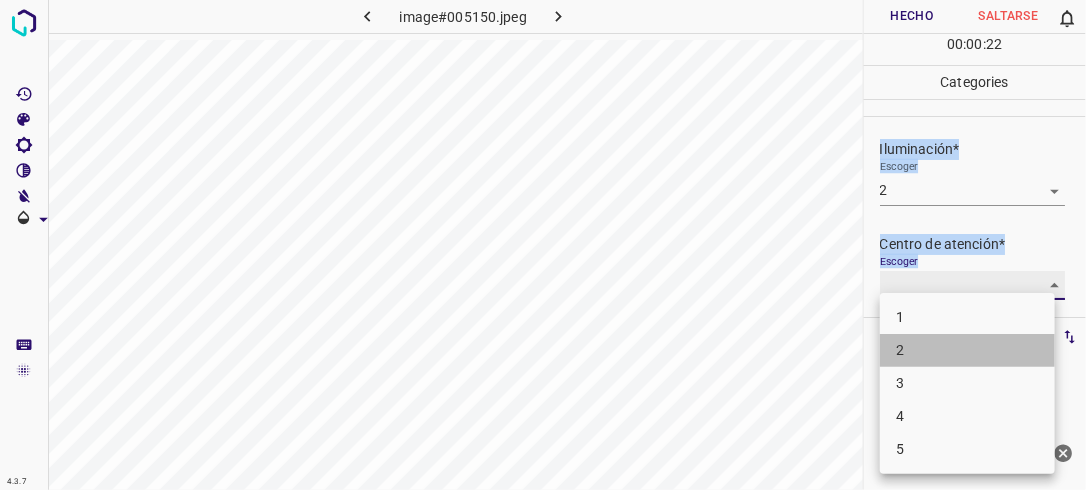 type on "2" 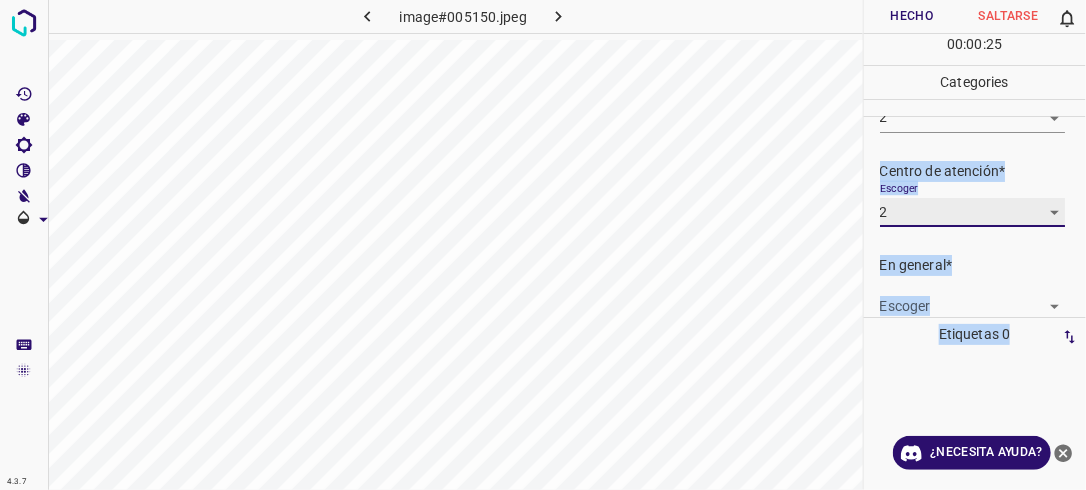 scroll, scrollTop: 98, scrollLeft: 0, axis: vertical 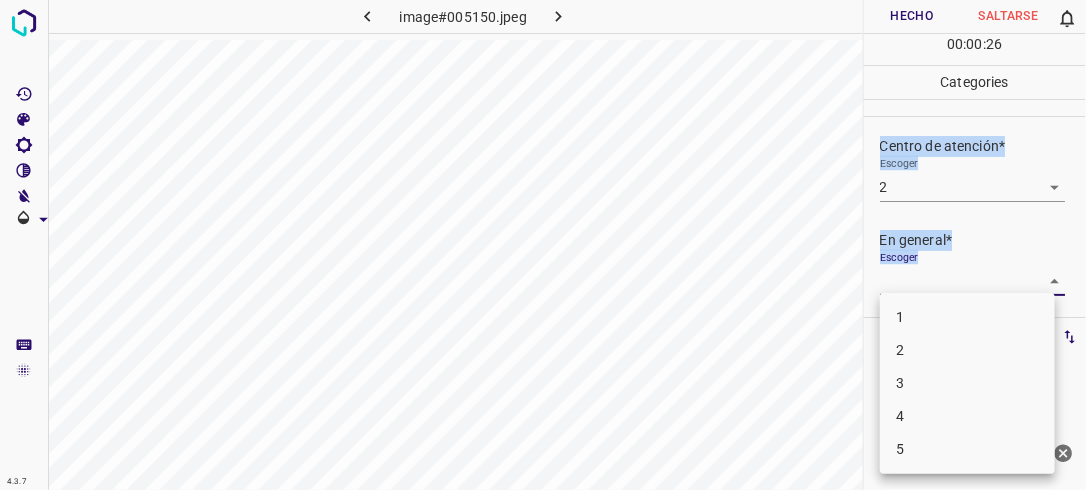 click on "4.3.7 image#005150.jpeg Hecho Saltarse 0 00   : 00   : 26   Categories Iluminación*  Escoger 2 2 Centro de atención*  Escoger 2 2 En general*  Escoger ​ Etiquetas 0 Categories 1 Lighting 2 Focus 3 Overall Tools Espacio Cambiar entre modos (Dibujar y Editar) Yo Etiquetado automático R Restaurar zoom M Acercar N Alejar Borrar Eliminar etiqueta de selección Filtros Z Restaurar filtros X Filtro de saturación C Filtro de brillo V Filtro de contraste B Filtro de escala de grises General O Descargar ¿Necesita ayuda? -Mensaje de texto -Esconder -Borrar 1 2 3 4 5" at bounding box center (543, 245) 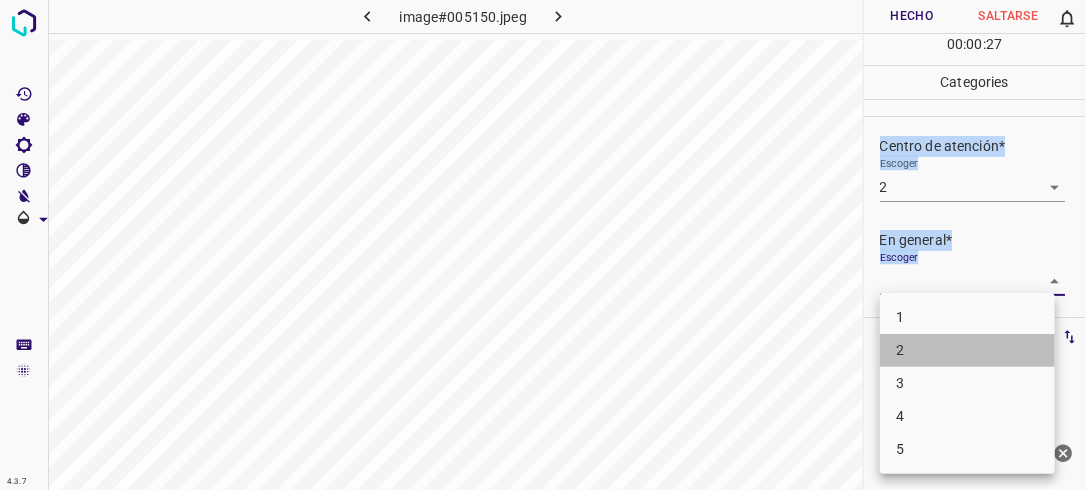 click on "2" at bounding box center [967, 350] 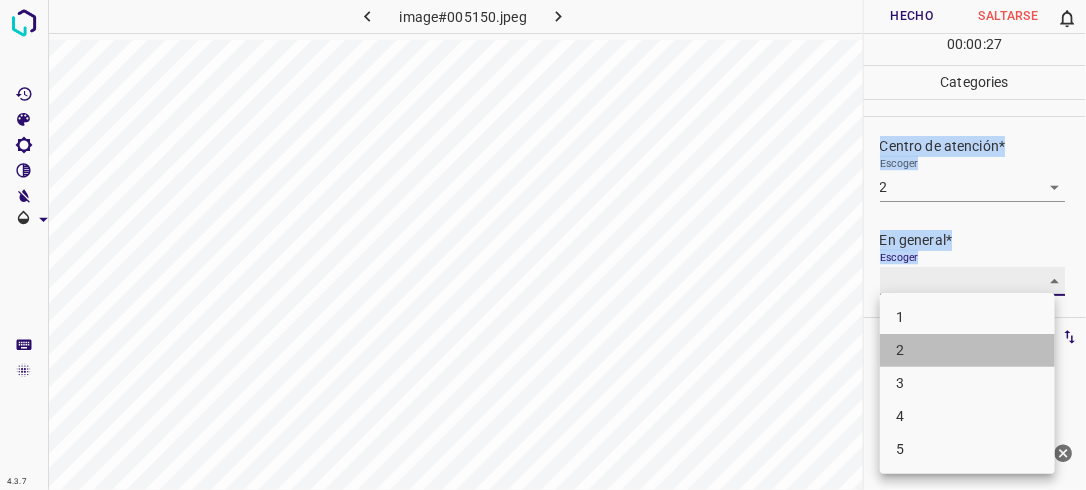 type on "2" 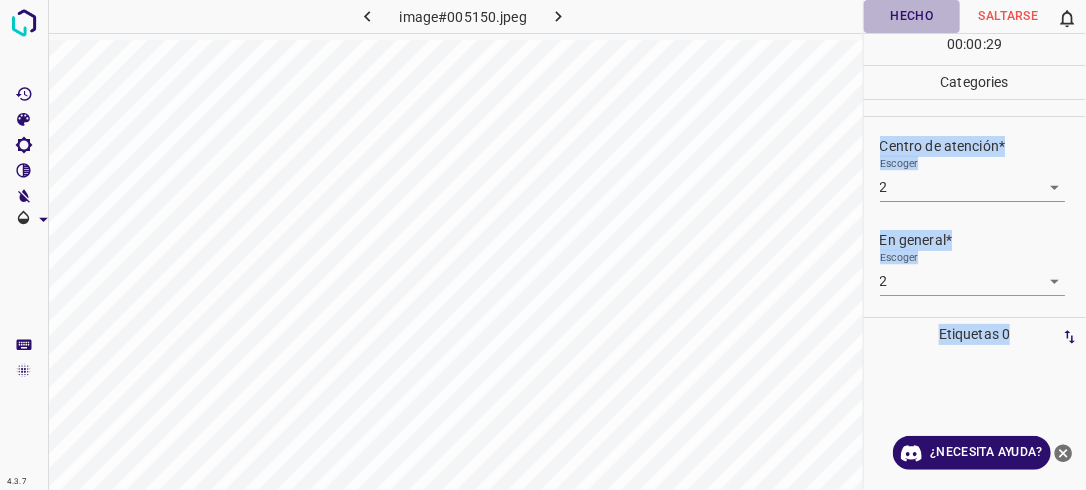 click on "Hecho" at bounding box center [912, 16] 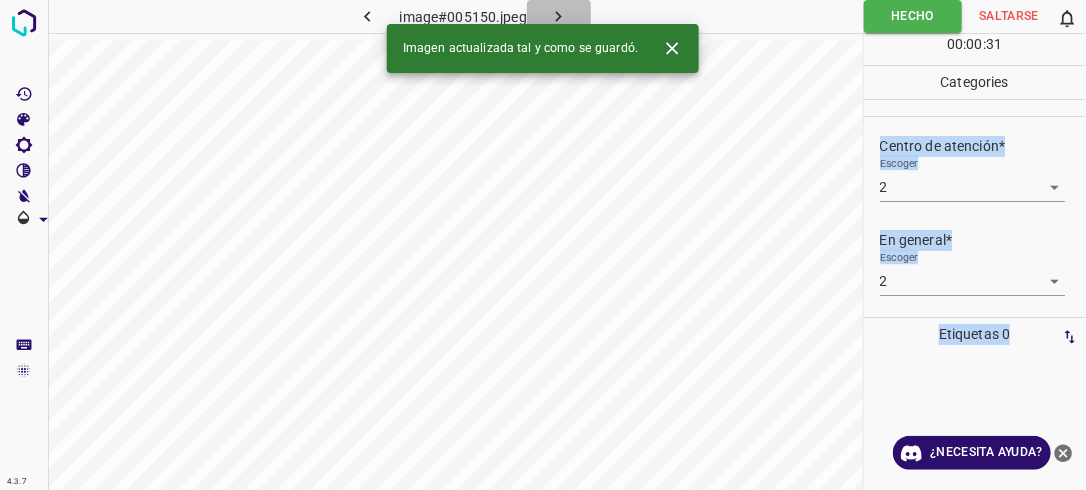 click 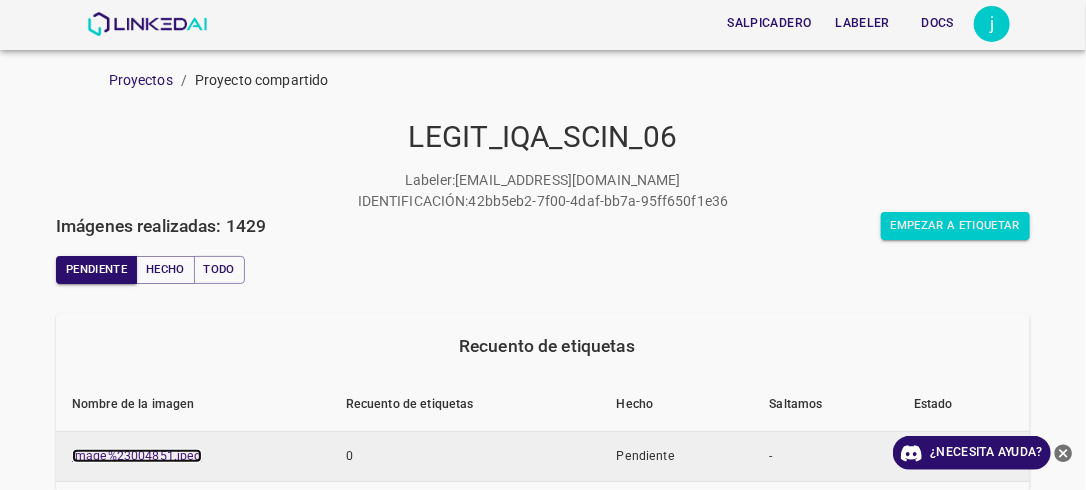 click on "image%23004851.jpeg" at bounding box center (137, 456) 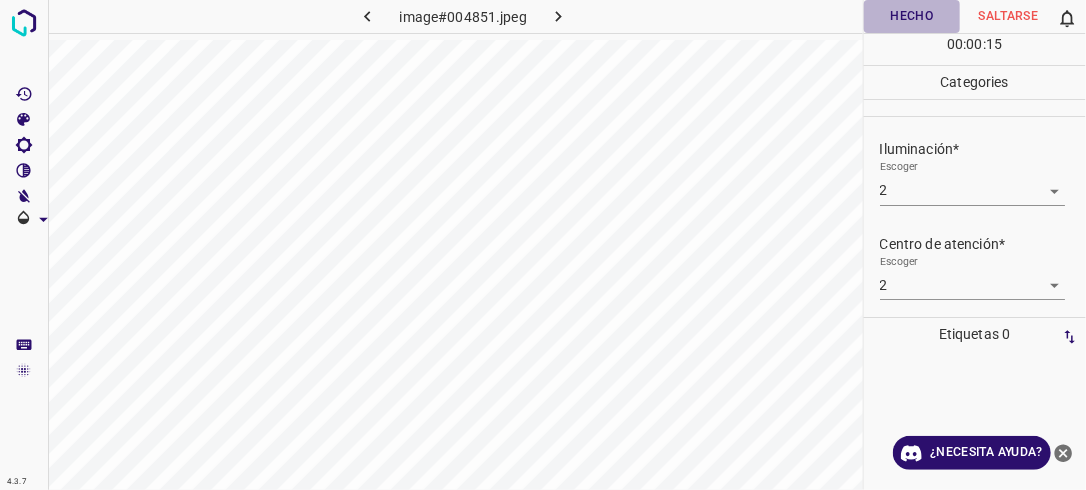 click on "Hecho" at bounding box center [912, 16] 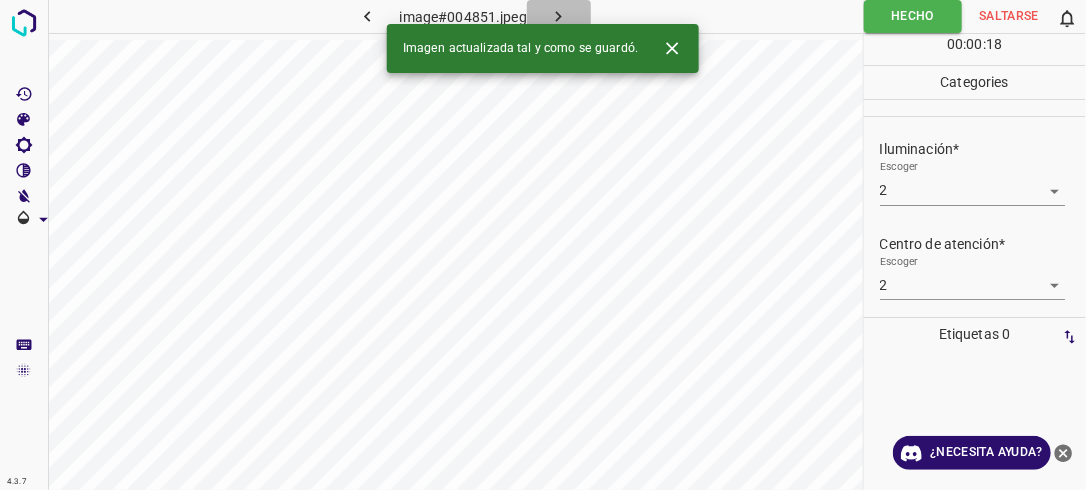 click 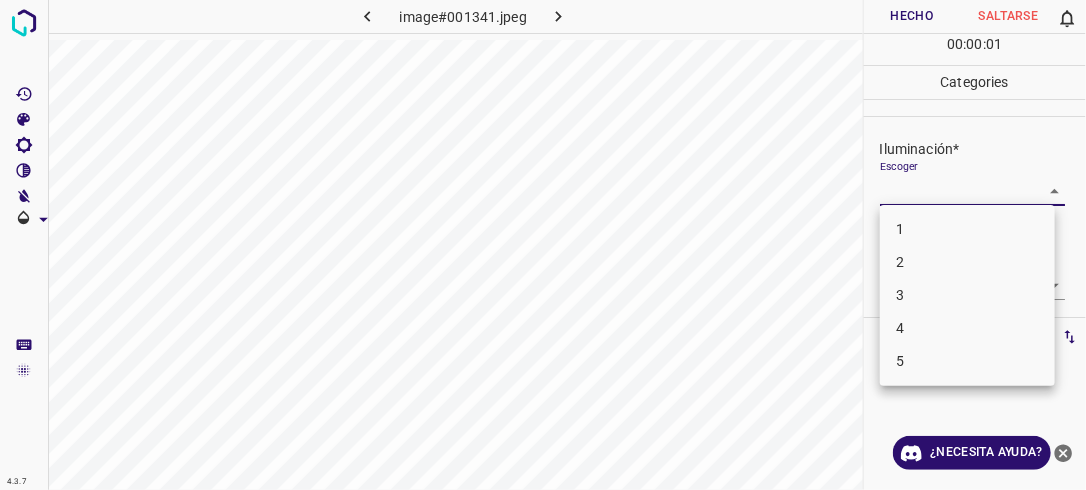 click on "4.3.7 image#001341.jpeg Hecho Saltarse 0 00   : 00   : 01   Categories Iluminación*  Escoger ​ Centro de atención*  Escoger ​ En general*  Escoger ​ Etiquetas 0 Categories 1 Lighting 2 Focus 3 Overall Tools Espacio Cambiar entre modos (Dibujar y Editar) Yo Etiquetado automático R Restaurar zoom M Acercar N Alejar Borrar Eliminar etiqueta de selección Filtros Z Restaurar filtros X Filtro de saturación C Filtro de brillo V Filtro de contraste B Filtro de escala de grises General O Descargar ¿Necesita ayuda? -Mensaje de texto -Esconder -Borrar 1 2 3 4 5" at bounding box center [543, 245] 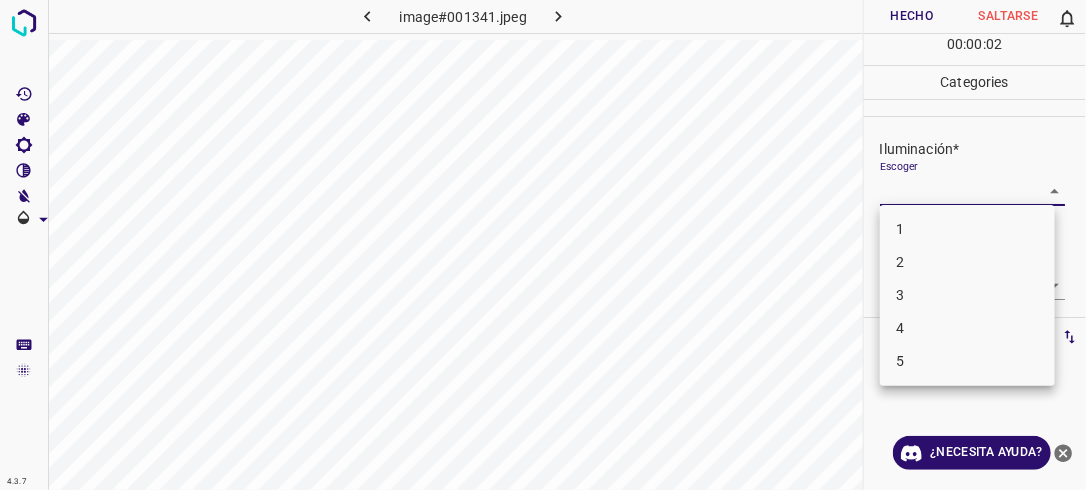 click on "2" at bounding box center [967, 262] 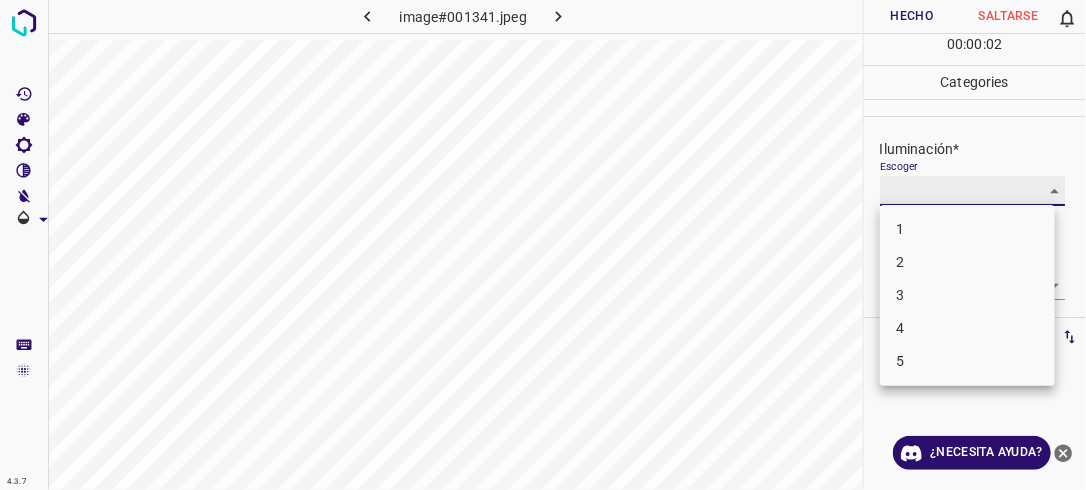 type on "2" 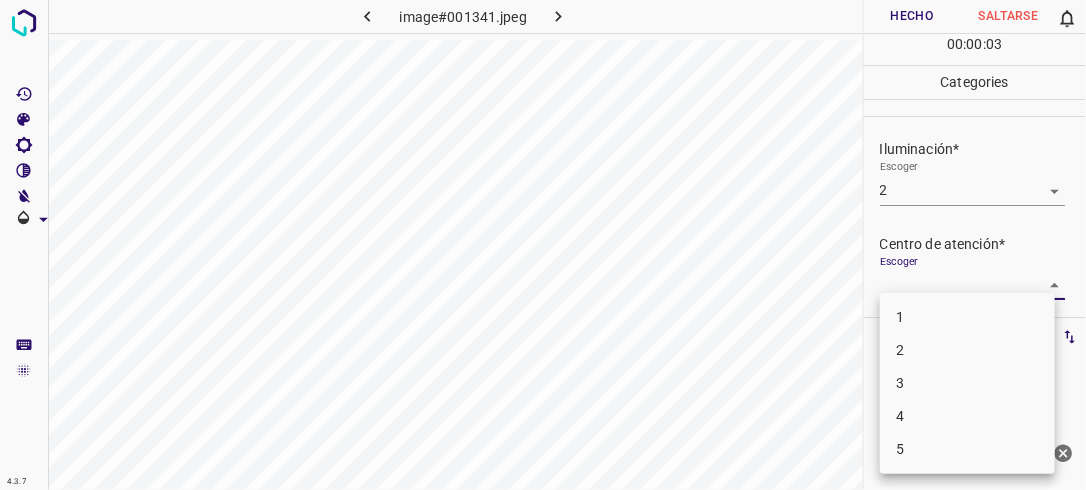 click on "4.3.7 image#001341.jpeg Hecho Saltarse 0 00   : 00   : 03   Categories Iluminación*  Escoger 2 2 Centro de atención*  Escoger ​ En general*  Escoger ​ Etiquetas 0 Categories 1 Lighting 2 Focus 3 Overall Tools Espacio Cambiar entre modos (Dibujar y Editar) Yo Etiquetado automático R Restaurar zoom M Acercar N Alejar Borrar Eliminar etiqueta de selección Filtros Z Restaurar filtros X Filtro de saturación C Filtro de brillo V Filtro de contraste B Filtro de escala de grises General O Descargar ¿Necesita ayuda? -Mensaje de texto -Esconder -Borrar 1 2 3 4 5" at bounding box center (543, 245) 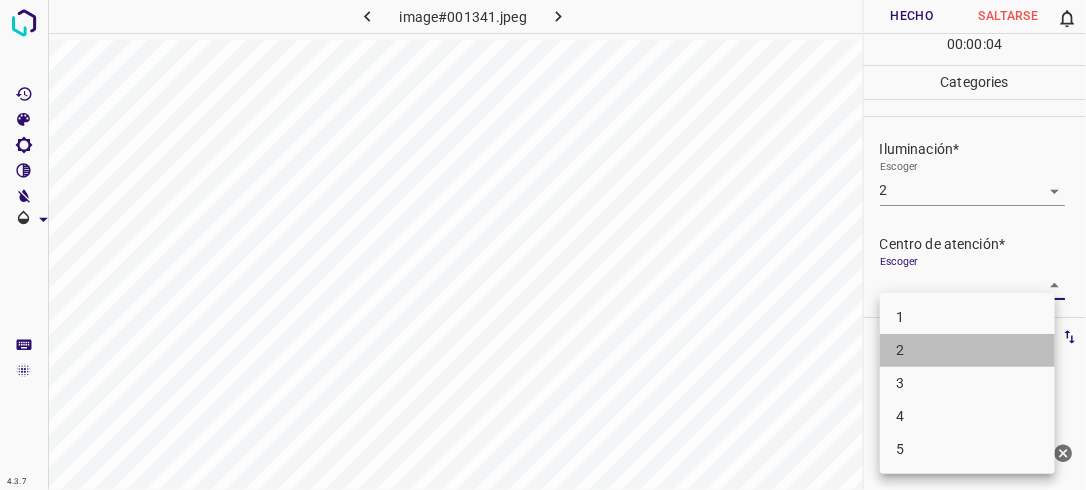drag, startPoint x: 962, startPoint y: 342, endPoint x: 973, endPoint y: 328, distance: 17.804493 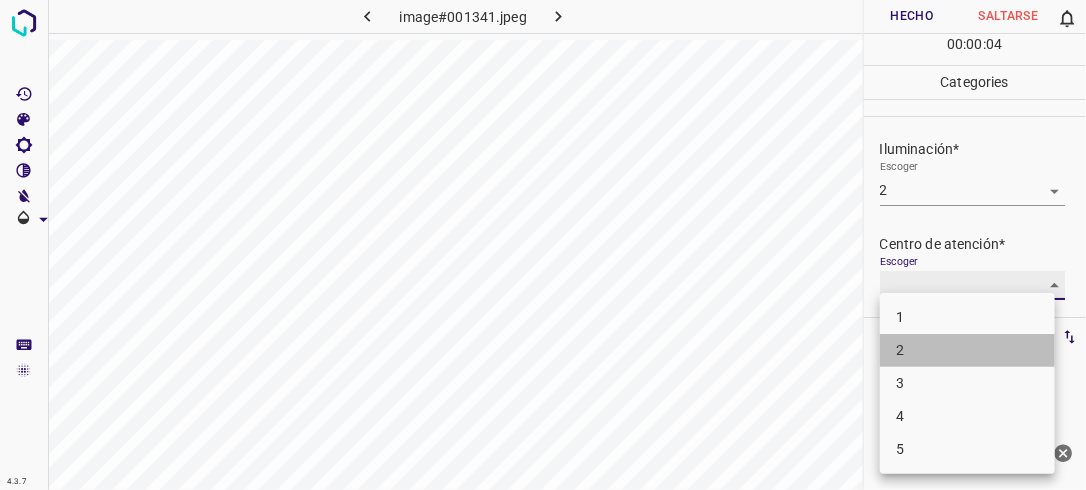 type on "2" 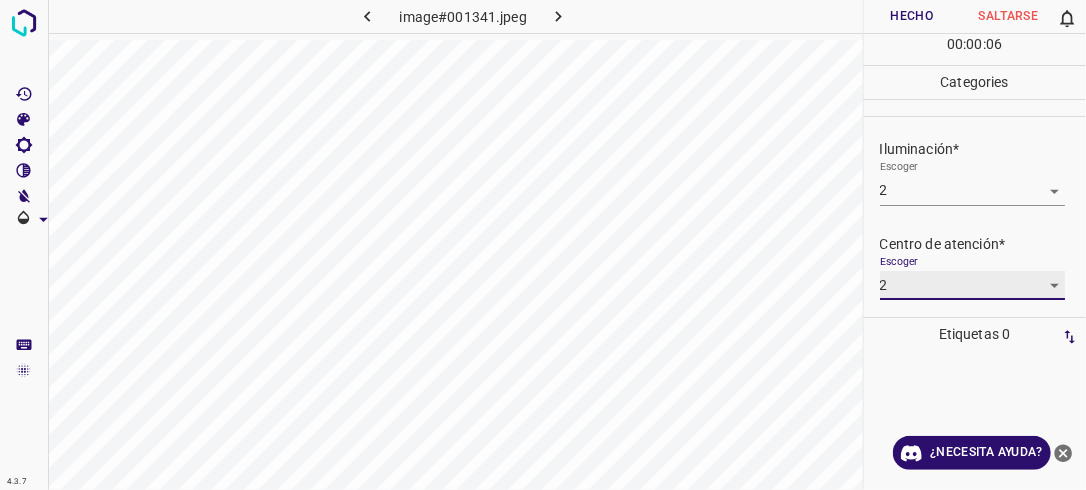 scroll, scrollTop: 98, scrollLeft: 0, axis: vertical 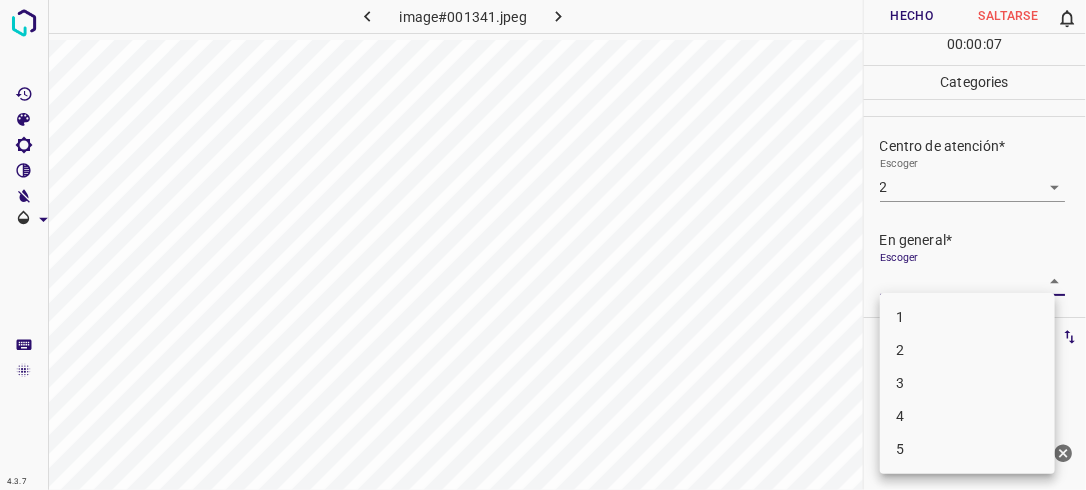 drag, startPoint x: 1044, startPoint y: 274, endPoint x: 994, endPoint y: 312, distance: 62.801273 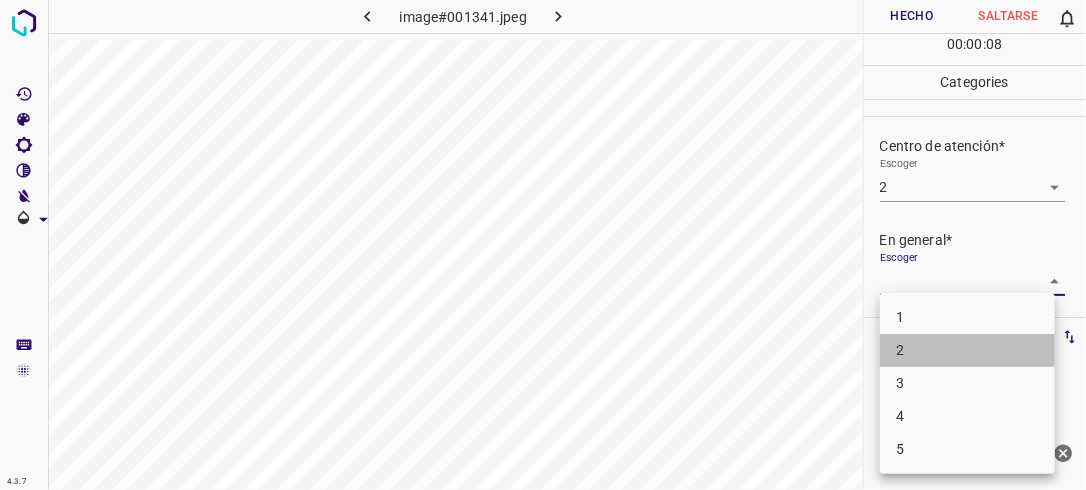 click on "2" at bounding box center (967, 350) 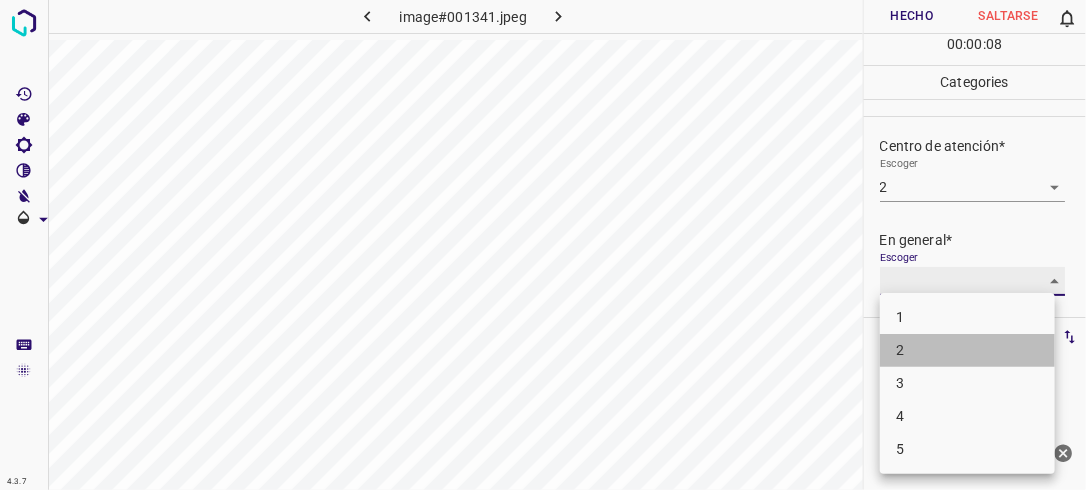 type on "2" 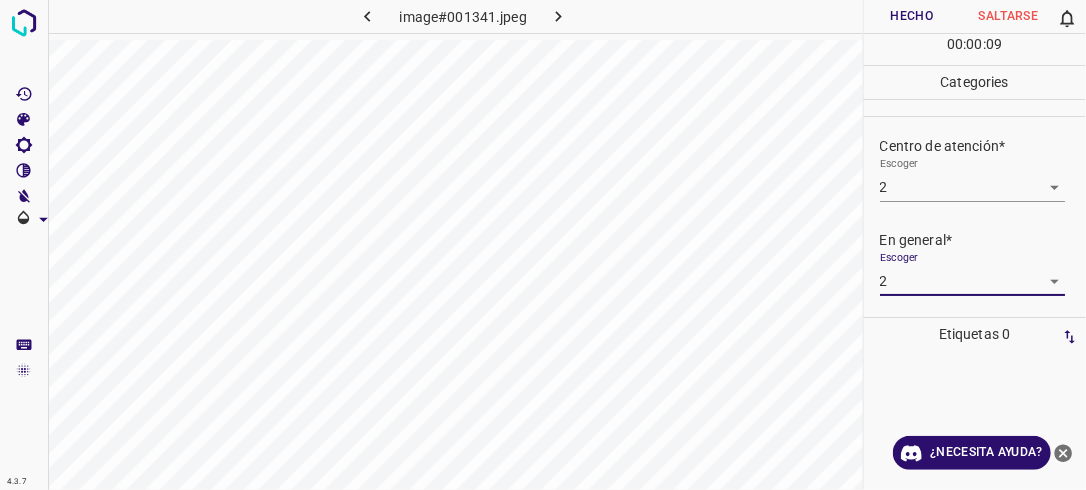 click on "Hecho" at bounding box center (912, 16) 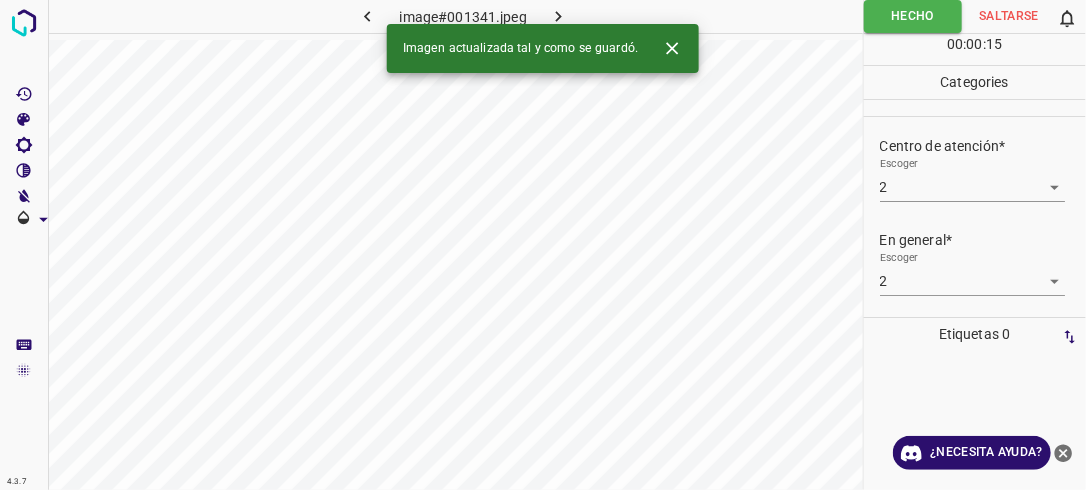 click 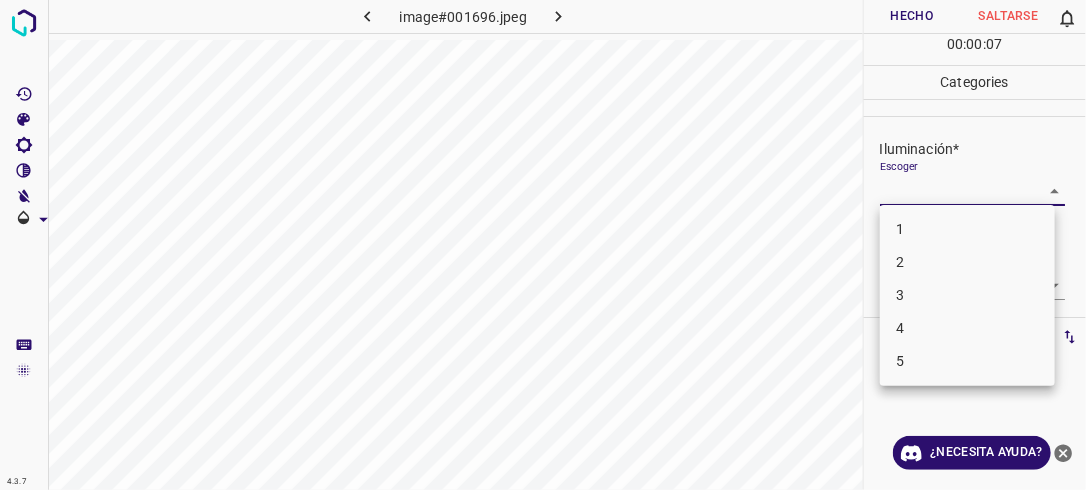 click on "4.3.7 image#001696.jpeg Hecho Saltarse 0 00   : 00   : 07   Categories Iluminación*  Escoger ​ Centro de atención*  Escoger ​ En general*  Escoger ​ Etiquetas 0 Categories 1 Lighting 2 Focus 3 Overall Tools Espacio Cambiar entre modos (Dibujar y Editar) Yo Etiquetado automático R Restaurar zoom M Acercar N Alejar Borrar Eliminar etiqueta de selección Filtros Z Restaurar filtros X Filtro de saturación C Filtro de brillo V Filtro de contraste B Filtro de escala de grises General O Descargar ¿Necesita ayuda? -Mensaje de texto -Esconder -Borrar 1 2 3 4 5" at bounding box center [543, 245] 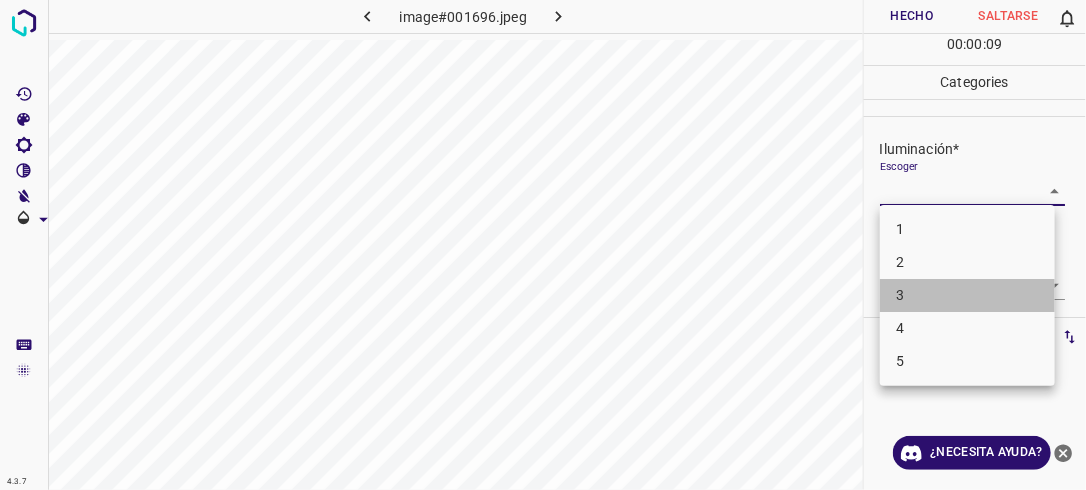 click on "3" at bounding box center [967, 295] 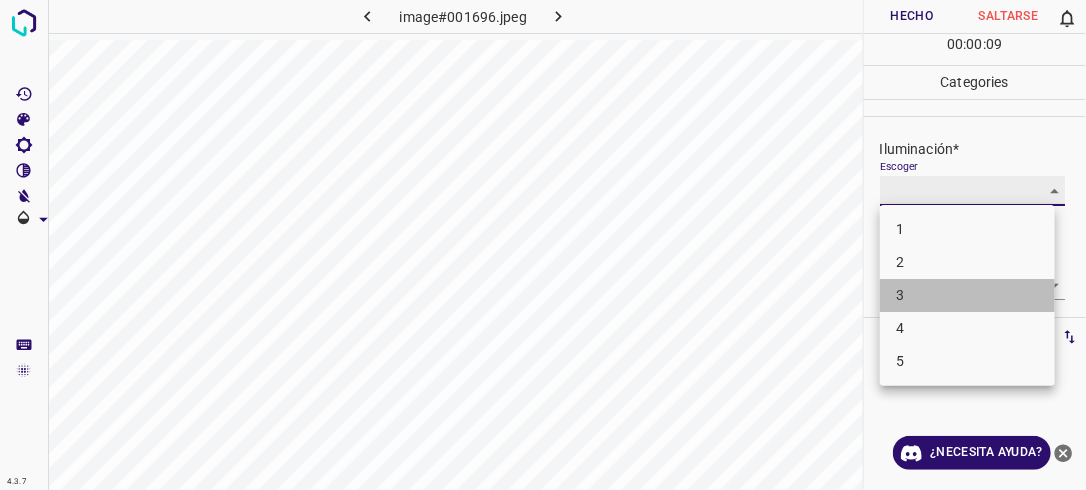 type on "3" 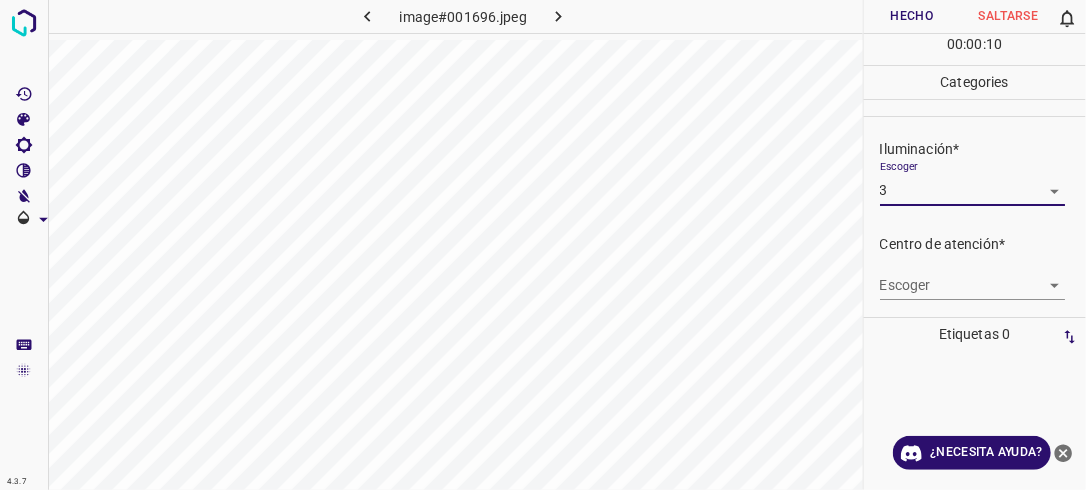click on "4.3.7 image#001696.jpeg Hecho Saltarse 0 00   : 00   : 10   Categories Iluminación*  Escoger 3 3 Centro de atención*  Escoger ​ En general*  Escoger ​ Etiquetas 0 Categories 1 Lighting 2 Focus 3 Overall Tools Espacio Cambiar entre modos (Dibujar y Editar) Yo Etiquetado automático R Restaurar zoom M Acercar N Alejar Borrar Eliminar etiqueta de selección Filtros Z Restaurar filtros X Filtro de saturación C Filtro de brillo V Filtro de contraste B Filtro de escala de grises General O Descargar ¿Necesita ayuda? -Mensaje de texto -Esconder -Borrar" at bounding box center [543, 245] 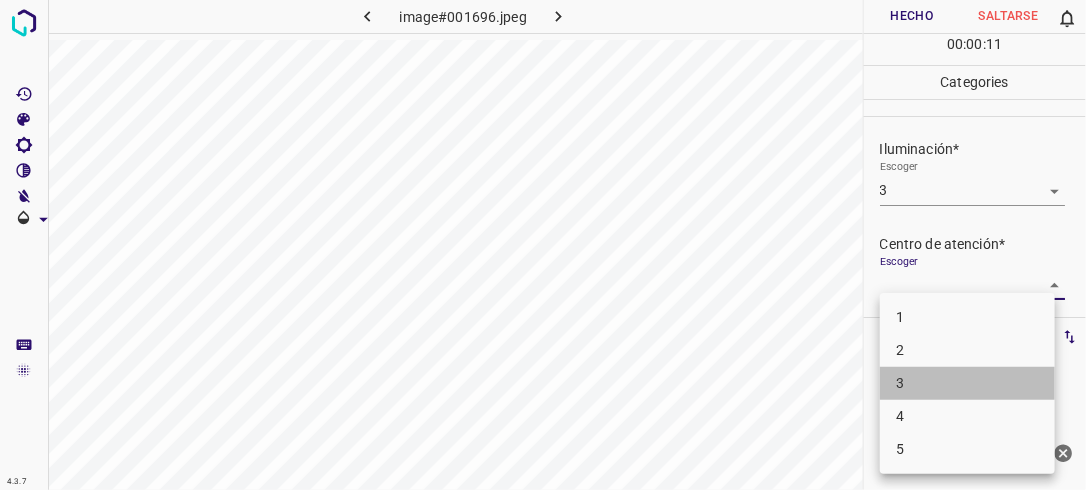 click on "3" at bounding box center (967, 383) 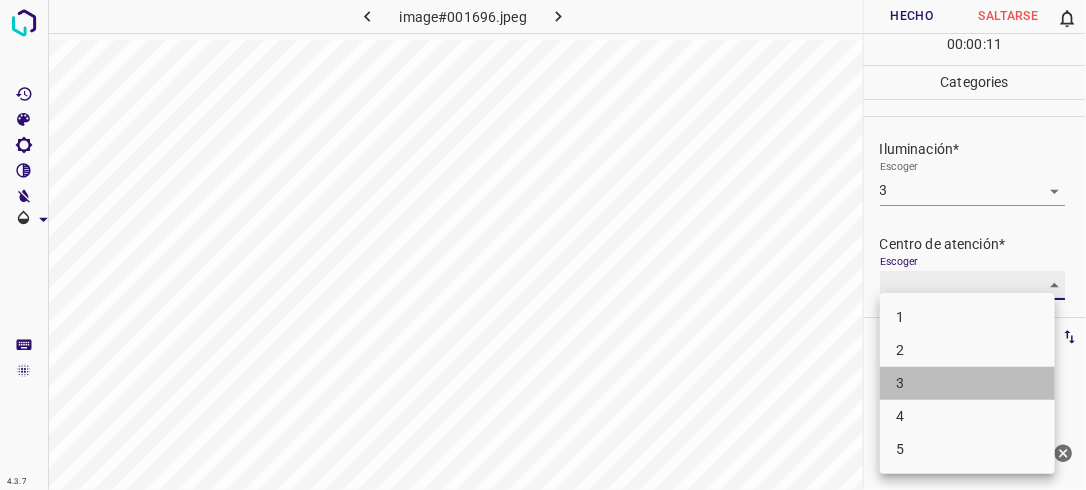 type on "3" 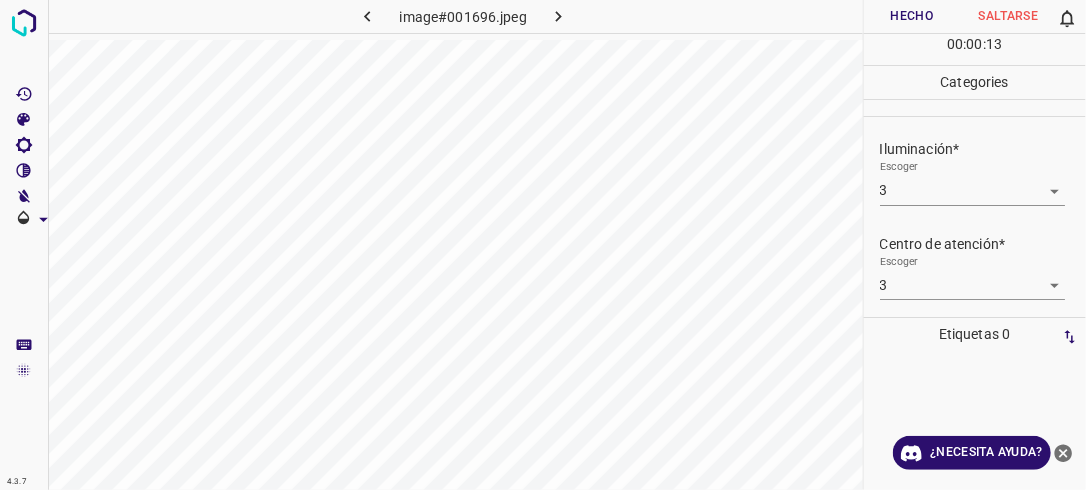 drag, startPoint x: 1072, startPoint y: 224, endPoint x: 1072, endPoint y: 253, distance: 29 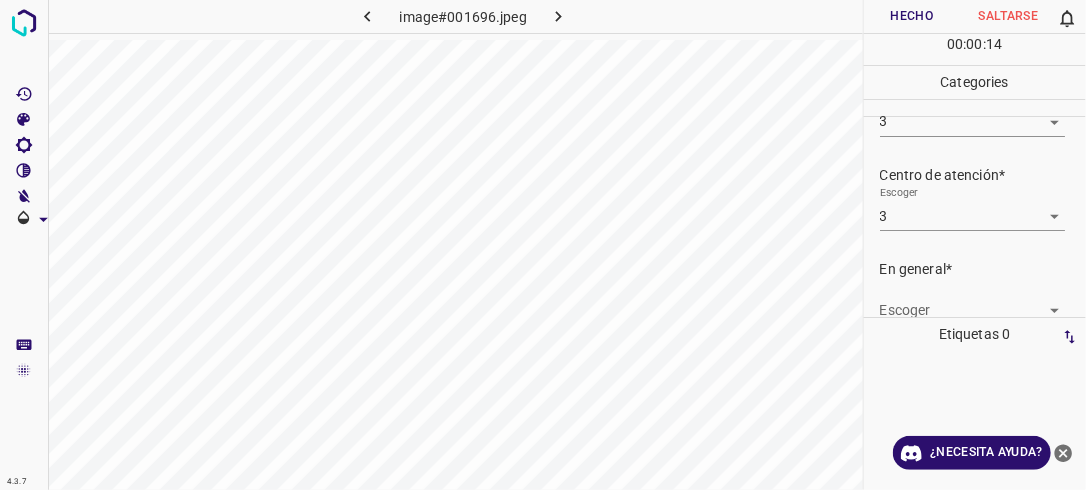 scroll, scrollTop: 98, scrollLeft: 0, axis: vertical 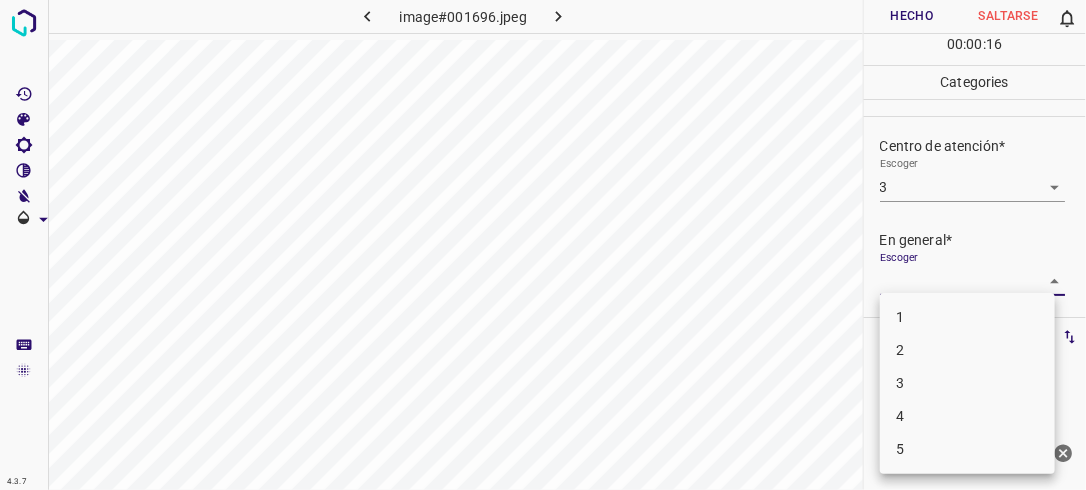 click on "4.3.7 image#001696.jpeg Hecho Saltarse 0 00   : 00   : 16   Categories Iluminación*  Escoger 3 3 Centro de atención*  Escoger 3 3 En general*  Escoger ​ Etiquetas 0 Categories 1 Lighting 2 Focus 3 Overall Tools Espacio Cambiar entre modos (Dibujar y Editar) Yo Etiquetado automático R Restaurar zoom M Acercar N Alejar Borrar Eliminar etiqueta de selección Filtros Z Restaurar filtros X Filtro de saturación C Filtro de brillo V Filtro de contraste B Filtro de escala de grises General O Descargar ¿Necesita ayuda? -Mensaje de texto -Esconder -Borrar 1 2 3 4 5" at bounding box center (543, 245) 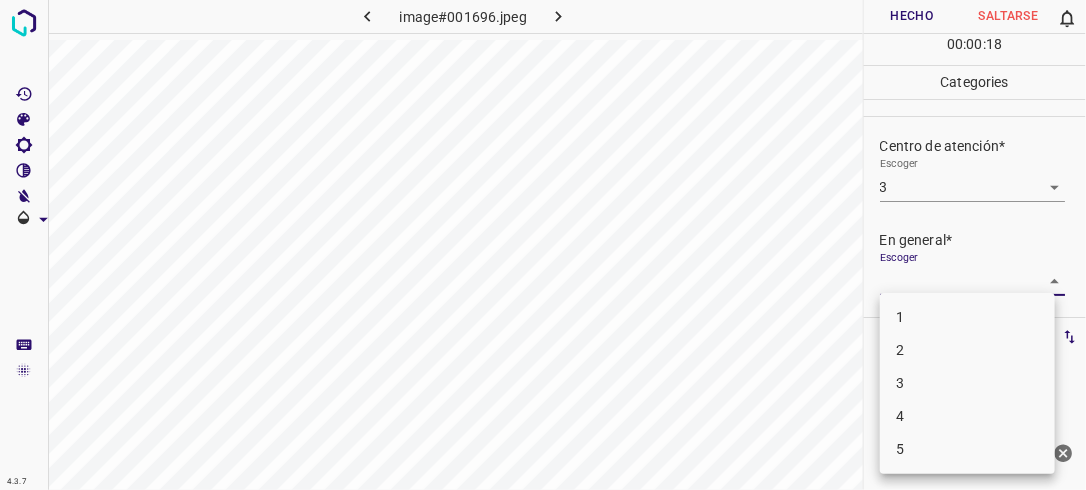 click on "3" at bounding box center (967, 383) 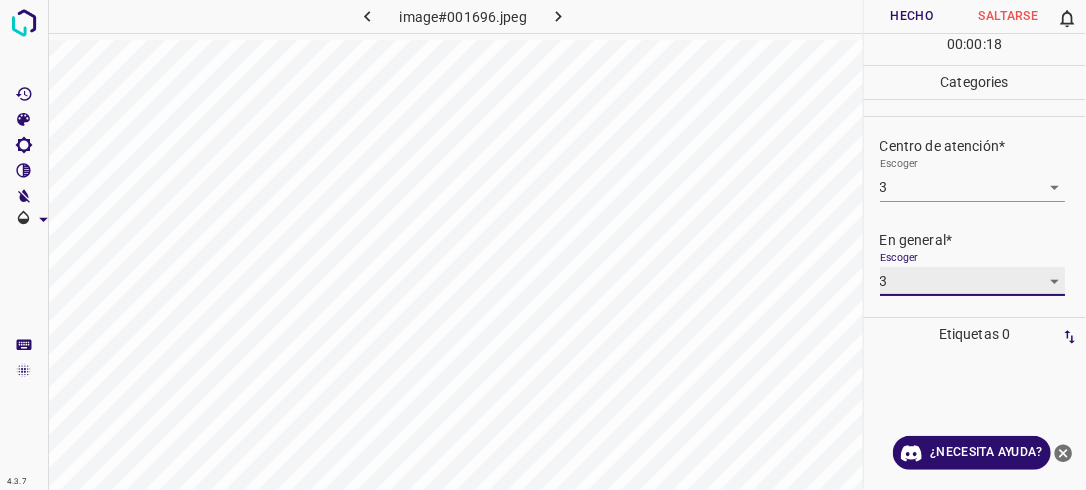 type on "3" 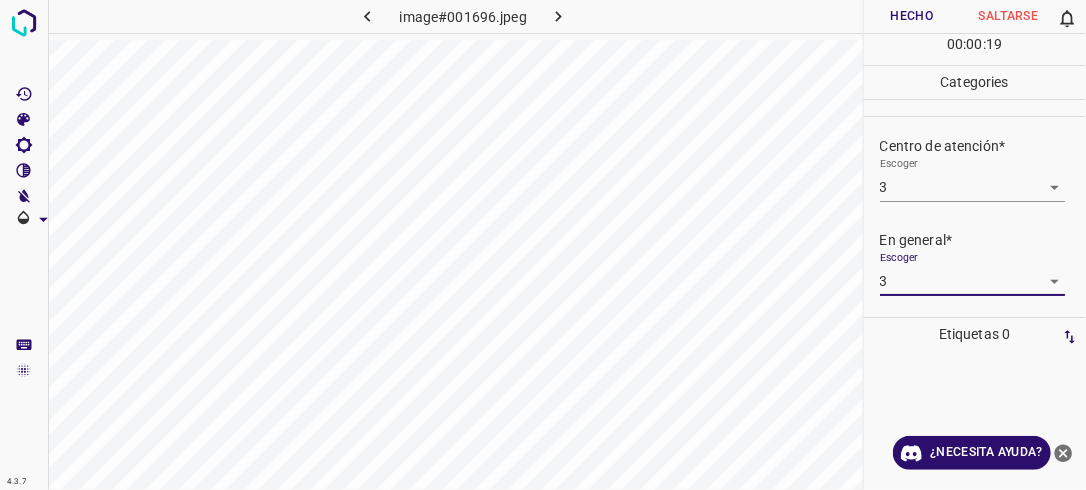 click on "Hecho" at bounding box center [912, 16] 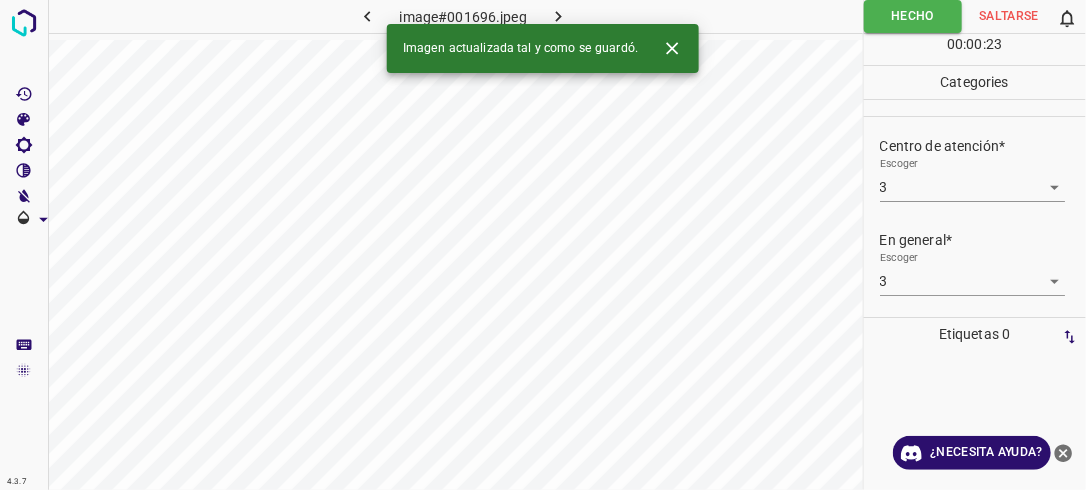 click at bounding box center [559, 16] 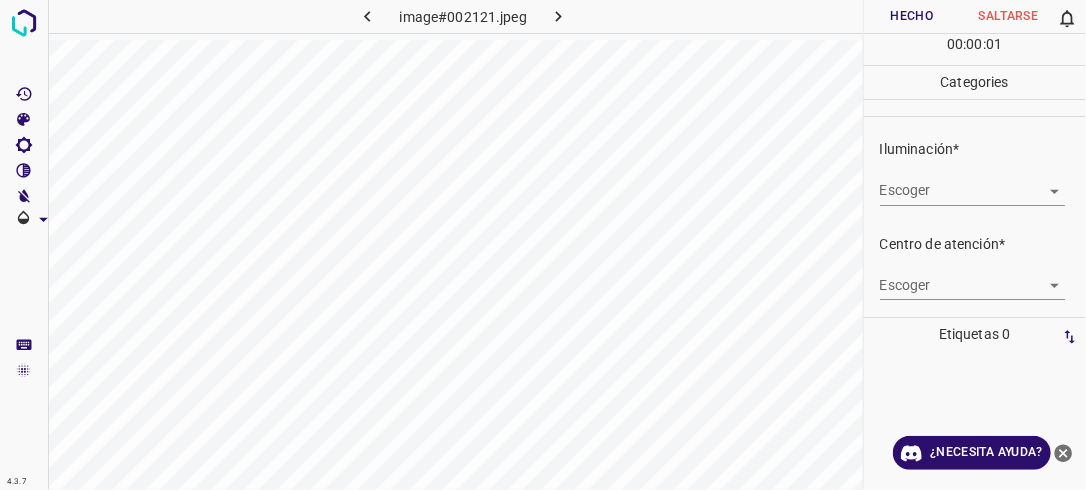 click on "4.3.7 image#002121.jpeg Hecho Saltarse 0 00   : 00   : 01   Categories Iluminación*  Escoger ​ Centro de atención*  Escoger ​ En general*  Escoger ​ Etiquetas 0 Categories 1 Lighting 2 Focus 3 Overall Tools Espacio Cambiar entre modos (Dibujar y Editar) Yo Etiquetado automático R Restaurar zoom M Acercar N Alejar Borrar Eliminar etiqueta de selección Filtros Z Restaurar filtros X Filtro de saturación C Filtro de brillo V Filtro de contraste B Filtro de escala de grises General O Descargar ¿Necesita ayuda? -Mensaje de texto -Esconder -Borrar" at bounding box center (543, 245) 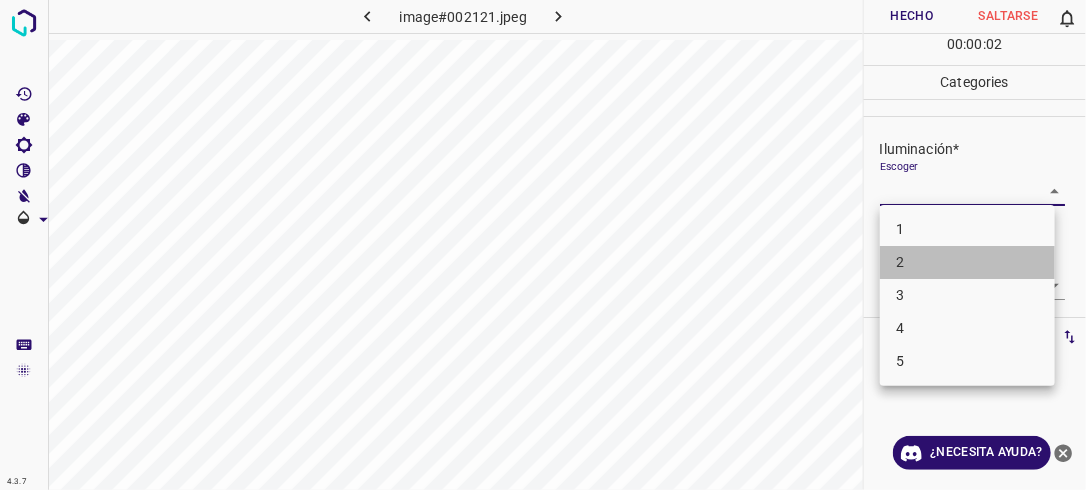 click on "2" at bounding box center (967, 262) 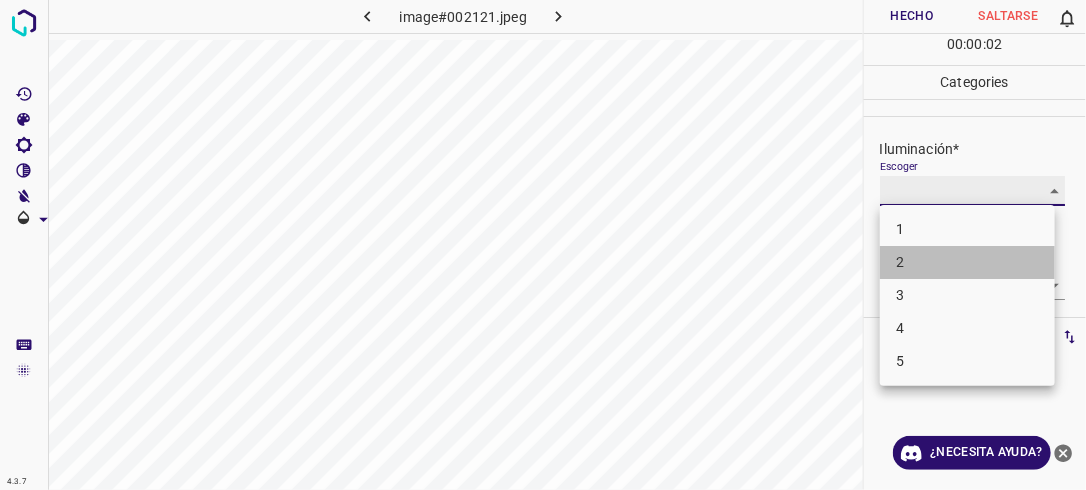type on "2" 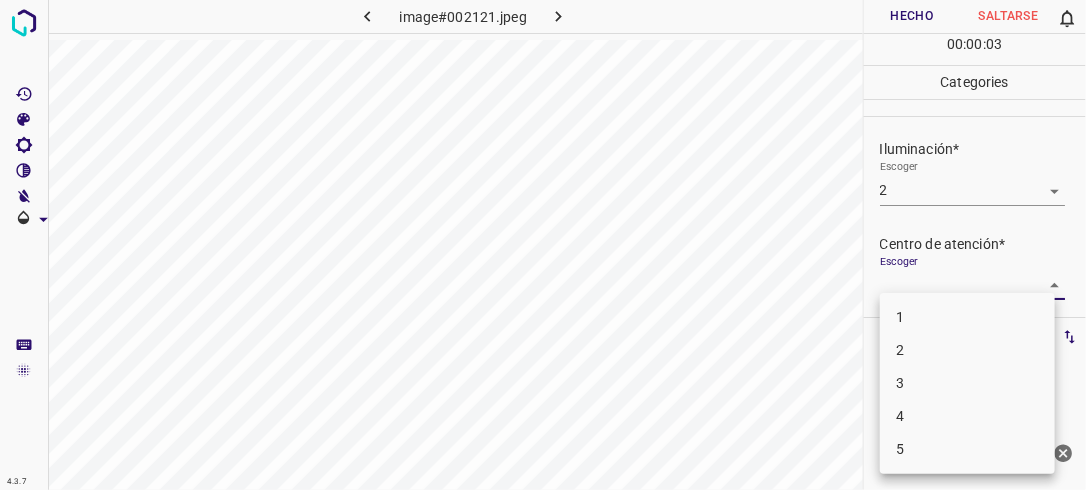 click on "4.3.7 image#002121.jpeg Hecho Saltarse 0 00   : 00   : 03   Categories Iluminación*  Escoger 2 2 Centro de atención*  Escoger ​ En general*  Escoger ​ Etiquetas 0 Categories 1 Lighting 2 Focus 3 Overall Tools Espacio Cambiar entre modos (Dibujar y Editar) Yo Etiquetado automático R Restaurar zoom M Acercar N Alejar Borrar Eliminar etiqueta de selección Filtros Z Restaurar filtros X Filtro de saturación C Filtro de brillo V Filtro de contraste B Filtro de escala de grises General O Descargar ¿Necesita ayuda? -Mensaje de texto -Esconder -Borrar 1 2 3 4 5" at bounding box center [543, 245] 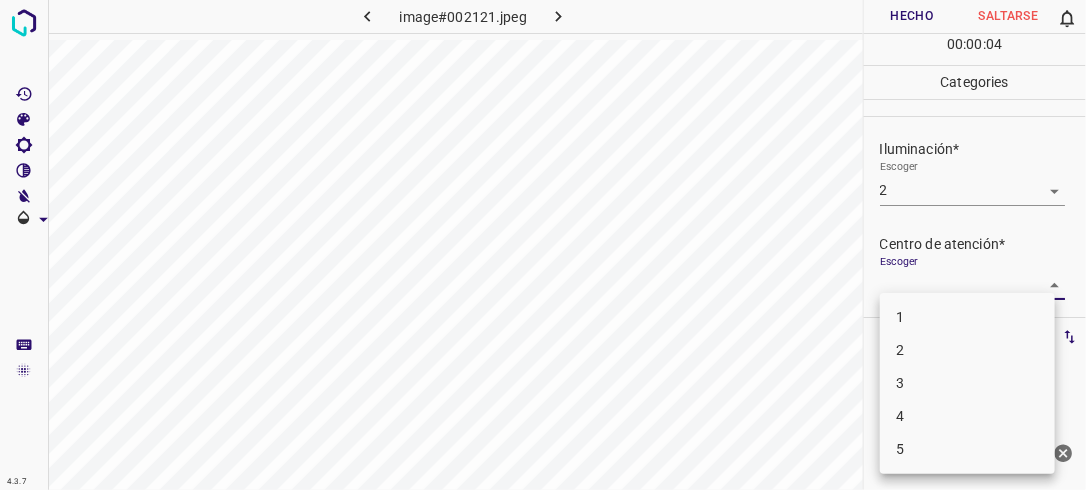 click on "2" at bounding box center (967, 350) 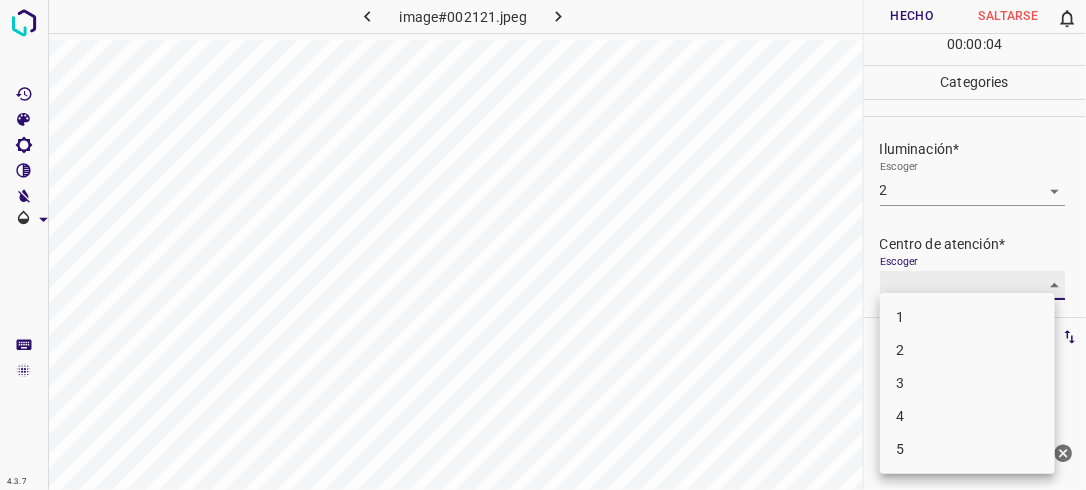 type on "2" 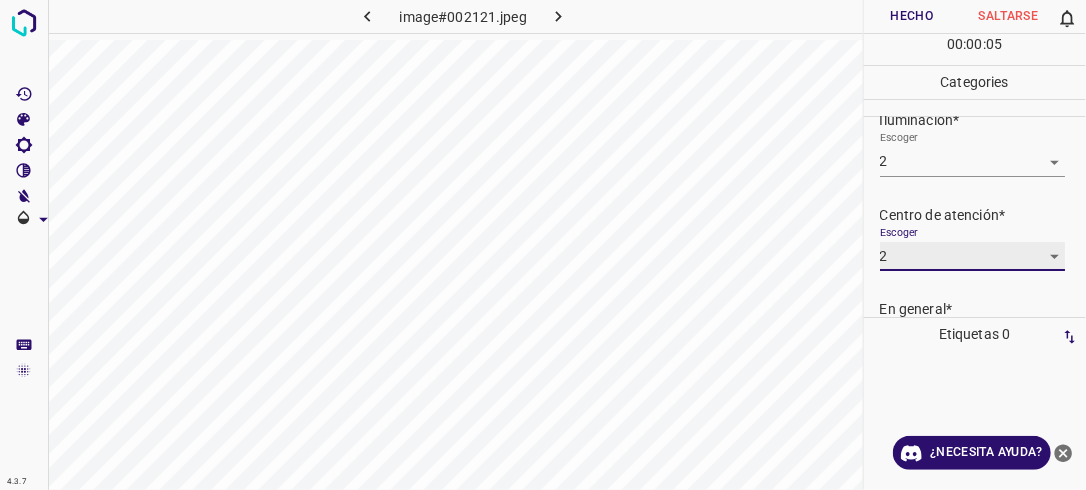 scroll, scrollTop: 78, scrollLeft: 0, axis: vertical 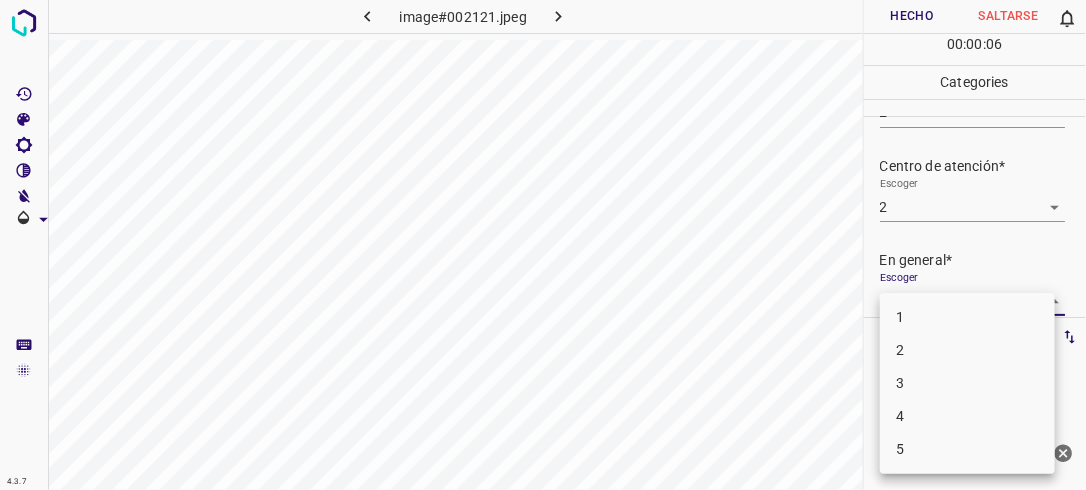 drag, startPoint x: 1041, startPoint y: 294, endPoint x: 1019, endPoint y: 316, distance: 31.112698 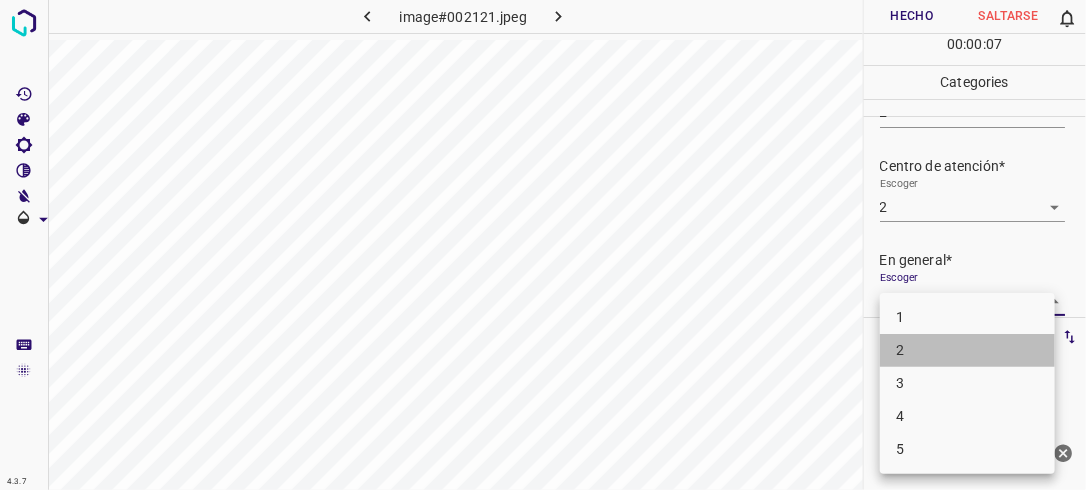 click on "2" at bounding box center [967, 350] 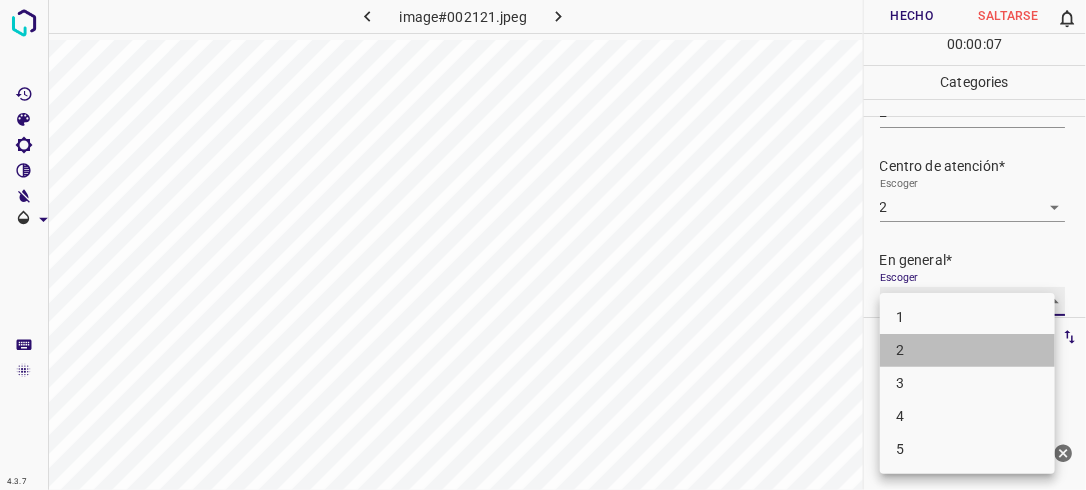 type on "2" 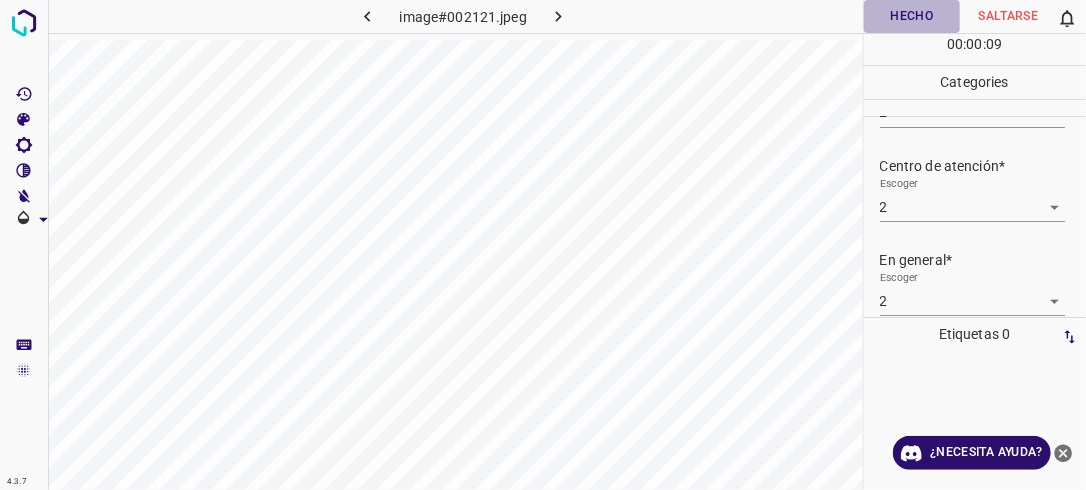 click on "Hecho" at bounding box center (912, 16) 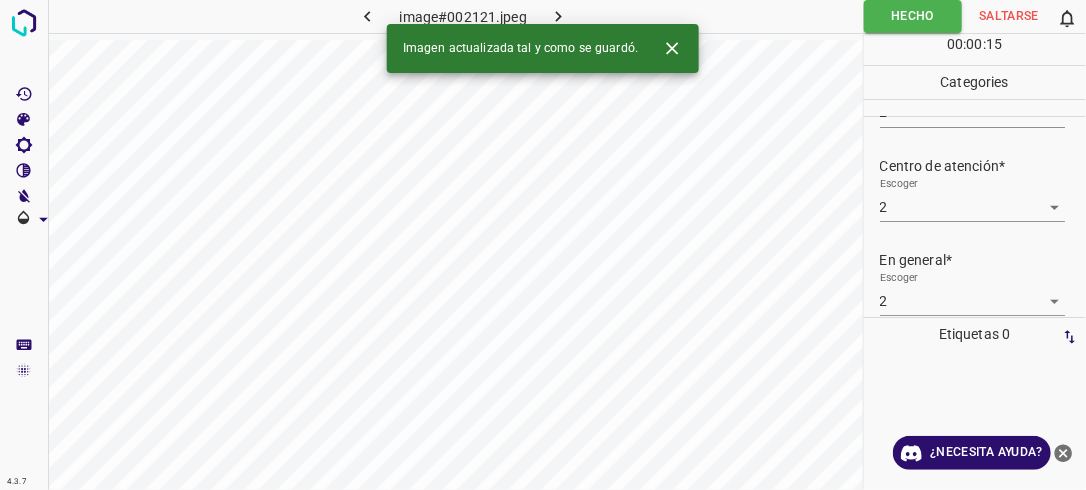 click 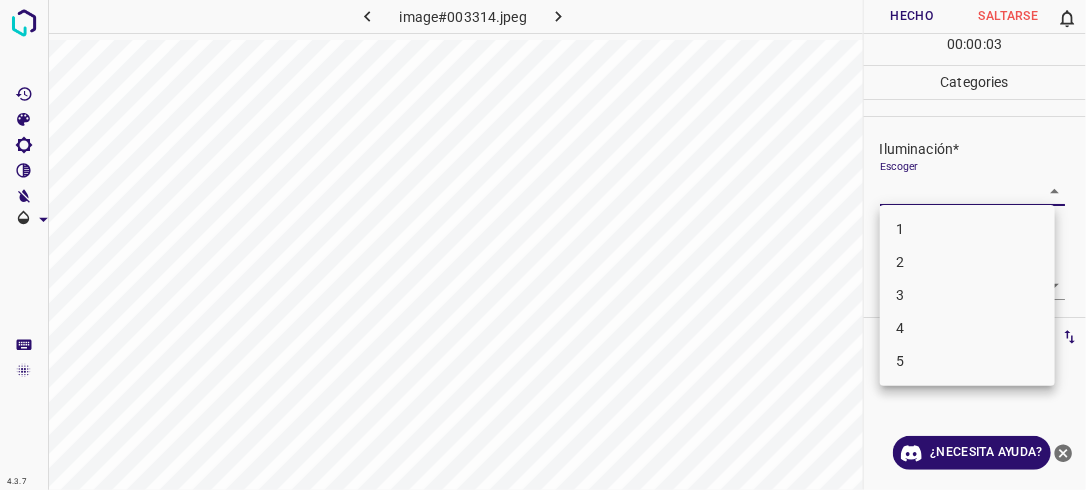 click on "4.3.7 image#003314.jpeg Hecho Saltarse 0 00   : 00   : 03   Categories Iluminación*  Escoger ​ Centro de atención*  Escoger ​ En general*  Escoger ​ Etiquetas 0 Categories 1 Lighting 2 Focus 3 Overall Tools Espacio Cambiar entre modos (Dibujar y Editar) Yo Etiquetado automático R Restaurar zoom M Acercar N Alejar Borrar Eliminar etiqueta de selección Filtros Z Restaurar filtros X Filtro de saturación C Filtro de brillo V Filtro de contraste B Filtro de escala de grises General O Descargar ¿Necesita ayuda? -Mensaje de texto -Esconder -Borrar 1 2 3 4 5" at bounding box center [543, 245] 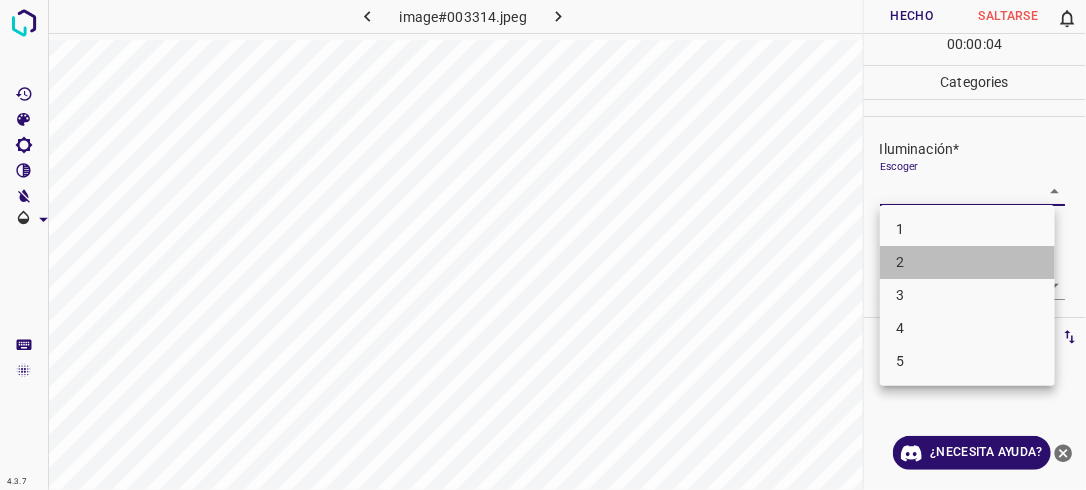 click on "2" at bounding box center [967, 262] 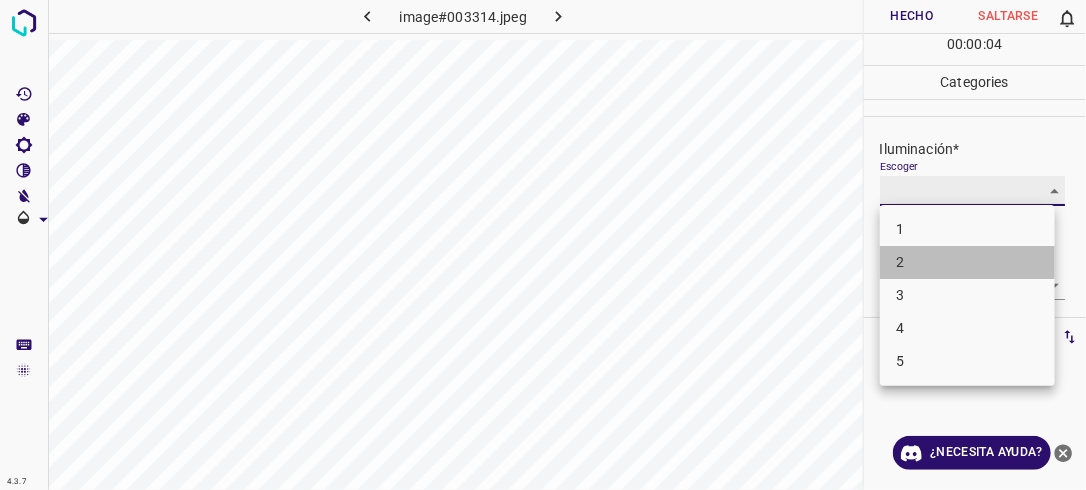 type on "2" 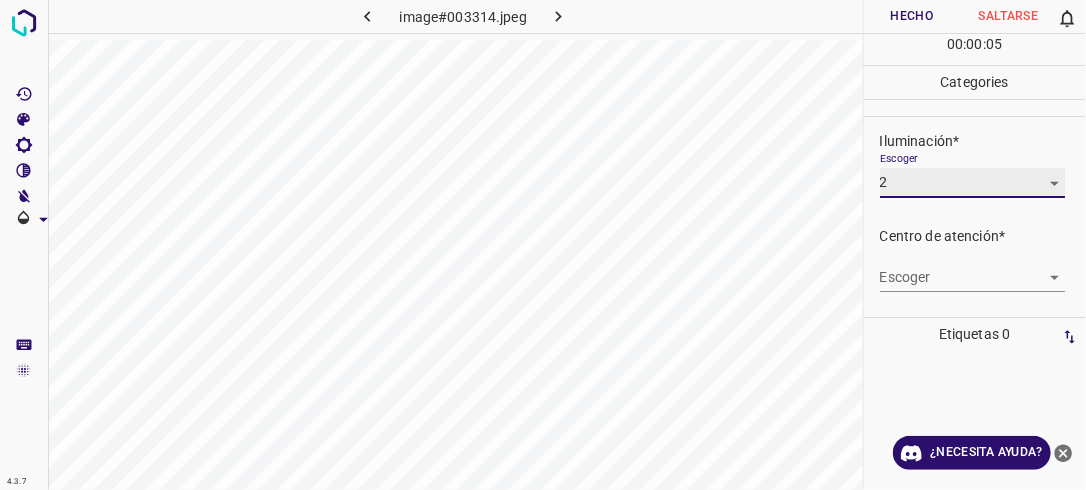 scroll, scrollTop: 98, scrollLeft: 0, axis: vertical 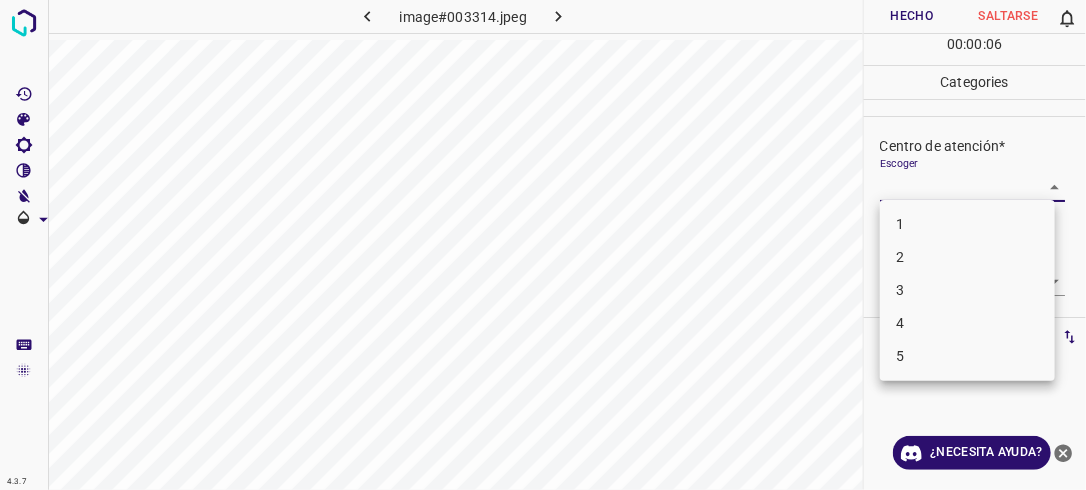 click on "4.3.7 image#003314.jpeg Hecho Saltarse 0 00   : 00   : 06   Categories Iluminación*  Escoger 2 2 Centro de atención*  Escoger ​ En general*  Escoger ​ Etiquetas 0 Categories 1 Lighting 2 Focus 3 Overall Tools Espacio Cambiar entre modos (Dibujar y Editar) Yo Etiquetado automático R Restaurar zoom M Acercar N Alejar Borrar Eliminar etiqueta de selección Filtros Z Restaurar filtros X Filtro de saturación C Filtro de brillo V Filtro de contraste B Filtro de escala de grises General O Descargar ¿Necesita ayuda? -Mensaje de texto -Esconder -Borrar 1 2 3 4 5" at bounding box center [543, 245] 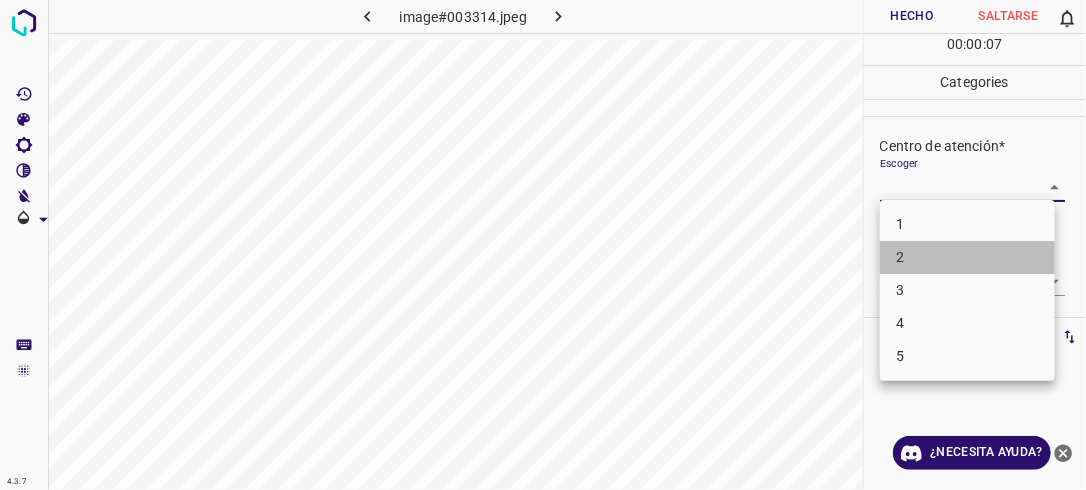 click on "2" at bounding box center [967, 257] 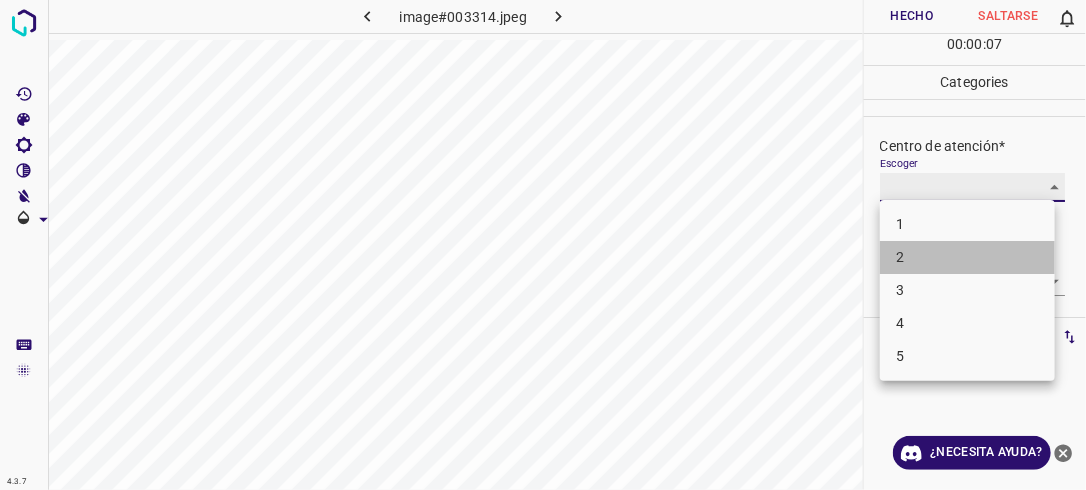 type on "2" 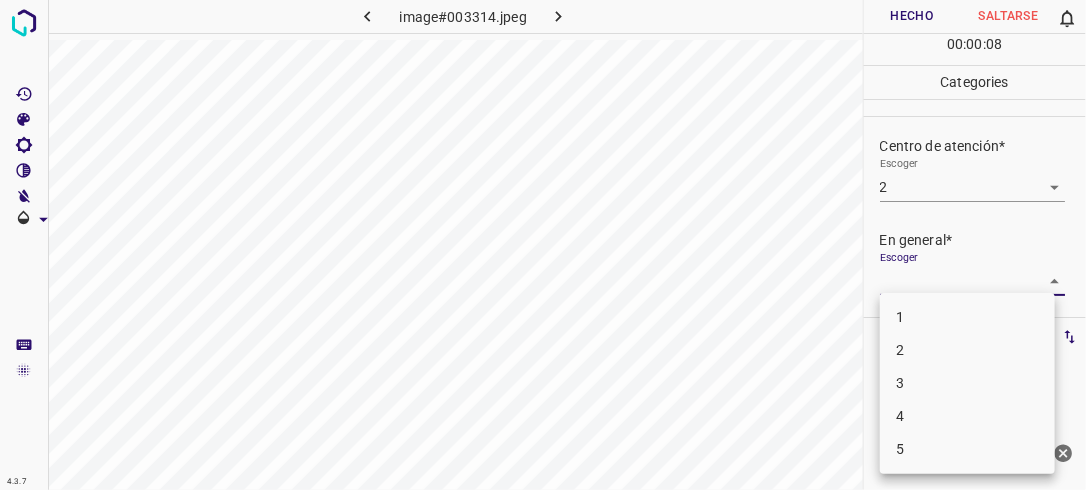 click on "4.3.7 image#003314.jpeg Hecho Saltarse 0 00   : 00   : 08   Categories Iluminación*  Escoger 2 2 Centro de atención*  Escoger 2 2 En general*  Escoger ​ Etiquetas 0 Categories 1 Lighting 2 Focus 3 Overall Tools Espacio Cambiar entre modos (Dibujar y Editar) Yo Etiquetado automático R Restaurar zoom M Acercar N Alejar Borrar Eliminar etiqueta de selección Filtros Z Restaurar filtros X Filtro de saturación C Filtro de brillo V Filtro de contraste B Filtro de escala de grises General O Descargar ¿Necesita ayuda? -Mensaje de texto -Esconder -Borrar 1 2 3 4 5" at bounding box center [543, 245] 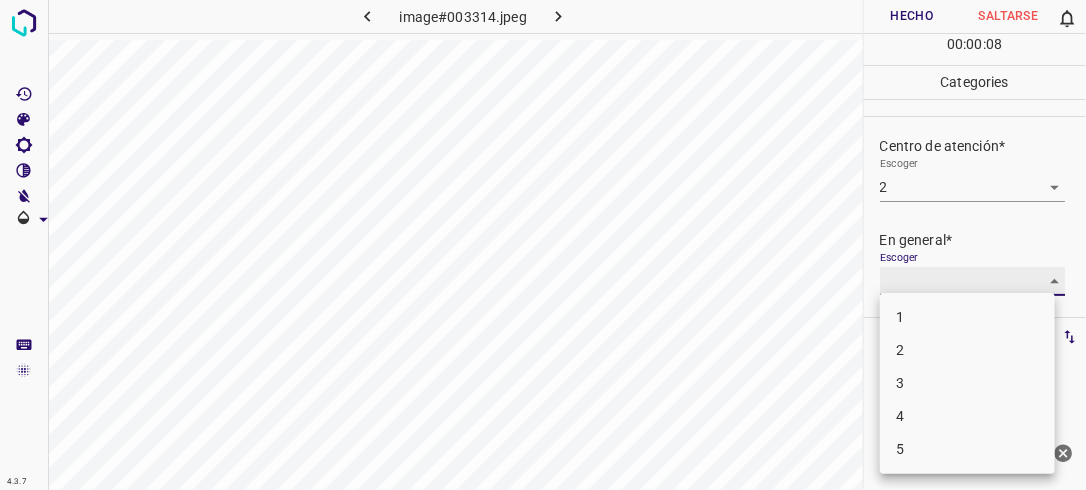 type on "2" 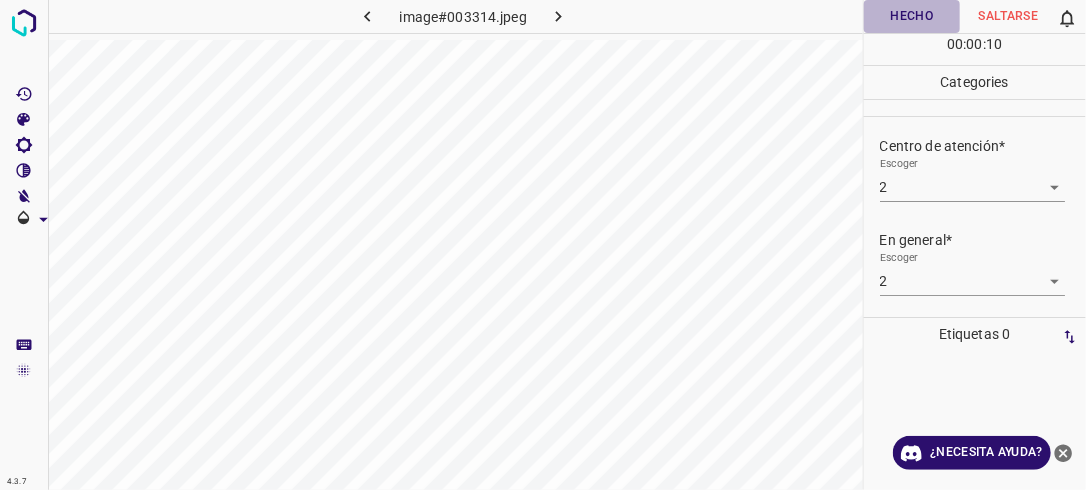 click on "Hecho" at bounding box center [912, 16] 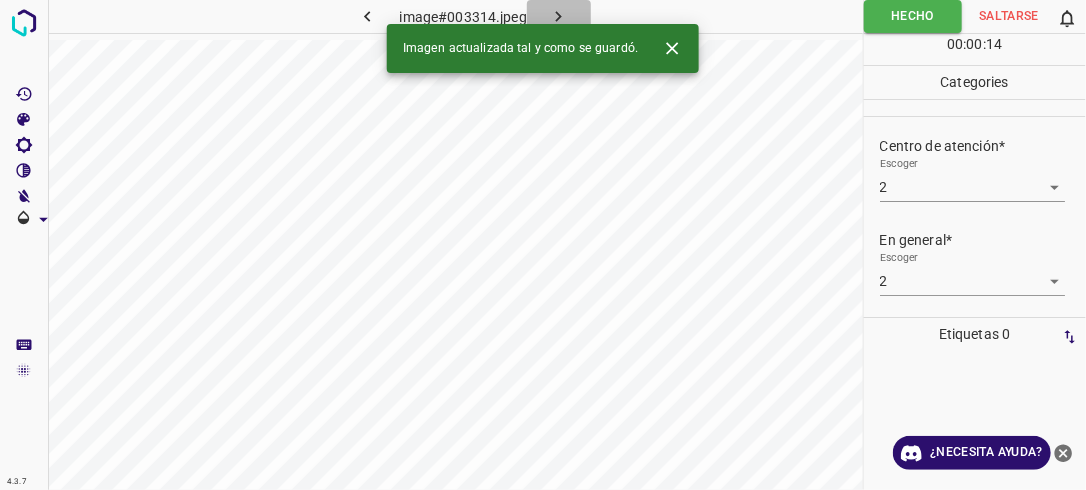 click 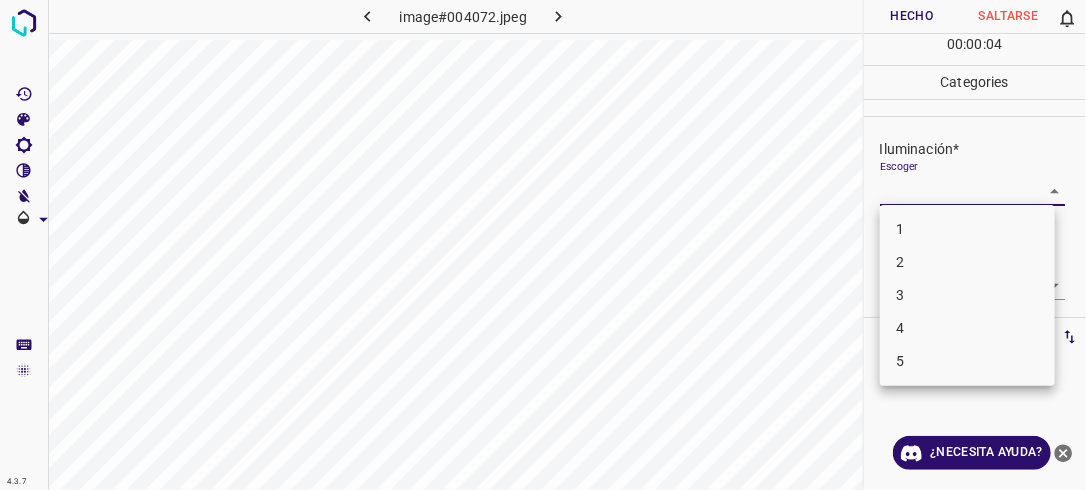 click on "4.3.7 image#004072.jpeg Hecho Saltarse 0 00   : 00   : 04   Categories Iluminación*  Escoger ​ Centro de atención*  Escoger ​ En general*  Escoger ​ Etiquetas 0 Categories 1 Lighting 2 Focus 3 Overall Tools Espacio Cambiar entre modos (Dibujar y Editar) Yo Etiquetado automático R Restaurar zoom M Acercar N Alejar Borrar Eliminar etiqueta de selección Filtros Z Restaurar filtros X Filtro de saturación C Filtro de brillo V Filtro de contraste B Filtro de escala de grises General O Descargar ¿Necesita ayuda? -Mensaje de texto -Esconder -Borrar 1 2 3 4 5" at bounding box center (543, 245) 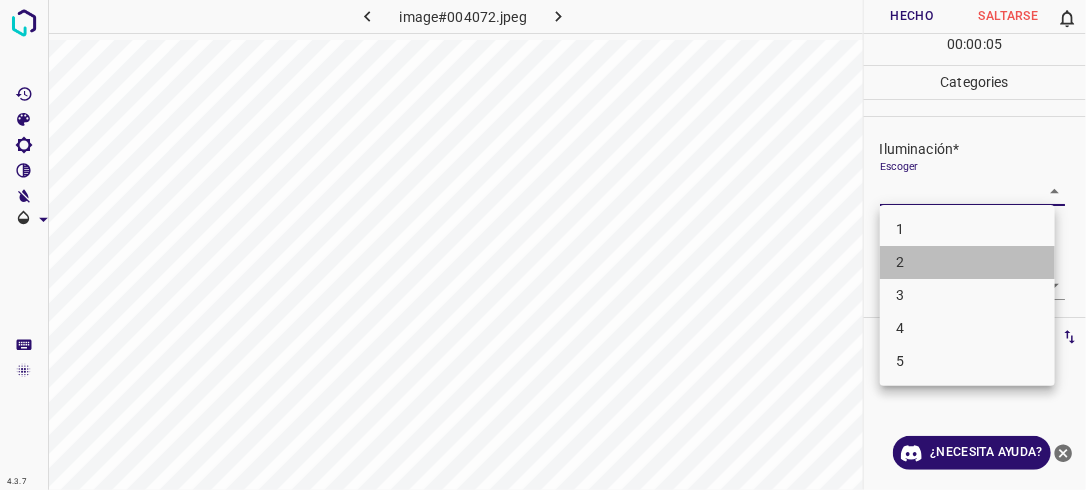 click on "2" at bounding box center [967, 262] 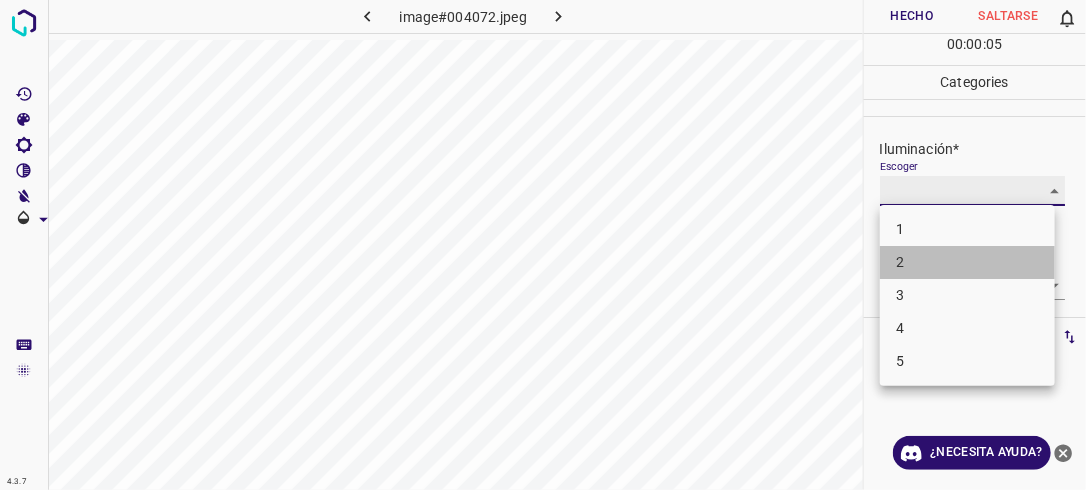 type on "2" 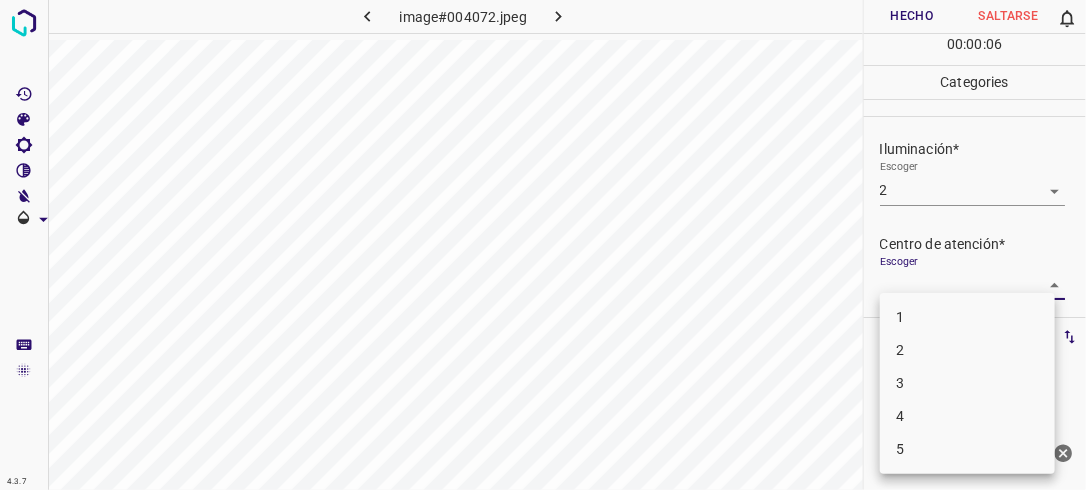 click on "4.3.7 image#004072.jpeg Hecho Saltarse 0 00   : 00   : 06   Categories Iluminación*  Escoger 2 2 Centro de atención*  Escoger ​ En general*  Escoger ​ Etiquetas 0 Categories 1 Lighting 2 Focus 3 Overall Tools Espacio Cambiar entre modos (Dibujar y Editar) Yo Etiquetado automático R Restaurar zoom M Acercar N Alejar Borrar Eliminar etiqueta de selección Filtros Z Restaurar filtros X Filtro de saturación C Filtro de brillo V Filtro de contraste B Filtro de escala de grises General O Descargar ¿Necesita ayuda? -Mensaje de texto -Esconder -Borrar 1 2 3 4 5" at bounding box center (543, 245) 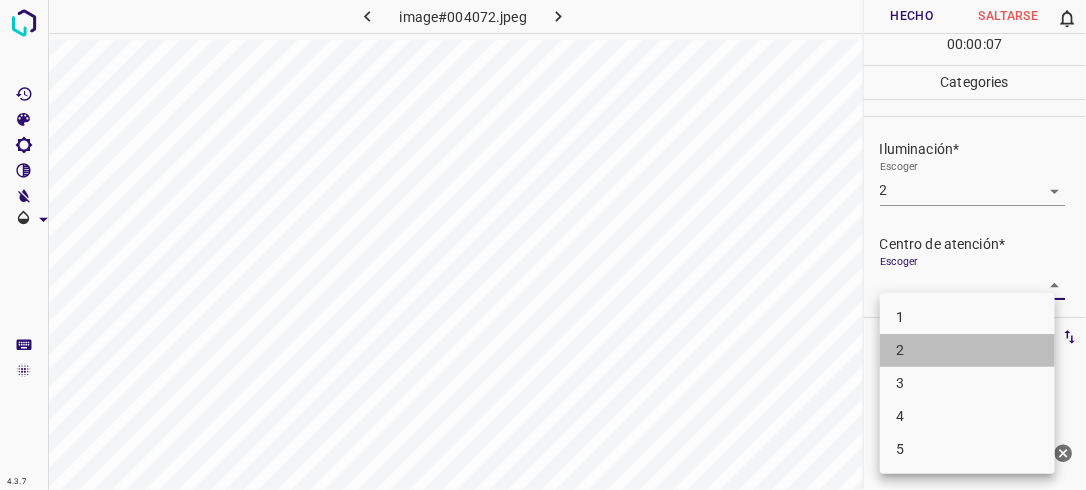 click on "2" at bounding box center [967, 350] 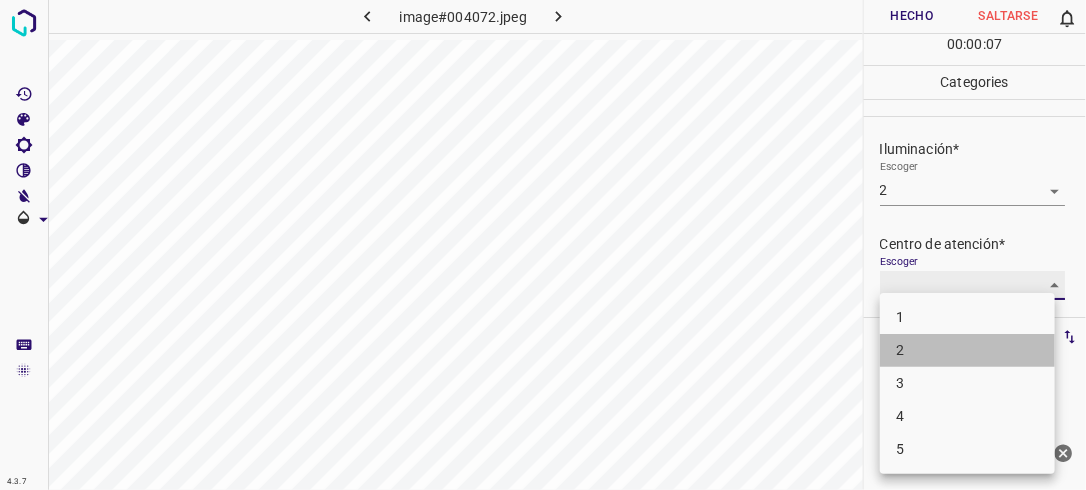 type on "2" 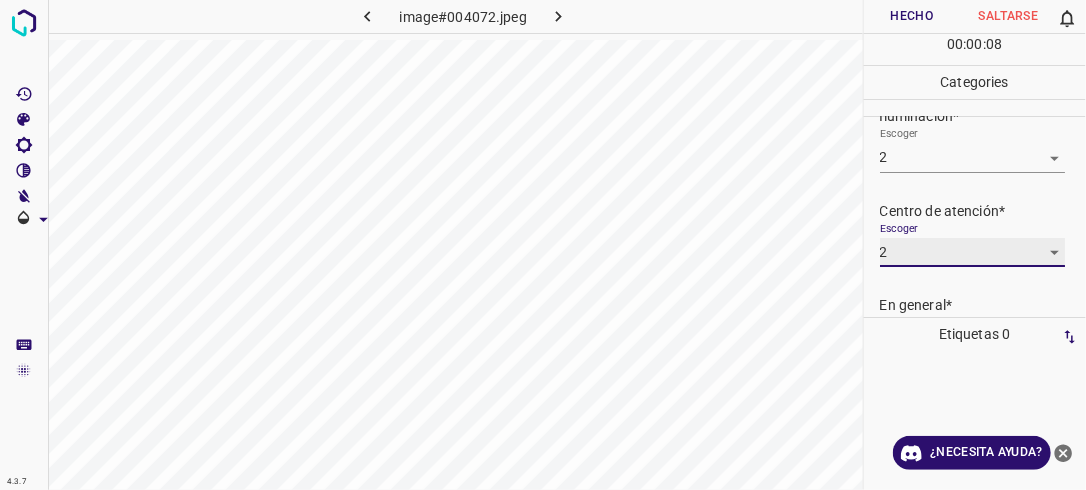 scroll, scrollTop: 98, scrollLeft: 0, axis: vertical 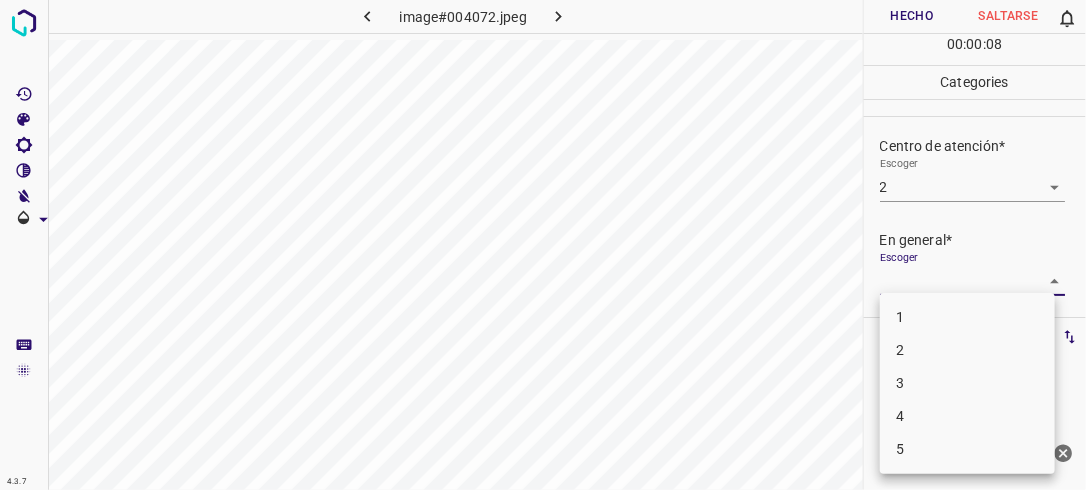 drag, startPoint x: 1045, startPoint y: 274, endPoint x: 1018, endPoint y: 326, distance: 58.59181 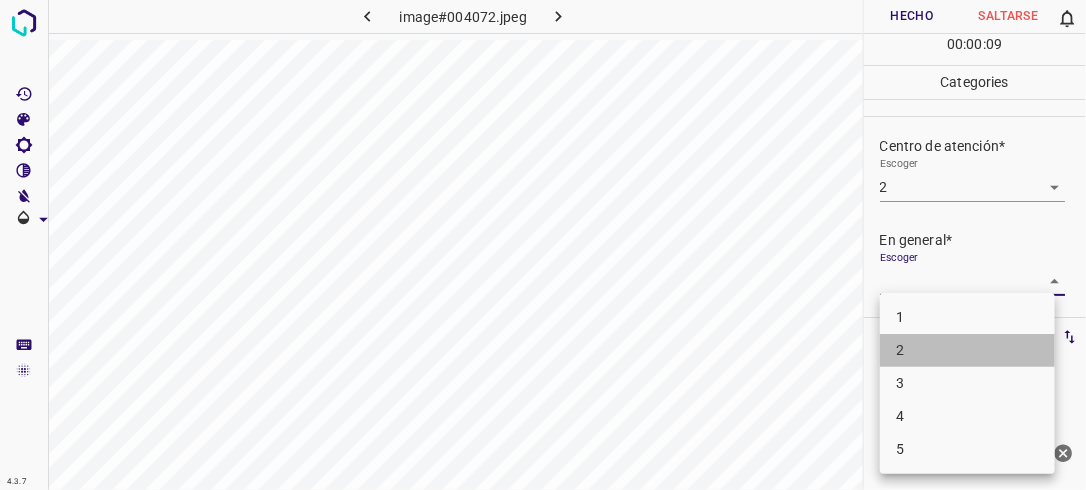 click on "2" at bounding box center (967, 350) 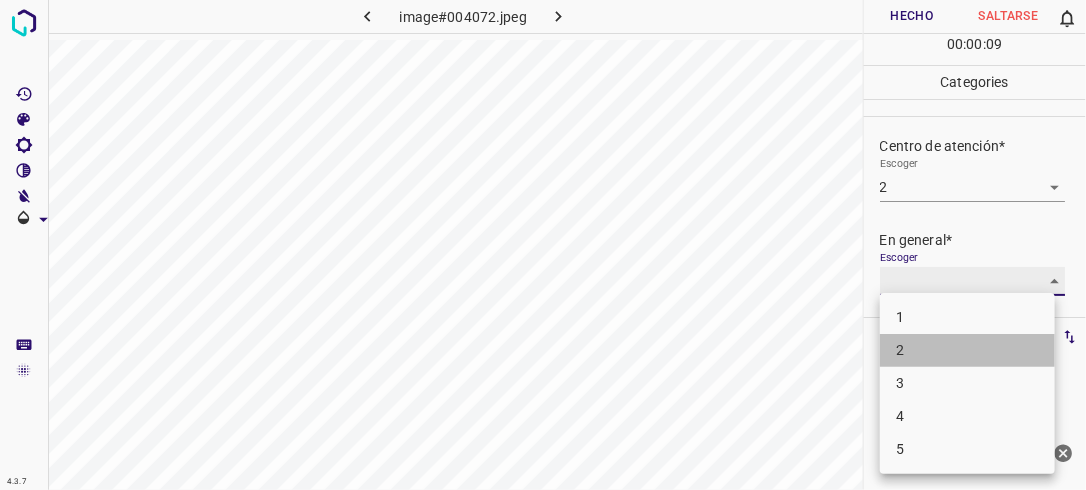 type on "2" 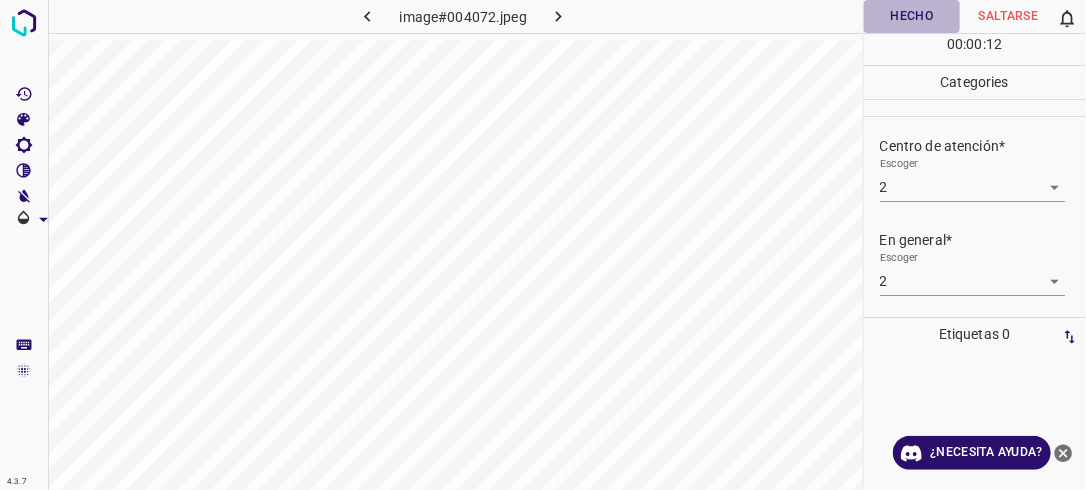 click on "Hecho" at bounding box center [912, 16] 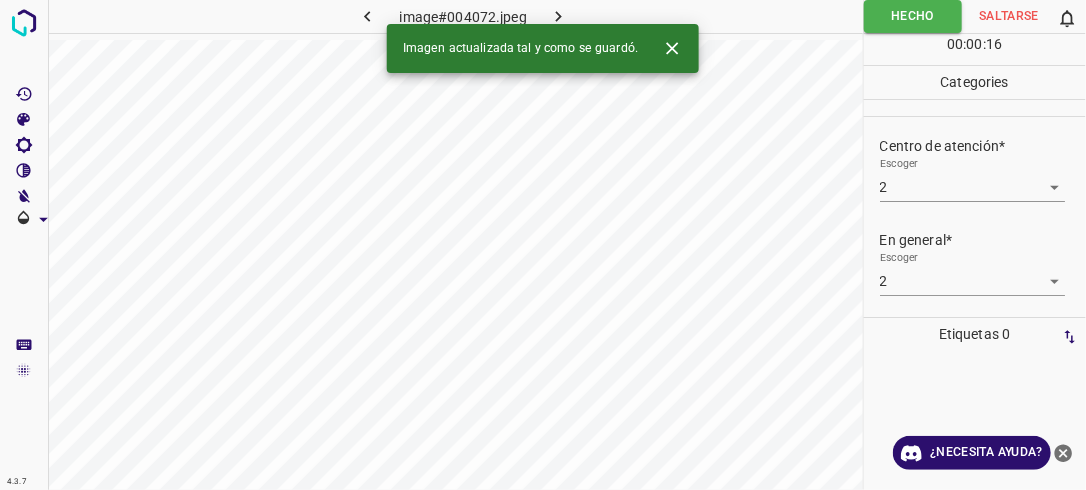 click at bounding box center [559, 16] 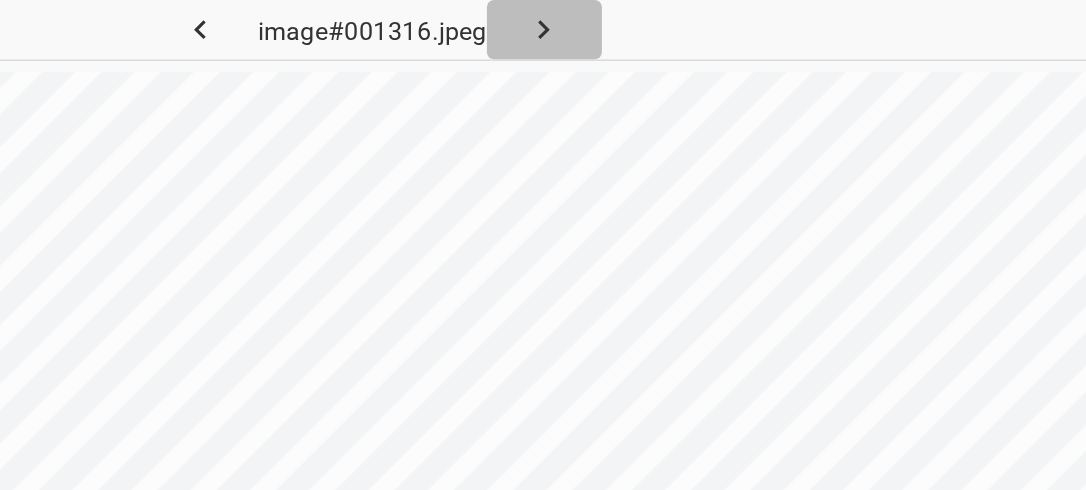 drag, startPoint x: 576, startPoint y: 6, endPoint x: 528, endPoint y: 2, distance: 48.166378 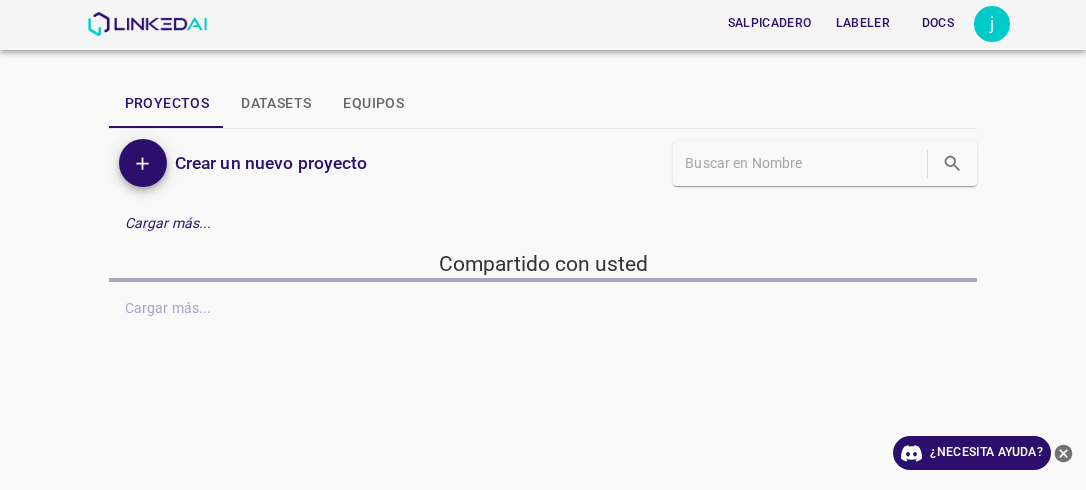 scroll, scrollTop: 0, scrollLeft: 0, axis: both 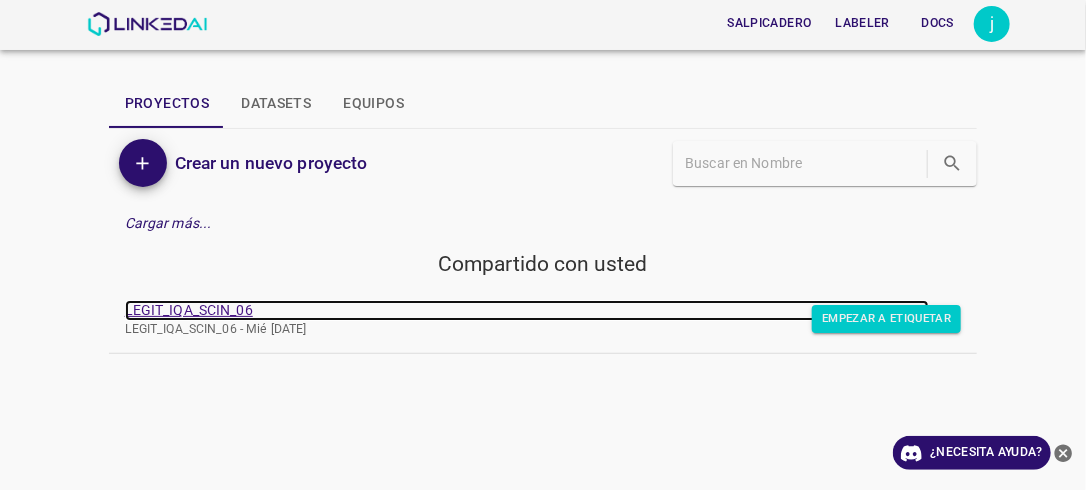 click on "LEGIT_IQA_SCIN_06" at bounding box center [527, 310] 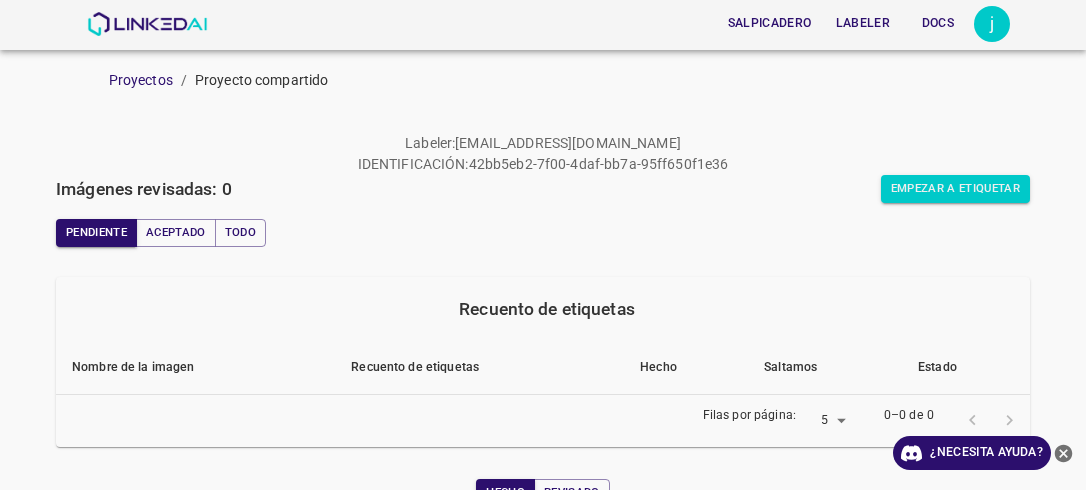 scroll, scrollTop: 0, scrollLeft: 0, axis: both 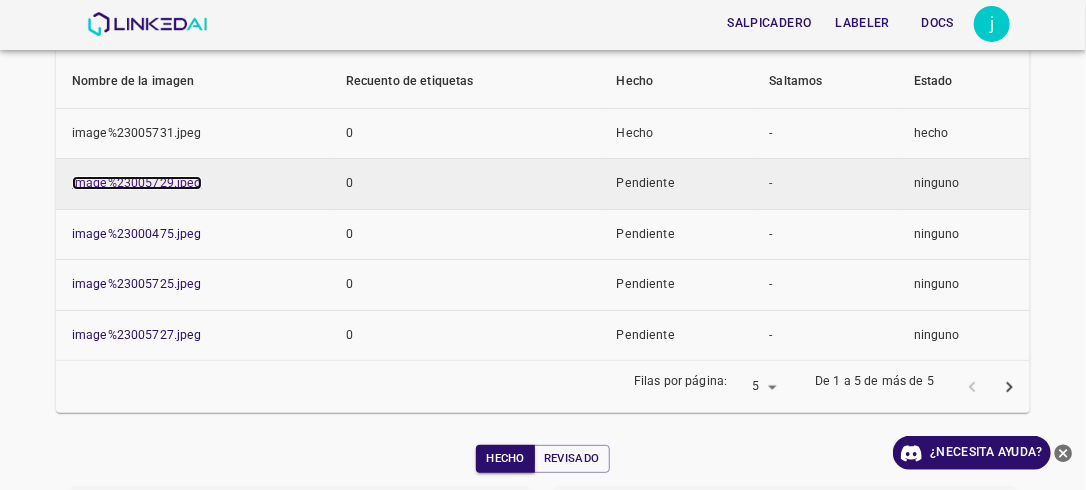 click on "image%23005729.jpeg" at bounding box center [137, 183] 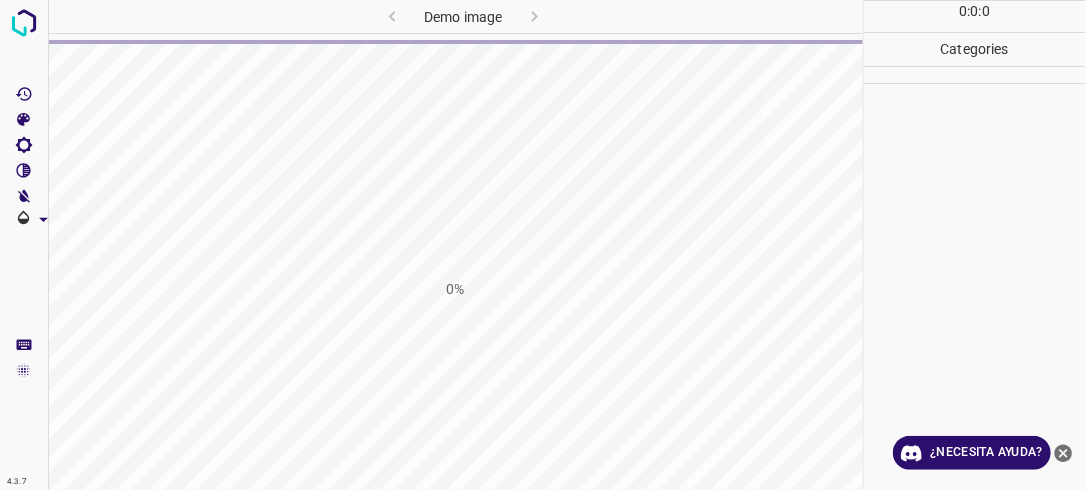 scroll, scrollTop: 0, scrollLeft: 0, axis: both 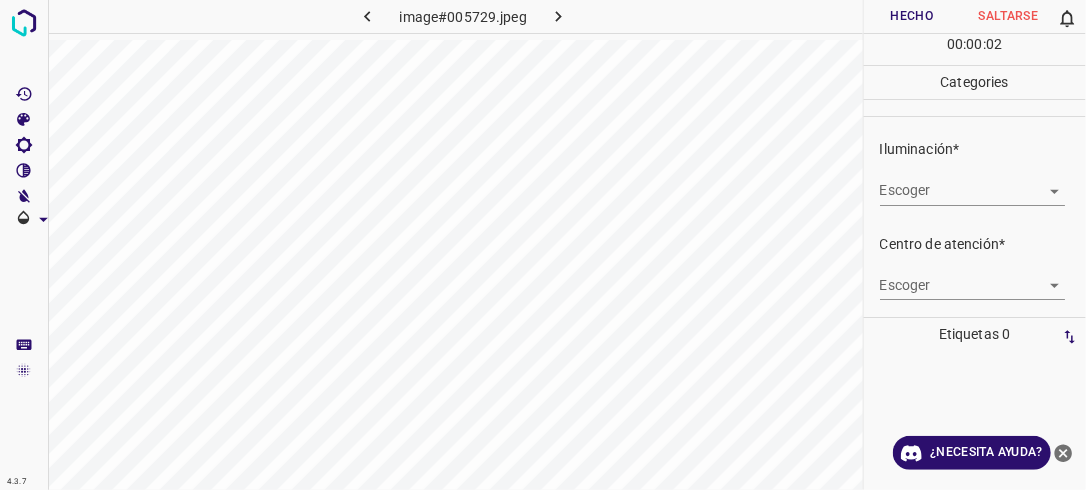 click on "Escoger ​" at bounding box center (983, 182) 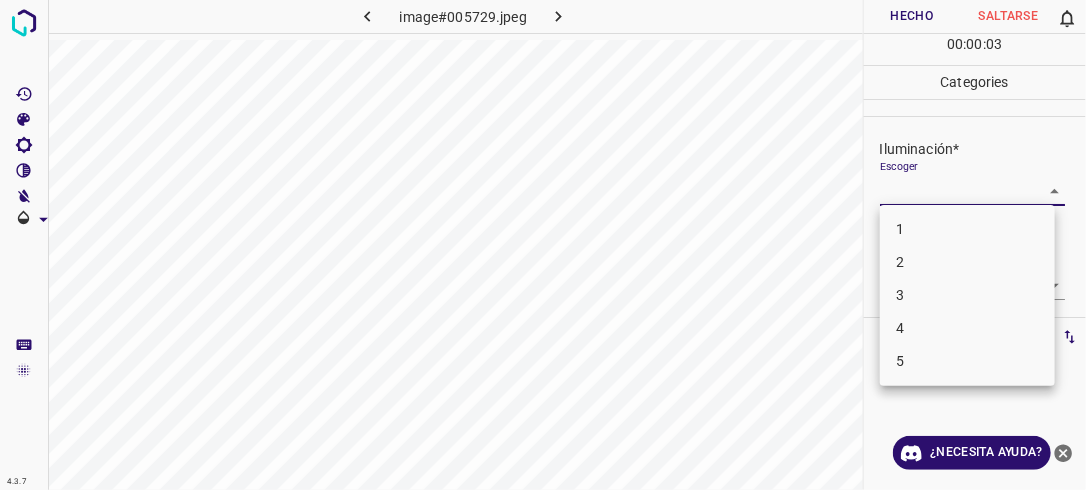 click on "4.3.7 image#005729.jpeg Hecho Saltarse 0 00   : 00   : 03   Categories Iluminación*  Escoger ​ Centro de atención*  Escoger ​ En general*  Escoger ​ Etiquetas 0 Categories 1 Lighting 2 Focus 3 Overall Tools Espacio Cambiar entre modos (Dibujar y Editar) Yo Etiquetado automático R Restaurar zoom M Acercar N Alejar Borrar Eliminar etiqueta de selección Filtros Z Restaurar filtros X Filtro de saturación C Filtro de brillo V Filtro de contraste B Filtro de escala de grises General O Descargar ¿Necesita ayuda? -Mensaje de texto -Esconder -Borrar 1 2 3 4 5" at bounding box center (543, 245) 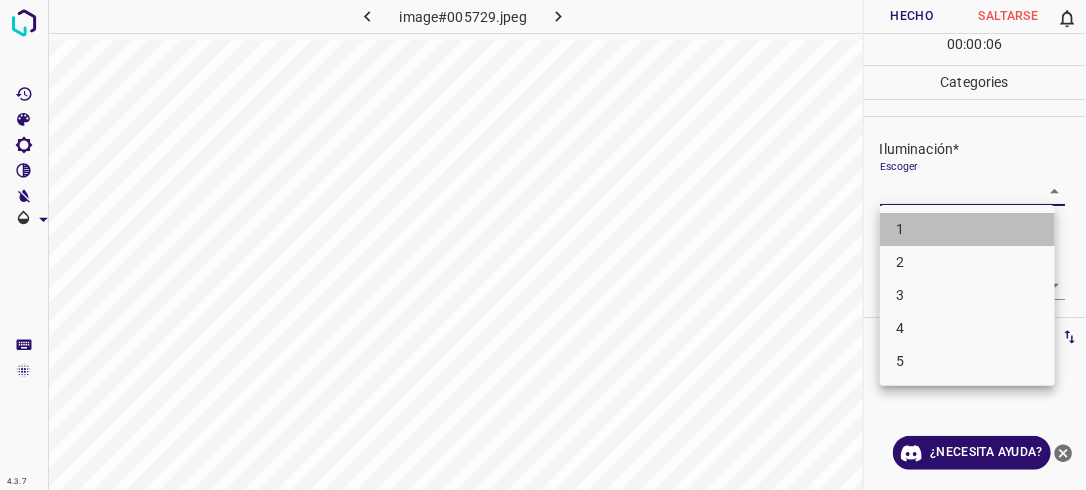 drag, startPoint x: 988, startPoint y: 231, endPoint x: 996, endPoint y: 271, distance: 40.792156 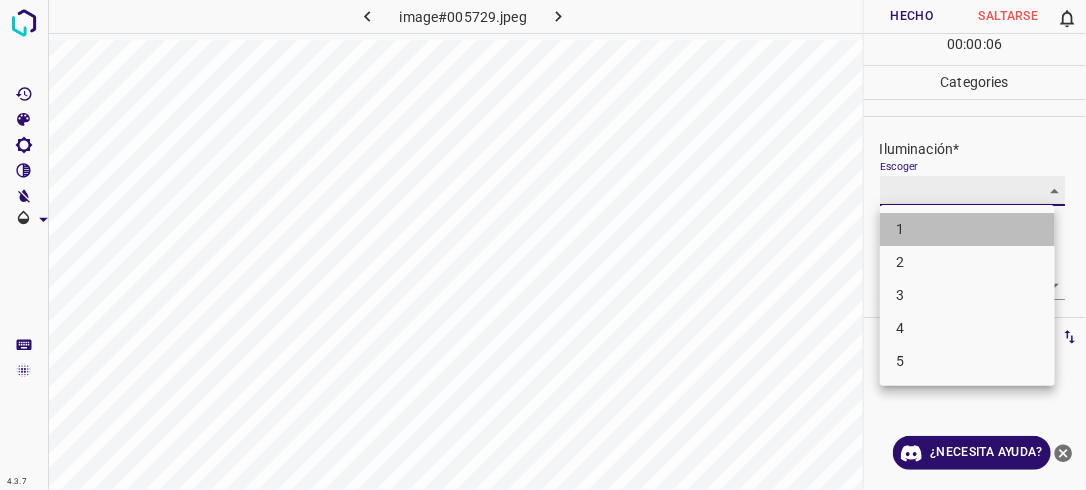 type on "1" 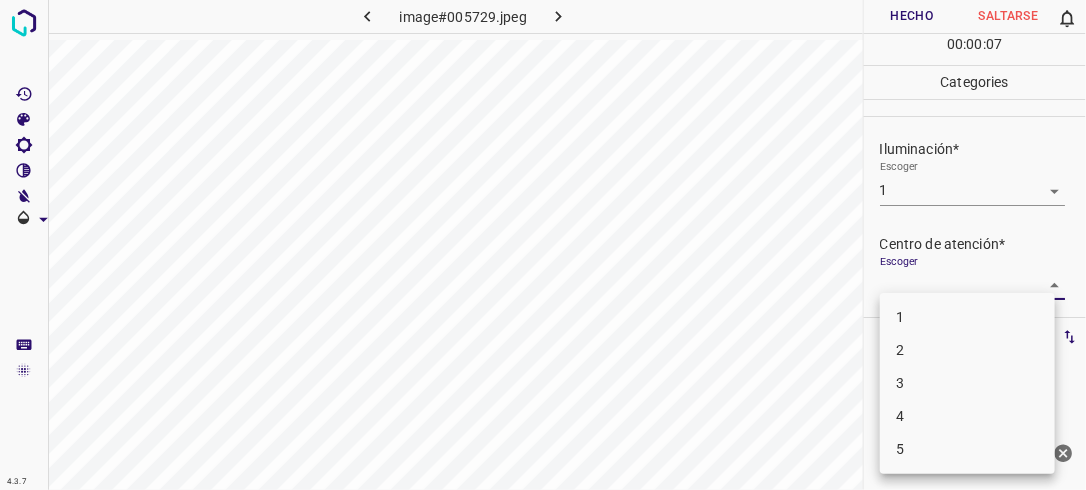 click on "4.3.7 image#005729.jpeg Hecho Saltarse 0 00   : 00   : 07   Categories Iluminación*  Escoger 1 1 Centro de atención*  Escoger ​ En general*  Escoger ​ Etiquetas 0 Categories 1 Lighting 2 Focus 3 Overall Tools Espacio Cambiar entre modos (Dibujar y Editar) Yo Etiquetado automático R Restaurar zoom M Acercar N Alejar Borrar Eliminar etiqueta de selección Filtros Z Restaurar filtros X Filtro de saturación C Filtro de brillo V Filtro de contraste B Filtro de escala de grises General O Descargar ¿Necesita ayuda? -Mensaje de texto -Esconder -Borrar 1 2 3 4 5" at bounding box center [543, 245] 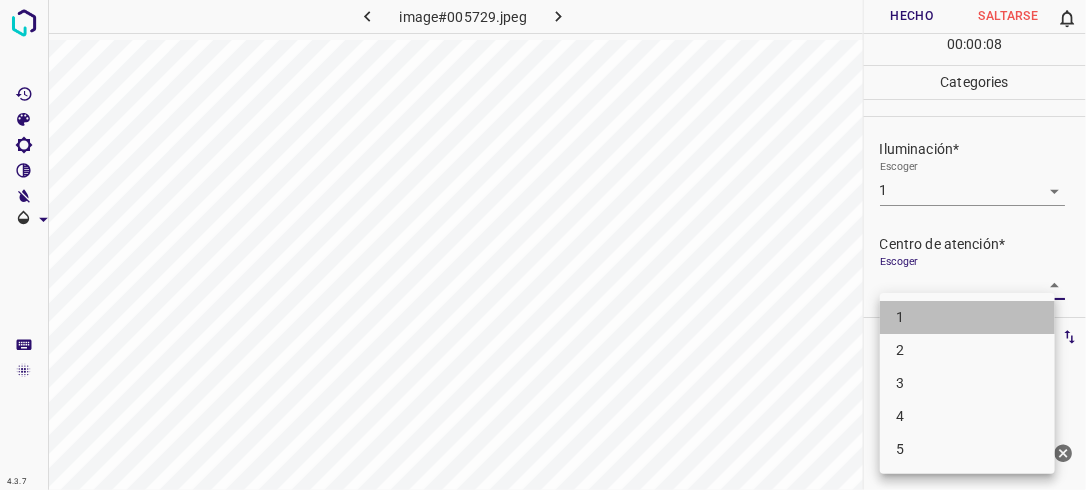 click on "1" at bounding box center (967, 317) 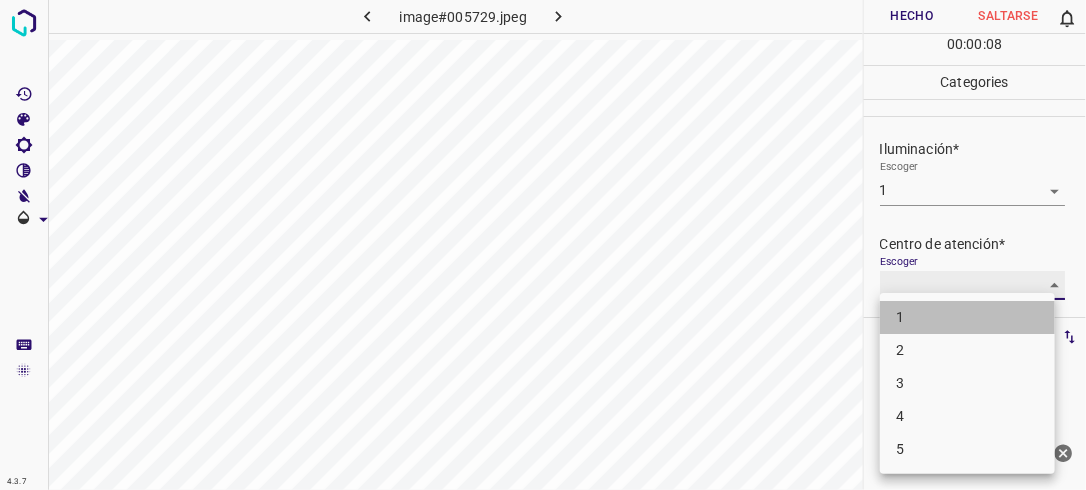 type on "1" 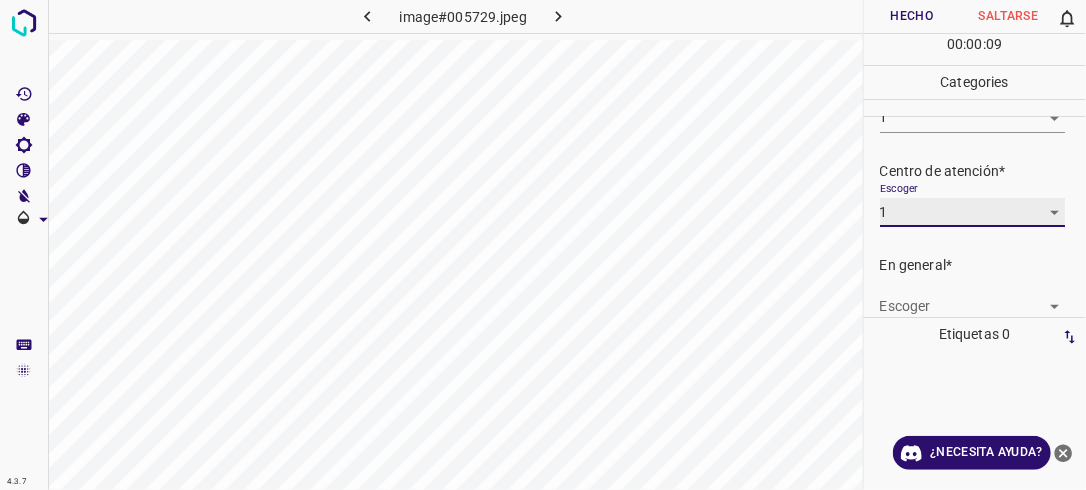scroll, scrollTop: 98, scrollLeft: 0, axis: vertical 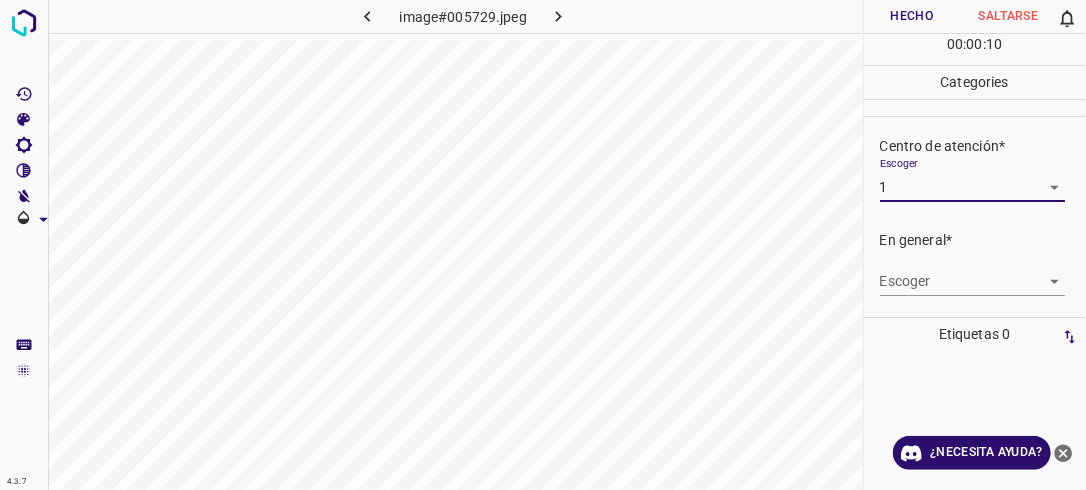 click on "4.3.7 image#005729.jpeg Hecho Saltarse 0 00   : 00   : 10   Categories Iluminación*  Escoger 1 1 Centro de atención*  Escoger 1 1 En general*  Escoger ​ Etiquetas 0 Categories 1 Lighting 2 Focus 3 Overall Tools Espacio Cambiar entre modos (Dibujar y Editar) Yo Etiquetado automático R Restaurar zoom M Acercar N Alejar Borrar Eliminar etiqueta de selección Filtros Z Restaurar filtros X Filtro de saturación C Filtro de brillo V Filtro de contraste B Filtro de escala de grises General O Descargar ¿Necesita ayuda? -Mensaje de texto -Esconder -Borrar" at bounding box center [543, 245] 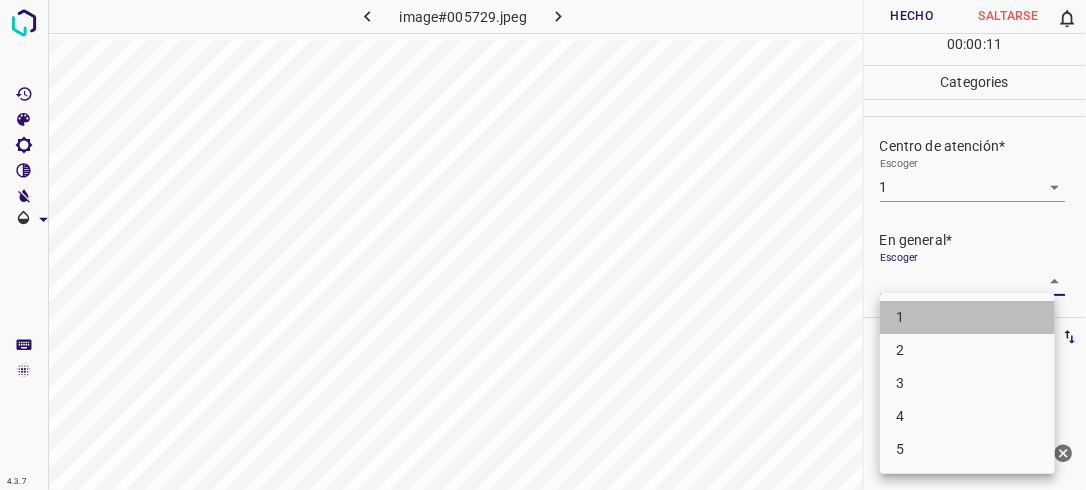 click on "1" at bounding box center (967, 317) 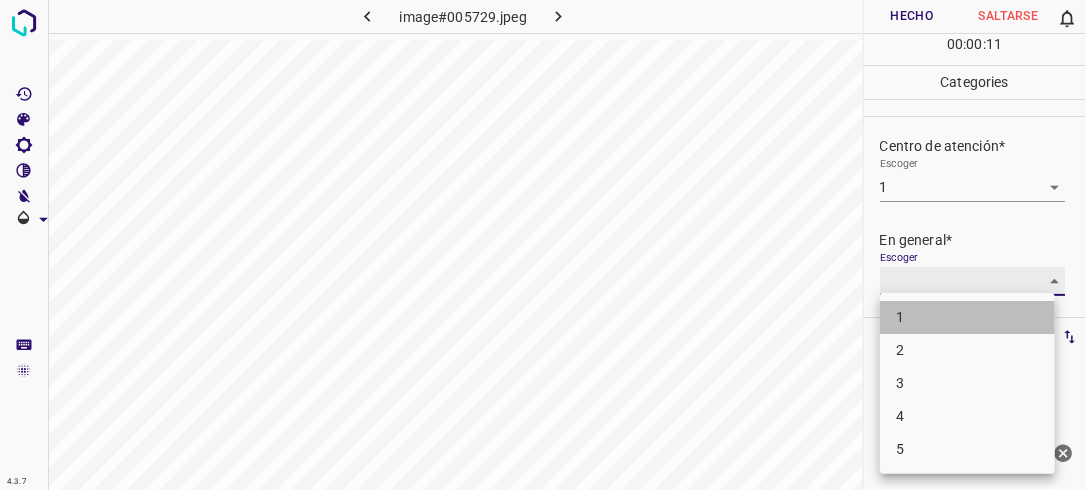 type on "1" 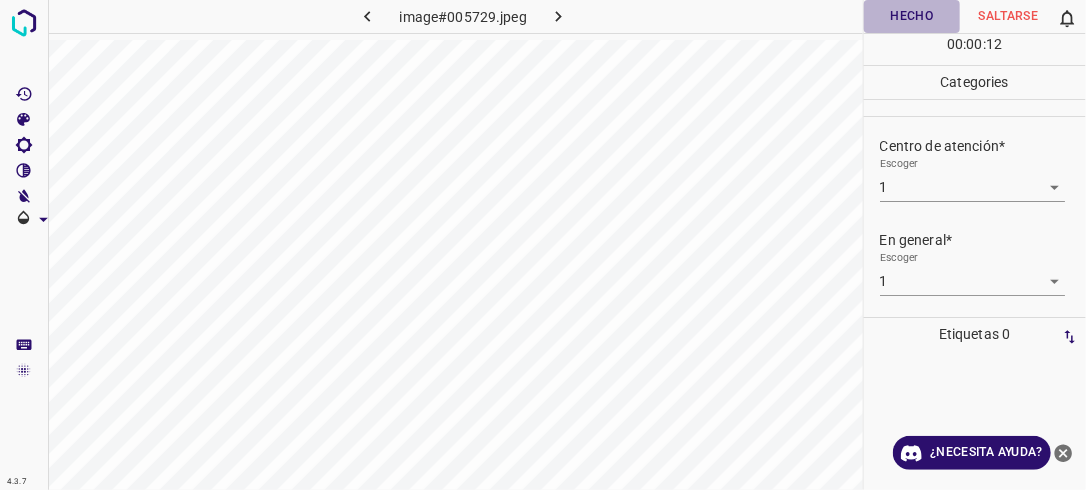 click on "Hecho" at bounding box center [912, 16] 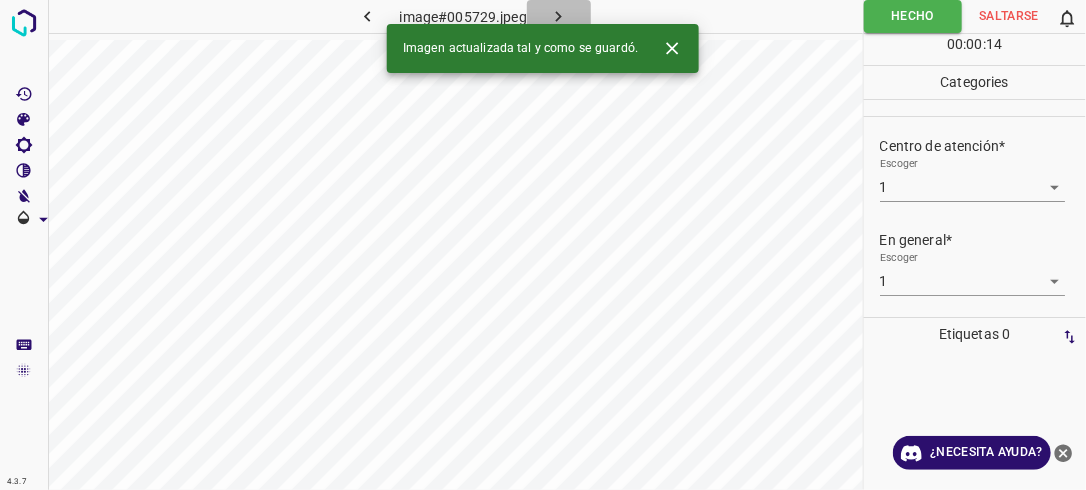 click 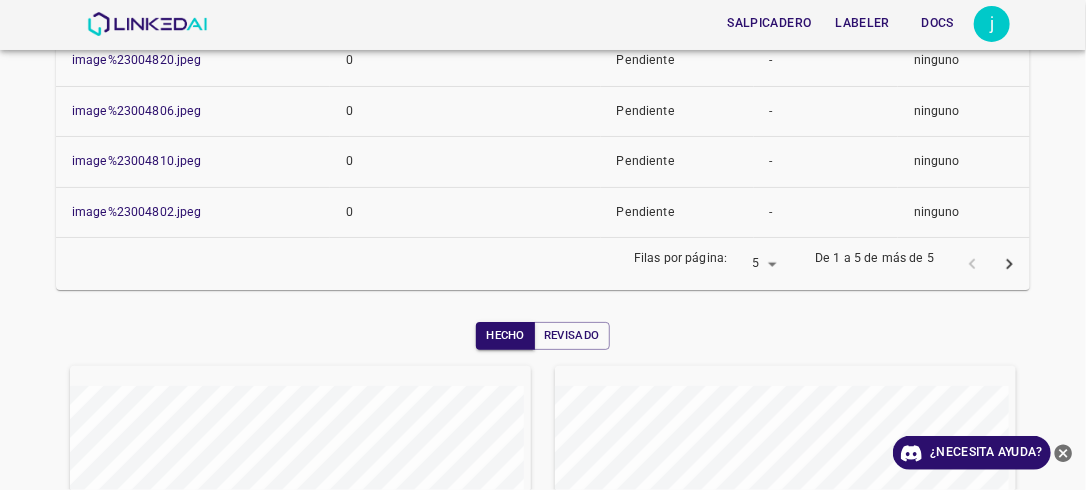 scroll, scrollTop: 446, scrollLeft: 0, axis: vertical 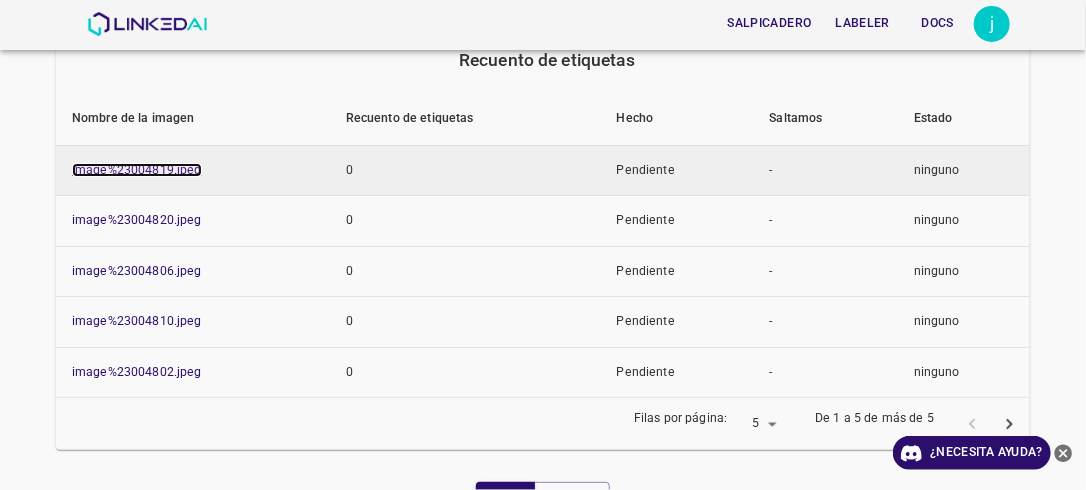 click on "image%23004819.jpeg" at bounding box center (137, 170) 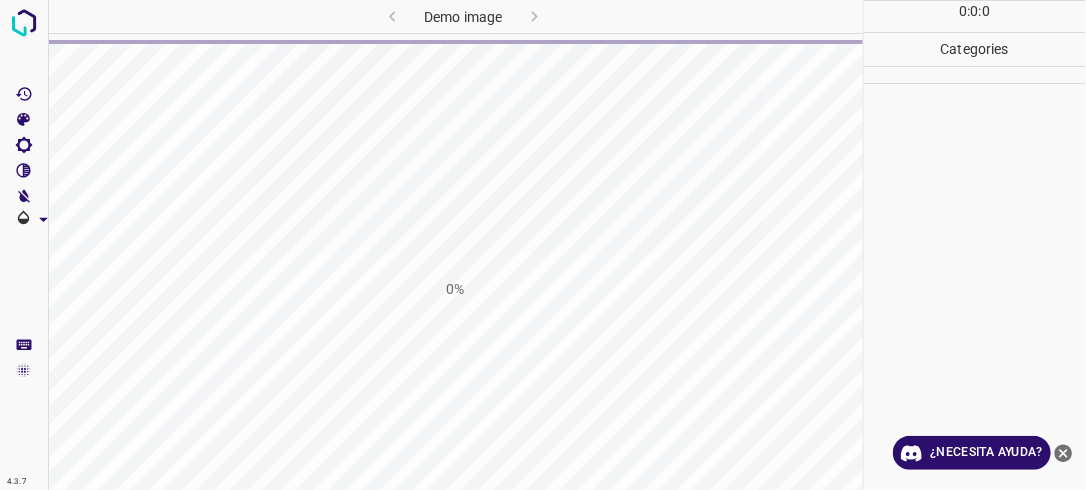 scroll, scrollTop: 0, scrollLeft: 0, axis: both 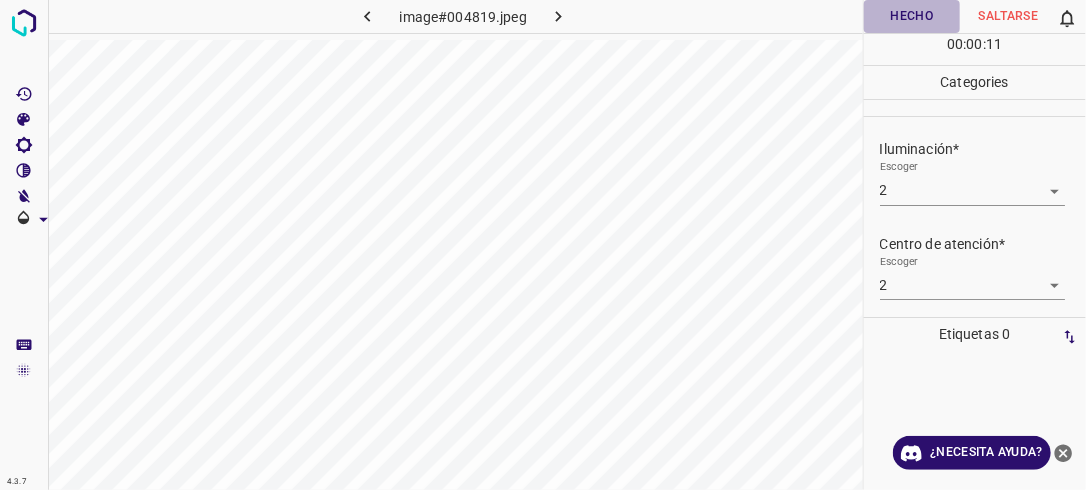 click on "Hecho" at bounding box center (912, 16) 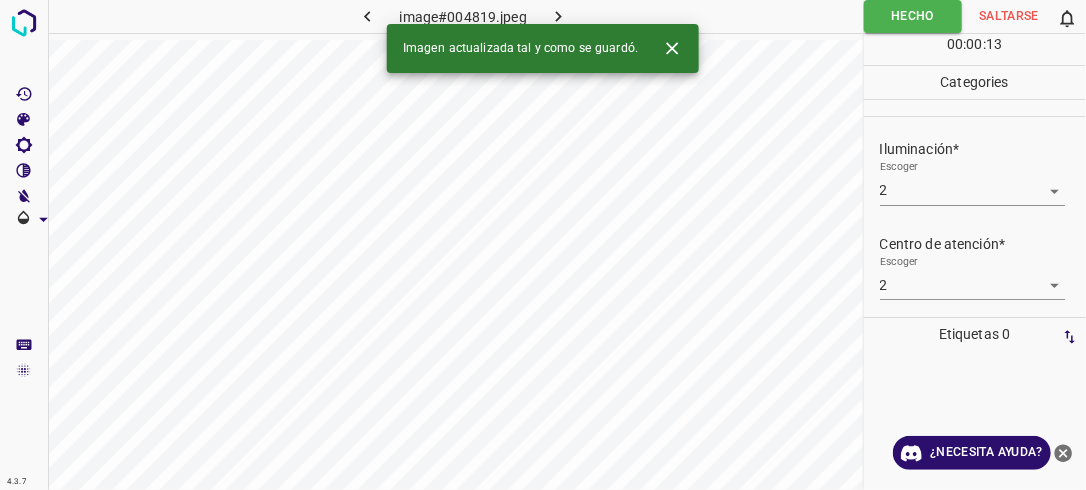 click 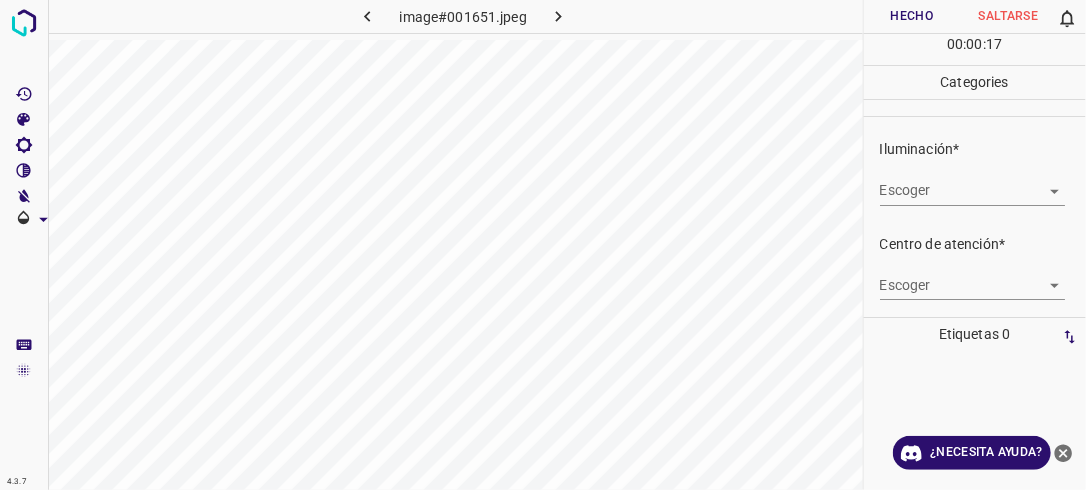 click on "4.3.7 image#001651.jpeg Hecho Saltarse 0 00   : 00   : 17   Categories Iluminación*  Escoger ​ Centro de atención*  Escoger ​ En general*  Escoger ​ Etiquetas 0 Categories 1 Lighting 2 Focus 3 Overall Tools Espacio Cambiar entre modos (Dibujar y Editar) Yo Etiquetado automático R Restaurar zoom M Acercar N Alejar Borrar Eliminar etiqueta de selección Filtros Z Restaurar filtros X Filtro de saturación C Filtro de brillo V Filtro de contraste B Filtro de escala de grises General O Descargar ¿Necesita ayuda? -Mensaje de texto -Esconder -Borrar" at bounding box center (543, 245) 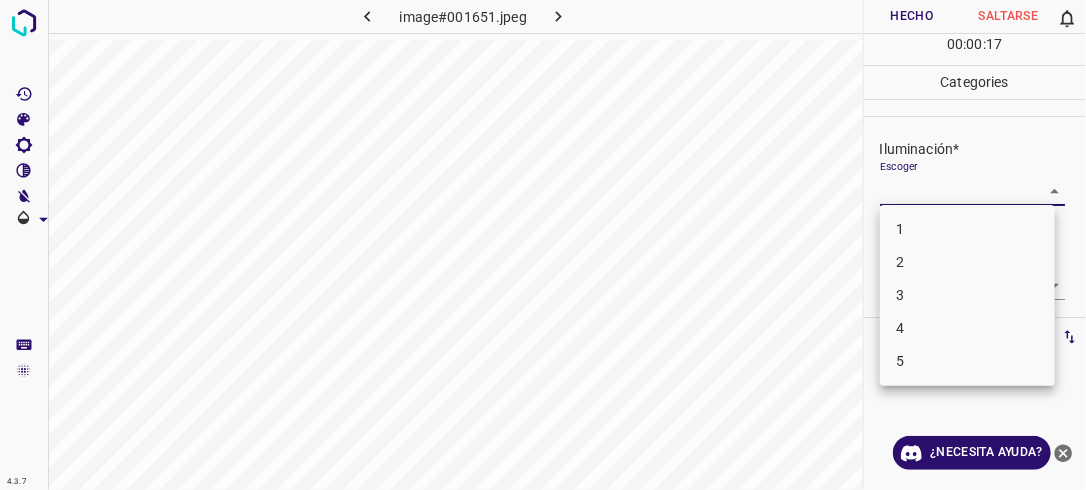 click on "2" at bounding box center (967, 262) 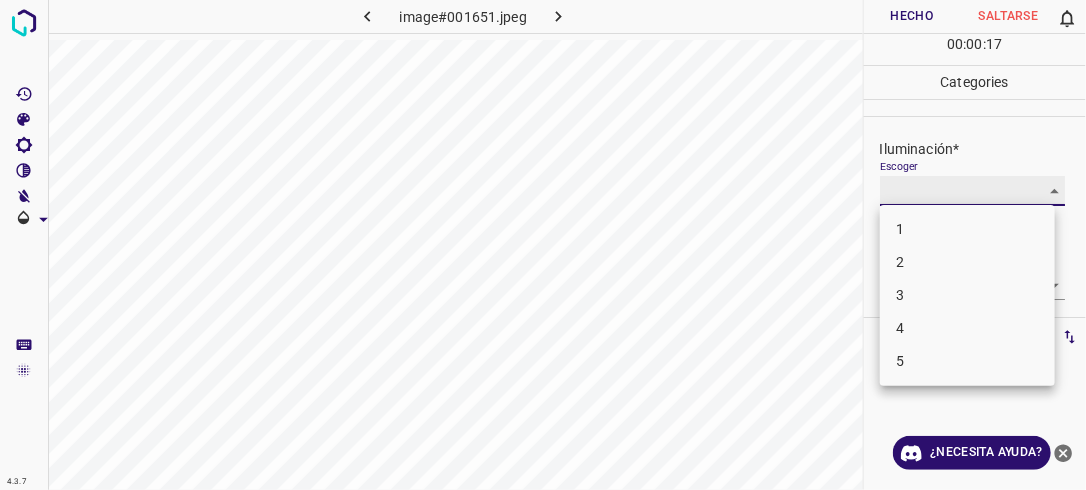 type on "2" 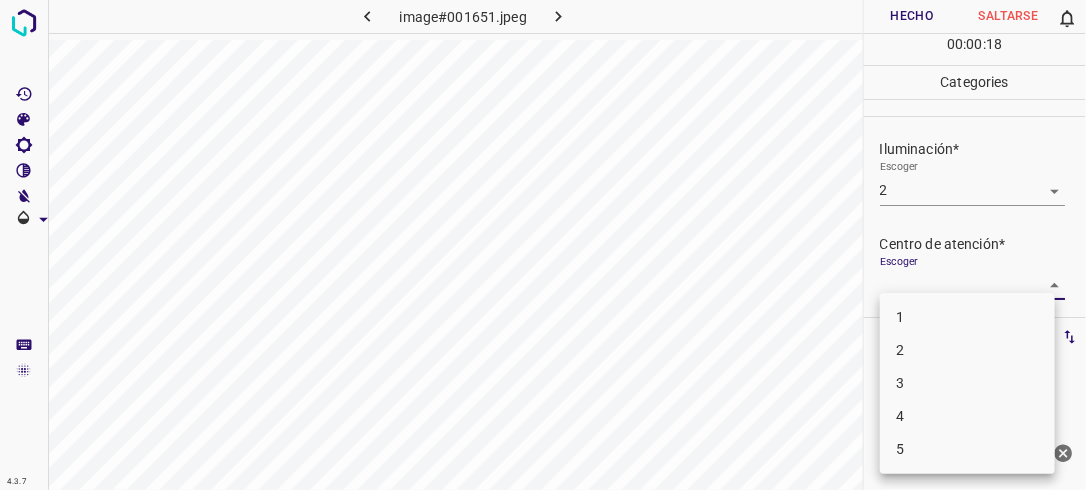 click on "4.3.7 image#001651.jpeg Hecho Saltarse 0 00   : 00   : 18   Categories Iluminación*  Escoger 2 2 Centro de atención*  Escoger ​ En general*  Escoger ​ Etiquetas 0 Categories 1 Lighting 2 Focus 3 Overall Tools Espacio Cambiar entre modos (Dibujar y Editar) Yo Etiquetado automático R Restaurar zoom M Acercar N Alejar Borrar Eliminar etiqueta de selección Filtros Z Restaurar filtros X Filtro de saturación C Filtro de brillo V Filtro de contraste B Filtro de escala de grises General O Descargar ¿Necesita ayuda? -Mensaje de texto -Esconder -Borrar 1 2 3 4 5" at bounding box center (543, 245) 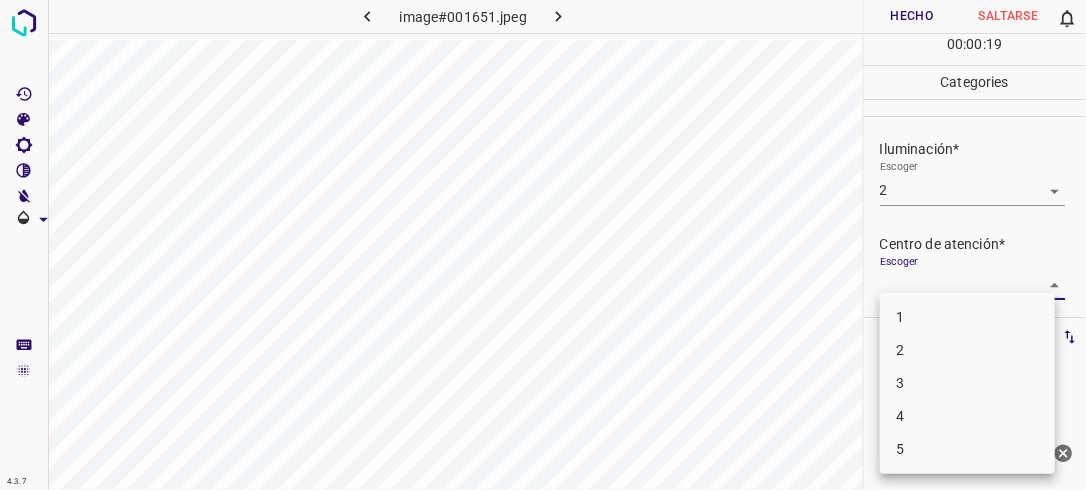 click on "2" at bounding box center [967, 350] 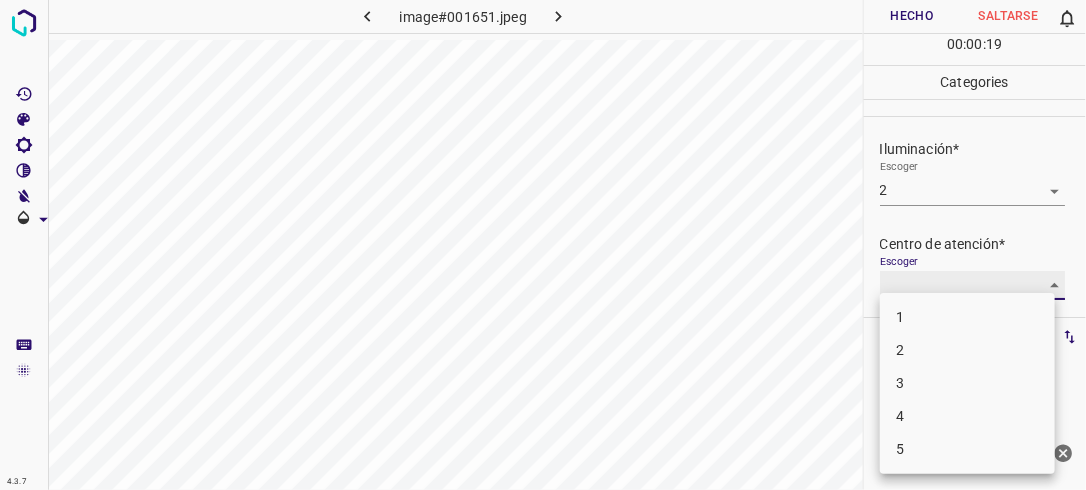 type on "2" 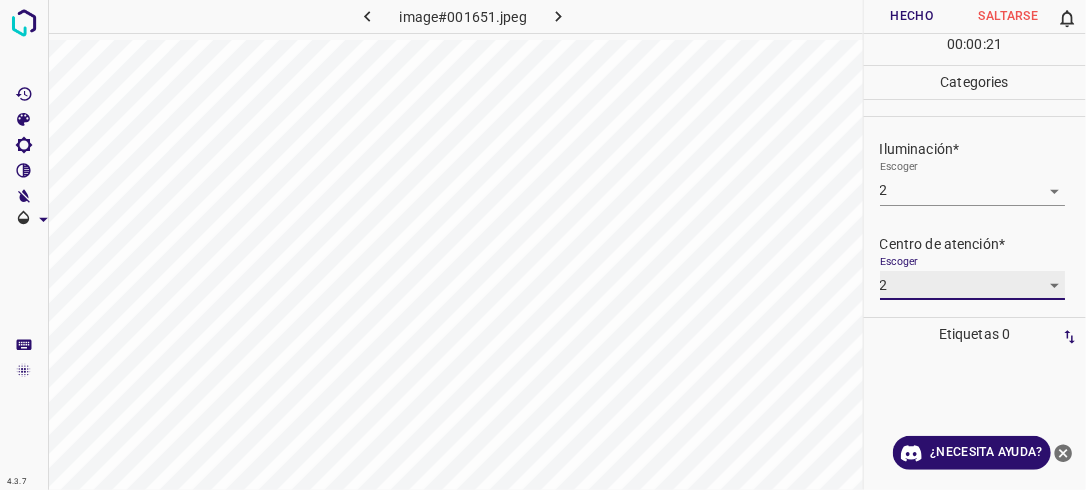 scroll, scrollTop: 98, scrollLeft: 0, axis: vertical 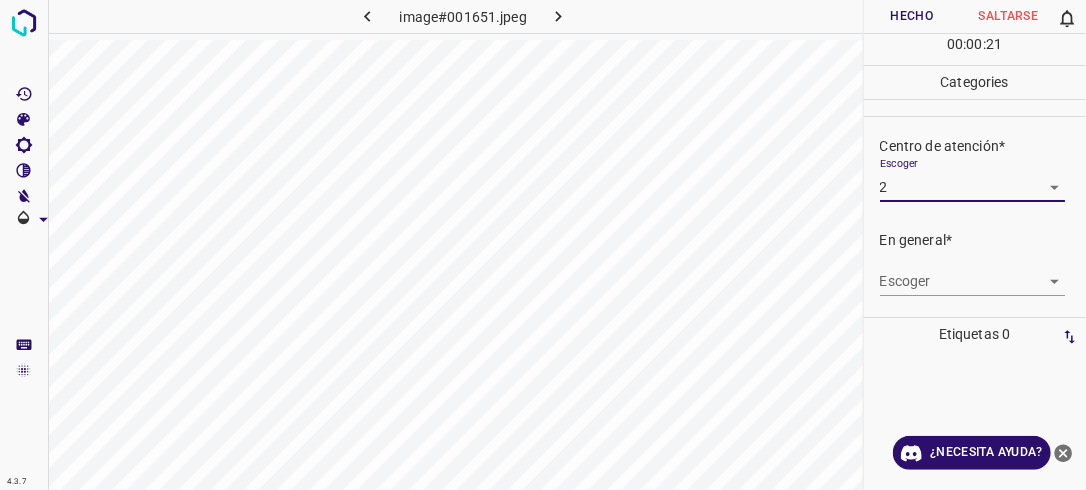 click on "4.3.7 image#001651.jpeg Hecho Saltarse 0 00   : 00   : 21   Categories Iluminación*  Escoger 2 2 Centro de atención*  Escoger 2 2 En general*  Escoger ​ Etiquetas 0 Categories 1 Lighting 2 Focus 3 Overall Tools Espacio Cambiar entre modos (Dibujar y Editar) Yo Etiquetado automático R Restaurar zoom M Acercar N Alejar Borrar Eliminar etiqueta de selección Filtros Z Restaurar filtros X Filtro de saturación C Filtro de brillo V Filtro de contraste B Filtro de escala de grises General O Descargar ¿Necesita ayuda? -Mensaje de texto -Esconder -Borrar" at bounding box center (543, 245) 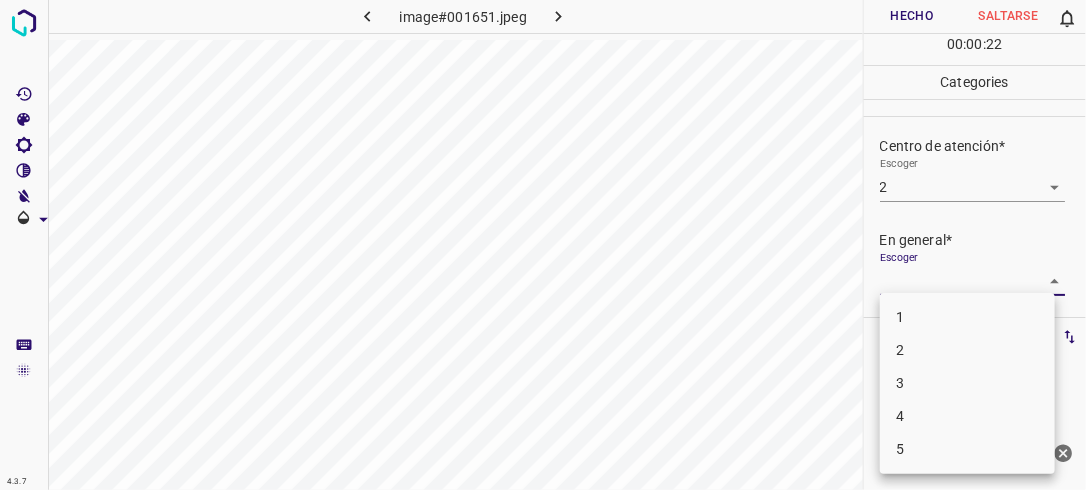 click on "2" at bounding box center [967, 350] 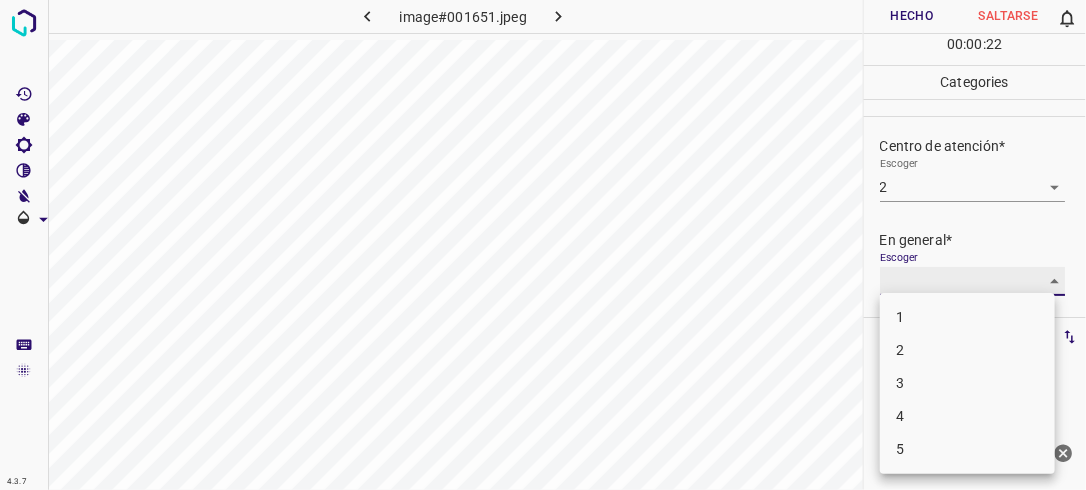 type on "2" 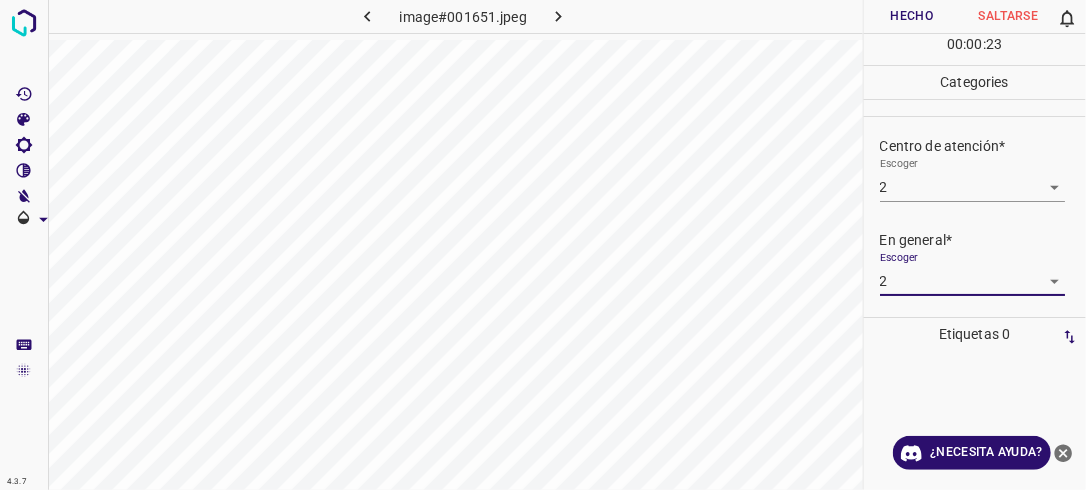 click on "Hecho" at bounding box center (912, 16) 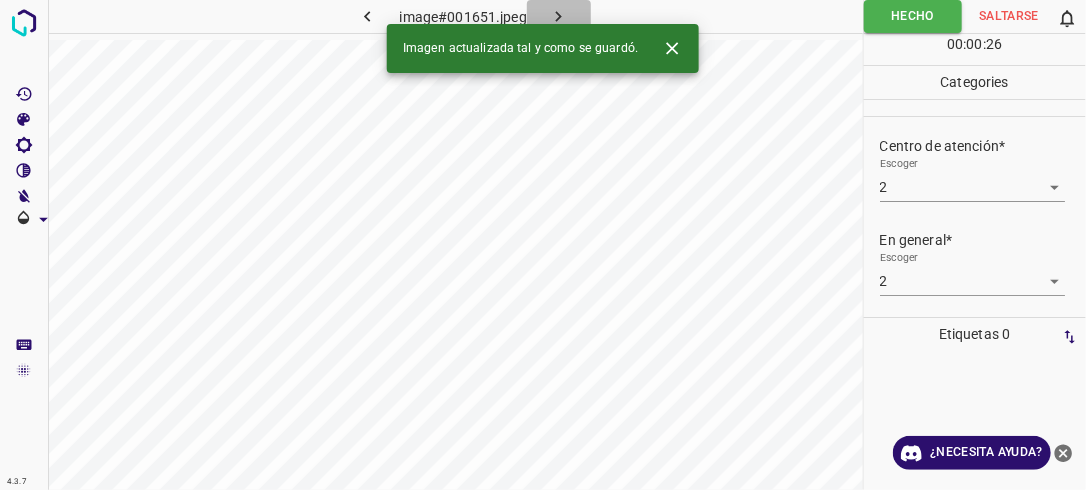 click at bounding box center (559, 16) 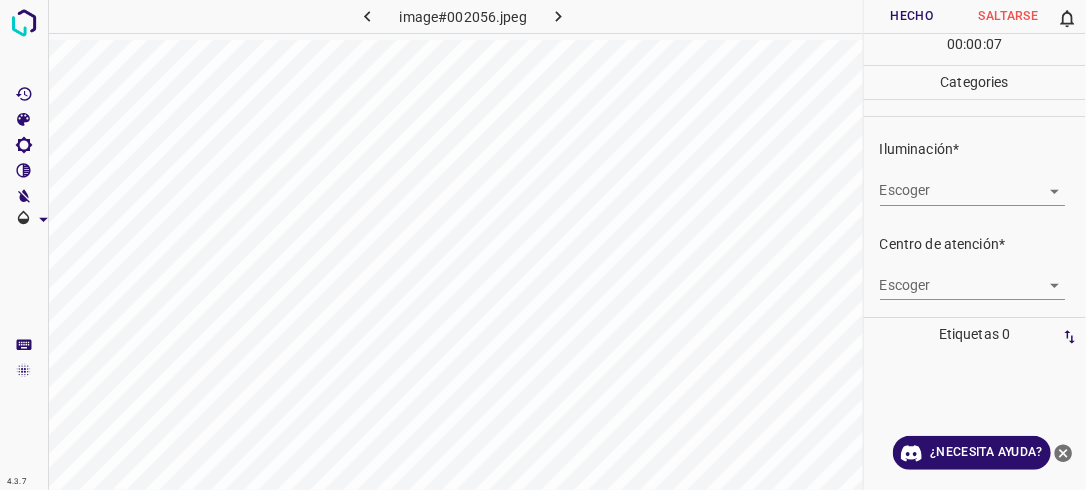 click on "4.3.7 image#002056.jpeg Hecho Saltarse 0 00   : 00   : 07   Categories Iluminación*  Escoger ​ Centro de atención*  Escoger ​ En general*  Escoger ​ Etiquetas 0 Categories 1 Lighting 2 Focus 3 Overall Tools Espacio Cambiar entre modos (Dibujar y Editar) Yo Etiquetado automático R Restaurar zoom M Acercar N Alejar Borrar Eliminar etiqueta de selección Filtros Z Restaurar filtros X Filtro de saturación C Filtro de brillo V Filtro de contraste B Filtro de escala de grises General O Descargar ¿Necesita ayuda? -Mensaje de texto -Esconder -Borrar" at bounding box center [543, 245] 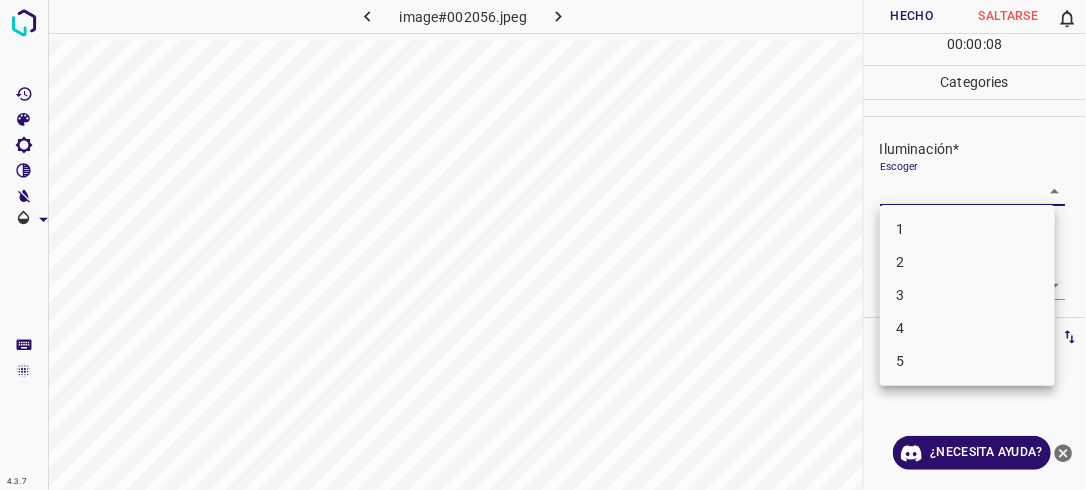 click on "1" at bounding box center (967, 229) 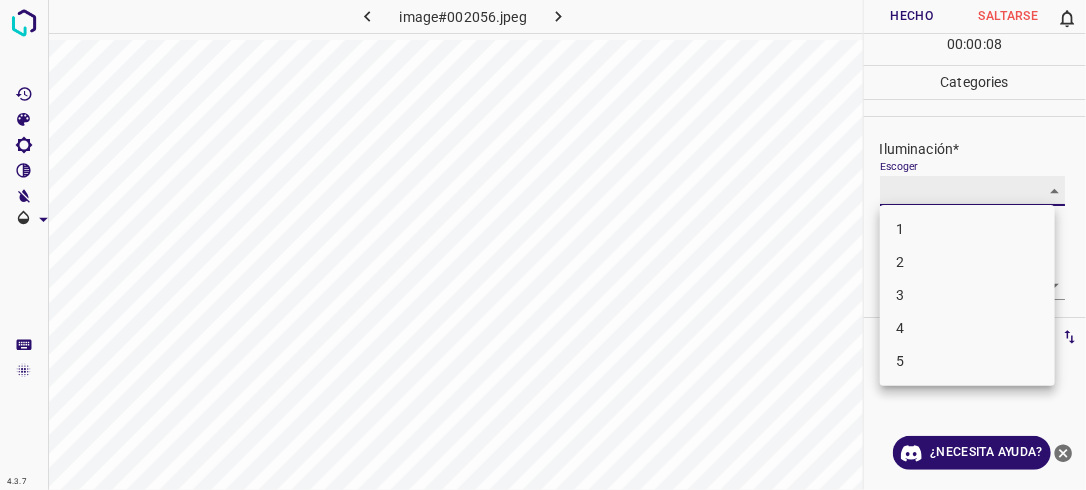type on "1" 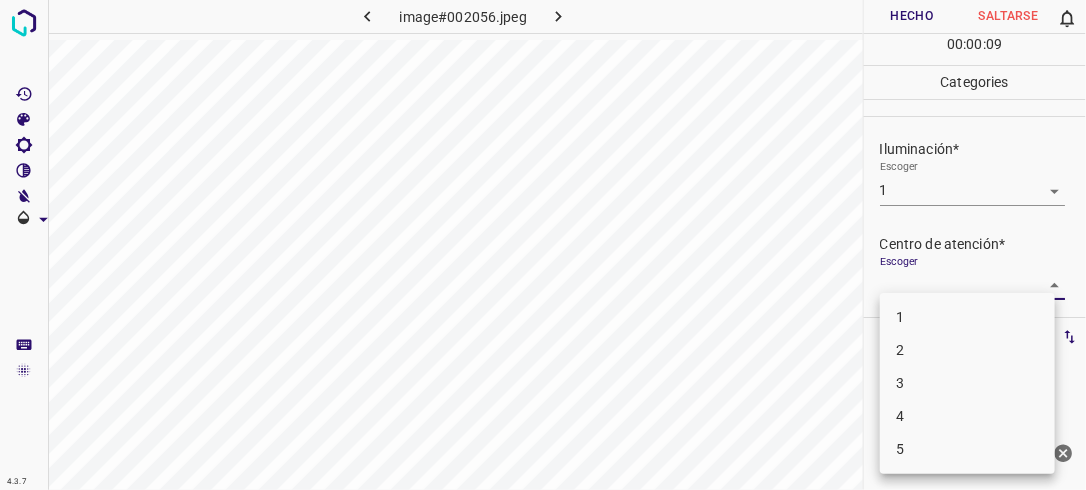 drag, startPoint x: 1037, startPoint y: 275, endPoint x: 1029, endPoint y: 282, distance: 10.630146 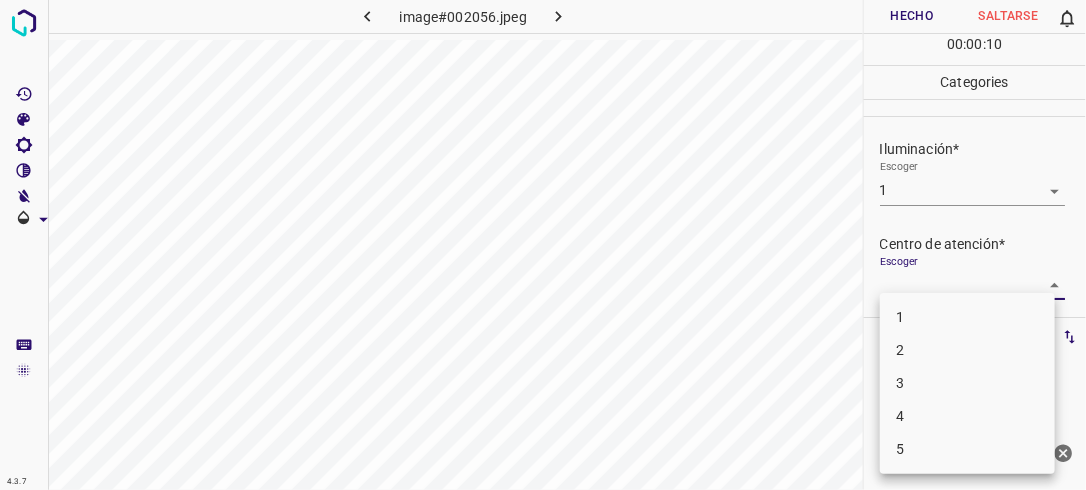 click on "1" at bounding box center [967, 317] 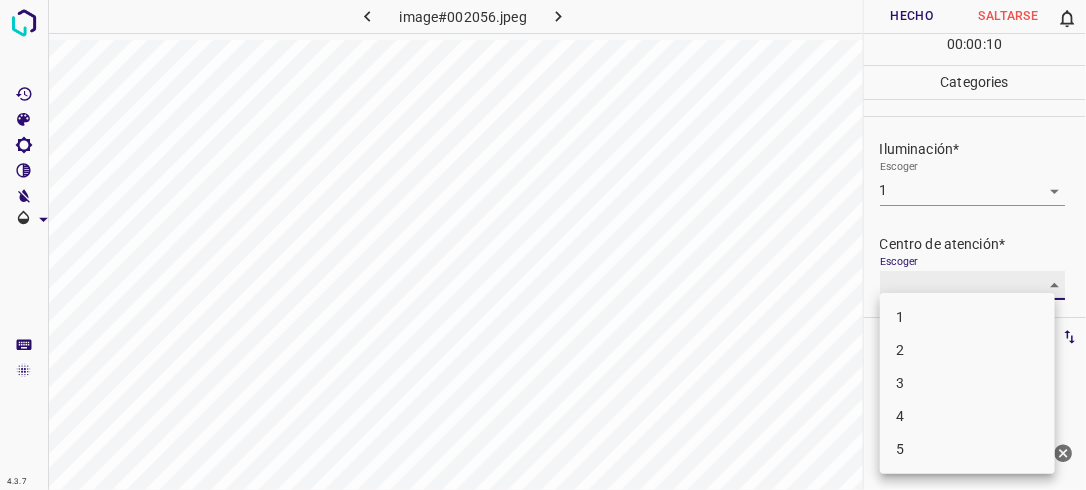 type on "1" 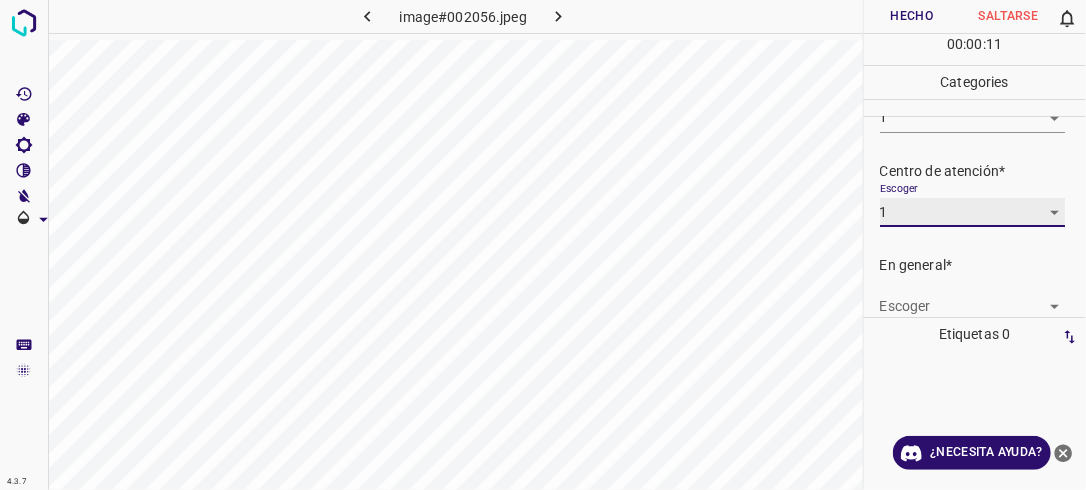 scroll, scrollTop: 98, scrollLeft: 0, axis: vertical 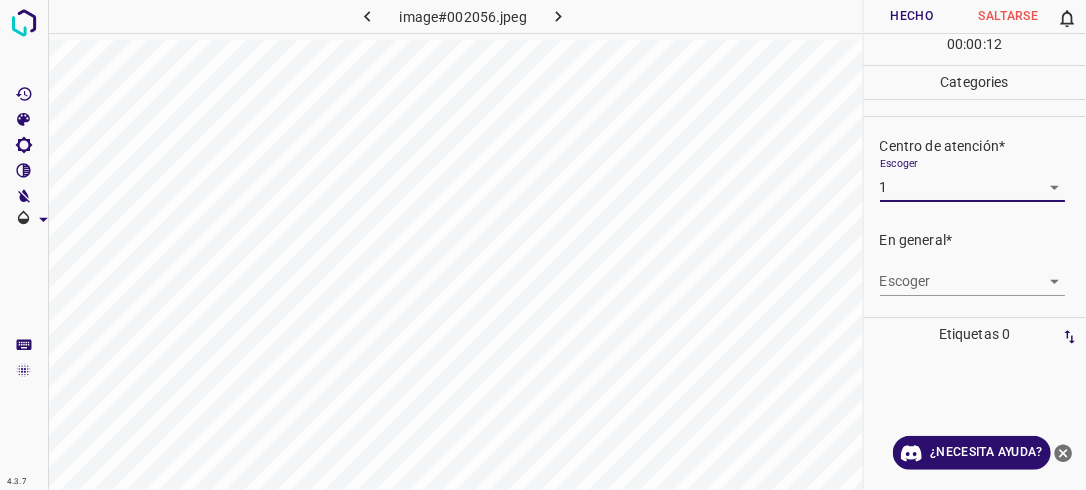 click on "4.3.7 image#002056.jpeg Hecho Saltarse 0 00   : 00   : 12   Categories Iluminación*  Escoger 1 1 Centro de atención*  Escoger 1 1 En general*  Escoger ​ Etiquetas 0 Categories 1 Lighting 2 Focus 3 Overall Tools Espacio Cambiar entre modos (Dibujar y Editar) Yo Etiquetado automático R Restaurar zoom M Acercar N Alejar Borrar Eliminar etiqueta de selección Filtros Z Restaurar filtros X Filtro de saturación C Filtro de brillo V Filtro de contraste B Filtro de escala de grises General O Descargar ¿Necesita ayuda? -Mensaje de texto -Esconder -Borrar" at bounding box center (543, 245) 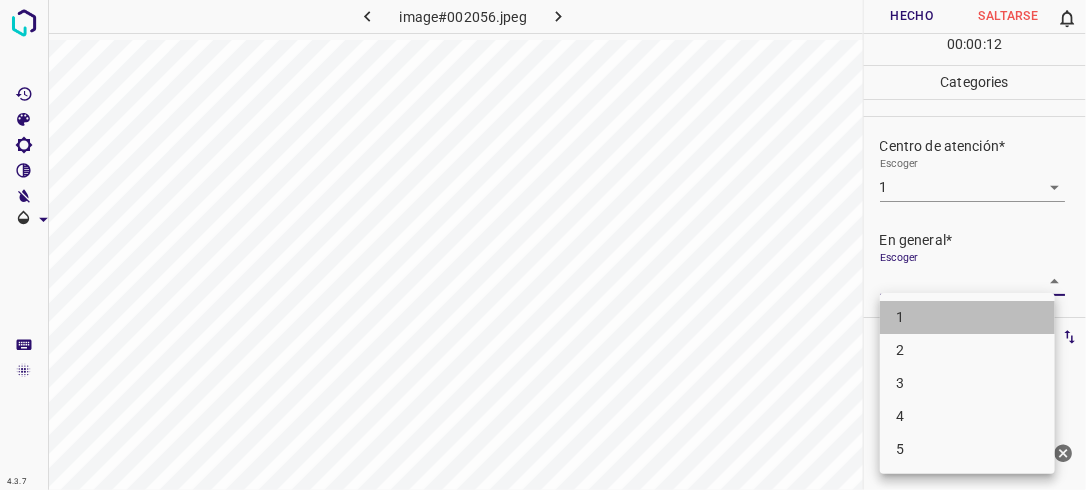 click on "1" at bounding box center (967, 317) 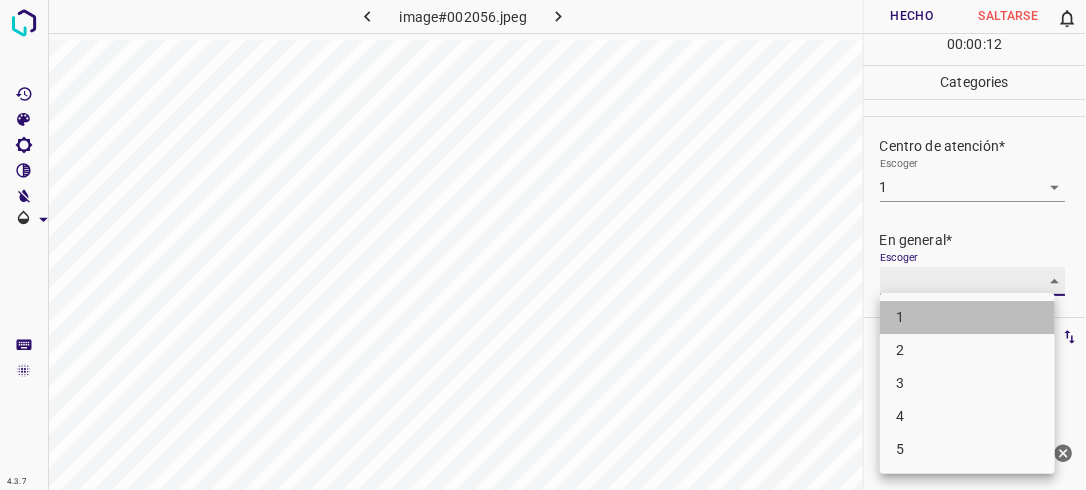 type on "1" 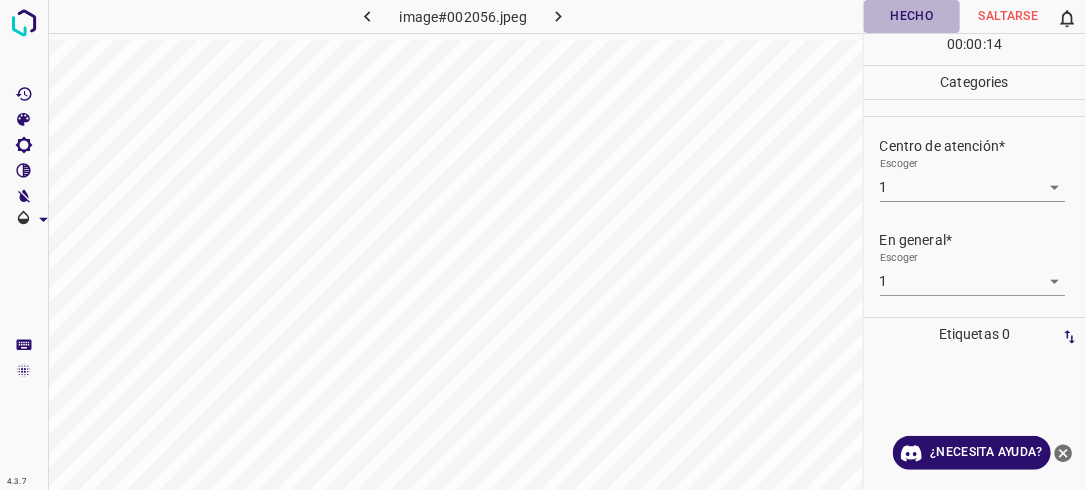 click on "Hecho" at bounding box center [912, 16] 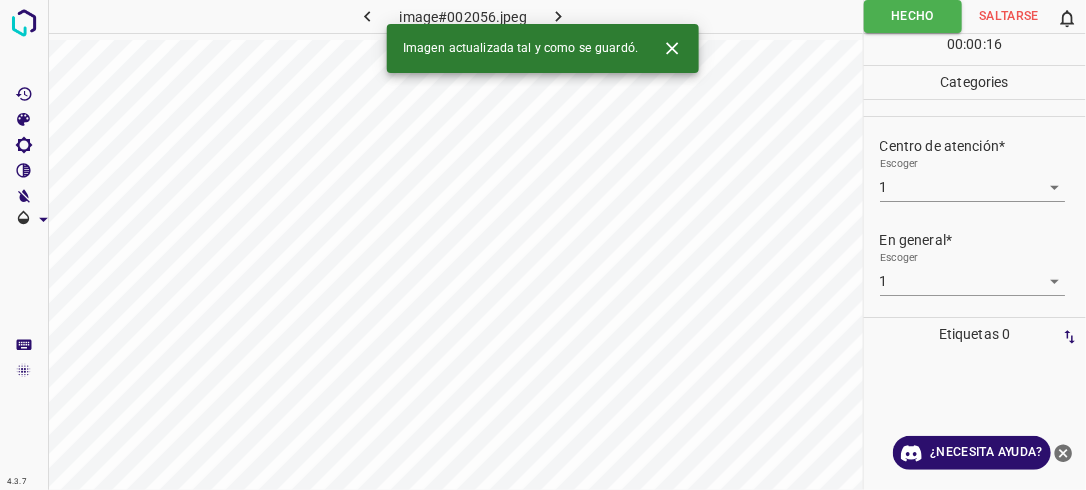 click at bounding box center (559, 16) 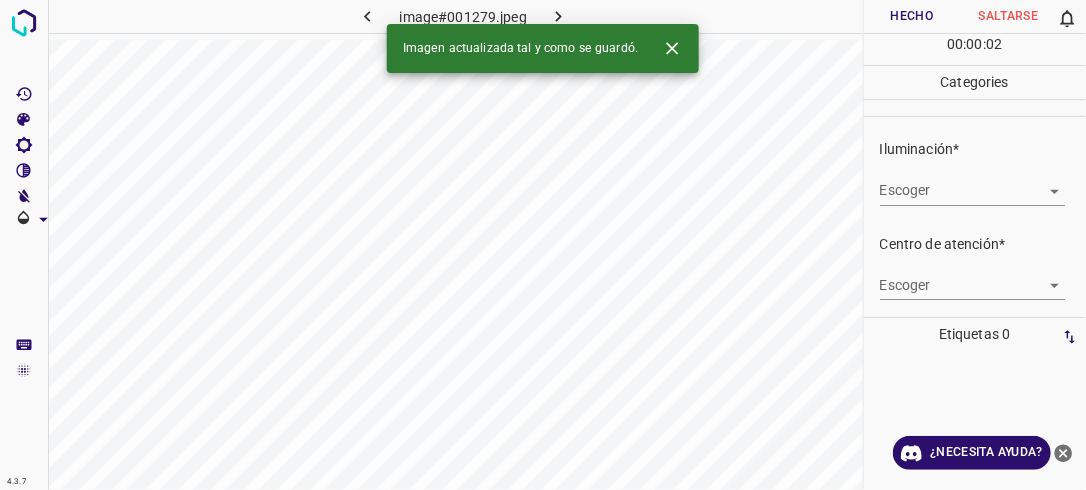 click on "4.3.7 image#001279.jpeg Hecho Saltarse 0 00   : 00   : 02   Categories Iluminación*  Escoger ​ Centro de atención*  Escoger ​ En general*  Escoger ​ Etiquetas 0 Categories 1 Lighting 2 Focus 3 Overall Tools Espacio Cambiar entre modos (Dibujar y Editar) Yo Etiquetado automático R Restaurar zoom M Acercar N Alejar Borrar Eliminar etiqueta de selección Filtros Z Restaurar filtros X Filtro de saturación C Filtro de brillo V Filtro de contraste B Filtro de escala de grises General O Descargar Imagen actualizada tal y como se guardó. ¿Necesita ayuda? -Mensaje de texto -Esconder -Borrar" at bounding box center (543, 245) 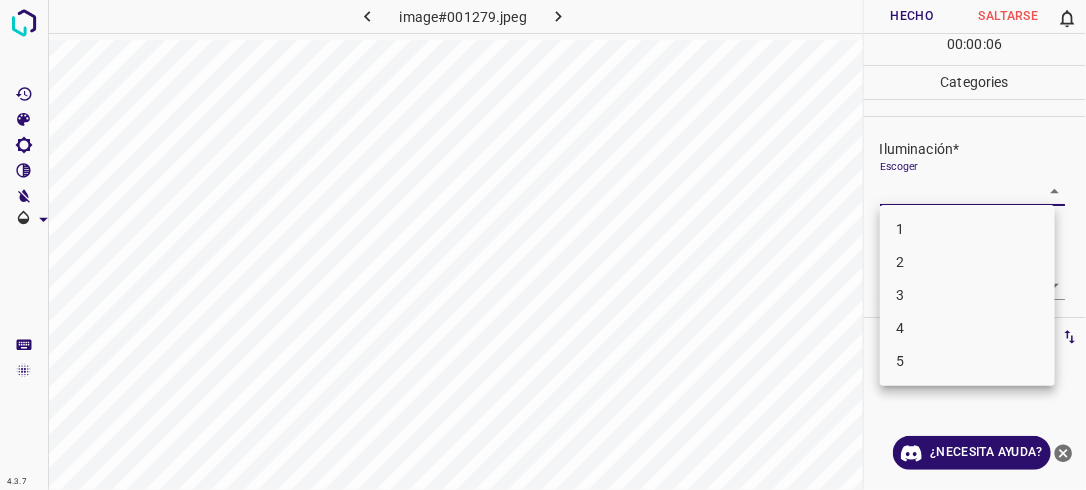 click on "3" at bounding box center (967, 295) 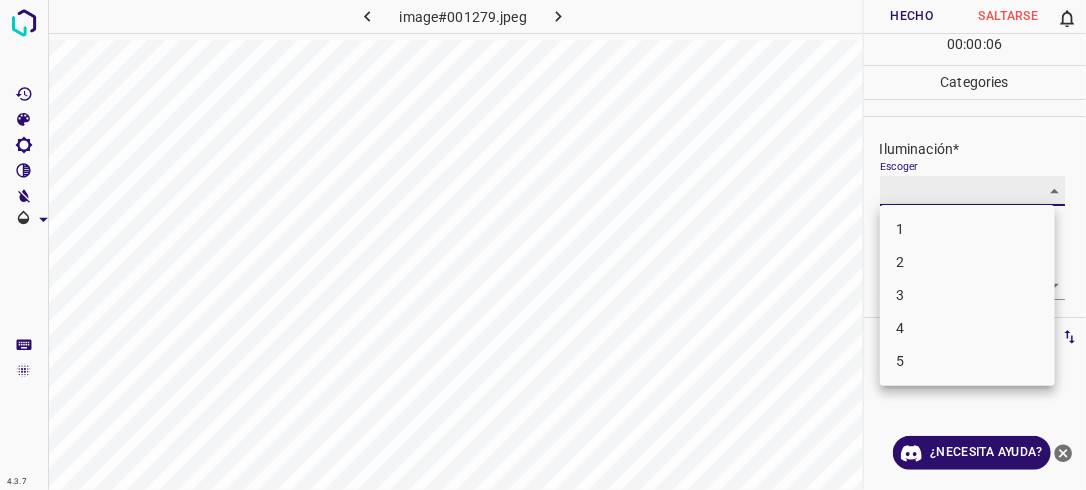 type on "3" 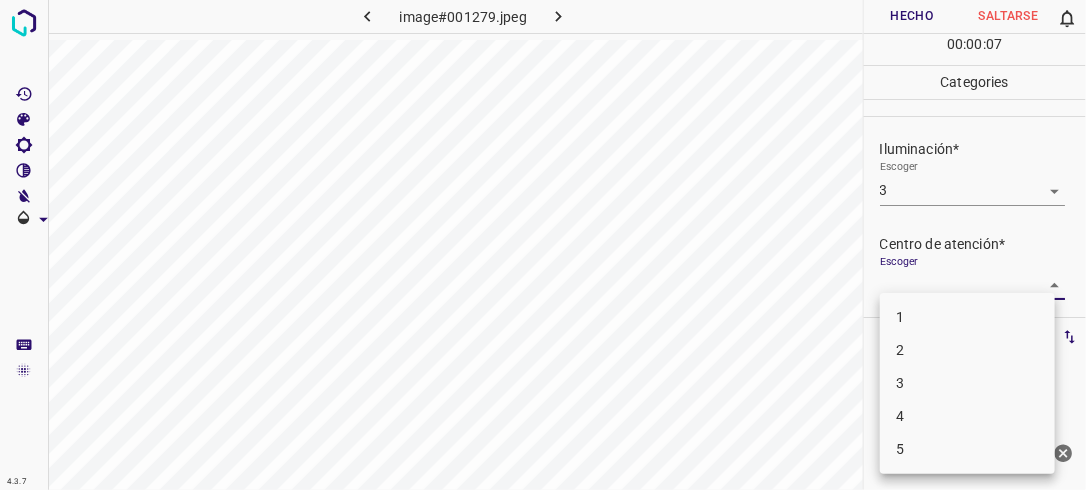 click on "4.3.7 image#001279.jpeg Hecho Saltarse 0 00   : 00   : 07   Categories Iluminación*  Escoger 3 3 Centro de atención*  Escoger ​ En general*  Escoger ​ Etiquetas 0 Categories 1 Lighting 2 Focus 3 Overall Tools Espacio Cambiar entre modos (Dibujar y Editar) Yo Etiquetado automático R Restaurar zoom M Acercar N Alejar Borrar Eliminar etiqueta de selección Filtros Z Restaurar filtros X Filtro de saturación C Filtro de brillo V Filtro de contraste B Filtro de escala de grises General O Descargar ¿Necesita ayuda? -Mensaje de texto -Esconder -Borrar 1 2 3 4 5" at bounding box center [543, 245] 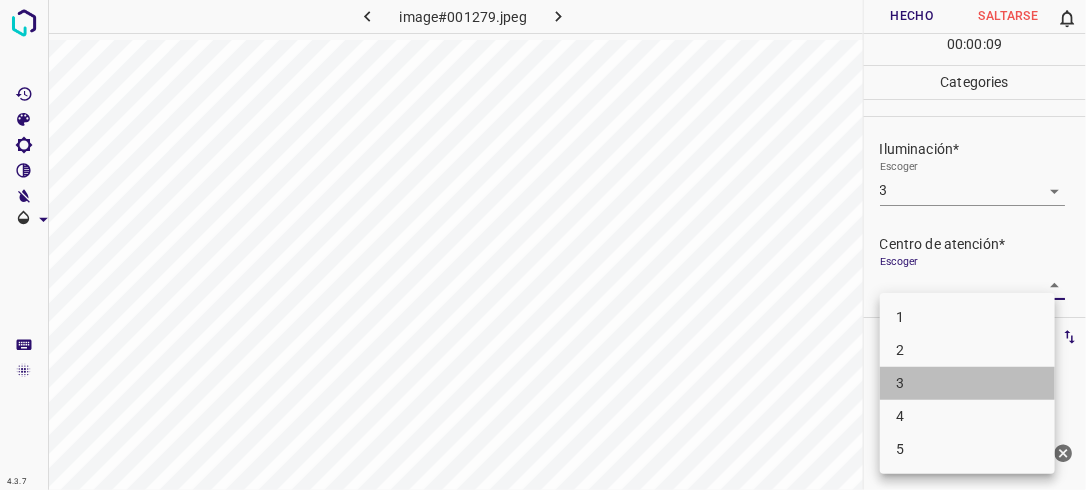 click on "3" at bounding box center (967, 383) 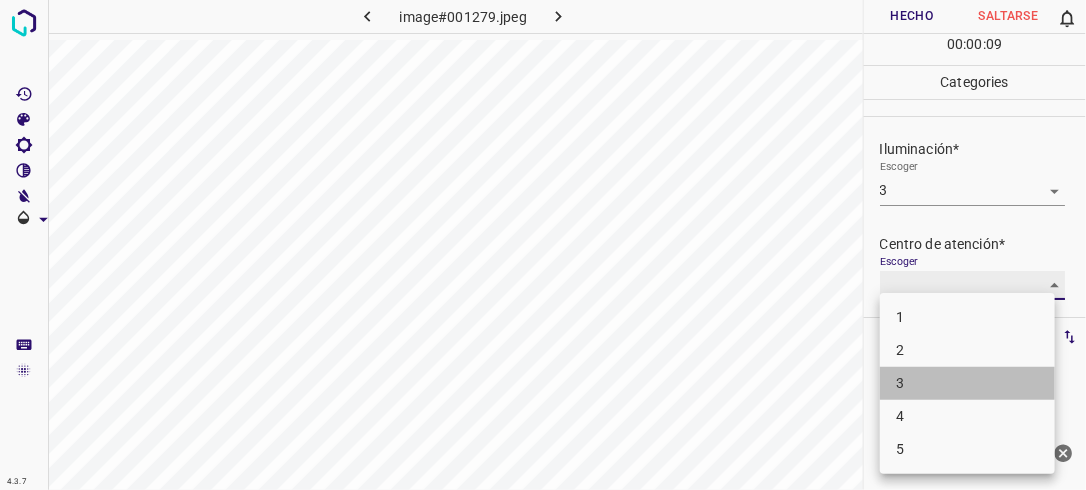 type on "3" 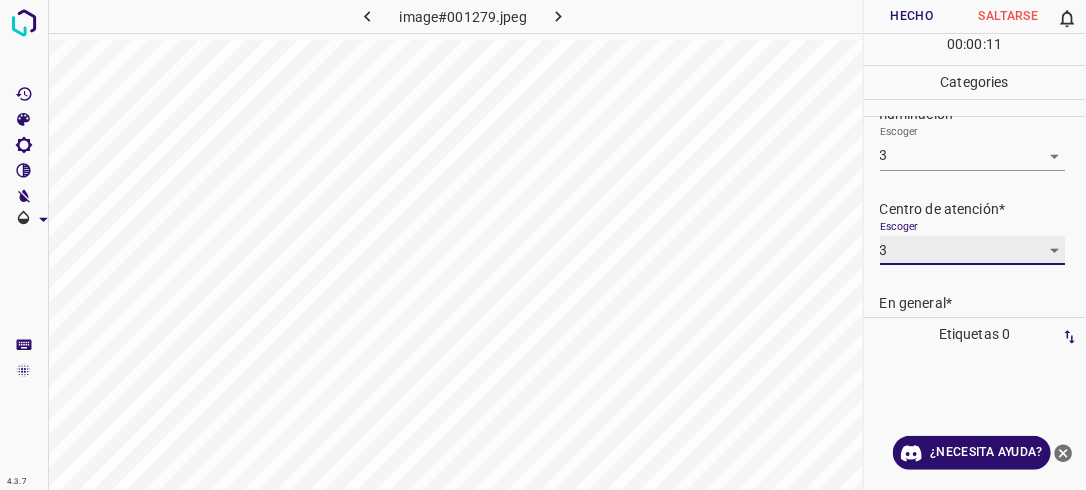 scroll, scrollTop: 45, scrollLeft: 0, axis: vertical 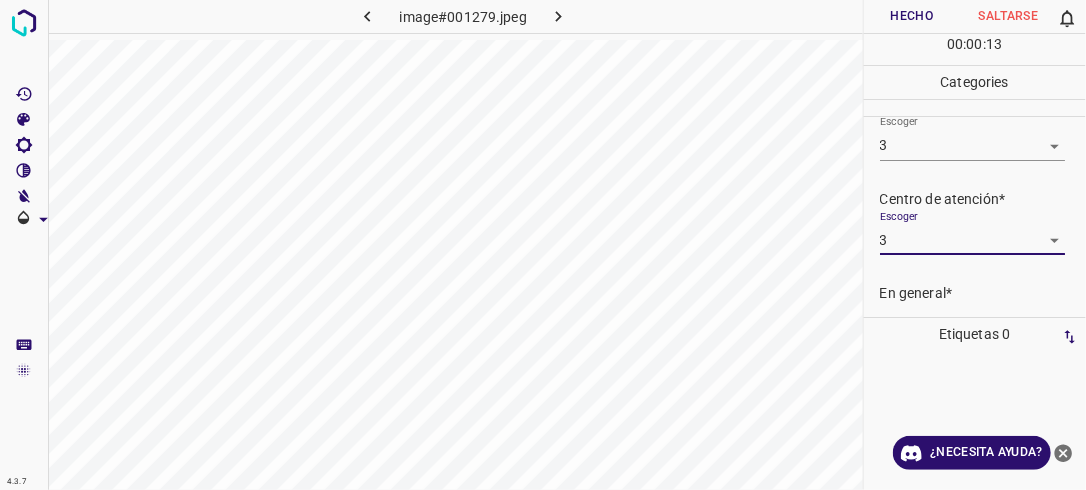 click on "En general*" at bounding box center [983, 293] 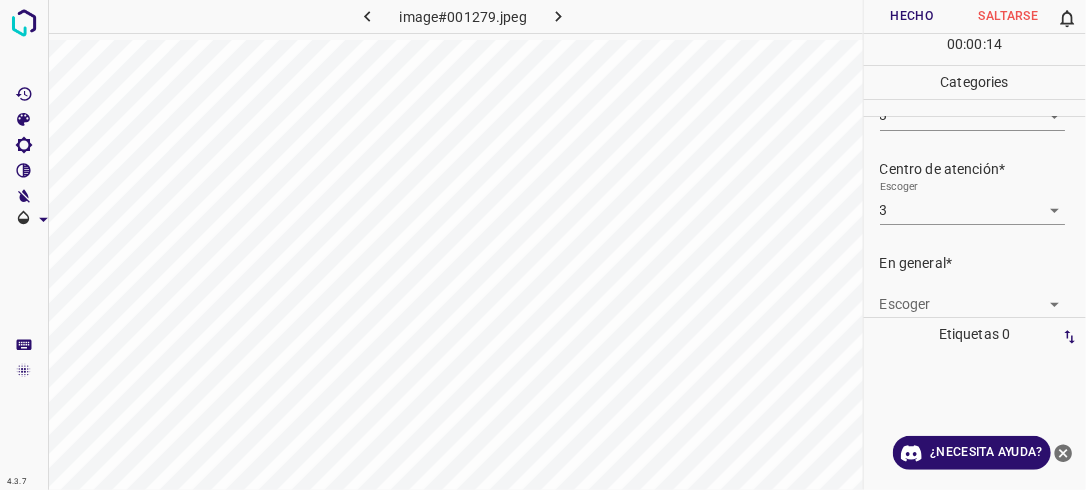 scroll, scrollTop: 98, scrollLeft: 0, axis: vertical 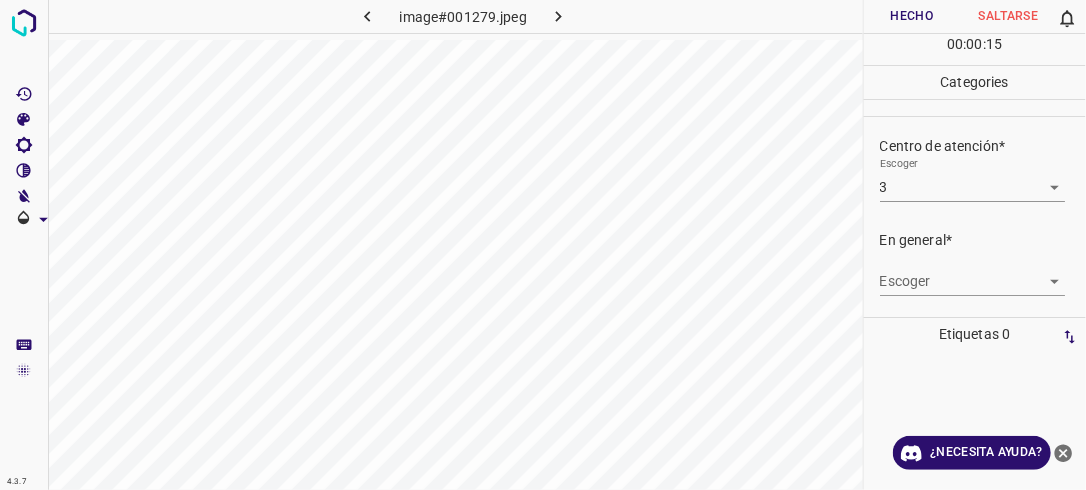 click on "4.3.7 image#001279.jpeg Hecho Saltarse 0 00   : 00   : 15   Categories Iluminación*  Escoger 3 3 Centro de atención*  Escoger 3 3 En general*  Escoger ​ Etiquetas 0 Categories 1 Lighting 2 Focus 3 Overall Tools Espacio Cambiar entre modos (Dibujar y Editar) Yo Etiquetado automático R Restaurar zoom M Acercar N Alejar Borrar Eliminar etiqueta de selección Filtros Z Restaurar filtros X Filtro de saturación C Filtro de brillo V Filtro de contraste B Filtro de escala de grises General O Descargar ¿Necesita ayuda? -Mensaje de texto -Esconder -Borrar" at bounding box center [543, 245] 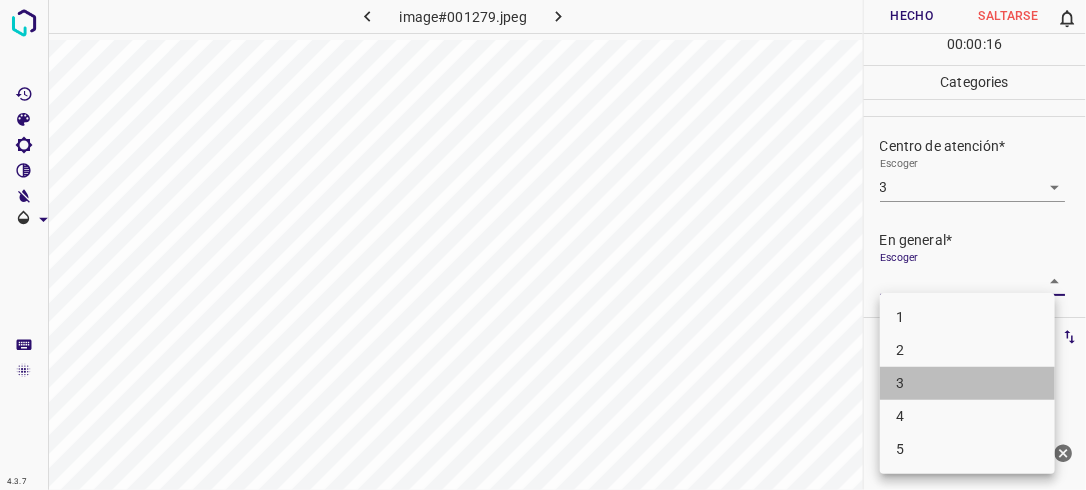 click on "3" at bounding box center (967, 383) 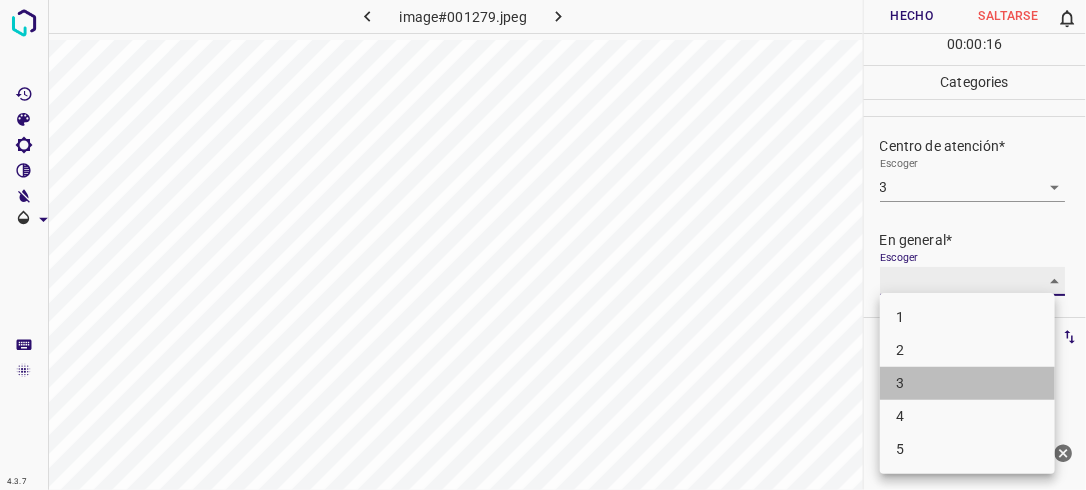 type on "3" 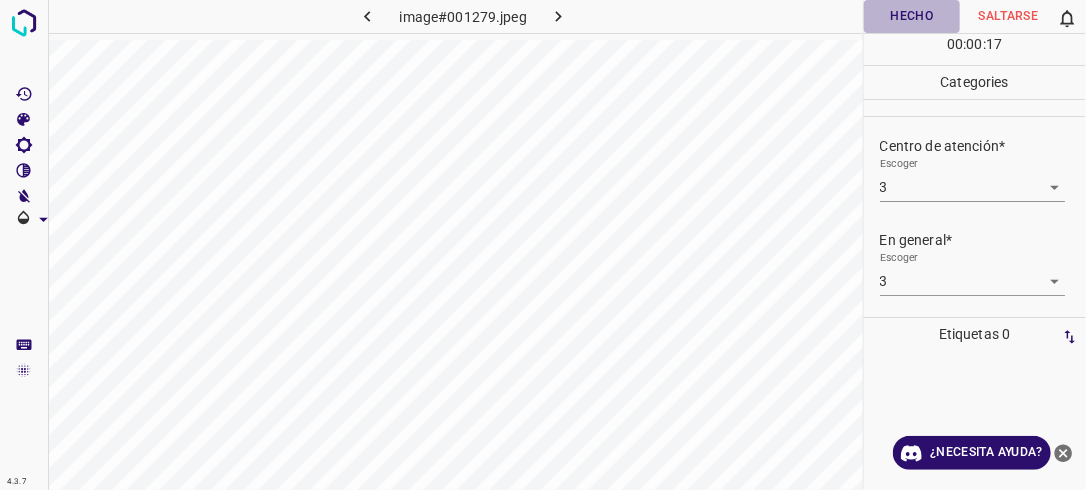 click on "Hecho" at bounding box center [912, 16] 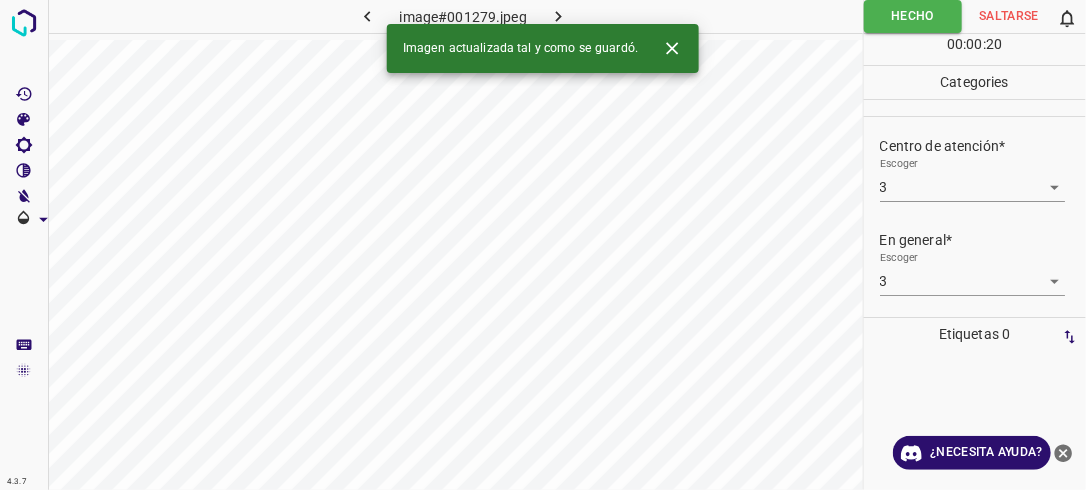click 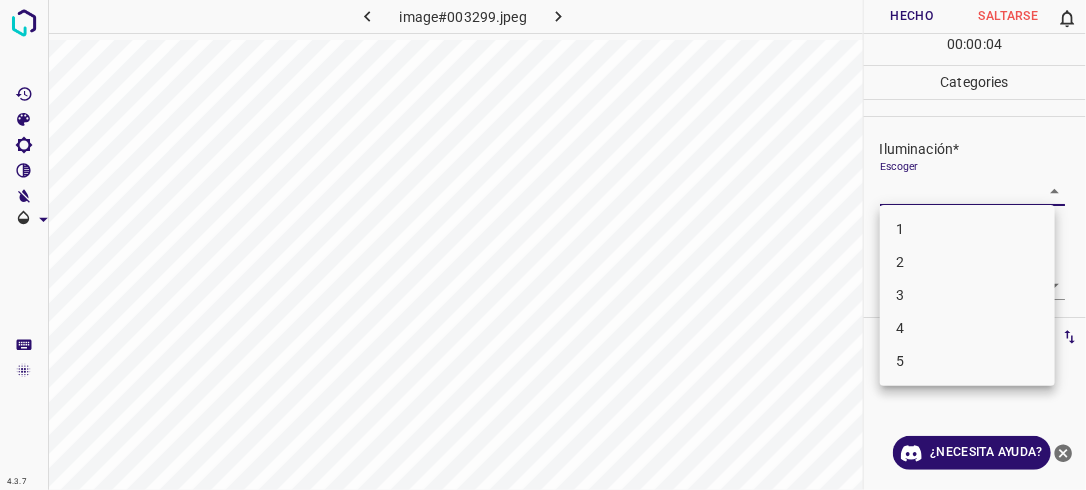 click on "4.3.7 image#003299.jpeg Hecho Saltarse 0 00   : 00   : 04   Categories Iluminación*  Escoger ​ Centro de atención*  Escoger ​ En general*  Escoger ​ Etiquetas 0 Categories 1 Lighting 2 Focus 3 Overall Tools Espacio Cambiar entre modos (Dibujar y Editar) Yo Etiquetado automático R Restaurar zoom M Acercar N Alejar Borrar Eliminar etiqueta de selección Filtros Z Restaurar filtros X Filtro de saturación C Filtro de brillo V Filtro de contraste B Filtro de escala de grises General O Descargar ¿Necesita ayuda? -Mensaje de texto -Esconder -Borrar 1 2 3 4 5" at bounding box center [543, 245] 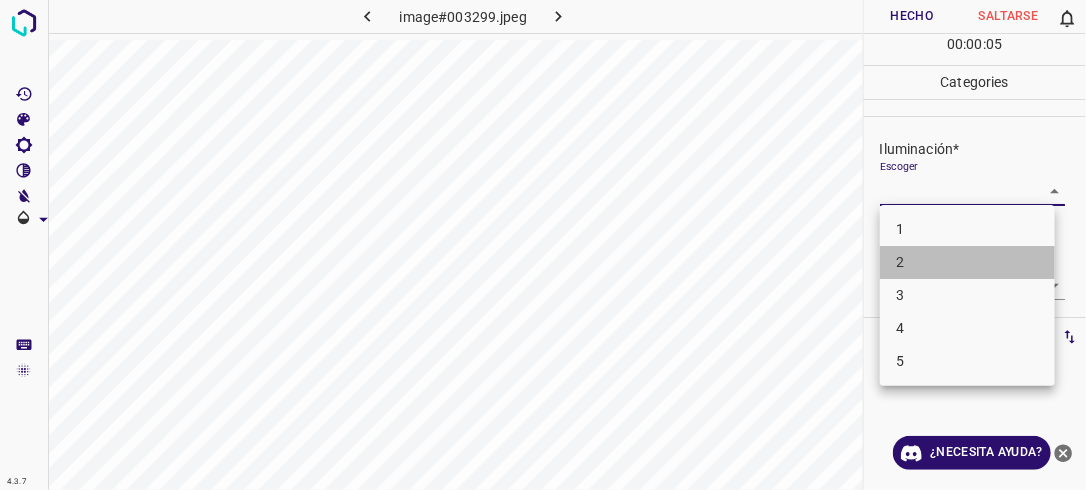 click on "2" at bounding box center (967, 262) 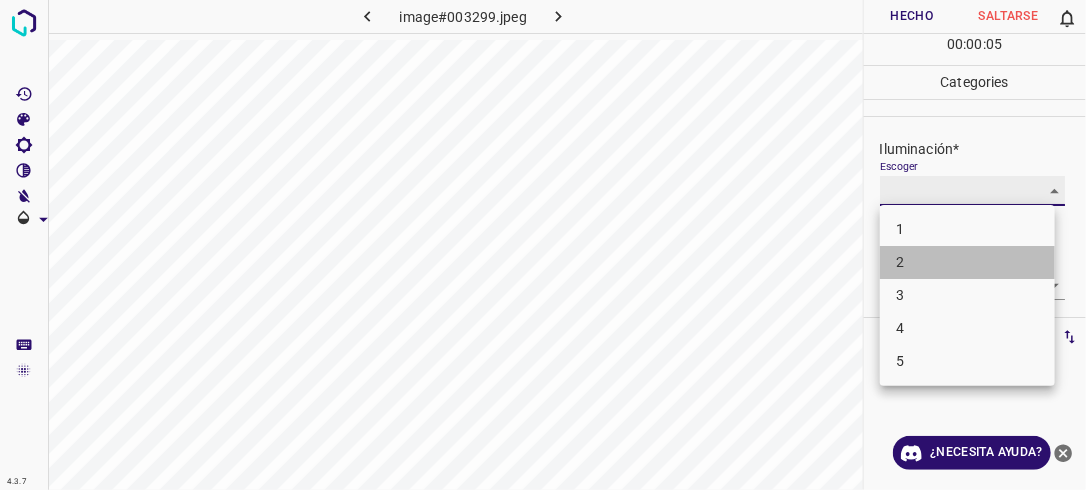 type on "2" 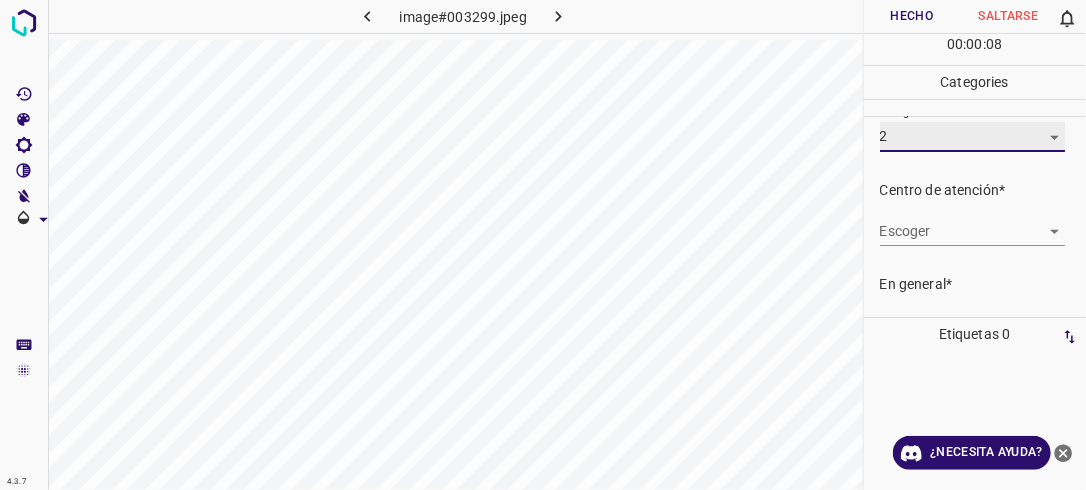 scroll, scrollTop: 56, scrollLeft: 0, axis: vertical 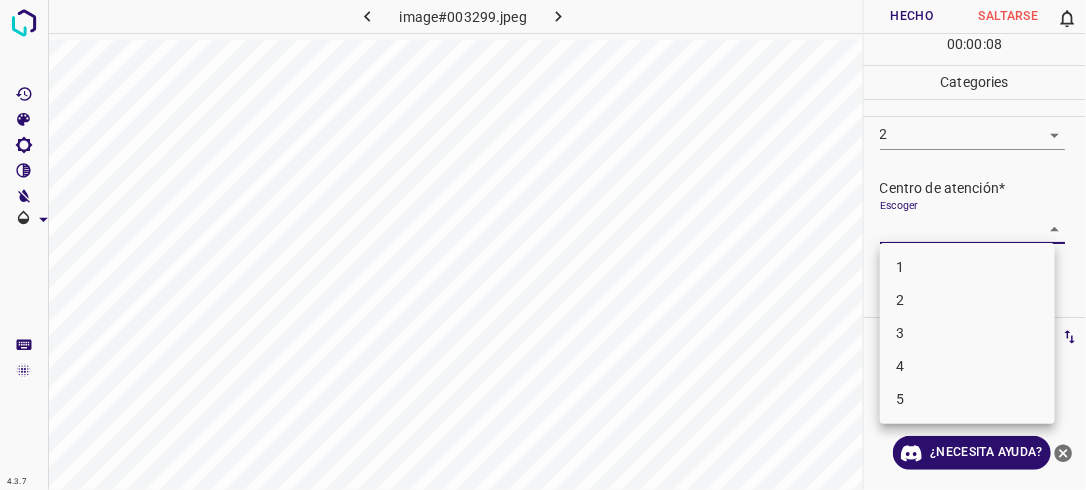 click on "4.3.7 image#003299.jpeg Hecho Saltarse 0 00   : 00   : 08   Categories Iluminación*  Escoger 2 2 Centro de atención*  Escoger ​ En general*  Escoger ​ Etiquetas 0 Categories 1 Lighting 2 Focus 3 Overall Tools Espacio Cambiar entre modos (Dibujar y Editar) Yo Etiquetado automático R Restaurar zoom M Acercar N Alejar Borrar Eliminar etiqueta de selección Filtros Z Restaurar filtros X Filtro de saturación C Filtro de brillo V Filtro de contraste B Filtro de escala de grises General O Descargar ¿Necesita ayuda? -Mensaje de texto -Esconder -Borrar 1 2 3 4 5" at bounding box center (543, 245) 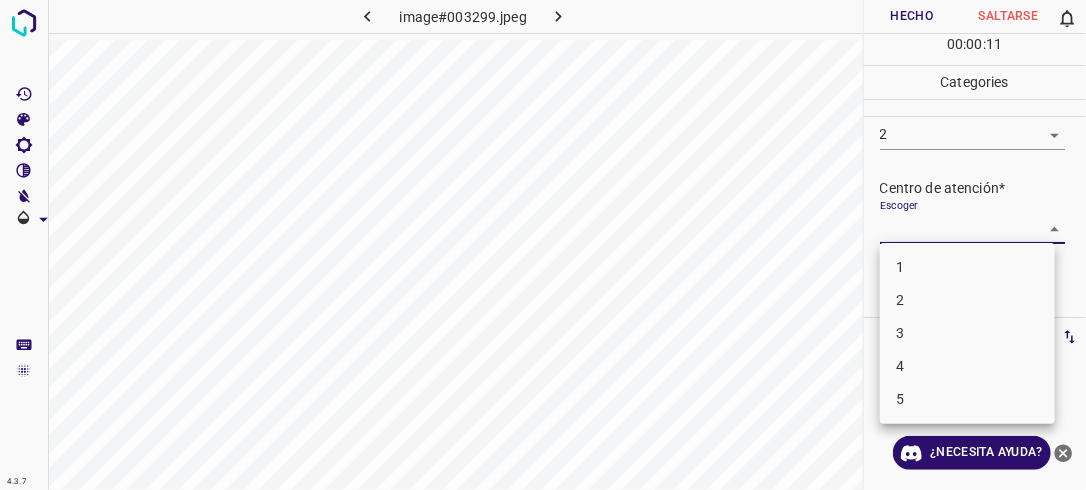click on "2" at bounding box center [967, 300] 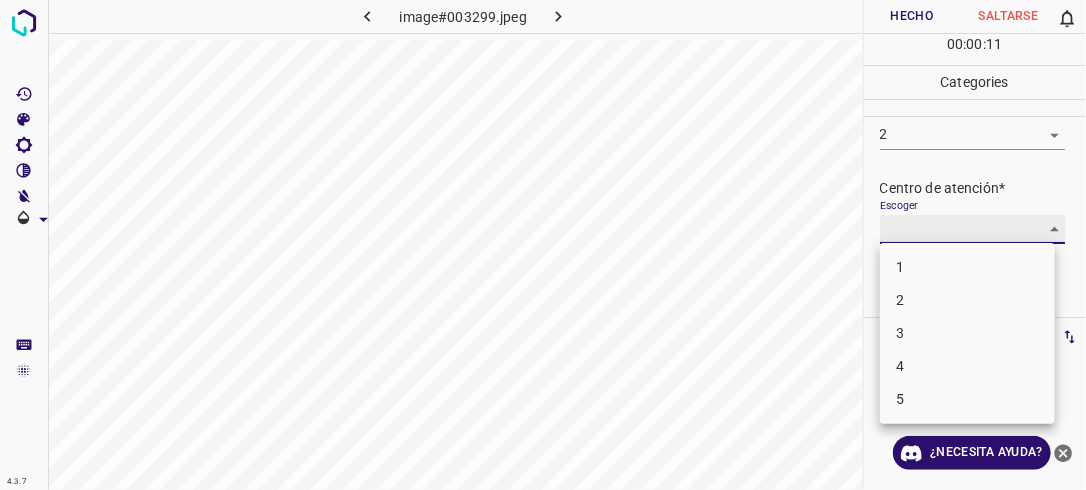 type on "2" 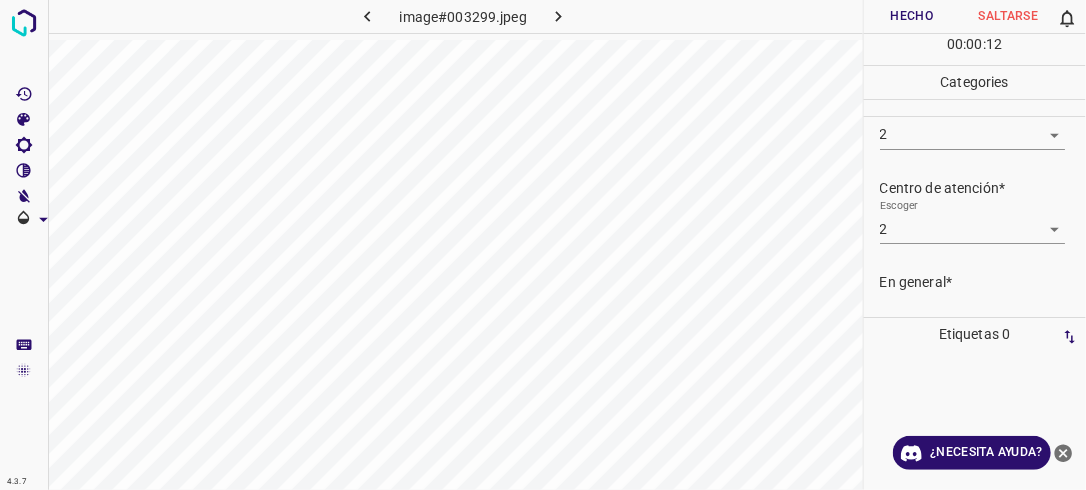drag, startPoint x: 1027, startPoint y: 308, endPoint x: 1076, endPoint y: 242, distance: 82.20097 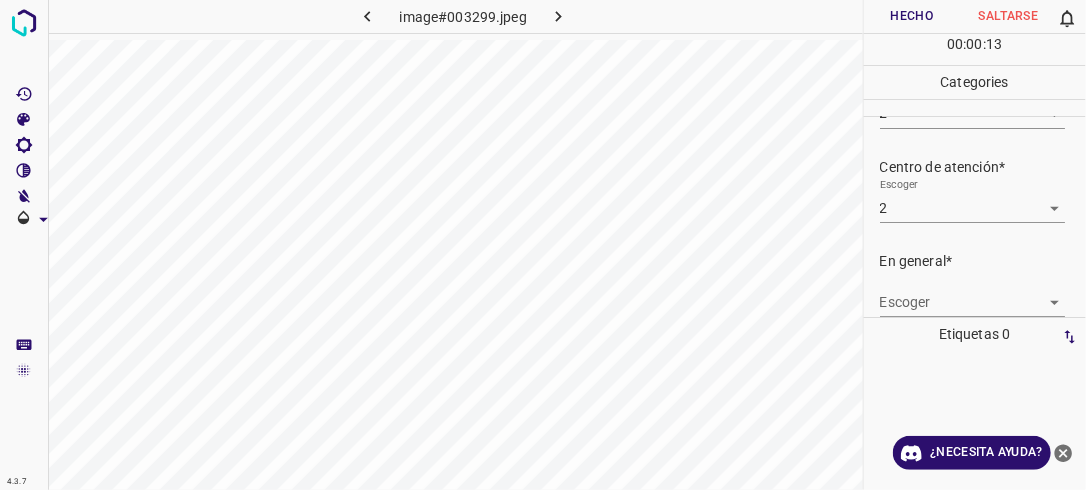 scroll, scrollTop: 98, scrollLeft: 0, axis: vertical 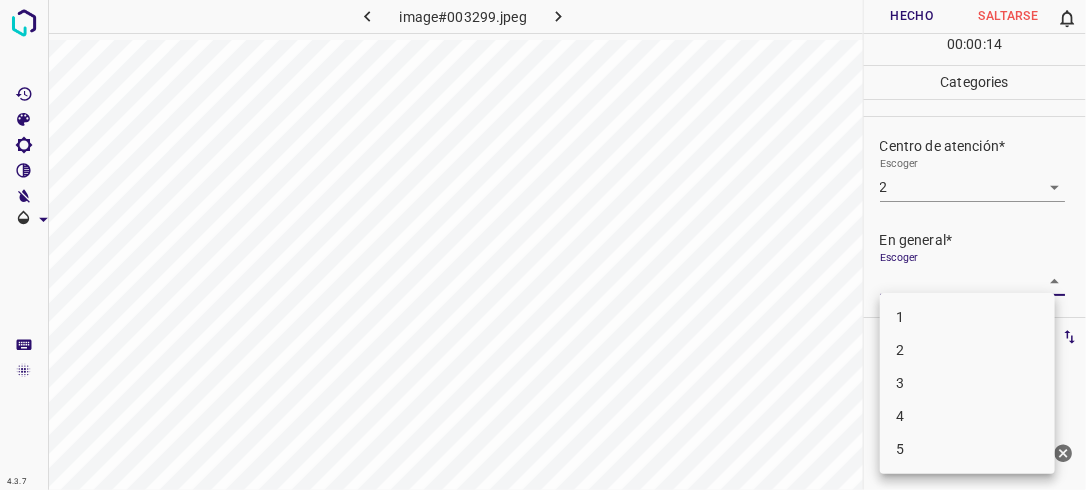 click on "4.3.7 image#003299.jpeg Hecho Saltarse 0 00   : 00   : 14   Categories Iluminación*  Escoger 2 2 Centro de atención*  Escoger 2 2 En general*  Escoger ​ Etiquetas 0 Categories 1 Lighting 2 Focus 3 Overall Tools Espacio Cambiar entre modos (Dibujar y Editar) Yo Etiquetado automático R Restaurar zoom M Acercar N Alejar Borrar Eliminar etiqueta de selección Filtros Z Restaurar filtros X Filtro de saturación C Filtro de brillo V Filtro de contraste B Filtro de escala de grises General O Descargar ¿Necesita ayuda? -Mensaje de texto -Esconder -Borrar 1 2 3 4 5" at bounding box center (543, 245) 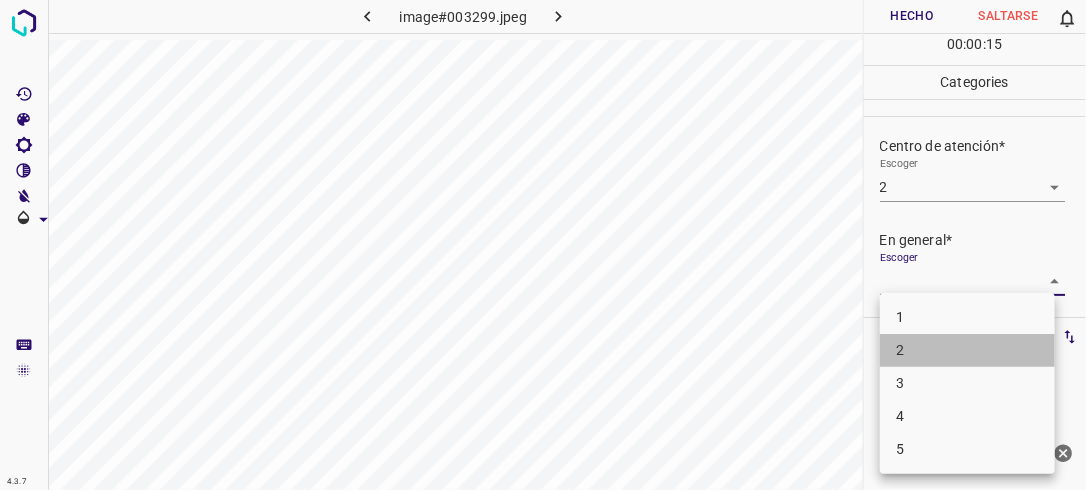 click on "2" at bounding box center (967, 350) 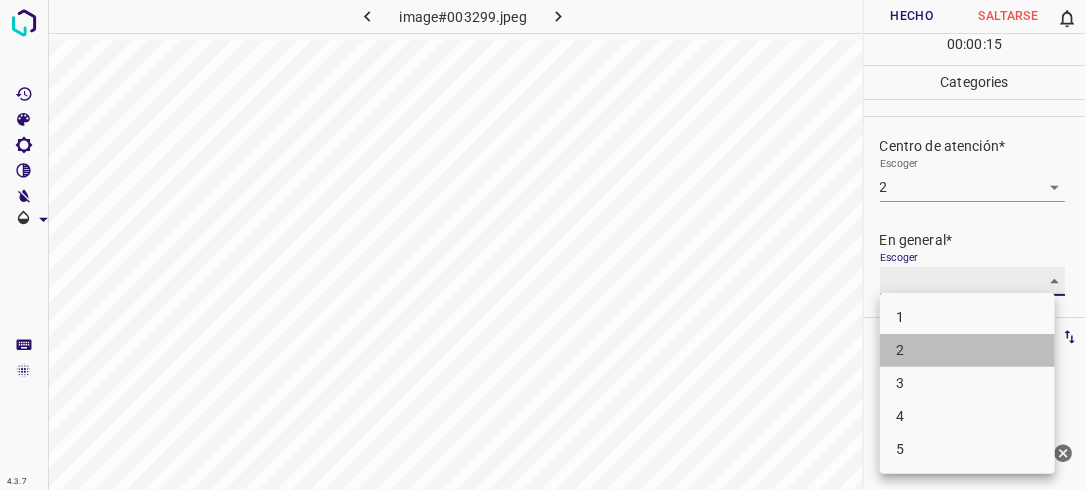 type on "2" 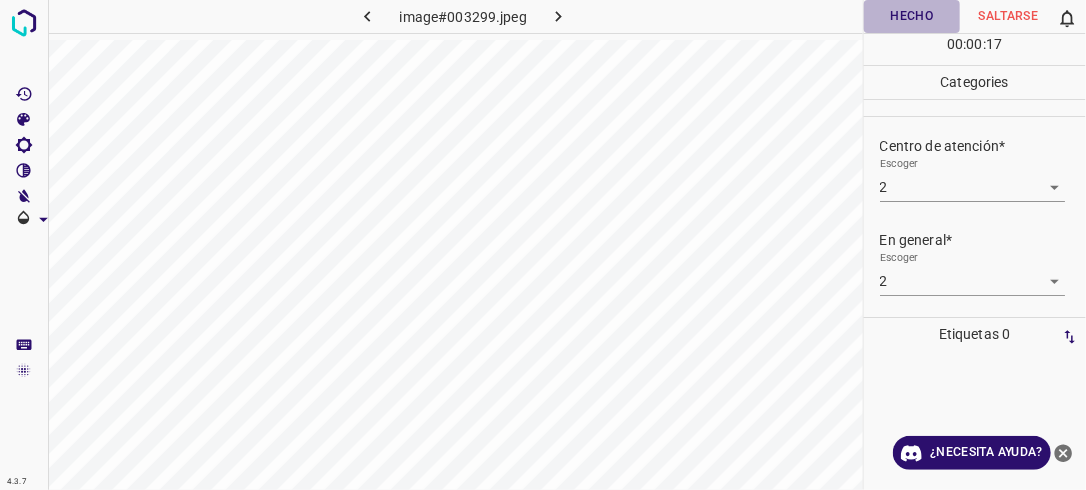 click on "Hecho" at bounding box center (912, 16) 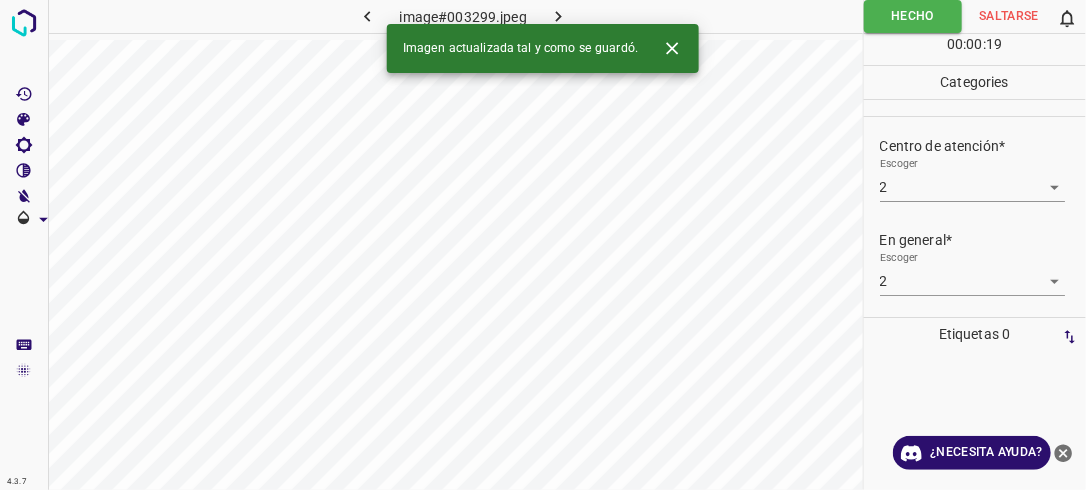 click at bounding box center (559, 16) 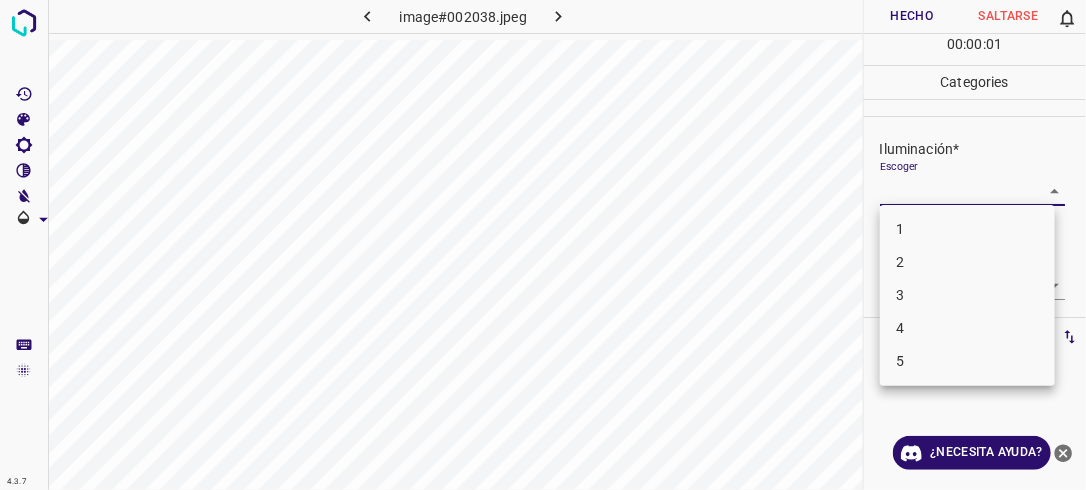 click on "4.3.7 image#002038.jpeg Hecho Saltarse 0 00   : 00   : 01   Categories Iluminación*  Escoger ​ Centro de atención*  Escoger ​ En general*  Escoger ​ Etiquetas 0 Categories 1 Lighting 2 Focus 3 Overall Tools Espacio Cambiar entre modos (Dibujar y Editar) Yo Etiquetado automático R Restaurar zoom M Acercar N Alejar Borrar Eliminar etiqueta de selección Filtros Z Restaurar filtros X Filtro de saturación C Filtro de brillo V Filtro de contraste B Filtro de escala de grises General O Descargar ¿Necesita ayuda? -Mensaje de texto -Esconder -Borrar 1 2 3 4 5" at bounding box center [543, 245] 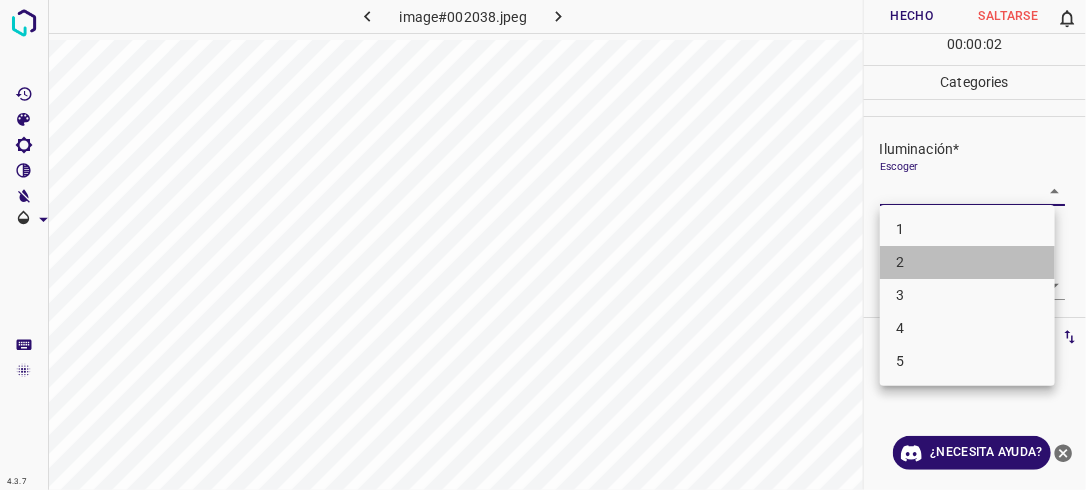 click on "2" at bounding box center [967, 262] 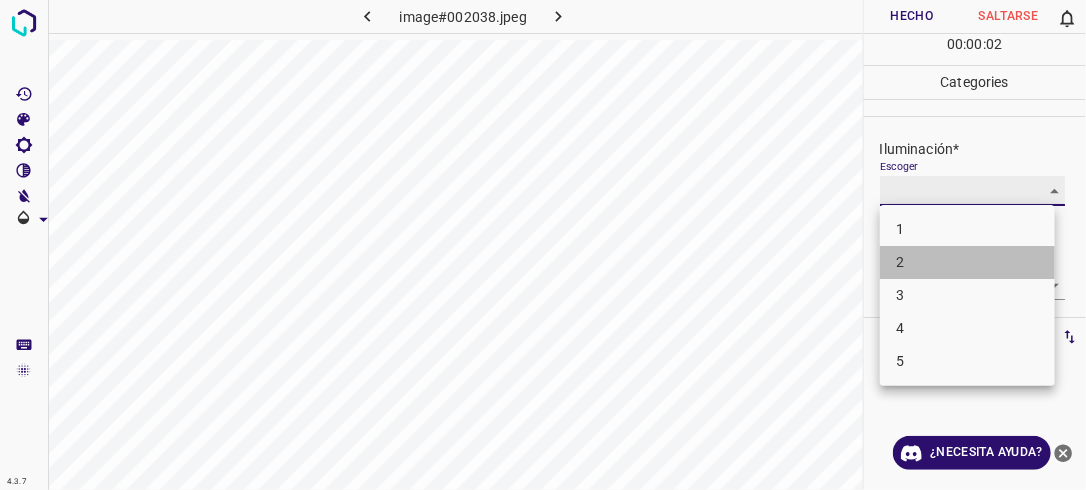 type on "2" 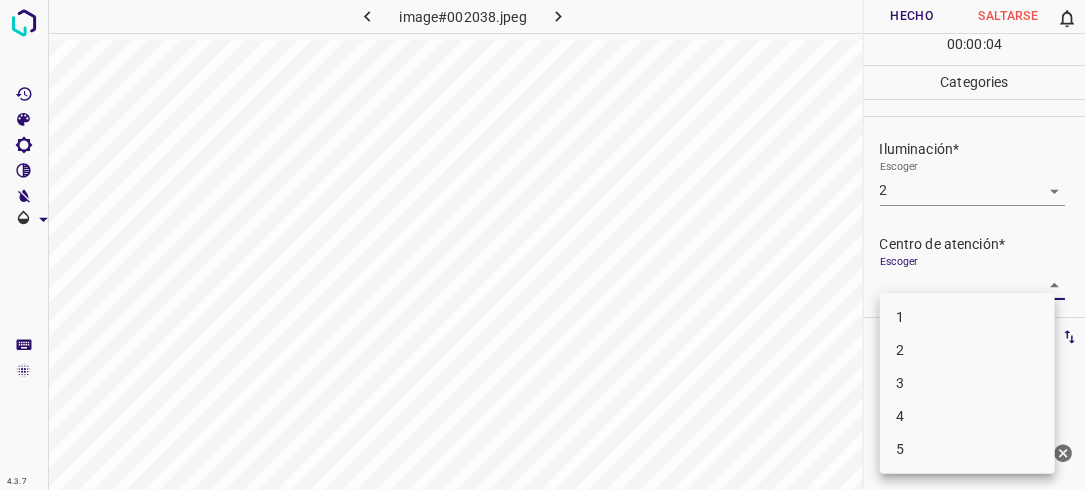 drag, startPoint x: 1037, startPoint y: 288, endPoint x: 1004, endPoint y: 357, distance: 76.48529 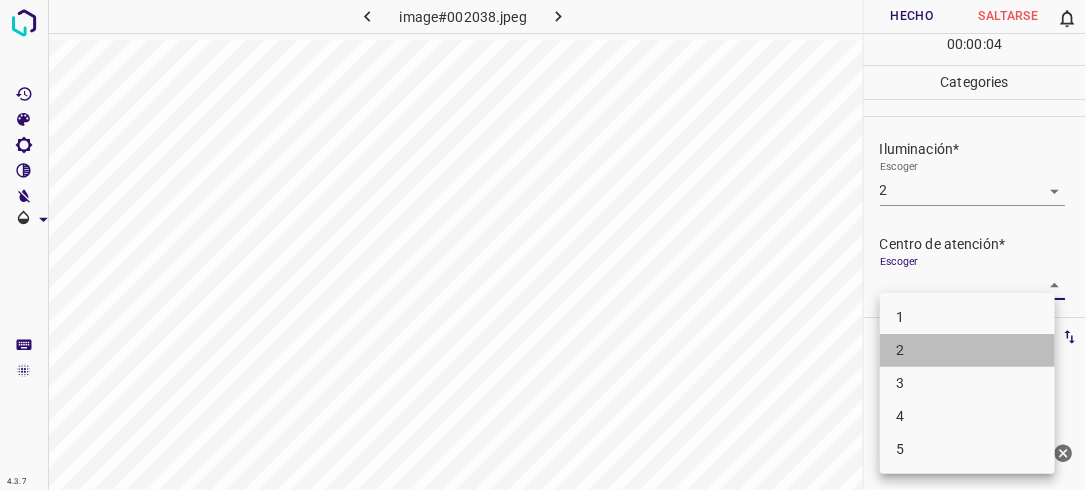 click on "2" at bounding box center [967, 350] 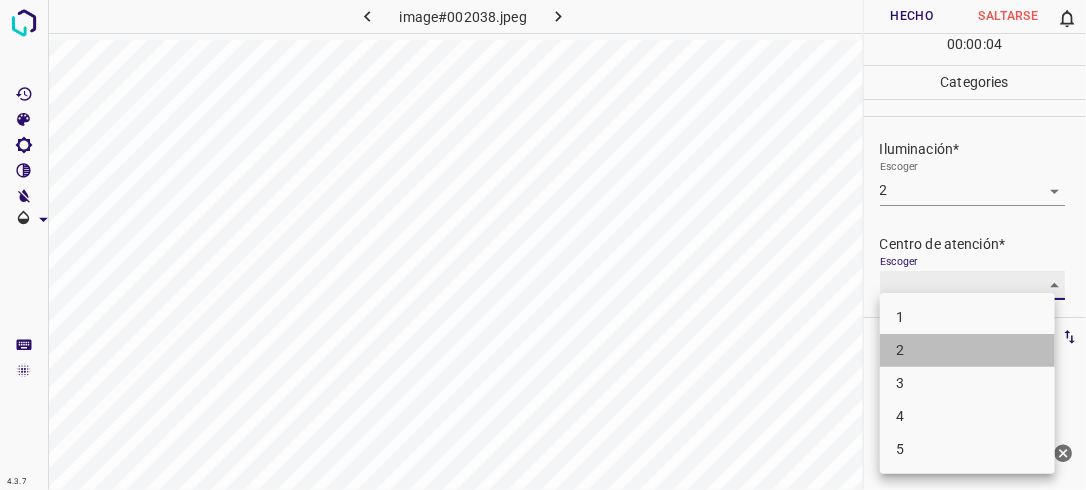 type on "2" 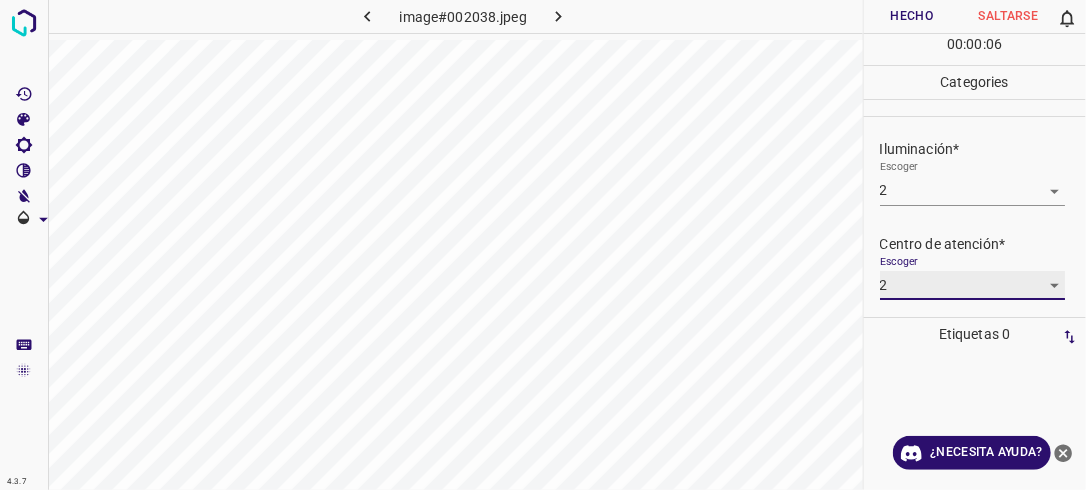 scroll, scrollTop: 98, scrollLeft: 0, axis: vertical 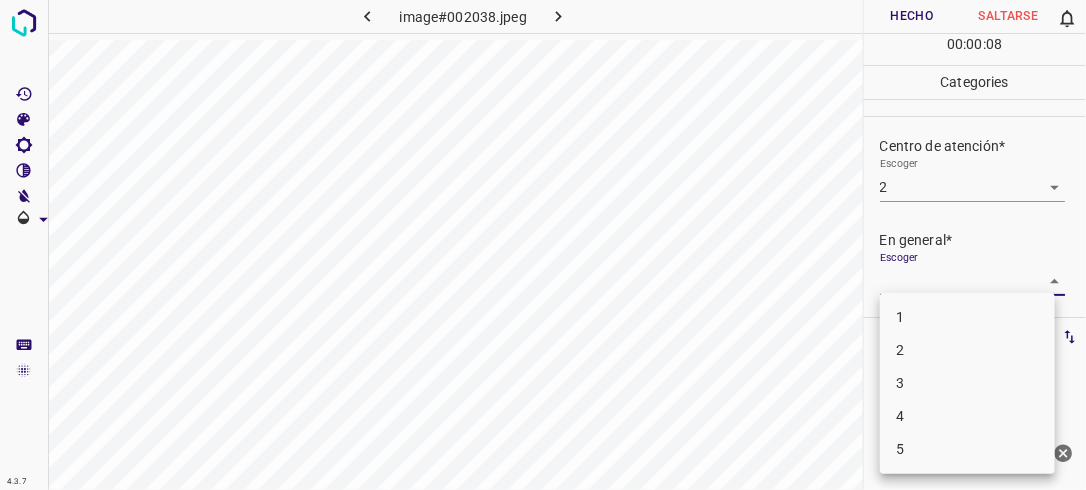 drag, startPoint x: 1044, startPoint y: 280, endPoint x: 1024, endPoint y: 342, distance: 65.14599 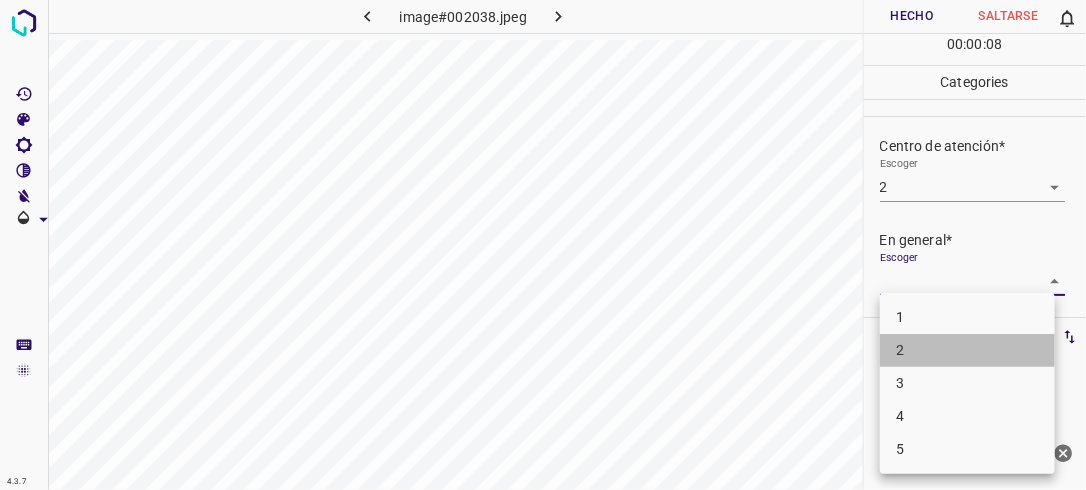click on "2" at bounding box center (967, 350) 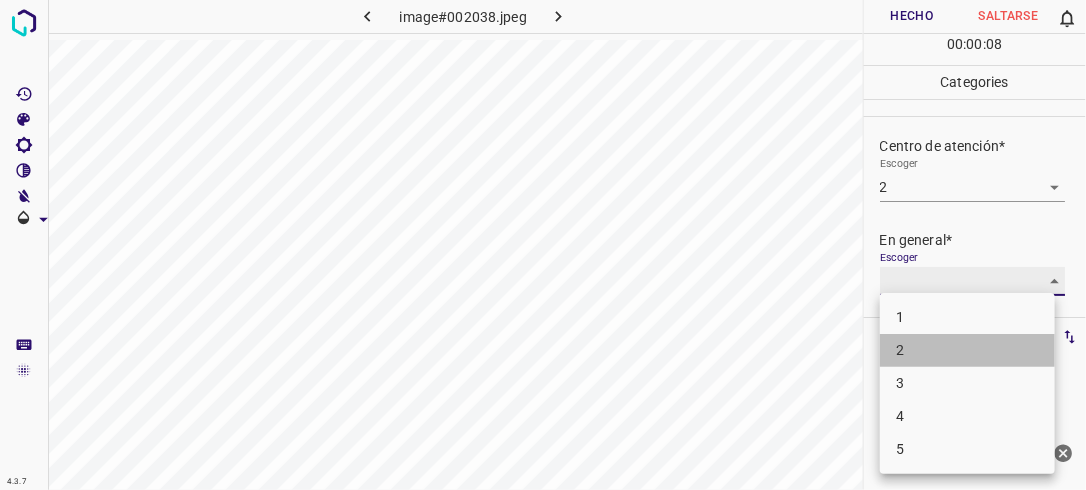 type on "2" 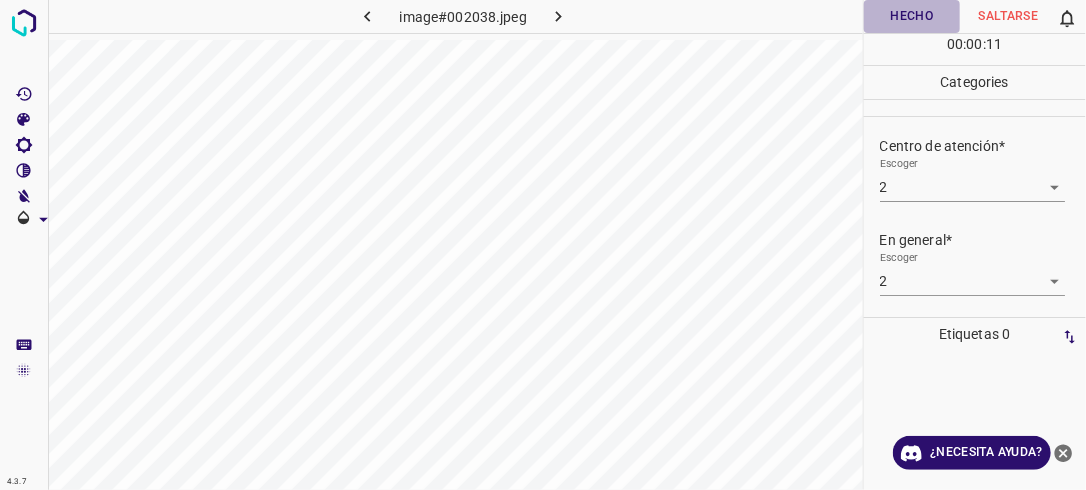 click on "Hecho" at bounding box center (912, 16) 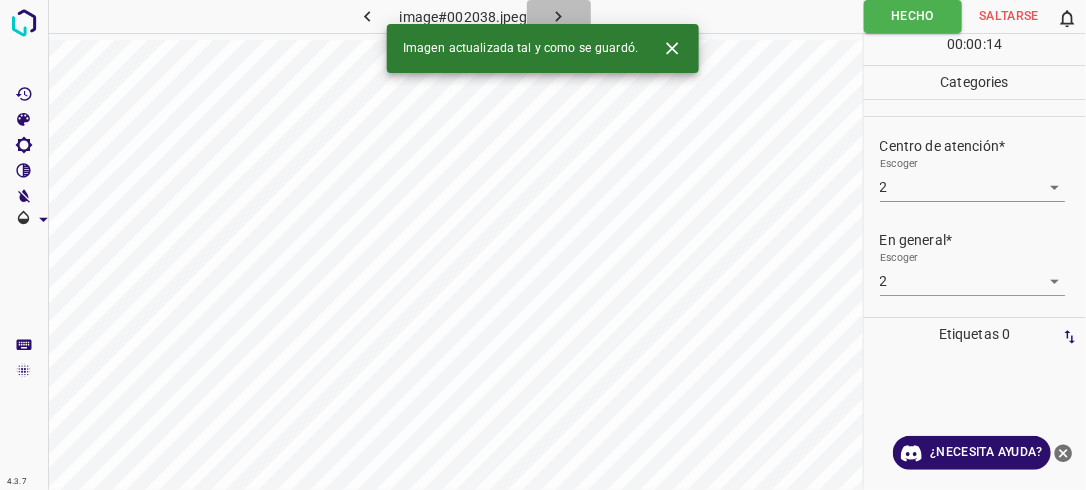 click 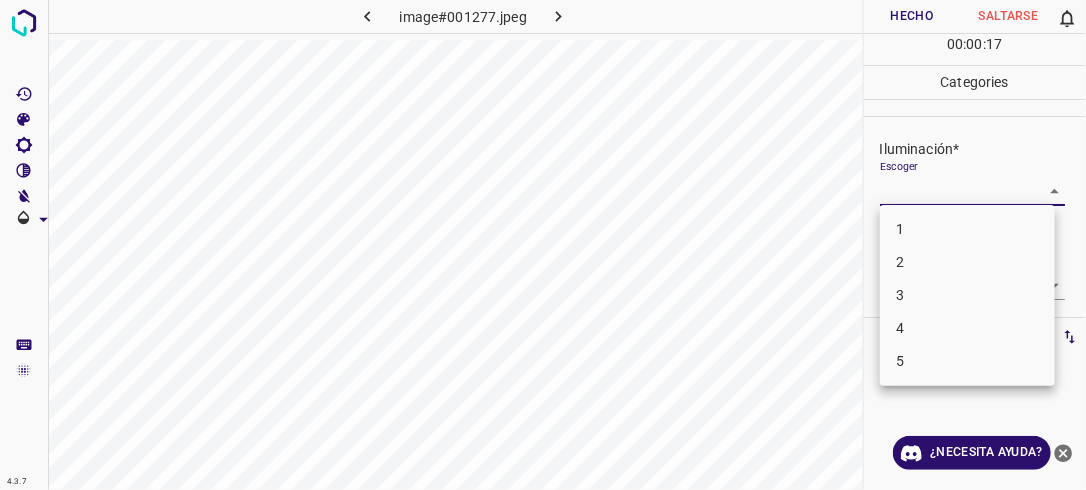click on "4.3.7 image#001277.jpeg Hecho Saltarse 0 00   : 00   : 17   Categories Iluminación*  Escoger ​ Centro de atención*  Escoger ​ En general*  Escoger ​ Etiquetas 0 Categories 1 Lighting 2 Focus 3 Overall Tools Espacio Cambiar entre modos (Dibujar y Editar) Yo Etiquetado automático R Restaurar zoom M Acercar N Alejar Borrar Eliminar etiqueta de selección Filtros Z Restaurar filtros X Filtro de saturación C Filtro de brillo V Filtro de contraste B Filtro de escala de grises General O Descargar ¿Necesita ayuda? -Mensaje de texto -Esconder -Borrar 1 2 3 4 5" at bounding box center [543, 245] 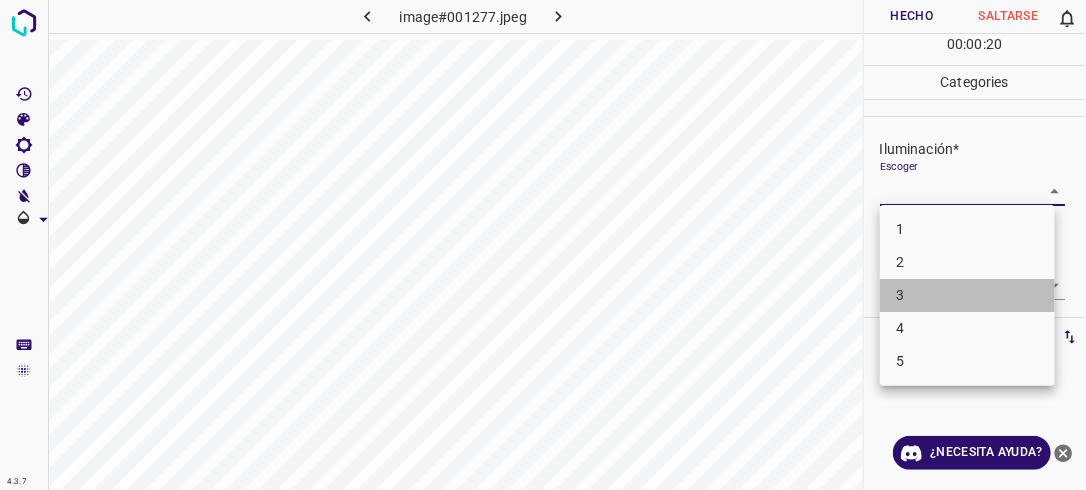 click on "3" at bounding box center [967, 295] 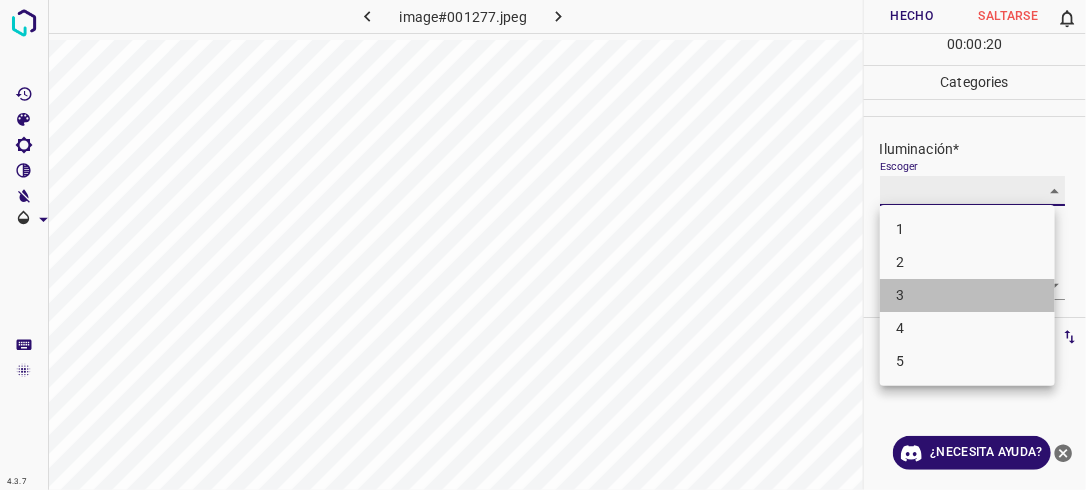 type on "3" 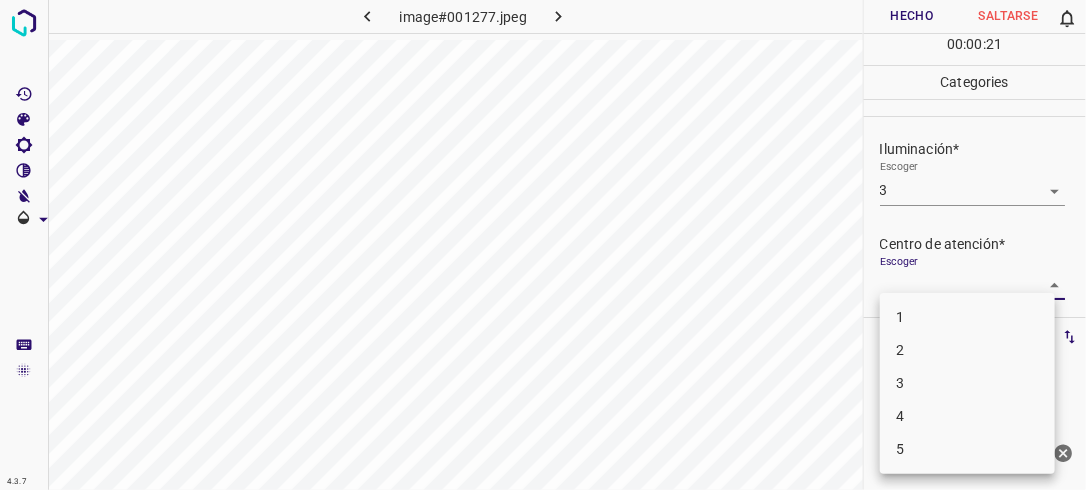 click on "4.3.7 image#001277.jpeg Hecho Saltarse 0 00   : 00   : 21   Categories Iluminación*  Escoger 3 3 Centro de atención*  Escoger ​ En general*  Escoger ​ Etiquetas 0 Categories 1 Lighting 2 Focus 3 Overall Tools Espacio Cambiar entre modos (Dibujar y Editar) Yo Etiquetado automático R Restaurar zoom M Acercar N Alejar Borrar Eliminar etiqueta de selección Filtros Z Restaurar filtros X Filtro de saturación C Filtro de brillo V Filtro de contraste B Filtro de escala de grises General O Descargar ¿Necesita ayuda? -Mensaje de texto -Esconder -Borrar 1 2 3 4 5" at bounding box center [543, 245] 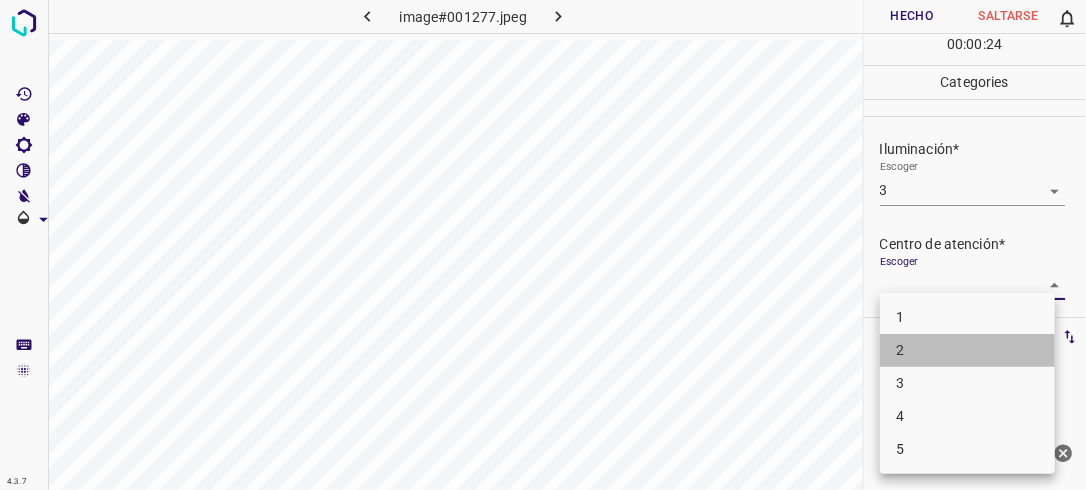 drag, startPoint x: 978, startPoint y: 347, endPoint x: 996, endPoint y: 323, distance: 30 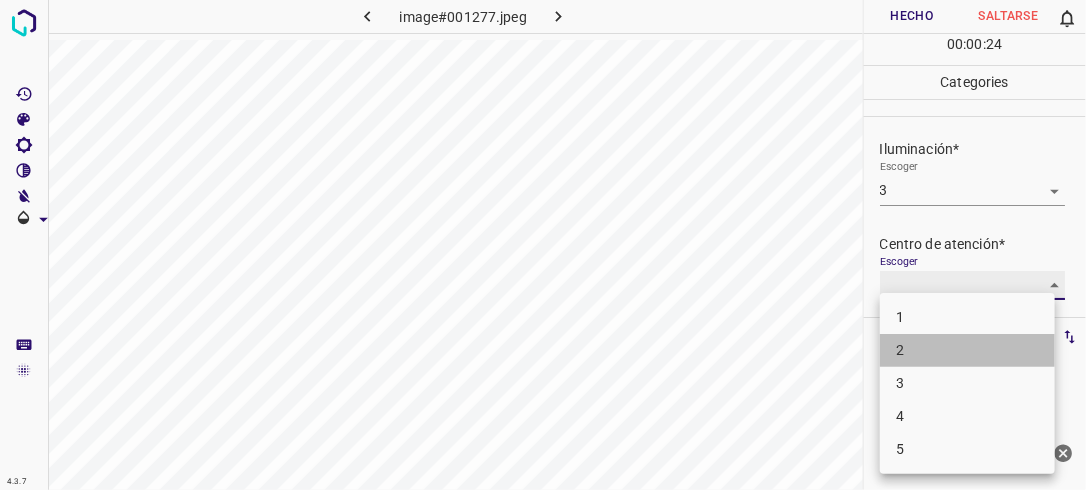 type on "2" 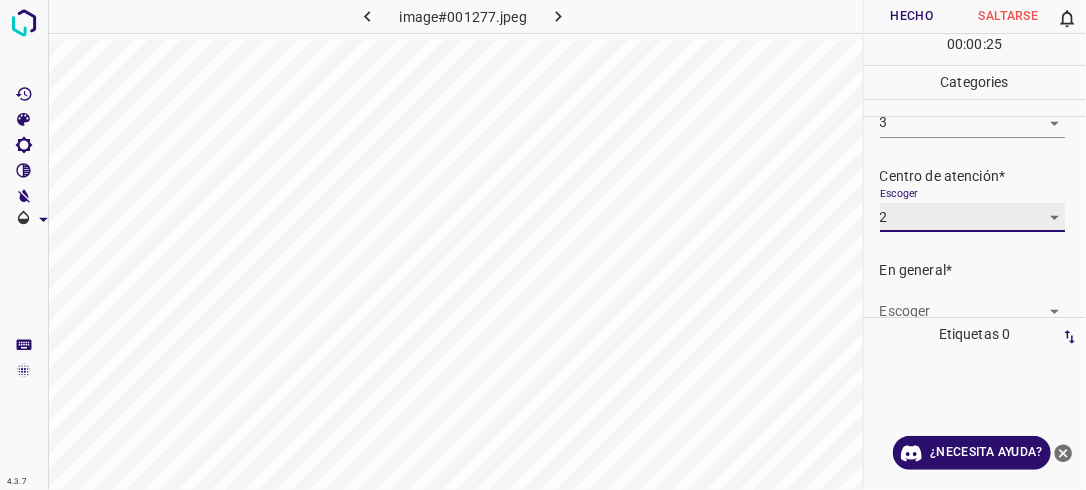 scroll, scrollTop: 82, scrollLeft: 0, axis: vertical 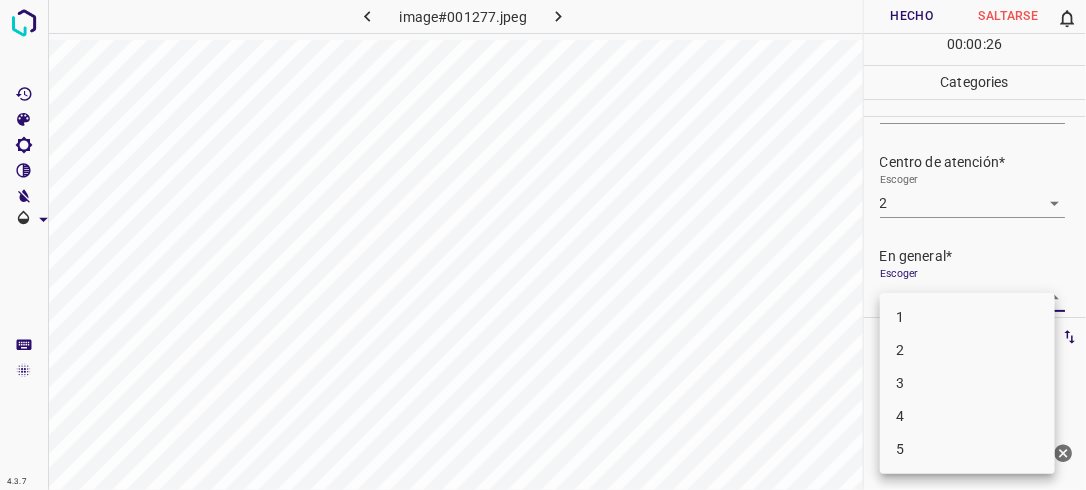 click on "4.3.7 image#001277.jpeg Hecho Saltarse 0 00   : 00   : 26   Categories Iluminación*  Escoger 3 3 Centro de atención*  Escoger 2 2 En general*  Escoger ​ Etiquetas 0 Categories 1 Lighting 2 Focus 3 Overall Tools Espacio Cambiar entre modos (Dibujar y Editar) Yo Etiquetado automático R Restaurar zoom M Acercar N Alejar Borrar Eliminar etiqueta de selección Filtros Z Restaurar filtros X Filtro de saturación C Filtro de brillo V Filtro de contraste B Filtro de escala de grises General O Descargar ¿Necesita ayuda? -Mensaje de texto -Esconder -Borrar 1 2 3 4 5" at bounding box center [543, 245] 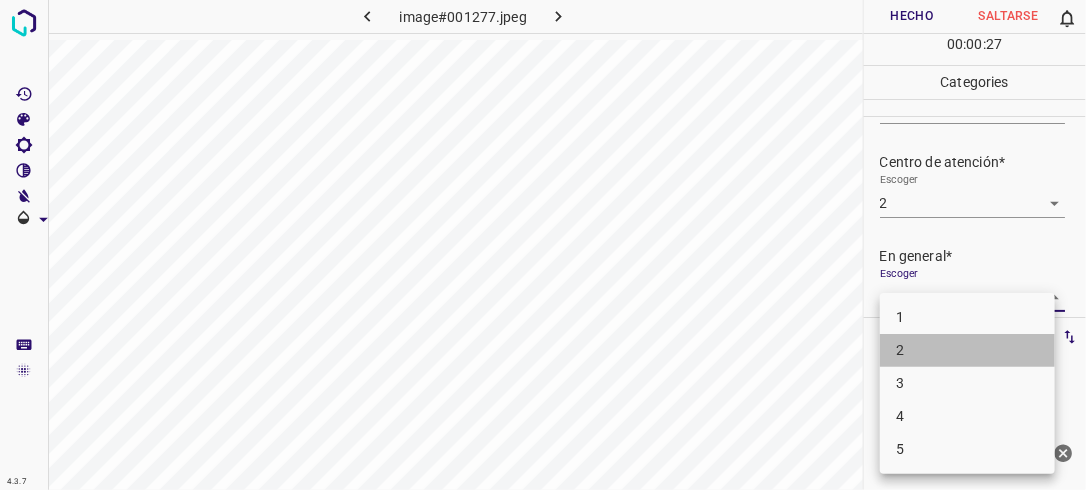 click on "2" at bounding box center [967, 350] 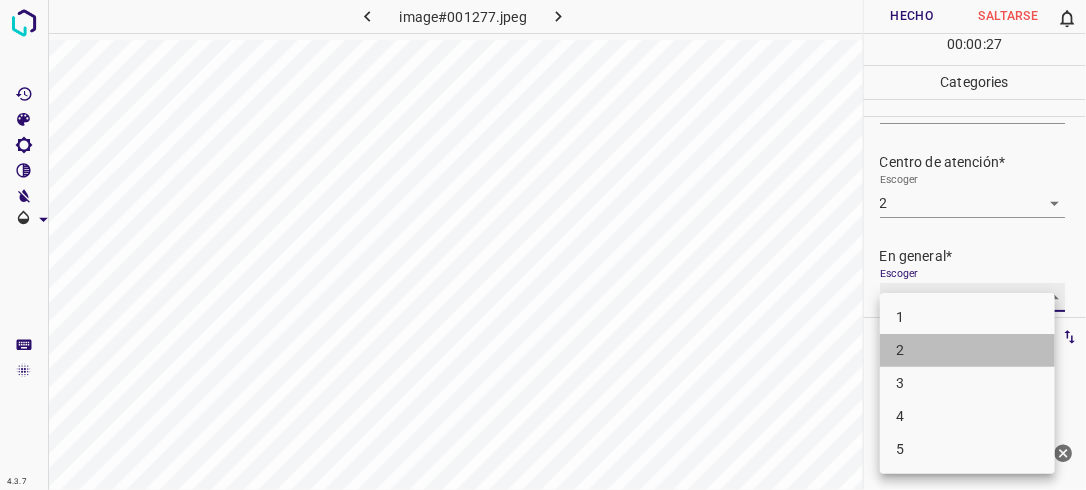 type on "2" 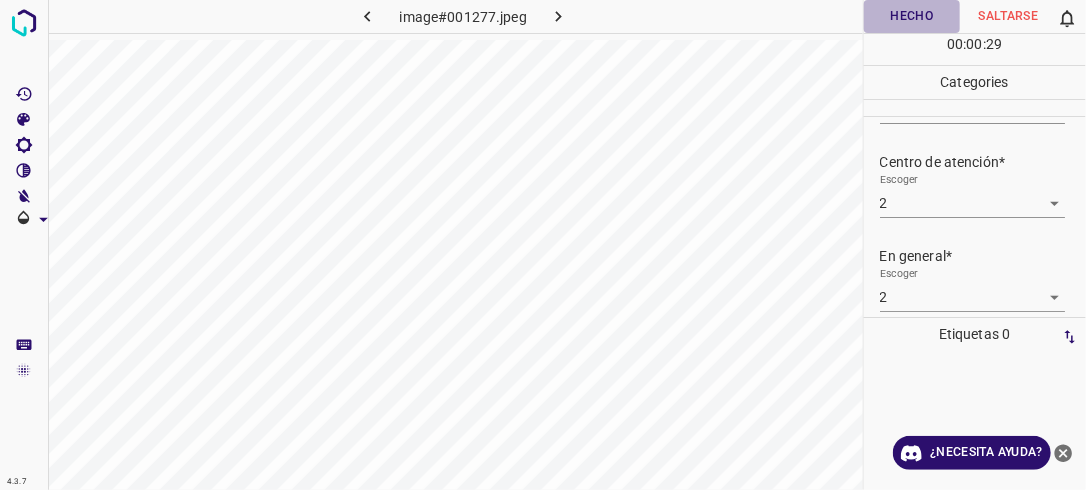 click on "Hecho" at bounding box center [912, 16] 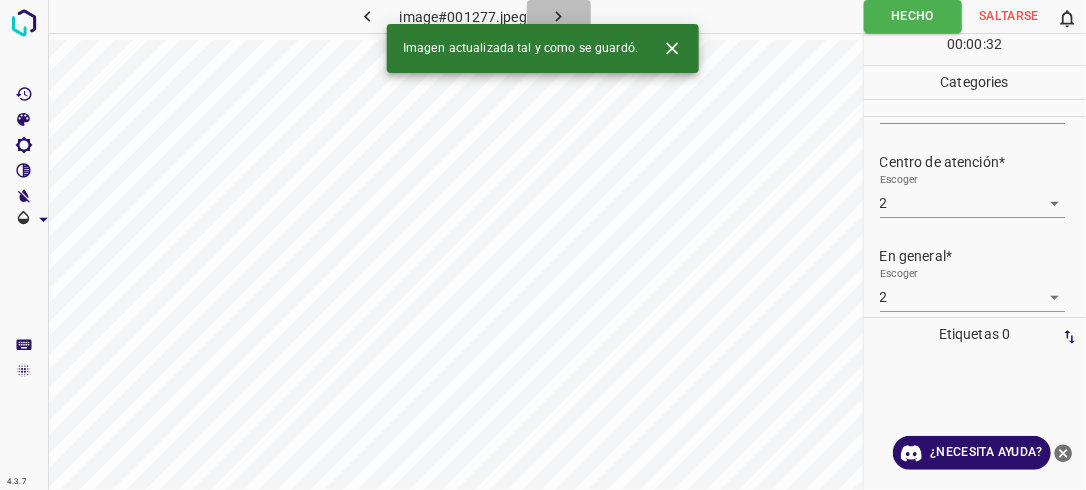 click 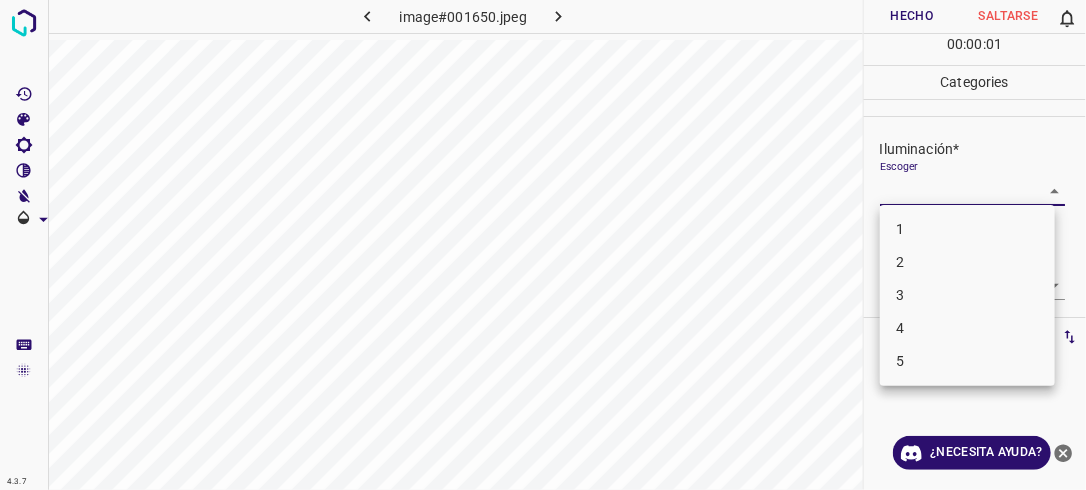 click on "4.3.7 image#001650.jpeg Hecho Saltarse 0 00   : 00   : 01   Categories Iluminación*  Escoger ​ Centro de atención*  Escoger ​ En general*  Escoger ​ Etiquetas 0 Categories 1 Lighting 2 Focus 3 Overall Tools Espacio Cambiar entre modos (Dibujar y Editar) Yo Etiquetado automático R Restaurar zoom M Acercar N Alejar Borrar Eliminar etiqueta de selección Filtros Z Restaurar filtros X Filtro de saturación C Filtro de brillo V Filtro de contraste B Filtro de escala de grises General O Descargar ¿Necesita ayuda? -Mensaje de texto -Esconder -Borrar 1 2 3 4 5" at bounding box center [543, 245] 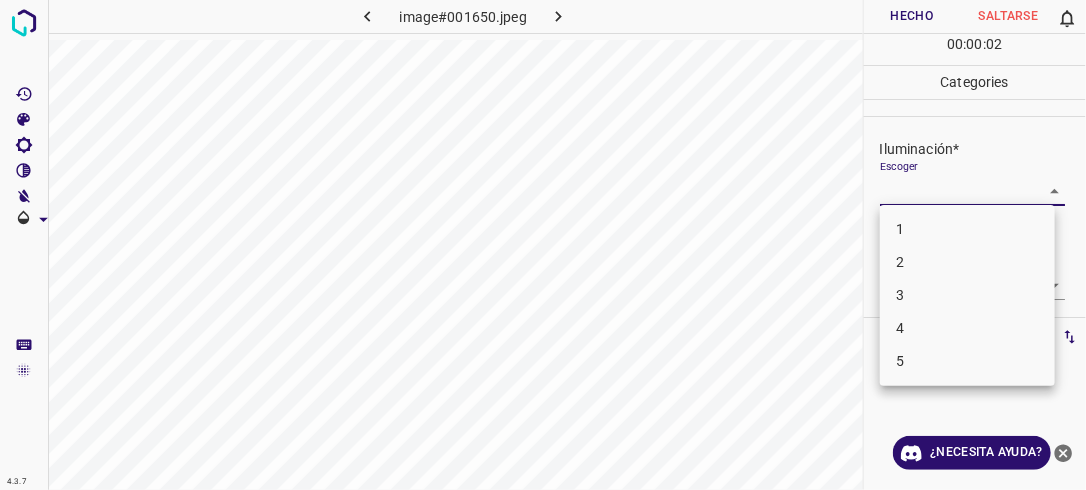 click on "2" at bounding box center (967, 262) 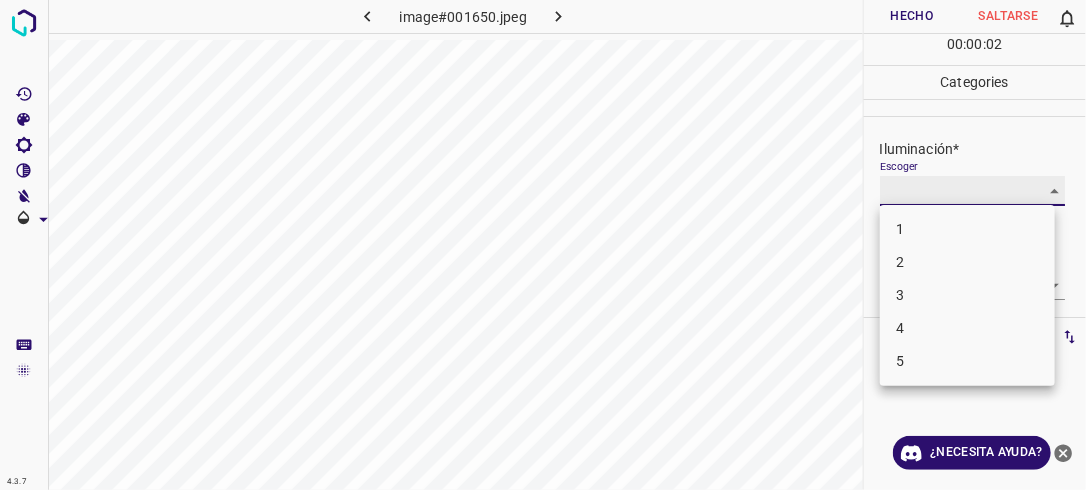 type on "2" 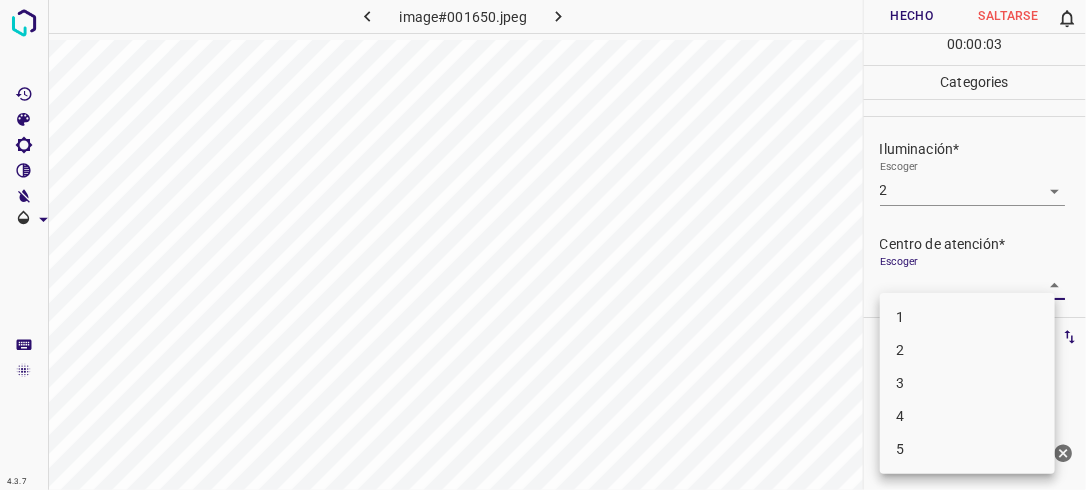 drag, startPoint x: 1045, startPoint y: 277, endPoint x: 1040, endPoint y: 295, distance: 18.681541 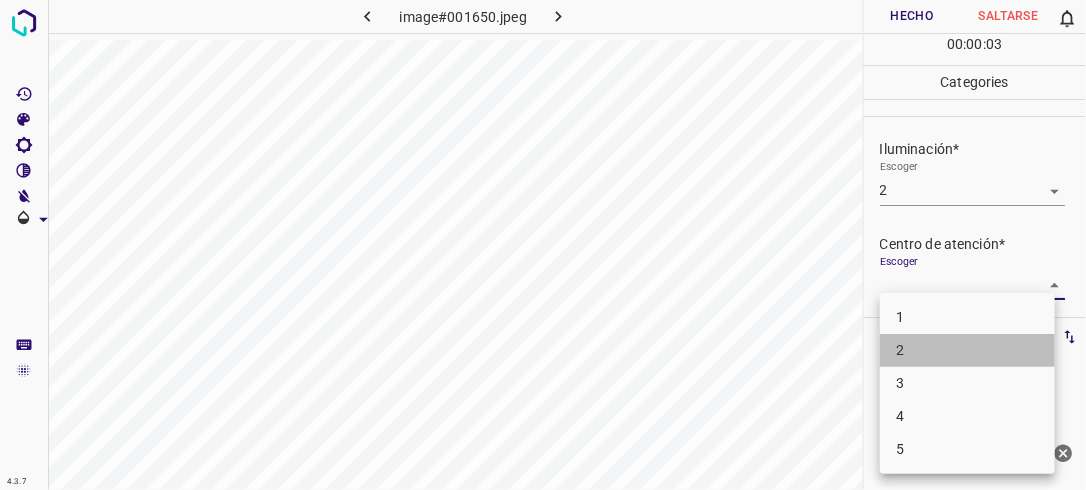 drag, startPoint x: 1033, startPoint y: 347, endPoint x: 1038, endPoint y: 330, distance: 17.720045 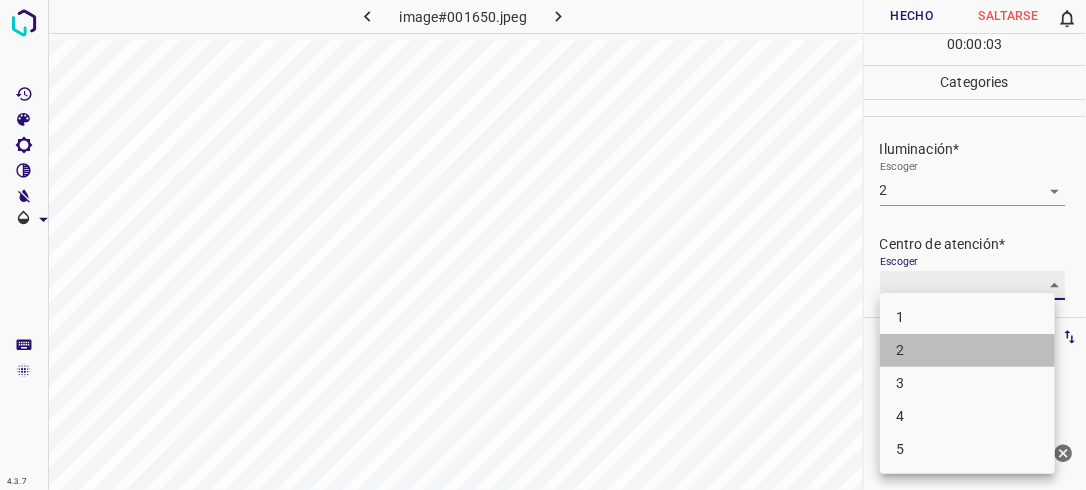 type on "2" 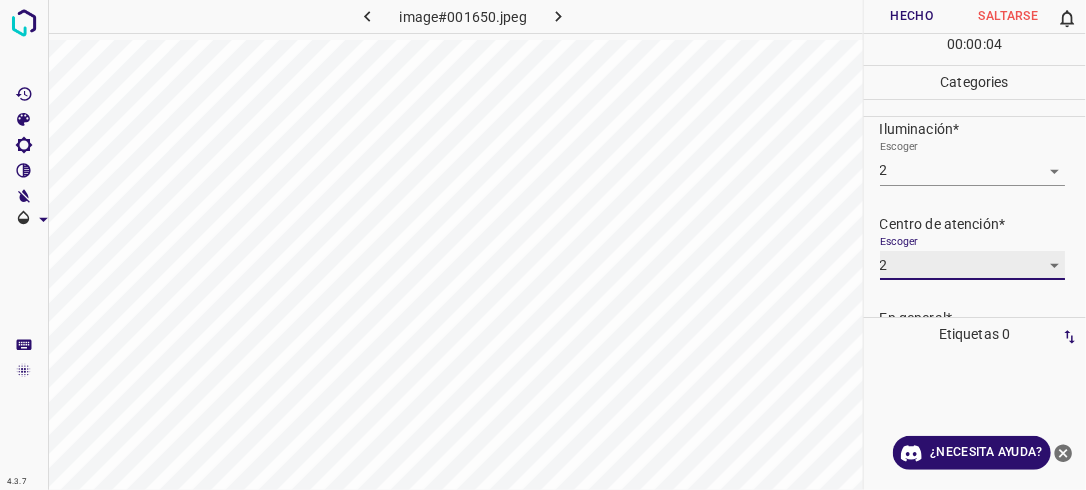 scroll, scrollTop: 98, scrollLeft: 0, axis: vertical 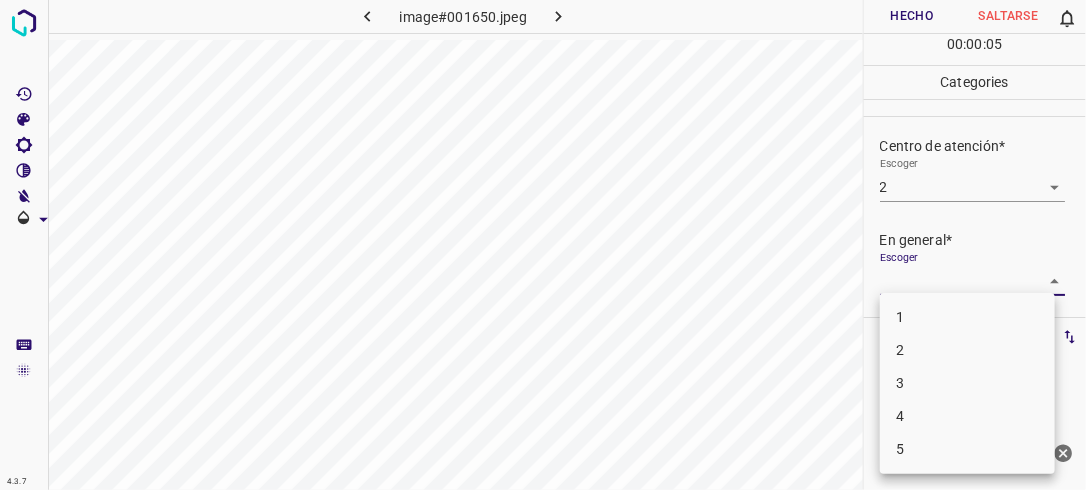 drag, startPoint x: 1039, startPoint y: 276, endPoint x: 1031, endPoint y: 311, distance: 35.902645 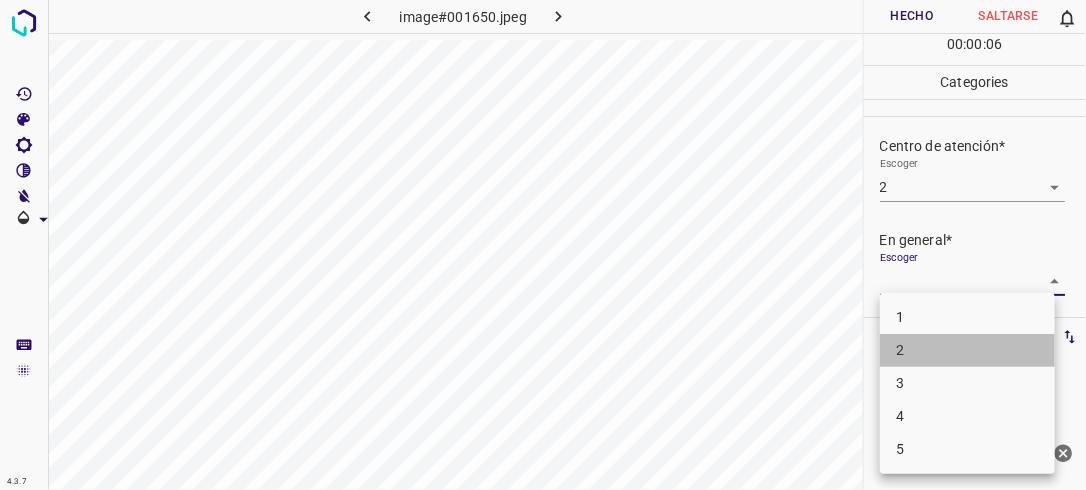 click on "2" at bounding box center (967, 350) 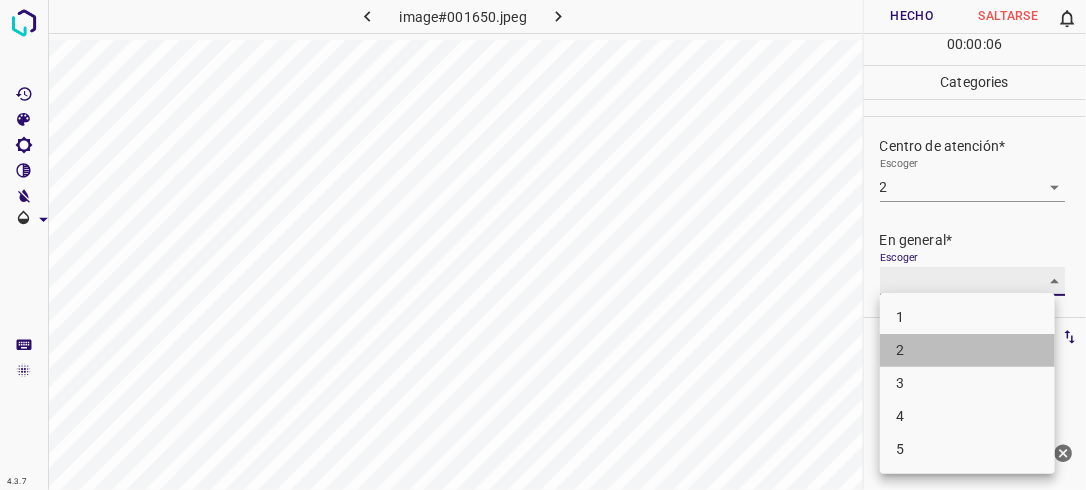 type on "2" 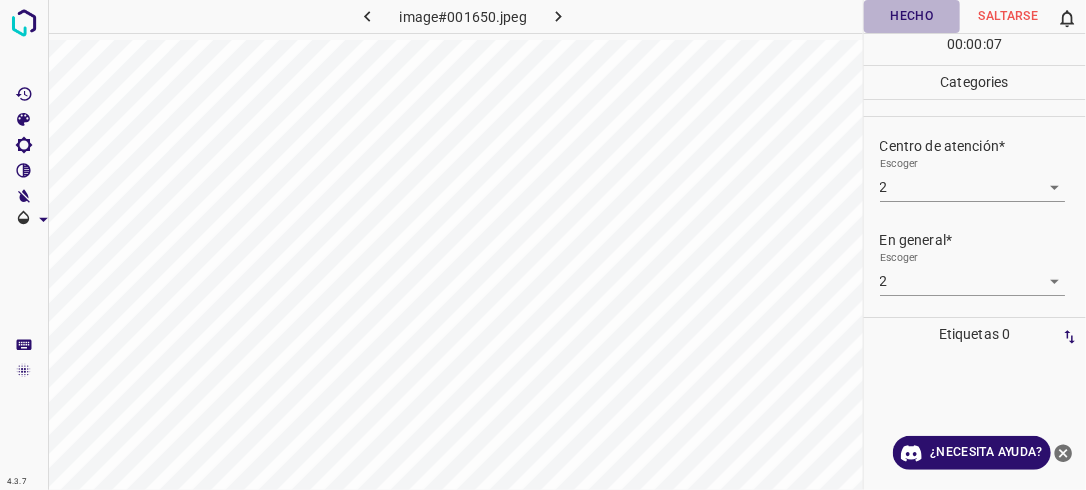 click on "Hecho" at bounding box center (912, 16) 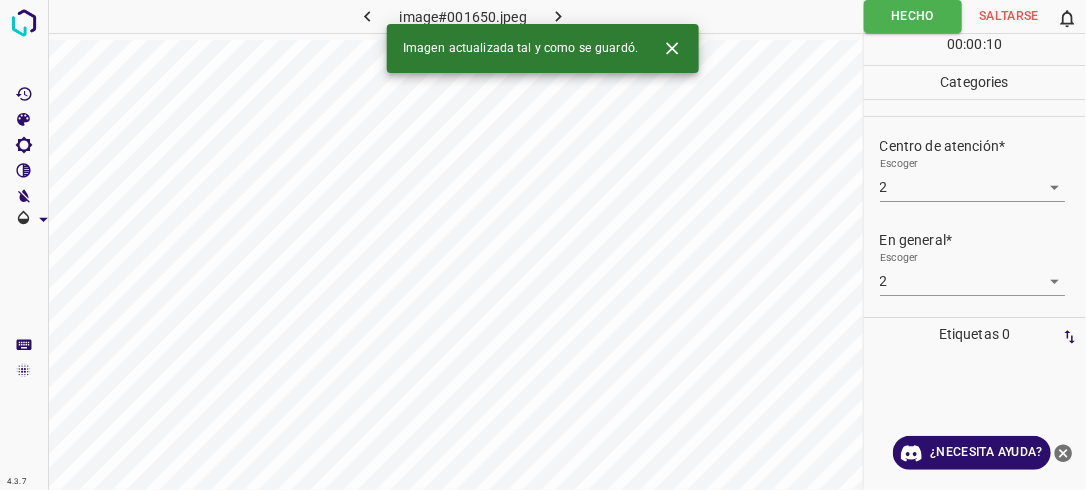 click 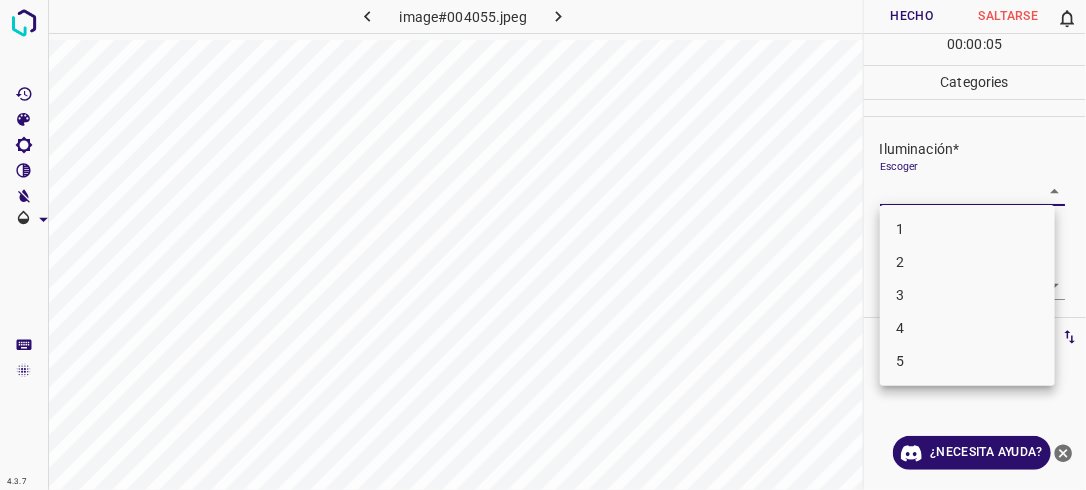 click on "4.3.7 image#004055.jpeg Hecho Saltarse 0 00   : 00   : 05   Categories Iluminación*  Escoger ​ Centro de atención*  Escoger ​ En general*  Escoger ​ Etiquetas 0 Categories 1 Lighting 2 Focus 3 Overall Tools Espacio Cambiar entre modos (Dibujar y Editar) Yo Etiquetado automático R Restaurar zoom M Acercar N Alejar Borrar Eliminar etiqueta de selección Filtros Z Restaurar filtros X Filtro de saturación C Filtro de brillo V Filtro de contraste B Filtro de escala de grises General O Descargar ¿Necesita ayuda? -Mensaje de texto -Esconder -Borrar 1 2 3 4 5" at bounding box center [543, 245] 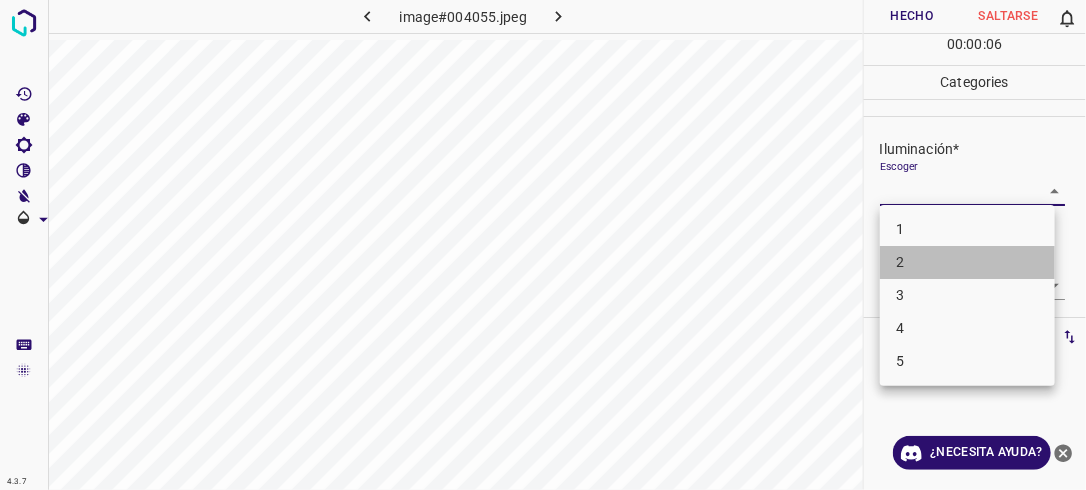 click on "2" at bounding box center [967, 262] 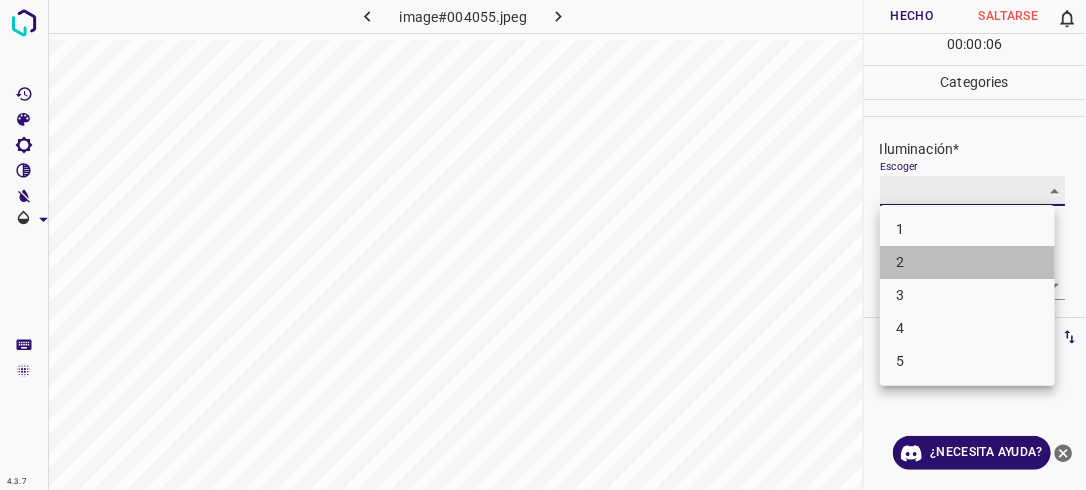 type on "2" 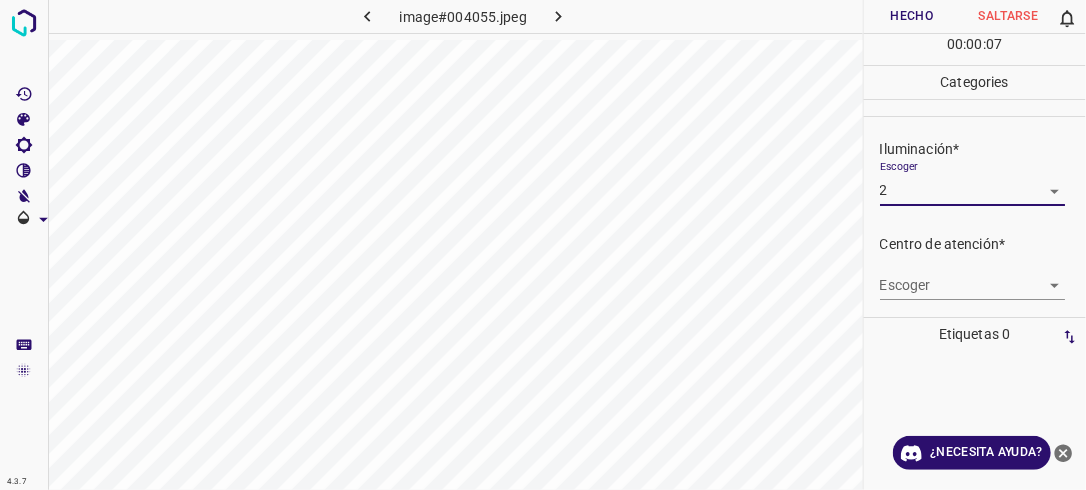 click on "4.3.7 image#004055.jpeg Hecho Saltarse 0 00   : 00   : 07   Categories Iluminación*  Escoger 2 2 Centro de atención*  Escoger ​ En general*  Escoger ​ Etiquetas 0 Categories 1 Lighting 2 Focus 3 Overall Tools Espacio Cambiar entre modos (Dibujar y Editar) Yo Etiquetado automático R Restaurar zoom M Acercar N Alejar Borrar Eliminar etiqueta de selección Filtros Z Restaurar filtros X Filtro de saturación C Filtro de brillo V Filtro de contraste B Filtro de escala de grises General O Descargar ¿Necesita ayuda? -Mensaje de texto -Esconder -Borrar" at bounding box center (543, 245) 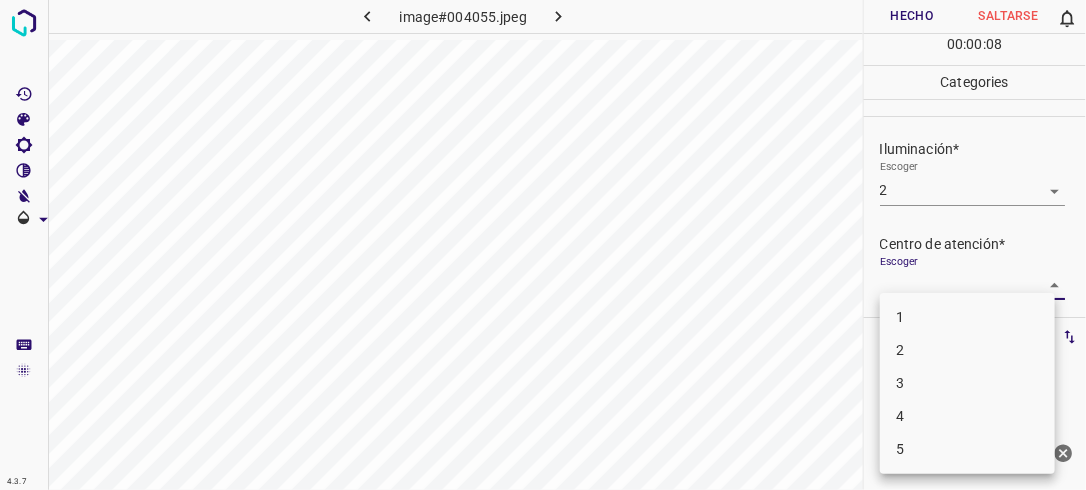 click on "2" at bounding box center [967, 350] 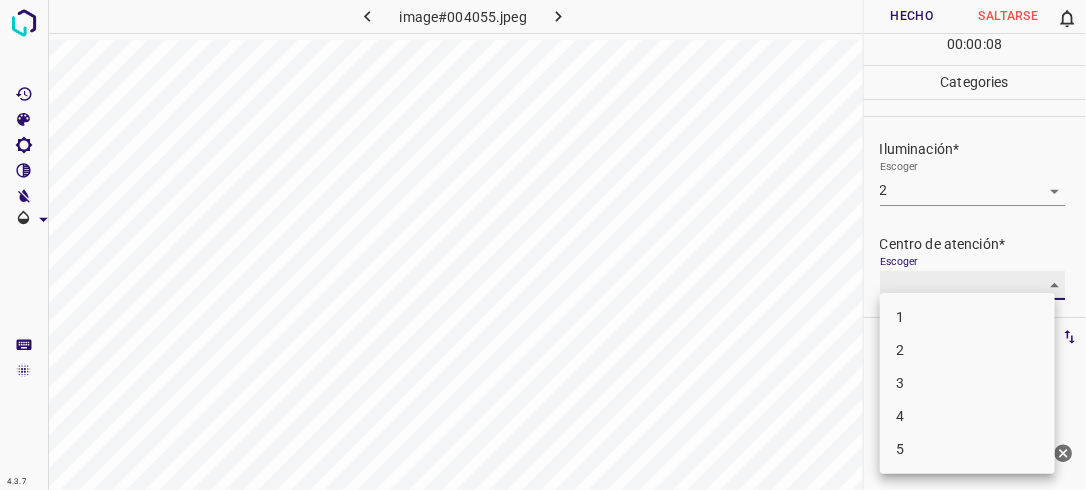 type on "2" 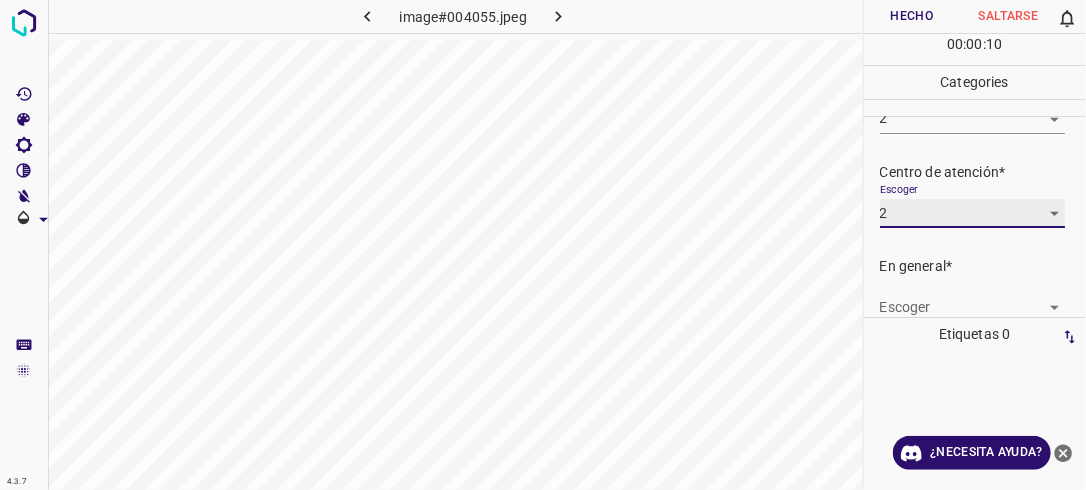 scroll, scrollTop: 98, scrollLeft: 0, axis: vertical 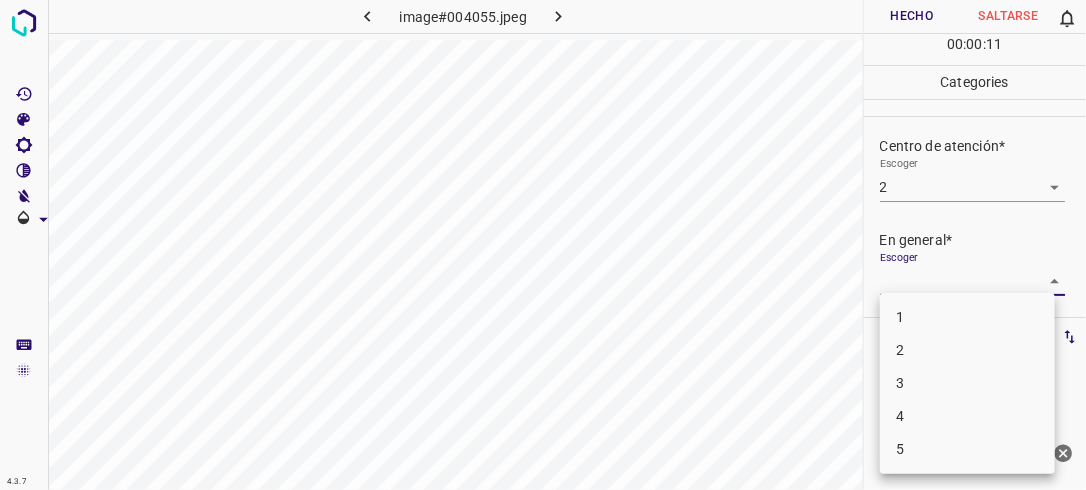 click on "4.3.7 image#004055.jpeg Hecho Saltarse 0 00   : 00   : 11   Categories Iluminación*  Escoger 2 2 Centro de atención*  Escoger 2 2 En general*  Escoger ​ Etiquetas 0 Categories 1 Lighting 2 Focus 3 Overall Tools Espacio Cambiar entre modos (Dibujar y Editar) Yo Etiquetado automático R Restaurar zoom M Acercar N Alejar Borrar Eliminar etiqueta de selección Filtros Z Restaurar filtros X Filtro de saturación C Filtro de brillo V Filtro de contraste B Filtro de escala de grises General O Descargar ¿Necesita ayuda? -Mensaje de texto -Esconder -Borrar 1 2 3 4 5" at bounding box center [543, 245] 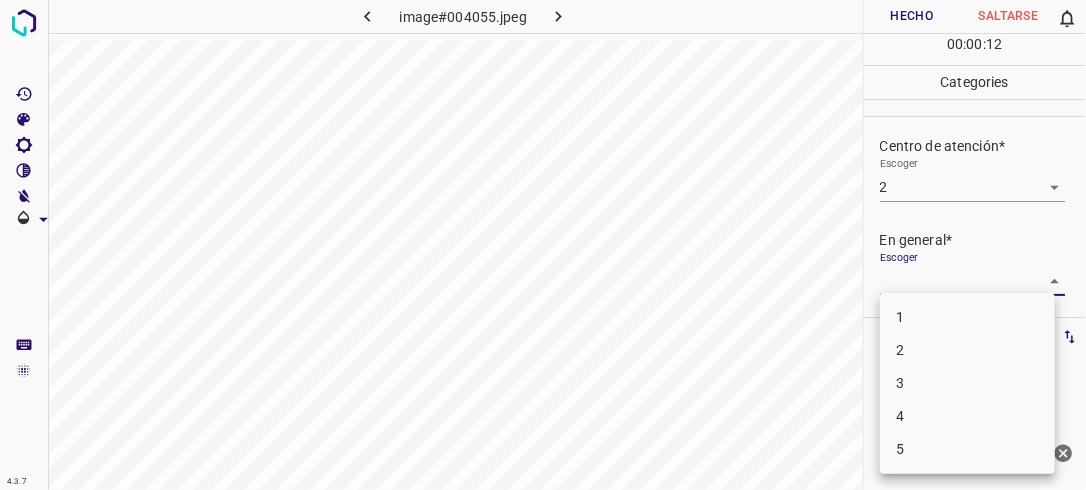 click on "2" at bounding box center (967, 350) 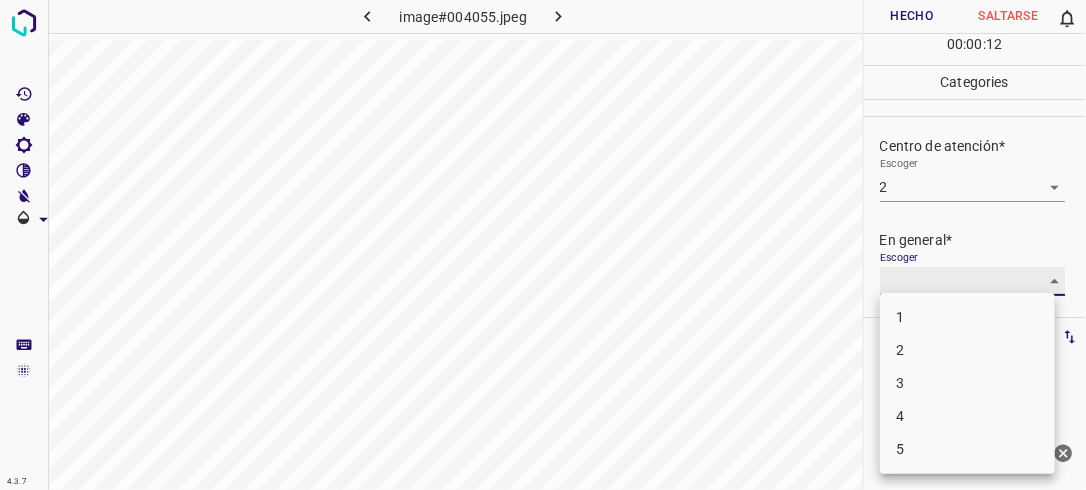 type on "2" 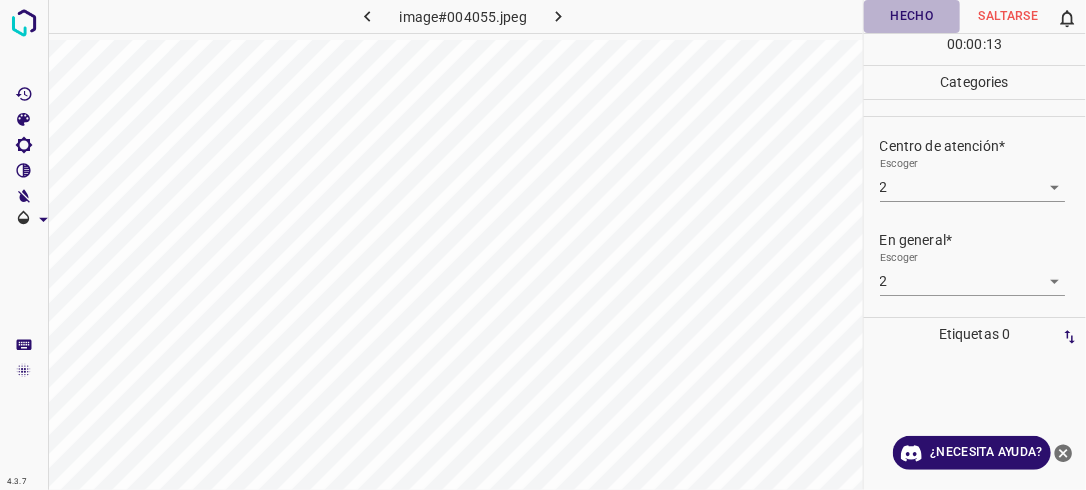 click on "Hecho" at bounding box center (912, 16) 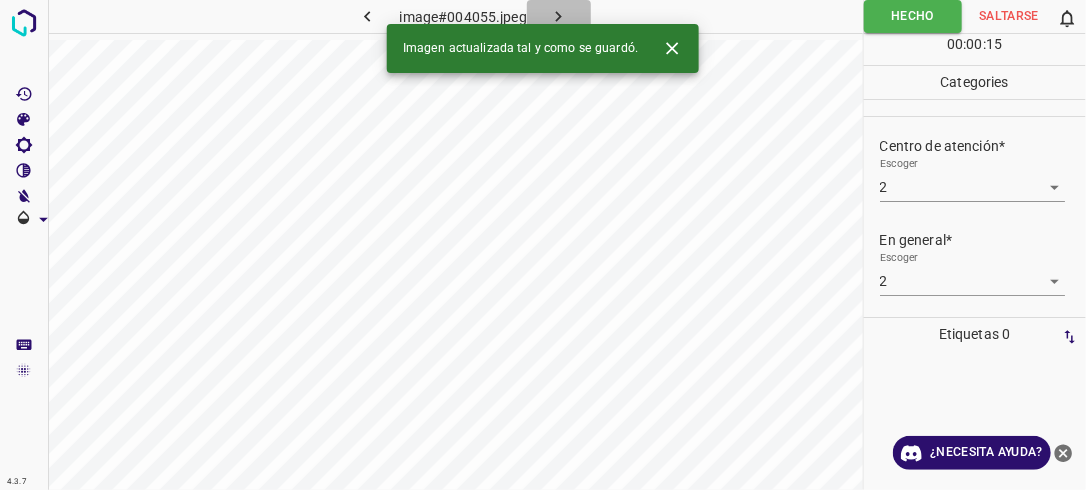 click at bounding box center (559, 16) 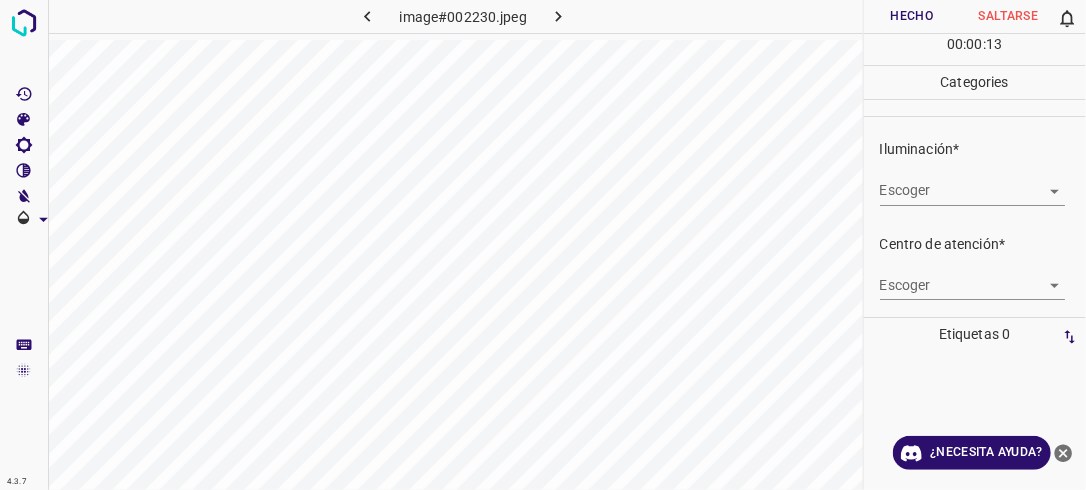 click on "4.3.7 image#002230.jpeg Hecho Saltarse 0 00   : 00   : 13   Categories Iluminación*  Escoger ​ Centro de atención*  Escoger ​ En general*  Escoger ​ Etiquetas 0 Categories 1 Lighting 2 Focus 3 Overall Tools Espacio Cambiar entre modos (Dibujar y Editar) Yo Etiquetado automático R Restaurar zoom M Acercar N Alejar Borrar Eliminar etiqueta de selección Filtros Z Restaurar filtros X Filtro de saturación C Filtro de brillo V Filtro de contraste B Filtro de escala de grises General O Descargar ¿Necesita ayuda? -Mensaje de texto -Esconder -Borrar" at bounding box center (543, 245) 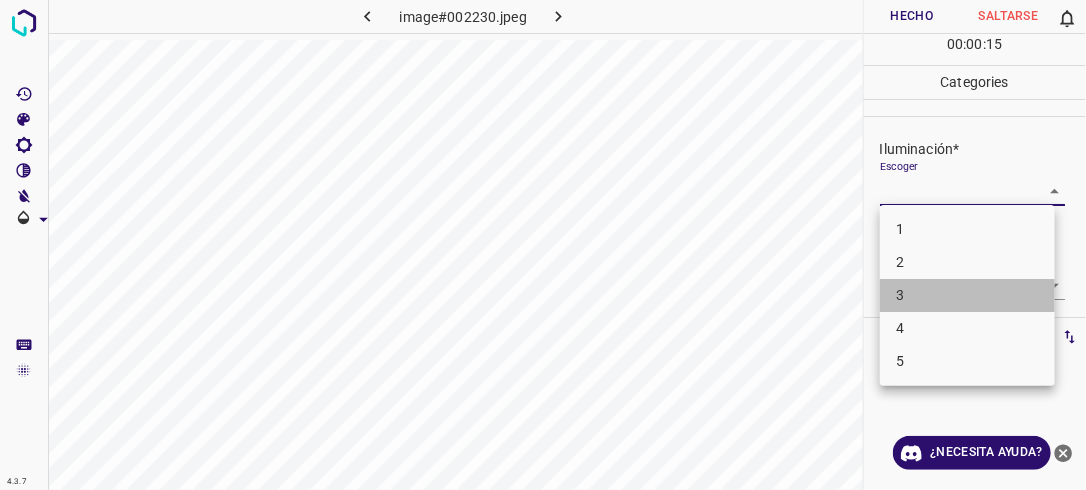 click on "3" at bounding box center [967, 295] 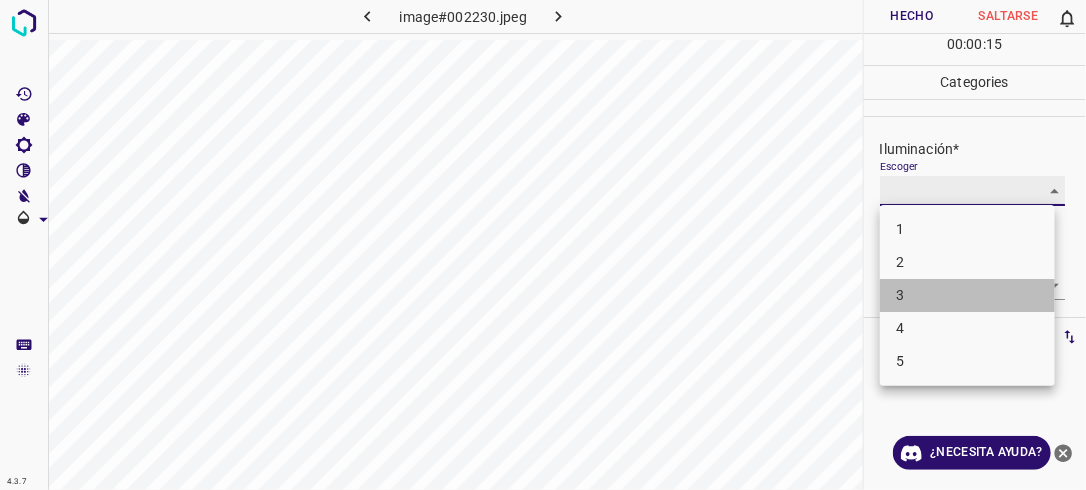 type on "3" 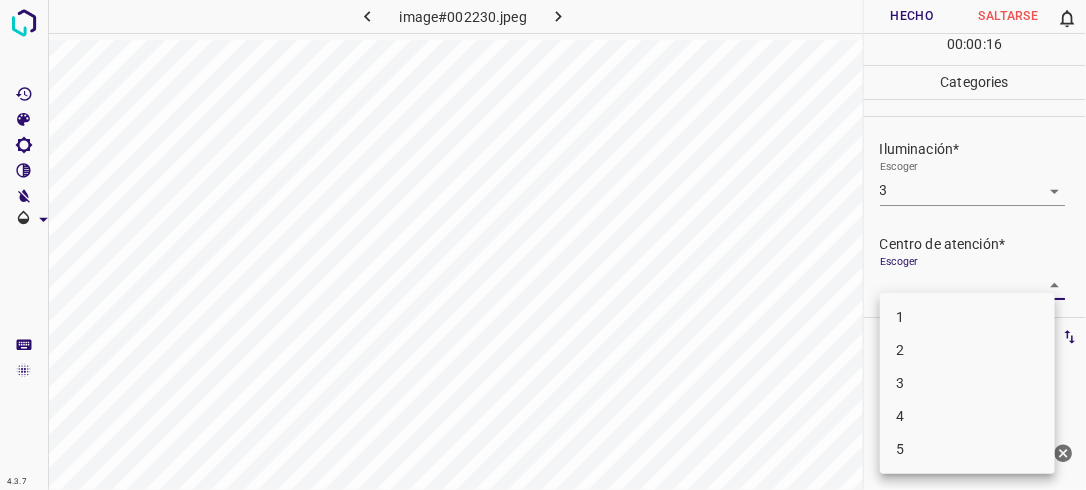 drag, startPoint x: 1050, startPoint y: 281, endPoint x: 1032, endPoint y: 304, distance: 29.206163 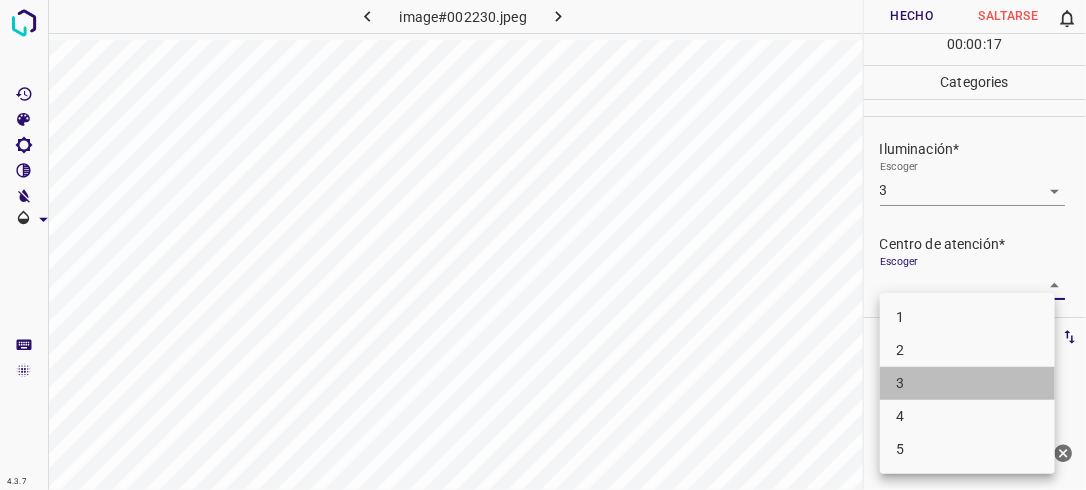 click on "3" at bounding box center [967, 383] 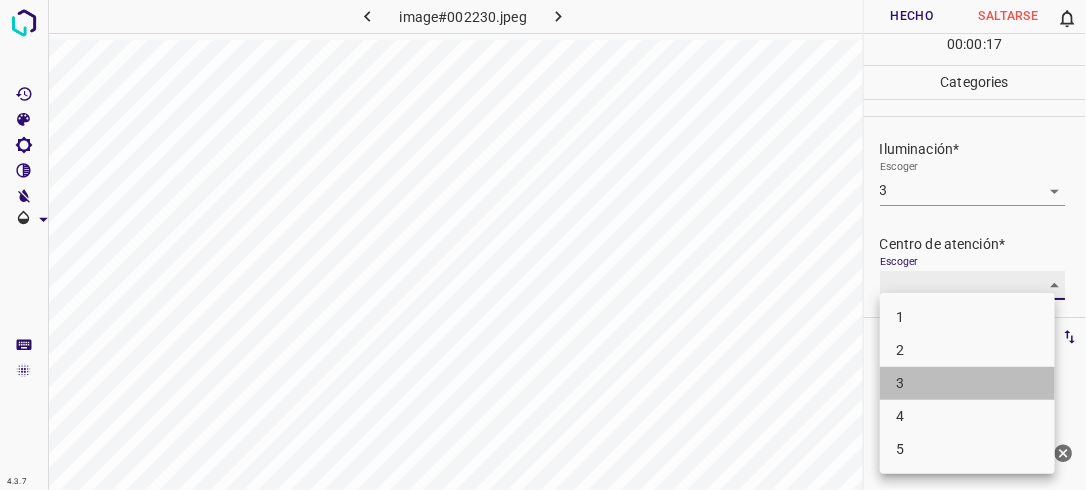 type on "3" 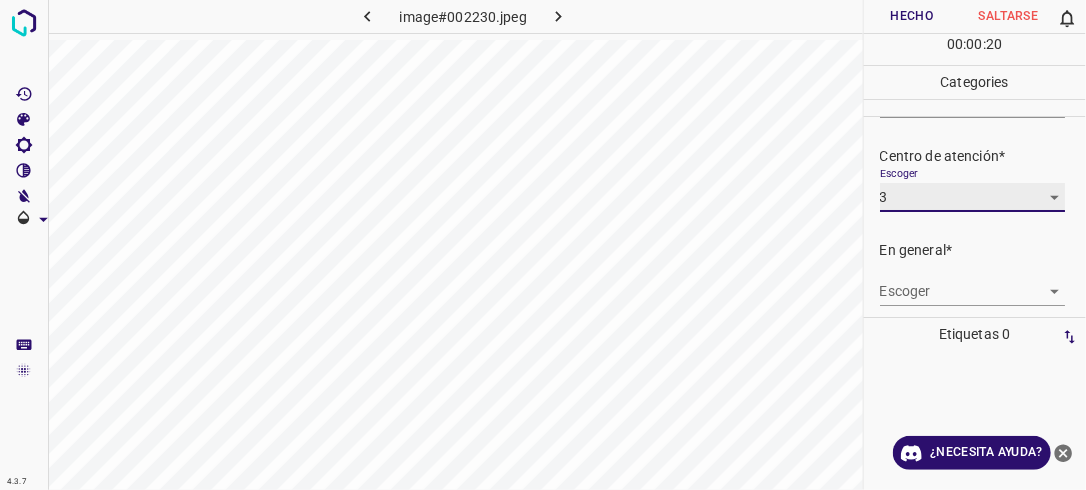 scroll, scrollTop: 98, scrollLeft: 0, axis: vertical 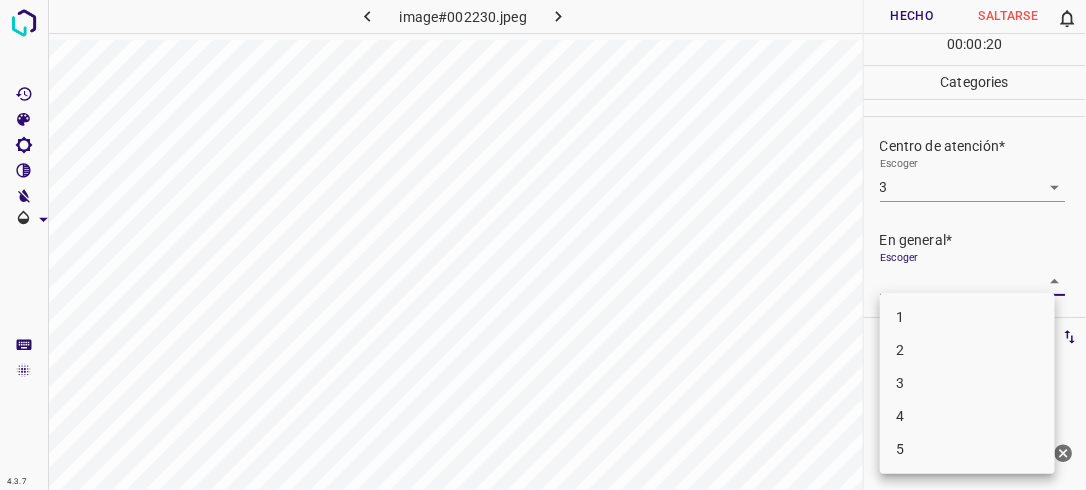 click on "4.3.7 image#002230.jpeg Hecho Saltarse 0 00   : 00   : 20   Categories Iluminación*  Escoger 3 3 Centro de atención*  Escoger 3 3 En general*  Escoger ​ Etiquetas 0 Categories 1 Lighting 2 Focus 3 Overall Tools Espacio Cambiar entre modos (Dibujar y Editar) Yo Etiquetado automático R Restaurar zoom M Acercar N Alejar Borrar Eliminar etiqueta de selección Filtros Z Restaurar filtros X Filtro de saturación C Filtro de brillo V Filtro de contraste B Filtro de escala de grises General O Descargar ¿Necesita ayuda? -Mensaje de texto -Esconder -Borrar 1 2 3 4 5" at bounding box center [543, 245] 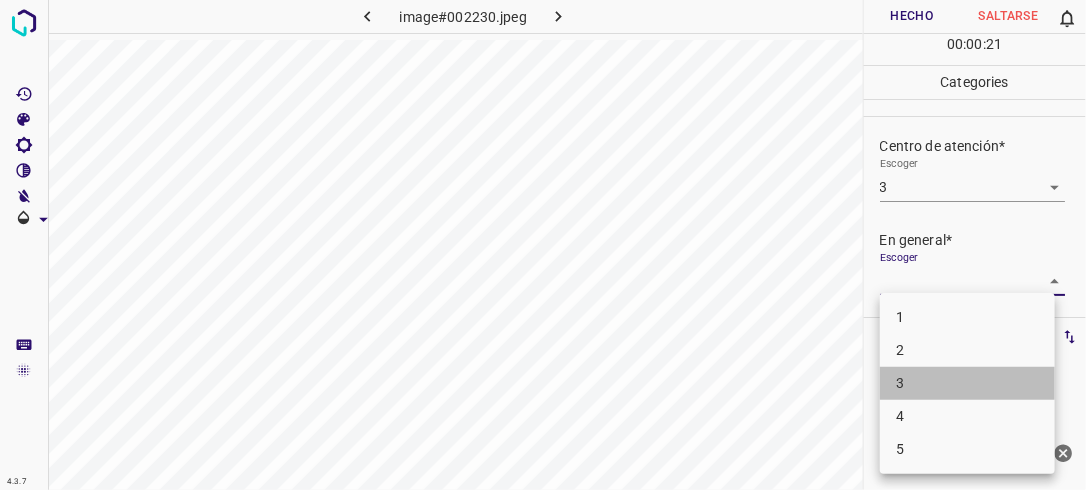 click on "3" at bounding box center (967, 383) 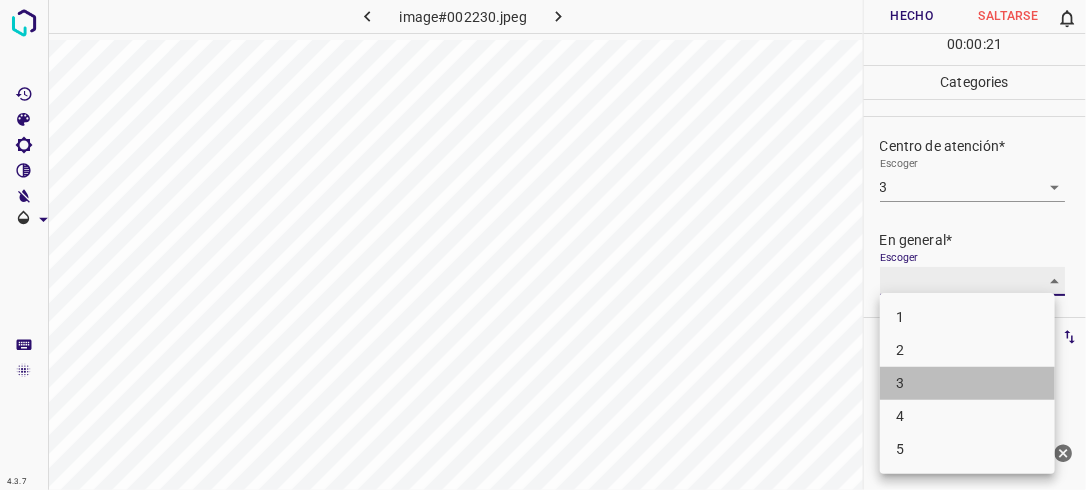 type on "3" 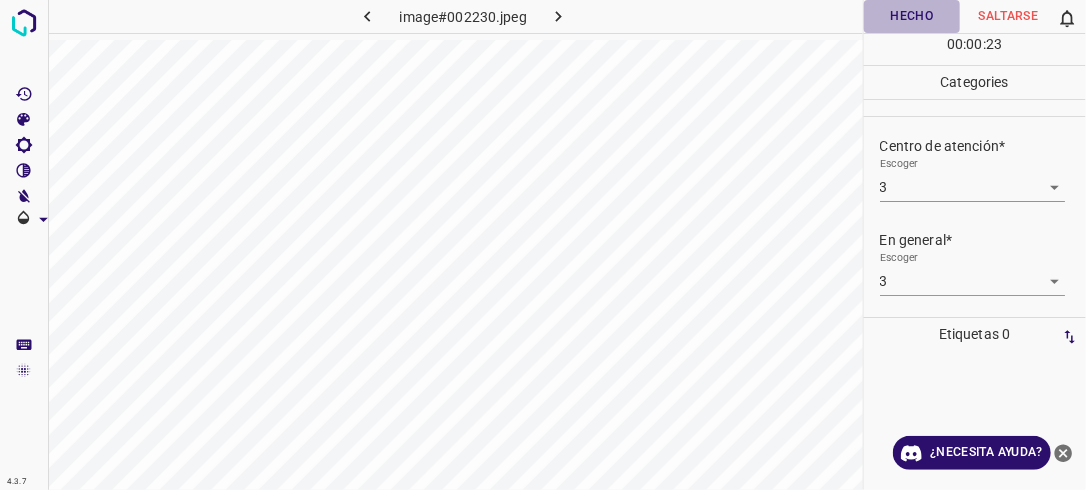 click on "Hecho" at bounding box center (912, 16) 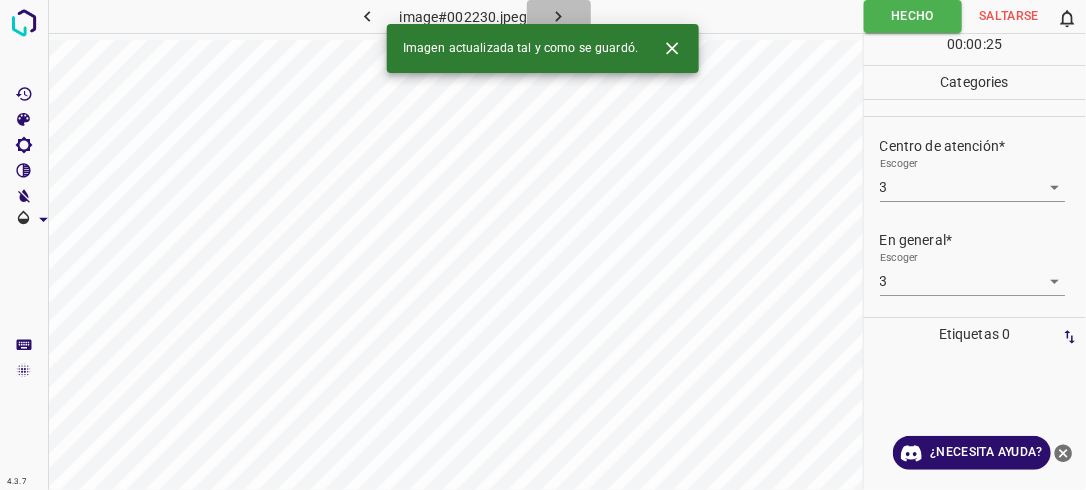 click 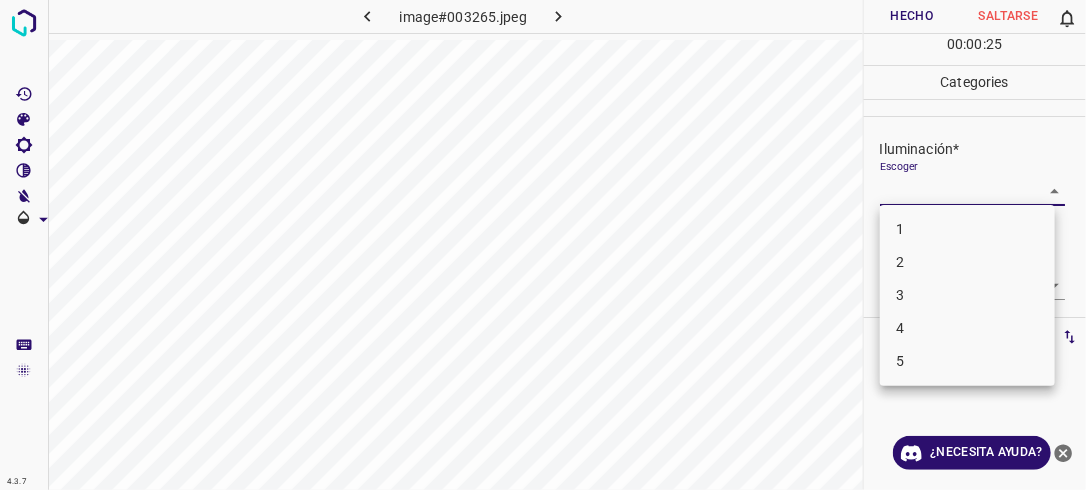 click on "4.3.7 image#003265.jpeg Hecho Saltarse 0 00   : 00   : 25   Categories Iluminación*  Escoger ​ Centro de atención*  Escoger ​ En general*  Escoger ​ Etiquetas 0 Categories 1 Lighting 2 Focus 3 Overall Tools Espacio Cambiar entre modos (Dibujar y Editar) Yo Etiquetado automático R Restaurar zoom M Acercar N Alejar Borrar Eliminar etiqueta de selección Filtros Z Restaurar filtros X Filtro de saturación C Filtro de brillo V Filtro de contraste B Filtro de escala de grises General O Descargar ¿Necesita ayuda? -Mensaje de texto -Esconder -Borrar 1 2 3 4 5" at bounding box center [543, 245] 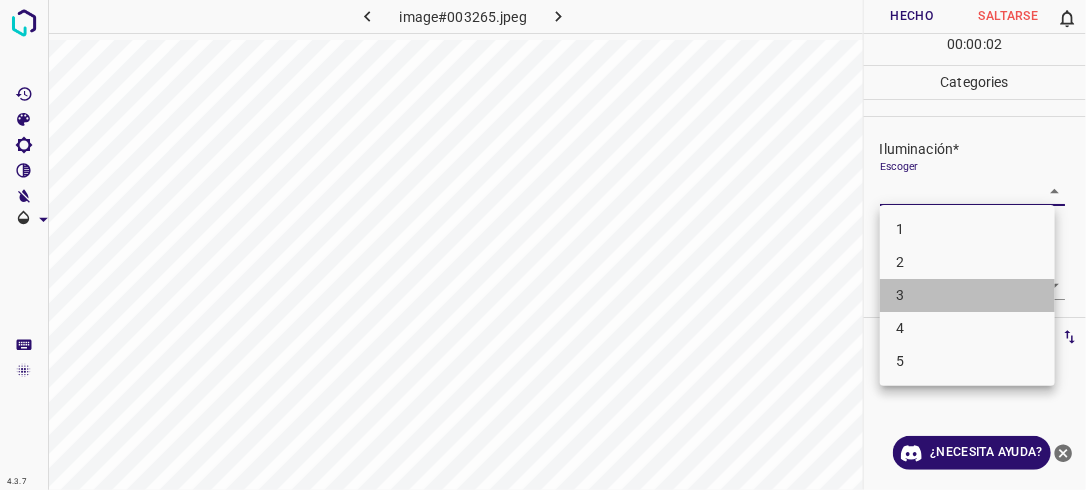 click on "3" at bounding box center (967, 295) 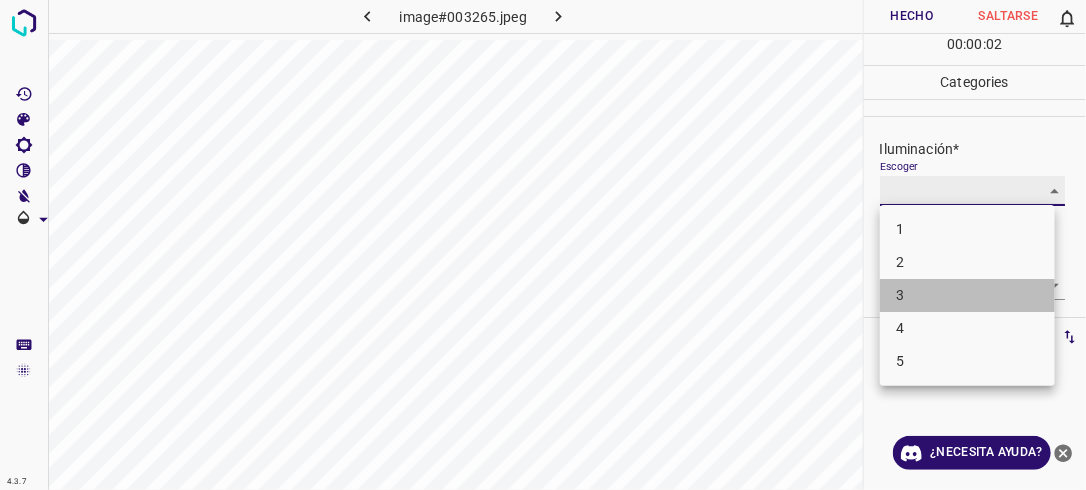 type on "3" 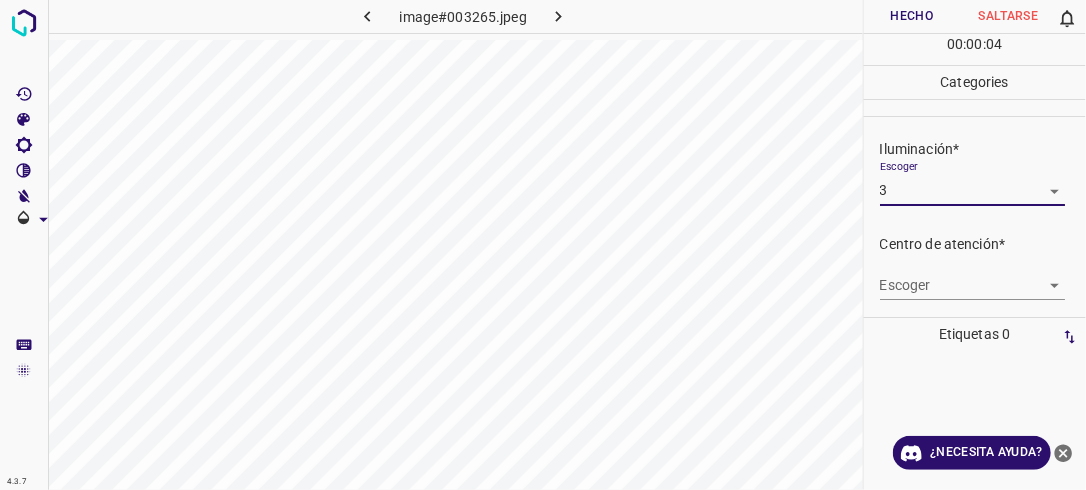 click on "4.3.7 image#003265.jpeg Hecho Saltarse 0 00   : 00   : 04   Categories Iluminación*  Escoger 3 3 Centro de atención*  Escoger ​ En general*  Escoger ​ Etiquetas 0 Categories 1 Lighting 2 Focus 3 Overall Tools Espacio Cambiar entre modos (Dibujar y Editar) Yo Etiquetado automático R Restaurar zoom M Acercar N Alejar Borrar Eliminar etiqueta de selección Filtros Z Restaurar filtros X Filtro de saturación C Filtro de brillo V Filtro de contraste B Filtro de escala de grises General O Descargar ¿Necesita ayuda? -Mensaje de texto -Esconder -Borrar" at bounding box center (543, 245) 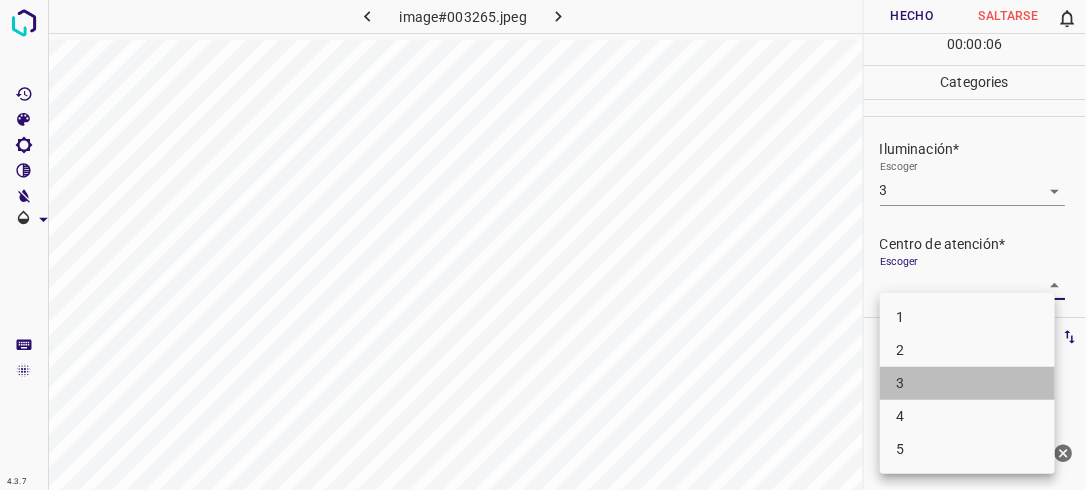 click on "3" at bounding box center (967, 383) 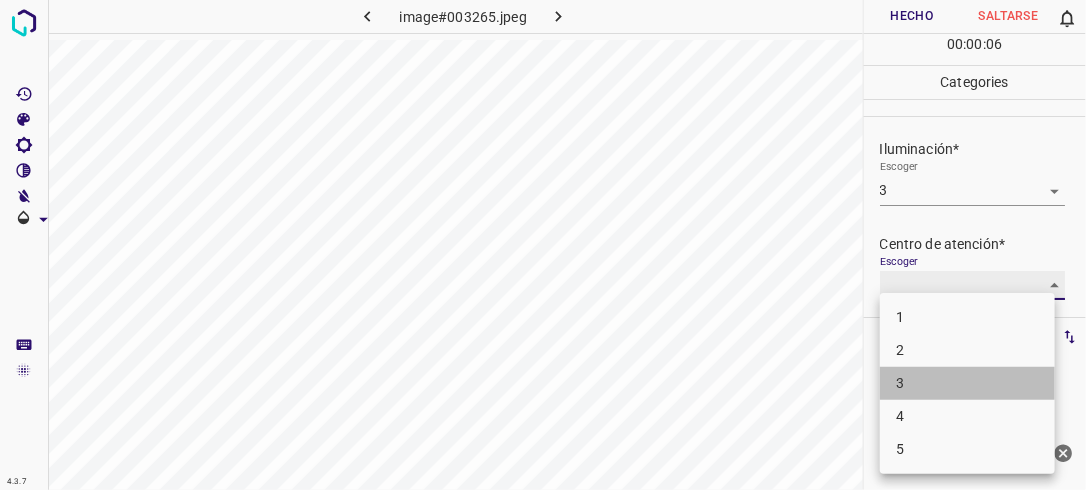 type on "3" 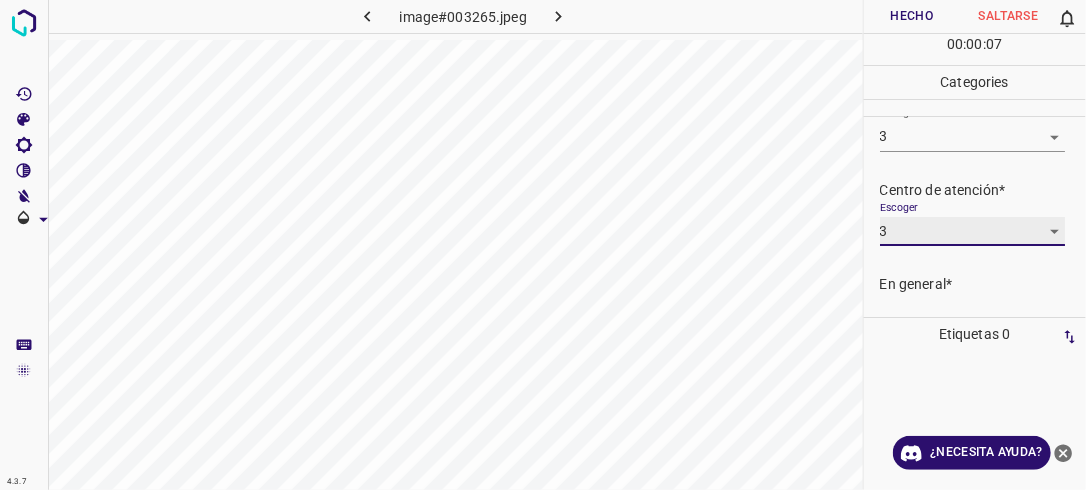 scroll, scrollTop: 98, scrollLeft: 0, axis: vertical 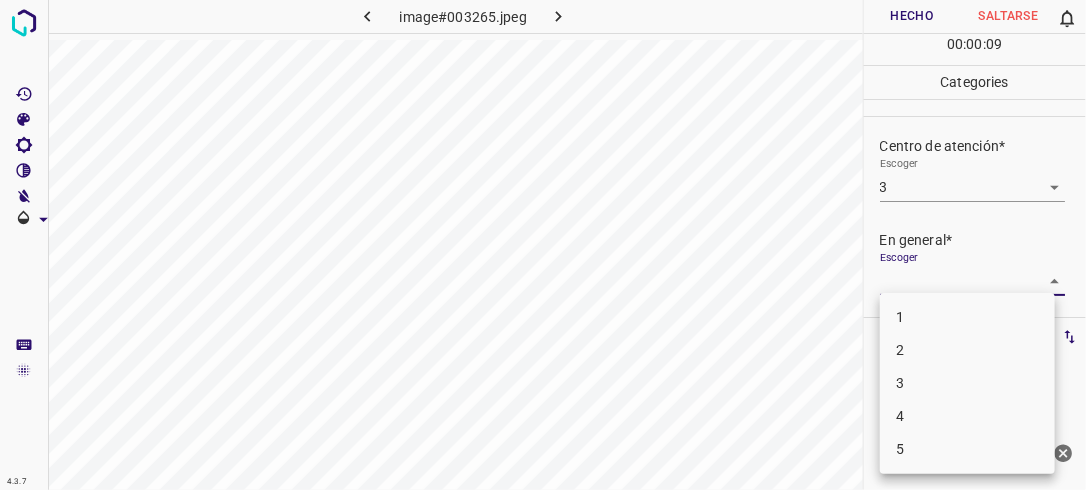 click on "4.3.7 image#003265.jpeg Hecho Saltarse 0 00   : 00   : 09   Categories Iluminación*  Escoger 3 3 Centro de atención*  Escoger 3 3 En general*  Escoger ​ Etiquetas 0 Categories 1 Lighting 2 Focus 3 Overall Tools Espacio Cambiar entre modos (Dibujar y Editar) Yo Etiquetado automático R Restaurar zoom M Acercar N Alejar Borrar Eliminar etiqueta de selección Filtros Z Restaurar filtros X Filtro de saturación C Filtro de brillo V Filtro de contraste B Filtro de escala de grises General O Descargar ¿Necesita ayuda? -Mensaje de texto -Esconder -Borrar 1 2 3 4 5" at bounding box center [543, 245] 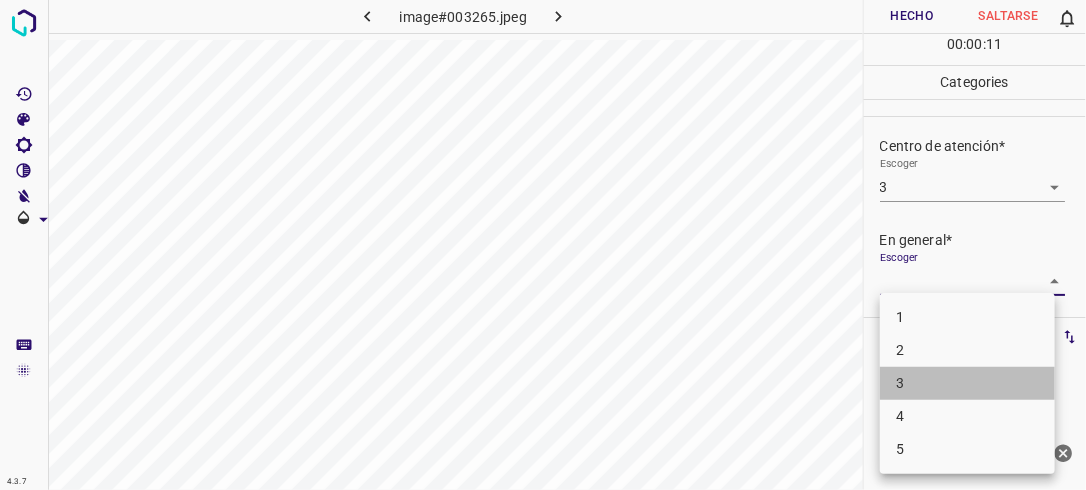 click on "3" at bounding box center (967, 383) 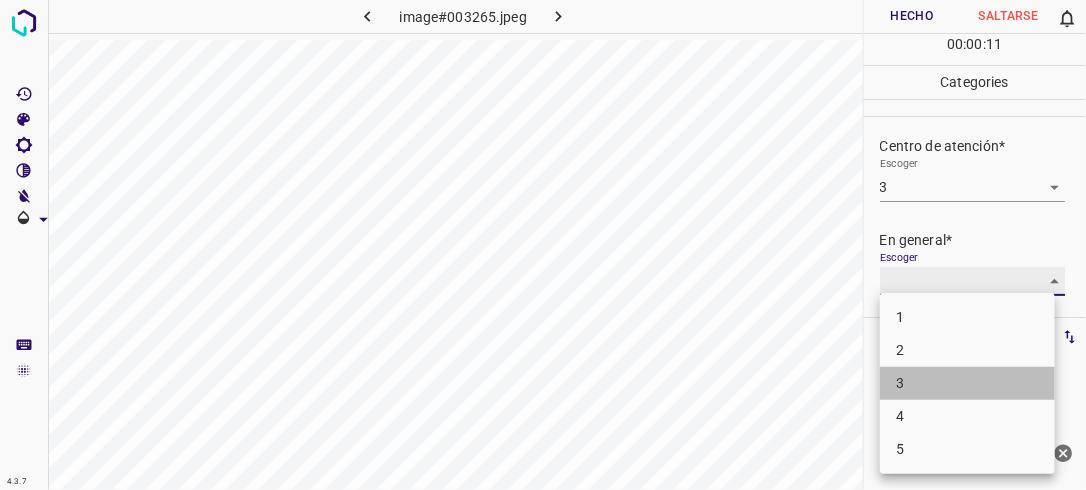 type on "3" 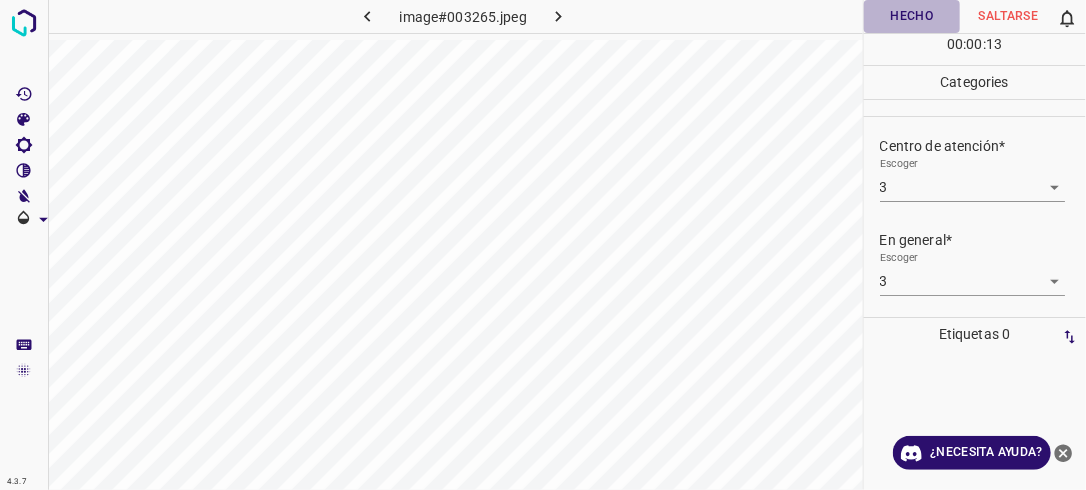 click on "Hecho" at bounding box center (912, 16) 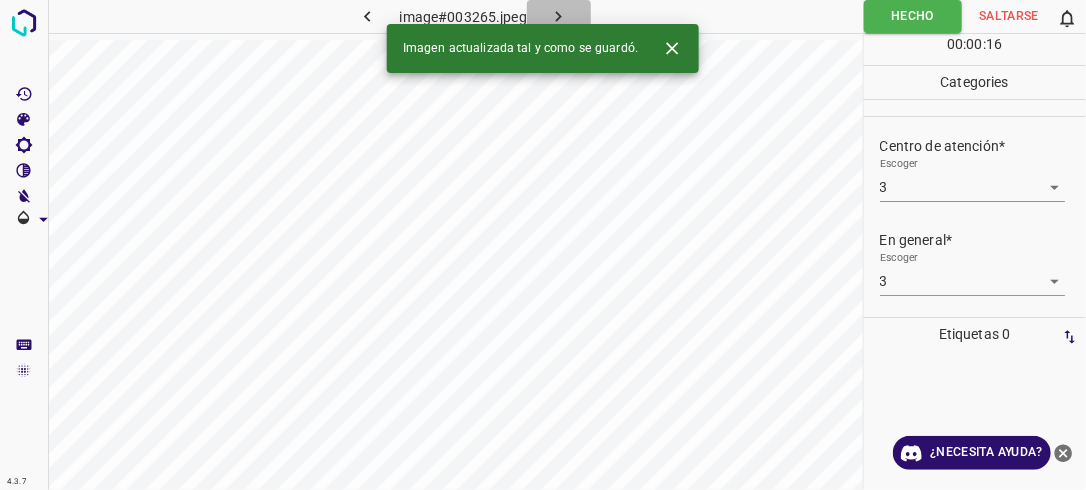 click at bounding box center [559, 16] 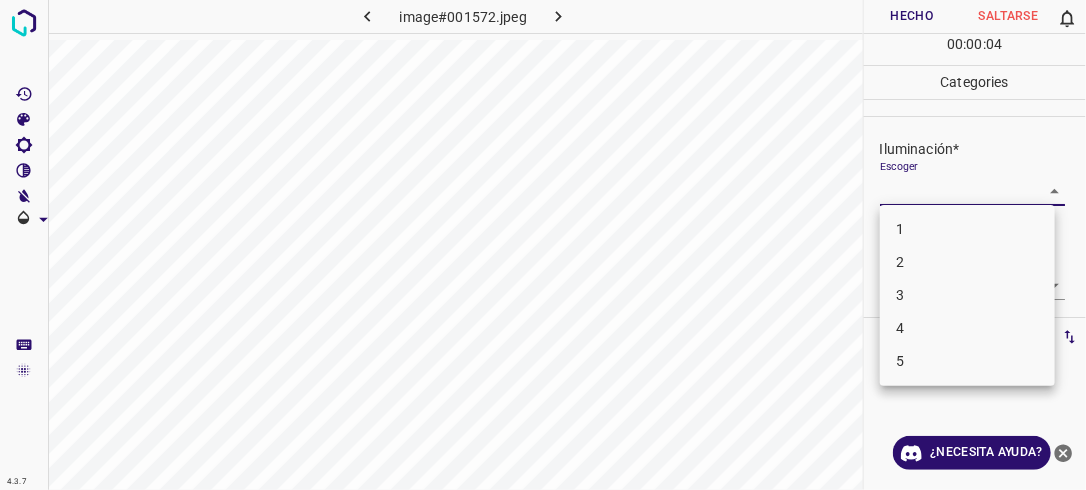 click on "4.3.7 image#001572.jpeg Hecho Saltarse 0 00   : 00   : 04   Categories Iluminación*  Escoger ​ Centro de atención*  Escoger ​ En general*  Escoger ​ Etiquetas 0 Categories 1 Lighting 2 Focus 3 Overall Tools Espacio Cambiar entre modos (Dibujar y Editar) Yo Etiquetado automático R Restaurar zoom M Acercar N Alejar Borrar Eliminar etiqueta de selección Filtros Z Restaurar filtros X Filtro de saturación C Filtro de brillo V Filtro de contraste B Filtro de escala de grises General O Descargar ¿Necesita ayuda? -Mensaje de texto -Esconder -Borrar 1 2 3 4 5" at bounding box center [543, 245] 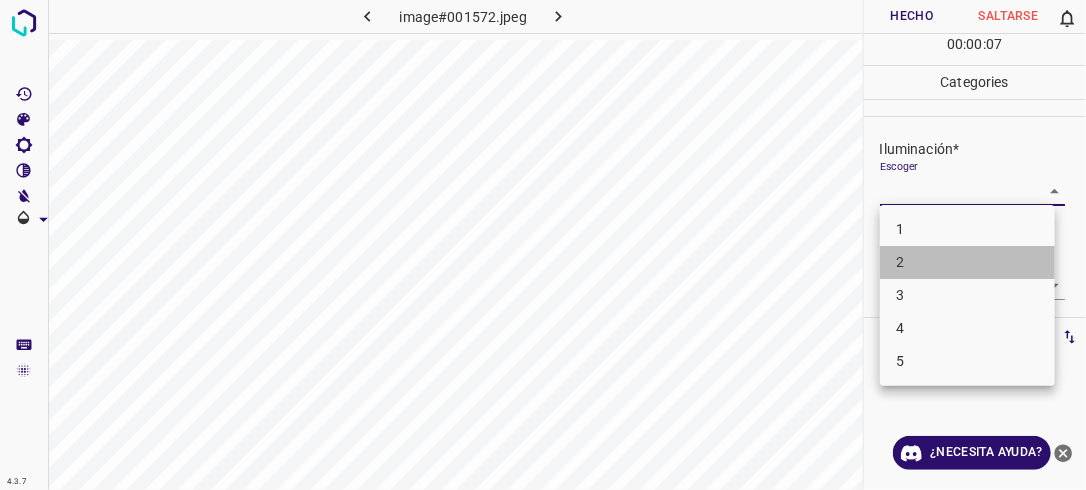 click on "2" at bounding box center (967, 262) 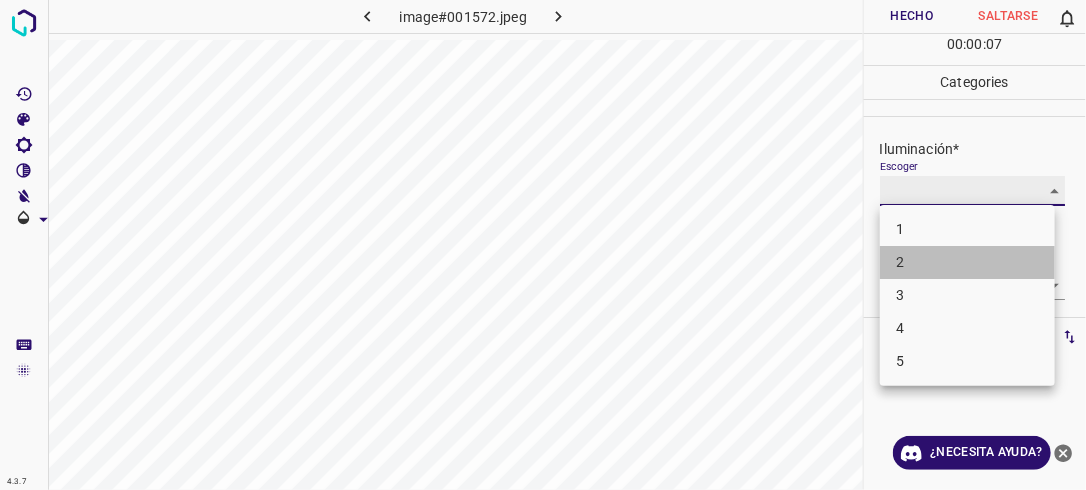 type on "2" 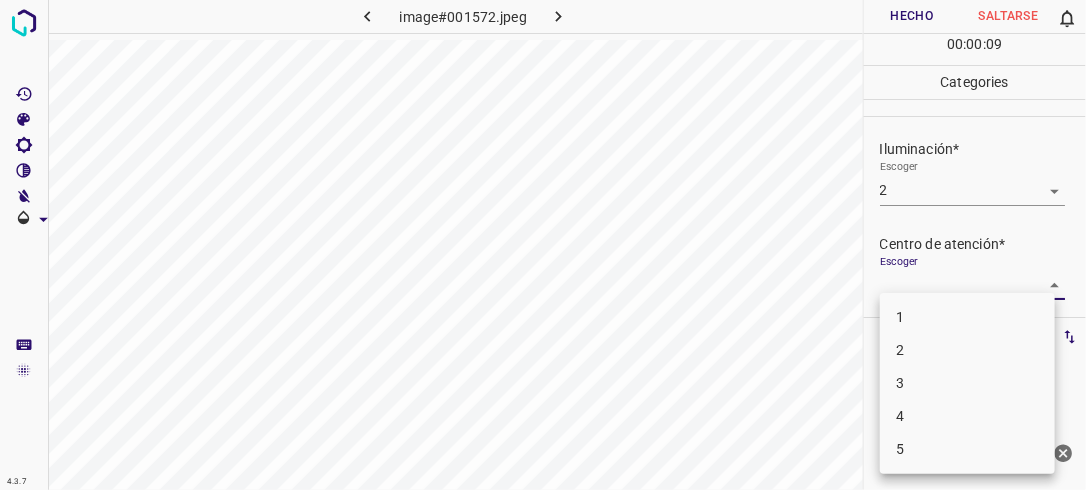 click on "4.3.7 image#001572.jpeg Hecho Saltarse 0 00   : 00   : 09   Categories Iluminación*  Escoger 2 2 Centro de atención*  Escoger ​ En general*  Escoger ​ Etiquetas 0 Categories 1 Lighting 2 Focus 3 Overall Tools Espacio Cambiar entre modos (Dibujar y Editar) Yo Etiquetado automático R Restaurar zoom M Acercar N Alejar Borrar Eliminar etiqueta de selección Filtros Z Restaurar filtros X Filtro de saturación C Filtro de brillo V Filtro de contraste B Filtro de escala de grises General O Descargar ¿Necesita ayuda? -Mensaje de texto -Esconder -Borrar 1 2 3 4 5" at bounding box center [543, 245] 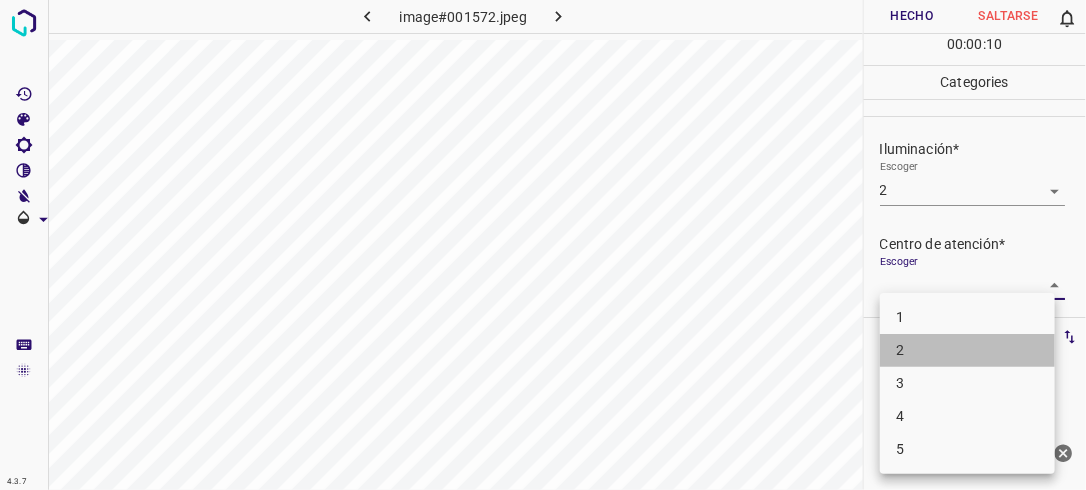click on "2" at bounding box center [967, 350] 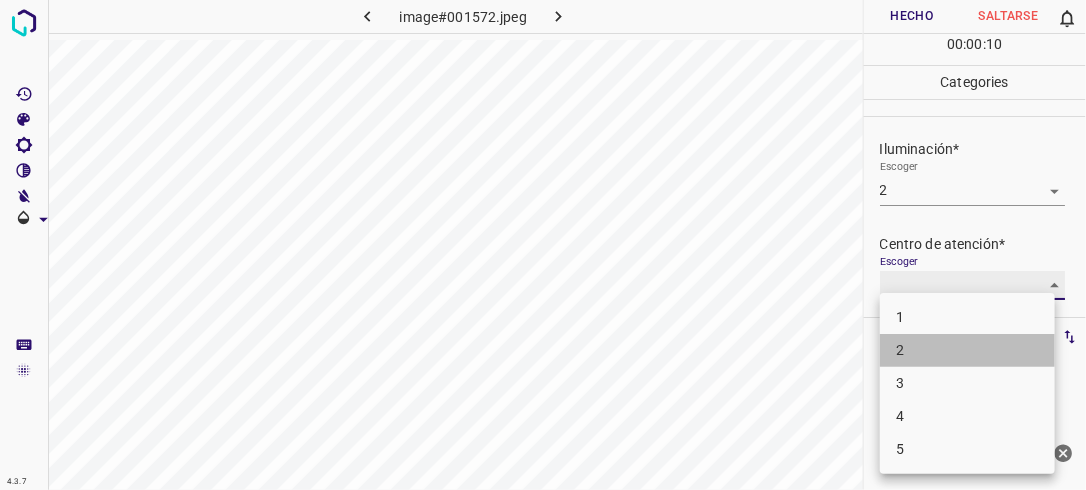type on "2" 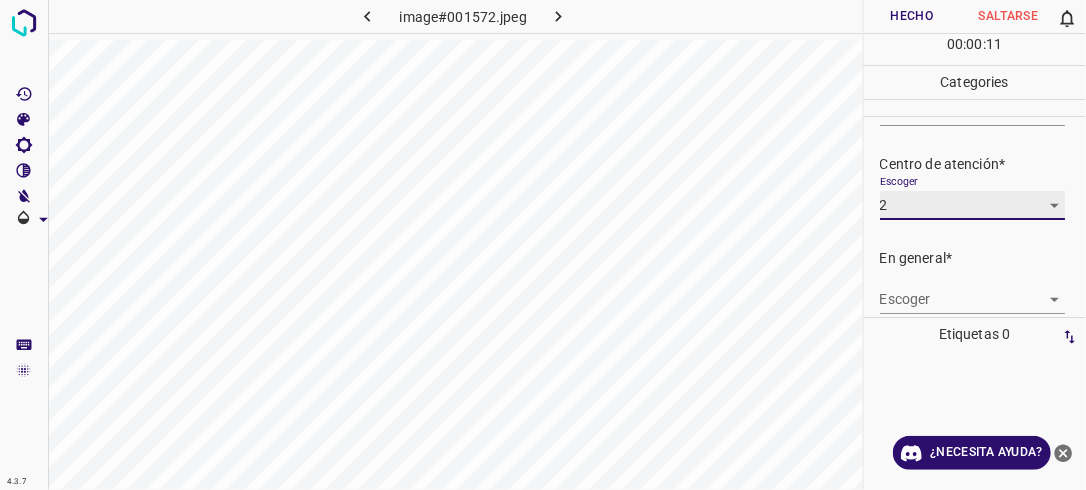 scroll, scrollTop: 98, scrollLeft: 0, axis: vertical 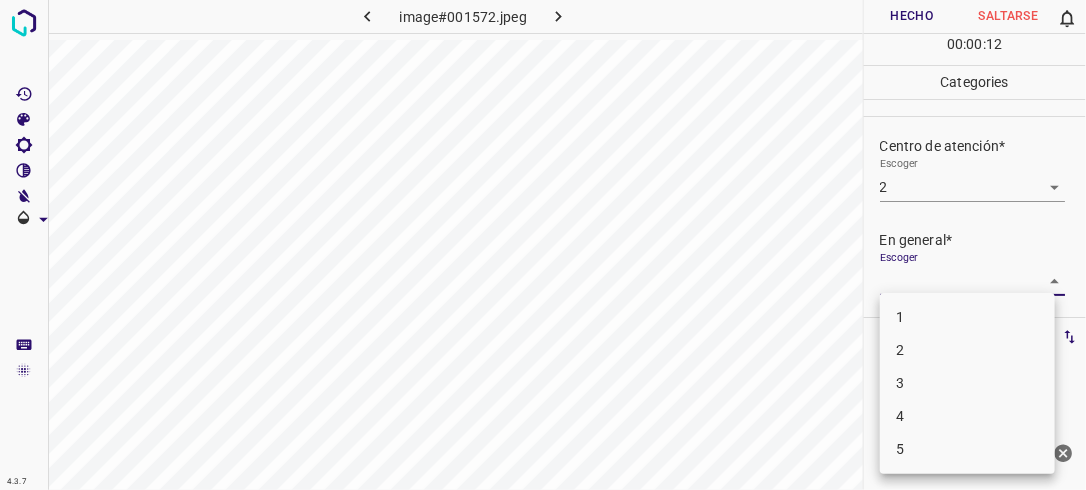 click on "4.3.7 image#001572.jpeg Hecho Saltarse 0 00   : 00   : 12   Categories Iluminación*  Escoger 2 2 Centro de atención*  Escoger 2 2 En general*  Escoger ​ Etiquetas 0 Categories 1 Lighting 2 Focus 3 Overall Tools Espacio Cambiar entre modos (Dibujar y Editar) Yo Etiquetado automático R Restaurar zoom M Acercar N Alejar Borrar Eliminar etiqueta de selección Filtros Z Restaurar filtros X Filtro de saturación C Filtro de brillo V Filtro de contraste B Filtro de escala de grises General O Descargar ¿Necesita ayuda? -Mensaje de texto -Esconder -Borrar 1 2 3 4 5" at bounding box center [543, 245] 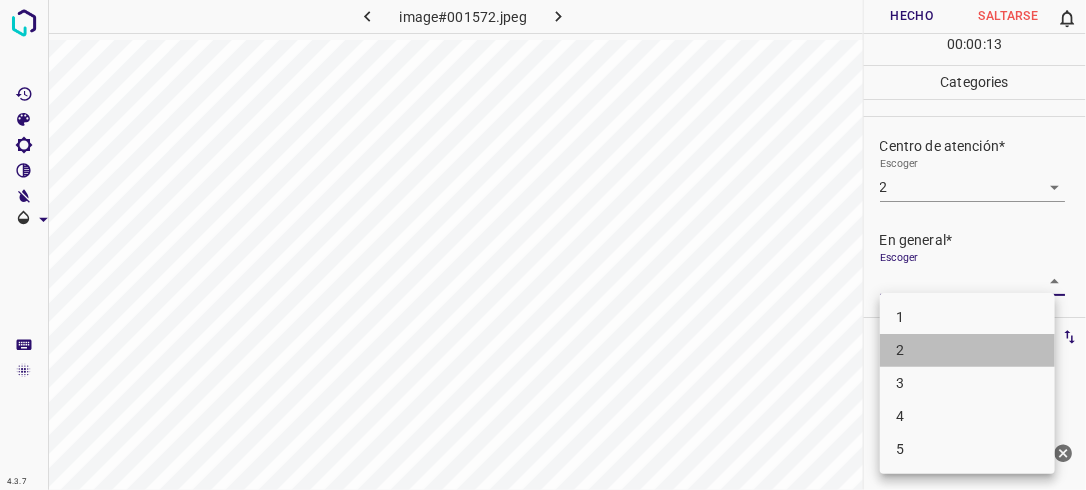 click on "2" at bounding box center [967, 350] 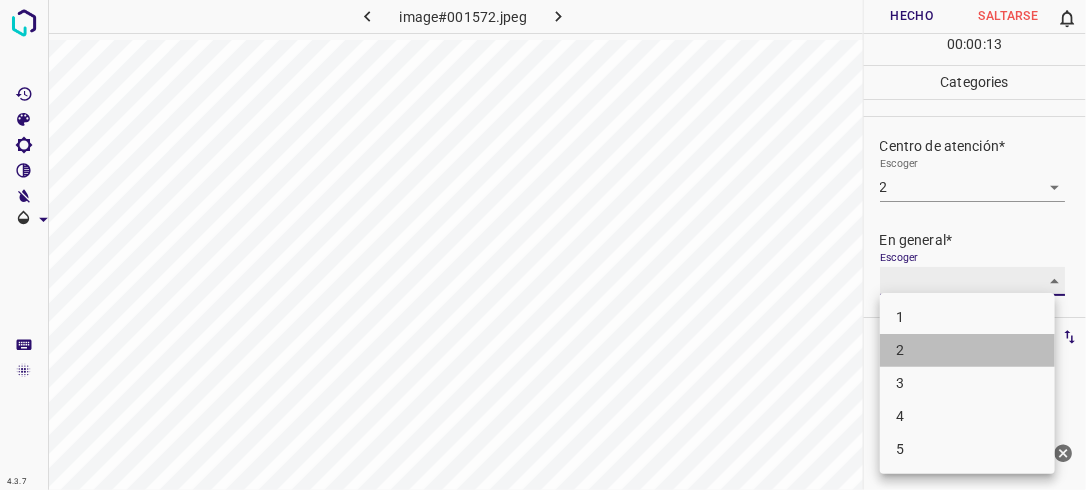type on "2" 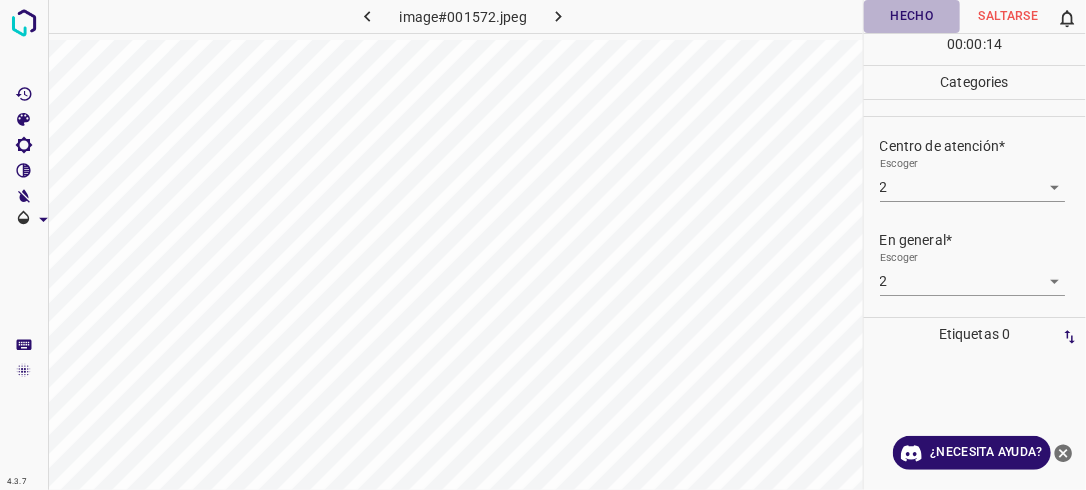 click on "Hecho" at bounding box center (912, 16) 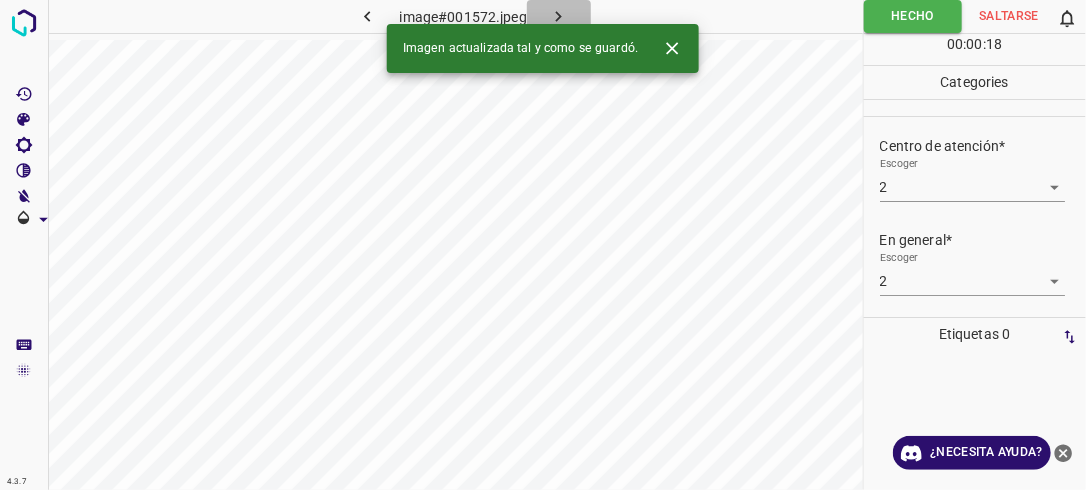 click 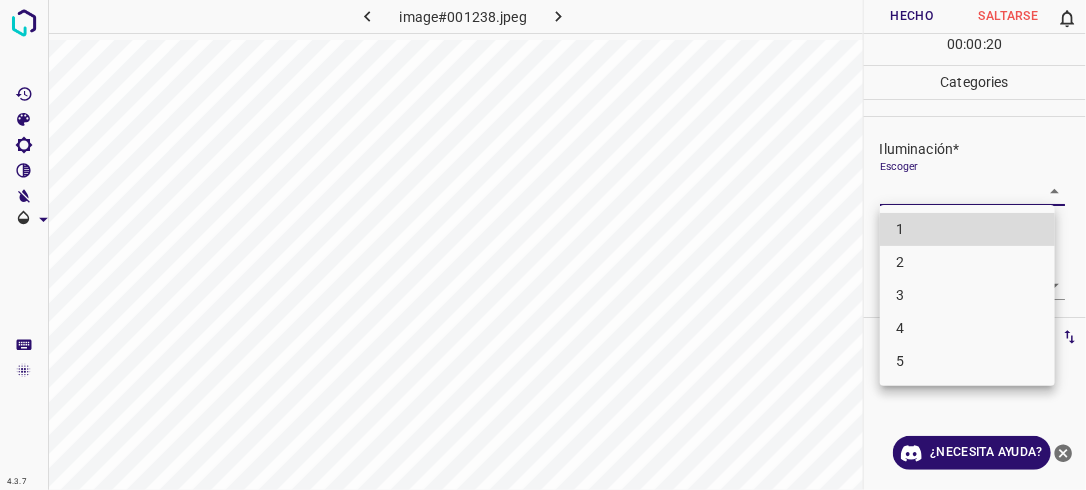 click on "4.3.7 image#001238.jpeg Hecho Saltarse 0 00   : 00   : 20   Categories Iluminación*  Escoger ​ Centro de atención*  Escoger ​ En general*  Escoger ​ Etiquetas 0 Categories 1 Lighting 2 Focus 3 Overall Tools Espacio Cambiar entre modos (Dibujar y Editar) Yo Etiquetado automático R Restaurar zoom M Acercar N Alejar Borrar Eliminar etiqueta de selección Filtros Z Restaurar filtros X Filtro de saturación C Filtro de brillo V Filtro de contraste B Filtro de escala de grises General O Descargar ¿Necesita ayuda? -Mensaje de texto -Esconder -Borrar 1 2 3 4 5" at bounding box center [543, 245] 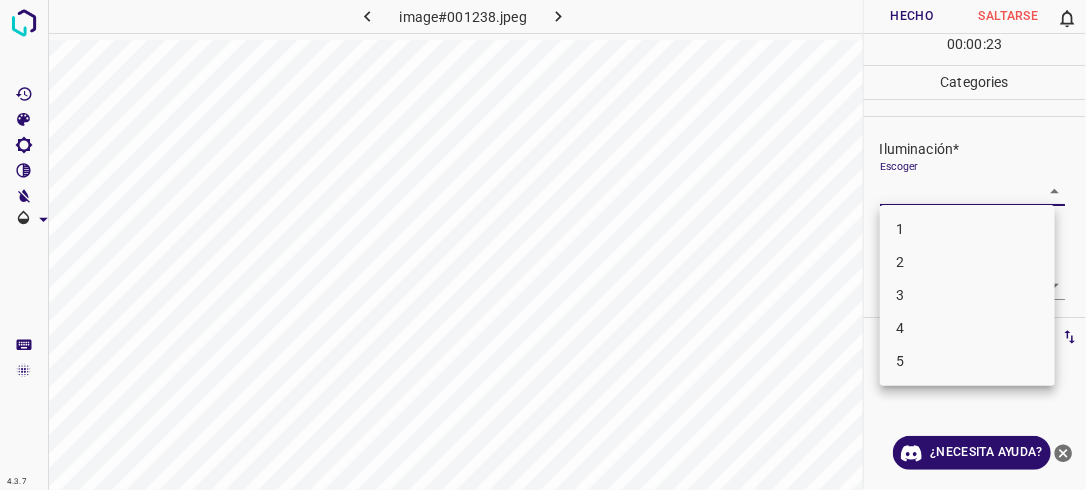 drag, startPoint x: 967, startPoint y: 266, endPoint x: 1024, endPoint y: 257, distance: 57.706154 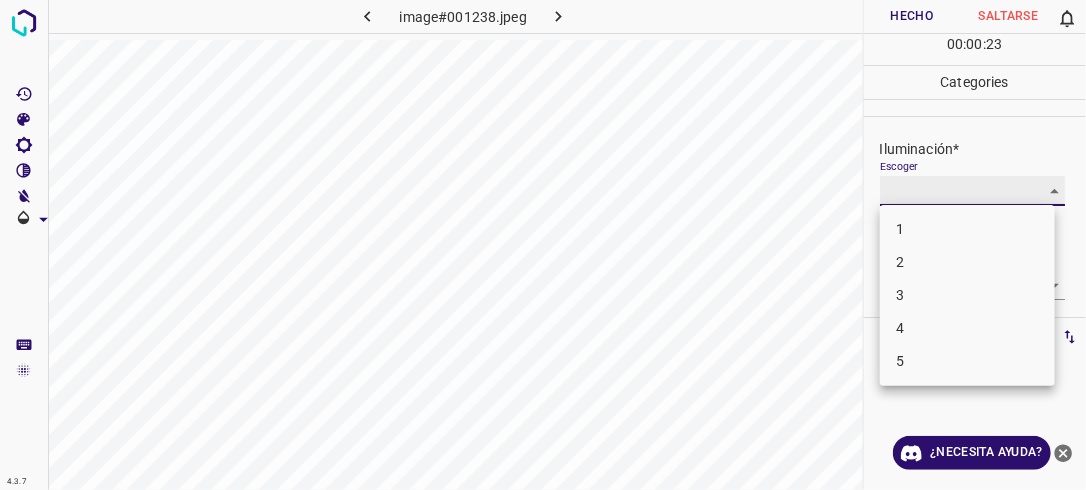 type on "2" 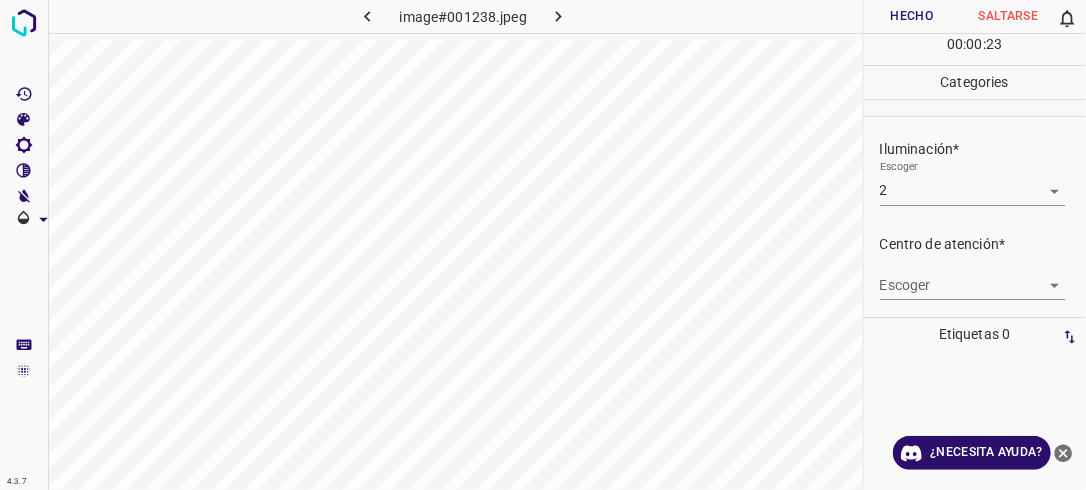 drag, startPoint x: 1024, startPoint y: 257, endPoint x: 1040, endPoint y: 281, distance: 28.84441 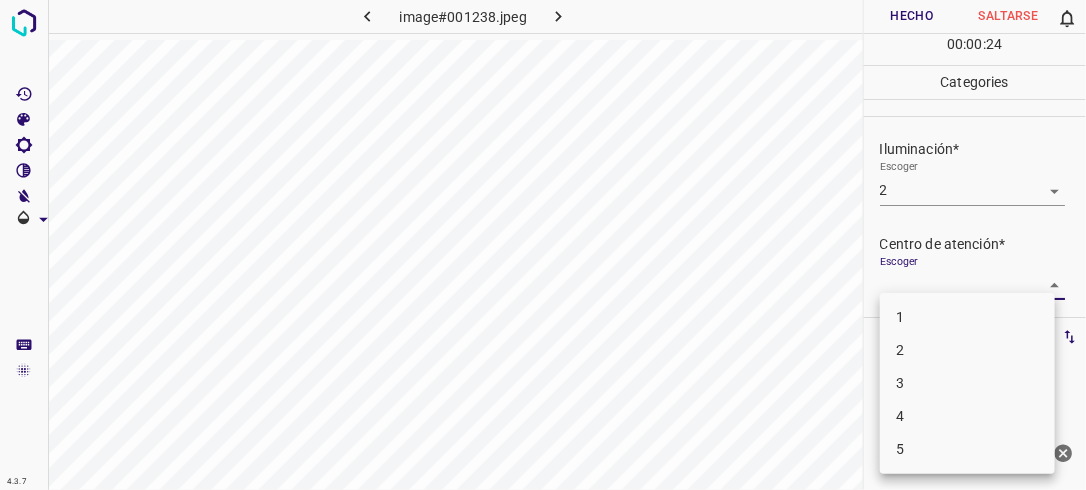 drag, startPoint x: 1040, startPoint y: 281, endPoint x: 994, endPoint y: 341, distance: 75.60423 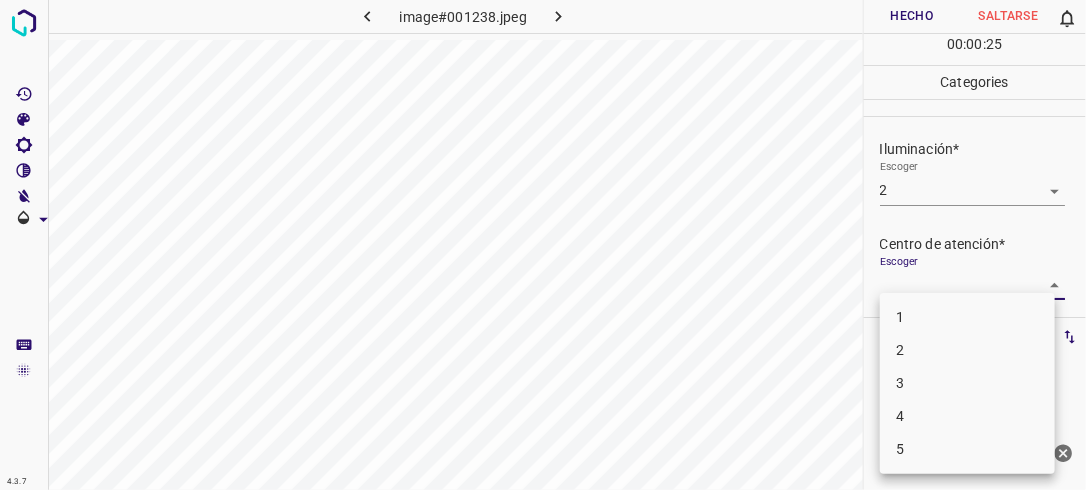 click on "2" at bounding box center [967, 350] 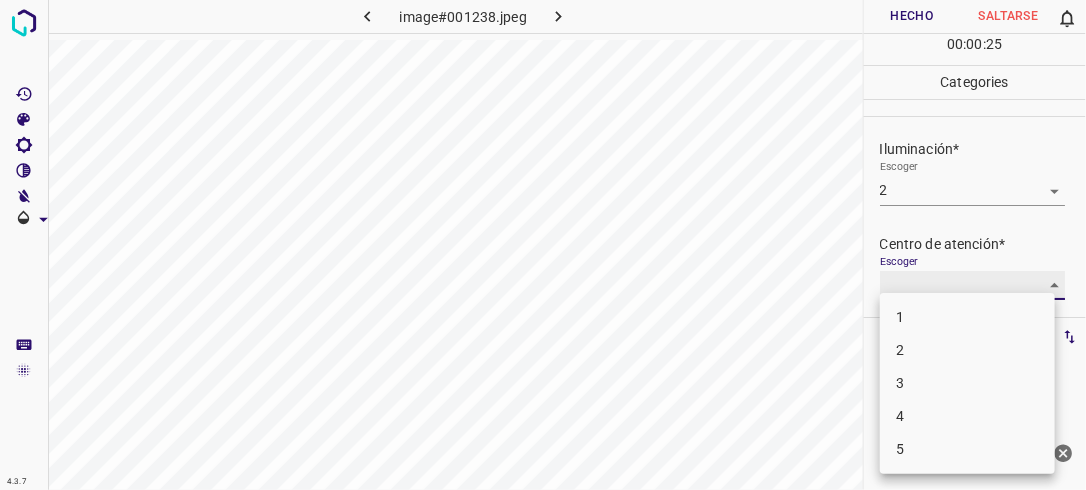 type on "2" 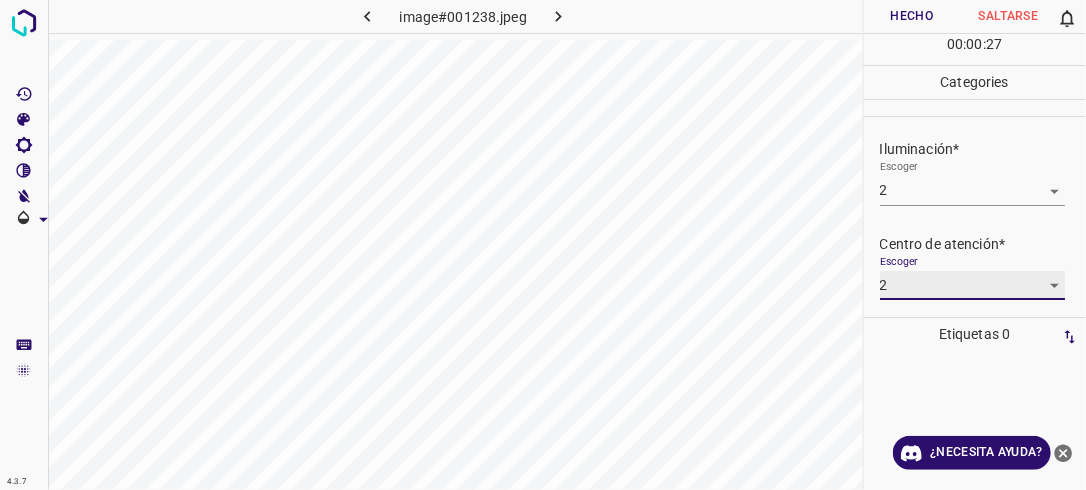 scroll, scrollTop: 98, scrollLeft: 0, axis: vertical 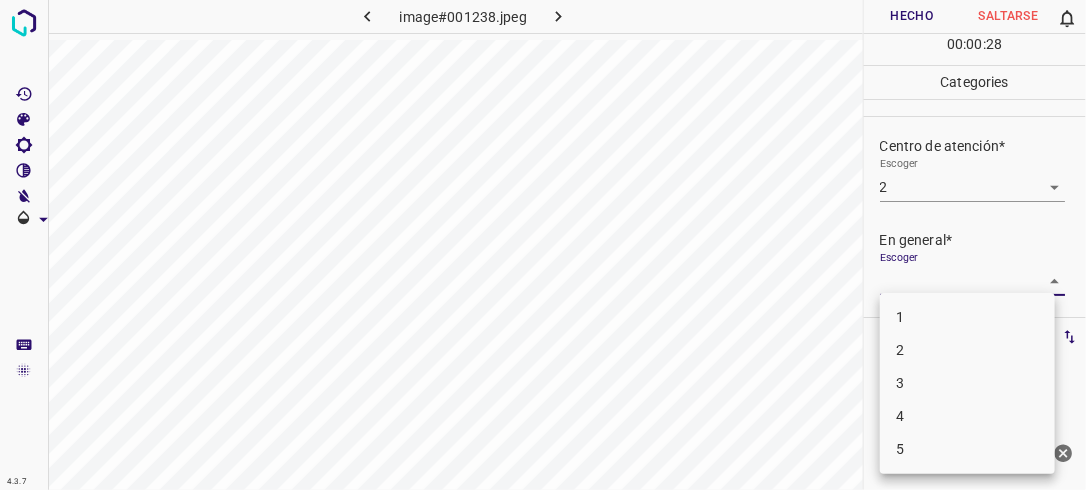 click on "4.3.7 image#001238.jpeg Hecho Saltarse 0 00   : 00   : 28   Categories Iluminación*  Escoger 2 2 Centro de atención*  Escoger 2 2 En general*  Escoger ​ Etiquetas 0 Categories 1 Lighting 2 Focus 3 Overall Tools Espacio Cambiar entre modos (Dibujar y Editar) Yo Etiquetado automático R Restaurar zoom M Acercar N Alejar Borrar Eliminar etiqueta de selección Filtros Z Restaurar filtros X Filtro de saturación C Filtro de brillo V Filtro de contraste B Filtro de escala de grises General O Descargar ¿Necesita ayuda? -Mensaje de texto -Esconder -Borrar 1 2 3 4 5" at bounding box center (543, 245) 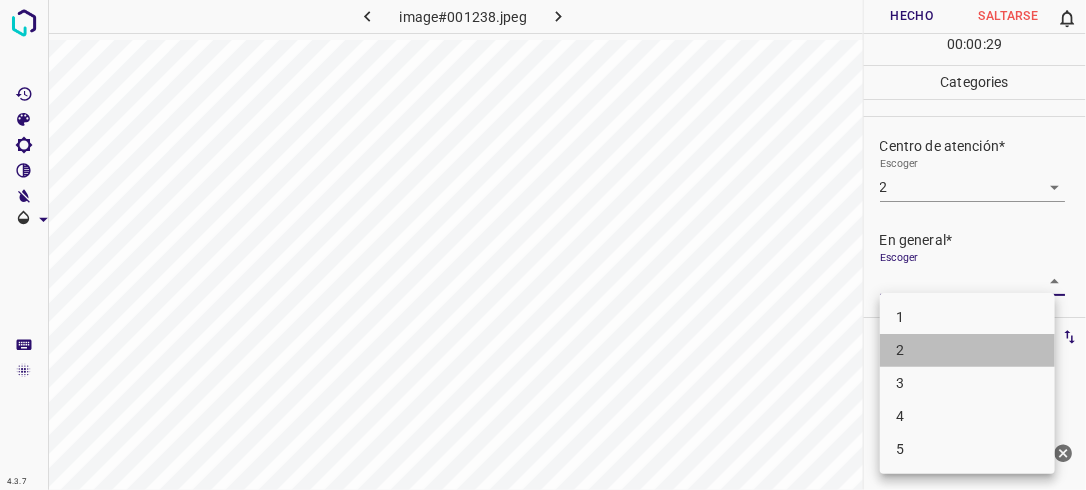 click on "2" at bounding box center (967, 350) 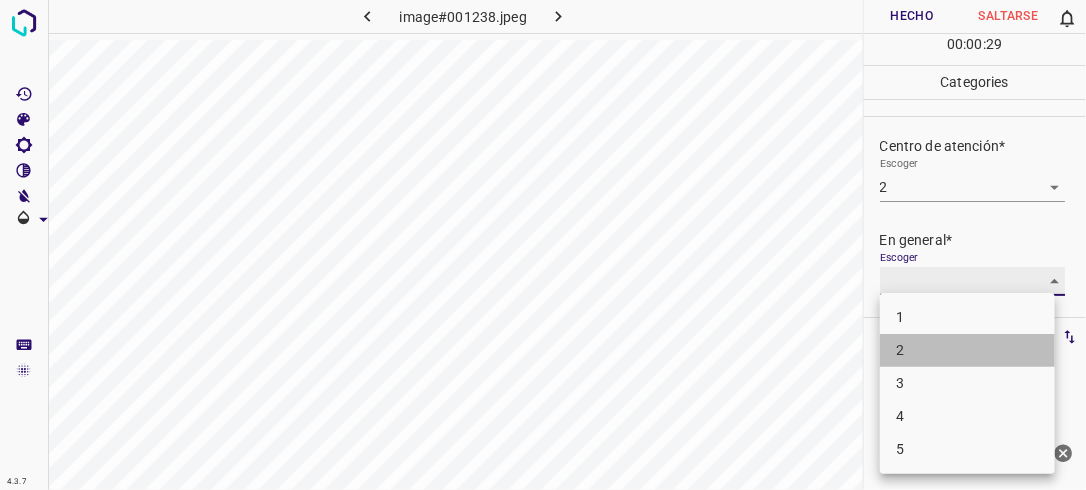 type on "2" 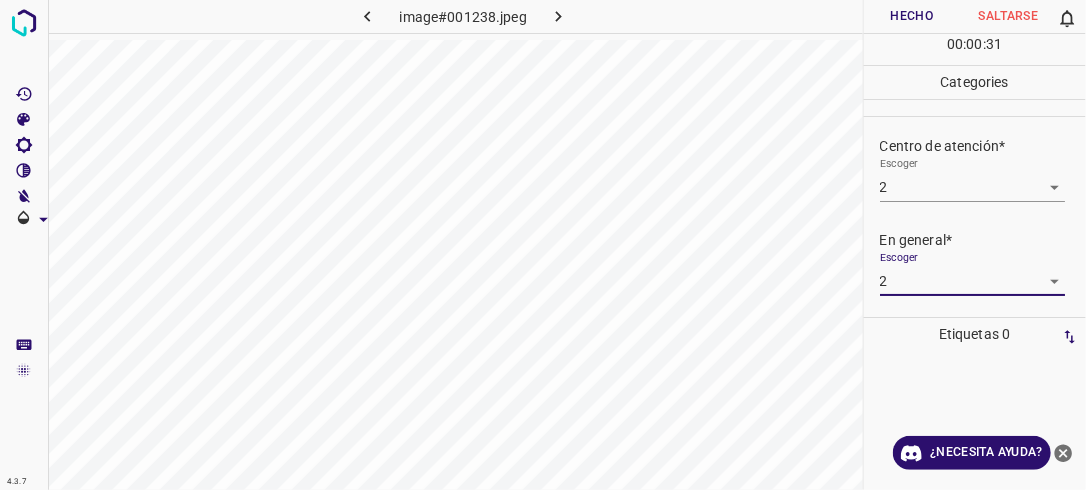 click on "Hecho" at bounding box center (912, 16) 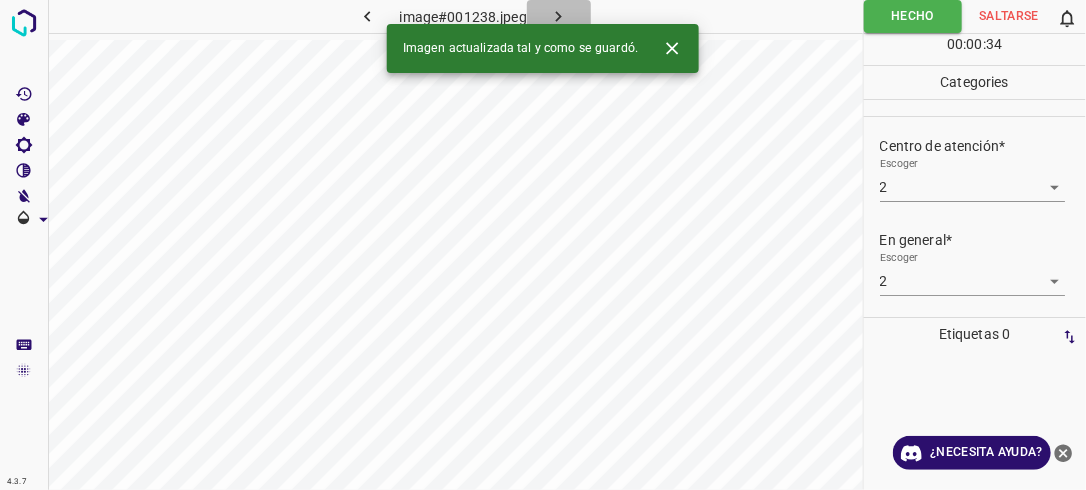 click 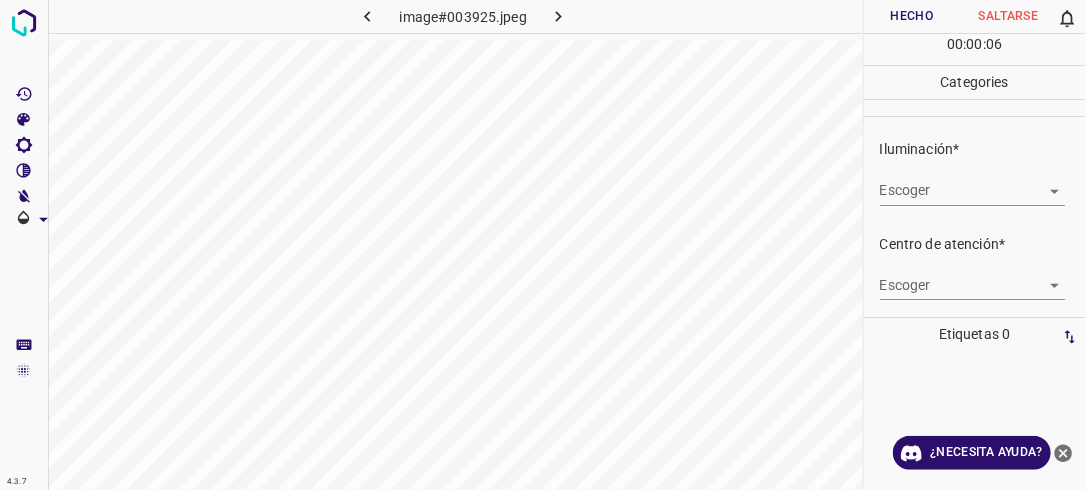 click on "4.3.7 image#003925.jpeg Hecho Saltarse 0 00   : 00   : 06   Categories Iluminación*  Escoger ​ Centro de atención*  Escoger ​ En general*  Escoger ​ Etiquetas 0 Categories 1 Lighting 2 Focus 3 Overall Tools Espacio Cambiar entre modos (Dibujar y Editar) Yo Etiquetado automático R Restaurar zoom M Acercar N Alejar Borrar Eliminar etiqueta de selección Filtros Z Restaurar filtros X Filtro de saturación C Filtro de brillo V Filtro de contraste B Filtro de escala de grises General O Descargar ¿Necesita ayuda? -Mensaje de texto -Esconder -Borrar" at bounding box center [543, 245] 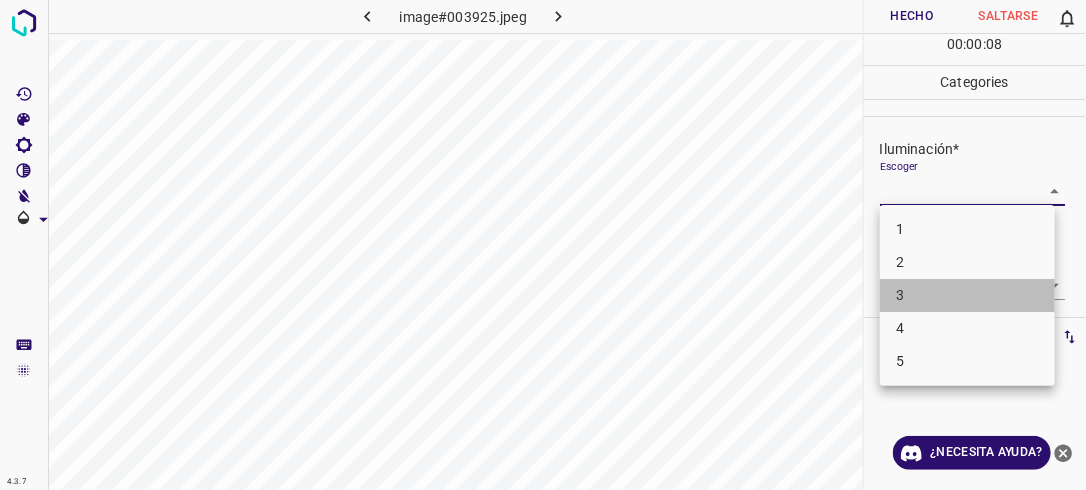 click on "3" at bounding box center [967, 295] 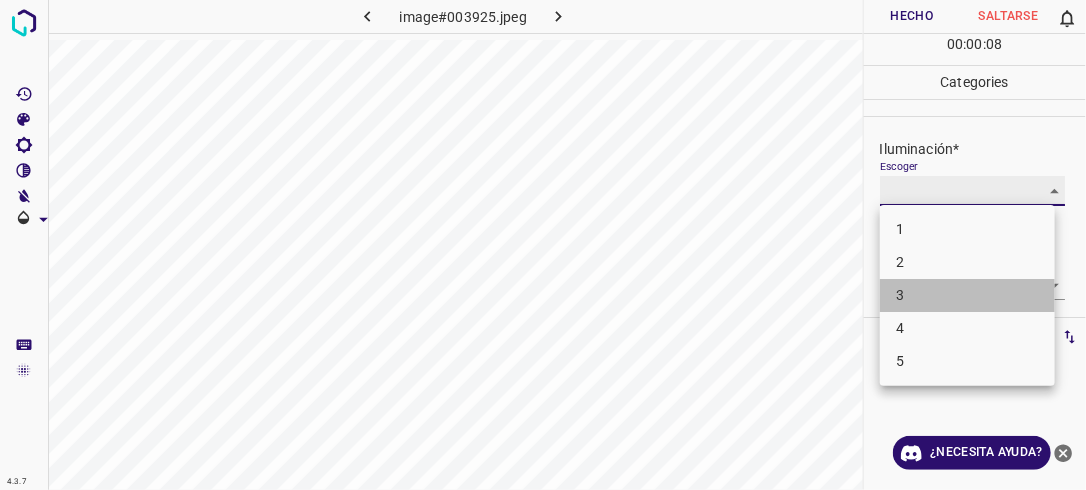 type on "3" 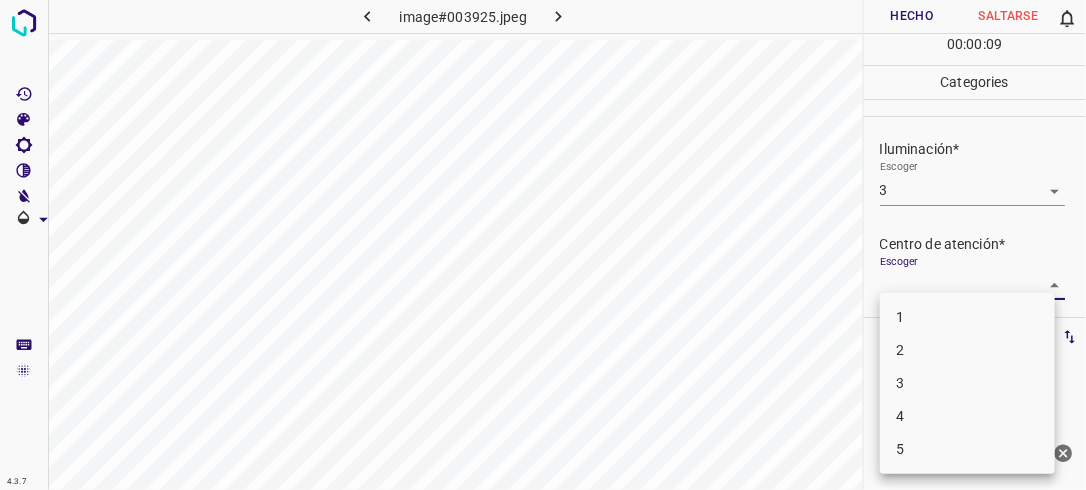 click on "4.3.7 image#003925.jpeg Hecho Saltarse 0 00   : 00   : 09   Categories Iluminación*  Escoger 3 3 Centro de atención*  Escoger ​ En general*  Escoger ​ Etiquetas 0 Categories 1 Lighting 2 Focus 3 Overall Tools Espacio Cambiar entre modos (Dibujar y Editar) Yo Etiquetado automático R Restaurar zoom M Acercar N Alejar Borrar Eliminar etiqueta de selección Filtros Z Restaurar filtros X Filtro de saturación C Filtro de brillo V Filtro de contraste B Filtro de escala de grises General O Descargar ¿Necesita ayuda? -Mensaje de texto -Esconder -Borrar 1 2 3 4 5" at bounding box center [543, 245] 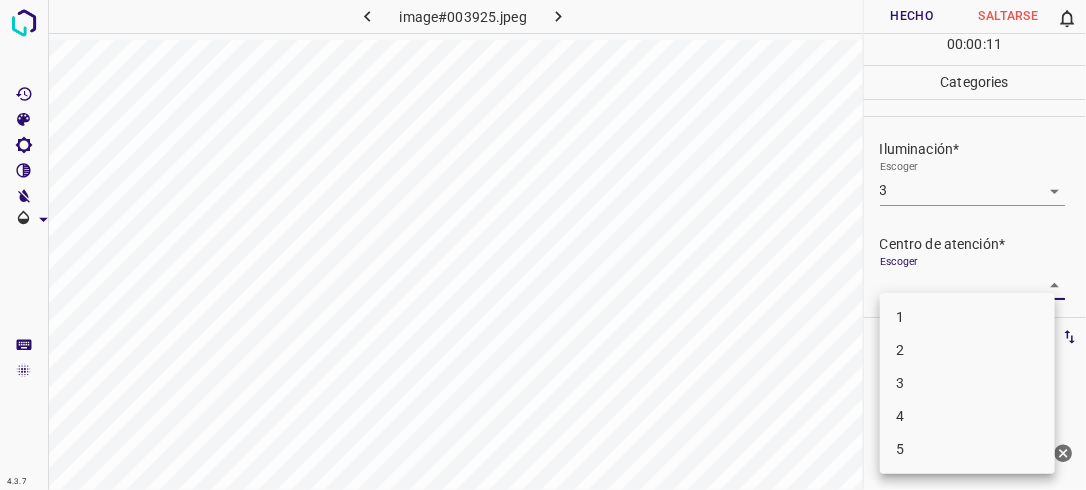 click on "3" at bounding box center (967, 383) 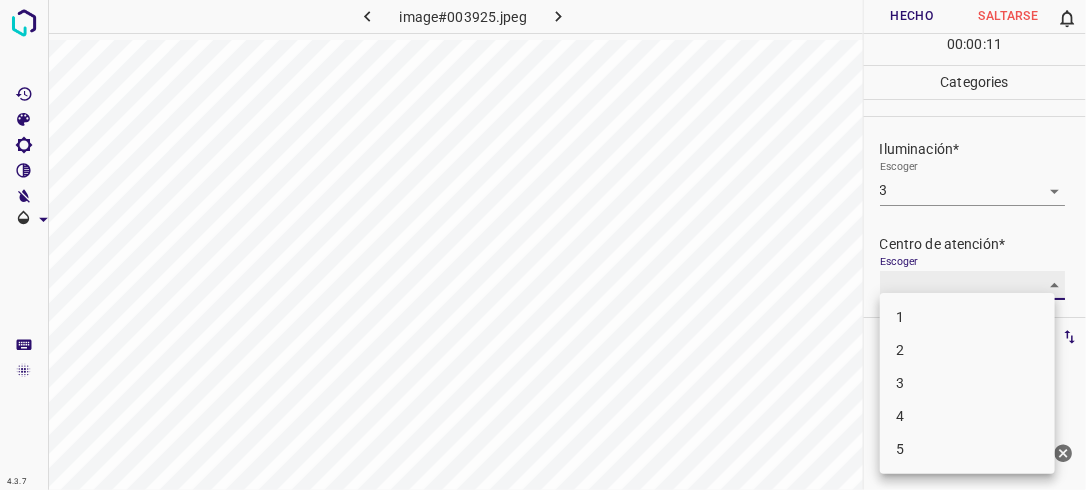 type on "3" 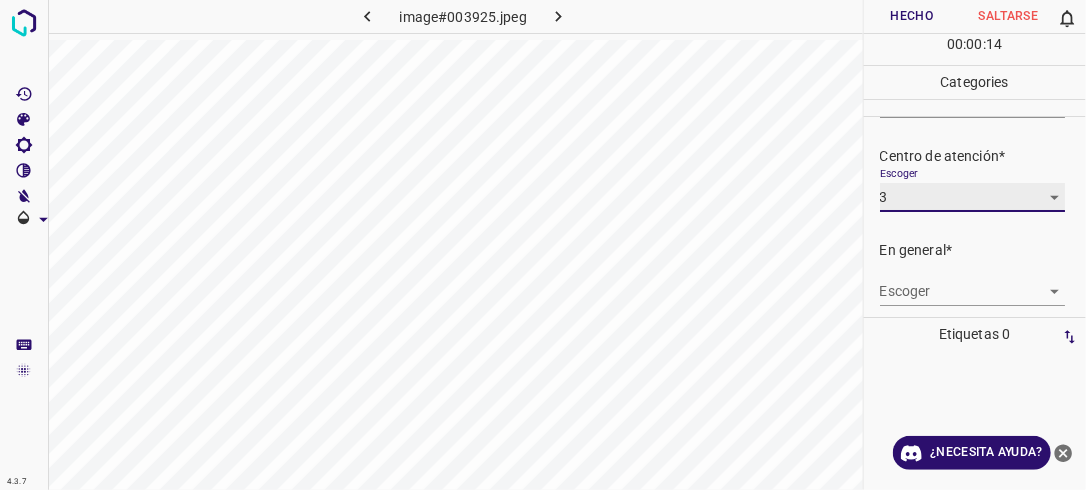 scroll, scrollTop: 94, scrollLeft: 0, axis: vertical 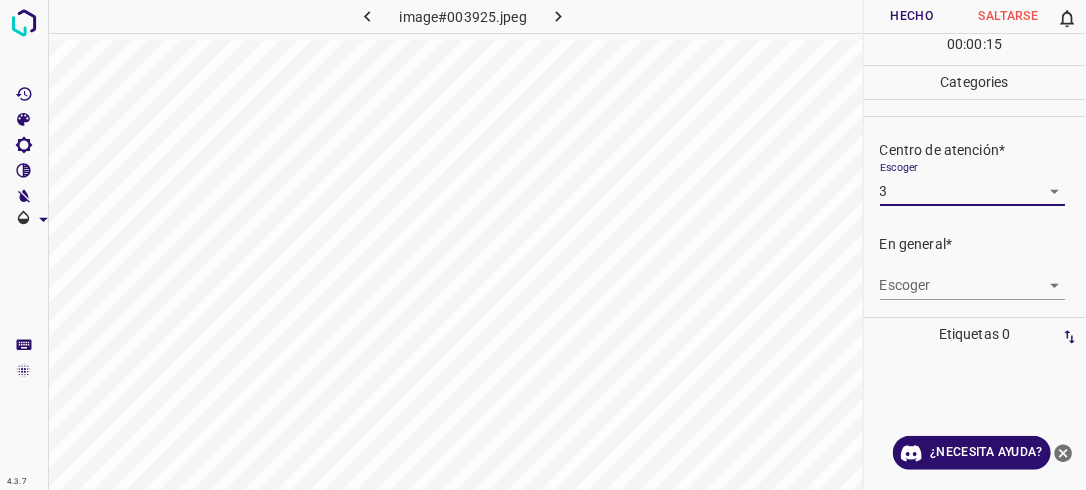 click on "4.3.7 image#003925.jpeg Hecho Saltarse 0 00   : 00   : 15   Categories Iluminación*  Escoger 3 3 Centro de atención*  Escoger 3 3 En general*  Escoger ​ Etiquetas 0 Categories 1 Lighting 2 Focus 3 Overall Tools Espacio Cambiar entre modos (Dibujar y Editar) Yo Etiquetado automático R Restaurar zoom M Acercar N Alejar Borrar Eliminar etiqueta de selección Filtros Z Restaurar filtros X Filtro de saturación C Filtro de brillo V Filtro de contraste B Filtro de escala de grises General O Descargar ¿Necesita ayuda? -Mensaje de texto -Esconder -Borrar" at bounding box center (543, 245) 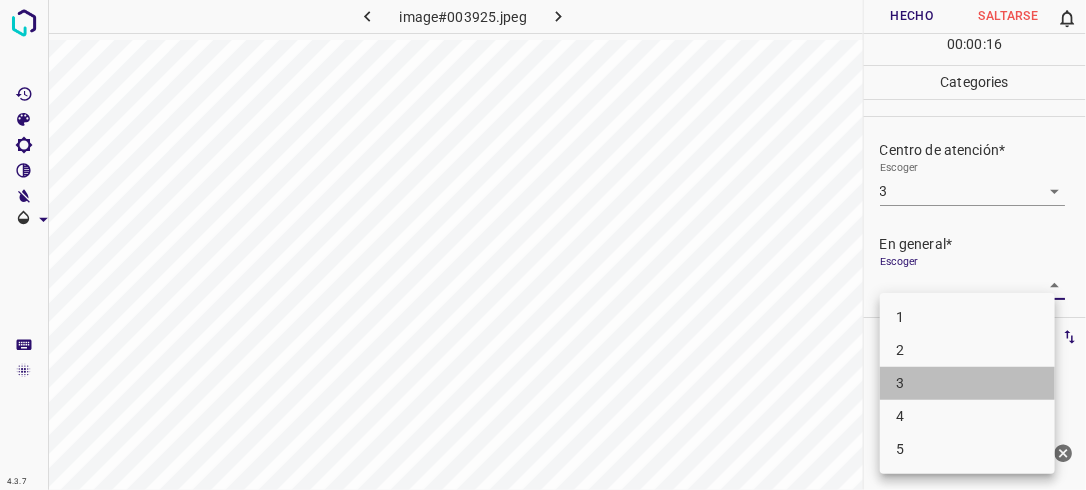click on "3" at bounding box center (967, 383) 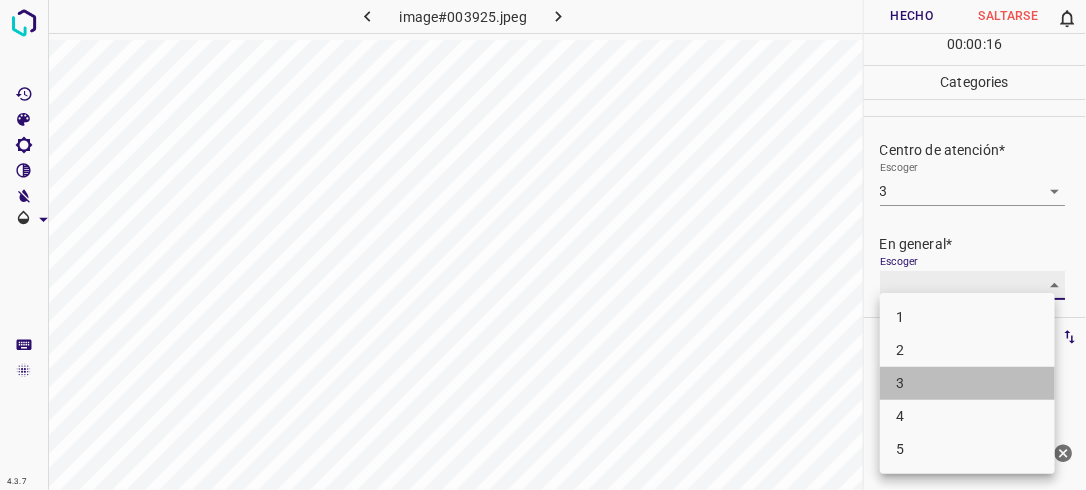 type on "3" 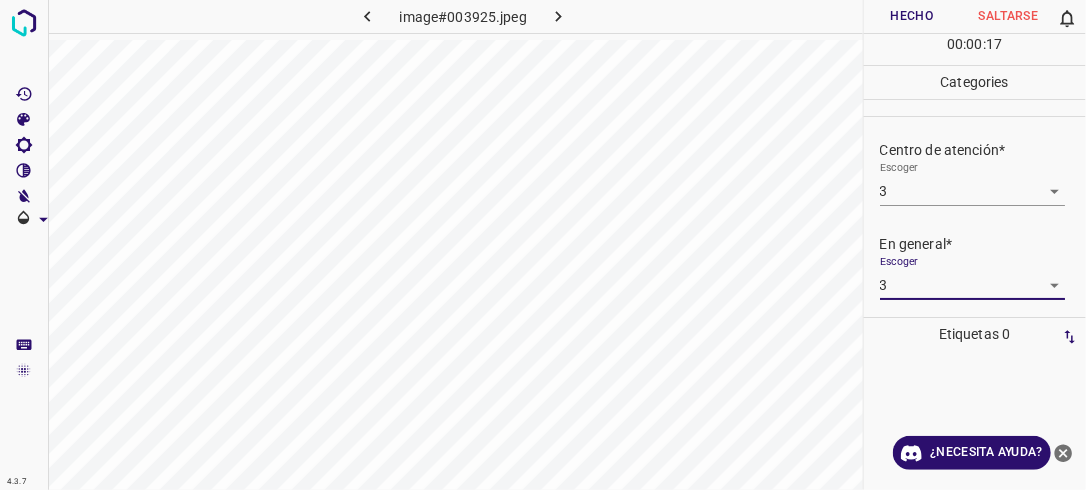 click on "Hecho" at bounding box center (912, 16) 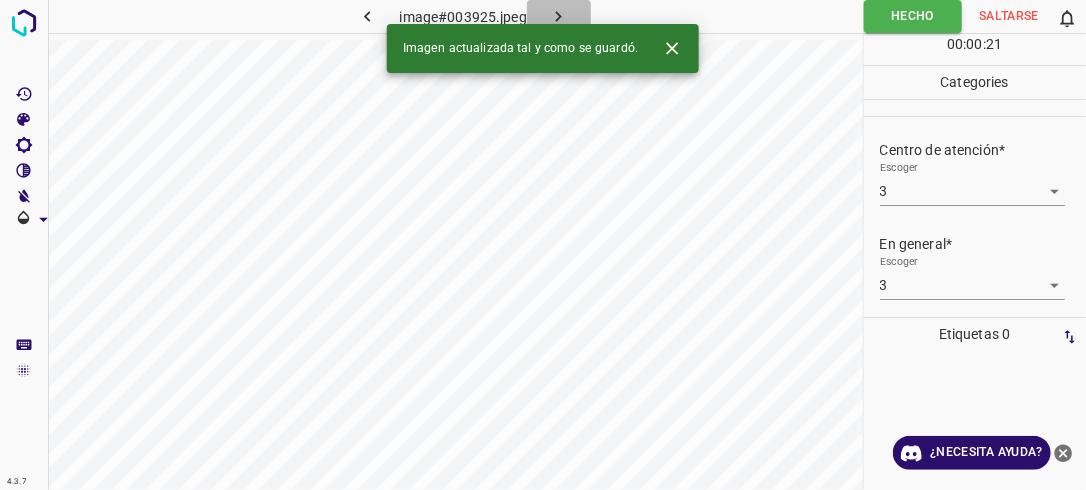 click 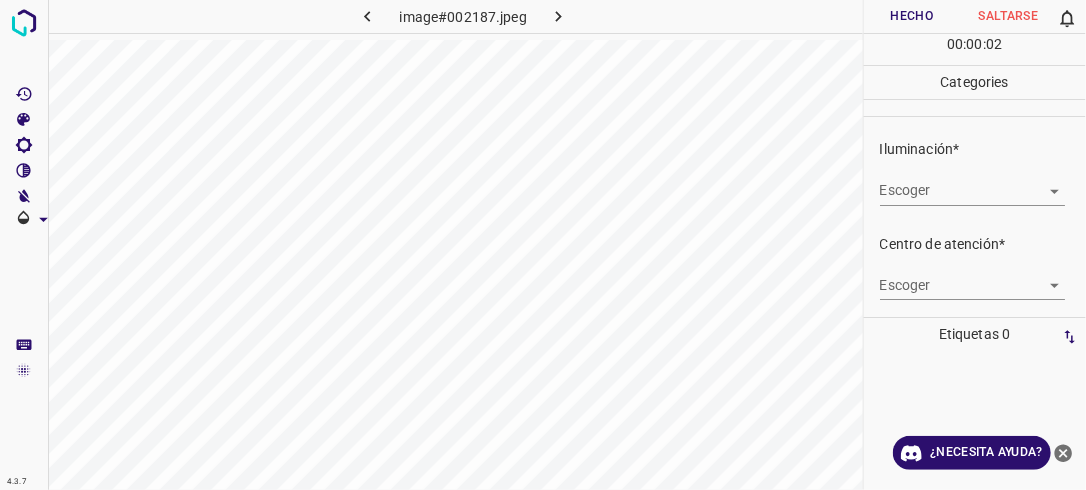 click on "4.3.7 image#002187.jpeg Hecho Saltarse 0 00   : 00   : 02   Categories Iluminación*  Escoger ​ Centro de atención*  Escoger ​ En general*  Escoger ​ Etiquetas 0 Categories 1 Lighting 2 Focus 3 Overall Tools Espacio Cambiar entre modos (Dibujar y Editar) Yo Etiquetado automático R Restaurar zoom M Acercar N Alejar Borrar Eliminar etiqueta de selección Filtros Z Restaurar filtros X Filtro de saturación C Filtro de brillo V Filtro de contraste B Filtro de escala de grises General O Descargar ¿Necesita ayuda? -Mensaje de texto -Esconder -Borrar" at bounding box center (543, 245) 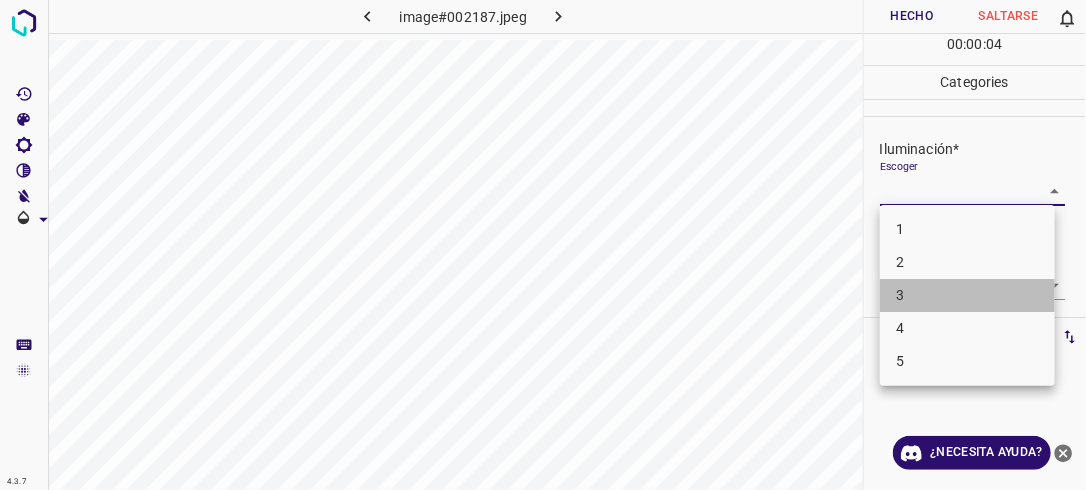 click on "3" at bounding box center (967, 295) 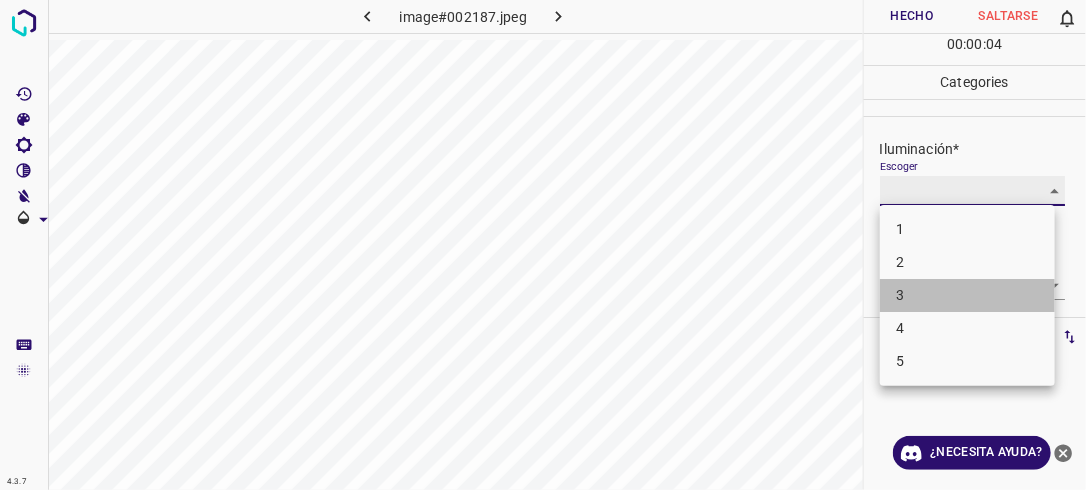 type on "3" 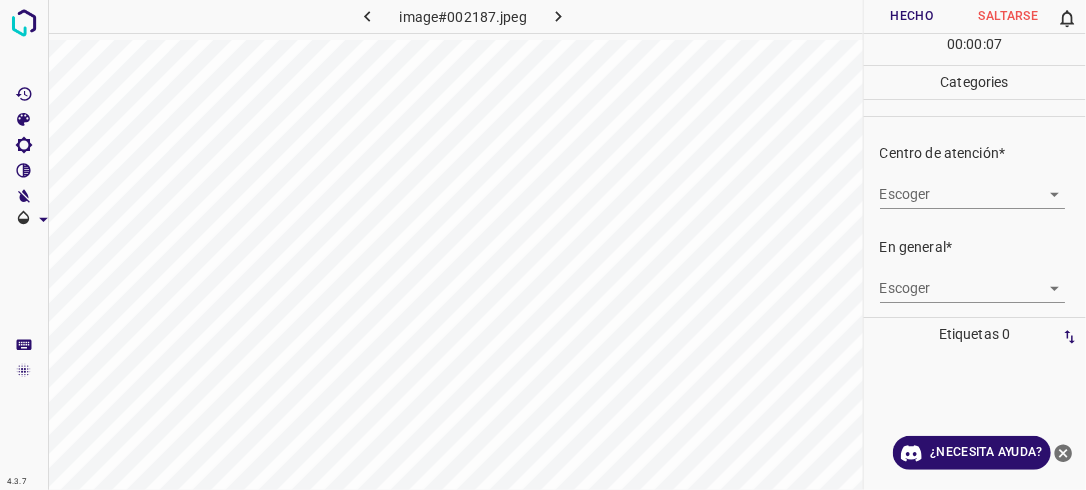 scroll, scrollTop: 98, scrollLeft: 0, axis: vertical 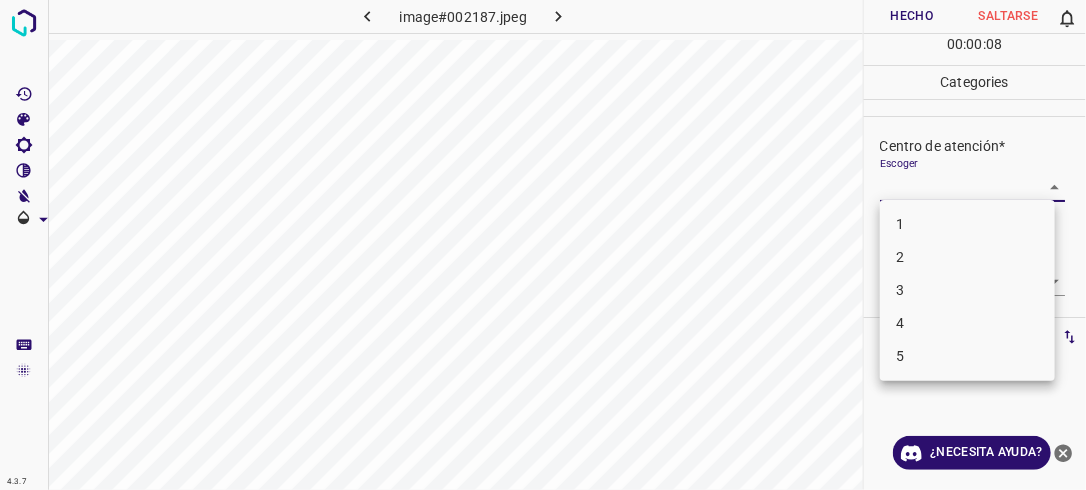 click on "4.3.7 image#002187.jpeg Hecho Saltarse 0 00   : 00   : 08   Categories Iluminación*  Escoger 3 3 Centro de atención*  Escoger ​ En general*  Escoger ​ Etiquetas 0 Categories 1 Lighting 2 Focus 3 Overall Tools Espacio Cambiar entre modos (Dibujar y Editar) Yo Etiquetado automático R Restaurar zoom M Acercar N Alejar Borrar Eliminar etiqueta de selección Filtros Z Restaurar filtros X Filtro de saturación C Filtro de brillo V Filtro de contraste B Filtro de escala de grises General O Descargar ¿Necesita ayuda? -Mensaje de texto -Esconder -Borrar 1 2 3 4 5" at bounding box center [543, 245] 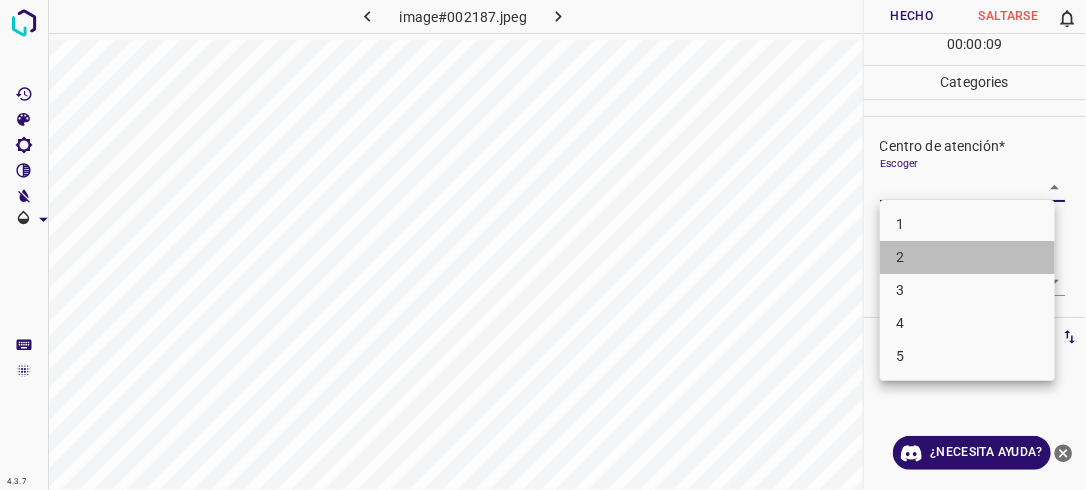 click on "2" at bounding box center (967, 257) 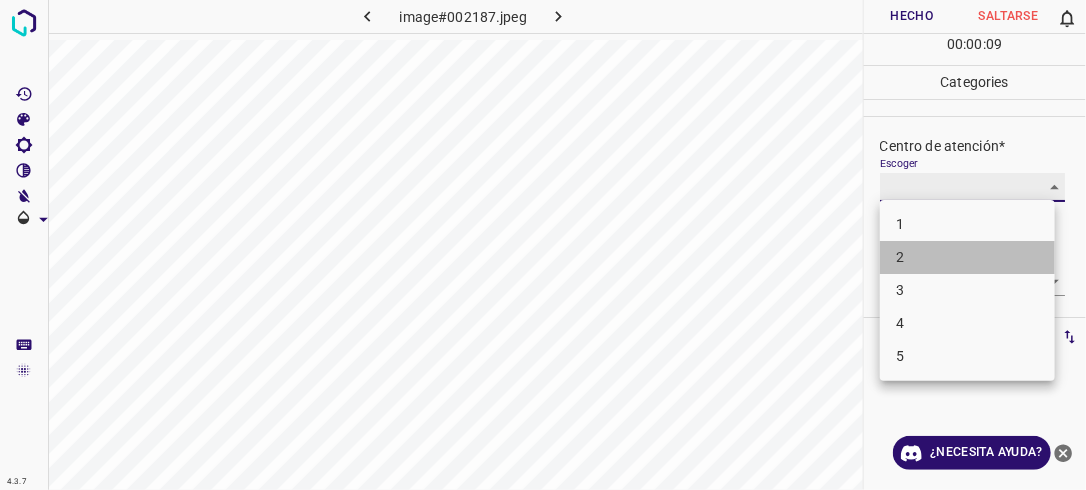 type on "2" 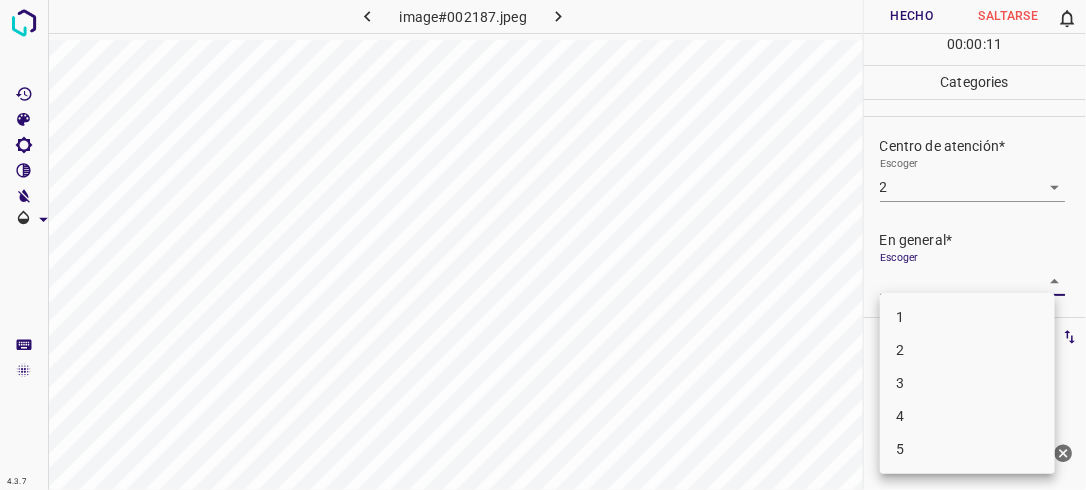 drag, startPoint x: 1048, startPoint y: 279, endPoint x: 1008, endPoint y: 353, distance: 84.118965 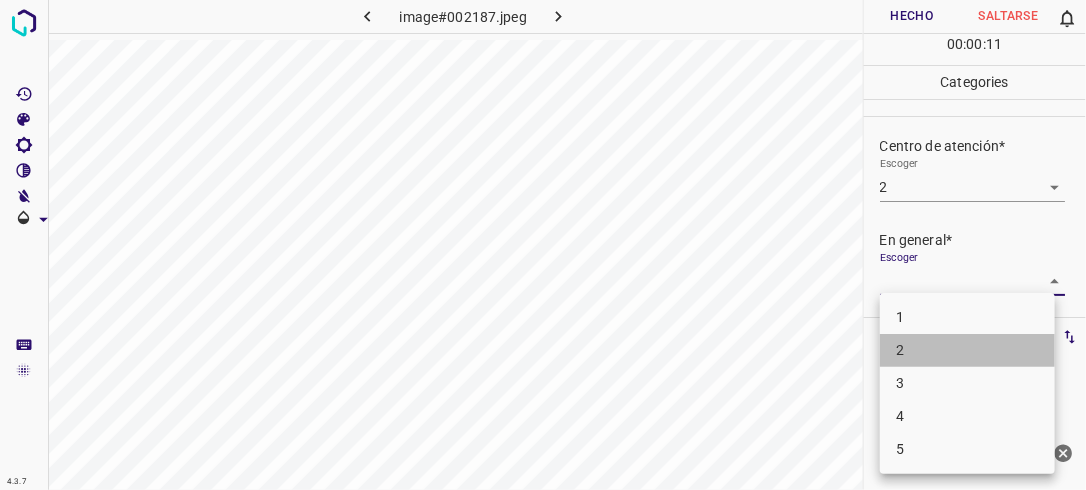 click on "2" at bounding box center (967, 350) 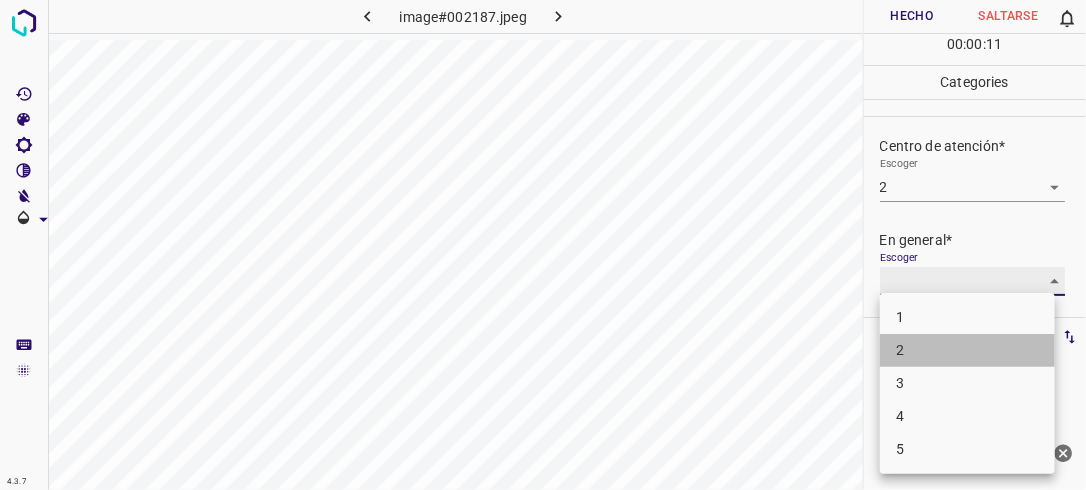 type on "2" 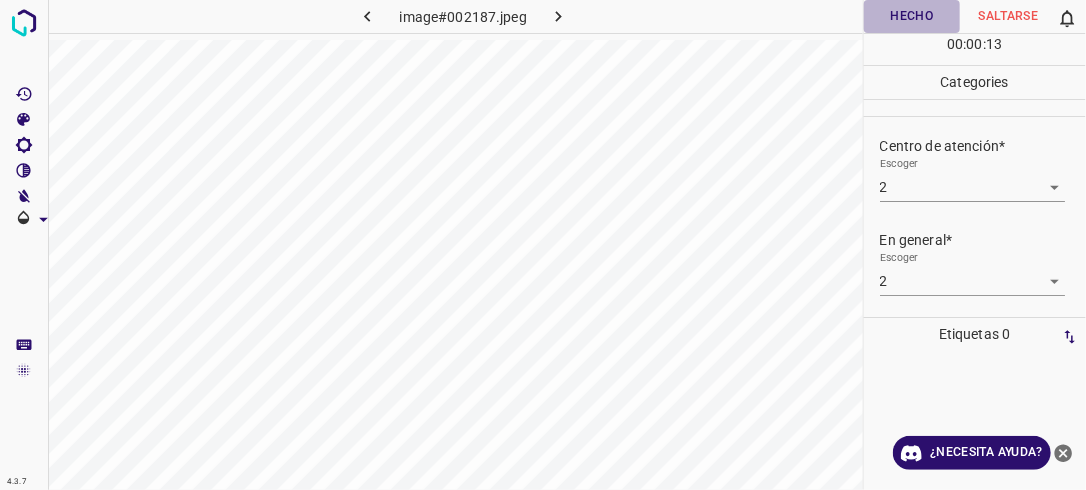 click on "Hecho" at bounding box center [912, 16] 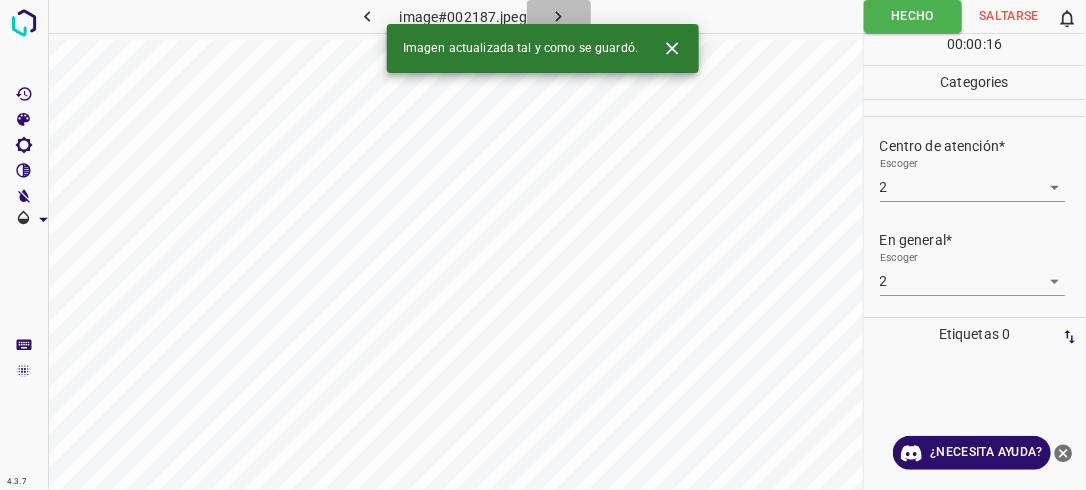 click at bounding box center [559, 16] 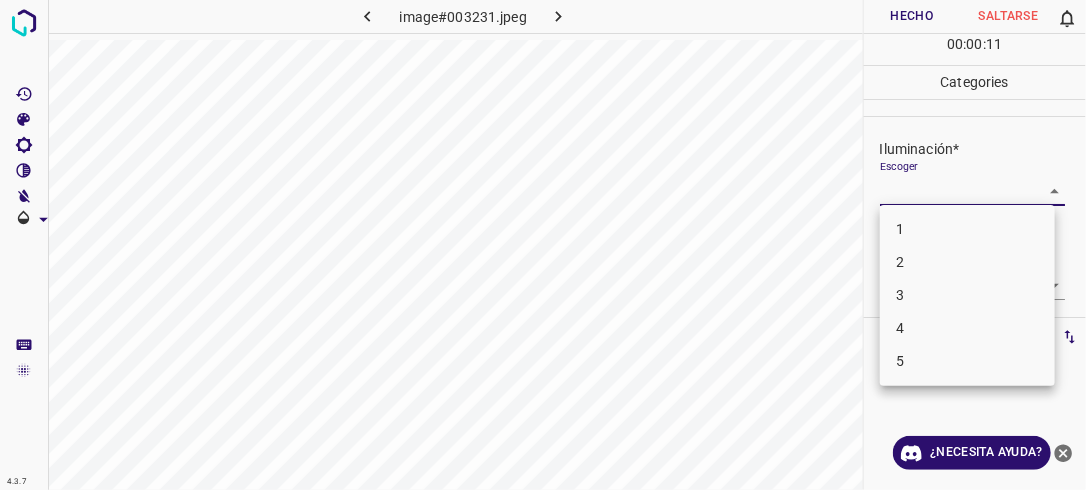 click on "4.3.7 image#003231.jpeg Hecho Saltarse 0 00   : 00   : 11   Categories Iluminación*  Escoger ​ Centro de atención*  Escoger ​ En general*  Escoger ​ Etiquetas 0 Categories 1 Lighting 2 Focus 3 Overall Tools Espacio Cambiar entre modos (Dibujar y Editar) Yo Etiquetado automático R Restaurar zoom M Acercar N Alejar Borrar Eliminar etiqueta de selección Filtros Z Restaurar filtros X Filtro de saturación C Filtro de brillo V Filtro de contraste B Filtro de escala de grises General O Descargar ¿Necesita ayuda? -Mensaje de texto -Esconder -Borrar 1 2 3 4 5" at bounding box center [543, 245] 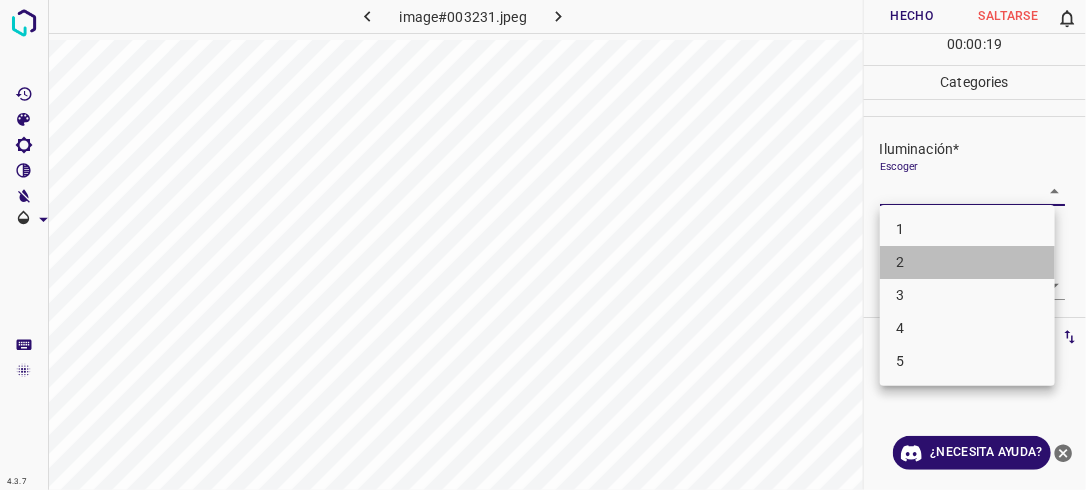 click on "2" at bounding box center (967, 262) 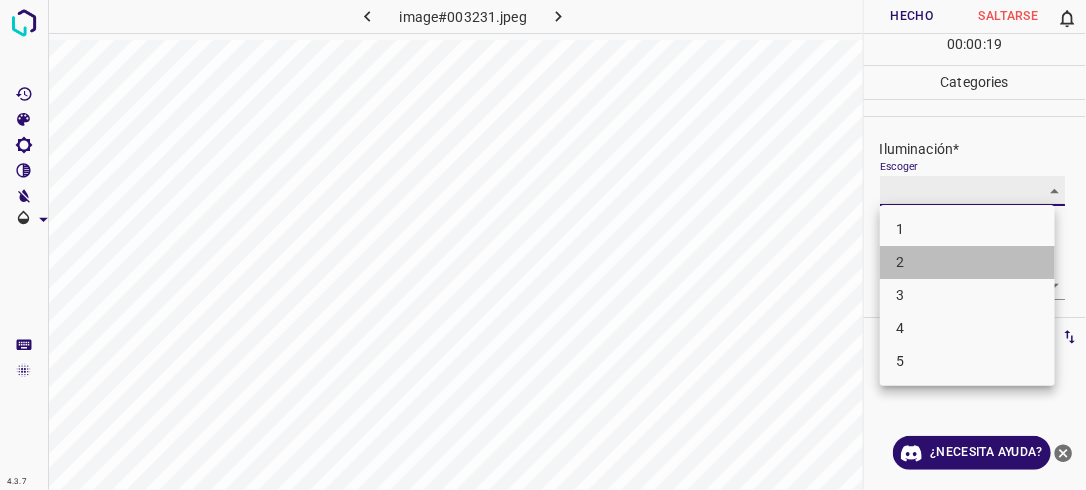 type on "2" 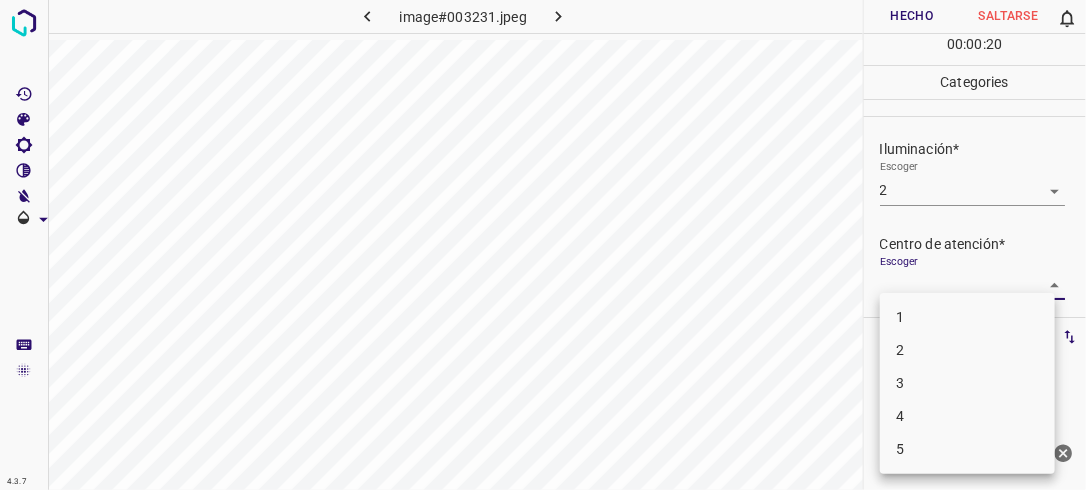 click on "4.3.7 image#003231.jpeg Hecho Saltarse 0 00   : 00   : 20   Categories Iluminación*  Escoger 2 2 Centro de atención*  Escoger ​ En general*  Escoger ​ Etiquetas 0 Categories 1 Lighting 2 Focus 3 Overall Tools Espacio Cambiar entre modos (Dibujar y Editar) Yo Etiquetado automático R Restaurar zoom M Acercar N Alejar Borrar Eliminar etiqueta de selección Filtros Z Restaurar filtros X Filtro de saturación C Filtro de brillo V Filtro de contraste B Filtro de escala de grises General O Descargar ¿Necesita ayuda? -Mensaje de texto -Esconder -Borrar 1 2 3 4 5" at bounding box center [543, 245] 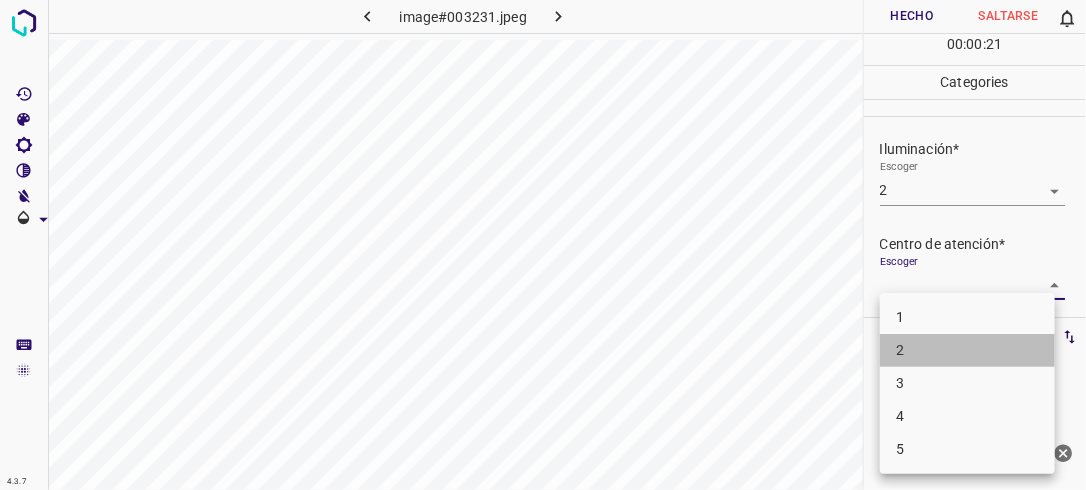 click on "2" at bounding box center (967, 350) 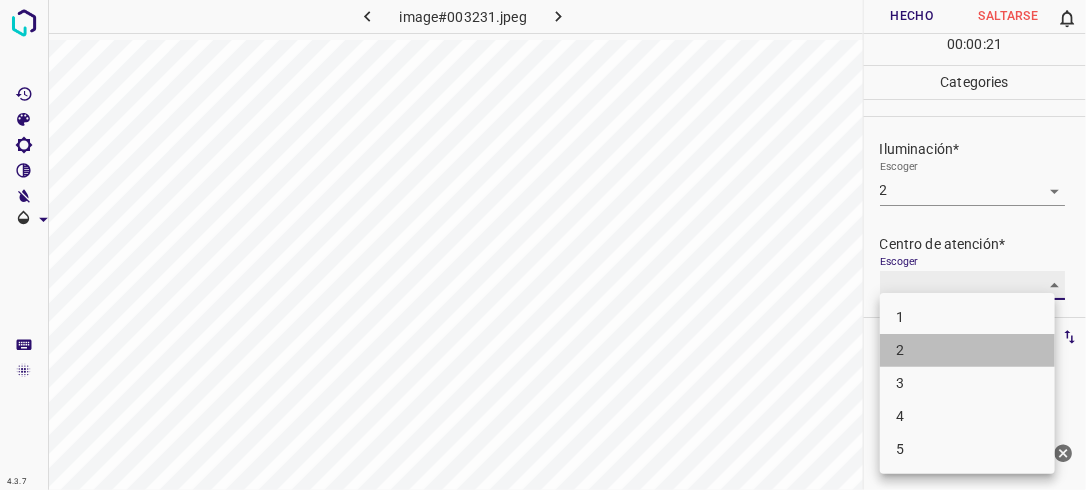 type on "2" 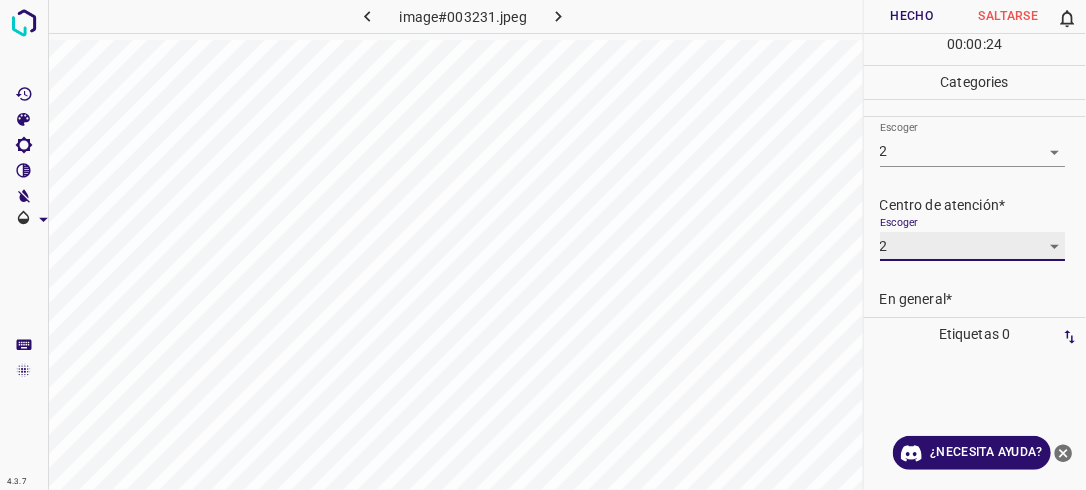scroll, scrollTop: 98, scrollLeft: 0, axis: vertical 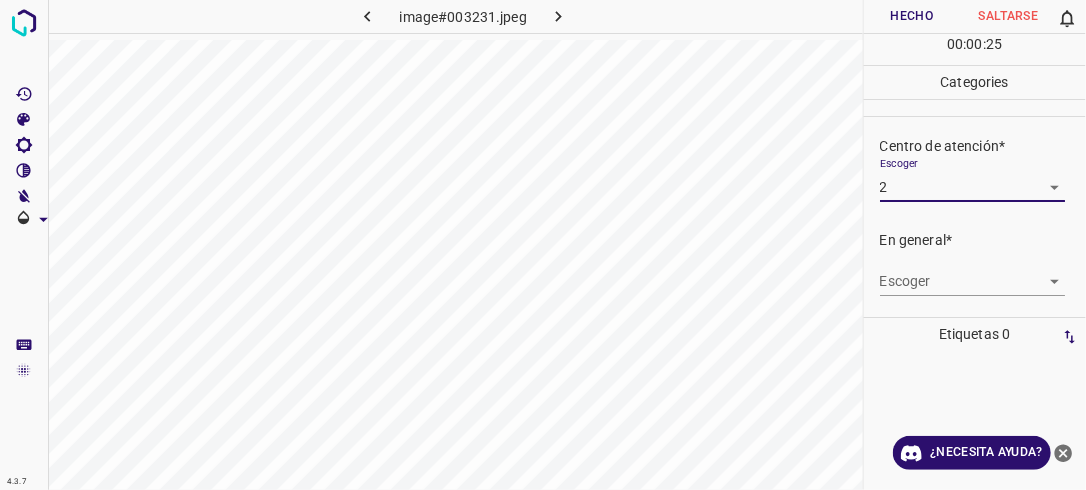 click on "4.3.7 image#003231.jpeg Hecho Saltarse 0 00   : 00   : 25   Categories Iluminación*  Escoger 2 2 Centro de atención*  Escoger 2 2 En general*  Escoger ​ Etiquetas 0 Categories 1 Lighting 2 Focus 3 Overall Tools Espacio Cambiar entre modos (Dibujar y Editar) Yo Etiquetado automático R Restaurar zoom M Acercar N Alejar Borrar Eliminar etiqueta de selección Filtros Z Restaurar filtros X Filtro de saturación C Filtro de brillo V Filtro de contraste B Filtro de escala de grises General O Descargar ¿Necesita ayuda? -Mensaje de texto -Esconder -Borrar" at bounding box center [543, 245] 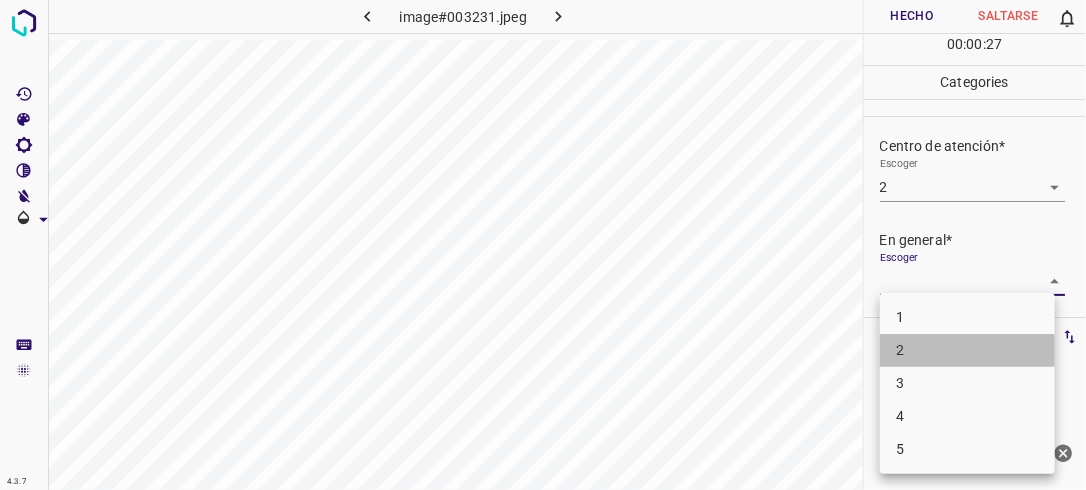 click on "2" at bounding box center [967, 350] 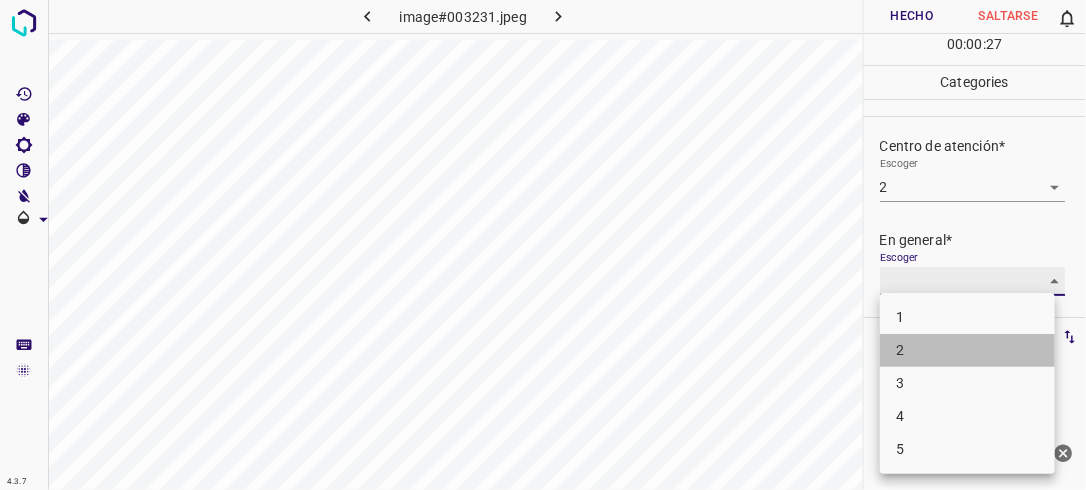 type on "2" 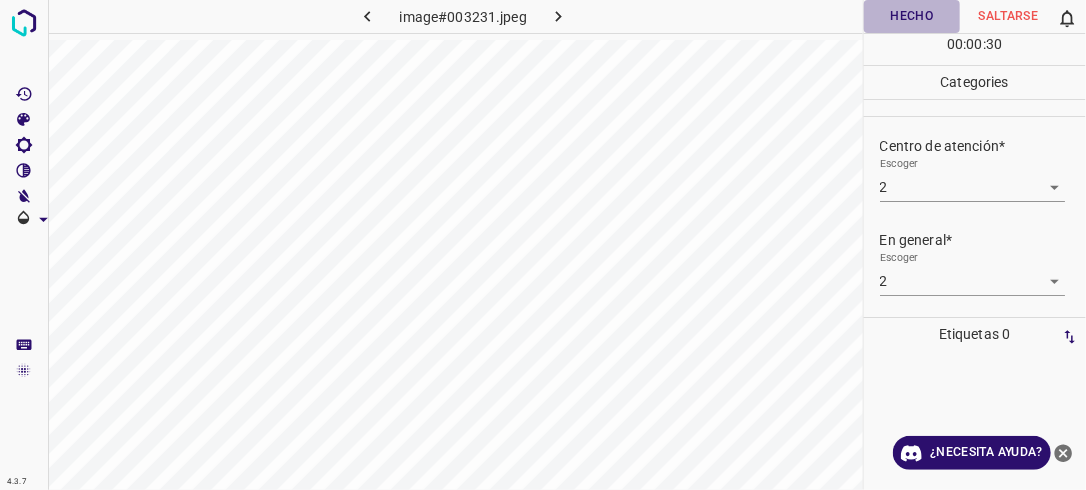 click on "Hecho" at bounding box center [912, 16] 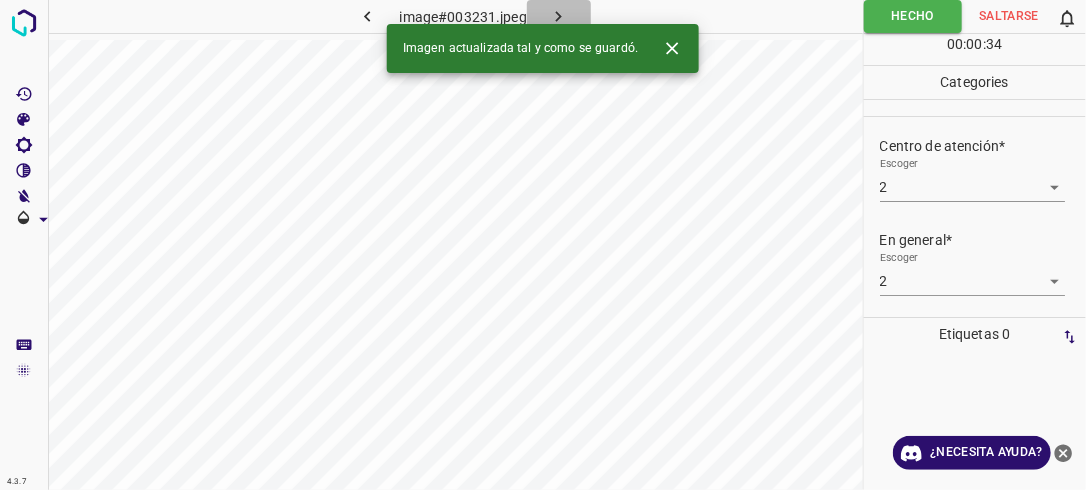 click at bounding box center [559, 16] 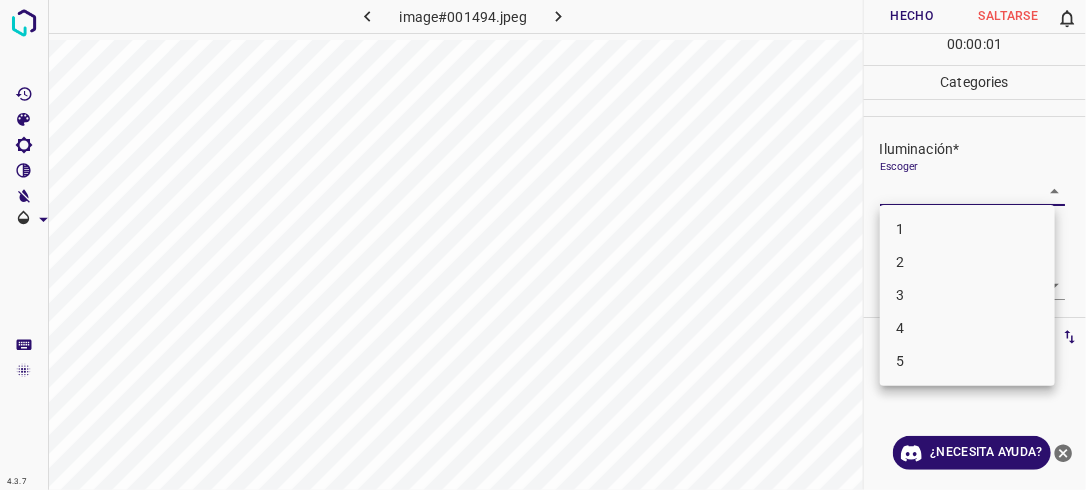 click on "4.3.7 image#001494.jpeg Hecho Saltarse 0 00   : 00   : 01   Categories Iluminación*  Escoger ​ Centro de atención*  Escoger ​ En general*  Escoger ​ Etiquetas 0 Categories 1 Lighting 2 Focus 3 Overall Tools Espacio Cambiar entre modos (Dibujar y Editar) Yo Etiquetado automático R Restaurar zoom M Acercar N Alejar Borrar Eliminar etiqueta de selección Filtros Z Restaurar filtros X Filtro de saturación C Filtro de brillo V Filtro de contraste B Filtro de escala de grises General O Descargar ¿Necesita ayuda? -Mensaje de texto -Esconder -Borrar 1 2 3 4 5" at bounding box center [543, 245] 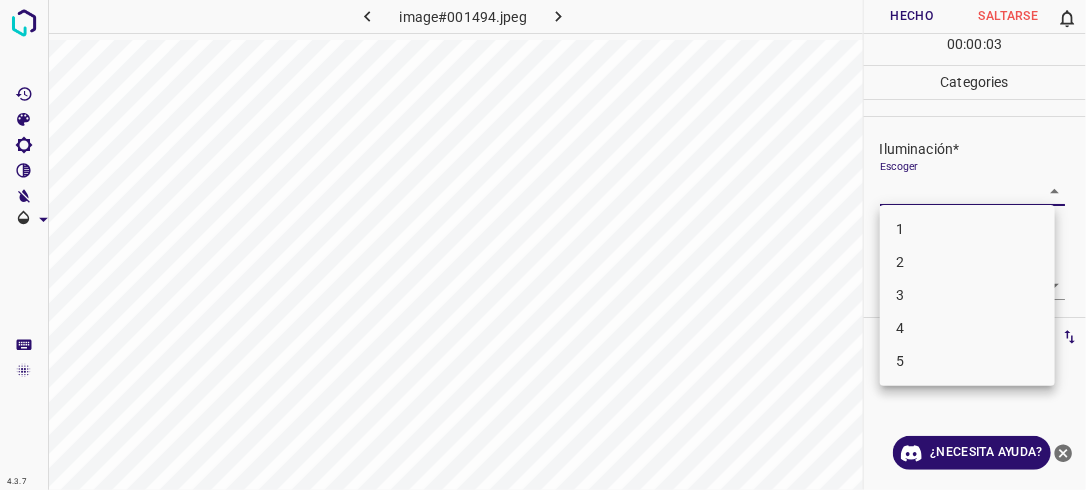 click on "2" at bounding box center [967, 262] 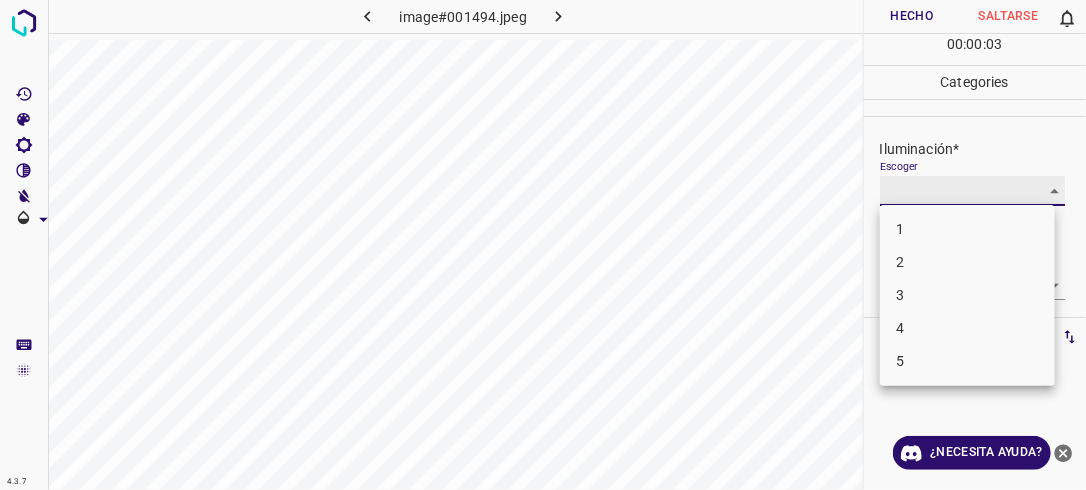 type on "2" 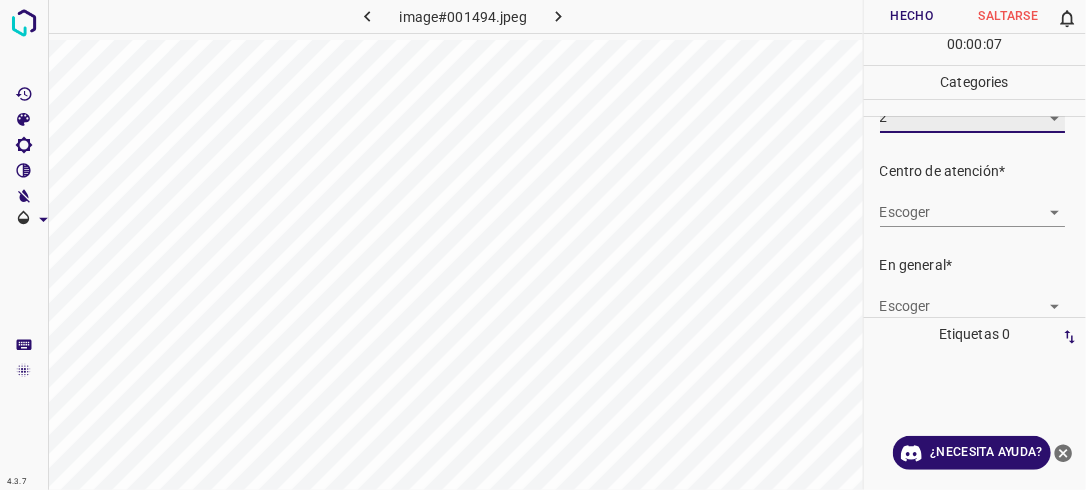 scroll, scrollTop: 76, scrollLeft: 0, axis: vertical 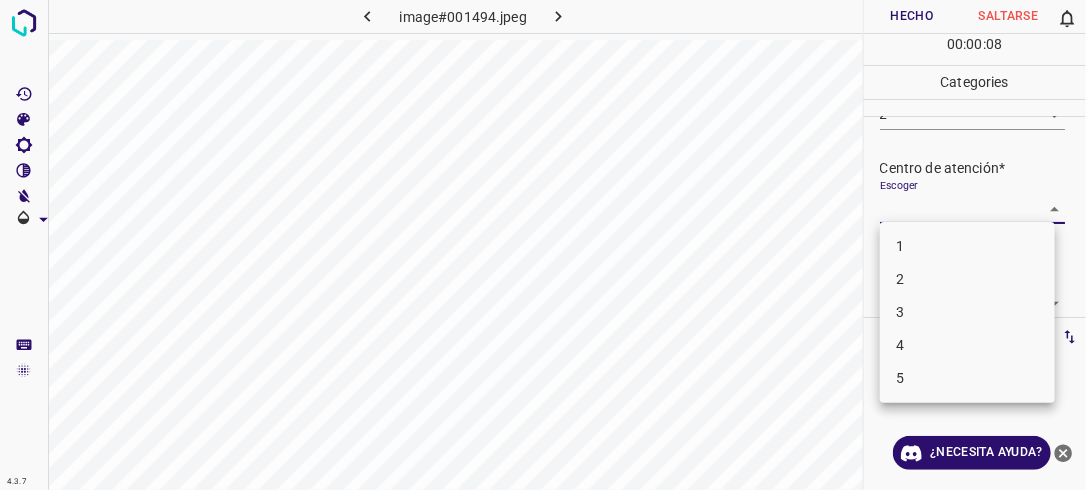 click on "4.3.7 image#001494.jpeg Hecho Saltarse 0 00   : 00   : 08   Categories Iluminación*  Escoger 2 2 Centro de atención*  Escoger ​ En general*  Escoger ​ Etiquetas 0 Categories 1 Lighting 2 Focus 3 Overall Tools Espacio Cambiar entre modos (Dibujar y Editar) Yo Etiquetado automático R Restaurar zoom M Acercar N Alejar Borrar Eliminar etiqueta de selección Filtros Z Restaurar filtros X Filtro de saturación C Filtro de brillo V Filtro de contraste B Filtro de escala de grises General O Descargar ¿Necesita ayuda? -Mensaje de texto -Esconder -Borrar 1 2 3 4 5" at bounding box center [543, 245] 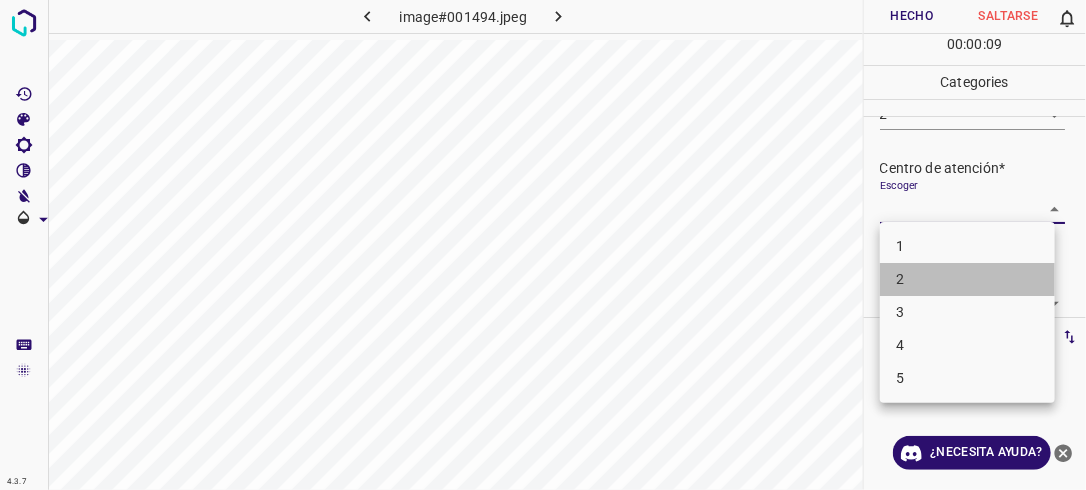 click on "2" at bounding box center (967, 279) 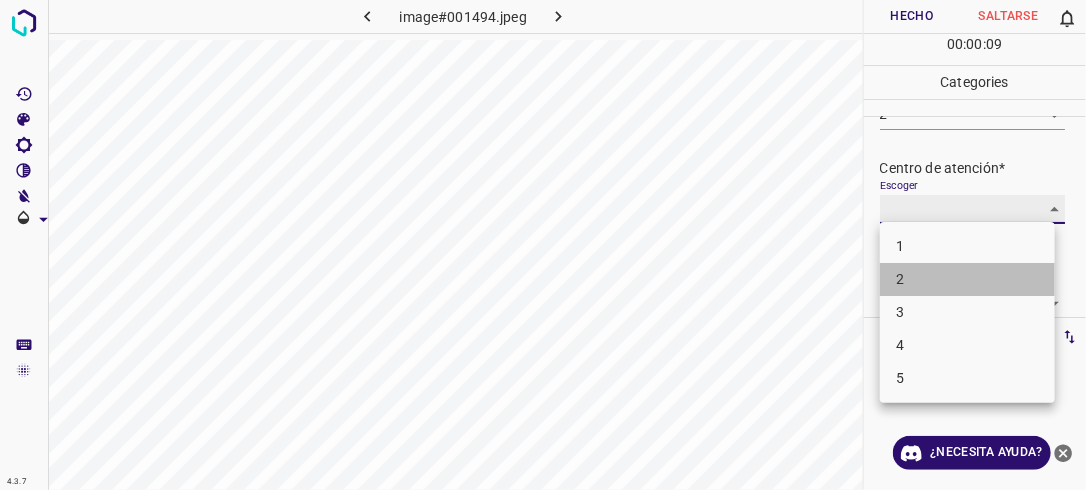 type on "2" 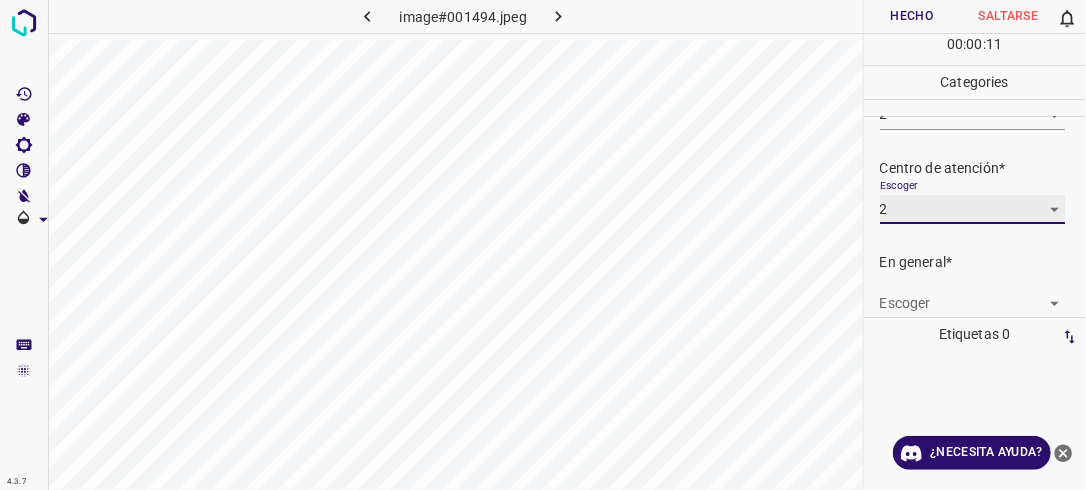 scroll, scrollTop: 98, scrollLeft: 0, axis: vertical 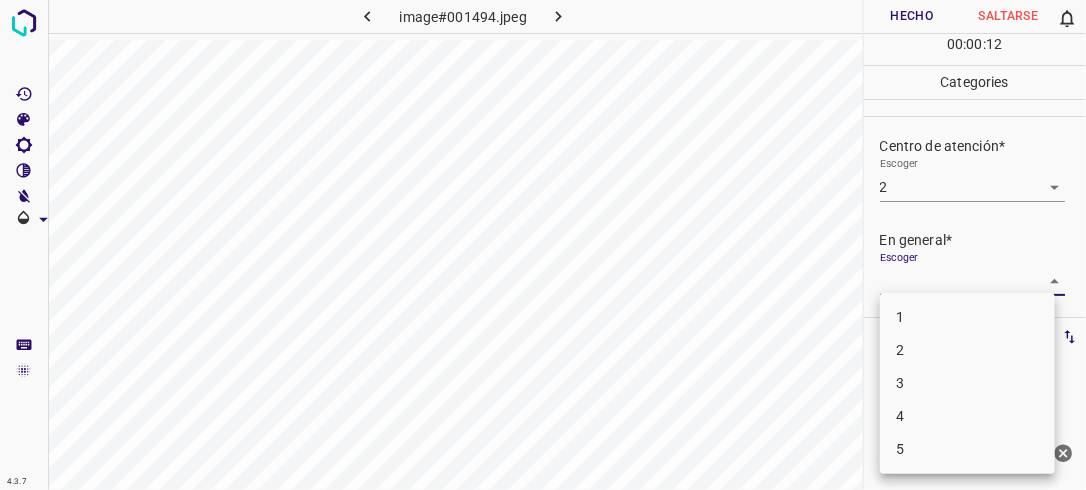 click on "4.3.7 image#001494.jpeg Hecho Saltarse 0 00   : 00   : 12   Categories Iluminación*  Escoger 2 2 Centro de atención*  Escoger 2 2 En general*  Escoger ​ Etiquetas 0 Categories 1 Lighting 2 Focus 3 Overall Tools Espacio Cambiar entre modos (Dibujar y Editar) Yo Etiquetado automático R Restaurar zoom M Acercar N Alejar Borrar Eliminar etiqueta de selección Filtros Z Restaurar filtros X Filtro de saturación C Filtro de brillo V Filtro de contraste B Filtro de escala de grises General O Descargar ¿Necesita ayuda? -Mensaje de texto -Esconder -Borrar 1 2 3 4 5" at bounding box center [543, 245] 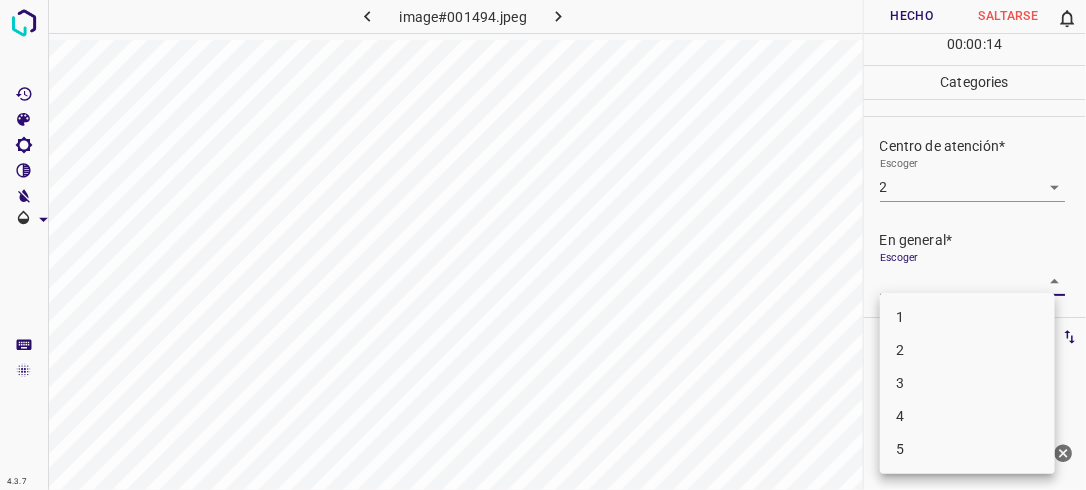 click on "2" at bounding box center [967, 350] 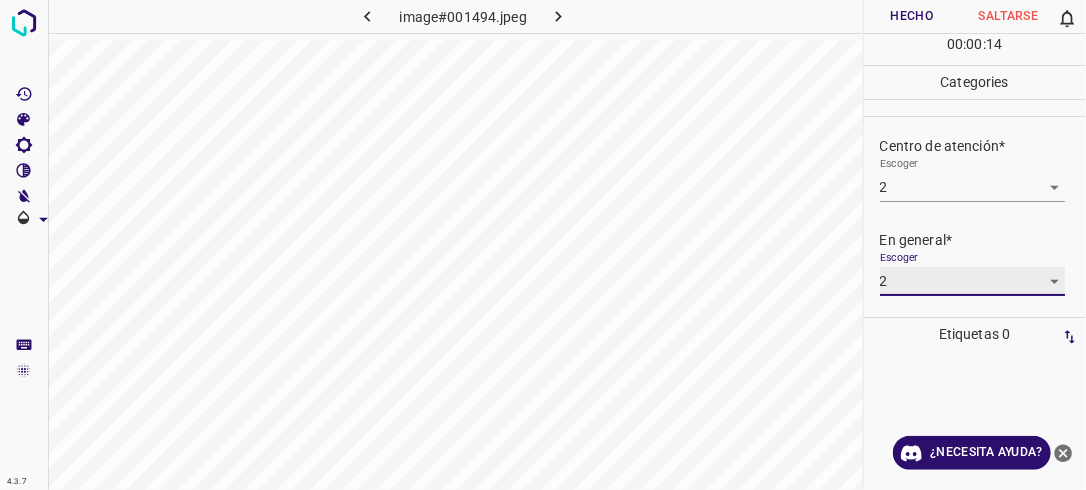type on "2" 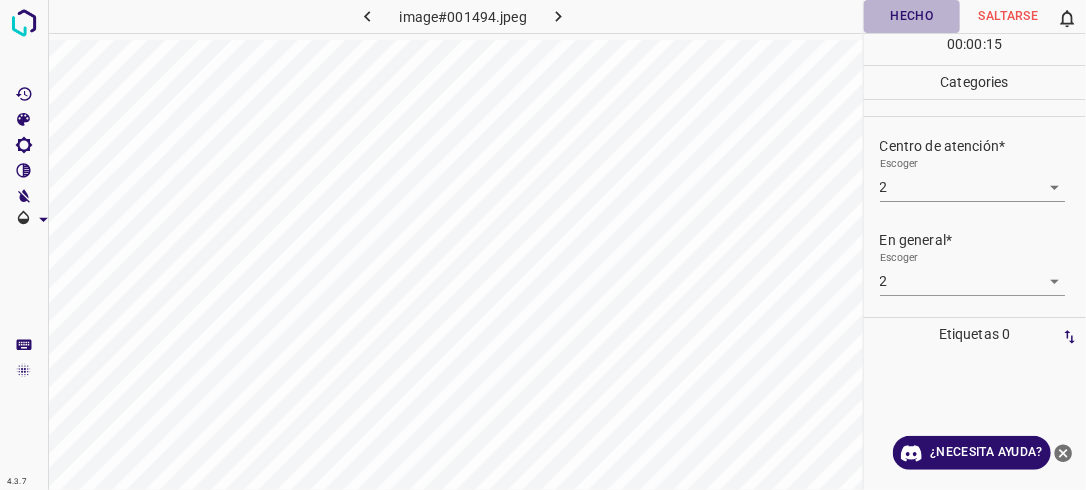 click on "Hecho" at bounding box center [912, 16] 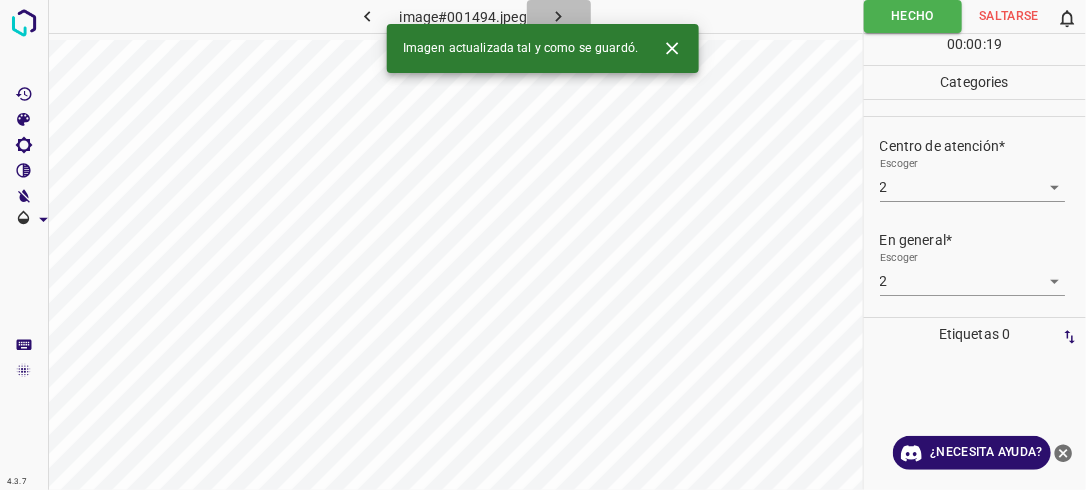 click at bounding box center (559, 16) 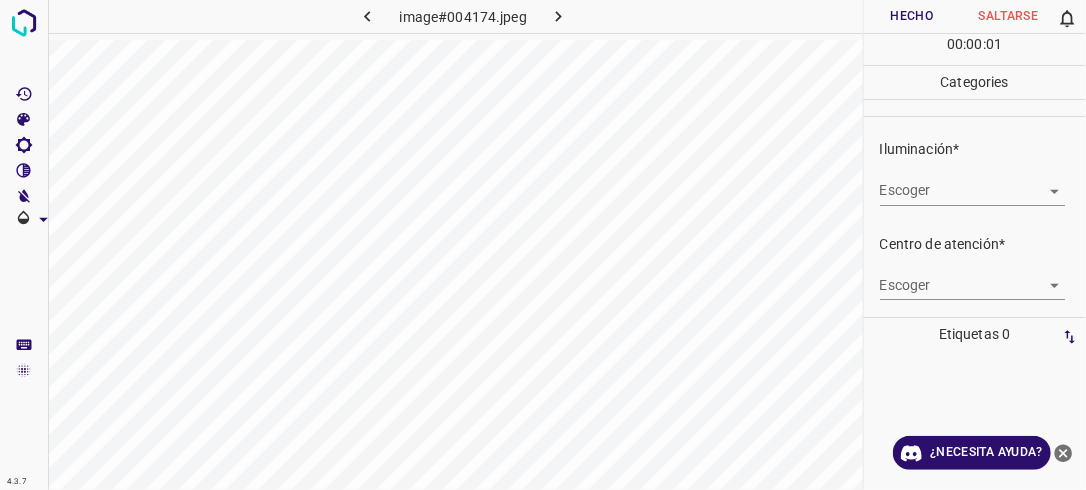 click on "4.3.7 image#004174.jpeg Hecho Saltarse 0 00   : 00   : 01   Categories Iluminación*  Escoger ​ Centro de atención*  Escoger ​ En general*  Escoger ​ Etiquetas 0 Categories 1 Lighting 2 Focus 3 Overall Tools Espacio Cambiar entre modos (Dibujar y Editar) Yo Etiquetado automático R Restaurar zoom M Acercar N Alejar Borrar Eliminar etiqueta de selección Filtros Z Restaurar filtros X Filtro de saturación C Filtro de brillo V Filtro de contraste B Filtro de escala de grises General O Descargar ¿Necesita ayuda? -Mensaje de texto -Esconder -Borrar" at bounding box center [543, 245] 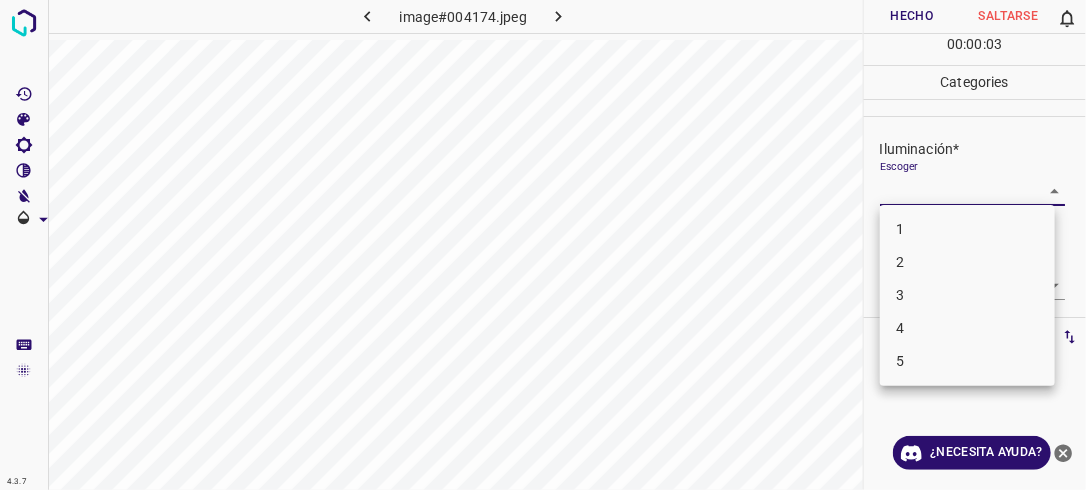 drag, startPoint x: 1044, startPoint y: 192, endPoint x: 963, endPoint y: 273, distance: 114.5513 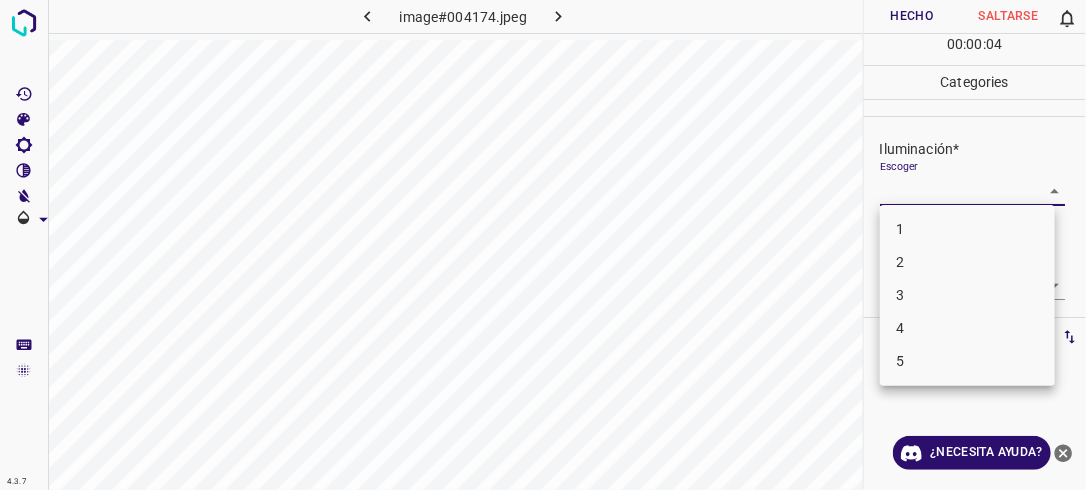 click on "2" at bounding box center [967, 262] 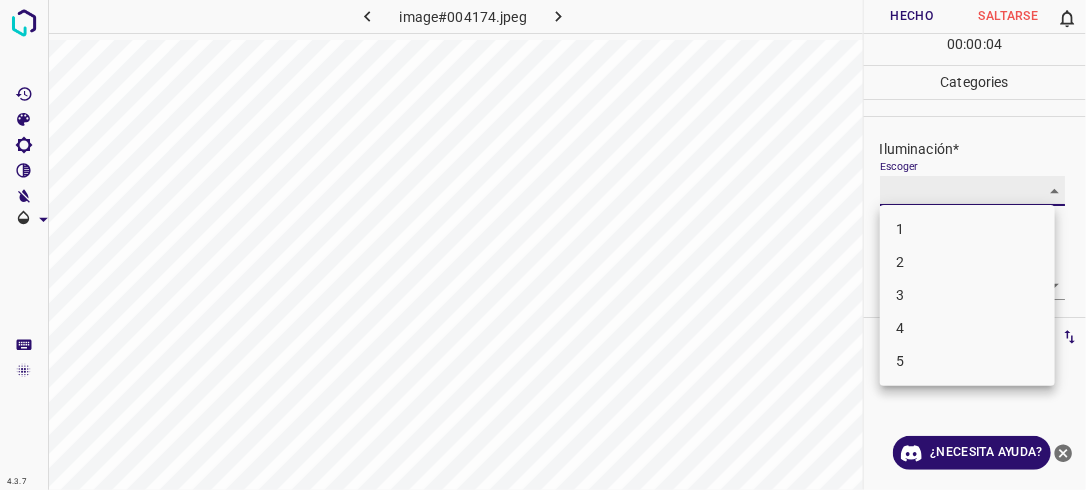 type on "2" 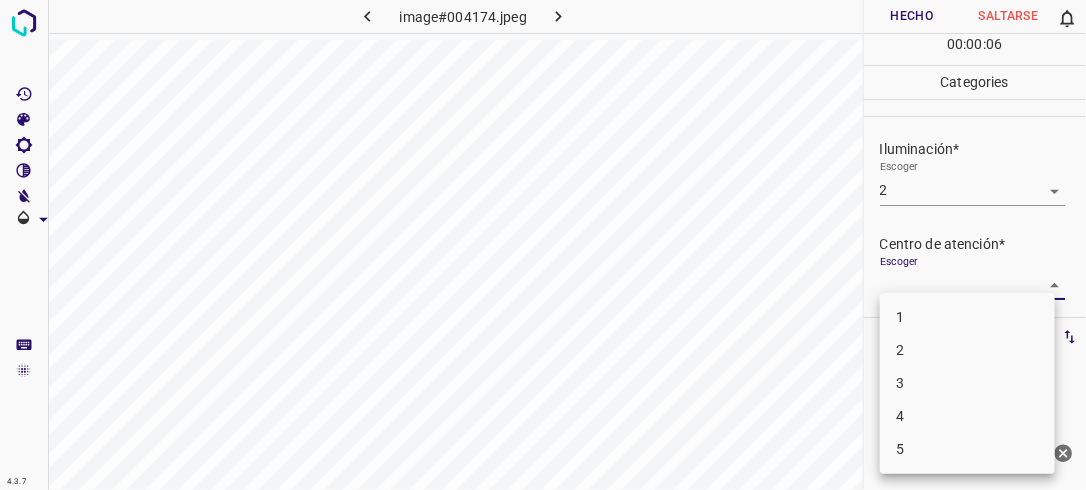 click on "4.3.7 image#004174.jpeg Hecho Saltarse 0 00   : 00   : 06   Categories Iluminación*  Escoger 2 2 Centro de atención*  Escoger ​ En general*  Escoger ​ Etiquetas 0 Categories 1 Lighting 2 Focus 3 Overall Tools Espacio Cambiar entre modos (Dibujar y Editar) Yo Etiquetado automático R Restaurar zoom M Acercar N Alejar Borrar Eliminar etiqueta de selección Filtros Z Restaurar filtros X Filtro de saturación C Filtro de brillo V Filtro de contraste B Filtro de escala de grises General O Descargar ¿Necesita ayuda? -Mensaje de texto -Esconder -Borrar 1 2 3 4 5" at bounding box center [543, 245] 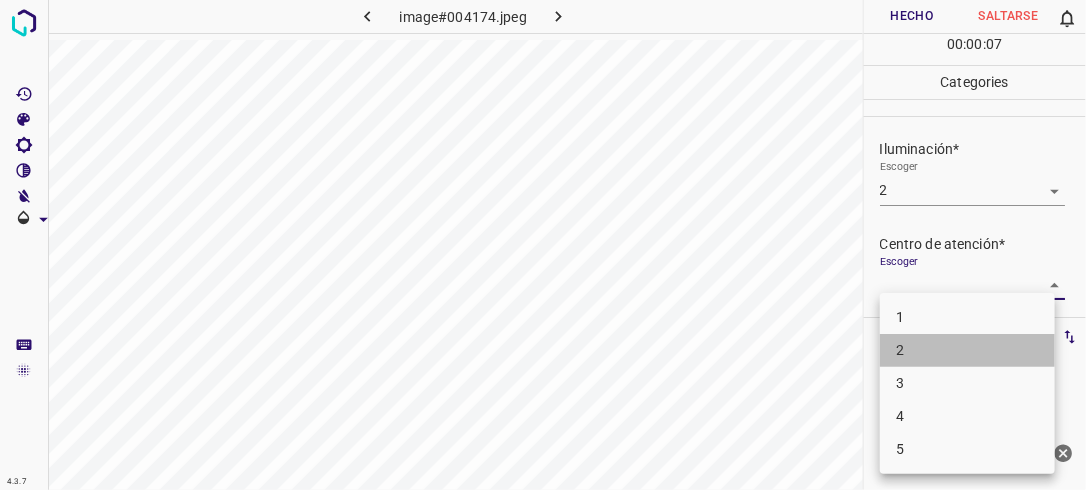 click on "2" at bounding box center [967, 350] 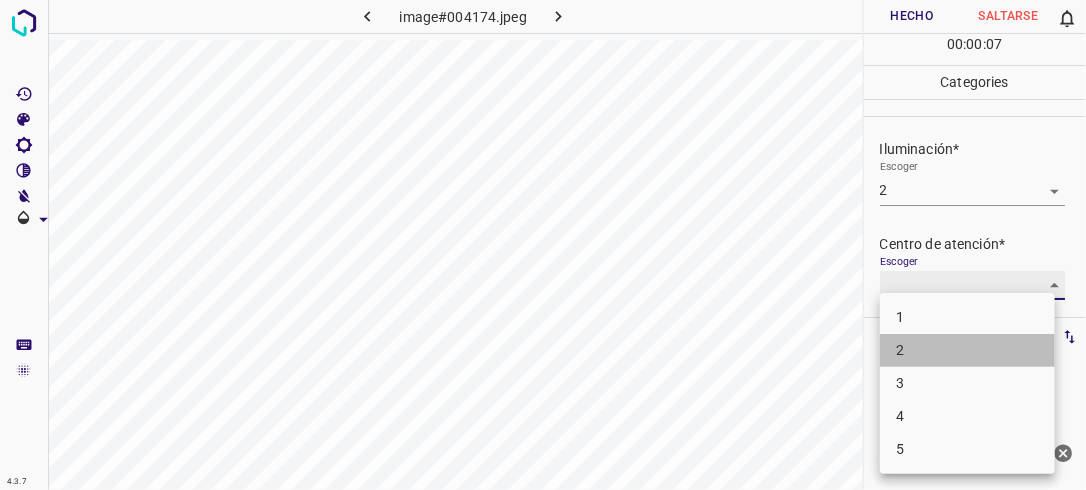 type on "2" 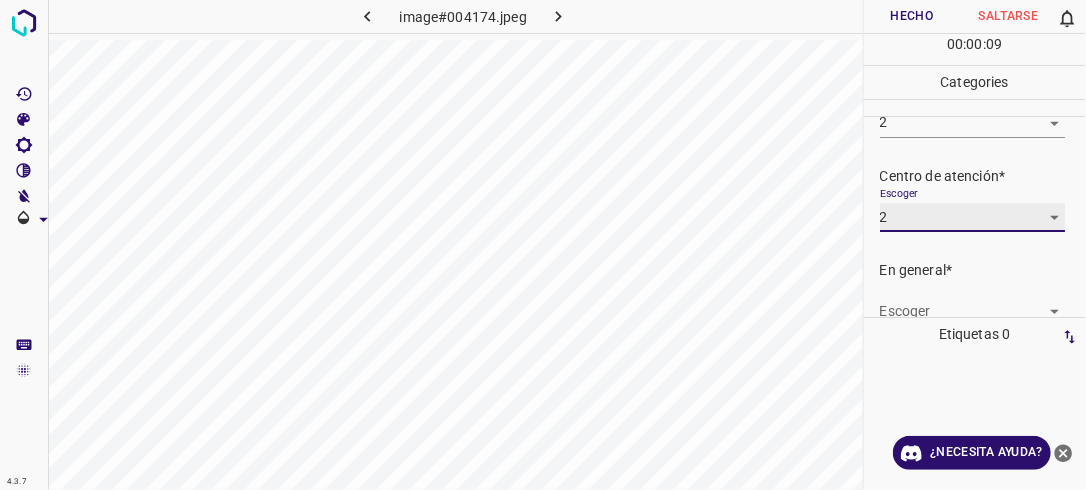 scroll, scrollTop: 98, scrollLeft: 0, axis: vertical 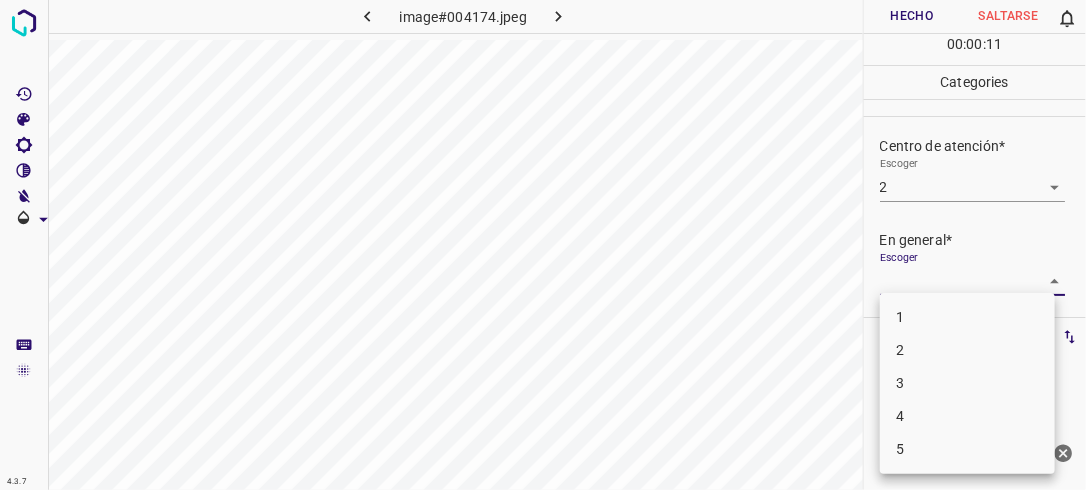 click on "4.3.7 image#004174.jpeg Hecho Saltarse 0 00   : 00   : 11   Categories Iluminación*  Escoger 2 2 Centro de atención*  Escoger 2 2 En general*  Escoger ​ Etiquetas 0 Categories 1 Lighting 2 Focus 3 Overall Tools Espacio Cambiar entre modos (Dibujar y Editar) Yo Etiquetado automático R Restaurar zoom M Acercar N Alejar Borrar Eliminar etiqueta de selección Filtros Z Restaurar filtros X Filtro de saturación C Filtro de brillo V Filtro de contraste B Filtro de escala de grises General O Descargar ¿Necesita ayuda? -Mensaje de texto -Esconder -Borrar 1 2 3 4 5" at bounding box center (543, 245) 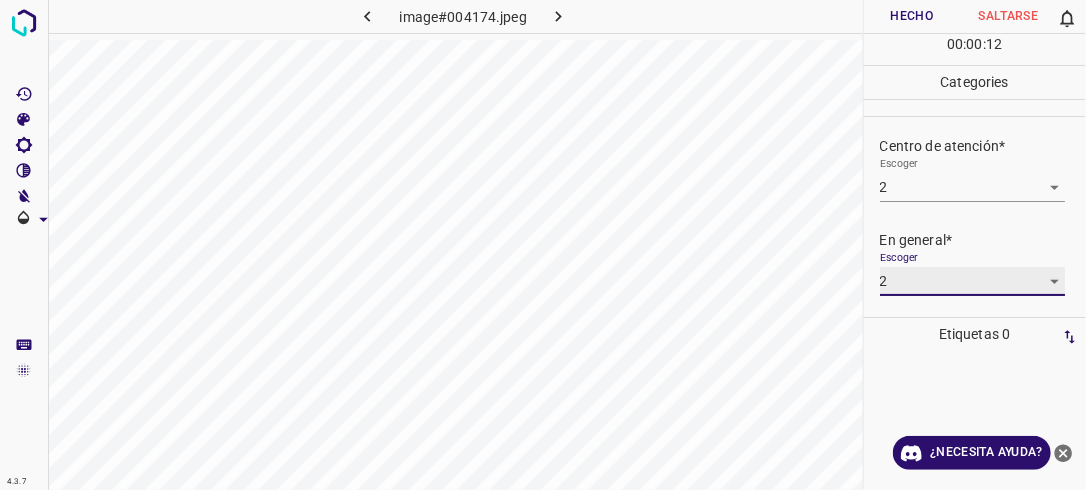 type on "2" 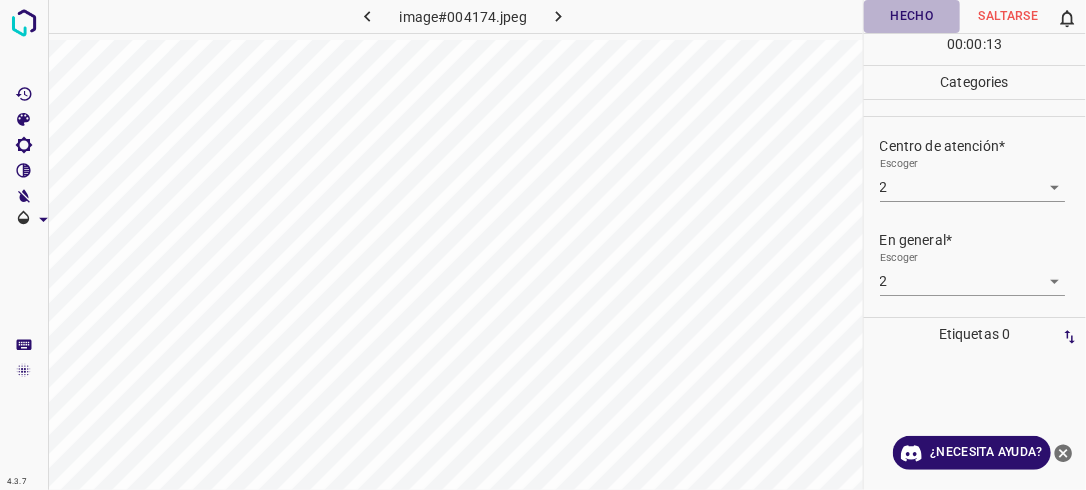 click on "Hecho" at bounding box center [912, 16] 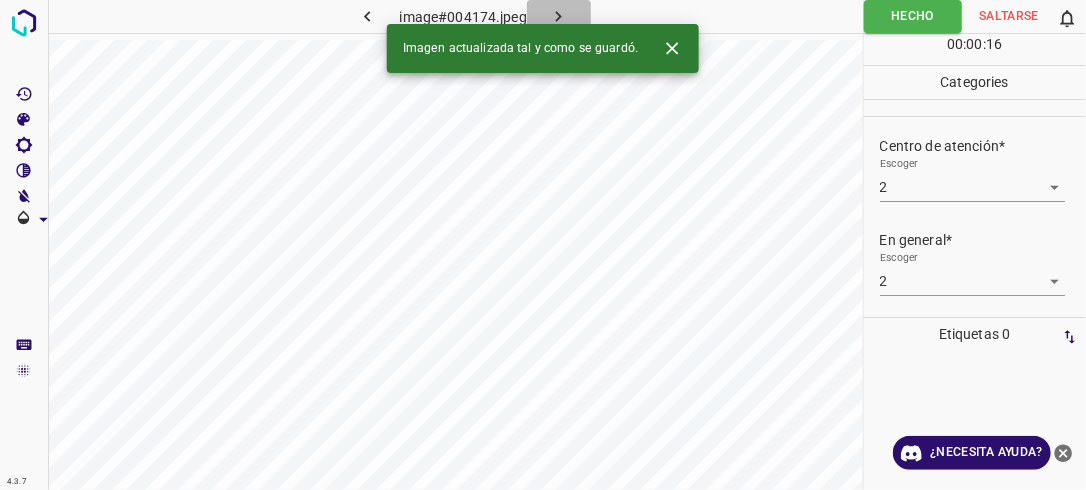 click at bounding box center (559, 16) 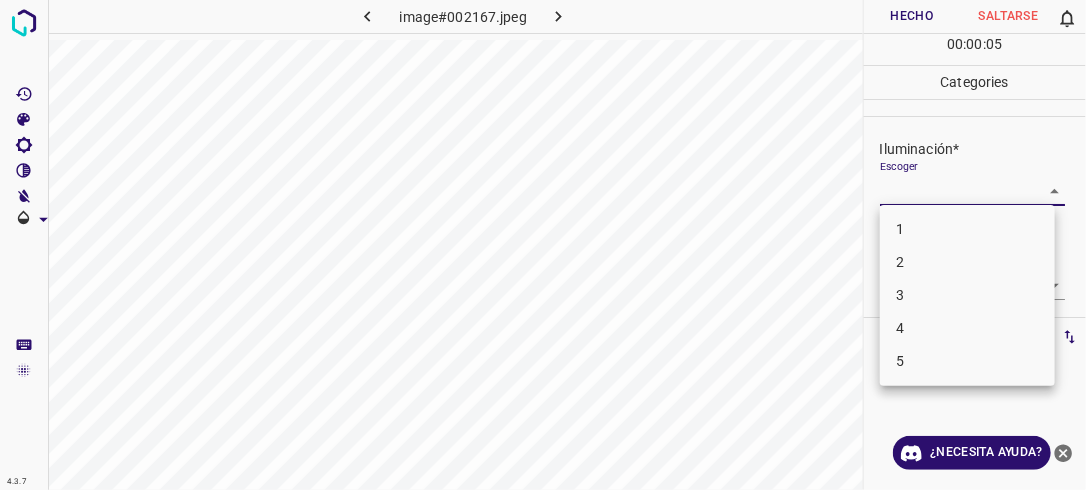 click on "4.3.7 image#002167.jpeg Hecho Saltarse 0 00   : 00   : 05   Categories Iluminación*  Escoger ​ Centro de atención*  Escoger ​ En general*  Escoger ​ Etiquetas 0 Categories 1 Lighting 2 Focus 3 Overall Tools Espacio Cambiar entre modos (Dibujar y Editar) Yo Etiquetado automático R Restaurar zoom M Acercar N Alejar Borrar Eliminar etiqueta de selección Filtros Z Restaurar filtros X Filtro de saturación C Filtro de brillo V Filtro de contraste B Filtro de escala de grises General O Descargar ¿Necesita ayuda? -Mensaje de texto -Esconder -Borrar 1 2 3 4 5" at bounding box center (543, 245) 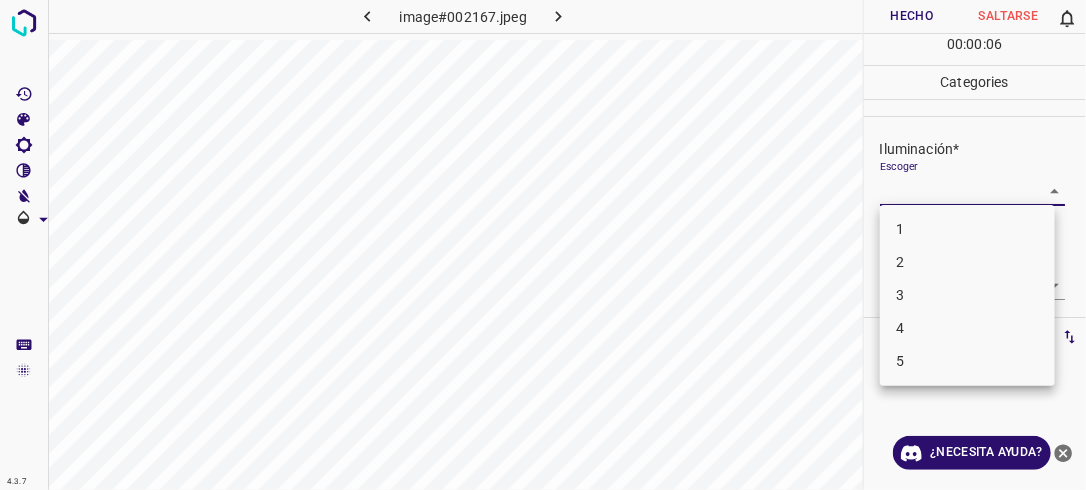 click on "3" at bounding box center (967, 295) 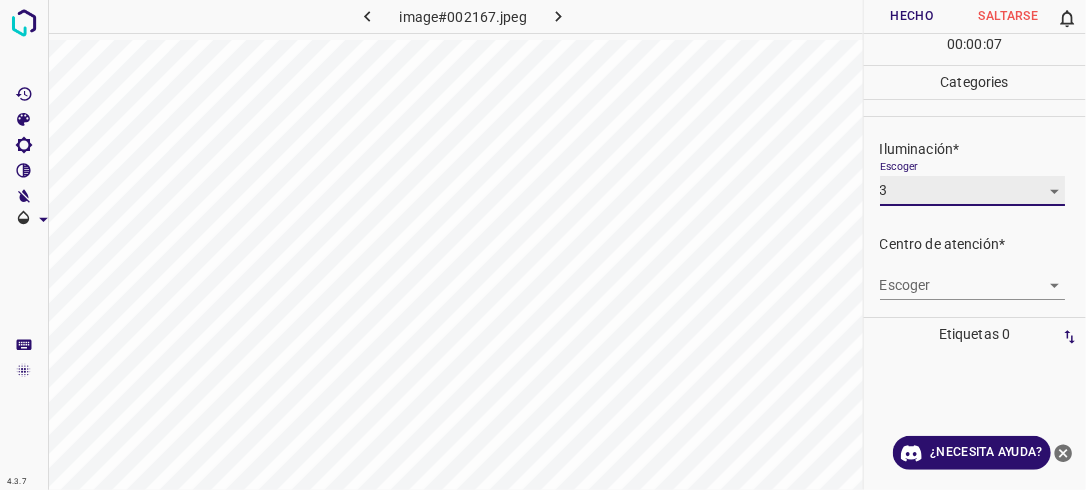 type on "3" 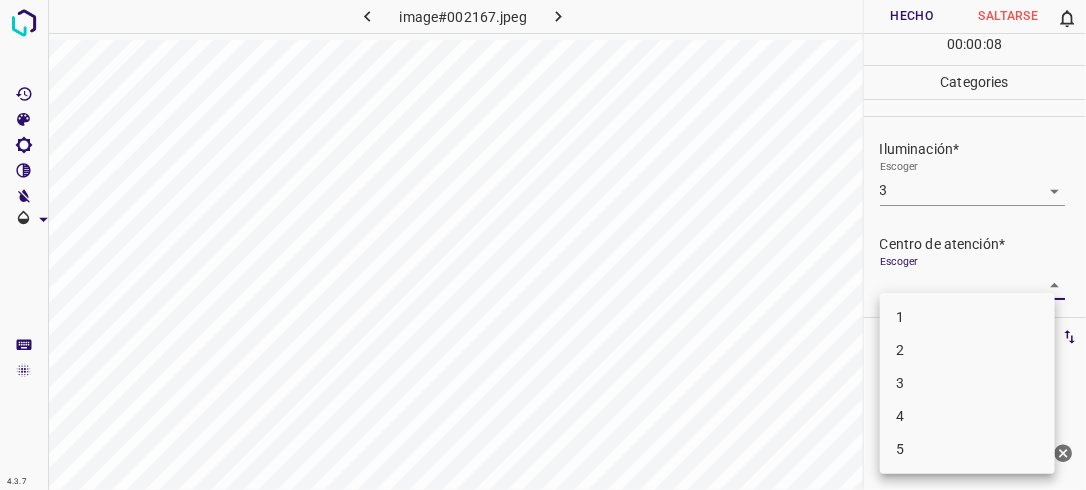 click on "4.3.7 image#002167.jpeg Hecho Saltarse 0 00   : 00   : 08   Categories Iluminación*  Escoger 3 3 Centro de atención*  Escoger ​ En general*  Escoger ​ Etiquetas 0 Categories 1 Lighting 2 Focus 3 Overall Tools Espacio Cambiar entre modos (Dibujar y Editar) Yo Etiquetado automático R Restaurar zoom M Acercar N Alejar Borrar Eliminar etiqueta de selección Filtros Z Restaurar filtros X Filtro de saturación C Filtro de brillo V Filtro de contraste B Filtro de escala de grises General O Descargar ¿Necesita ayuda? -Mensaje de texto -Esconder -Borrar 1 2 3 4 5" at bounding box center [543, 245] 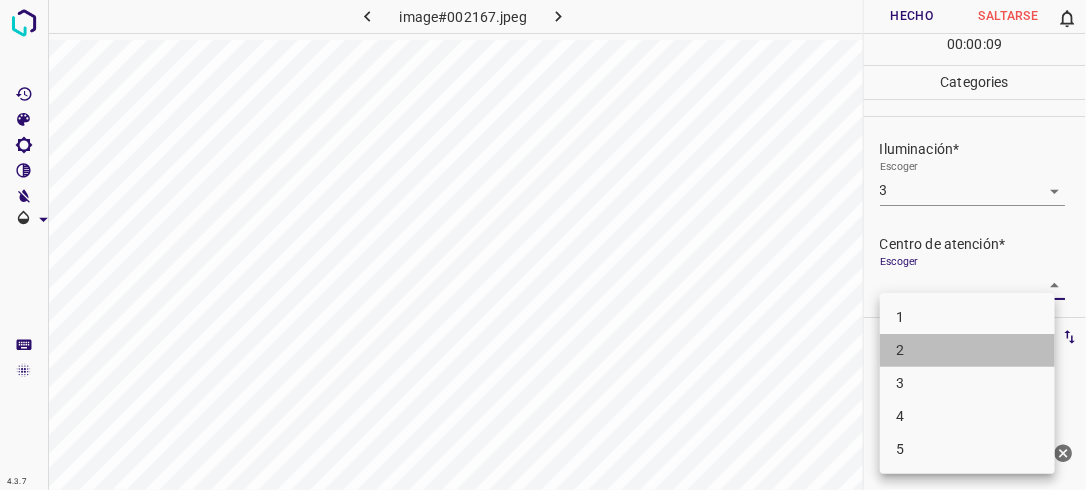 click on "2" at bounding box center [967, 350] 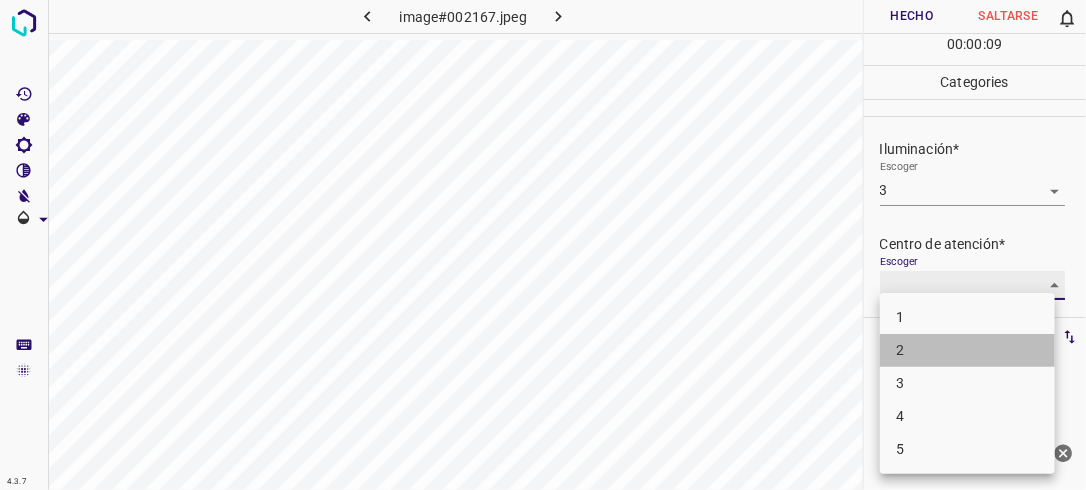 type on "2" 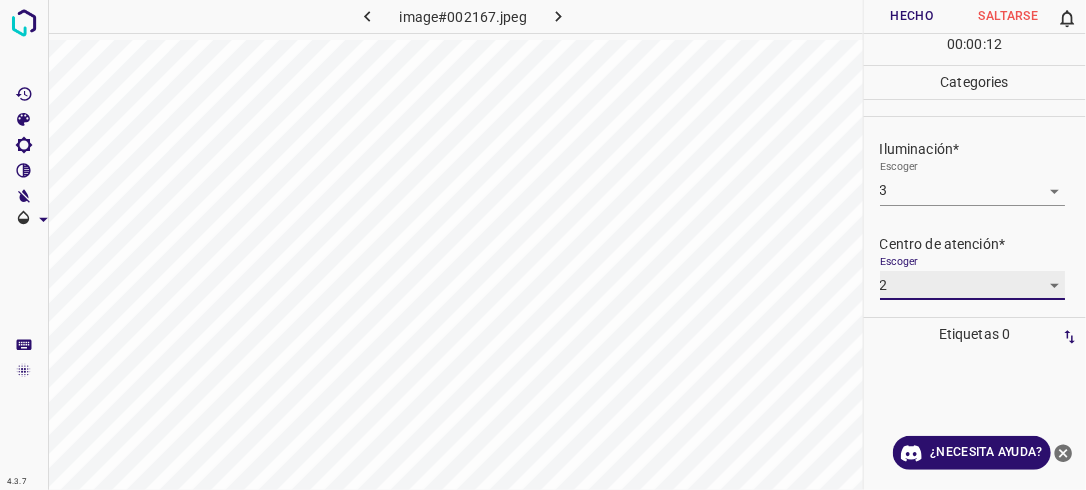 scroll, scrollTop: 92, scrollLeft: 0, axis: vertical 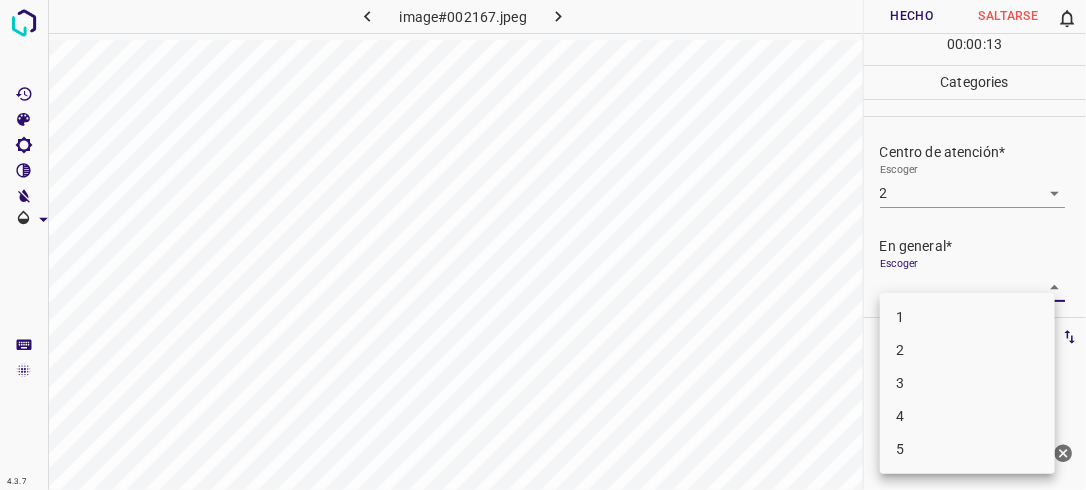 click on "4.3.7 image#002167.jpeg Hecho Saltarse 0 00   : 00   : 13   Categories Iluminación*  Escoger 3 3 Centro de atención*  Escoger 2 2 En general*  Escoger ​ Etiquetas 0 Categories 1 Lighting 2 Focus 3 Overall Tools Espacio Cambiar entre modos (Dibujar y Editar) Yo Etiquetado automático R Restaurar zoom M Acercar N Alejar Borrar Eliminar etiqueta de selección Filtros Z Restaurar filtros X Filtro de saturación C Filtro de brillo V Filtro de contraste B Filtro de escala de grises General O Descargar ¿Necesita ayuda? -Mensaje de texto -Esconder -Borrar 1 2 3 4 5" at bounding box center (543, 245) 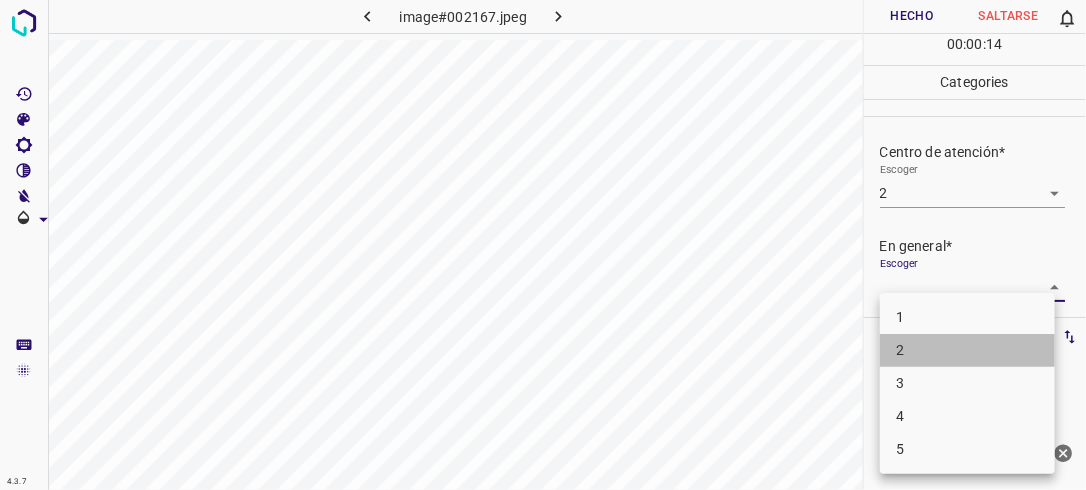click on "2" at bounding box center (967, 350) 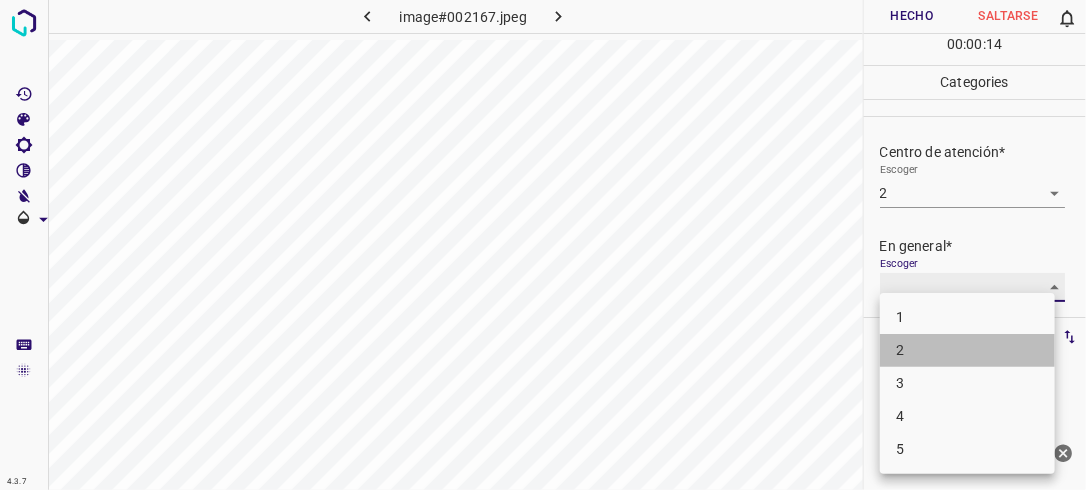 type on "2" 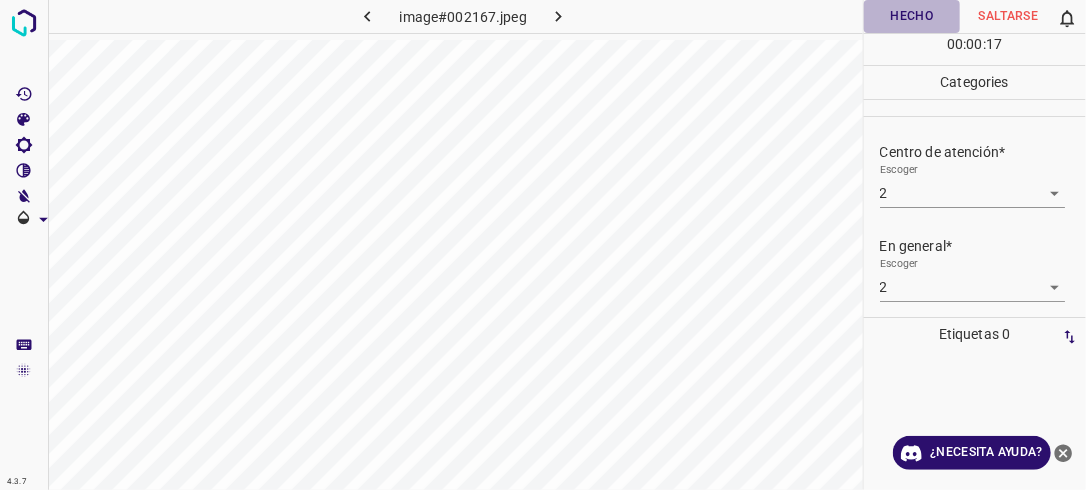 click on "Hecho" at bounding box center [912, 16] 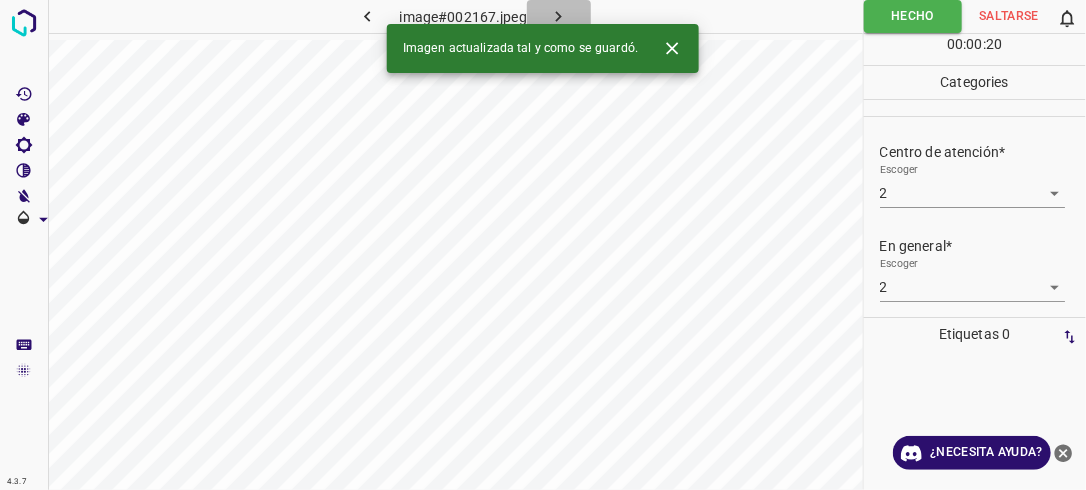 click 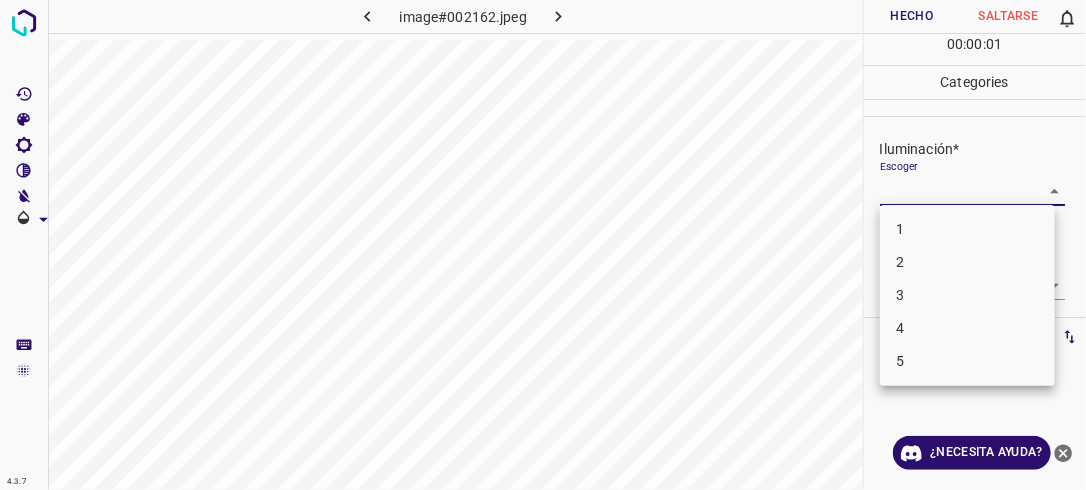 click on "4.3.7 image#002162.jpeg Hecho Saltarse 0 00   : 00   : 01   Categories Iluminación*  Escoger ​ Centro de atención*  Escoger ​ En general*  Escoger ​ Etiquetas 0 Categories 1 Lighting 2 Focus 3 Overall Tools Espacio Cambiar entre modos (Dibujar y Editar) Yo Etiquetado automático R Restaurar zoom M Acercar N Alejar Borrar Eliminar etiqueta de selección Filtros Z Restaurar filtros X Filtro de saturación C Filtro de brillo V Filtro de contraste B Filtro de escala de grises General O Descargar ¿Necesita ayuda? -Mensaje de texto -Esconder -Borrar 1 2 3 4 5" at bounding box center (543, 245) 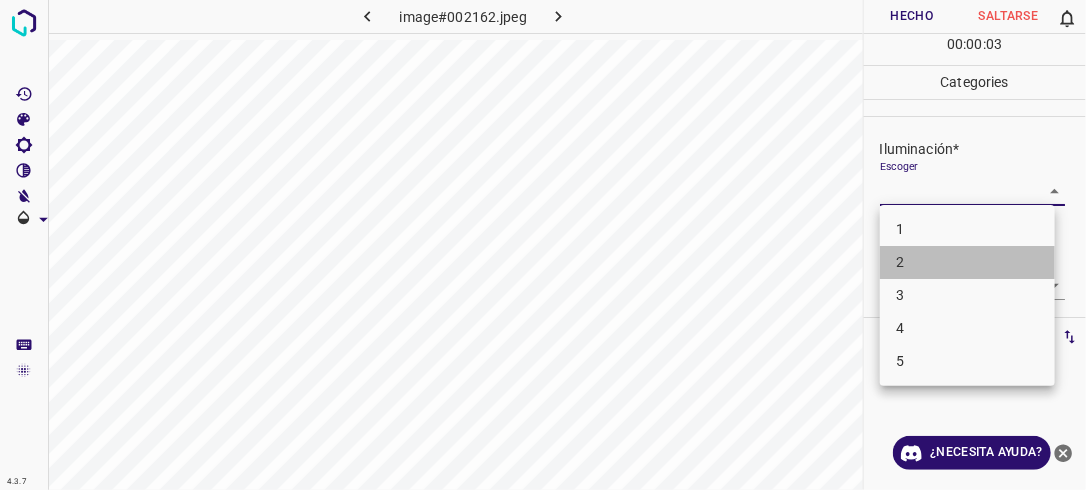 click on "2" at bounding box center [967, 262] 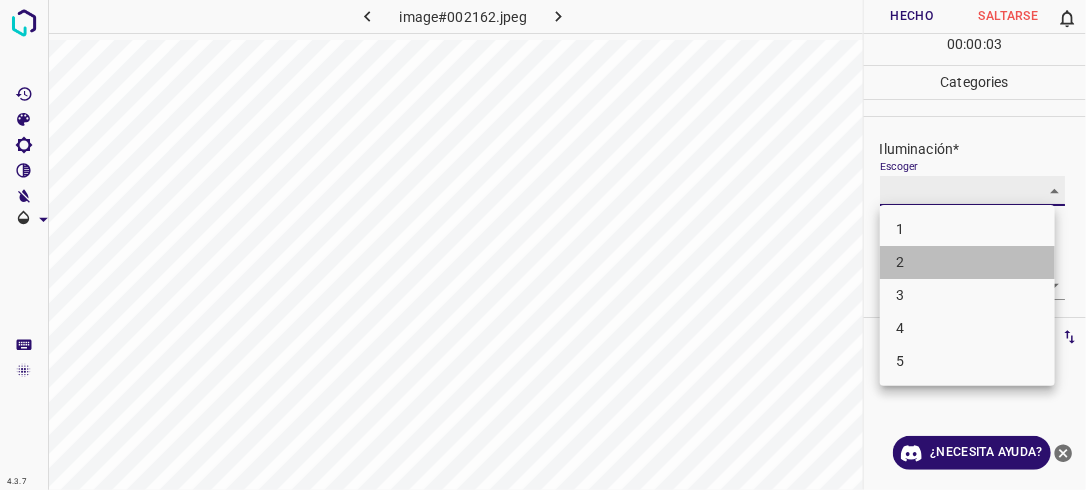 type on "2" 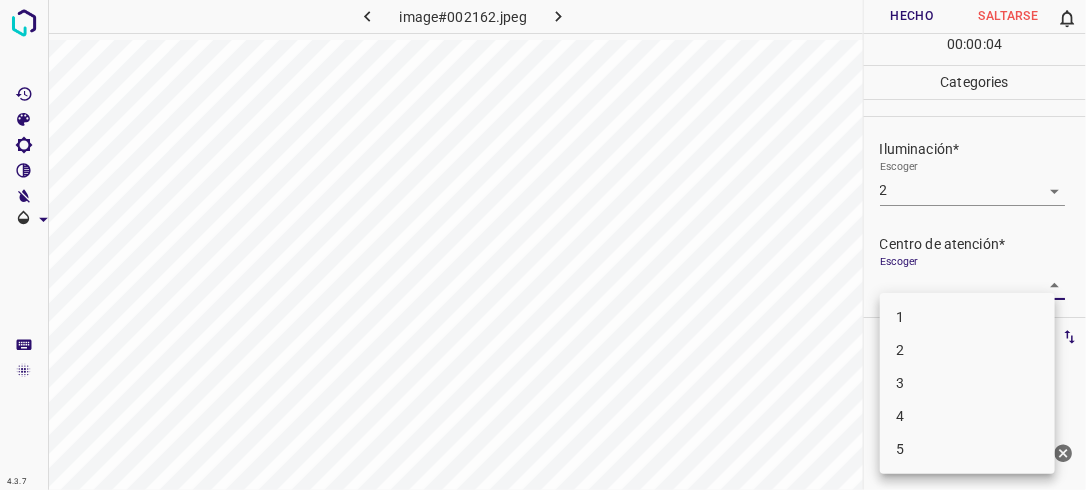 click on "4.3.7 image#002162.jpeg Hecho Saltarse 0 00   : 00   : 04   Categories Iluminación*  Escoger 2 2 Centro de atención*  Escoger ​ En general*  Escoger ​ Etiquetas 0 Categories 1 Lighting 2 Focus 3 Overall Tools Espacio Cambiar entre modos (Dibujar y Editar) Yo Etiquetado automático R Restaurar zoom M Acercar N Alejar Borrar Eliminar etiqueta de selección Filtros Z Restaurar filtros X Filtro de saturación C Filtro de brillo V Filtro de contraste B Filtro de escala de grises General O Descargar ¿Necesita ayuda? -Mensaje de texto -Esconder -Borrar 1 2 3 4 5" at bounding box center [543, 245] 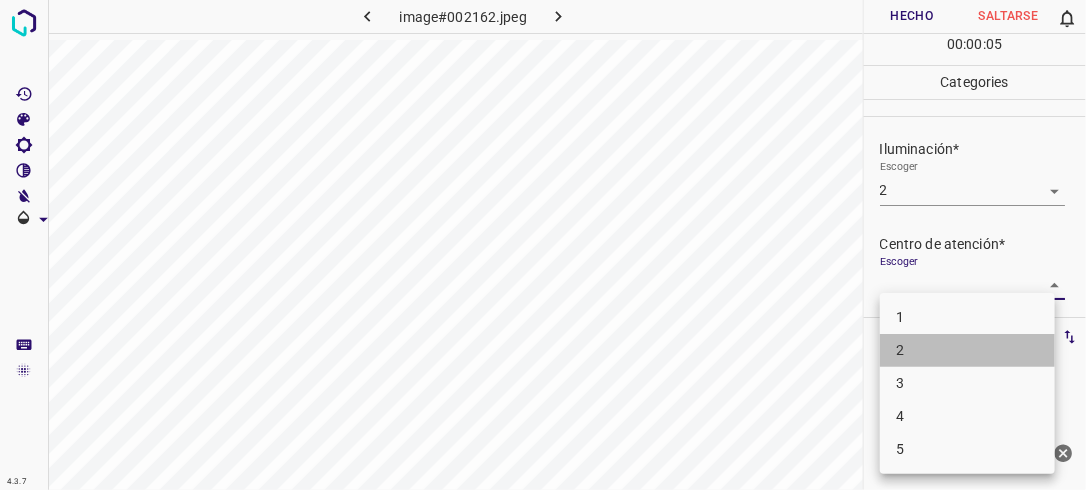 click on "2" at bounding box center [967, 350] 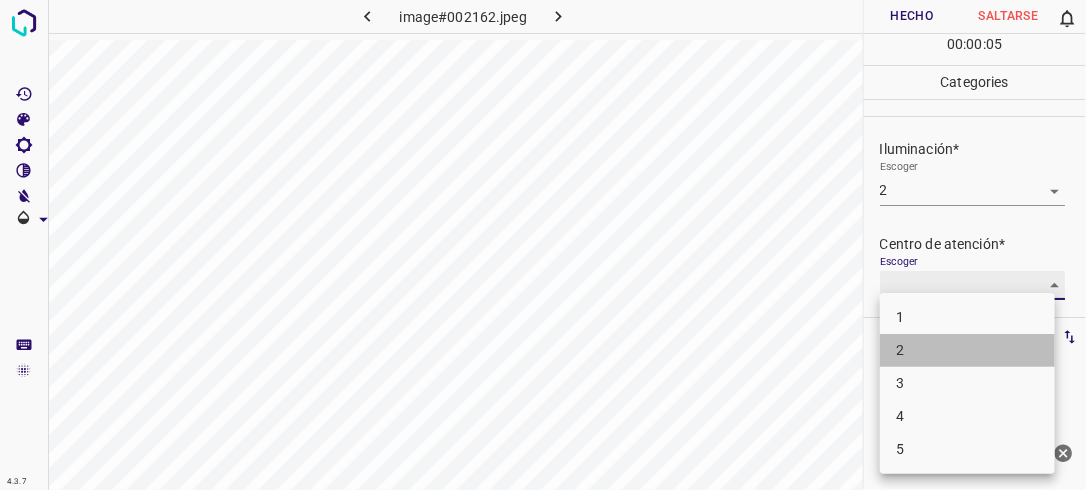 type on "2" 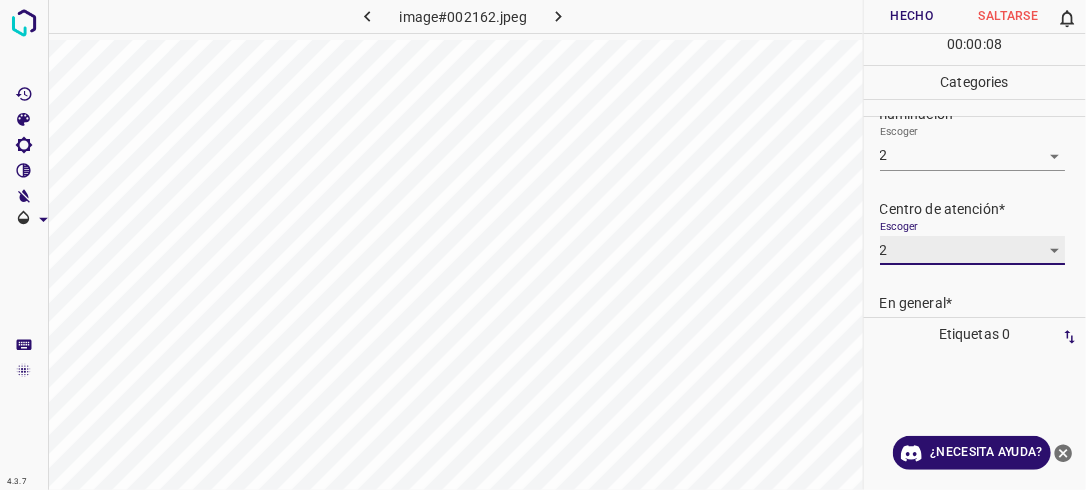 scroll, scrollTop: 79, scrollLeft: 0, axis: vertical 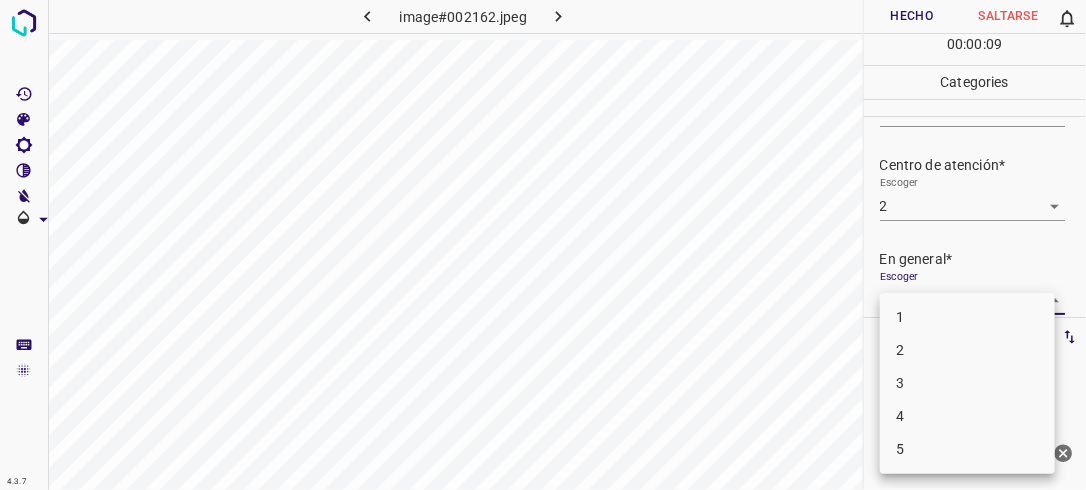 click on "4.3.7 image#002162.jpeg Hecho Saltarse 0 00   : 00   : 09   Categories Iluminación*  Escoger 2 2 Centro de atención*  Escoger 2 2 En general*  Escoger ​ Etiquetas 0 Categories 1 Lighting 2 Focus 3 Overall Tools Espacio Cambiar entre modos (Dibujar y Editar) Yo Etiquetado automático R Restaurar zoom M Acercar N Alejar Borrar Eliminar etiqueta de selección Filtros Z Restaurar filtros X Filtro de saturación C Filtro de brillo V Filtro de contraste B Filtro de escala de grises General O Descargar ¿Necesita ayuda? -Mensaje de texto -Esconder -Borrar 1 2 3 4 5" at bounding box center (543, 245) 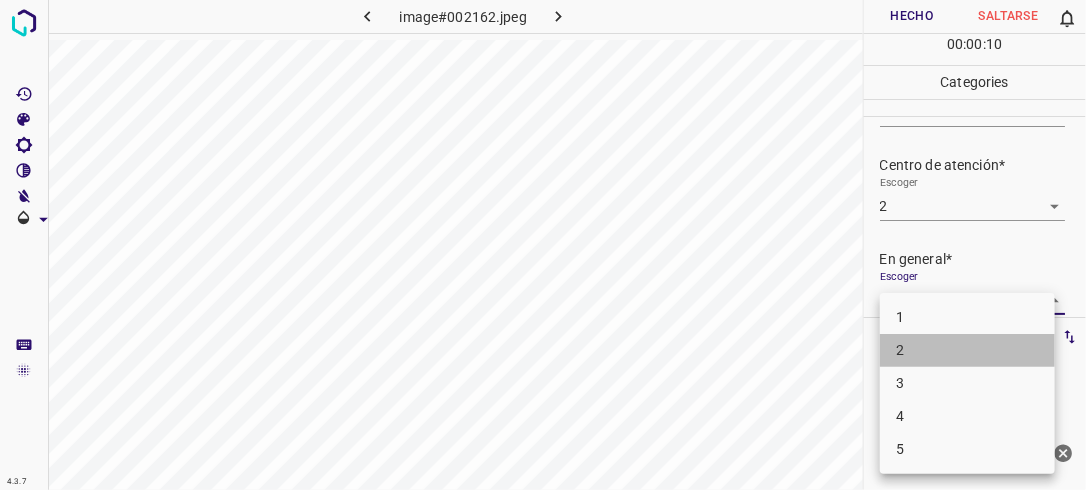 click on "2" at bounding box center [967, 350] 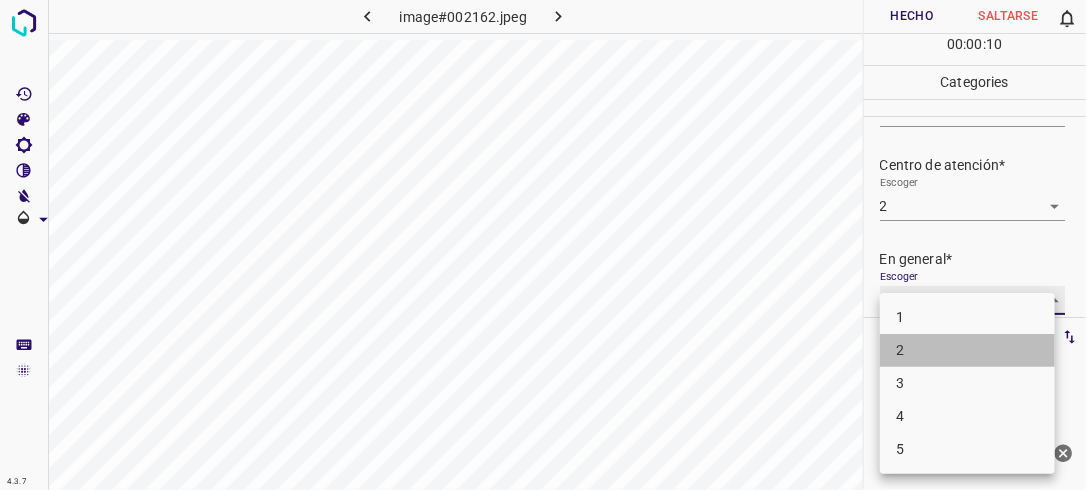 type on "2" 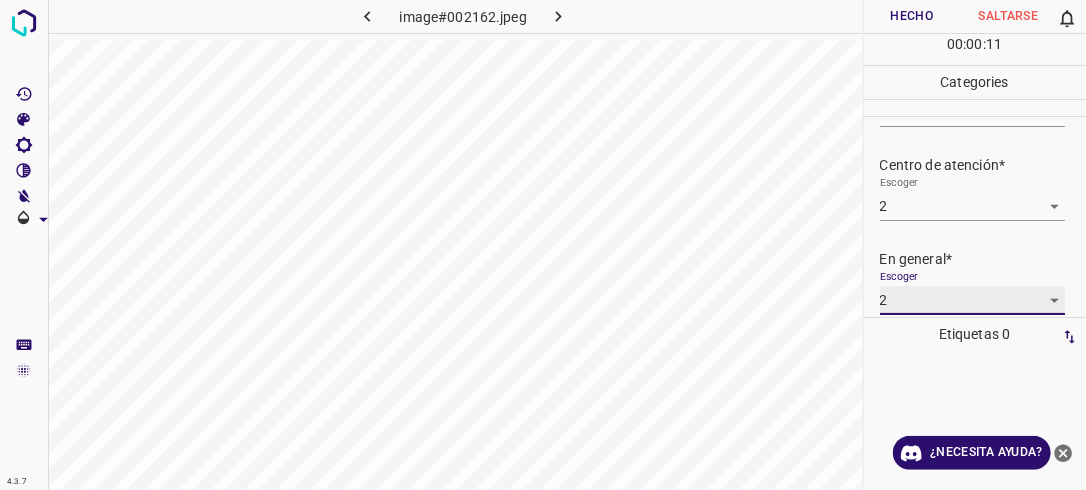 scroll, scrollTop: 79, scrollLeft: 0, axis: vertical 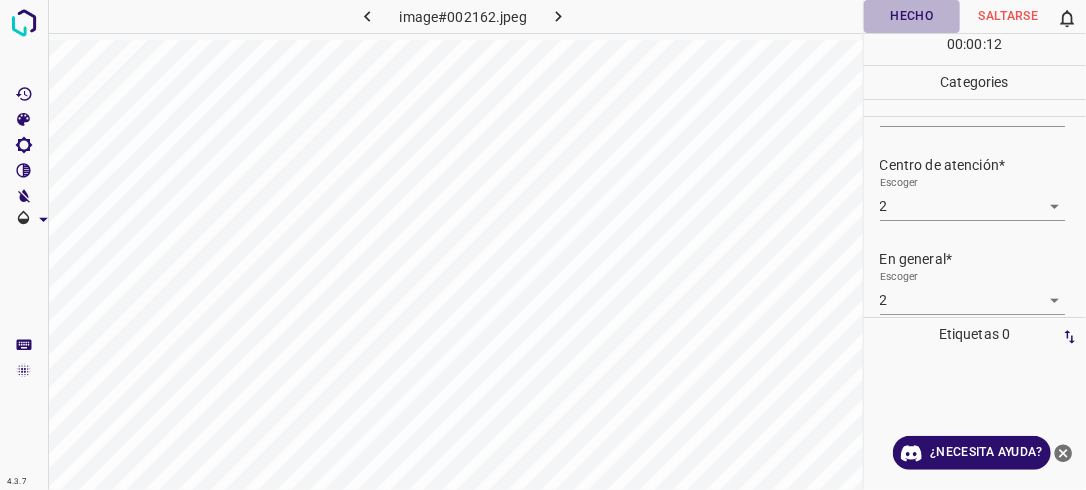 click on "Hecho" at bounding box center (912, 16) 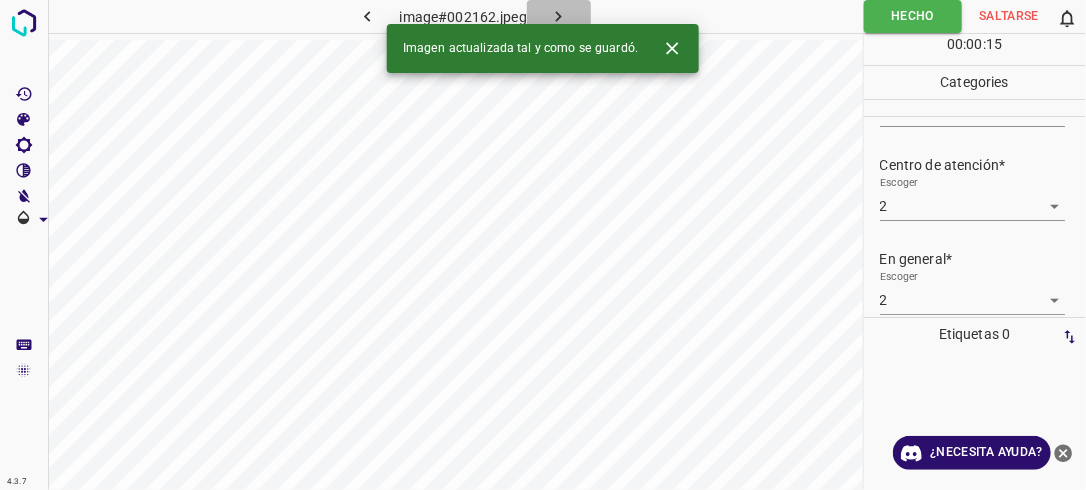 click 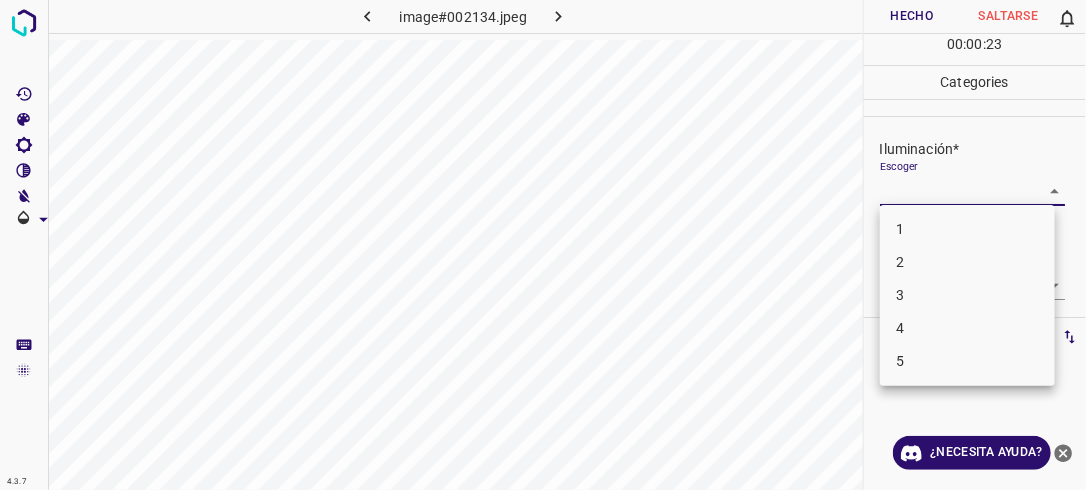 click on "4.3.7 image#002134.jpeg Hecho Saltarse 0 00   : 00   : 23   Categories Iluminación*  Escoger ​ Centro de atención*  Escoger ​ En general*  Escoger ​ Etiquetas 0 Categories 1 Lighting 2 Focus 3 Overall Tools Espacio Cambiar entre modos (Dibujar y Editar) Yo Etiquetado automático R Restaurar zoom M Acercar N Alejar Borrar Eliminar etiqueta de selección Filtros Z Restaurar filtros X Filtro de saturación C Filtro de brillo V Filtro de contraste B Filtro de escala de grises General O Descargar ¿Necesita ayuda? -Mensaje de texto -Esconder -Borrar 1 2 3 4 5" at bounding box center [543, 245] 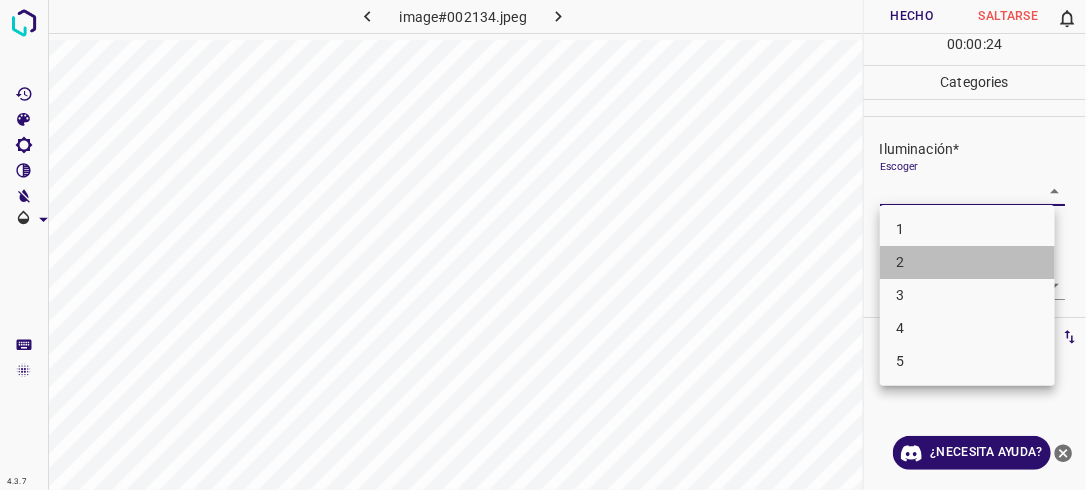 click on "2" at bounding box center [967, 262] 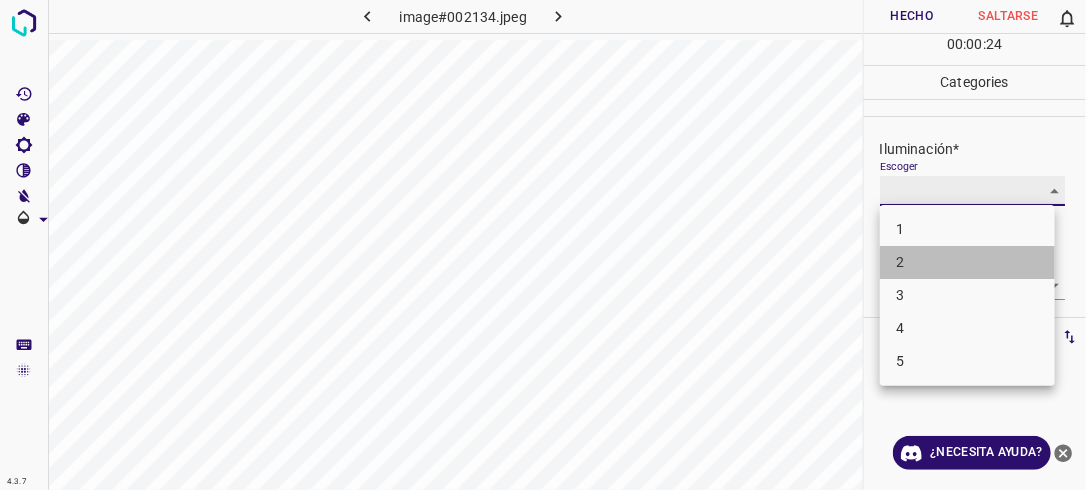 type on "2" 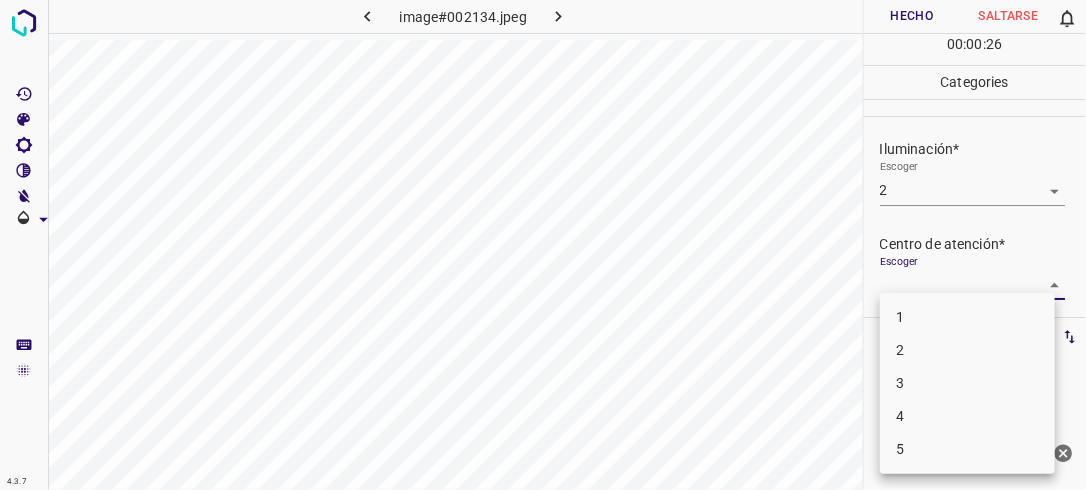 drag, startPoint x: 1039, startPoint y: 278, endPoint x: 999, endPoint y: 340, distance: 73.78347 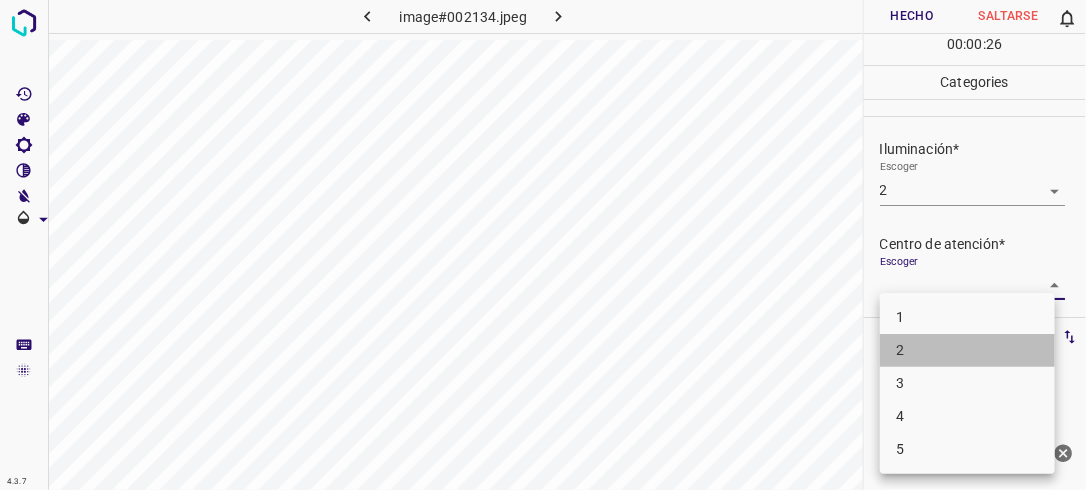 click on "2" at bounding box center [967, 350] 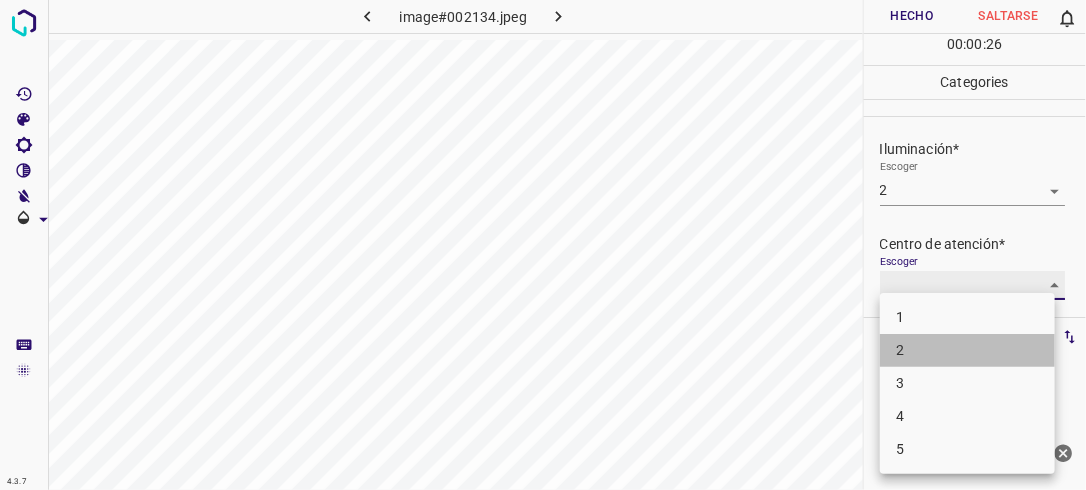 type on "2" 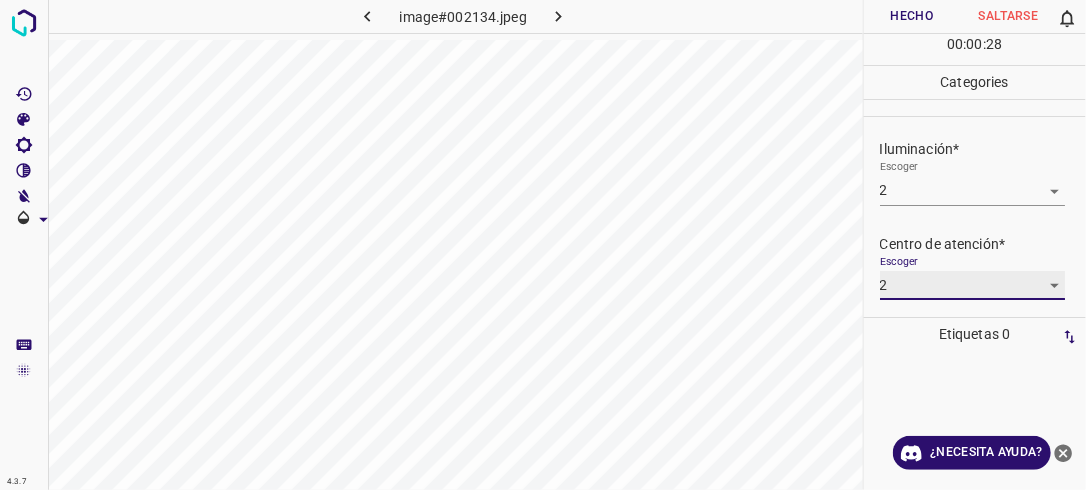 scroll, scrollTop: 98, scrollLeft: 0, axis: vertical 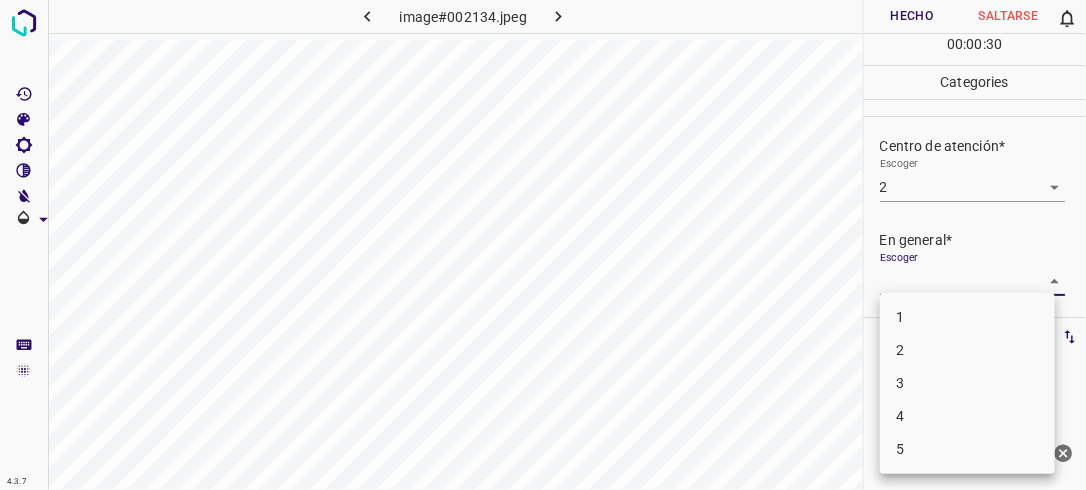click on "4.3.7 image#002134.jpeg Hecho Saltarse 0 00   : 00   : 30   Categories Iluminación*  Escoger 2 2 Centro de atención*  Escoger 2 2 En general*  Escoger ​ Etiquetas 0 Categories 1 Lighting 2 Focus 3 Overall Tools Espacio Cambiar entre modos (Dibujar y Editar) Yo Etiquetado automático R Restaurar zoom M Acercar N Alejar Borrar Eliminar etiqueta de selección Filtros Z Restaurar filtros X Filtro de saturación C Filtro de brillo V Filtro de contraste B Filtro de escala de grises General O Descargar ¿Necesita ayuda? -Mensaje de texto -Esconder -Borrar 1 2 3 4 5" at bounding box center (543, 245) 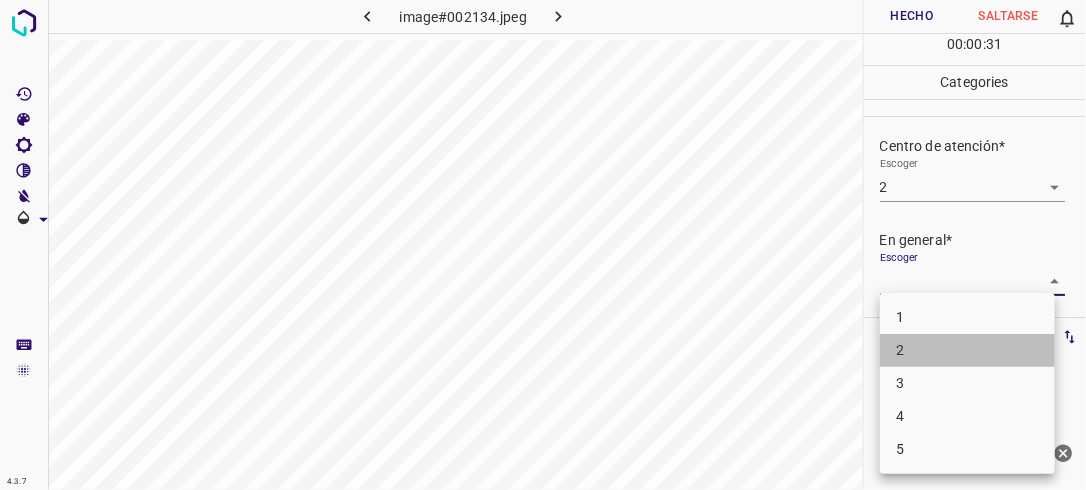 click on "2" at bounding box center (967, 350) 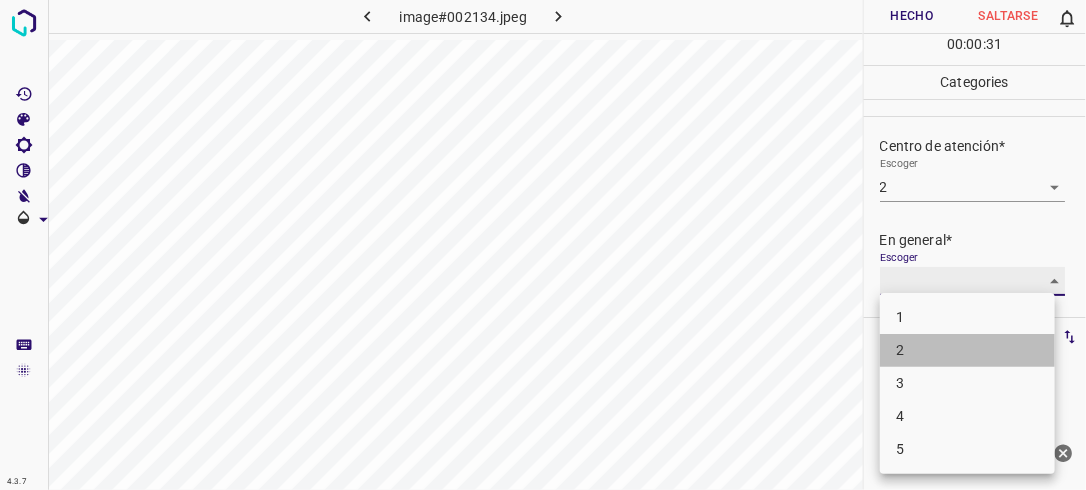 type on "2" 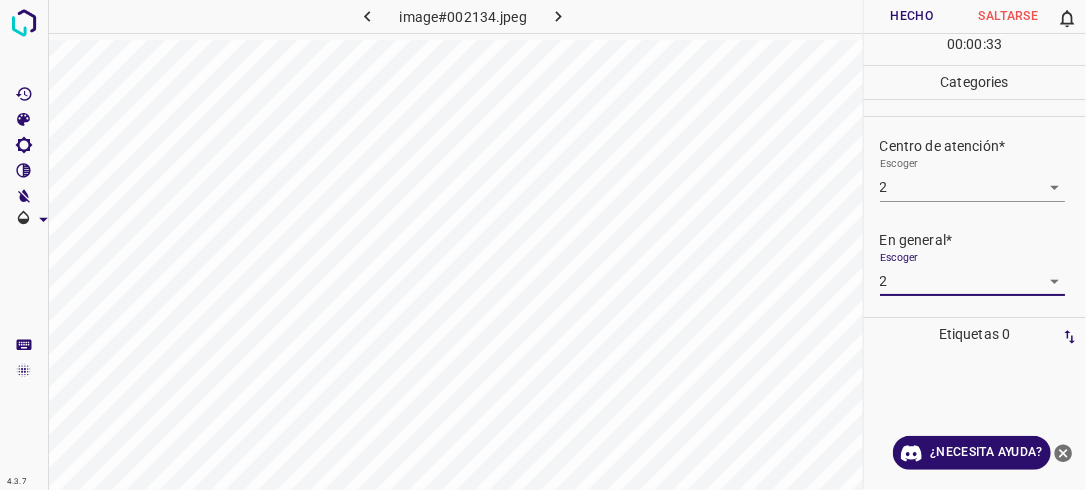 click on "Hecho" at bounding box center [912, 16] 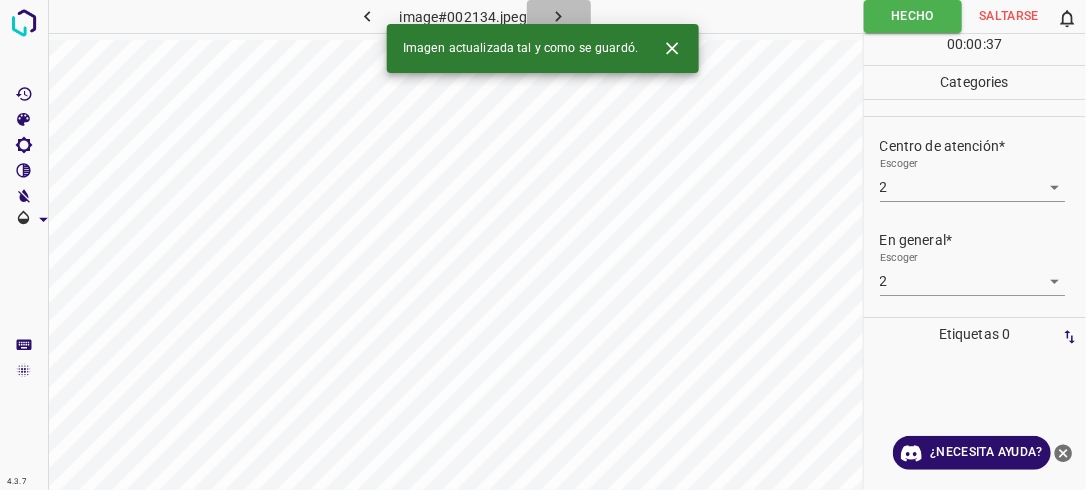click at bounding box center [559, 16] 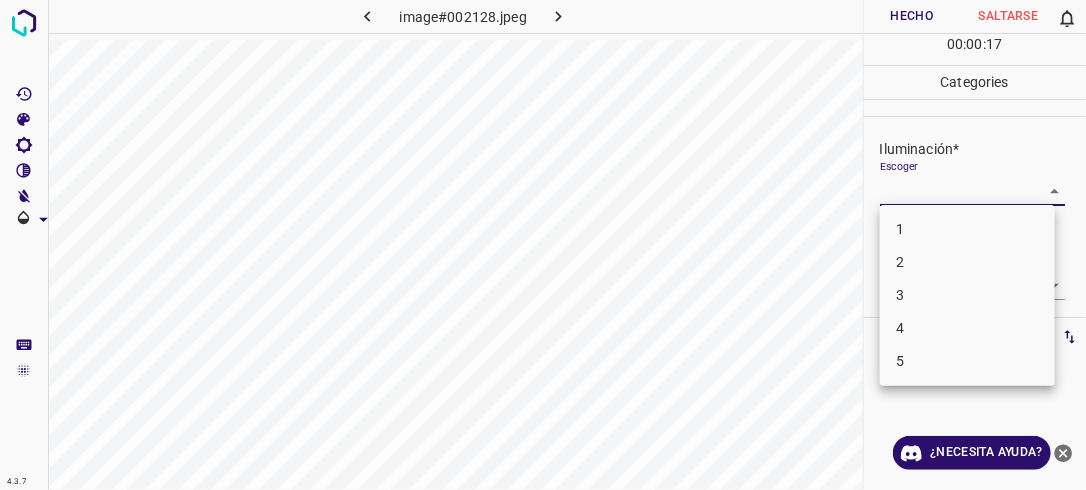 drag, startPoint x: 1035, startPoint y: 189, endPoint x: 998, endPoint y: 284, distance: 101.950966 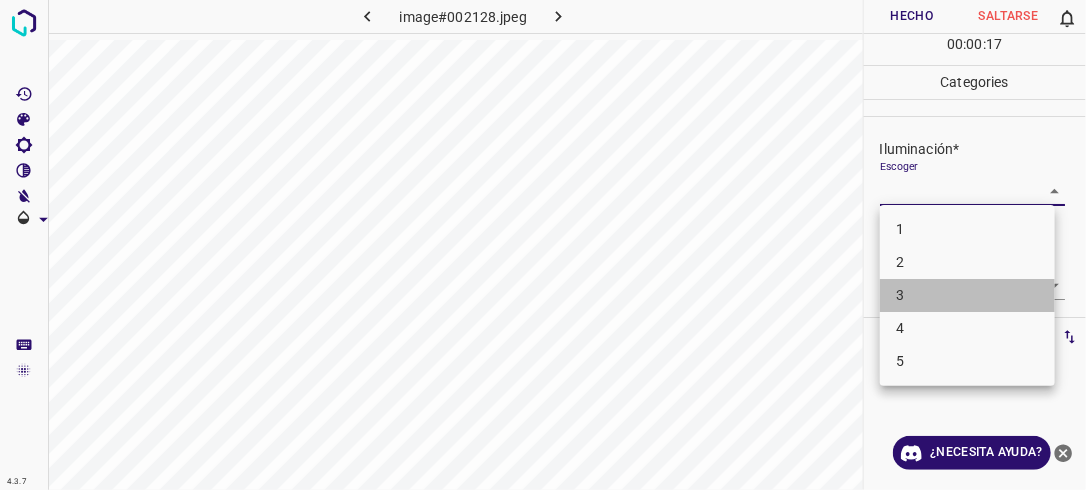 click on "3" at bounding box center [967, 295] 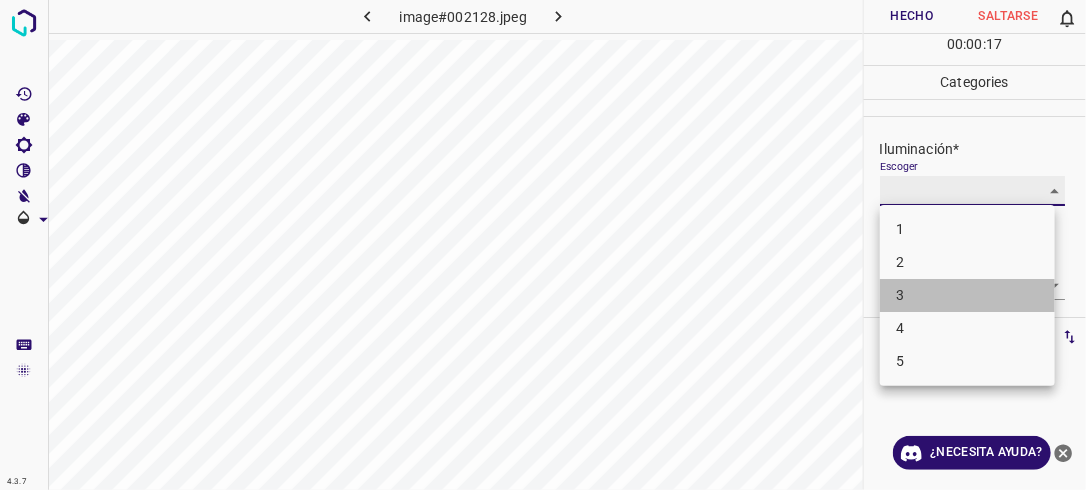 type on "3" 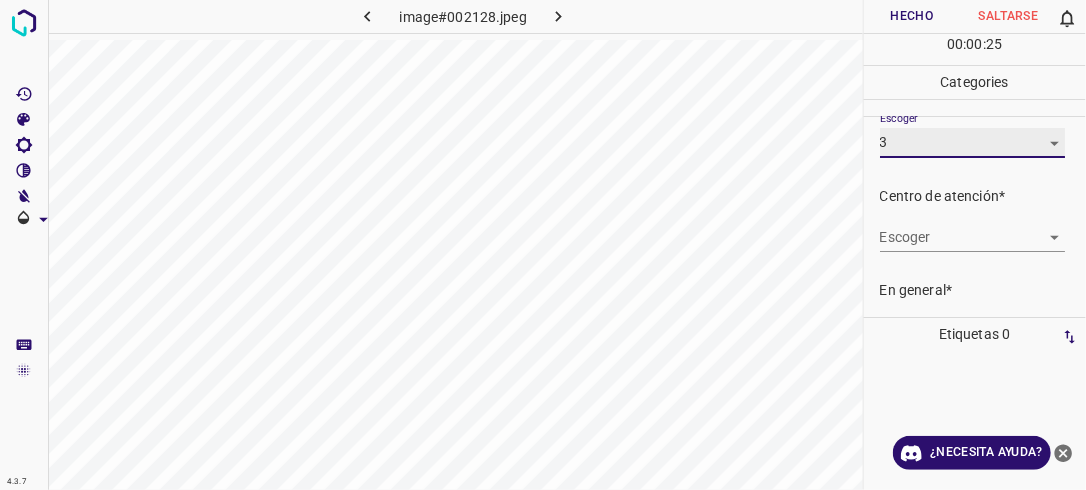 scroll, scrollTop: 56, scrollLeft: 0, axis: vertical 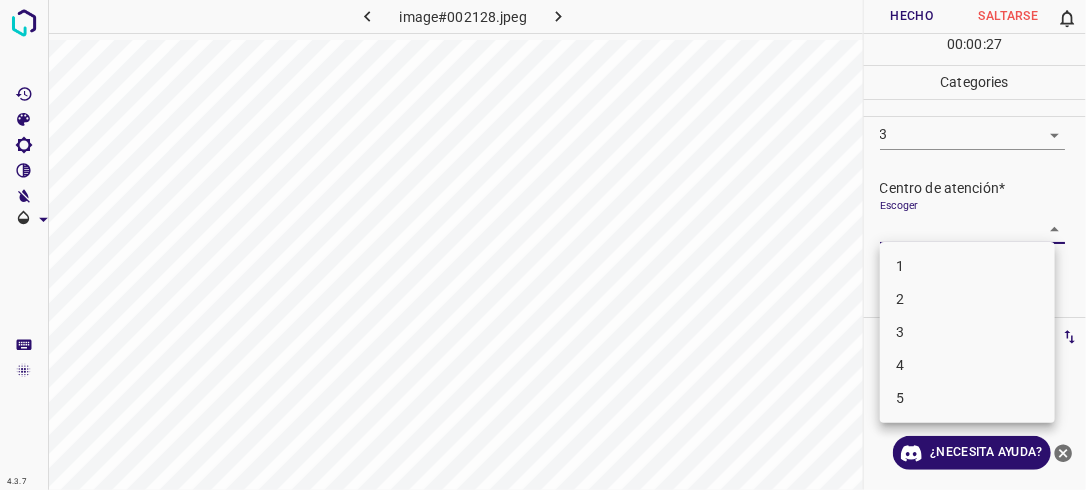 click on "4.3.7 image#002128.jpeg Hecho Saltarse 0 00   : 00   : 27   Categories Iluminación*  Escoger 3 3 Centro de atención*  Escoger ​ En general*  Escoger ​ Etiquetas 0 Categories 1 Lighting 2 Focus 3 Overall Tools Espacio Cambiar entre modos (Dibujar y Editar) Yo Etiquetado automático R Restaurar zoom M Acercar N Alejar Borrar Eliminar etiqueta de selección Filtros Z Restaurar filtros X Filtro de saturación C Filtro de brillo V Filtro de contraste B Filtro de escala de grises General O Descargar ¿Necesita ayuda? -Mensaje de texto -Esconder -Borrar 1 2 3 4 5" at bounding box center (543, 245) 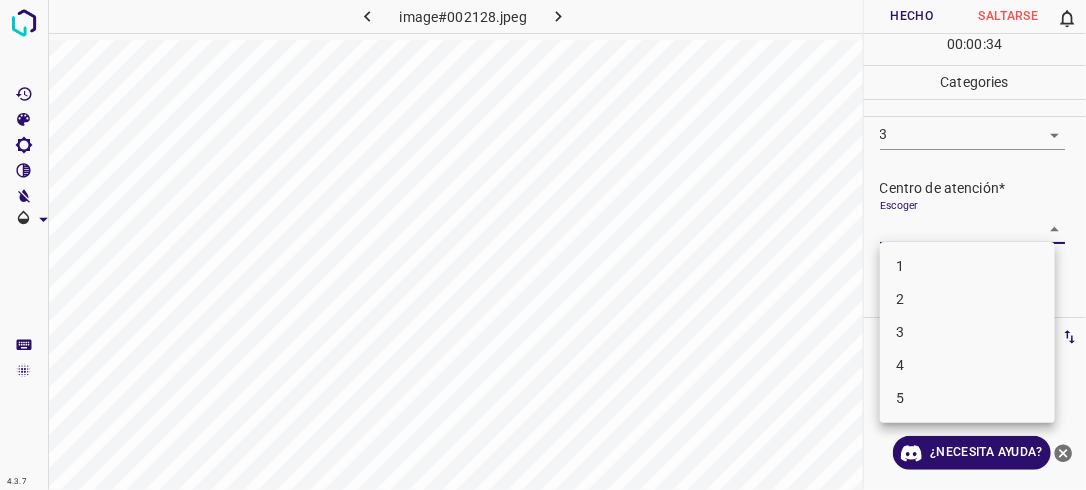 drag, startPoint x: 997, startPoint y: 320, endPoint x: 1044, endPoint y: 323, distance: 47.095646 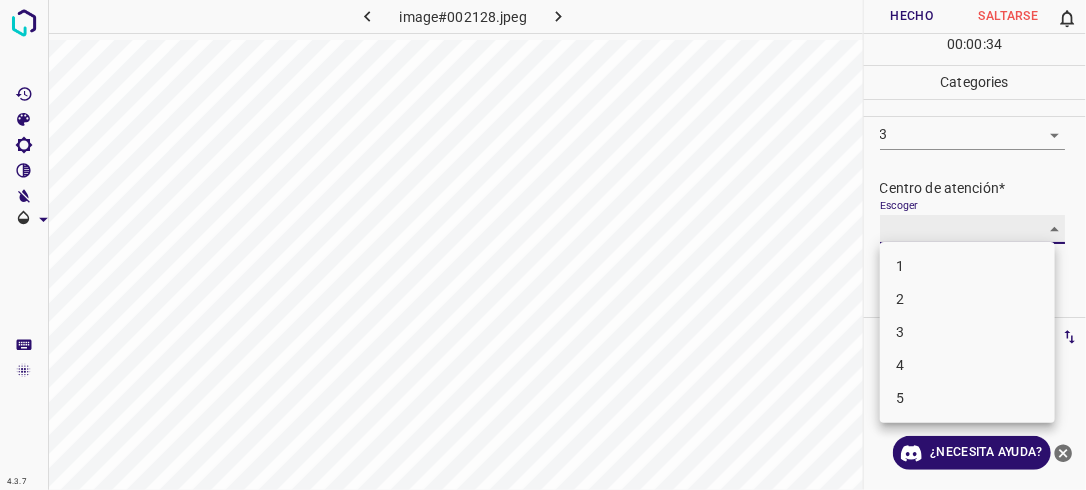 type on "3" 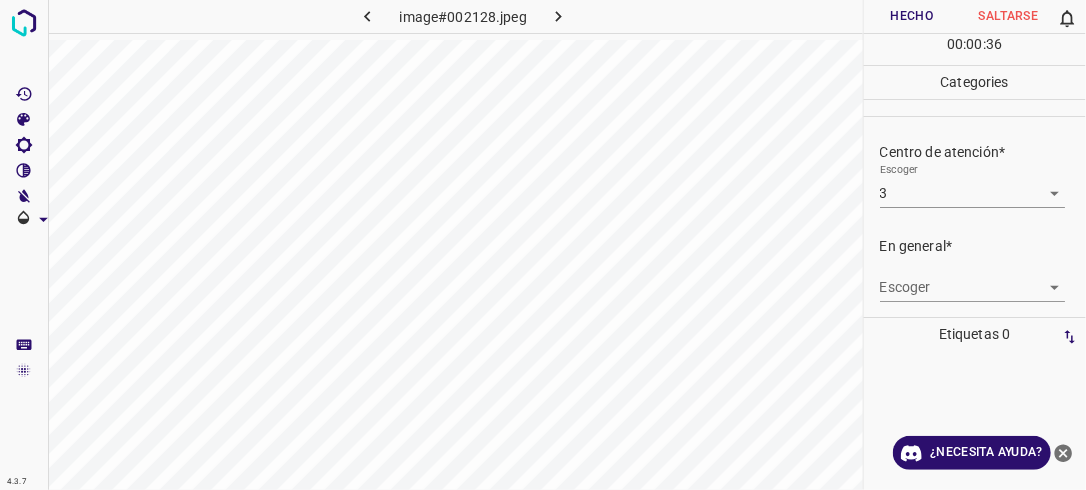 scroll, scrollTop: 98, scrollLeft: 0, axis: vertical 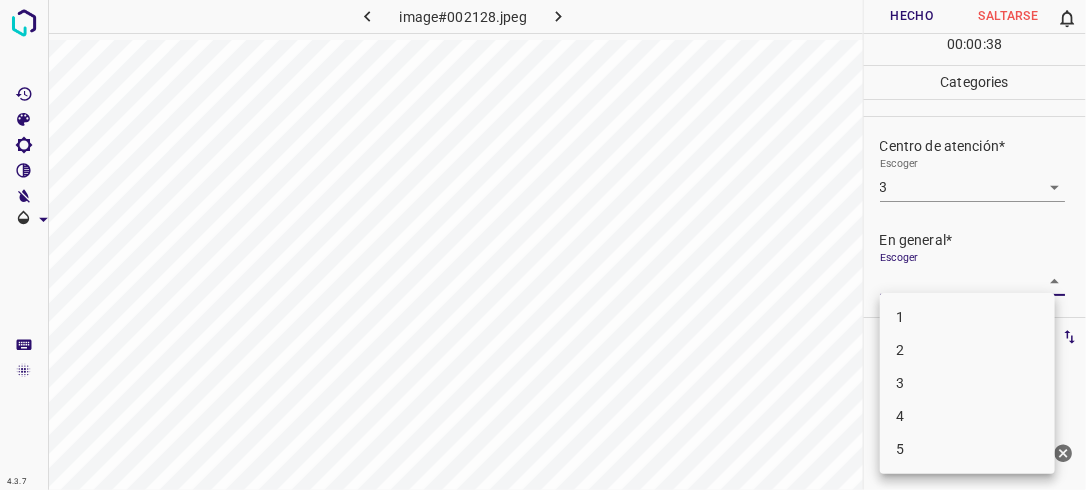 click on "4.3.7 image#002128.jpeg Hecho Saltarse 0 00   : 00   : 38   Categories Iluminación*  Escoger 3 3 Centro de atención*  Escoger 3 3 En general*  Escoger ​ Etiquetas 0 Categories 1 Lighting 2 Focus 3 Overall Tools Espacio Cambiar entre modos (Dibujar y Editar) Yo Etiquetado automático R Restaurar zoom M Acercar N Alejar Borrar Eliminar etiqueta de selección Filtros Z Restaurar filtros X Filtro de saturación C Filtro de brillo V Filtro de contraste B Filtro de escala de grises General O Descargar ¿Necesita ayuda? -Mensaje de texto -Esconder -Borrar 1 2 3 4 5" at bounding box center [543, 245] 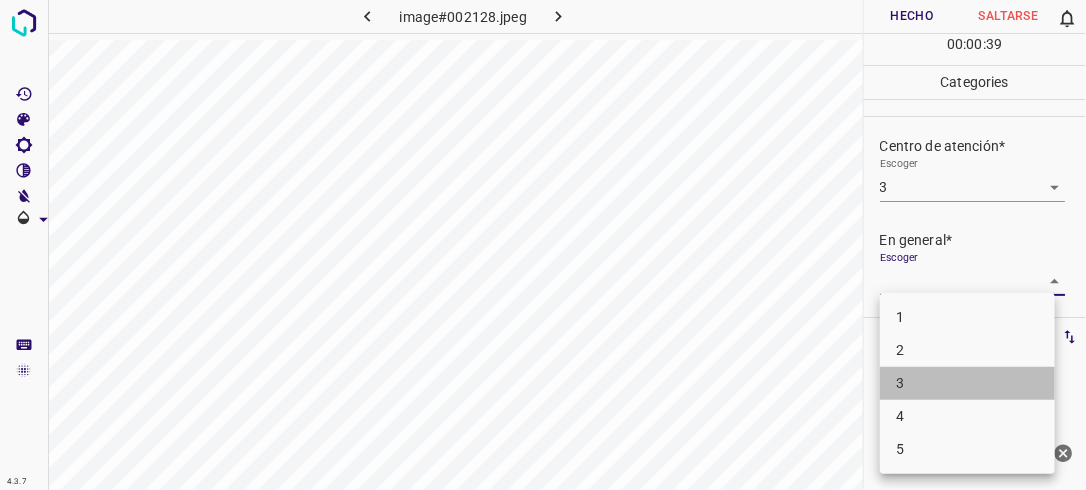 click on "3" at bounding box center [967, 383] 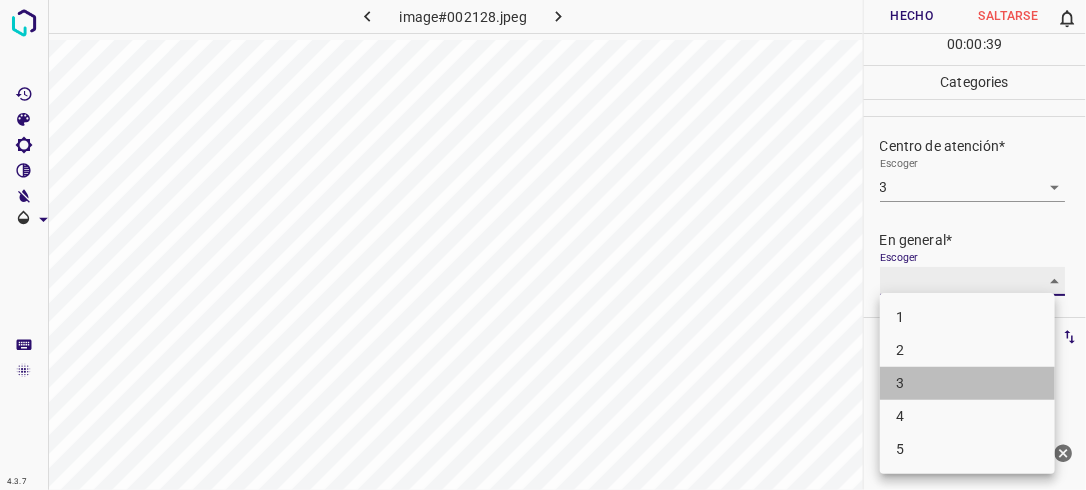 type on "3" 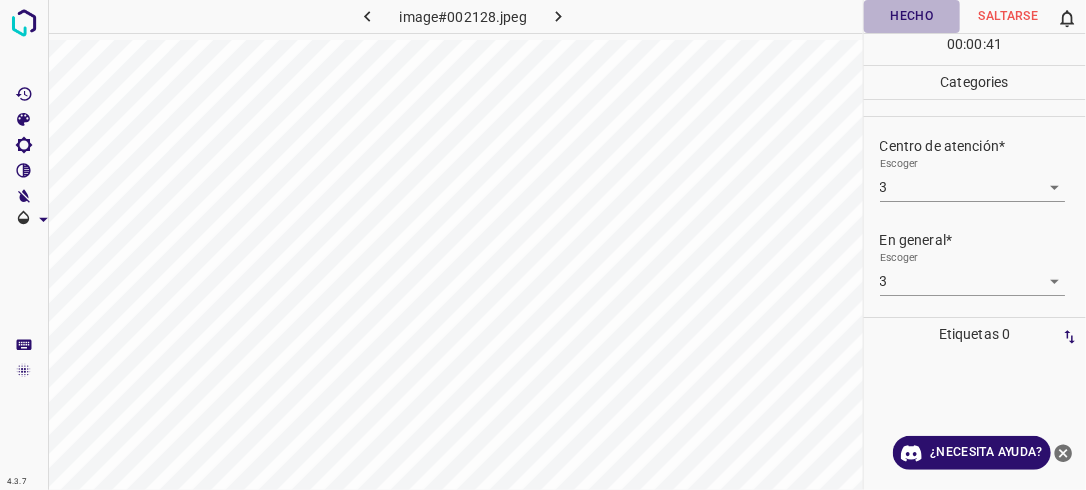 click on "Hecho" at bounding box center (912, 16) 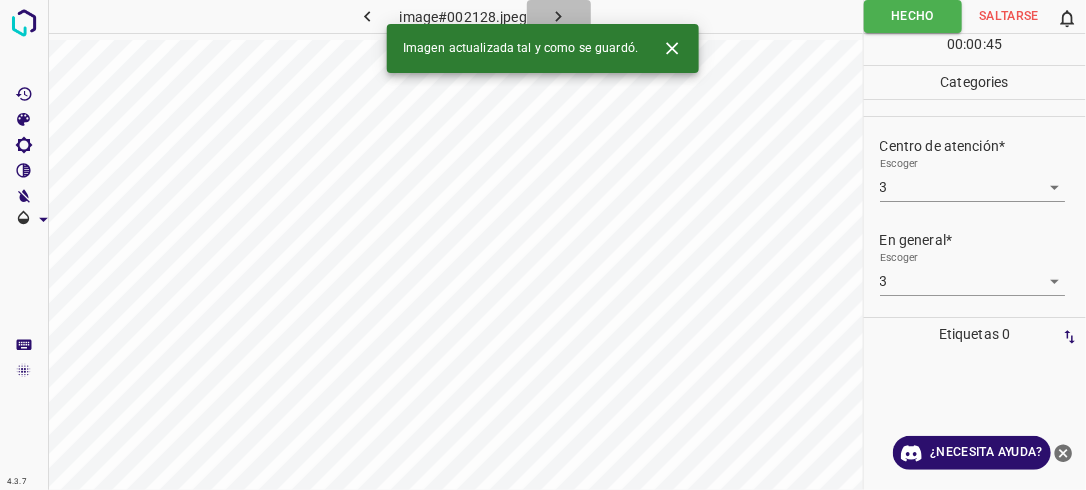 click 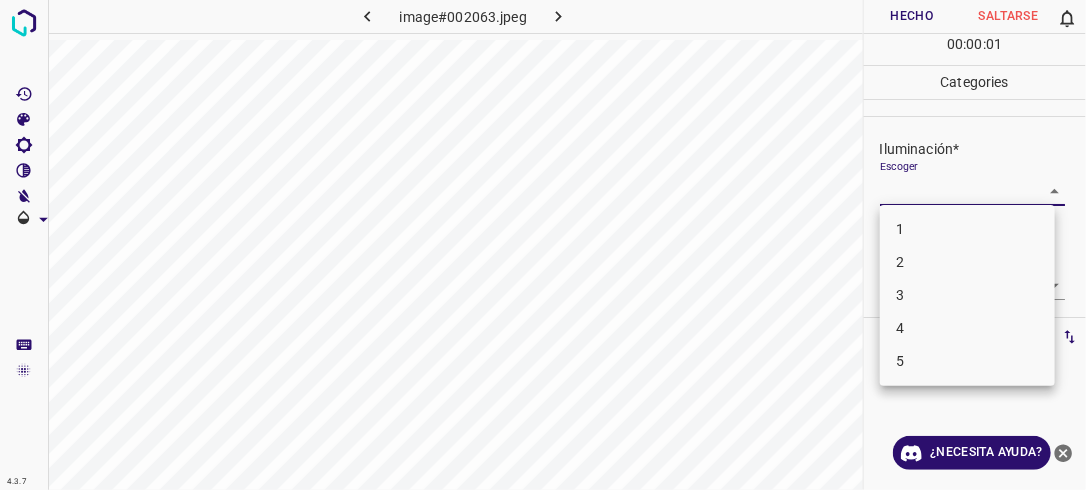 click on "4.3.7 image#002063.jpeg Hecho Saltarse 0 00   : 00   : 01   Categories Iluminación*  Escoger ​ Centro de atención*  Escoger ​ En general*  Escoger ​ Etiquetas 0 Categories 1 Lighting 2 Focus 3 Overall Tools Espacio Cambiar entre modos (Dibujar y Editar) Yo Etiquetado automático R Restaurar zoom M Acercar N Alejar Borrar Eliminar etiqueta de selección Filtros Z Restaurar filtros X Filtro de saturación C Filtro de brillo V Filtro de contraste B Filtro de escala de grises General O Descargar ¿Necesita ayuda? -Mensaje de texto -Esconder -Borrar 1 2 3 4 5" at bounding box center [543, 245] 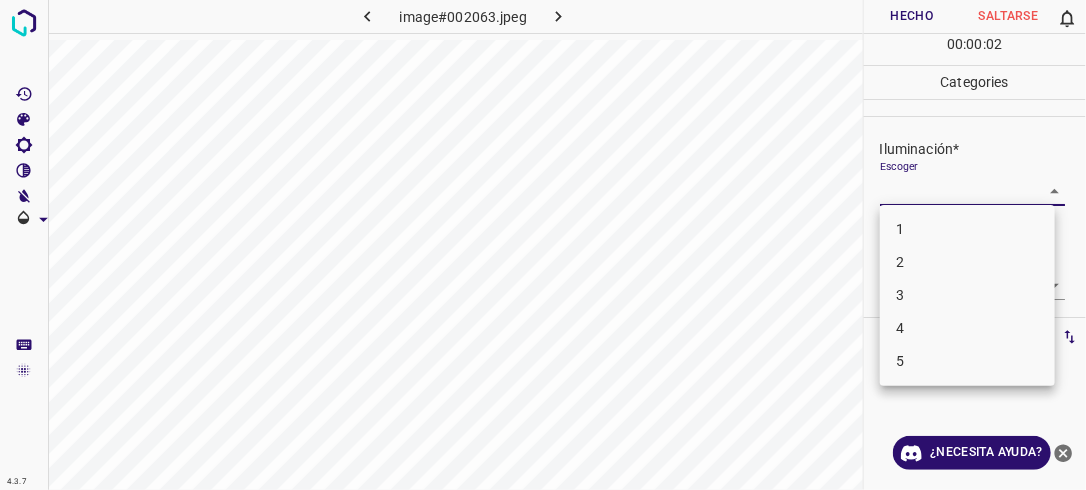 click on "3" at bounding box center [967, 295] 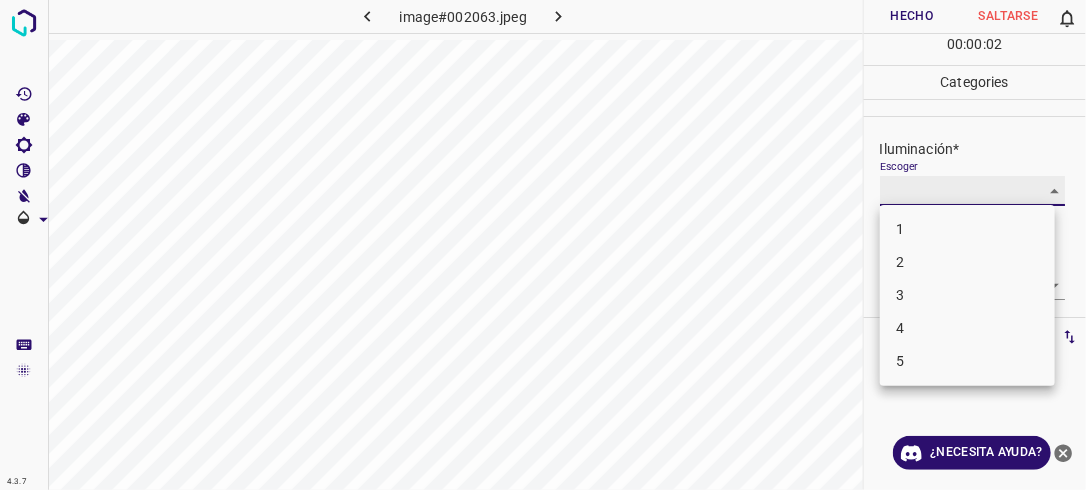 type on "3" 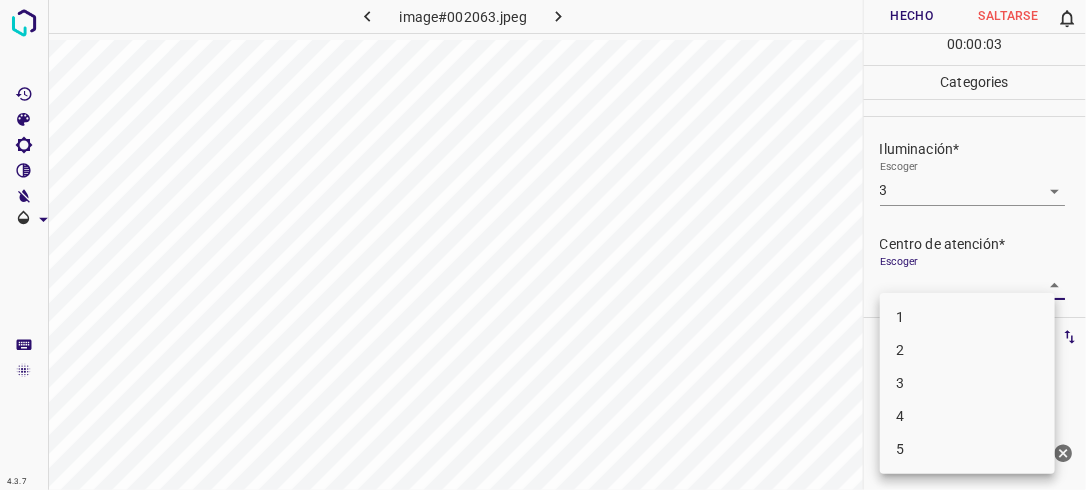 click on "4.3.7 image#002063.jpeg Hecho Saltarse 0 00   : 00   : 03   Categories Iluminación*  Escoger 3 3 Centro de atención*  Escoger ​ En general*  Escoger ​ Etiquetas 0 Categories 1 Lighting 2 Focus 3 Overall Tools Espacio Cambiar entre modos (Dibujar y Editar) Yo Etiquetado automático R Restaurar zoom M Acercar N Alejar Borrar Eliminar etiqueta de selección Filtros Z Restaurar filtros X Filtro de saturación C Filtro de brillo V Filtro de contraste B Filtro de escala de grises General O Descargar ¿Necesita ayuda? -Mensaje de texto -Esconder -Borrar 1 2 3 4 5" at bounding box center (543, 245) 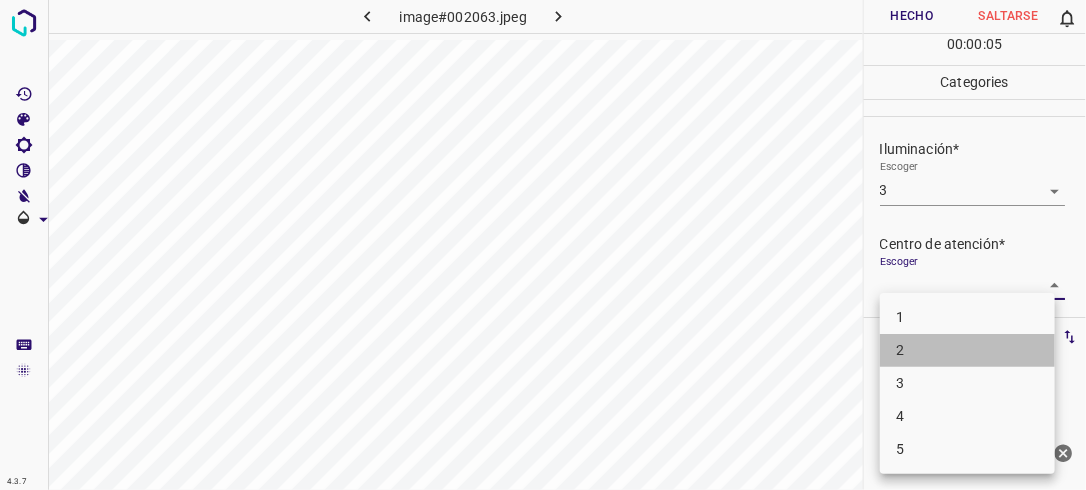 click on "2" at bounding box center [967, 350] 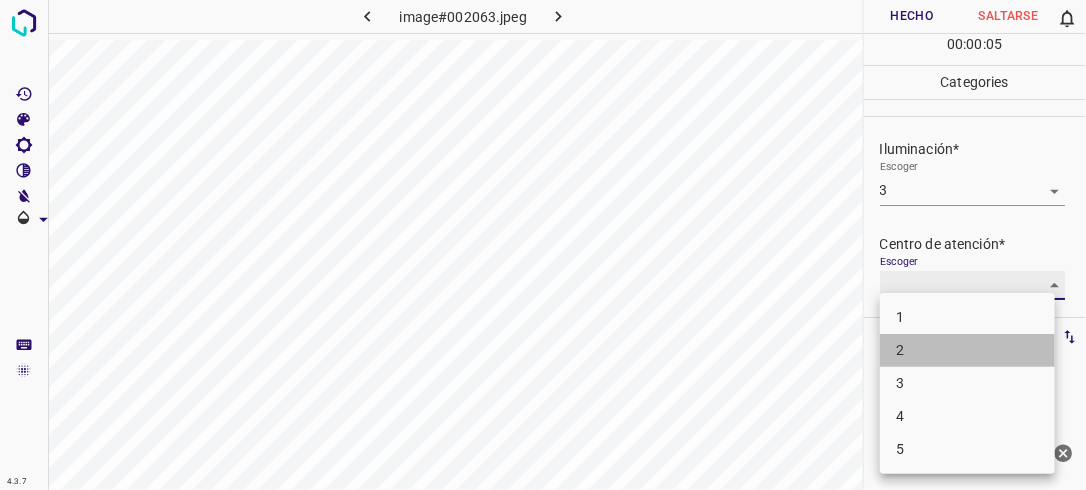 type on "2" 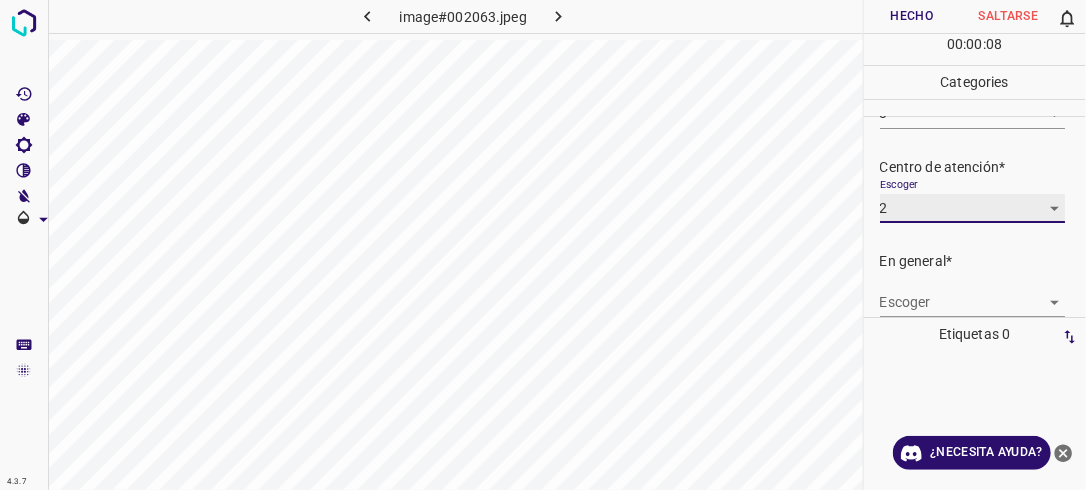 scroll, scrollTop: 84, scrollLeft: 0, axis: vertical 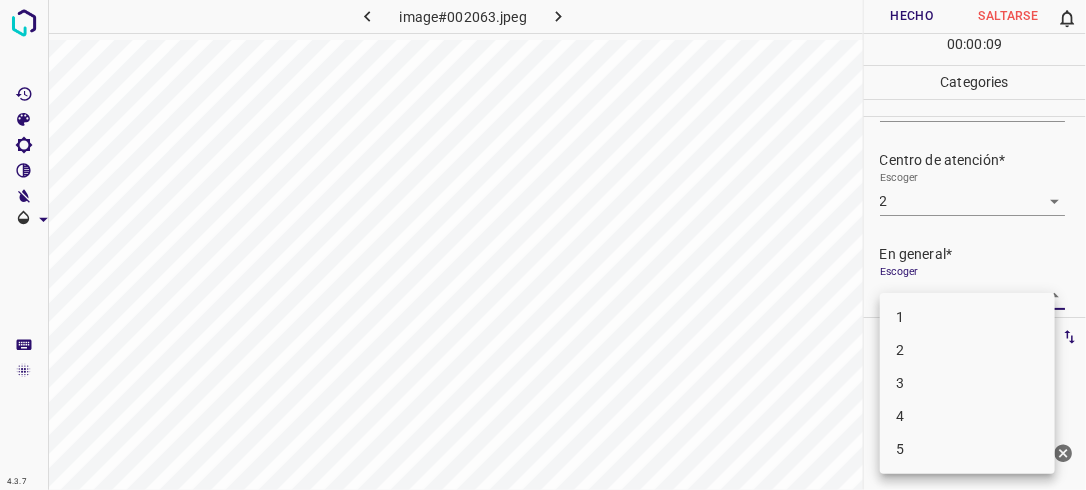 click on "4.3.7 image#002063.jpeg Hecho Saltarse 0 00   : 00   : 09   Categories Iluminación*  Escoger 3 3 Centro de atención*  Escoger 2 2 En general*  Escoger ​ Etiquetas 0 Categories 1 Lighting 2 Focus 3 Overall Tools Espacio Cambiar entre modos (Dibujar y Editar) Yo Etiquetado automático R Restaurar zoom M Acercar N Alejar Borrar Eliminar etiqueta de selección Filtros Z Restaurar filtros X Filtro de saturación C Filtro de brillo V Filtro de contraste B Filtro de escala de grises General O Descargar ¿Necesita ayuda? -Mensaje de texto -Esconder -Borrar 1 2 3 4 5" at bounding box center [543, 245] 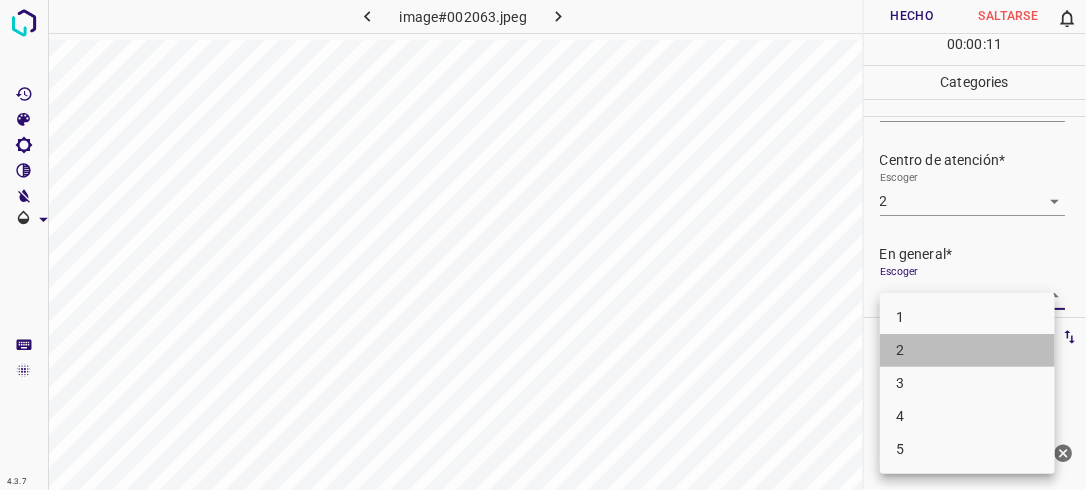 click on "2" at bounding box center (967, 350) 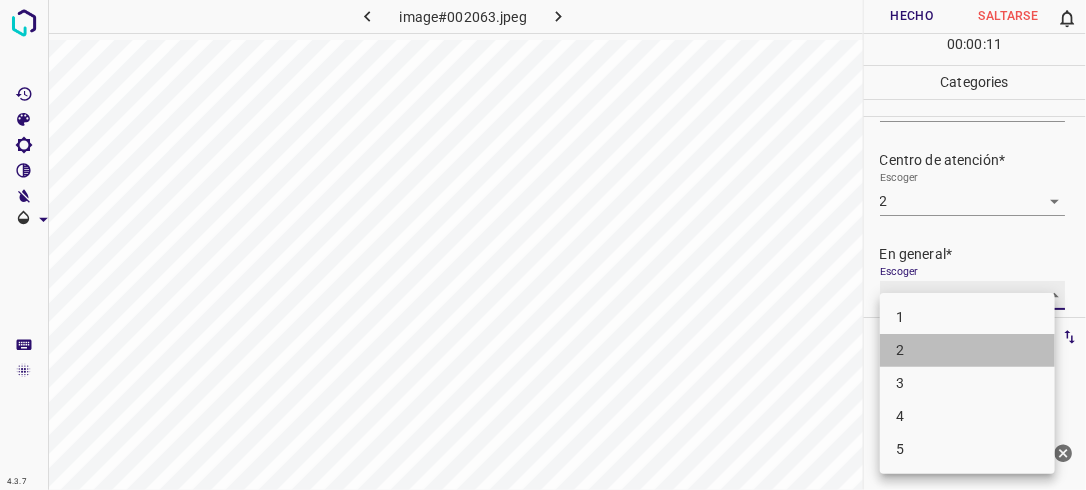 type on "2" 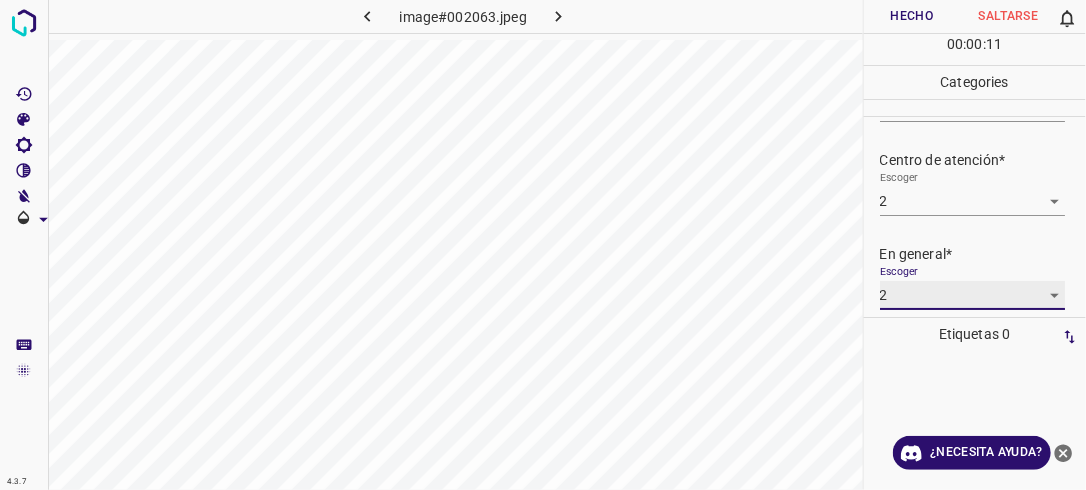 scroll, scrollTop: 84, scrollLeft: 0, axis: vertical 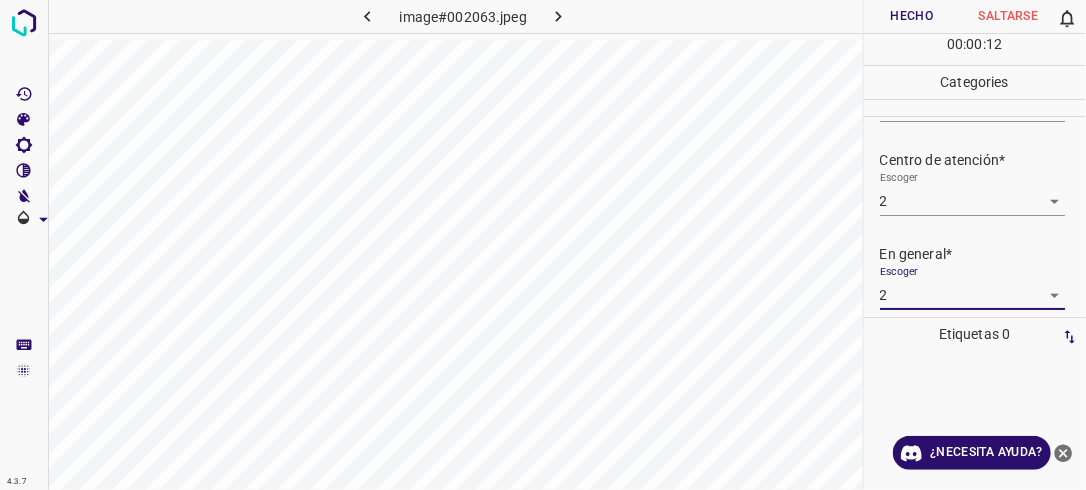click on "Hecho" at bounding box center (912, 16) 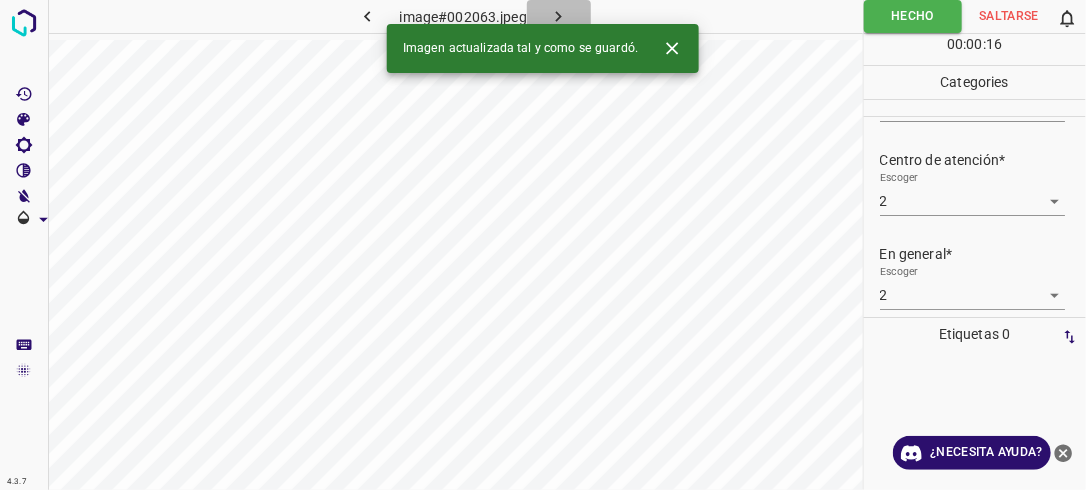 click at bounding box center (559, 16) 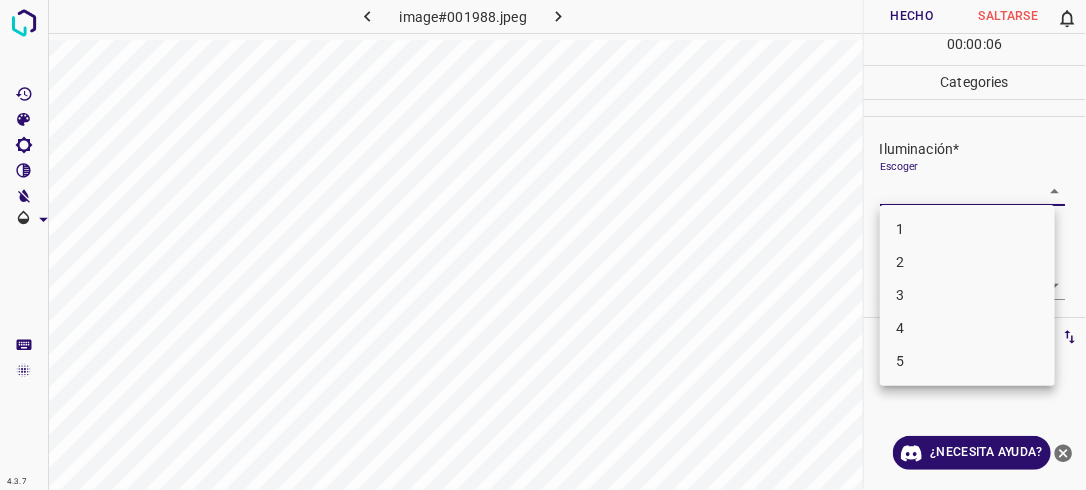 click on "4.3.7 image#001988.jpeg Hecho Saltarse 0 00   : 00   : 06   Categories Iluminación*  Escoger ​ Centro de atención*  Escoger ​ En general*  Escoger ​ Etiquetas 0 Categories 1 Lighting 2 Focus 3 Overall Tools Espacio Cambiar entre modos (Dibujar y Editar) Yo Etiquetado automático R Restaurar zoom M Acercar N Alejar Borrar Eliminar etiqueta de selección Filtros Z Restaurar filtros X Filtro de saturación C Filtro de brillo V Filtro de contraste B Filtro de escala de grises General O Descargar ¿Necesita ayuda? -Mensaje de texto -Esconder -Borrar 1 2 3 4 5" at bounding box center [543, 245] 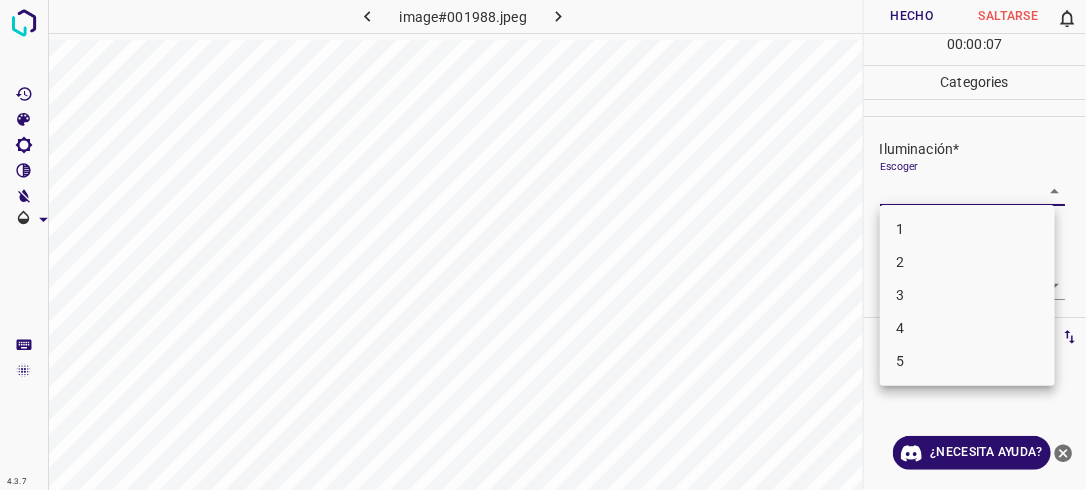 click on "3" at bounding box center (967, 295) 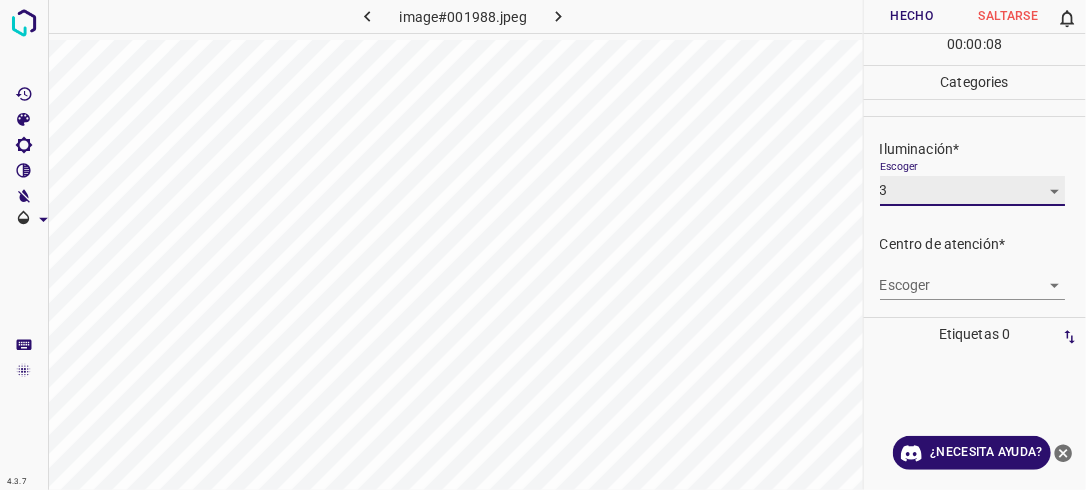 type on "3" 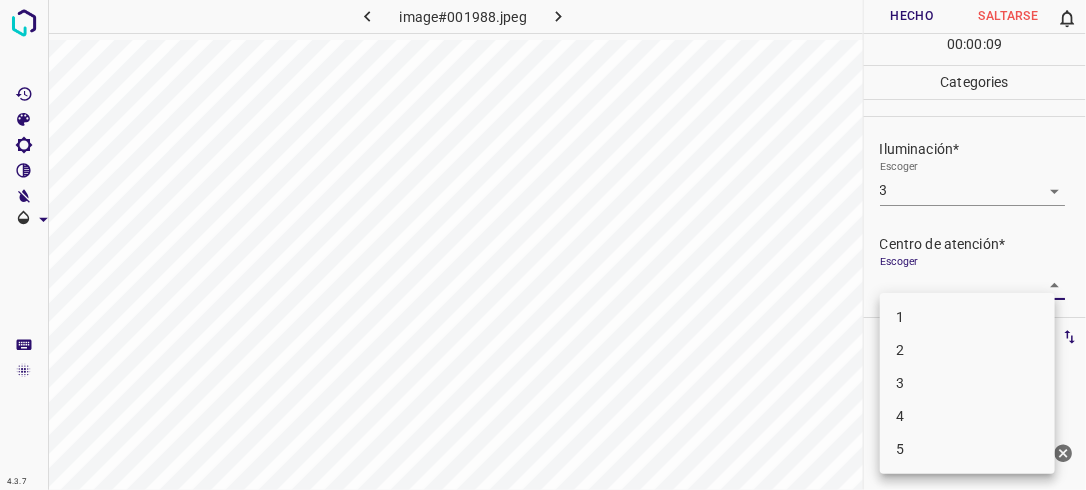 click on "4.3.7 image#001988.jpeg Hecho Saltarse 0 00   : 00   : 09   Categories Iluminación*  Escoger 3 3 Centro de atención*  Escoger ​ En general*  Escoger ​ Etiquetas 0 Categories 1 Lighting 2 Focus 3 Overall Tools Espacio Cambiar entre modos (Dibujar y Editar) Yo Etiquetado automático R Restaurar zoom M Acercar N Alejar Borrar Eliminar etiqueta de selección Filtros Z Restaurar filtros X Filtro de saturación C Filtro de brillo V Filtro de contraste B Filtro de escala de grises General O Descargar ¿Necesita ayuda? -Mensaje de texto -Esconder -Borrar 1 2 3 4 5" at bounding box center (543, 245) 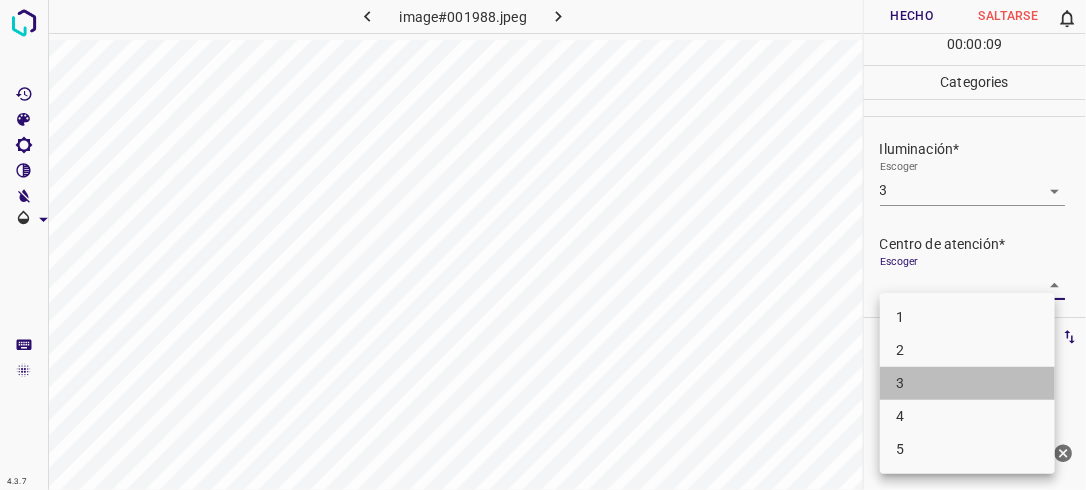 click on "3" at bounding box center [967, 383] 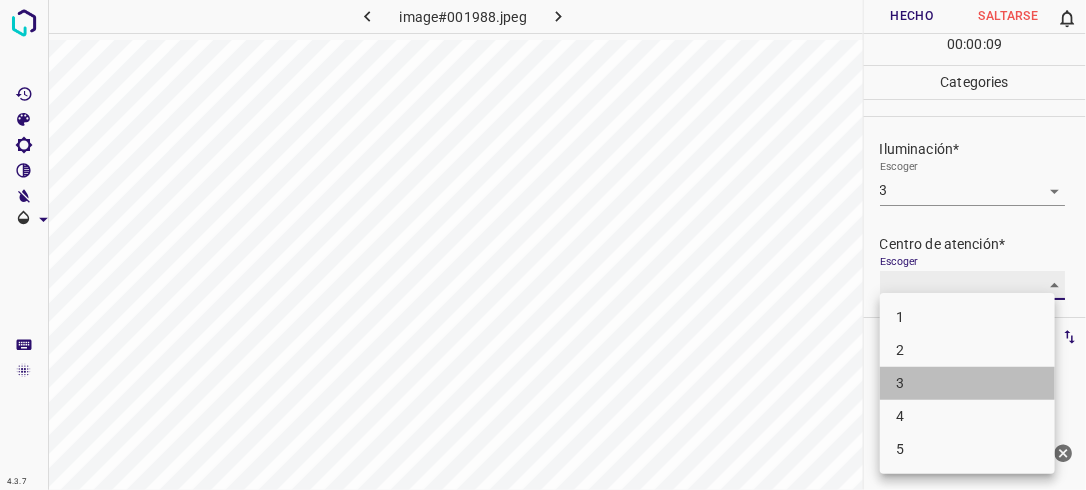 type on "3" 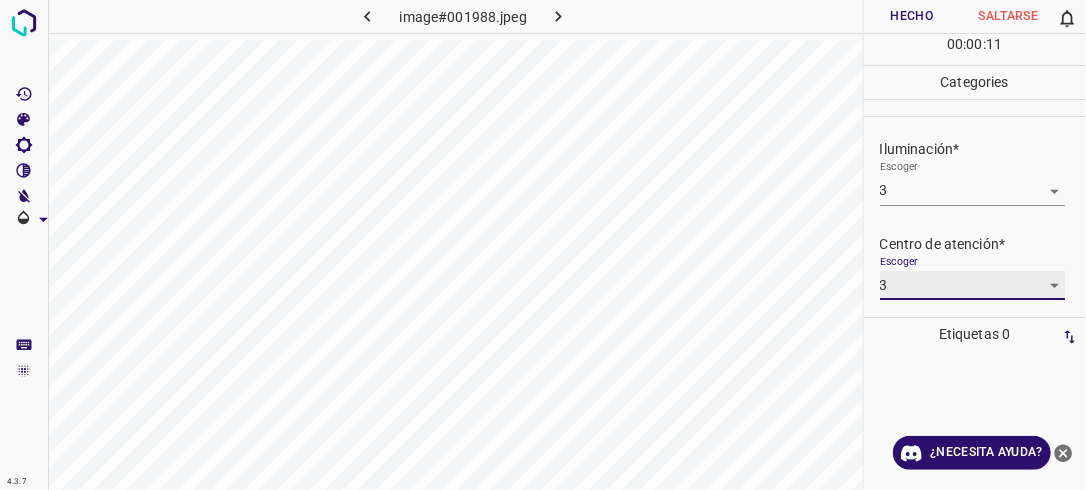 scroll, scrollTop: 98, scrollLeft: 0, axis: vertical 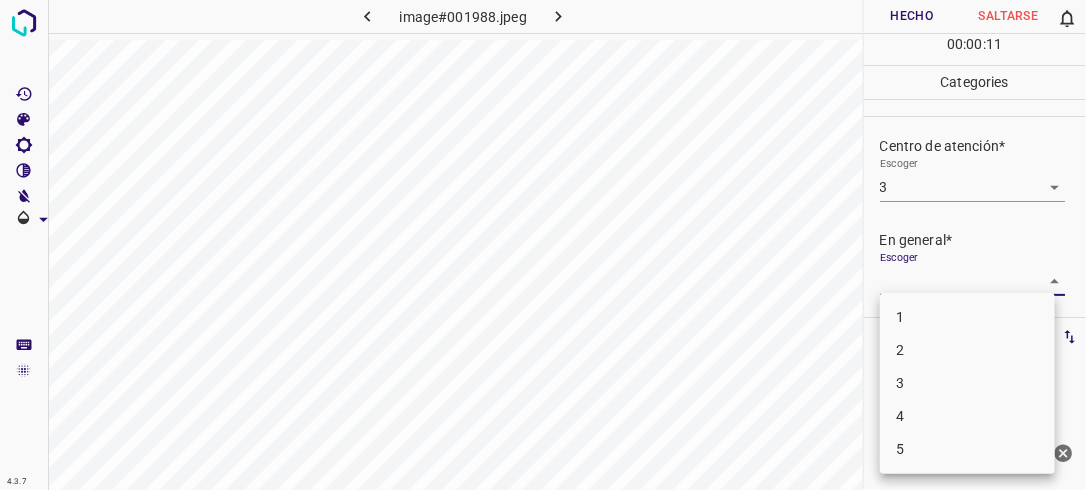 drag, startPoint x: 1042, startPoint y: 277, endPoint x: 1002, endPoint y: 392, distance: 121.75796 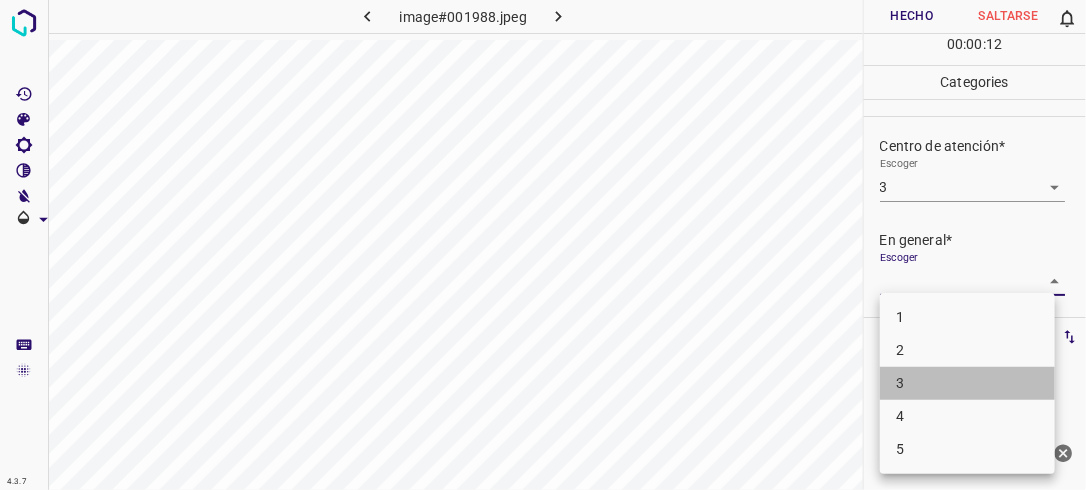 click on "3" at bounding box center (967, 383) 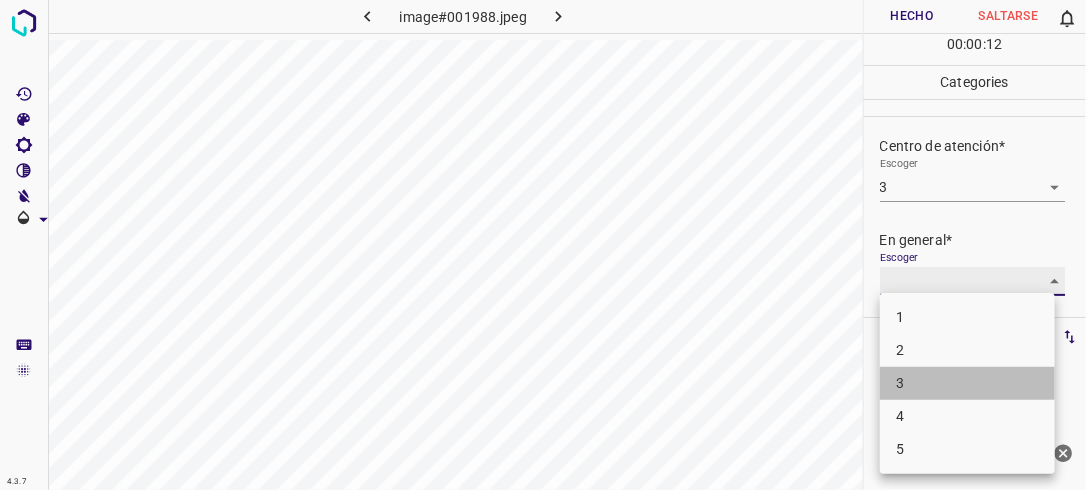 type on "3" 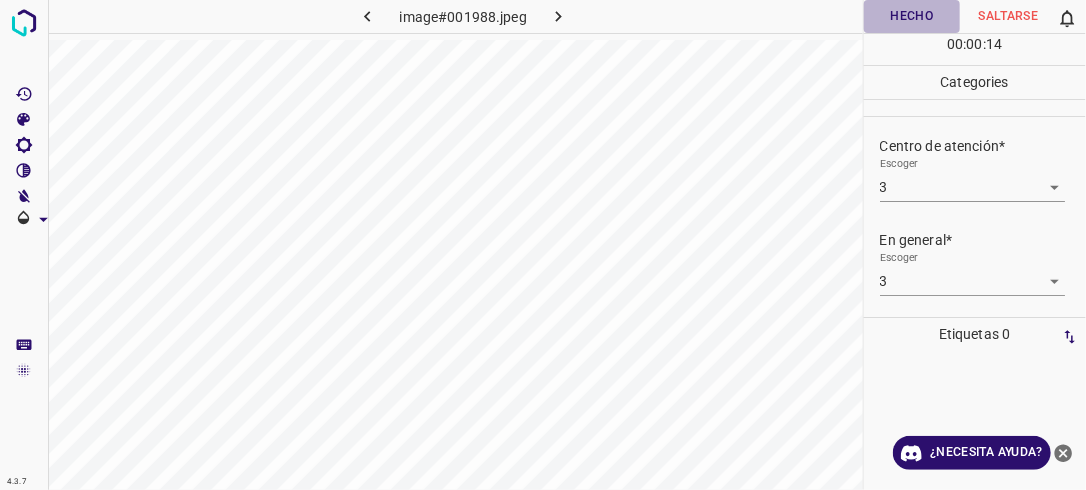 click on "Hecho" at bounding box center (912, 16) 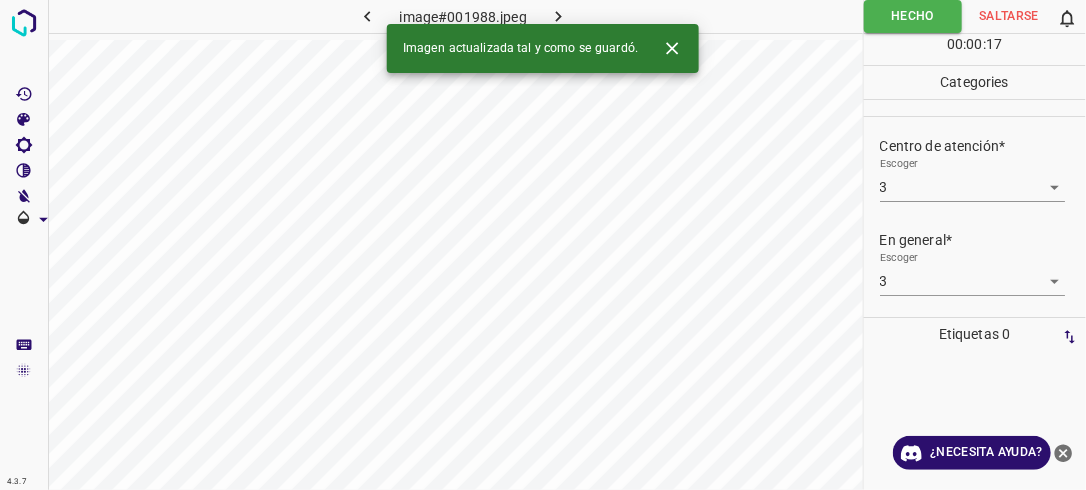 click at bounding box center [559, 16] 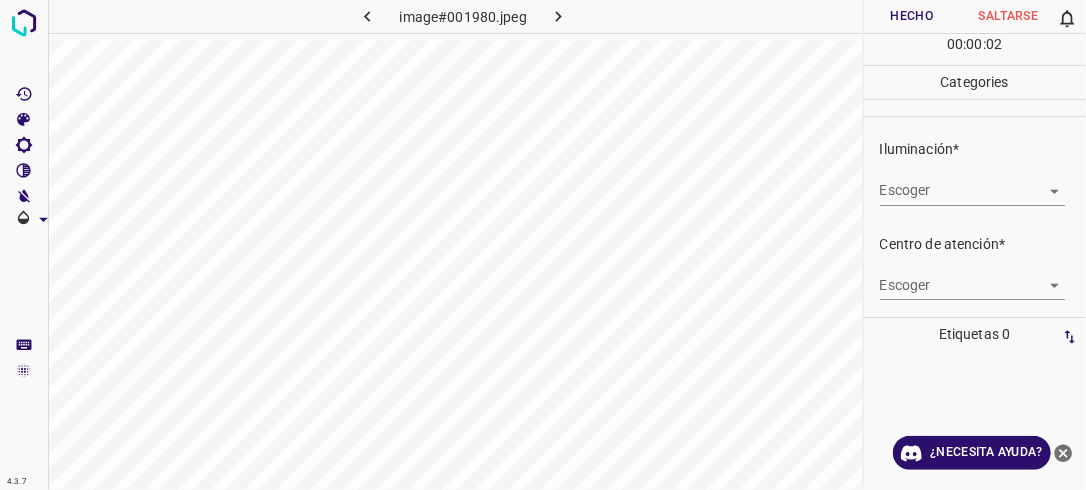 click on "4.3.7 image#001980.jpeg Hecho Saltarse 0 00   : 00   : 02   Categories Iluminación*  Escoger ​ Centro de atención*  Escoger ​ En general*  Escoger ​ Etiquetas 0 Categories 1 Lighting 2 Focus 3 Overall Tools Espacio Cambiar entre modos (Dibujar y Editar) Yo Etiquetado automático R Restaurar zoom M Acercar N Alejar Borrar Eliminar etiqueta de selección Filtros Z Restaurar filtros X Filtro de saturación C Filtro de brillo V Filtro de contraste B Filtro de escala de grises General O Descargar ¿Necesita ayuda? -Mensaje de texto -Esconder -Borrar" at bounding box center (543, 245) 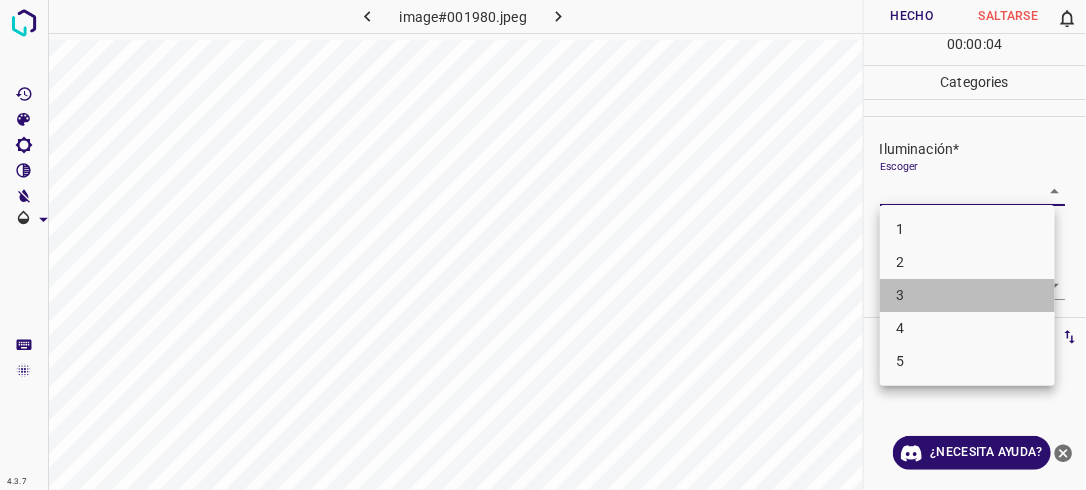 click on "3" at bounding box center [967, 295] 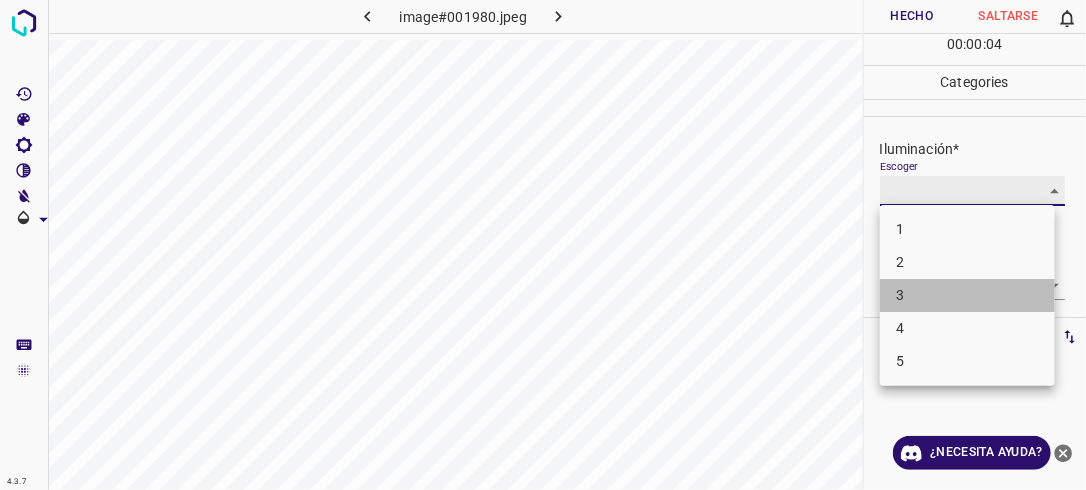 type on "3" 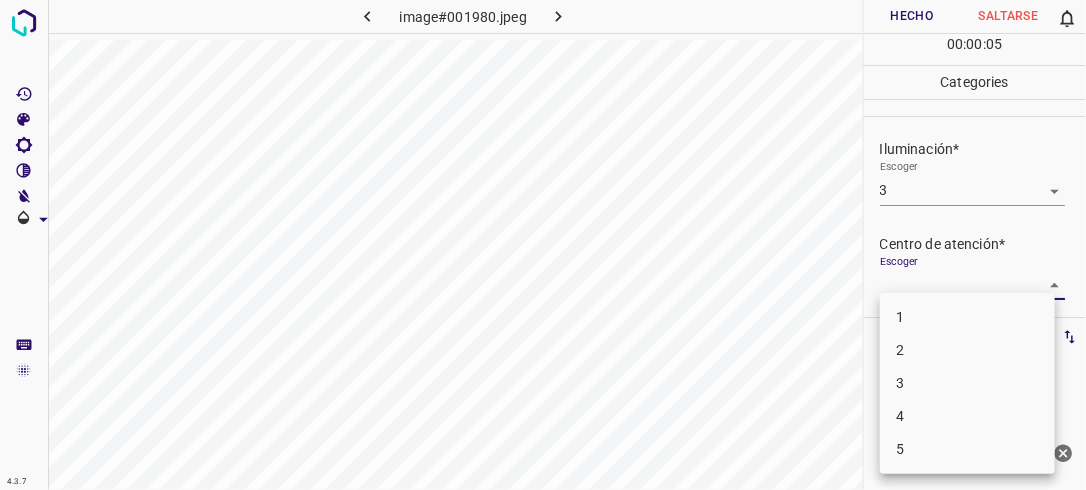 click on "4.3.7 image#001980.jpeg Hecho Saltarse 0 00   : 00   : 05   Categories Iluminación*  Escoger 3 3 Centro de atención*  Escoger ​ En general*  Escoger ​ Etiquetas 0 Categories 1 Lighting 2 Focus 3 Overall Tools Espacio Cambiar entre modos (Dibujar y Editar) Yo Etiquetado automático R Restaurar zoom M Acercar N Alejar Borrar Eliminar etiqueta de selección Filtros Z Restaurar filtros X Filtro de saturación C Filtro de brillo V Filtro de contraste B Filtro de escala de grises General O Descargar ¿Necesita ayuda? -Mensaje de texto -Esconder -Borrar 1 2 3 4 5" at bounding box center (543, 245) 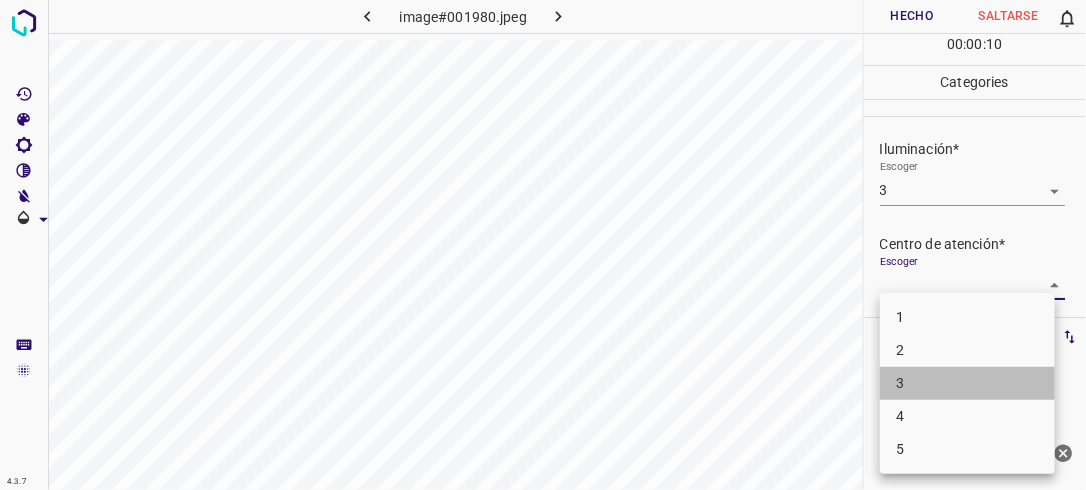 click on "3" at bounding box center [967, 383] 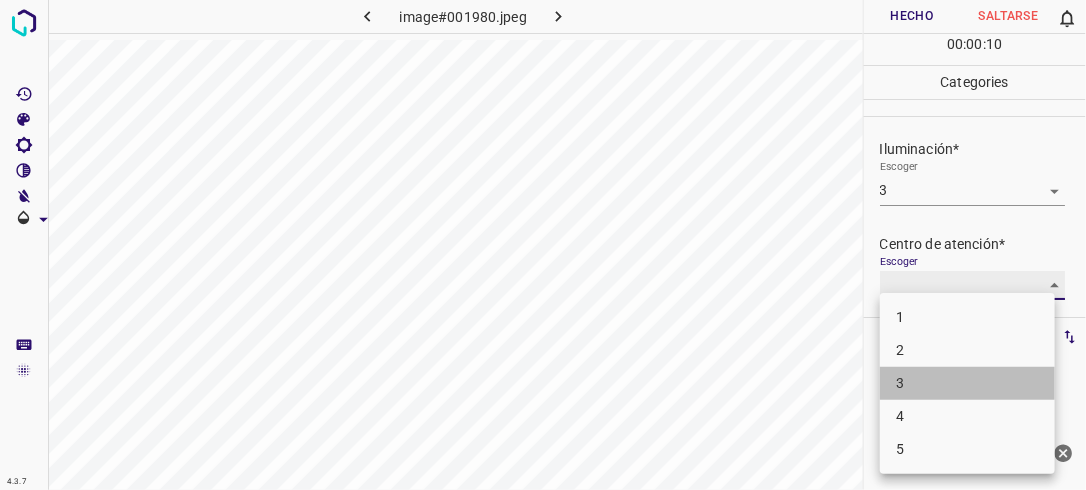 type on "3" 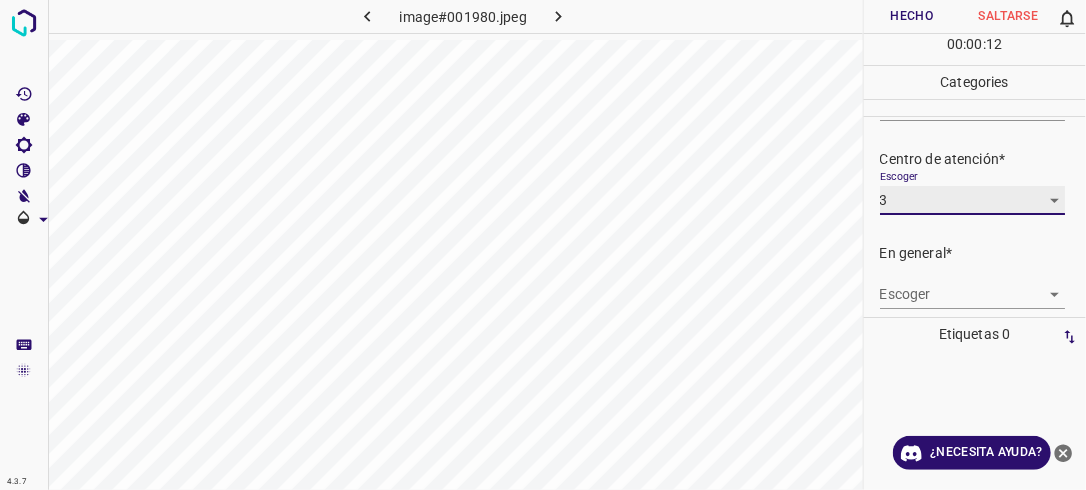 scroll, scrollTop: 88, scrollLeft: 0, axis: vertical 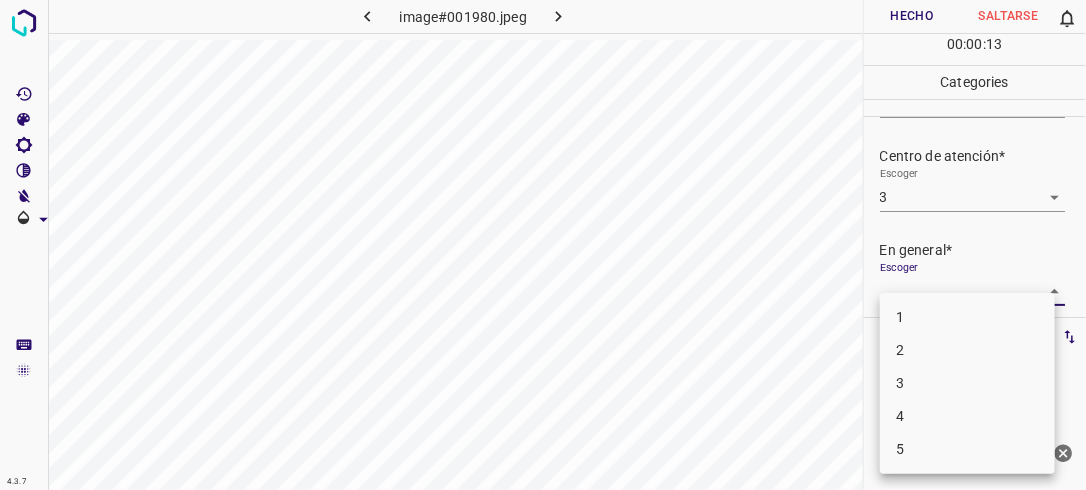 drag, startPoint x: 1054, startPoint y: 286, endPoint x: 972, endPoint y: 364, distance: 113.17243 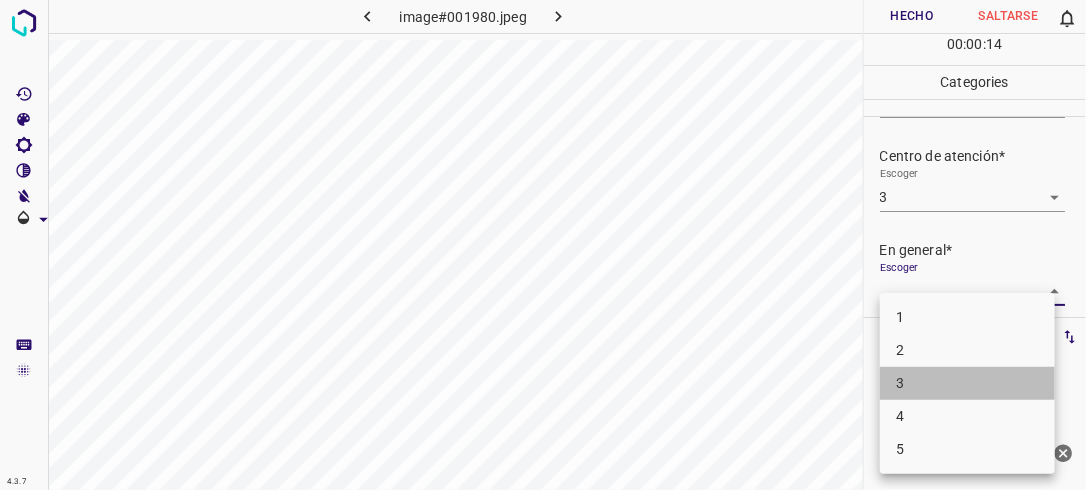 click on "3" at bounding box center (967, 383) 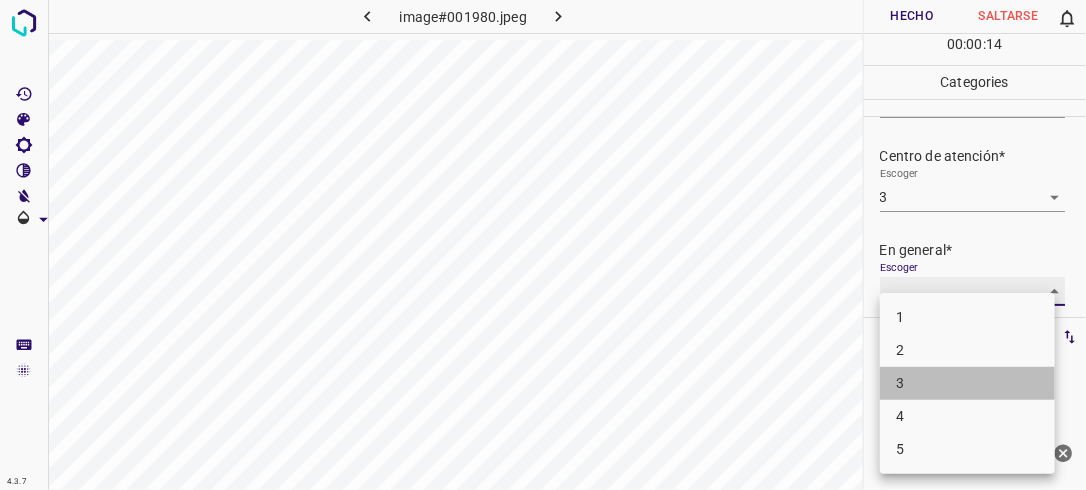 type on "3" 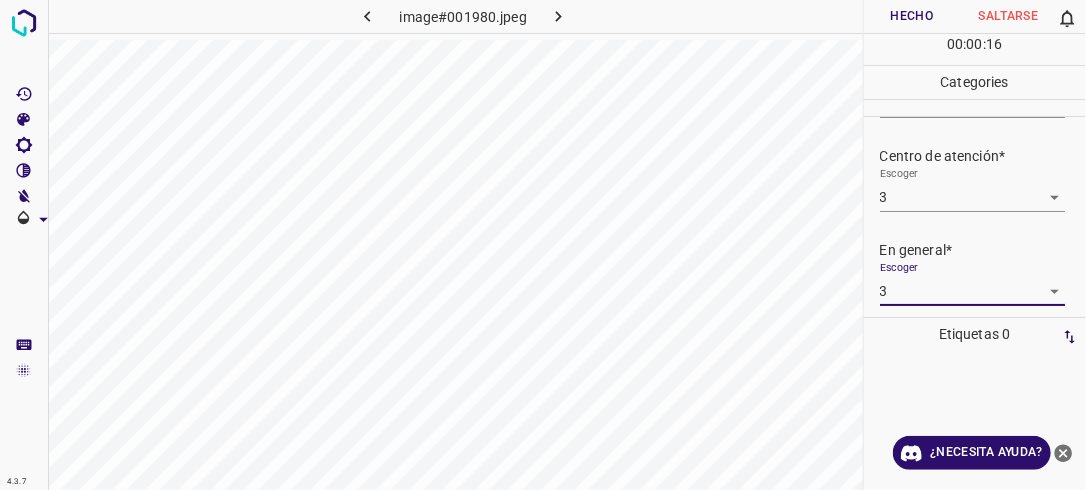 click on "Hecho" at bounding box center [912, 16] 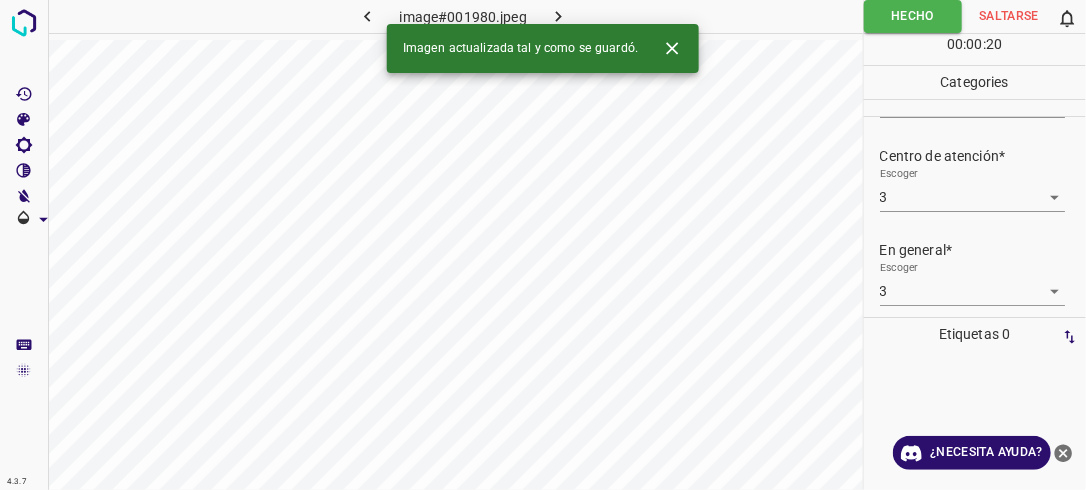 click at bounding box center [559, 16] 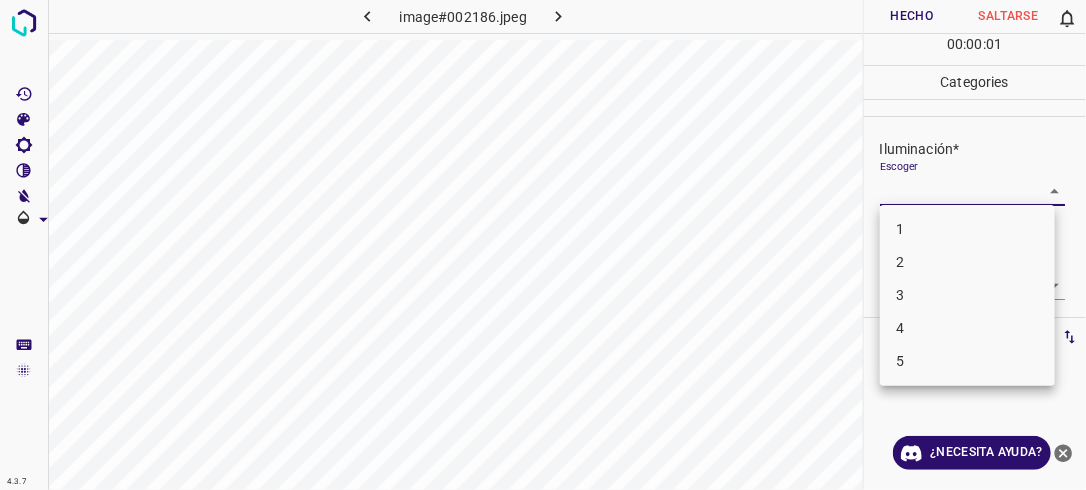 click on "4.3.7 image#002186.jpeg Hecho Saltarse 0 00   : 00   : 01   Categories Iluminación*  Escoger ​ Centro de atención*  Escoger ​ En general*  Escoger ​ Etiquetas 0 Categories 1 Lighting 2 Focus 3 Overall Tools Espacio Cambiar entre modos (Dibujar y Editar) Yo Etiquetado automático R Restaurar zoom M Acercar N Alejar Borrar Eliminar etiqueta de selección Filtros Z Restaurar filtros X Filtro de saturación C Filtro de brillo V Filtro de contraste B Filtro de escala de grises General O Descargar ¿Necesita ayuda? -Mensaje de texto -Esconder -Borrar 1 2 3 4 5" at bounding box center [543, 245] 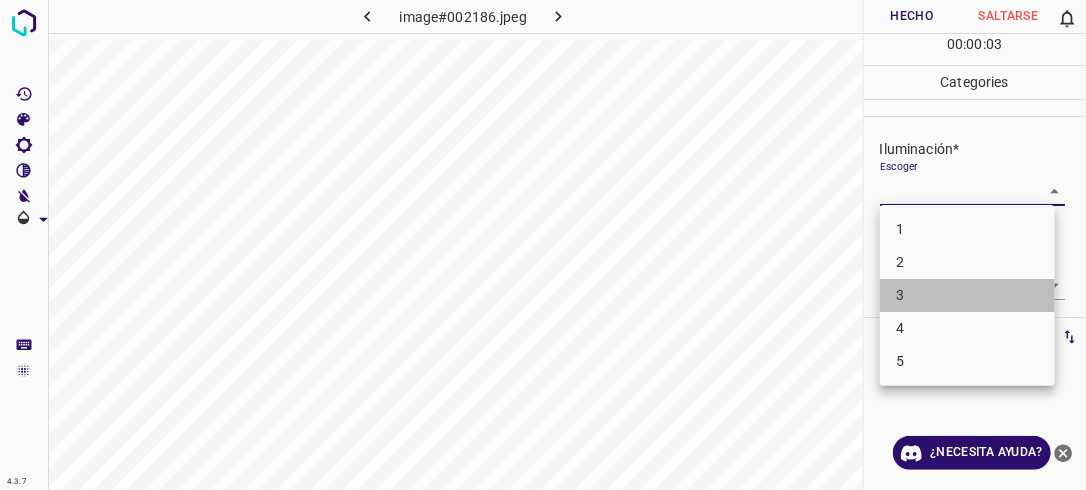 click on "3" at bounding box center [967, 295] 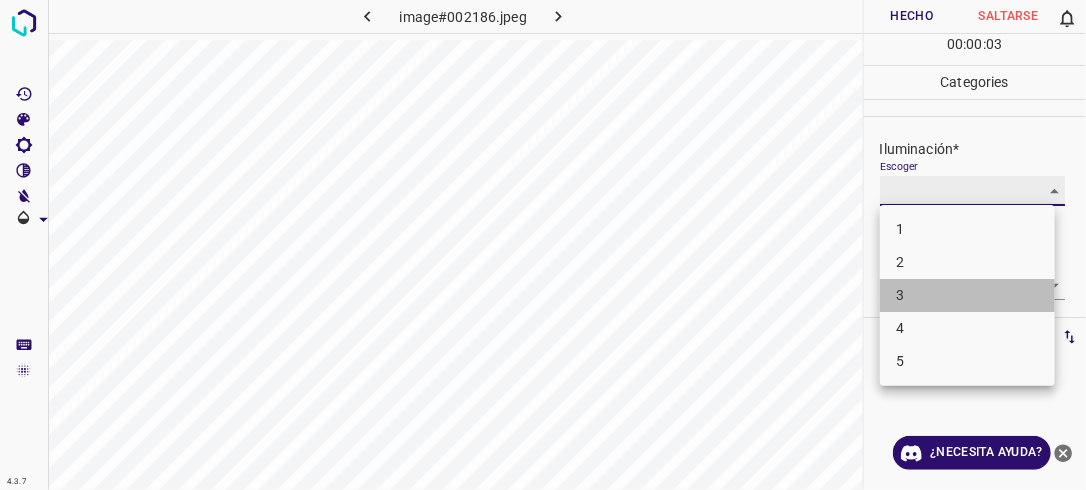 type on "3" 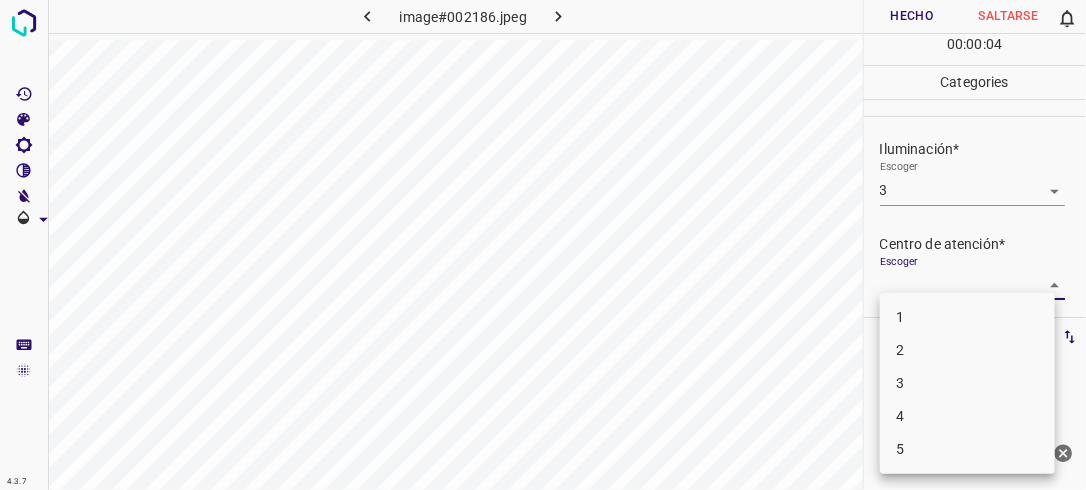 click on "4.3.7 image#002186.jpeg Hecho Saltarse 0 00   : 00   : 04   Categories Iluminación*  Escoger 3 3 Centro de atención*  Escoger ​ En general*  Escoger ​ Etiquetas 0 Categories 1 Lighting 2 Focus 3 Overall Tools Espacio Cambiar entre modos (Dibujar y Editar) Yo Etiquetado automático R Restaurar zoom M Acercar N Alejar Borrar Eliminar etiqueta de selección Filtros Z Restaurar filtros X Filtro de saturación C Filtro de brillo V Filtro de contraste B Filtro de escala de grises General O Descargar ¿Necesita ayuda? -Mensaje de texto -Esconder -Borrar 1 2 3 4 5" at bounding box center (543, 245) 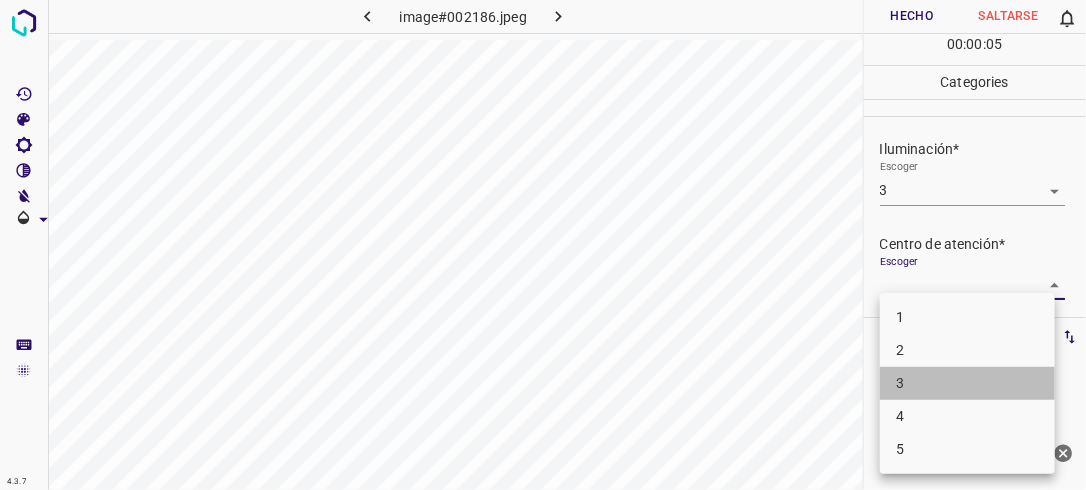 click on "3" at bounding box center [967, 383] 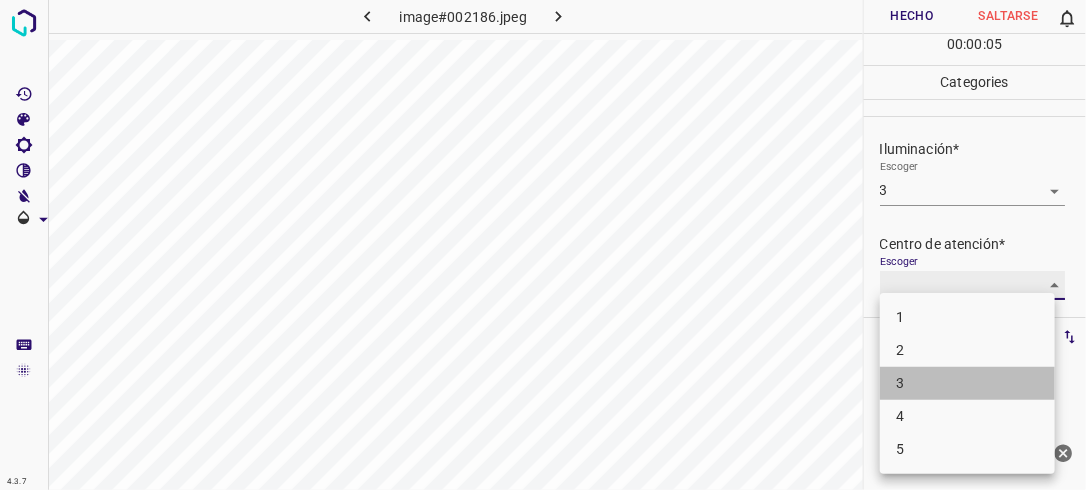 type on "3" 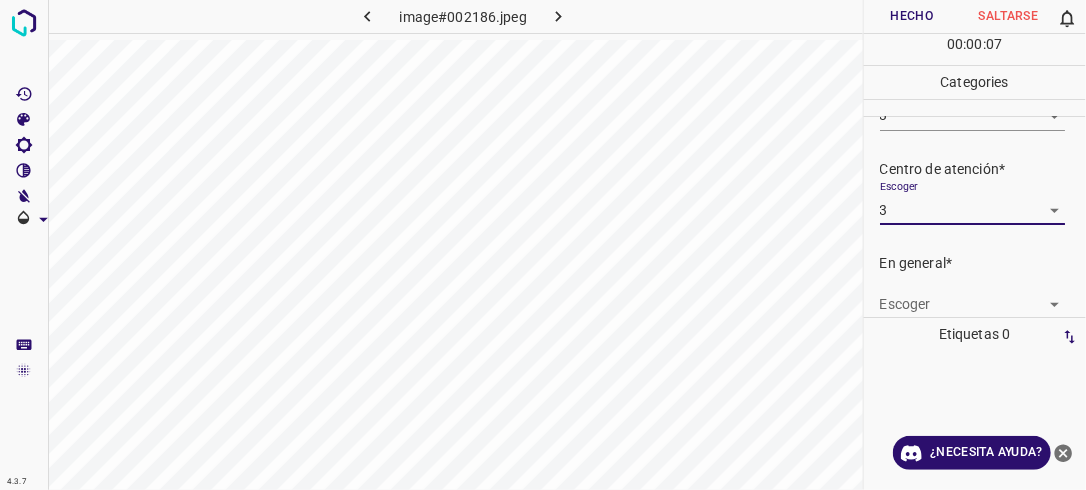scroll, scrollTop: 76, scrollLeft: 0, axis: vertical 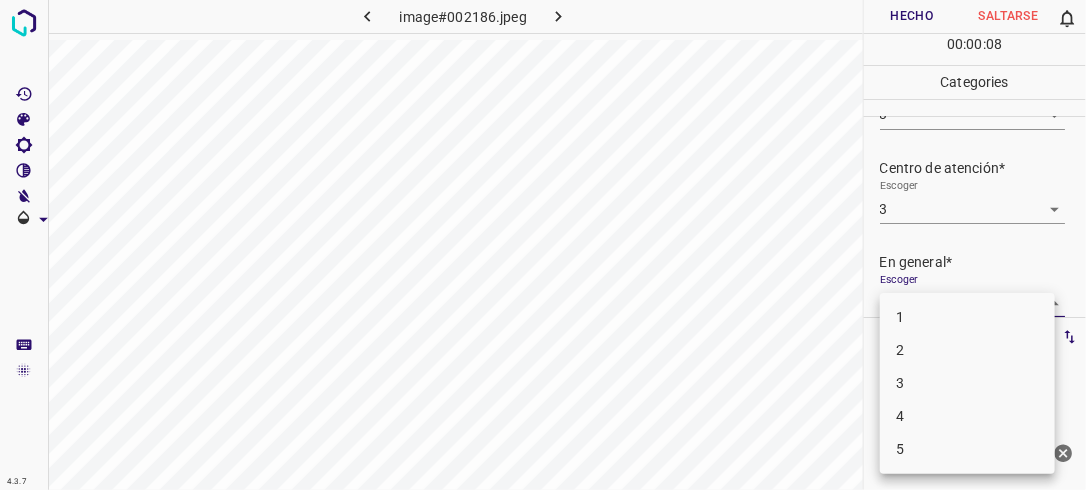 click on "4.3.7 image#002186.jpeg Hecho Saltarse 0 00   : 00   : 08   Categories Iluminación*  Escoger 3 3 Centro de atención*  Escoger 3 3 En general*  Escoger ​ Etiquetas 0 Categories 1 Lighting 2 Focus 3 Overall Tools Espacio Cambiar entre modos (Dibujar y Editar) Yo Etiquetado automático R Restaurar zoom M Acercar N Alejar Borrar Eliminar etiqueta de selección Filtros Z Restaurar filtros X Filtro de saturación C Filtro de brillo V Filtro de contraste B Filtro de escala de grises General O Descargar ¿Necesita ayuda? -Mensaje de texto -Esconder -Borrar 1 2 3 4 5" at bounding box center (543, 245) 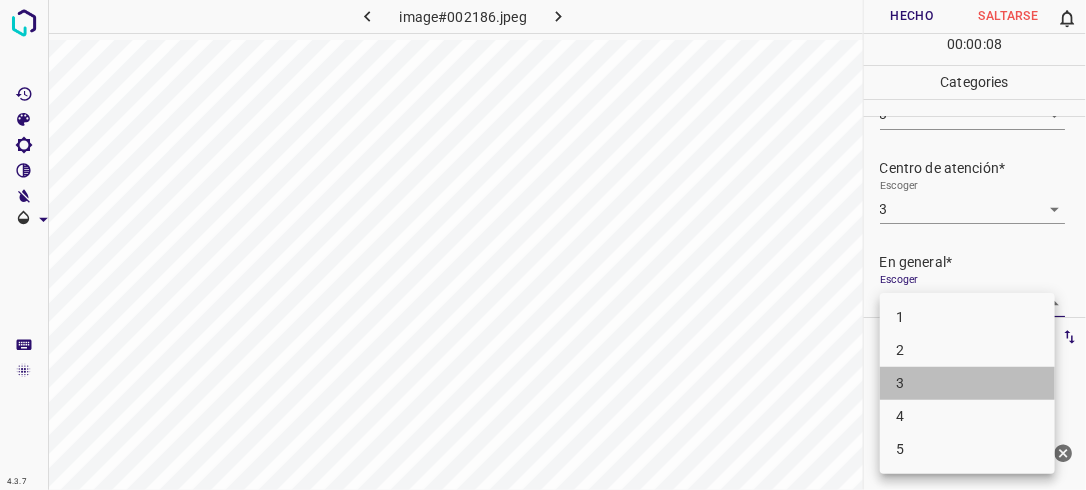 click on "3" at bounding box center (967, 383) 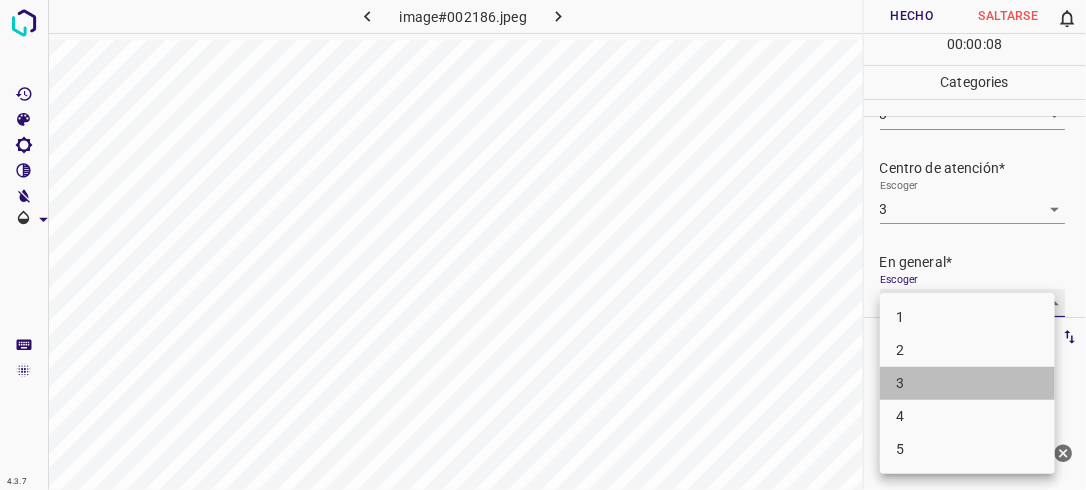 type on "3" 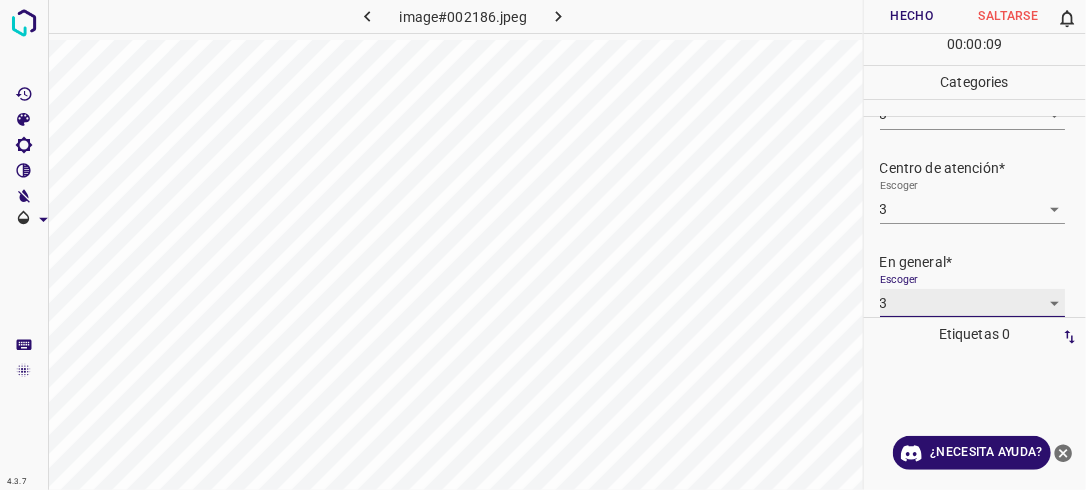 scroll, scrollTop: 76, scrollLeft: 0, axis: vertical 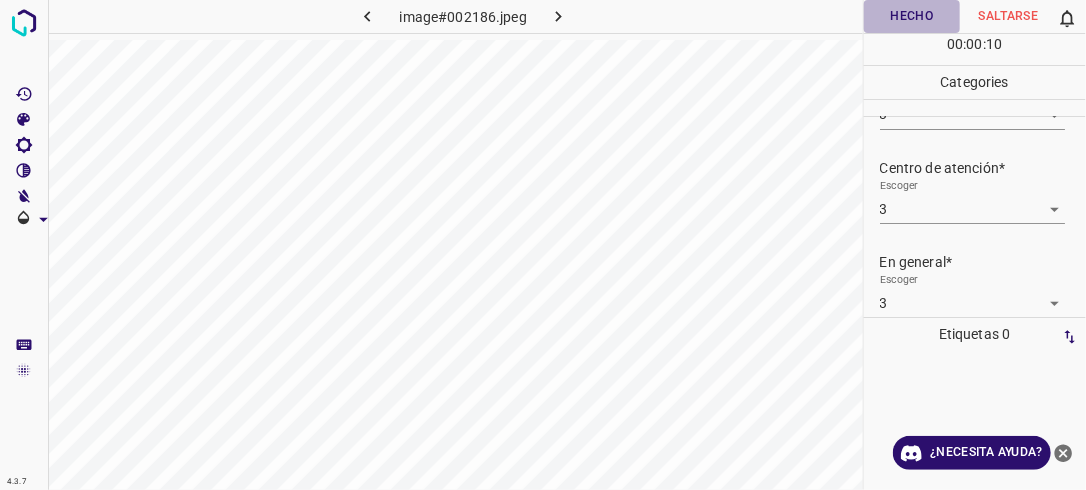 click on "Hecho" at bounding box center [912, 16] 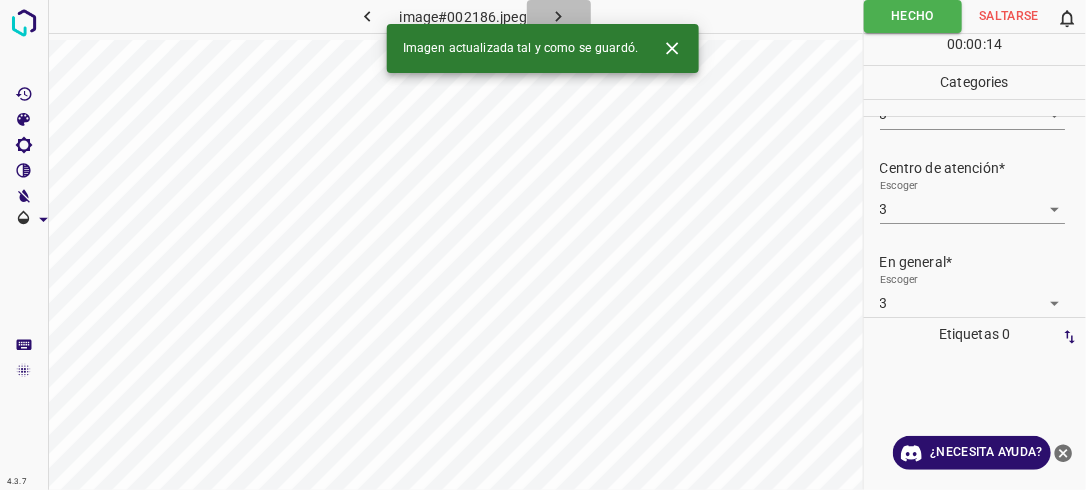click 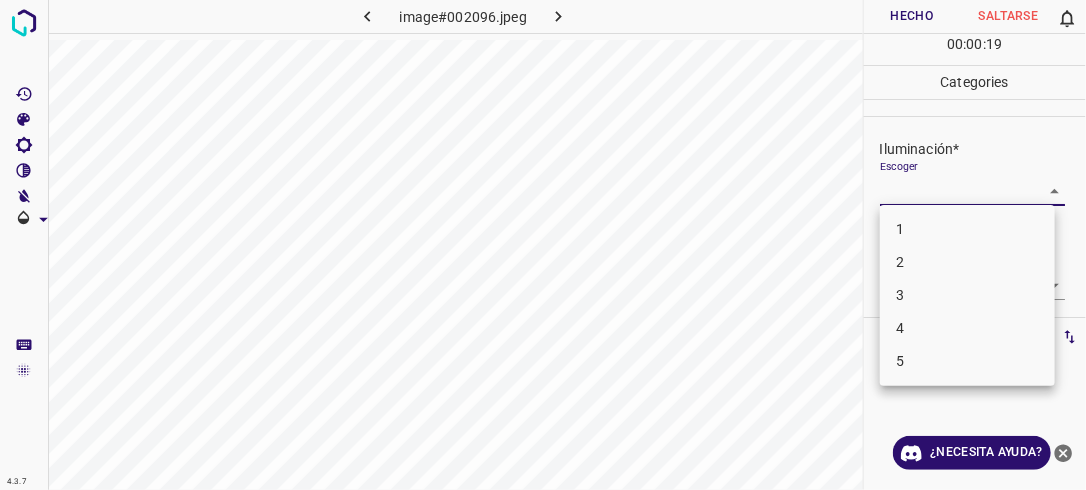 click on "4.3.7 image#002096.jpeg Hecho Saltarse 0 00   : 00   : 19   Categories Iluminación*  Escoger ​ Centro de atención*  Escoger ​ En general*  Escoger ​ Etiquetas 0 Categories 1 Lighting 2 Focus 3 Overall Tools Espacio Cambiar entre modos (Dibujar y Editar) Yo Etiquetado automático R Restaurar zoom M Acercar N Alejar Borrar Eliminar etiqueta de selección Filtros Z Restaurar filtros X Filtro de saturación C Filtro de brillo V Filtro de contraste B Filtro de escala de grises General O Descargar ¿Necesita ayuda? -Mensaje de texto -Esconder -Borrar 1 2 3 4 5" at bounding box center [543, 245] 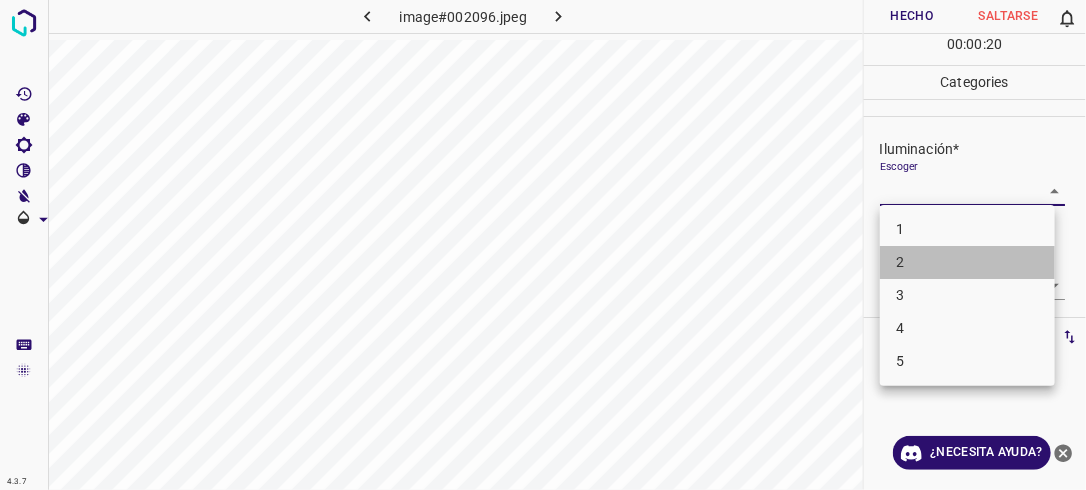 click on "2" at bounding box center (967, 262) 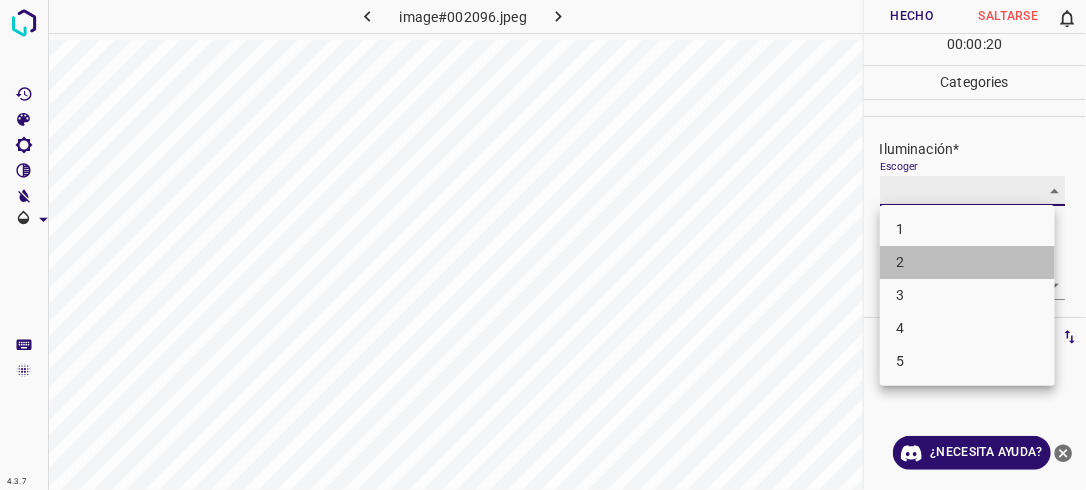 type on "2" 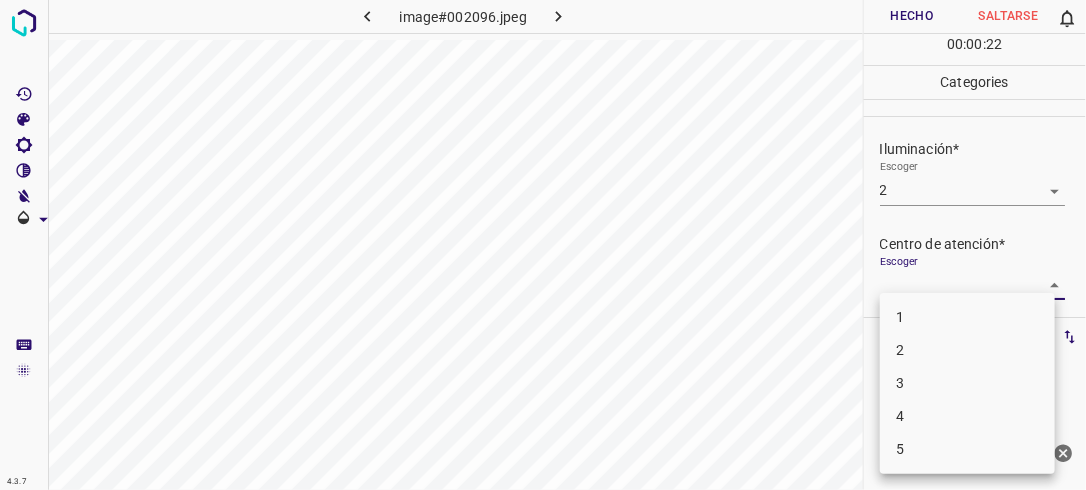 click on "4.3.7 image#002096.jpeg Hecho Saltarse 0 00   : 00   : 22   Categories Iluminación*  Escoger 2 2 Centro de atención*  Escoger ​ En general*  Escoger ​ Etiquetas 0 Categories 1 Lighting 2 Focus 3 Overall Tools Espacio Cambiar entre modos (Dibujar y Editar) Yo Etiquetado automático R Restaurar zoom M Acercar N Alejar Borrar Eliminar etiqueta de selección Filtros Z Restaurar filtros X Filtro de saturación C Filtro de brillo V Filtro de contraste B Filtro de escala de grises General O Descargar ¿Necesita ayuda? -Mensaje de texto -Esconder -Borrar 1 2 3 4 5" at bounding box center (543, 245) 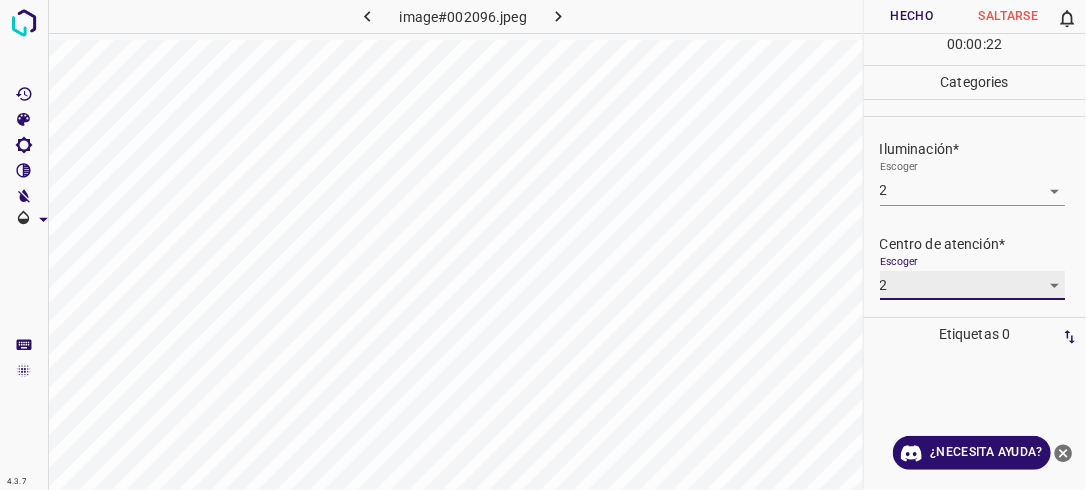 type on "2" 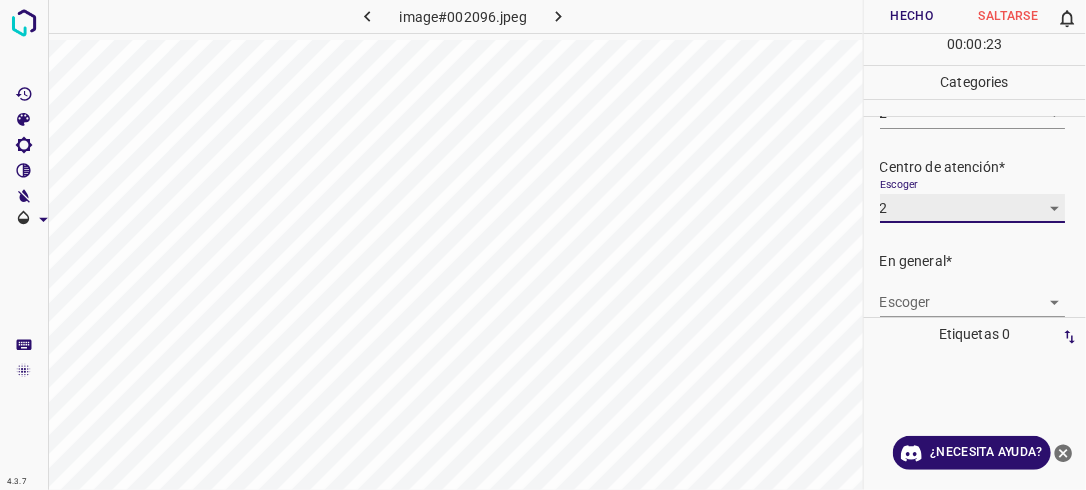 scroll, scrollTop: 84, scrollLeft: 0, axis: vertical 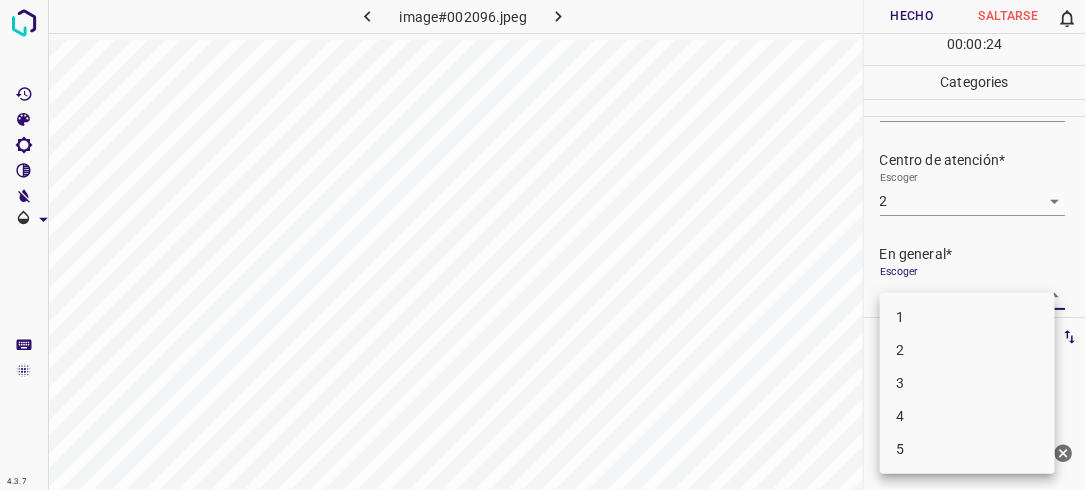 click on "4.3.7 image#002096.jpeg Hecho Saltarse 0 00   : 00   : 24   Categories Iluminación*  Escoger 2 2 Centro de atención*  Escoger 2 2 En general*  Escoger ​ Etiquetas 0 Categories 1 Lighting 2 Focus 3 Overall Tools Espacio Cambiar entre modos (Dibujar y Editar) Yo Etiquetado automático R Restaurar zoom M Acercar N Alejar Borrar Eliminar etiqueta de selección Filtros Z Restaurar filtros X Filtro de saturación C Filtro de brillo V Filtro de contraste B Filtro de escala de grises General O Descargar ¿Necesita ayuda? -Mensaje de texto -Esconder -Borrar 1 2 3 4 5" at bounding box center [543, 245] 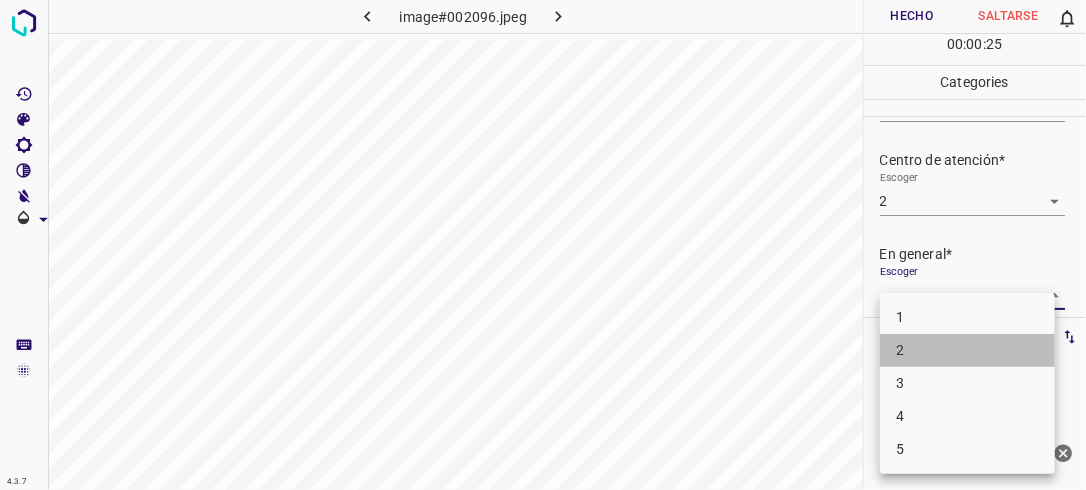 click on "2" at bounding box center [967, 350] 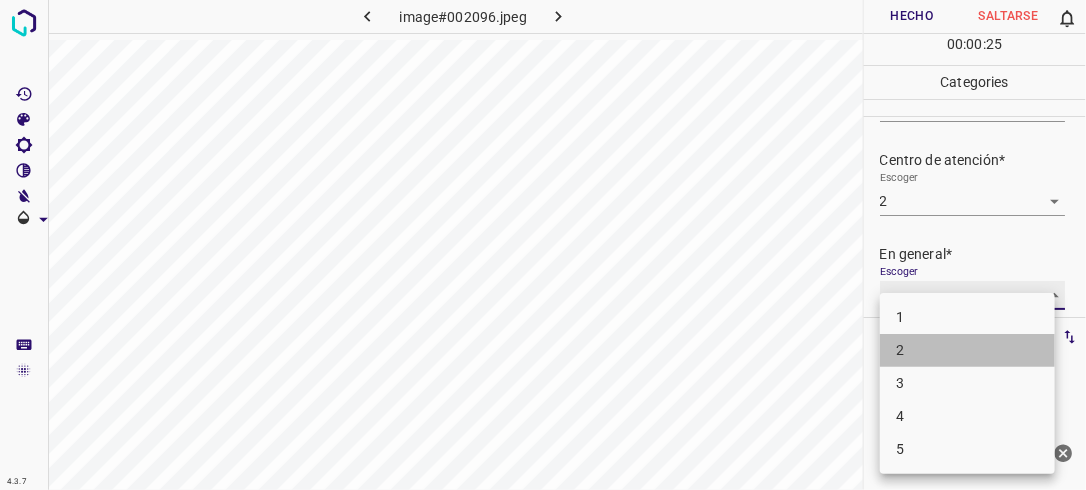 type on "2" 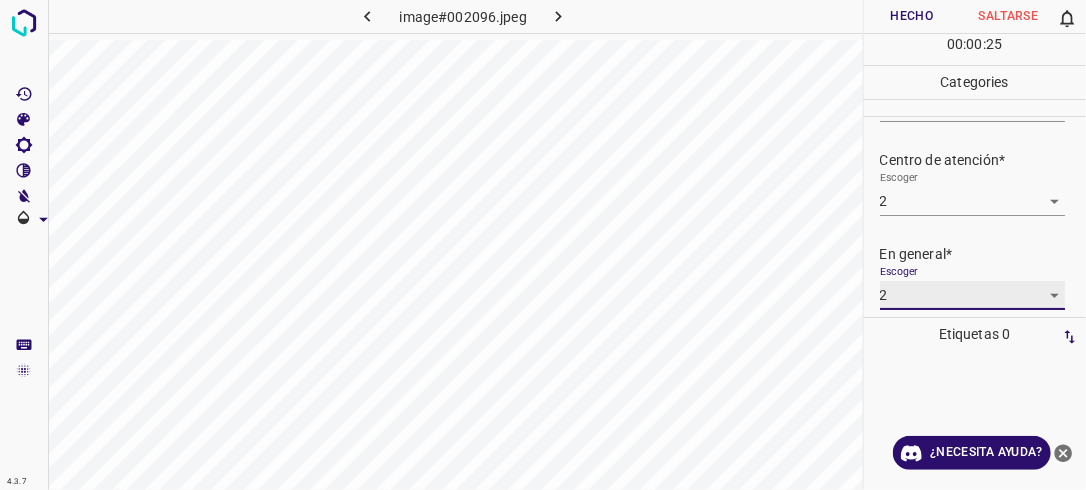 scroll, scrollTop: 84, scrollLeft: 0, axis: vertical 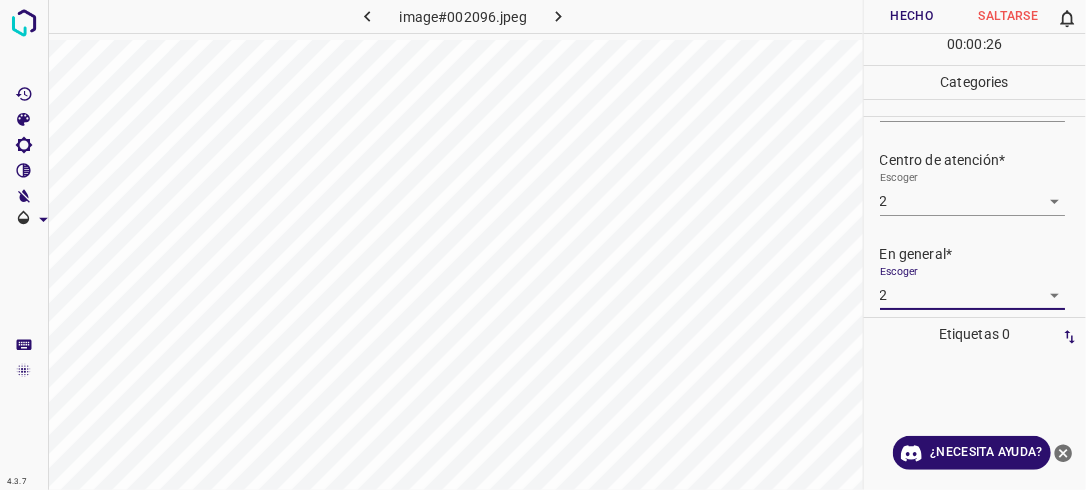 click on "Hecho" at bounding box center (912, 16) 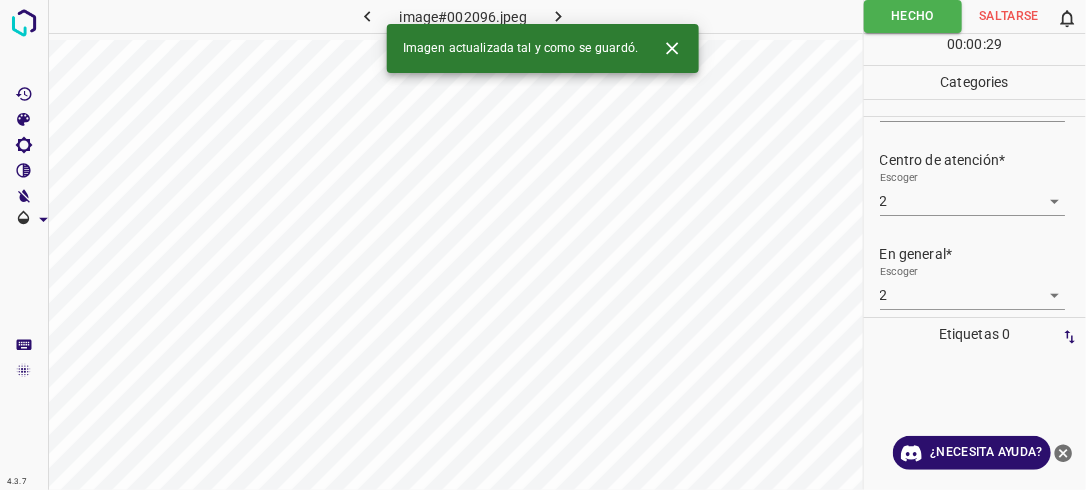 click at bounding box center (559, 16) 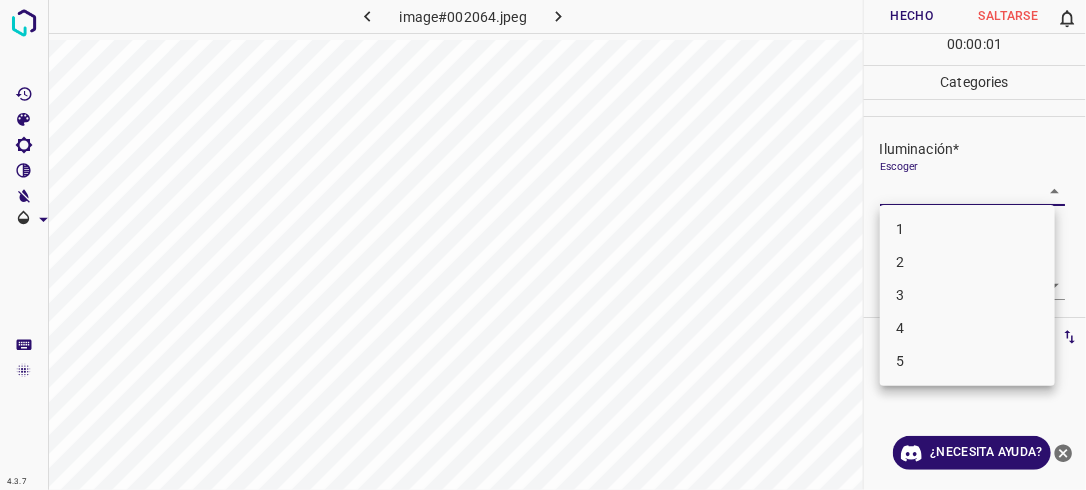 click on "4.3.7 image#002064.jpeg Hecho Saltarse 0 00   : 00   : 01   Categories Iluminación*  Escoger ​ Centro de atención*  Escoger ​ En general*  Escoger ​ Etiquetas 0 Categories 1 Lighting 2 Focus 3 Overall Tools Espacio Cambiar entre modos (Dibujar y Editar) Yo Etiquetado automático R Restaurar zoom M Acercar N Alejar Borrar Eliminar etiqueta de selección Filtros Z Restaurar filtros X Filtro de saturación C Filtro de brillo V Filtro de contraste B Filtro de escala de grises General O Descargar ¿Necesita ayuda? -Mensaje de texto -Esconder -Borrar 1 2 3 4 5" at bounding box center [543, 245] 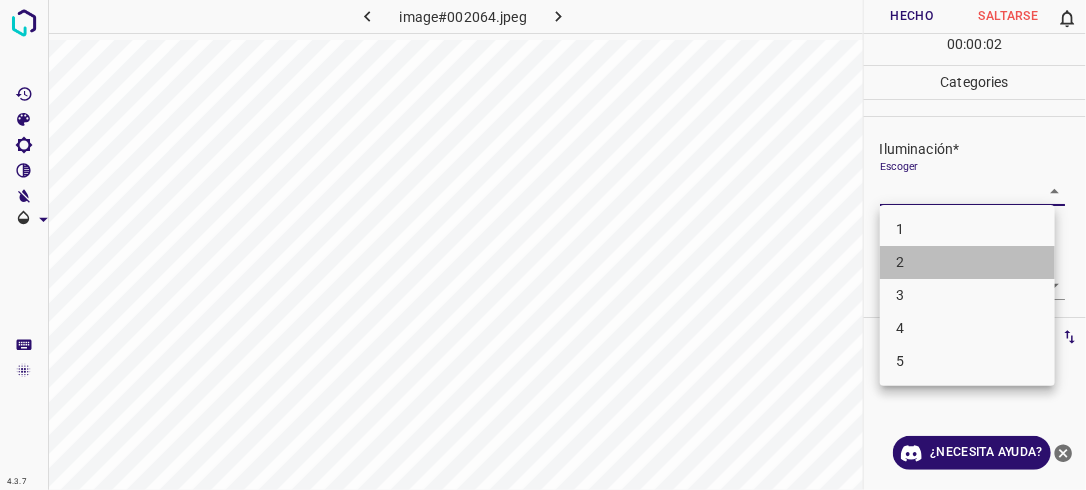 click on "2" at bounding box center (967, 262) 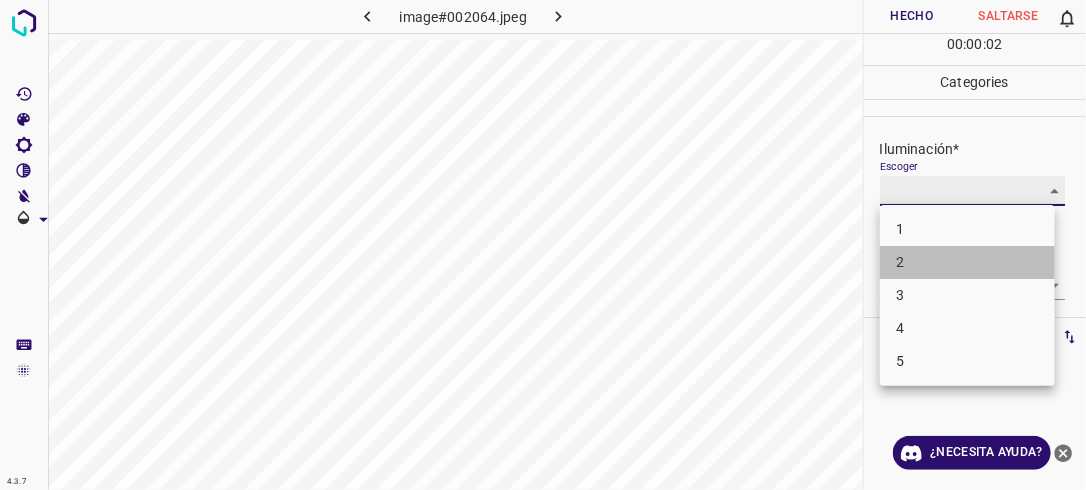 type on "2" 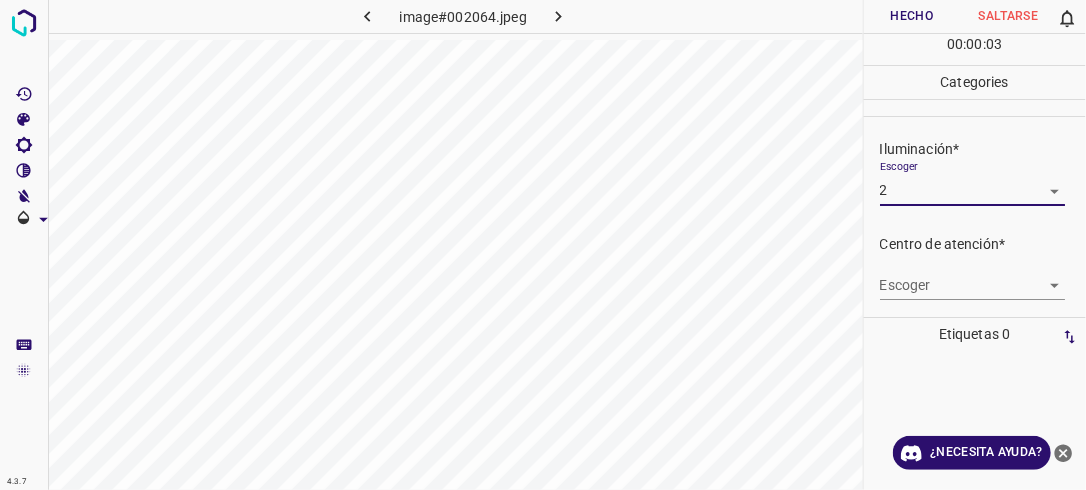click on "4.3.7 image#002064.jpeg Hecho Saltarse 0 00   : 00   : 03   Categories Iluminación*  Escoger 2 2 Centro de atención*  Escoger ​ En general*  Escoger ​ Etiquetas 0 Categories 1 Lighting 2 Focus 3 Overall Tools Espacio Cambiar entre modos (Dibujar y Editar) Yo Etiquetado automático R Restaurar zoom M Acercar N Alejar Borrar Eliminar etiqueta de selección Filtros Z Restaurar filtros X Filtro de saturación C Filtro de brillo V Filtro de contraste B Filtro de escala de grises General O Descargar ¿Necesita ayuda? -Mensaje de texto -Esconder -Borrar" at bounding box center [543, 245] 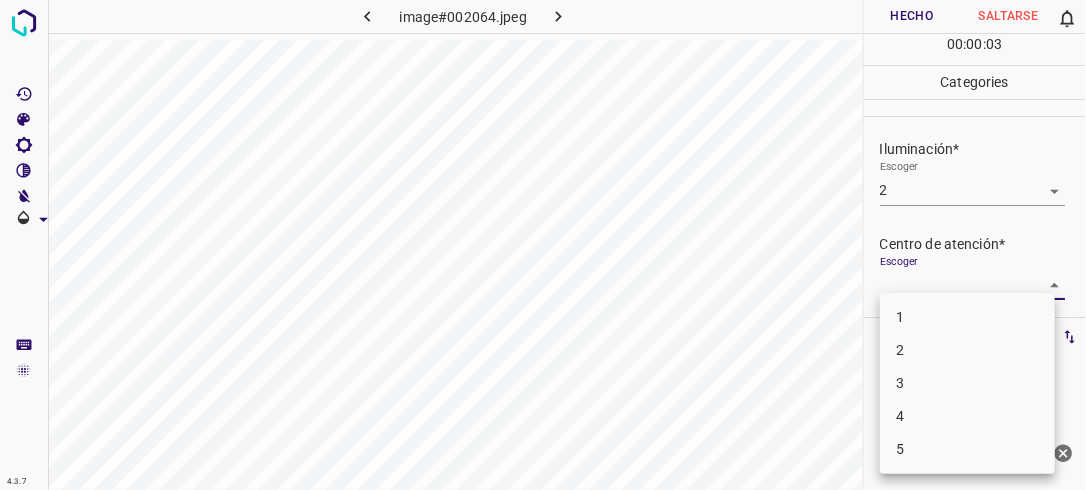 click on "2" at bounding box center (967, 350) 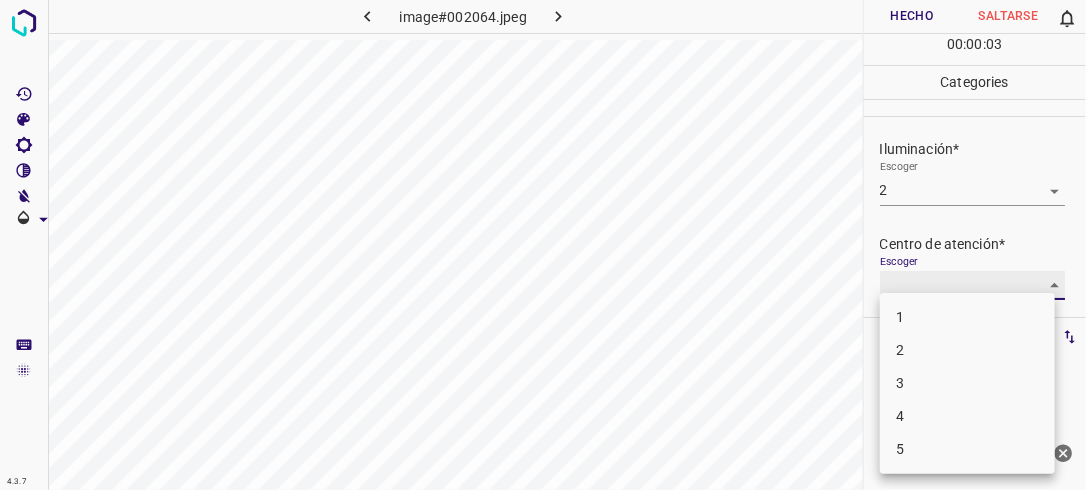 type on "2" 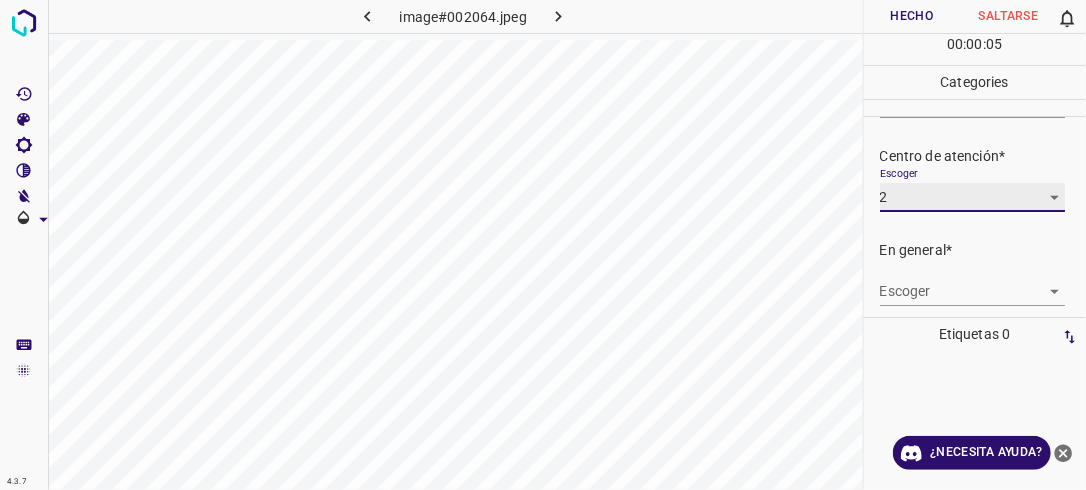 scroll, scrollTop: 98, scrollLeft: 0, axis: vertical 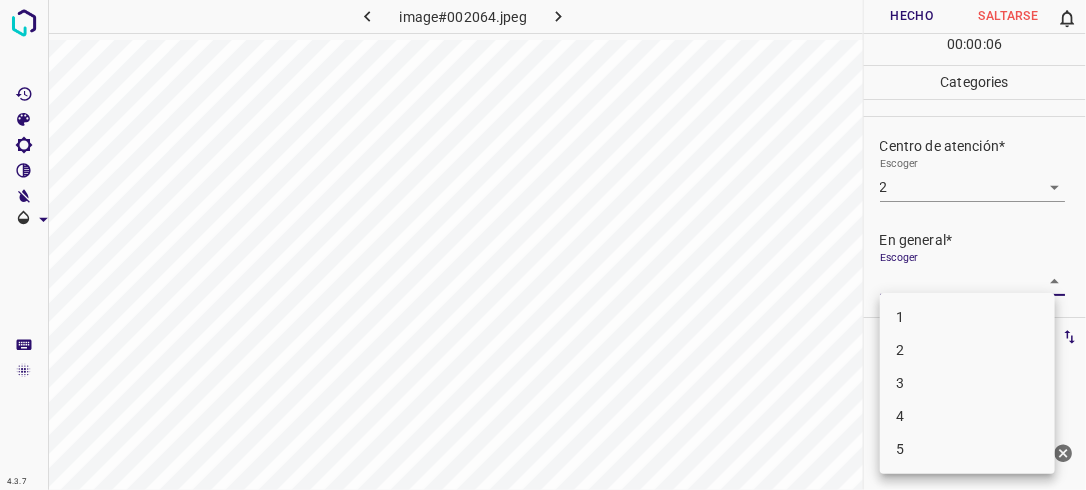 click on "4.3.7 image#002064.jpeg Hecho Saltarse 0 00   : 00   : 06   Categories Iluminación*  Escoger 2 2 Centro de atención*  Escoger 2 2 En general*  Escoger ​ Etiquetas 0 Categories 1 Lighting 2 Focus 3 Overall Tools Espacio Cambiar entre modos (Dibujar y Editar) Yo Etiquetado automático R Restaurar zoom M Acercar N Alejar Borrar Eliminar etiqueta de selección Filtros Z Restaurar filtros X Filtro de saturación C Filtro de brillo V Filtro de contraste B Filtro de escala de grises General O Descargar ¿Necesita ayuda? -Mensaje de texto -Esconder -Borrar 1 2 3 4 5" at bounding box center [543, 245] 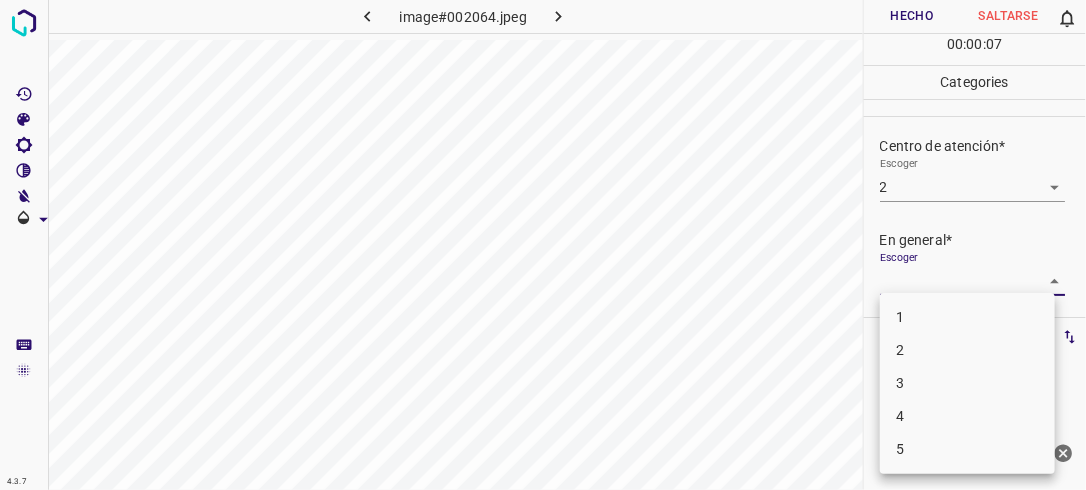 click on "2" at bounding box center [967, 350] 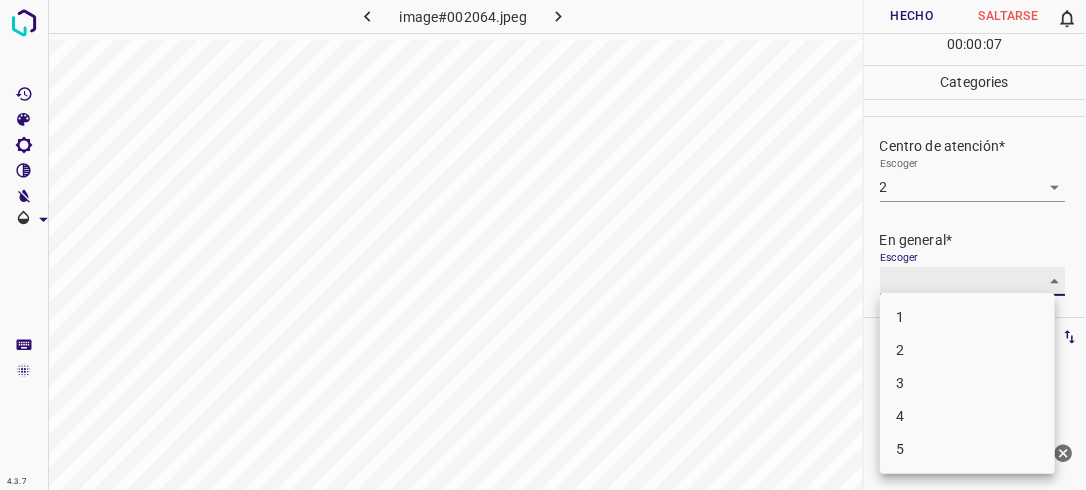 type on "2" 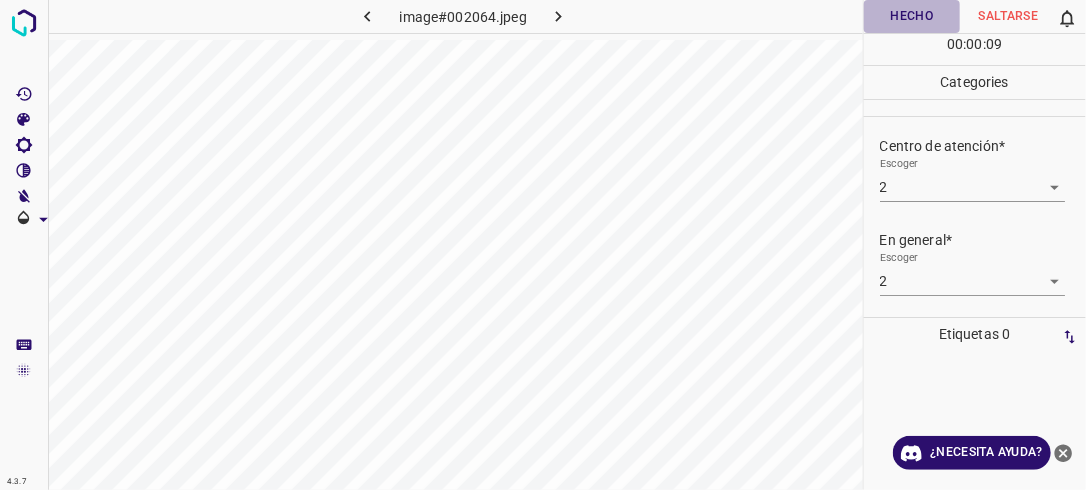 click on "Hecho" at bounding box center (912, 16) 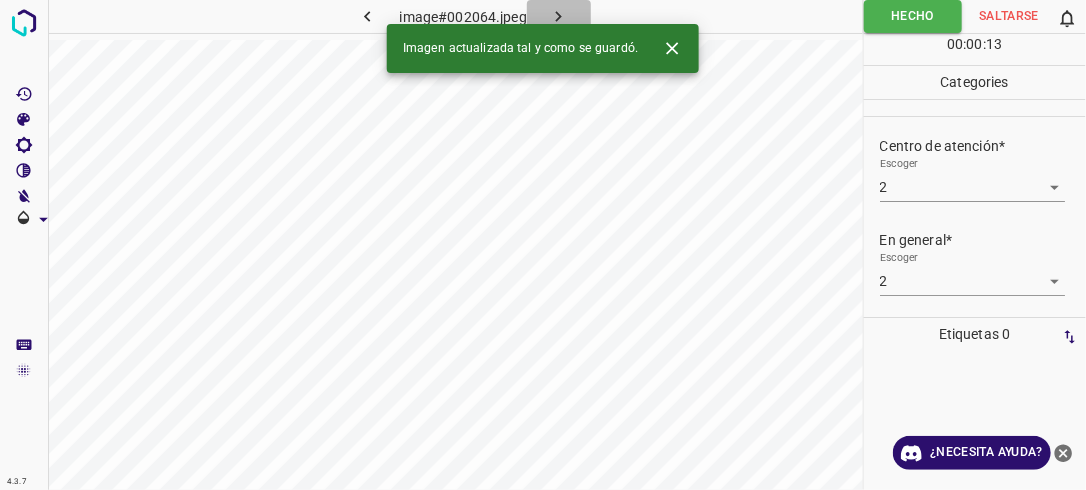 click at bounding box center (559, 16) 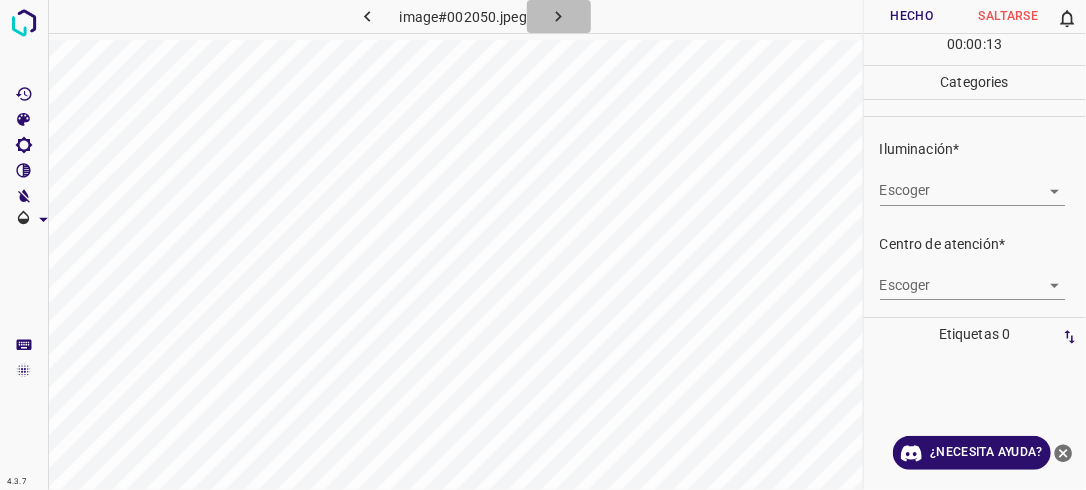 click at bounding box center [559, 16] 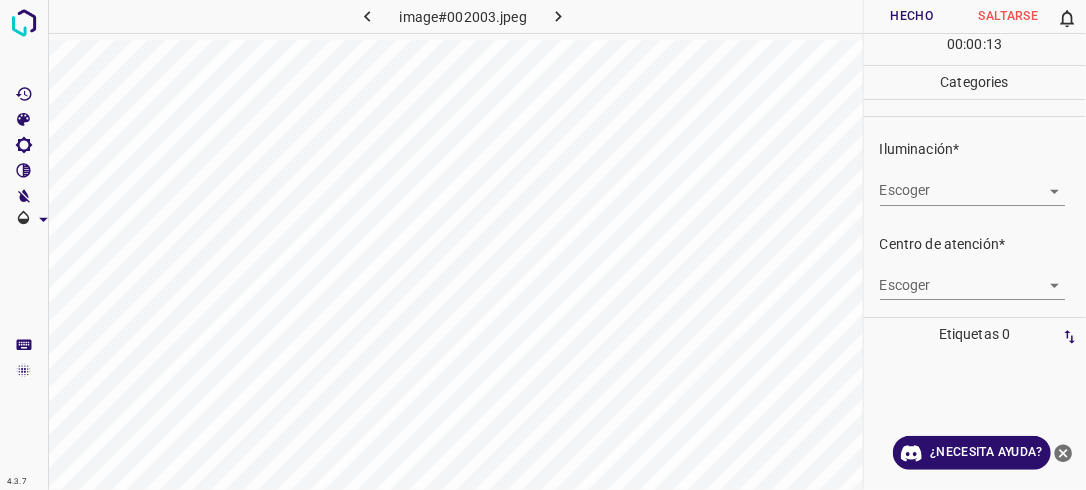 click on "4.3.7 image#002003.jpeg Hecho Saltarse 0 00   : 00   : 13   Categories Iluminación*  Escoger ​ Centro de atención*  Escoger ​ En general*  Escoger ​ Etiquetas 0 Categories 1 Lighting 2 Focus 3 Overall Tools Espacio Cambiar entre modos (Dibujar y Editar) Yo Etiquetado automático R Restaurar zoom M Acercar N Alejar Borrar Eliminar etiqueta de selección Filtros Z Restaurar filtros X Filtro de saturación C Filtro de brillo V Filtro de contraste B Filtro de escala de grises General O Descargar ¿Necesita ayuda? -Mensaje de texto -Esconder -Borrar" at bounding box center (543, 245) 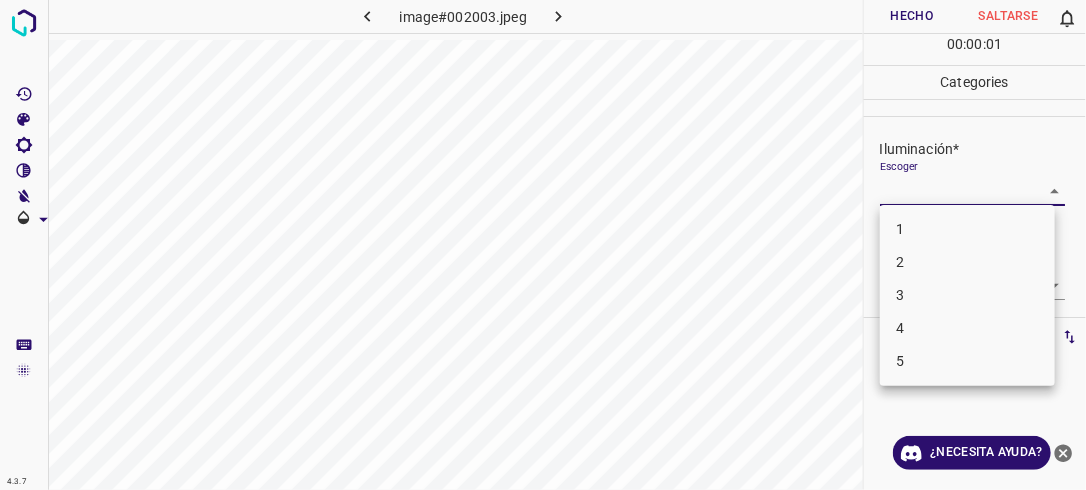 click on "2" at bounding box center (967, 262) 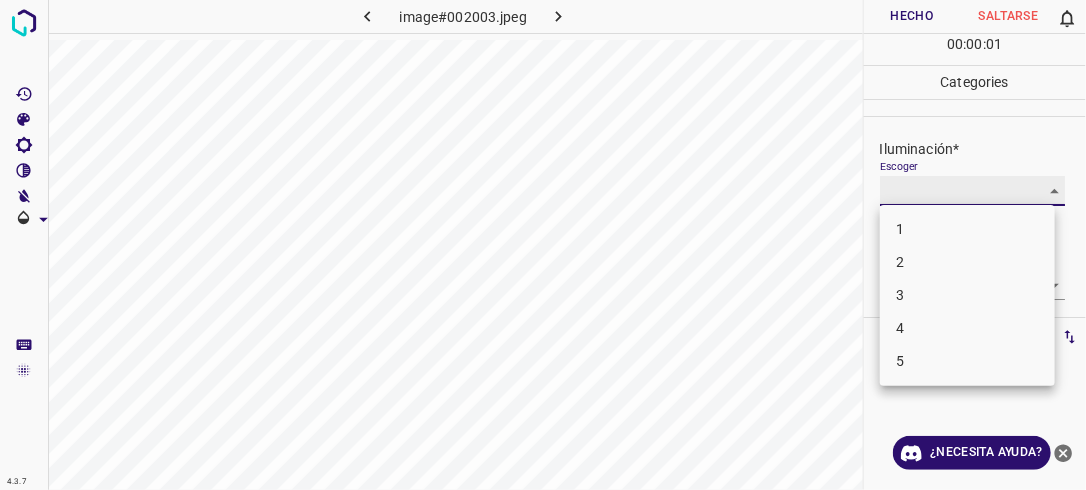 type on "2" 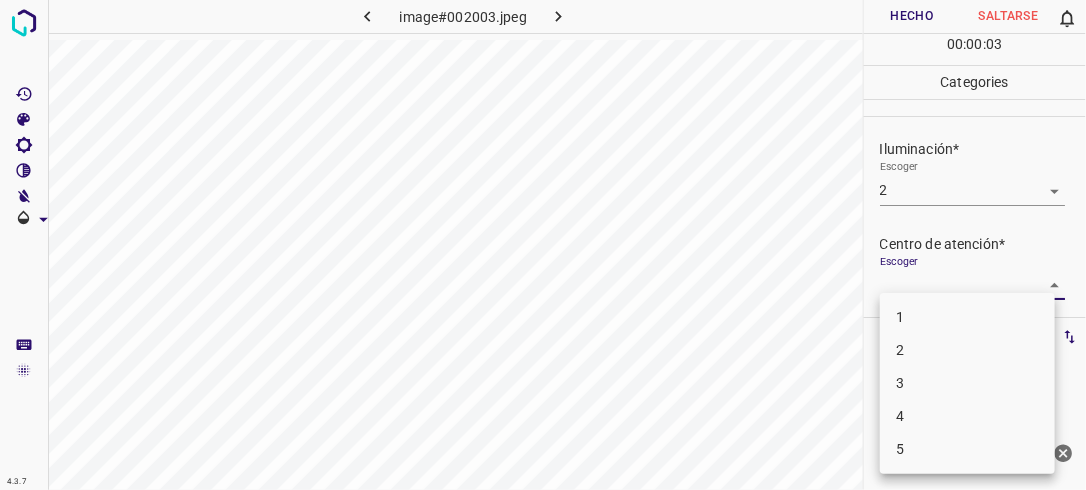 click on "4.3.7 image#002003.jpeg Hecho Saltarse 0 00   : 00   : 03   Categories Iluminación*  Escoger 2 2 Centro de atención*  Escoger ​ En general*  Escoger ​ Etiquetas 0 Categories 1 Lighting 2 Focus 3 Overall Tools Espacio Cambiar entre modos (Dibujar y Editar) Yo Etiquetado automático R Restaurar zoom M Acercar N Alejar Borrar Eliminar etiqueta de selección Filtros Z Restaurar filtros X Filtro de saturación C Filtro de brillo V Filtro de contraste B Filtro de escala de grises General O Descargar ¿Necesita ayuda? -Mensaje de texto -Esconder -Borrar 1 2 3 4 5" at bounding box center [543, 245] 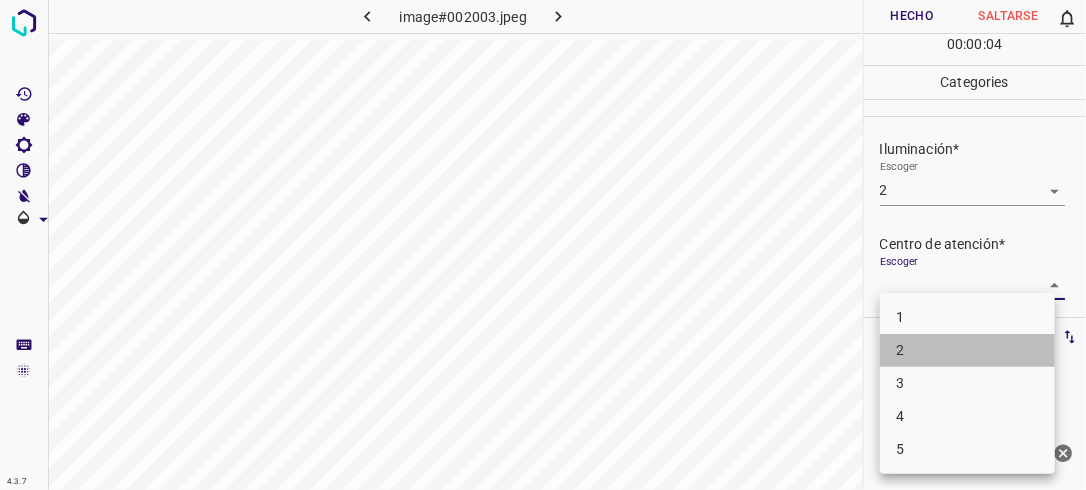 click on "2" at bounding box center [967, 350] 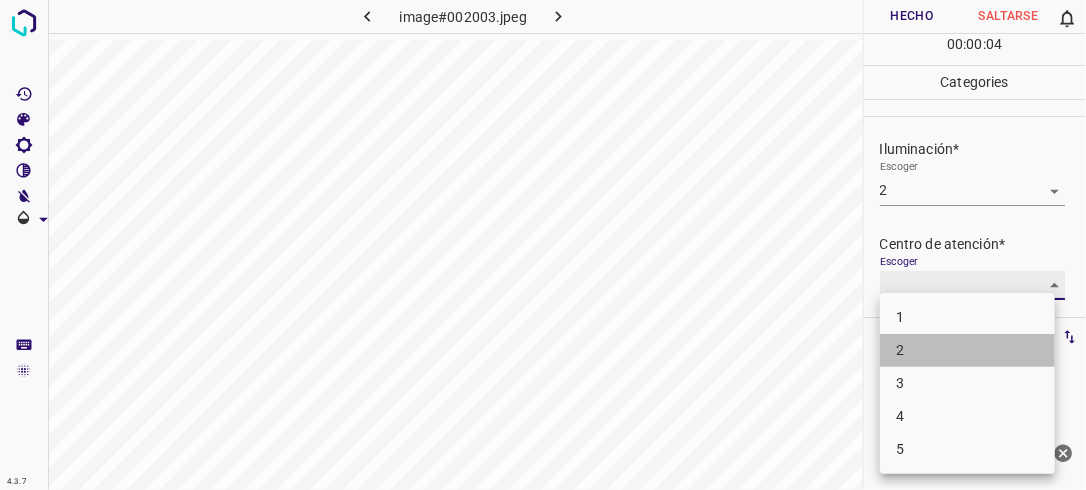 type on "2" 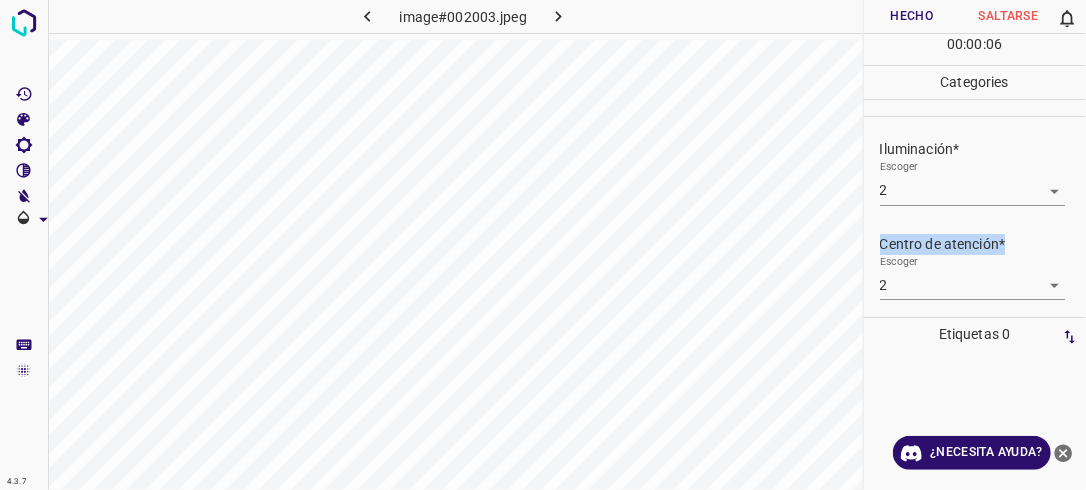 drag, startPoint x: 1072, startPoint y: 216, endPoint x: 1073, endPoint y: 247, distance: 31.016125 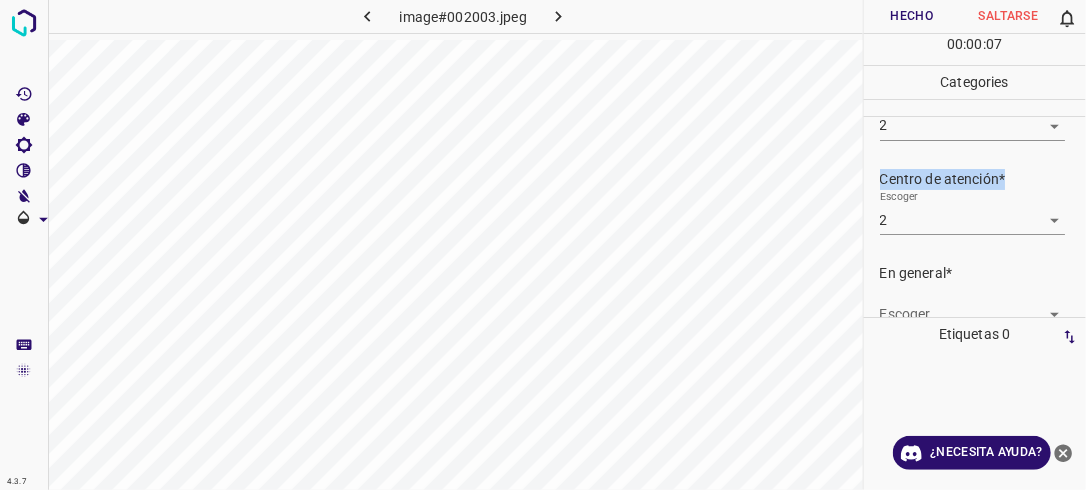 scroll, scrollTop: 98, scrollLeft: 0, axis: vertical 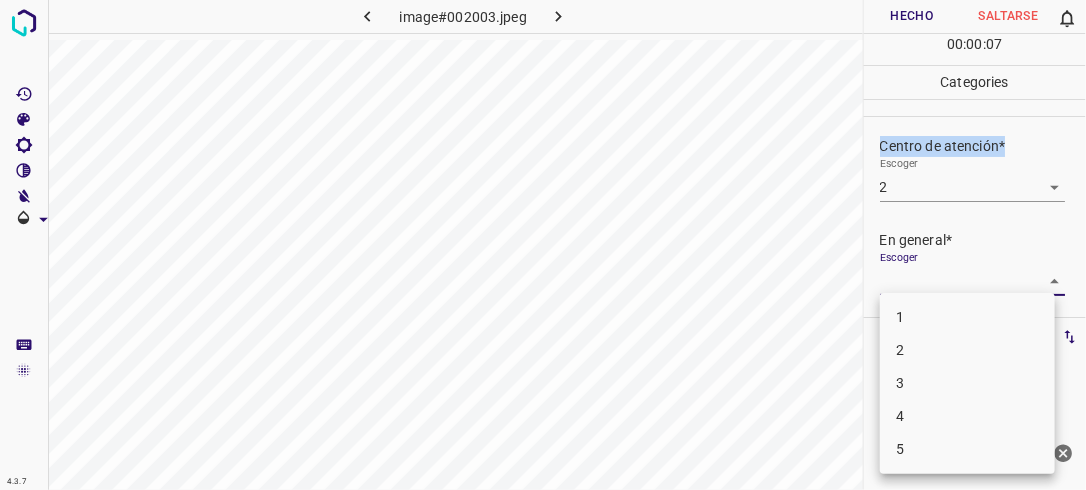 click on "4.3.7 image#002003.jpeg Hecho Saltarse 0 00   : 00   : 07   Categories Iluminación*  Escoger 2 2 Centro de atención*  Escoger 2 2 En general*  Escoger ​ Etiquetas 0 Categories 1 Lighting 2 Focus 3 Overall Tools Espacio Cambiar entre modos (Dibujar y Editar) Yo Etiquetado automático R Restaurar zoom M Acercar N Alejar Borrar Eliminar etiqueta de selección Filtros Z Restaurar filtros X Filtro de saturación C Filtro de brillo V Filtro de contraste B Filtro de escala de grises General O Descargar ¿Necesita ayuda? -Mensaje de texto -Esconder -Borrar 1 2 3 4 5" at bounding box center (543, 245) 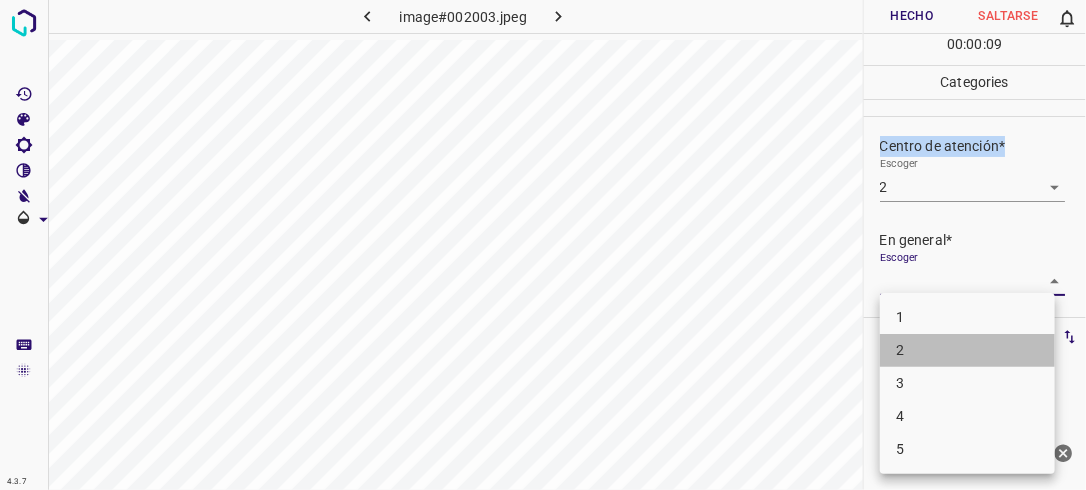 click on "2" at bounding box center (967, 350) 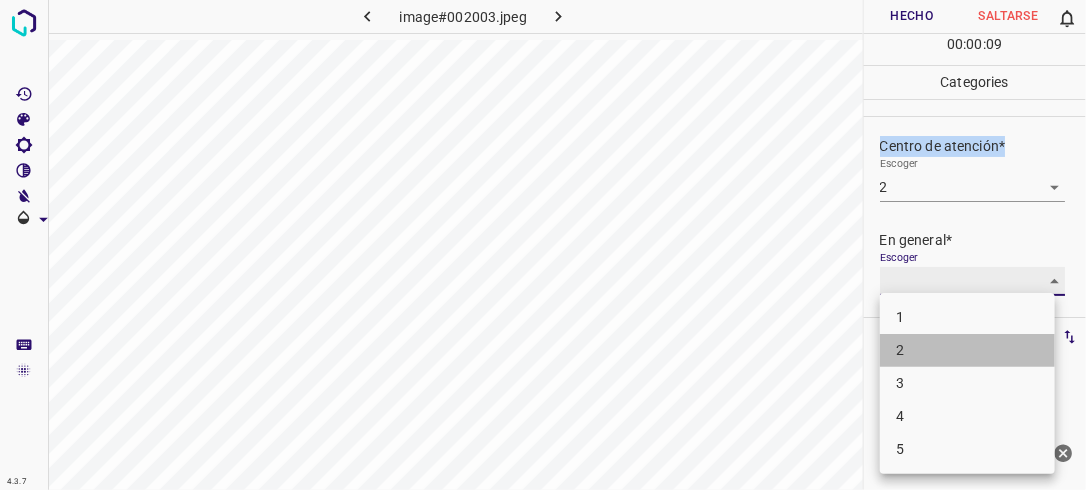 type on "2" 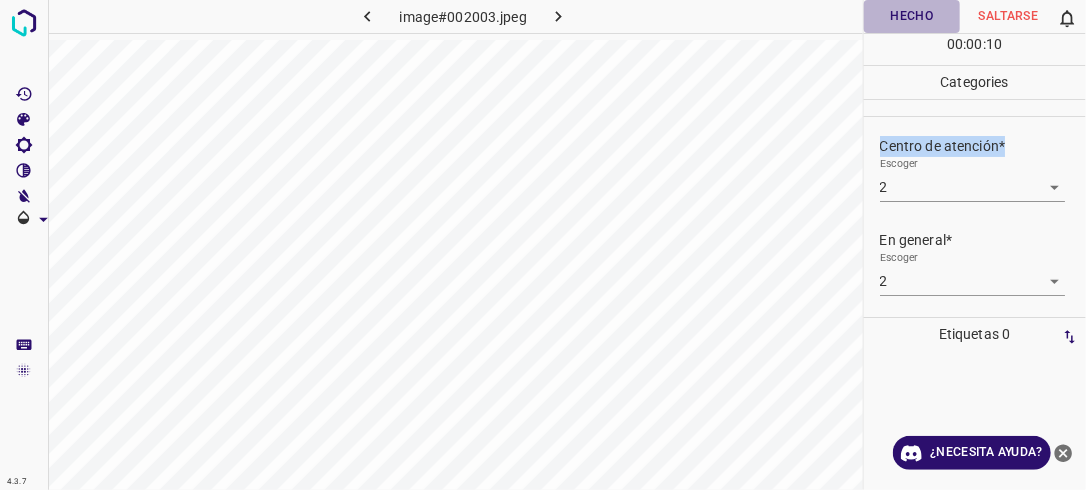 click on "Hecho" at bounding box center [912, 16] 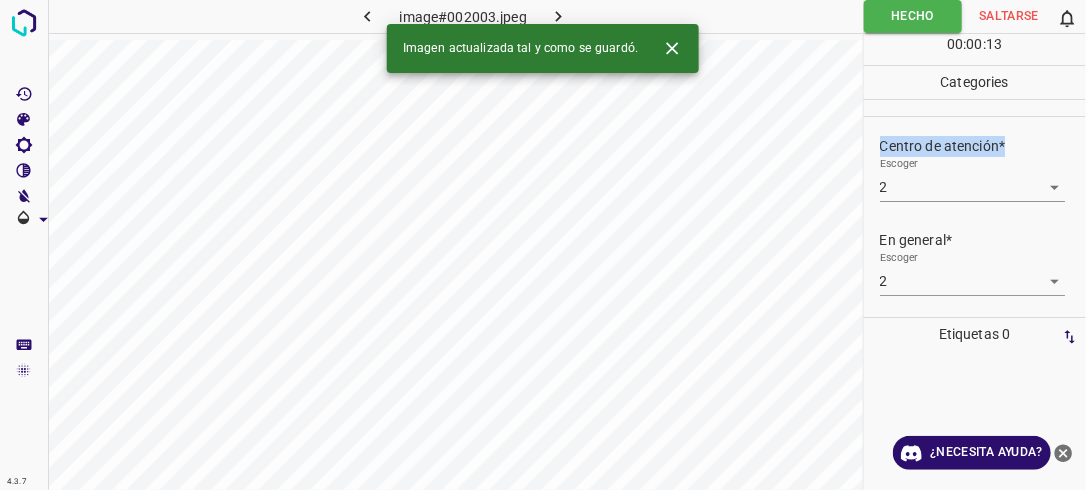 click 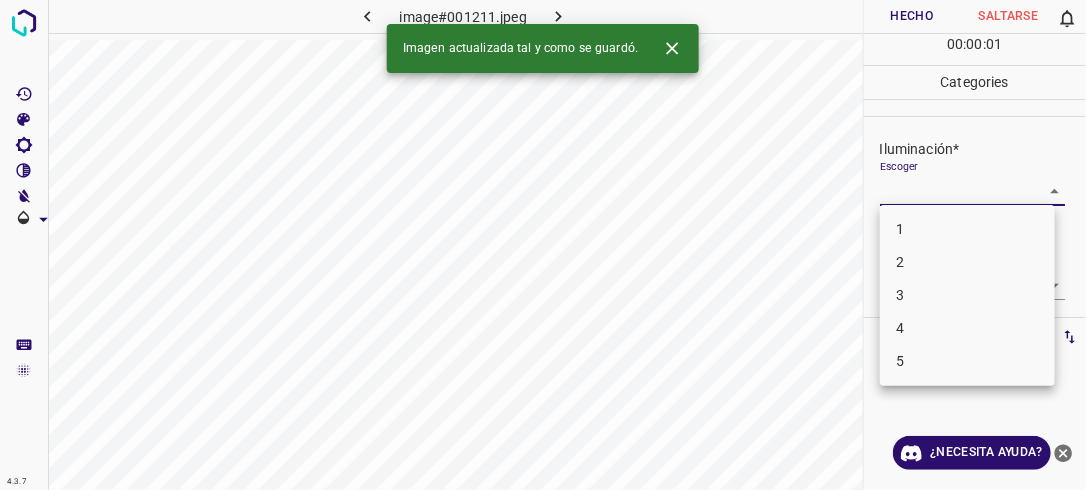 click on "4.3.7 image#001211.jpeg Hecho Saltarse 0 00   : 00   : 01   Categories Iluminación*  Escoger ​ Centro de atención*  Escoger ​ En general*  Escoger ​ Etiquetas 0 Categories 1 Lighting 2 Focus 3 Overall Tools Espacio Cambiar entre modos (Dibujar y Editar) Yo Etiquetado automático R Restaurar zoom M Acercar N Alejar Borrar Eliminar etiqueta de selección Filtros Z Restaurar filtros X Filtro de saturación C Filtro de brillo V Filtro de contraste B Filtro de escala de grises General O Descargar Imagen actualizada tal y como se guardó. ¿Necesita ayuda? -Mensaje de texto -Esconder -Borrar 1 2 3 4 5" at bounding box center [543, 245] 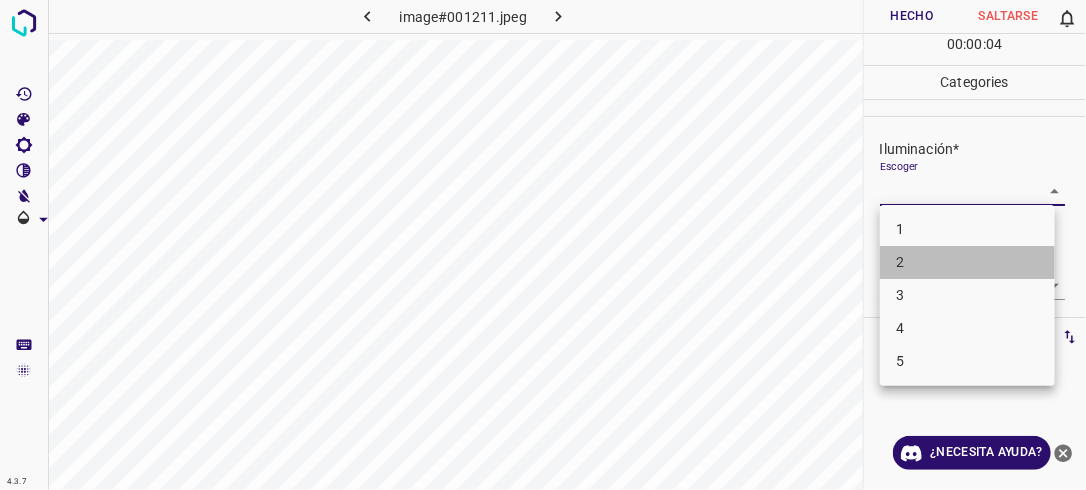 click on "2" at bounding box center (967, 262) 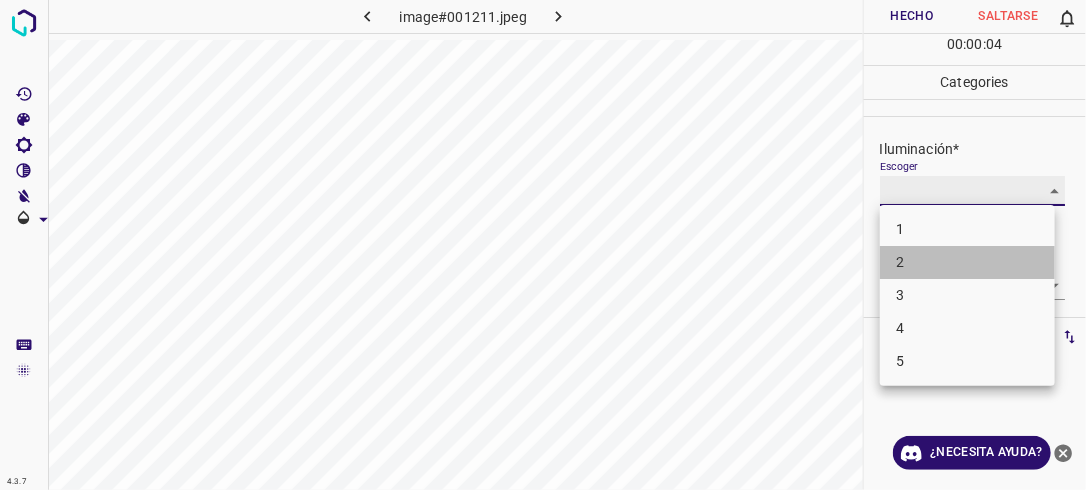 type on "2" 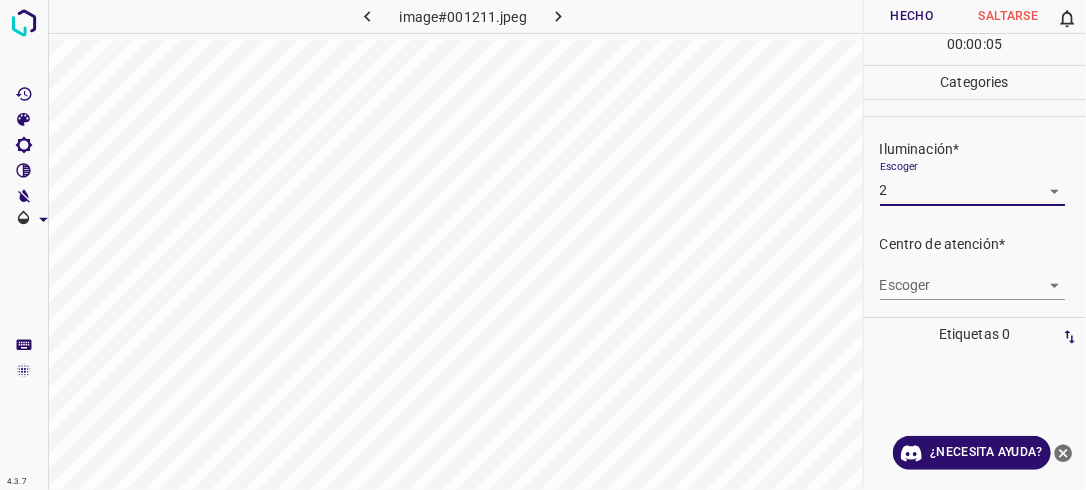 click on "4.3.7 image#001211.jpeg Hecho Saltarse 0 00   : 00   : 05   Categories Iluminación*  Escoger 2 2 Centro de atención*  Escoger ​ En general*  Escoger ​ Etiquetas 0 Categories 1 Lighting 2 Focus 3 Overall Tools Espacio Cambiar entre modos (Dibujar y Editar) Yo Etiquetado automático R Restaurar zoom M Acercar N Alejar Borrar Eliminar etiqueta de selección Filtros Z Restaurar filtros X Filtro de saturación C Filtro de brillo V Filtro de contraste B Filtro de escala de grises General O Descargar ¿Necesita ayuda? -Mensaje de texto -Esconder -Borrar" at bounding box center (543, 245) 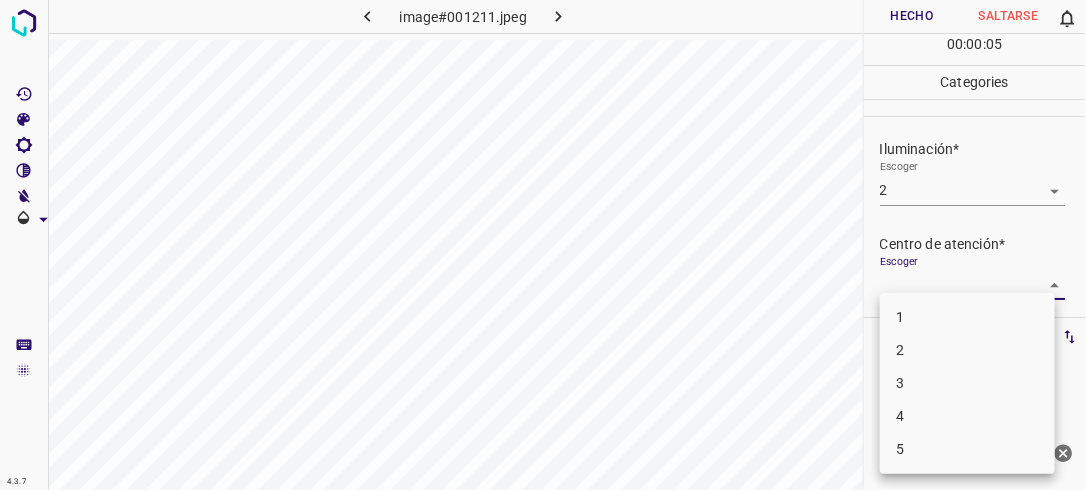 click on "2" at bounding box center [967, 350] 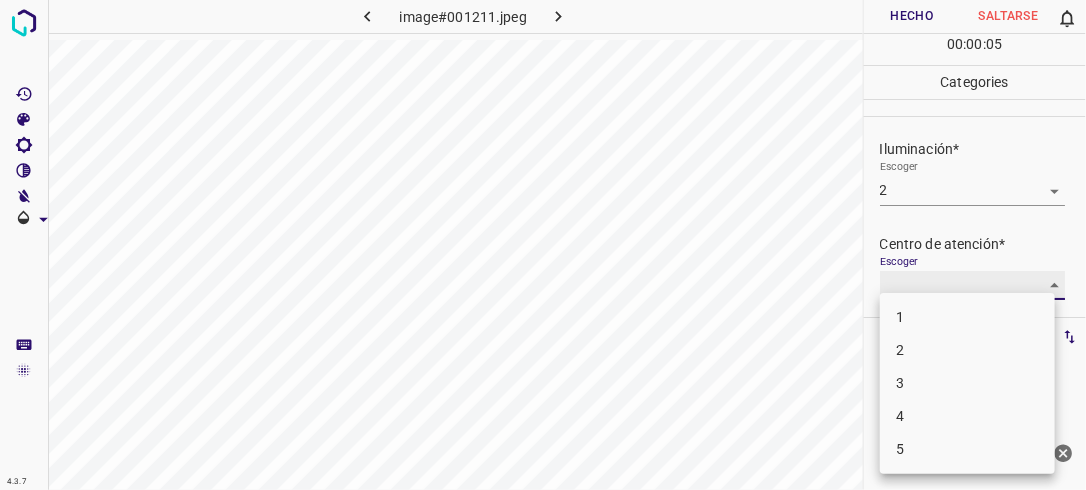 type on "2" 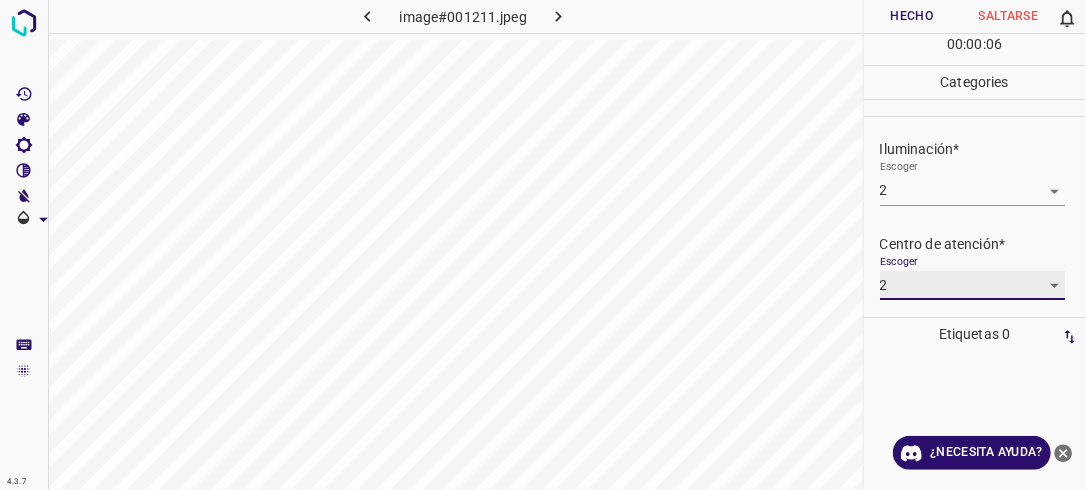 scroll, scrollTop: 98, scrollLeft: 0, axis: vertical 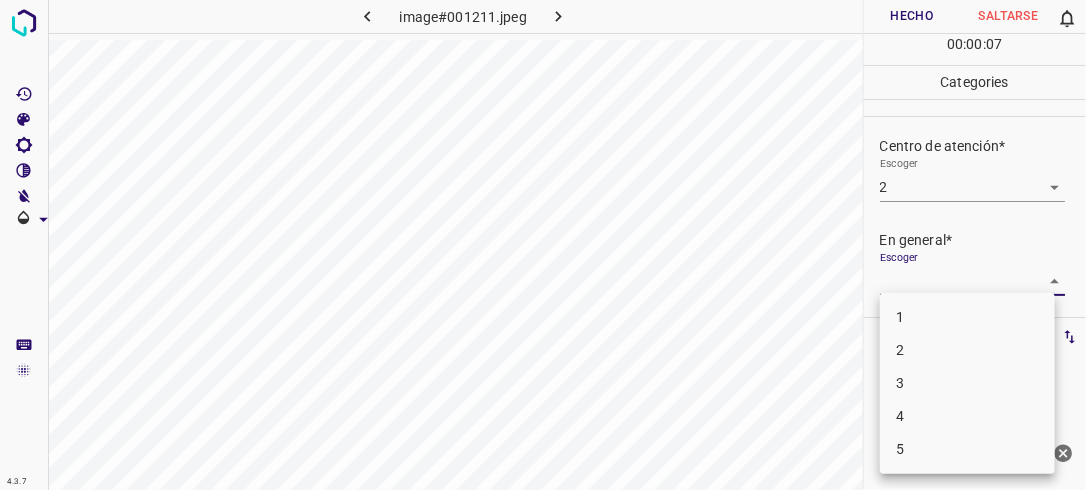 click on "4.3.7 image#001211.jpeg Hecho Saltarse 0 00   : 00   : 07   Categories Iluminación*  Escoger 2 2 Centro de atención*  Escoger 2 2 En general*  Escoger ​ Etiquetas 0 Categories 1 Lighting 2 Focus 3 Overall Tools Espacio Cambiar entre modos (Dibujar y Editar) Yo Etiquetado automático R Restaurar zoom M Acercar N Alejar Borrar Eliminar etiqueta de selección Filtros Z Restaurar filtros X Filtro de saturación C Filtro de brillo V Filtro de contraste B Filtro de escala de grises General O Descargar ¿Necesita ayuda? -Mensaje de texto -Esconder -Borrar 1 2 3 4 5" at bounding box center [543, 245] 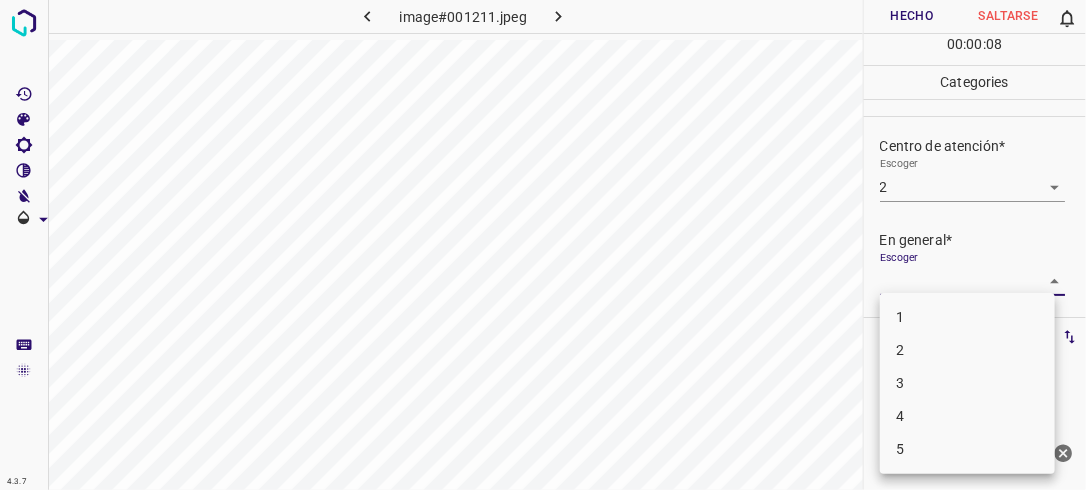 click on "2" at bounding box center [967, 350] 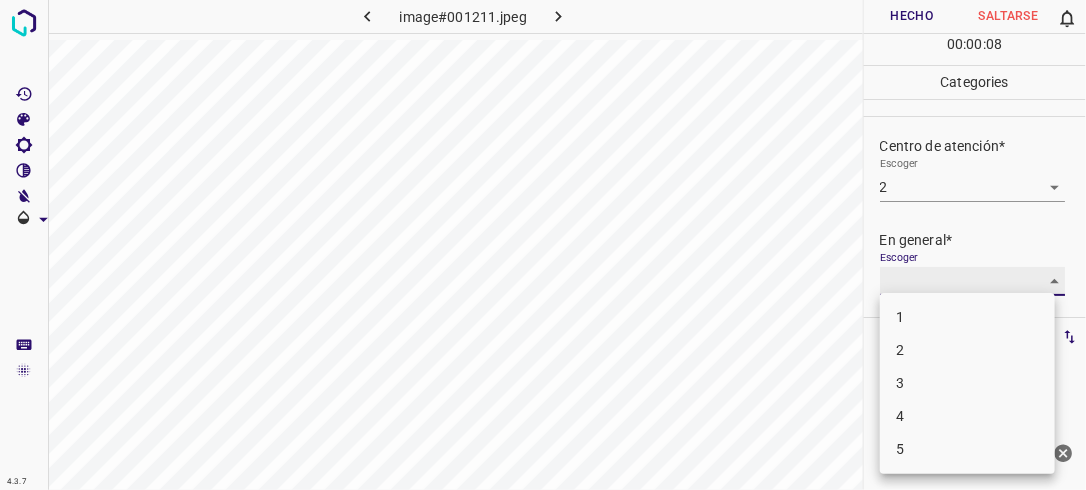 type on "2" 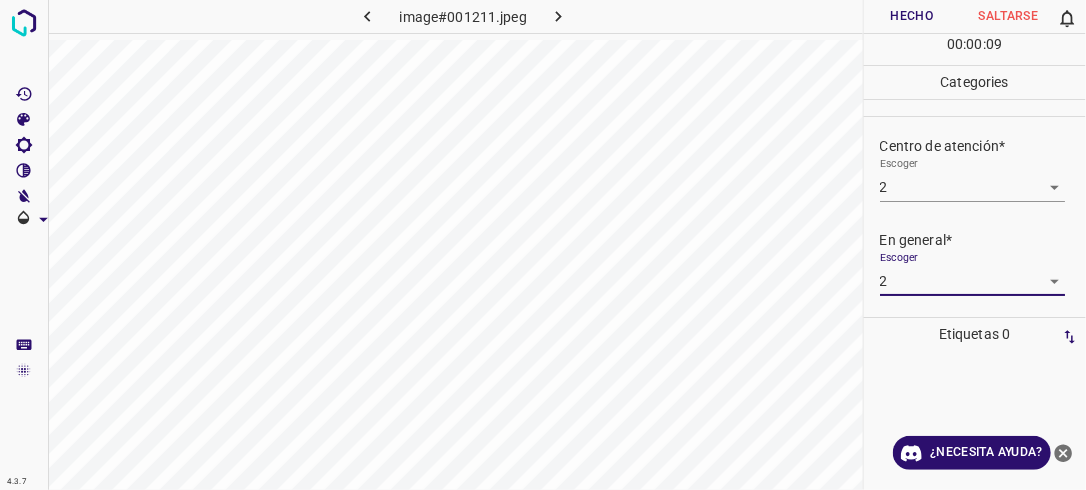 click on "Hecho" at bounding box center [912, 16] 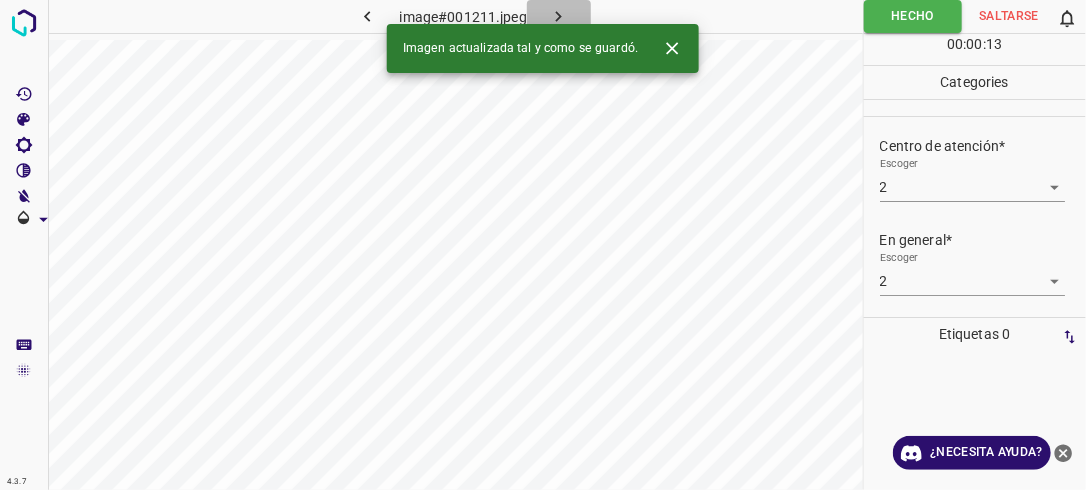 click 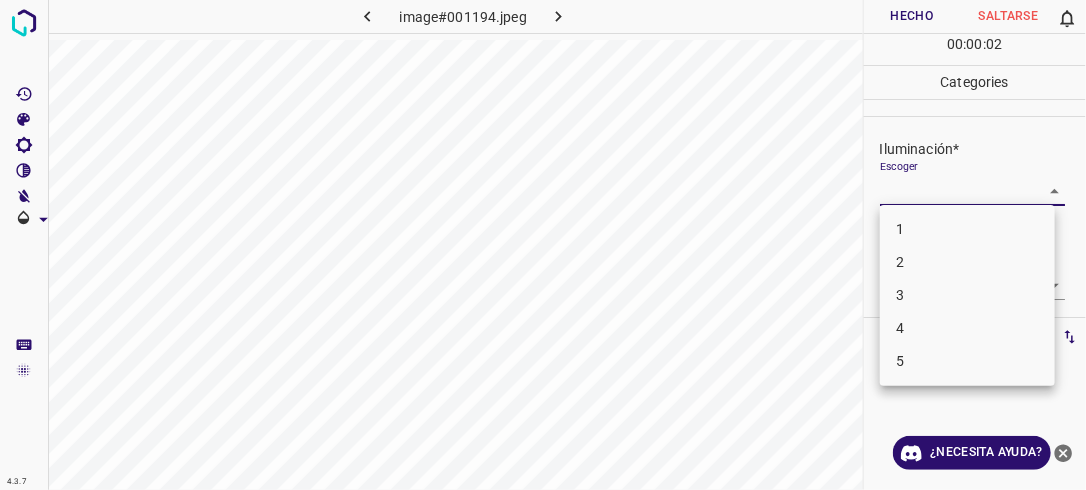 click on "4.3.7 image#001194.jpeg Hecho Saltarse 0 00   : 00   : 02   Categories Iluminación*  Escoger ​ Centro de atención*  Escoger ​ En general*  Escoger ​ Etiquetas 0 Categories 1 Lighting 2 Focus 3 Overall Tools Espacio Cambiar entre modos (Dibujar y Editar) Yo Etiquetado automático R Restaurar zoom M Acercar N Alejar Borrar Eliminar etiqueta de selección Filtros Z Restaurar filtros X Filtro de saturación C Filtro de brillo V Filtro de contraste B Filtro de escala de grises General O Descargar ¿Necesita ayuda? -Mensaje de texto -Esconder -Borrar 1 2 3 4 5" at bounding box center [543, 245] 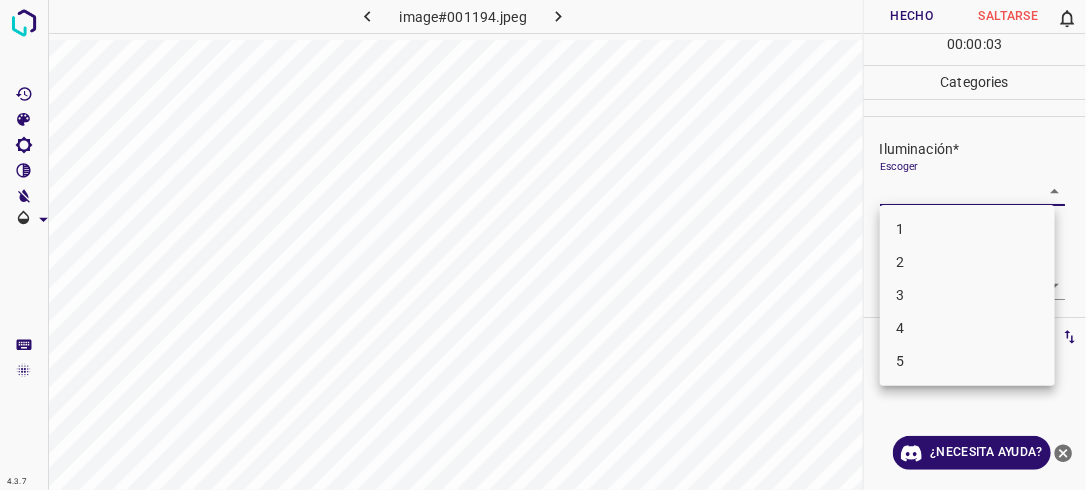 click on "3" at bounding box center [967, 295] 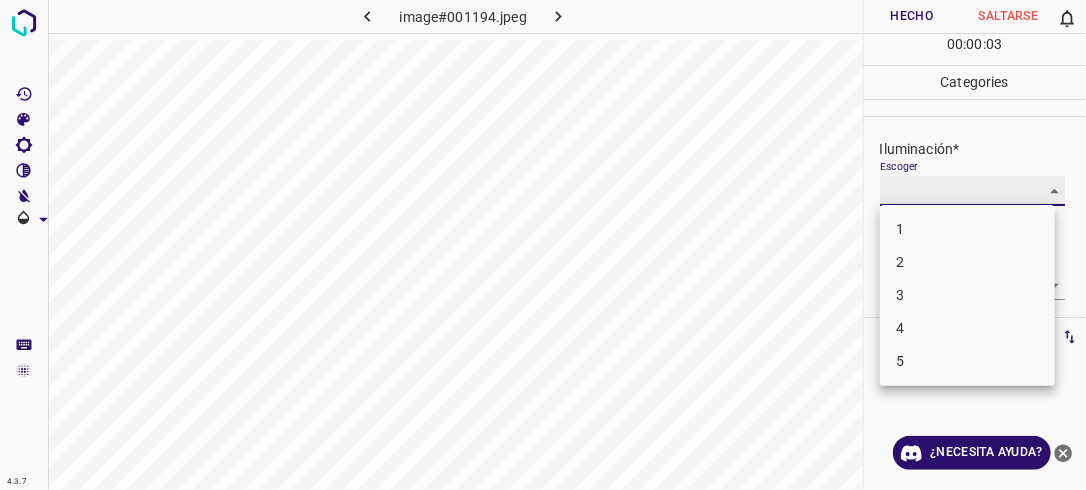 type on "3" 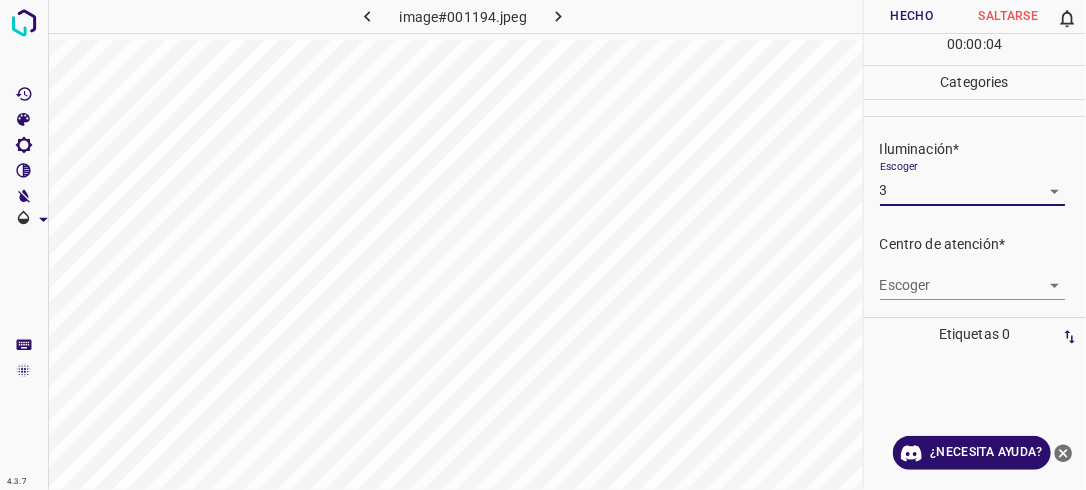 click on "4.3.7 image#001194.jpeg Hecho Saltarse 0 00   : 00   : 04   Categories Iluminación*  Escoger 3 3 Centro de atención*  Escoger ​ En general*  Escoger ​ Etiquetas 0 Categories 1 Lighting 2 Focus 3 Overall Tools Espacio Cambiar entre modos (Dibujar y Editar) Yo Etiquetado automático R Restaurar zoom M Acercar N Alejar Borrar Eliminar etiqueta de selección Filtros Z Restaurar filtros X Filtro de saturación C Filtro de brillo V Filtro de contraste B Filtro de escala de grises General O Descargar ¿Necesita ayuda? -Mensaje de texto -Esconder -Borrar" at bounding box center [543, 245] 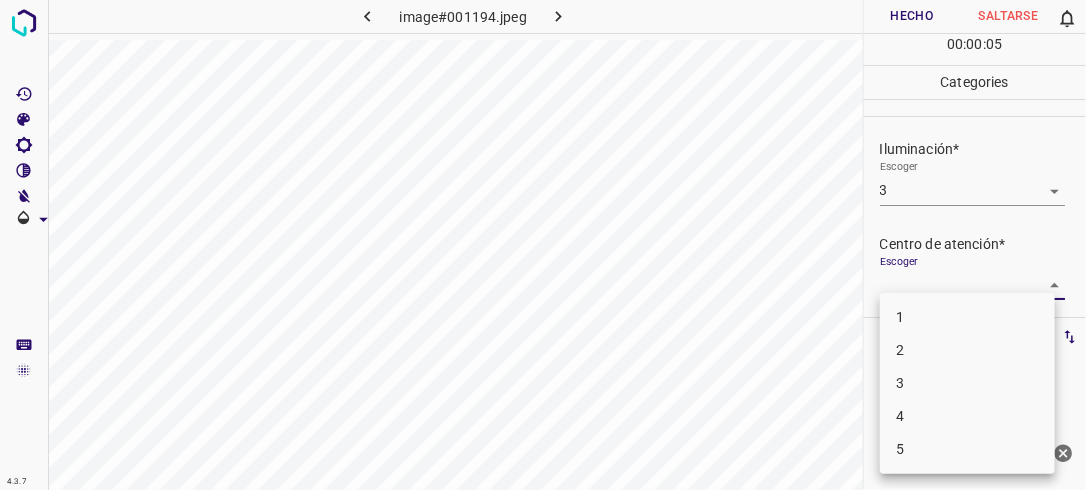 click on "3" at bounding box center (967, 383) 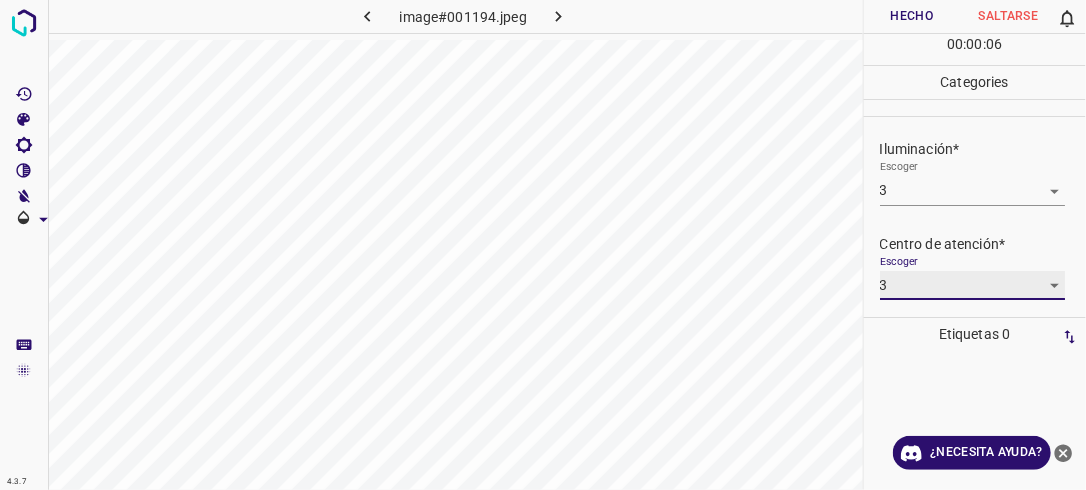 type on "3" 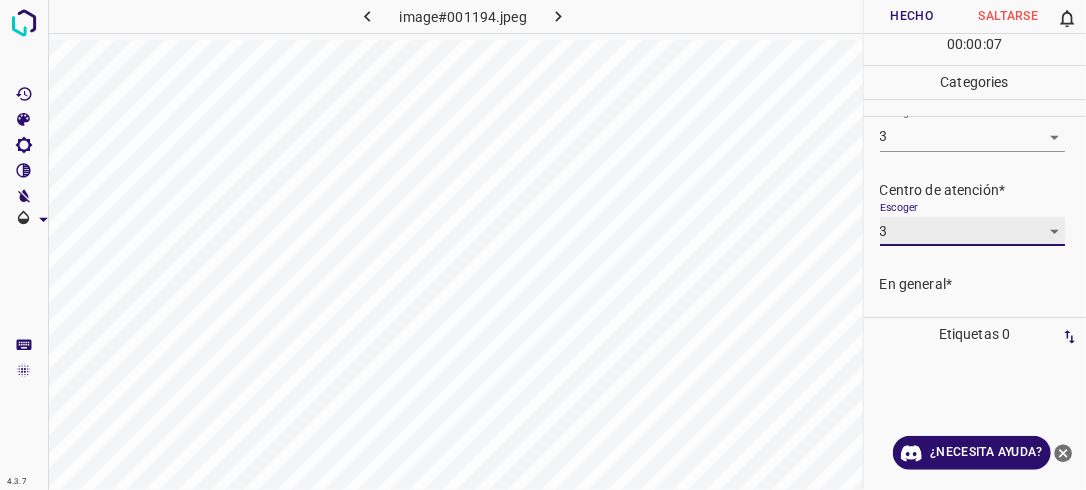 scroll, scrollTop: 98, scrollLeft: 0, axis: vertical 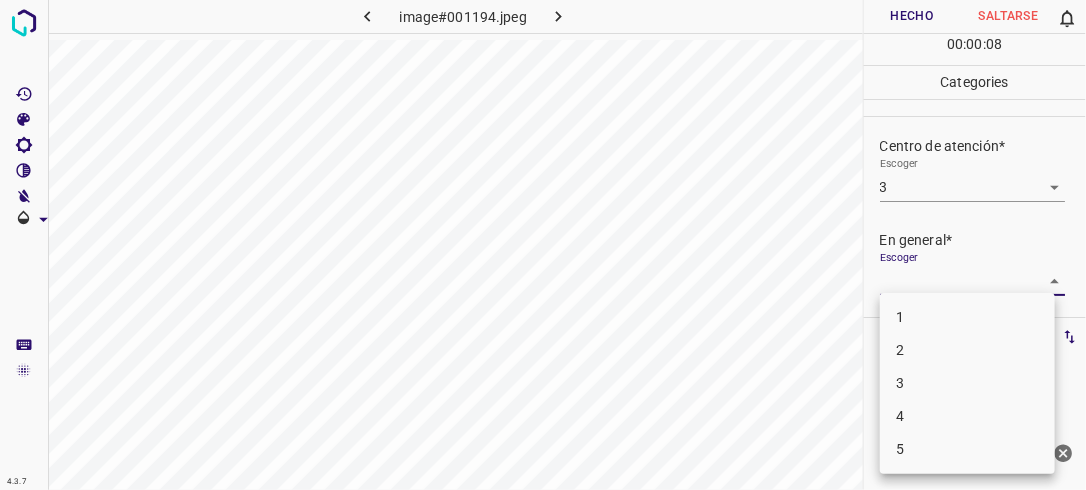 click on "4.3.7 image#001194.jpeg Hecho Saltarse 0 00   : 00   : 08   Categories Iluminación*  Escoger 3 3 Centro de atención*  Escoger 3 3 En general*  Escoger ​ Etiquetas 0 Categories 1 Lighting 2 Focus 3 Overall Tools Espacio Cambiar entre modos (Dibujar y Editar) Yo Etiquetado automático R Restaurar zoom M Acercar N Alejar Borrar Eliminar etiqueta de selección Filtros Z Restaurar filtros X Filtro de saturación C Filtro de brillo V Filtro de contraste B Filtro de escala de grises General O Descargar ¿Necesita ayuda? -Mensaje de texto -Esconder -Borrar 1 2 3 4 5" at bounding box center [543, 245] 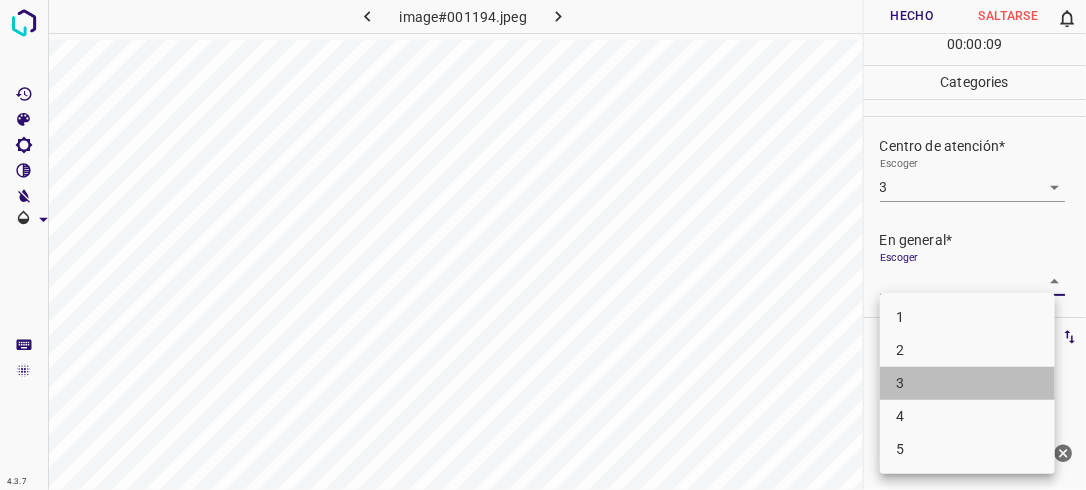 click on "3" at bounding box center [967, 383] 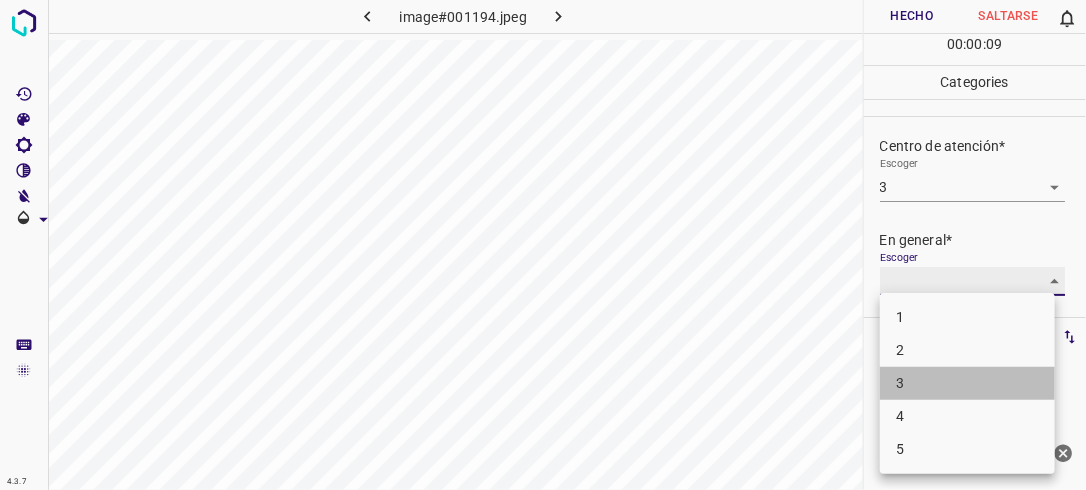 type on "3" 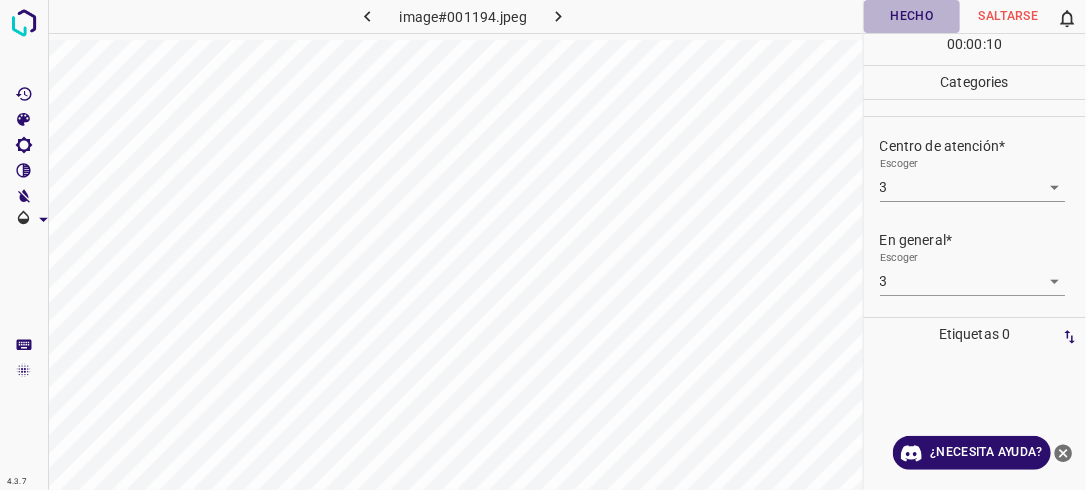 click on "Hecho" at bounding box center [912, 16] 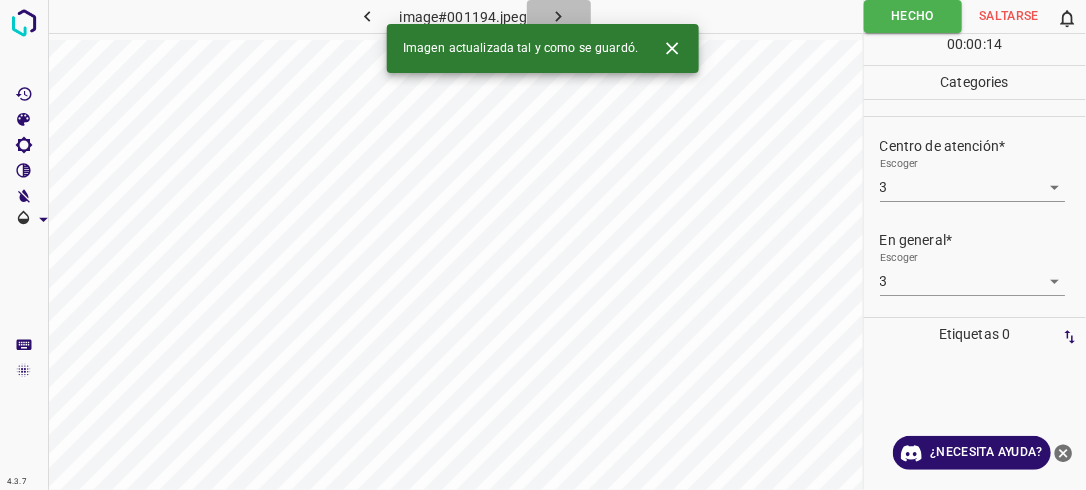 click at bounding box center (559, 16) 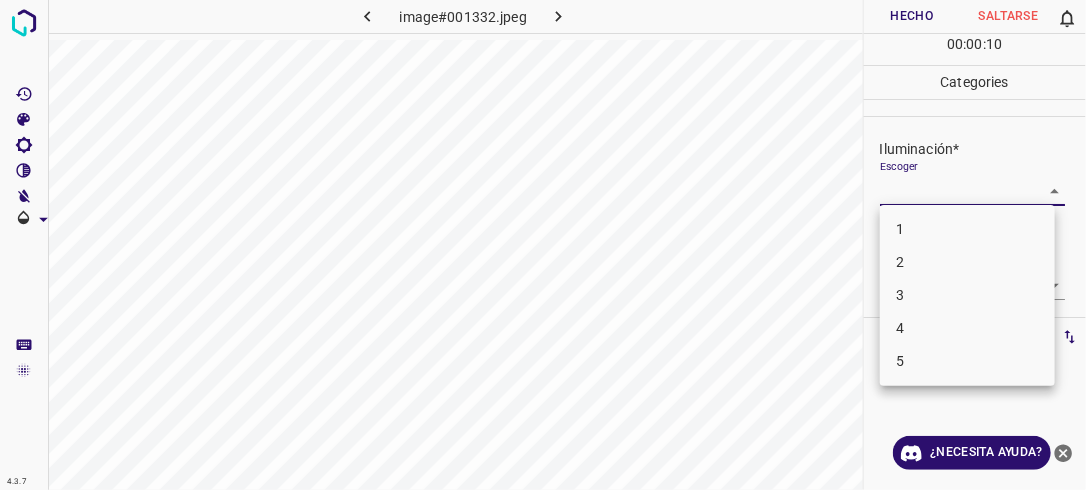 click on "4.3.7 image#001332.jpeg Hecho Saltarse 0 00   : 00   : 10   Categories Iluminación*  Escoger ​ Centro de atención*  Escoger ​ En general*  Escoger ​ Etiquetas 0 Categories 1 Lighting 2 Focus 3 Overall Tools Espacio Cambiar entre modos (Dibujar y Editar) Yo Etiquetado automático R Restaurar zoom M Acercar N Alejar Borrar Eliminar etiqueta de selección Filtros Z Restaurar filtros X Filtro de saturación C Filtro de brillo V Filtro de contraste B Filtro de escala de grises General O Descargar ¿Necesita ayuda? -Mensaje de texto -Esconder -Borrar 1 2 3 4 5" at bounding box center [543, 245] 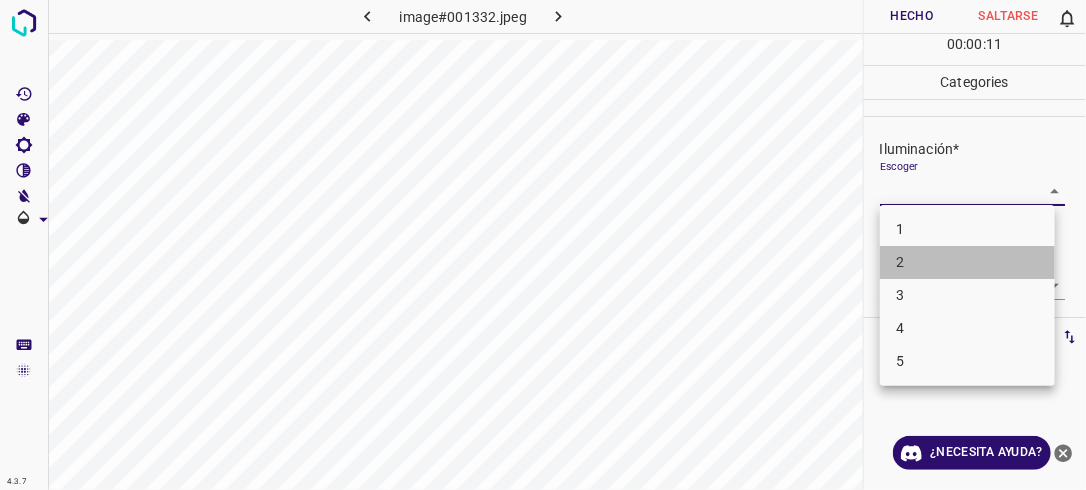 click on "2" at bounding box center (967, 262) 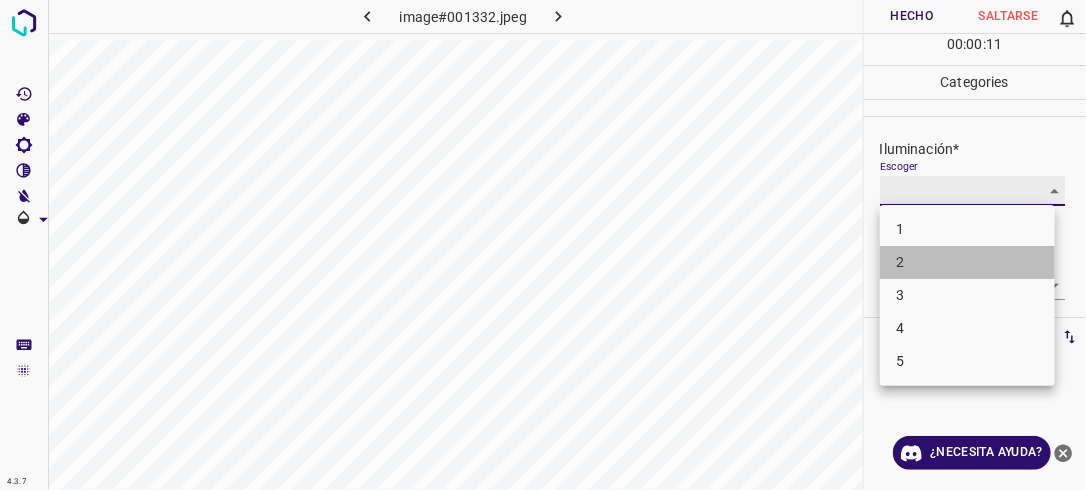 type on "2" 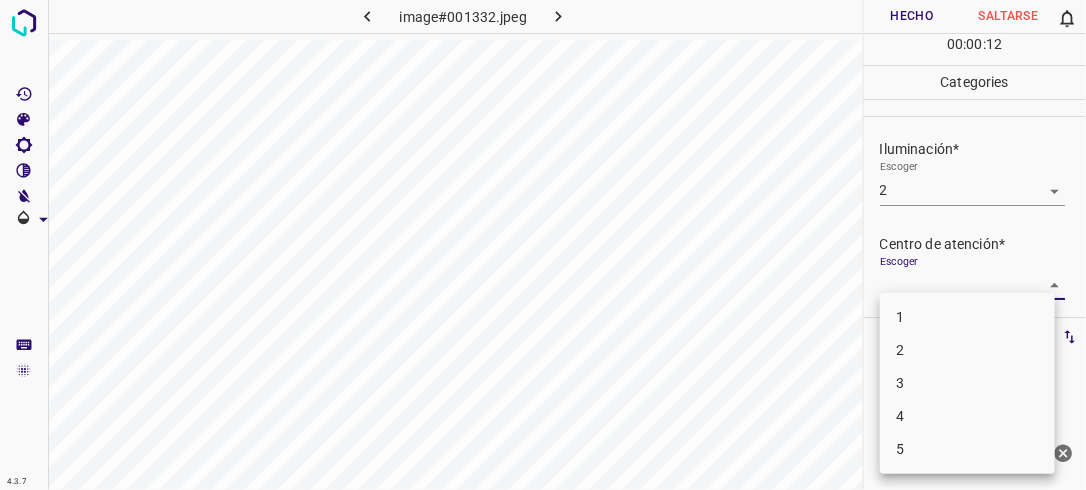click on "4.3.7 image#001332.jpeg Hecho Saltarse 0 00   : 00   : 12   Categories Iluminación*  Escoger 2 2 Centro de atención*  Escoger ​ En general*  Escoger ​ Etiquetas 0 Categories 1 Lighting 2 Focus 3 Overall Tools Espacio Cambiar entre modos (Dibujar y Editar) Yo Etiquetado automático R Restaurar zoom M Acercar N Alejar Borrar Eliminar etiqueta de selección Filtros Z Restaurar filtros X Filtro de saturación C Filtro de brillo V Filtro de contraste B Filtro de escala de grises General O Descargar ¿Necesita ayuda? -Mensaje de texto -Esconder -Borrar 1 2 3 4 5" at bounding box center [543, 245] 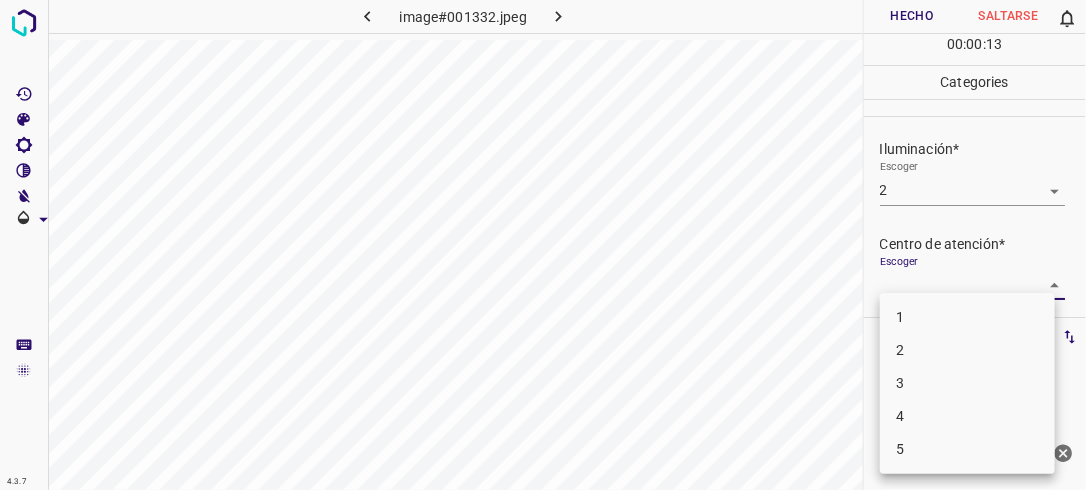 click on "2" at bounding box center [967, 350] 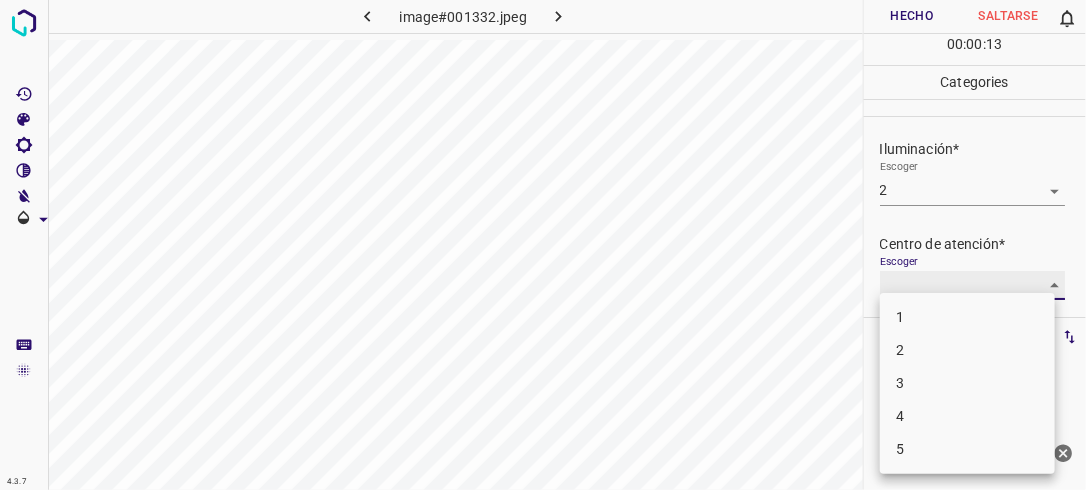 type on "2" 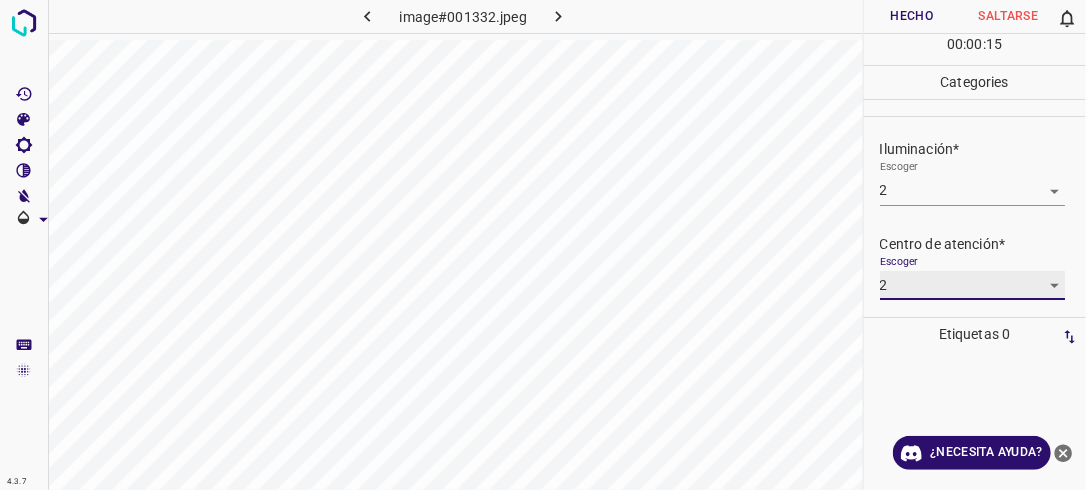 scroll, scrollTop: 98, scrollLeft: 0, axis: vertical 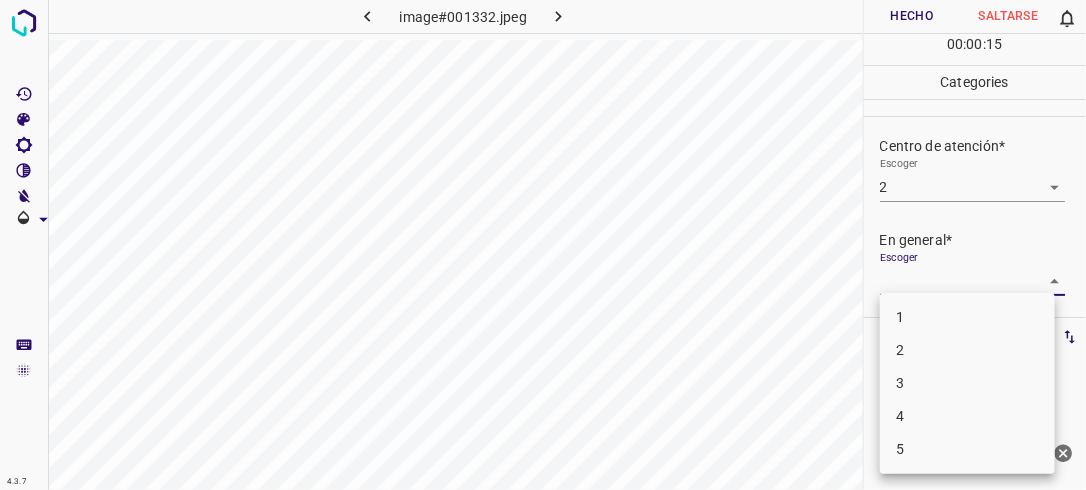click on "4.3.7 image#001332.jpeg Hecho Saltarse 0 00   : 00   : 15   Categories Iluminación*  Escoger 2 2 Centro de atención*  Escoger 2 2 En general*  Escoger ​ Etiquetas 0 Categories 1 Lighting 2 Focus 3 Overall Tools Espacio Cambiar entre modos (Dibujar y Editar) Yo Etiquetado automático R Restaurar zoom M Acercar N Alejar Borrar Eliminar etiqueta de selección Filtros Z Restaurar filtros X Filtro de saturación C Filtro de brillo V Filtro de contraste B Filtro de escala de grises General O Descargar ¿Necesita ayuda? -Mensaje de texto -Esconder -Borrar 1 2 3 4 5" at bounding box center (543, 245) 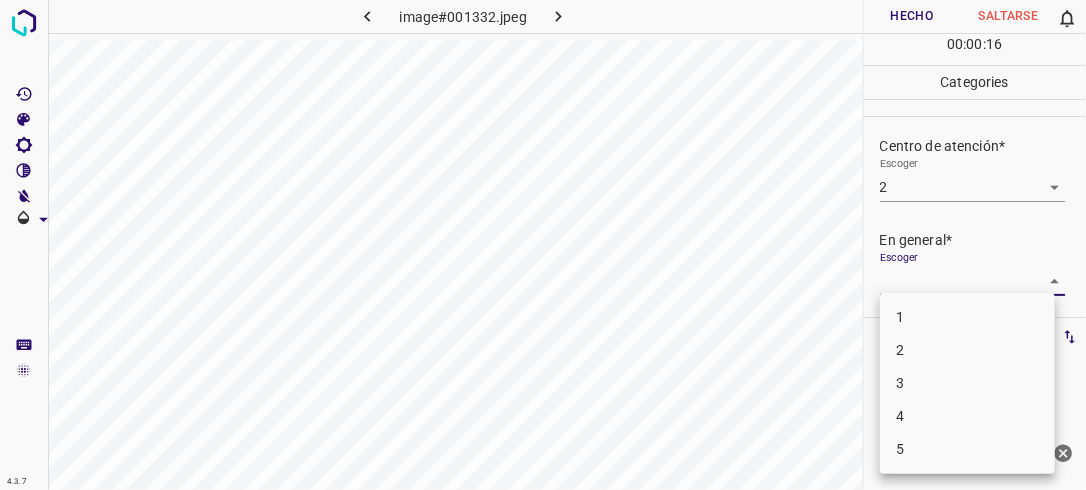 click on "2" at bounding box center (967, 350) 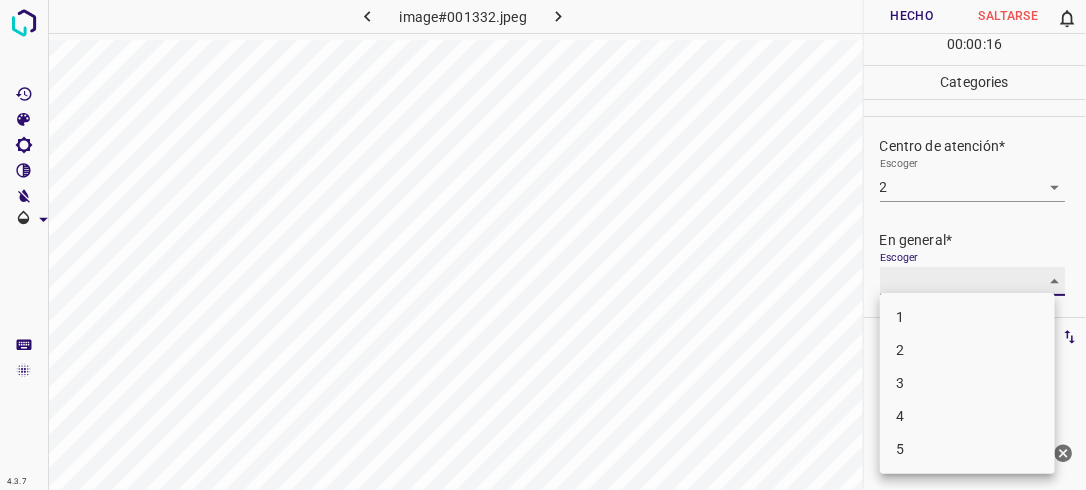 type on "2" 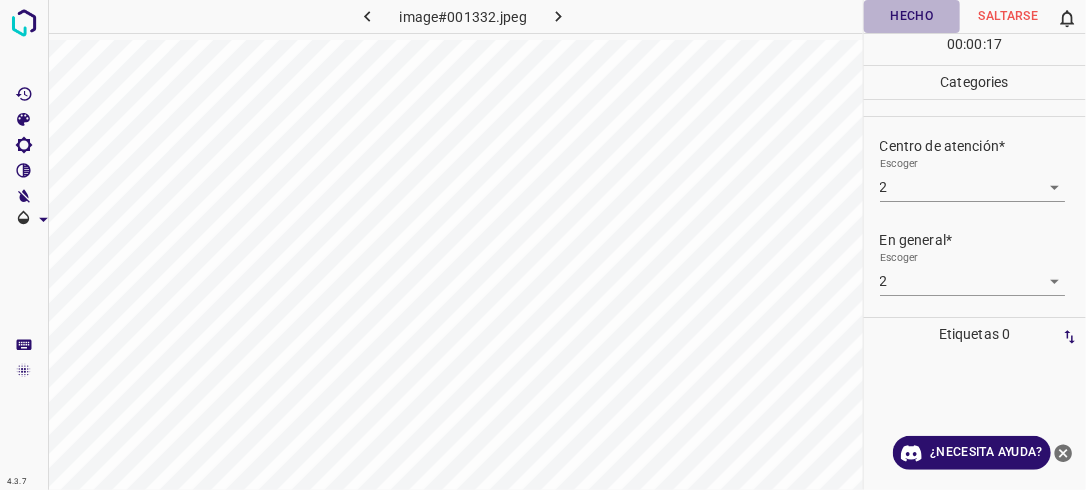 click on "Hecho" at bounding box center (912, 16) 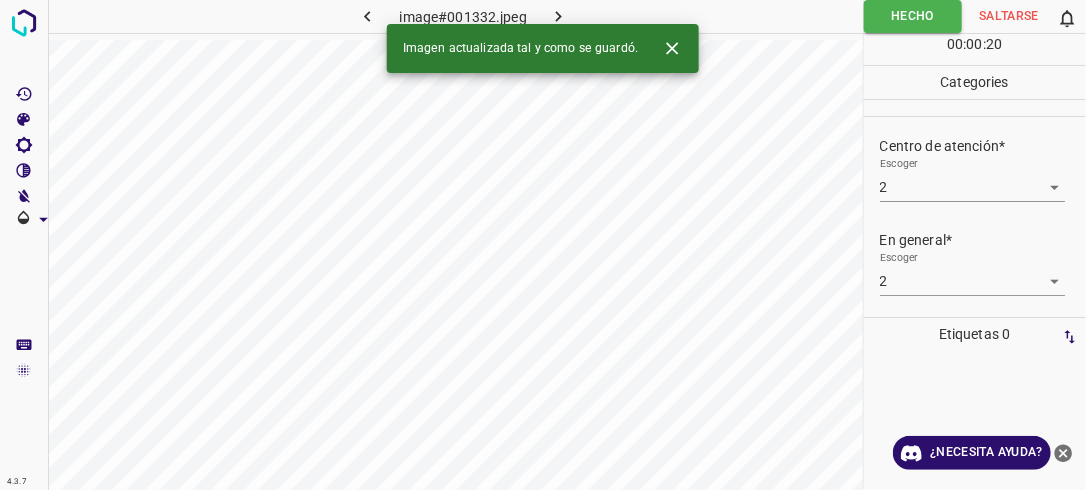 click 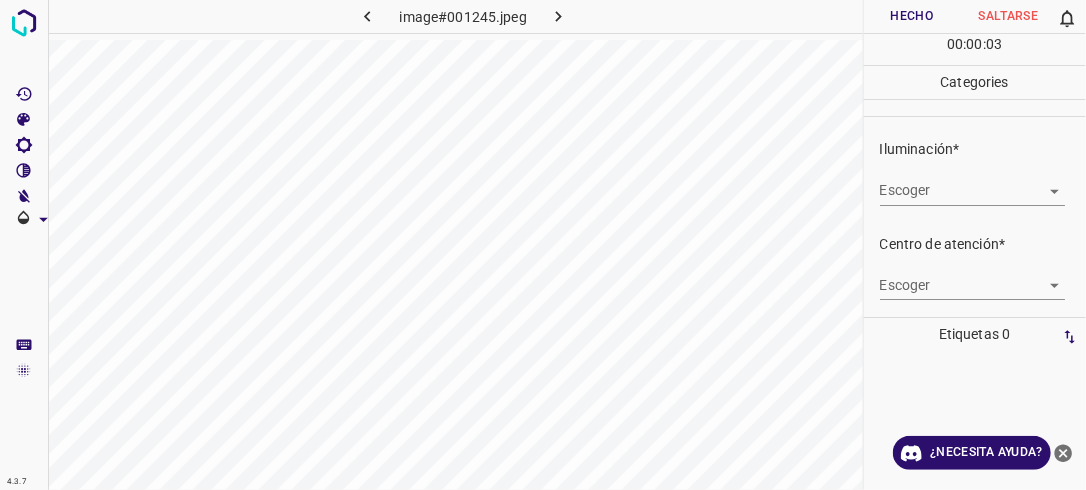 click on "4.3.7 image#001245.jpeg Hecho Saltarse 0 00   : 00   : 03   Categories Iluminación*  Escoger ​ Centro de atención*  Escoger ​ En general*  Escoger ​ Etiquetas 0 Categories 1 Lighting 2 Focus 3 Overall Tools Espacio Cambiar entre modos (Dibujar y Editar) Yo Etiquetado automático R Restaurar zoom M Acercar N Alejar Borrar Eliminar etiqueta de selección Filtros Z Restaurar filtros X Filtro de saturación C Filtro de brillo V Filtro de contraste B Filtro de escala de grises General O Descargar ¿Necesita ayuda? -Mensaje de texto -Esconder -Borrar" at bounding box center [543, 245] 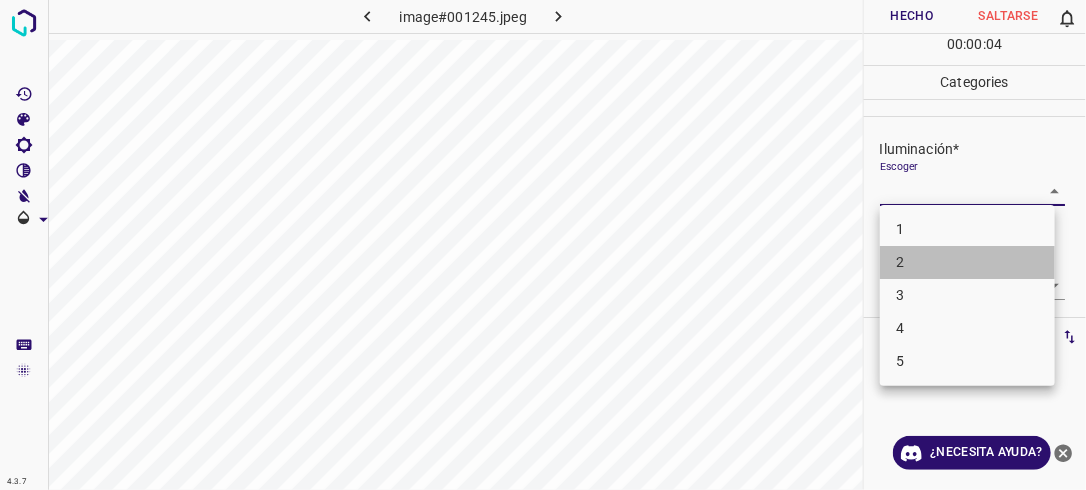 click on "2" at bounding box center [967, 262] 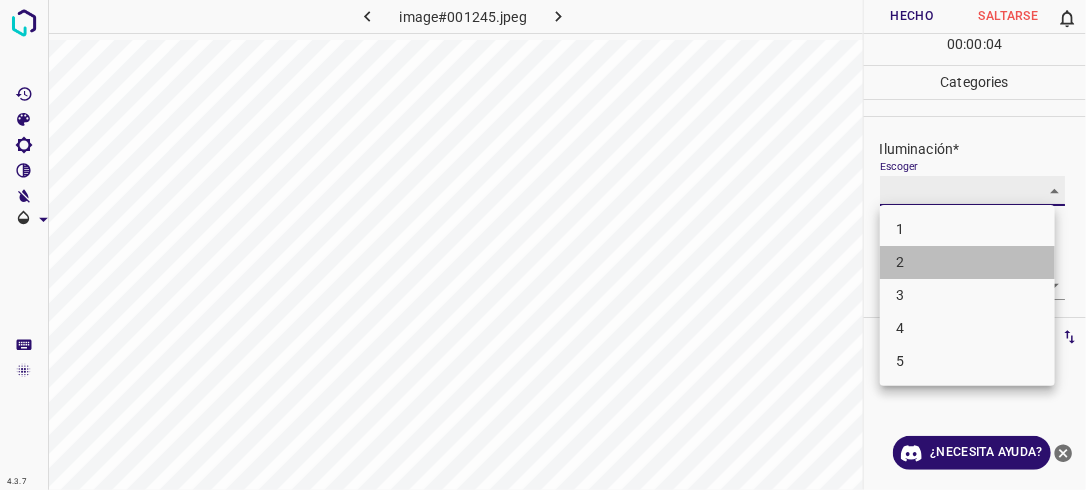 type on "2" 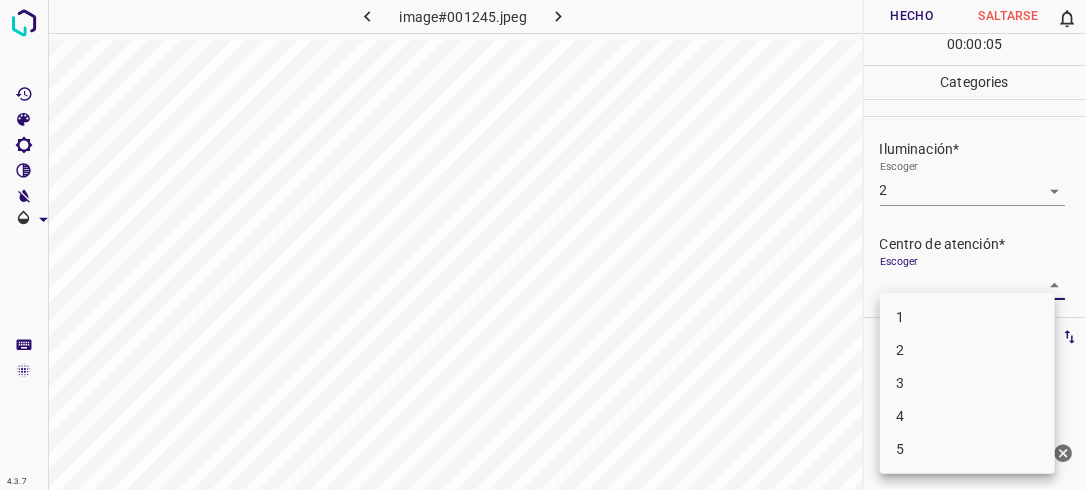 click on "4.3.7 image#001245.jpeg Hecho Saltarse 0 00   : 00   : 05   Categories Iluminación*  Escoger 2 2 Centro de atención*  Escoger ​ En general*  Escoger ​ Etiquetas 0 Categories 1 Lighting 2 Focus 3 Overall Tools Espacio Cambiar entre modos (Dibujar y Editar) Yo Etiquetado automático R Restaurar zoom M Acercar N Alejar Borrar Eliminar etiqueta de selección Filtros Z Restaurar filtros X Filtro de saturación C Filtro de brillo V Filtro de contraste B Filtro de escala de grises General O Descargar ¿Necesita ayuda? -Mensaje de texto -Esconder -Borrar 1 2 3 4 5" at bounding box center (543, 245) 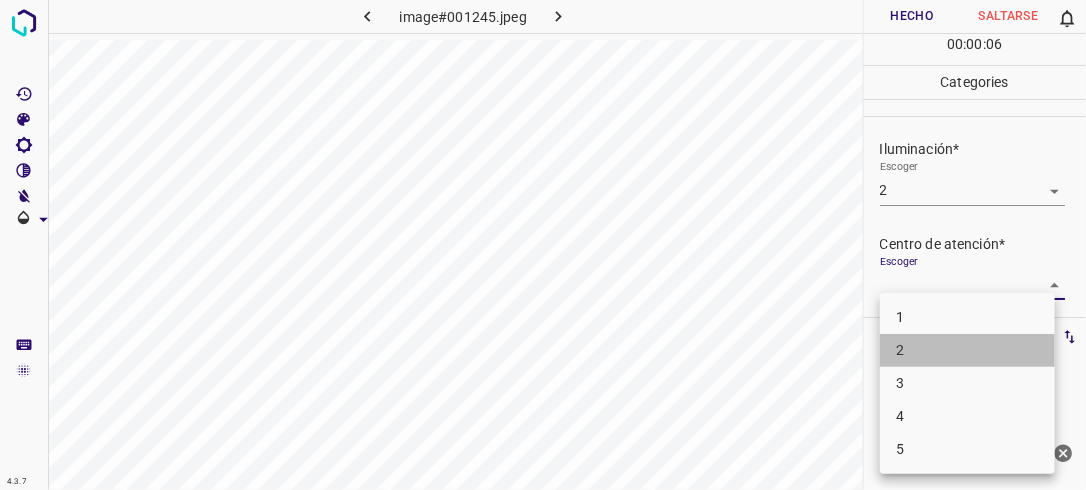 click on "2" at bounding box center [967, 350] 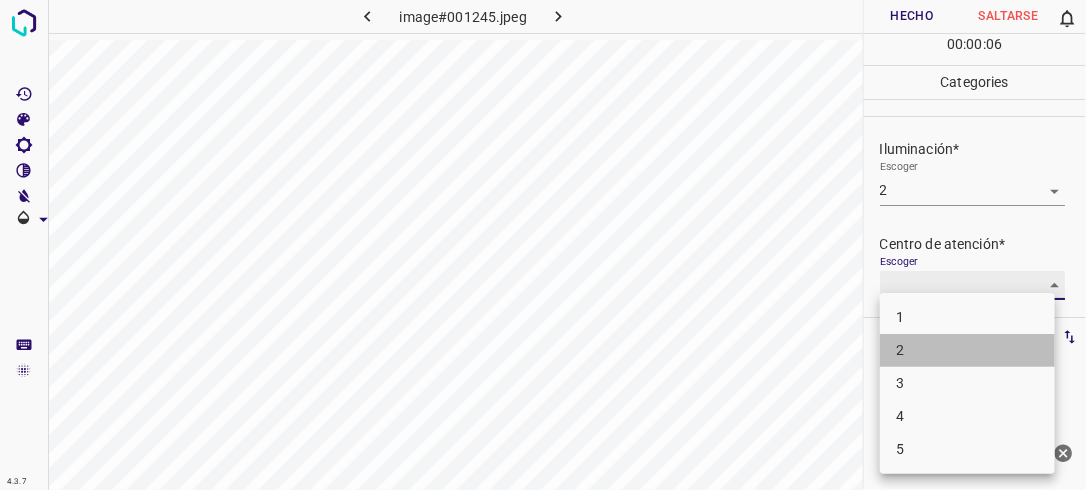 type on "2" 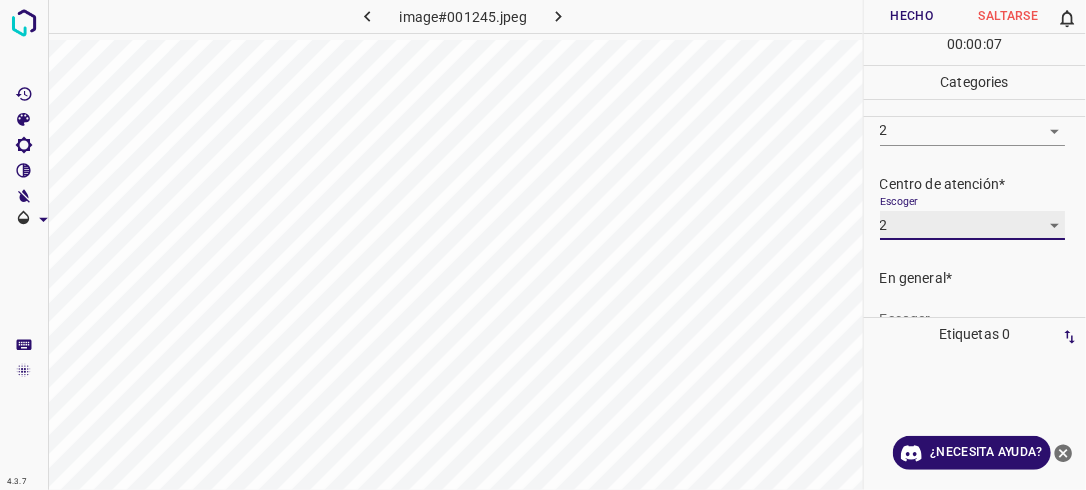scroll, scrollTop: 98, scrollLeft: 0, axis: vertical 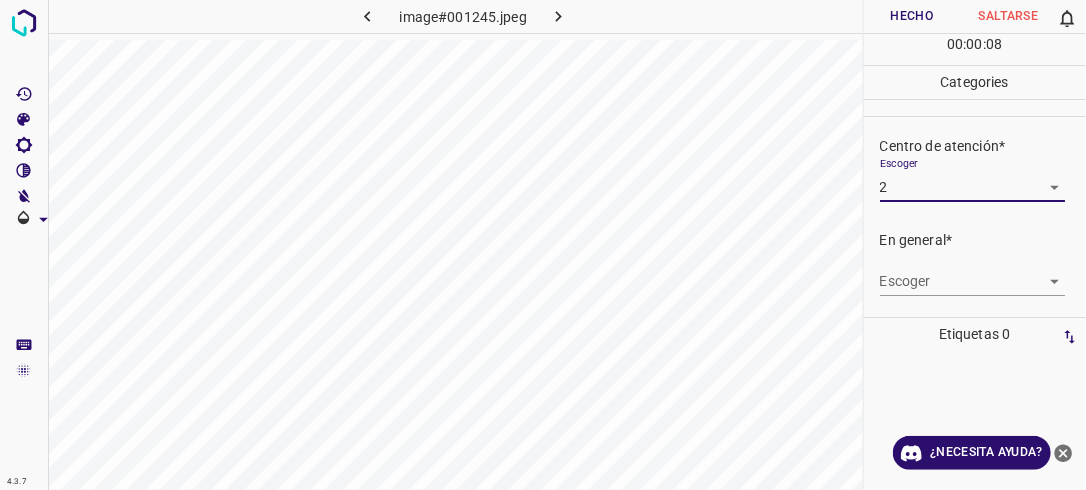 click on "4.3.7 image#001245.jpeg Hecho Saltarse 0 00   : 00   : 08   Categories Iluminación*  Escoger 2 2 Centro de atención*  Escoger 2 2 En general*  Escoger ​ Etiquetas 0 Categories 1 Lighting 2 Focus 3 Overall Tools Espacio Cambiar entre modos (Dibujar y Editar) Yo Etiquetado automático R Restaurar zoom M Acercar N Alejar Borrar Eliminar etiqueta de selección Filtros Z Restaurar filtros X Filtro de saturación C Filtro de brillo V Filtro de contraste B Filtro de escala de grises General O Descargar ¿Necesita ayuda? -Mensaje de texto -Esconder -Borrar" at bounding box center [543, 245] 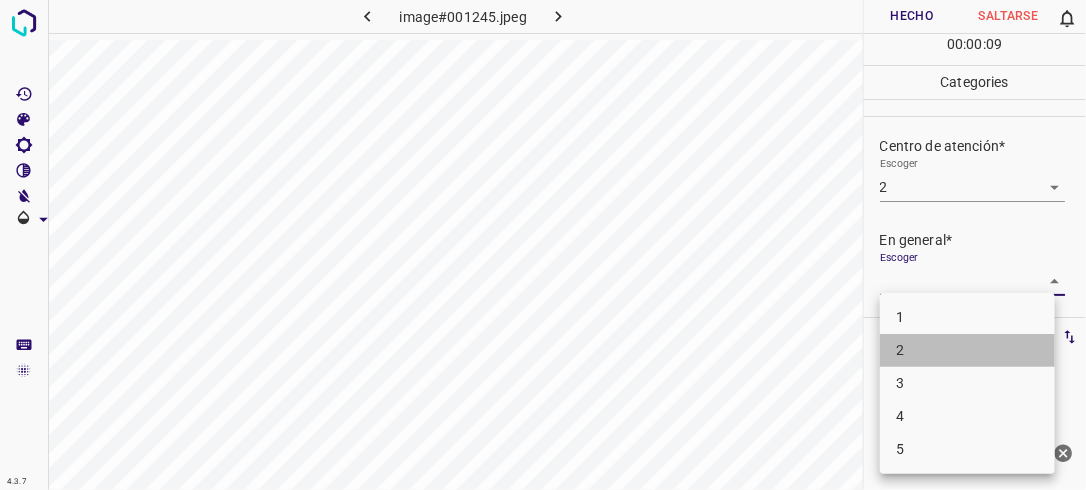 click on "2" at bounding box center [967, 350] 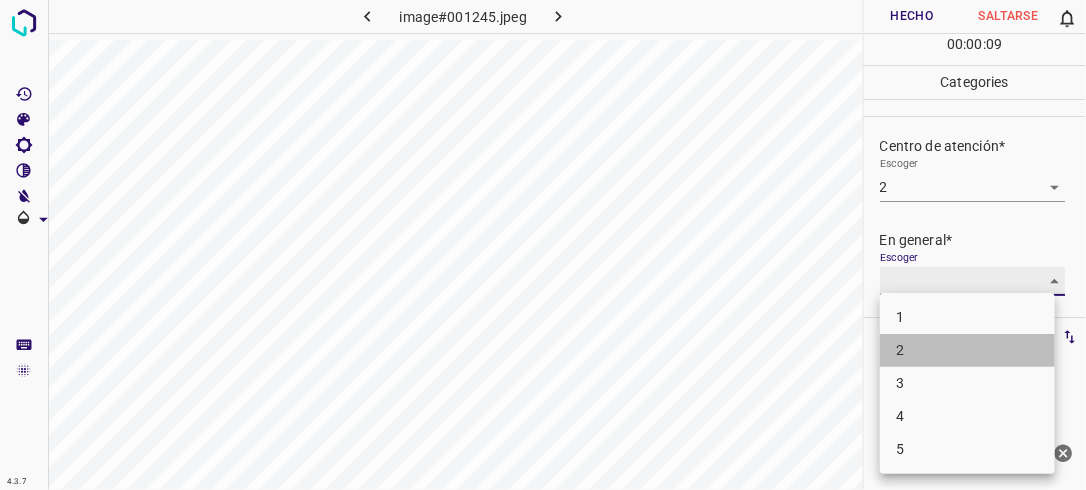 type on "2" 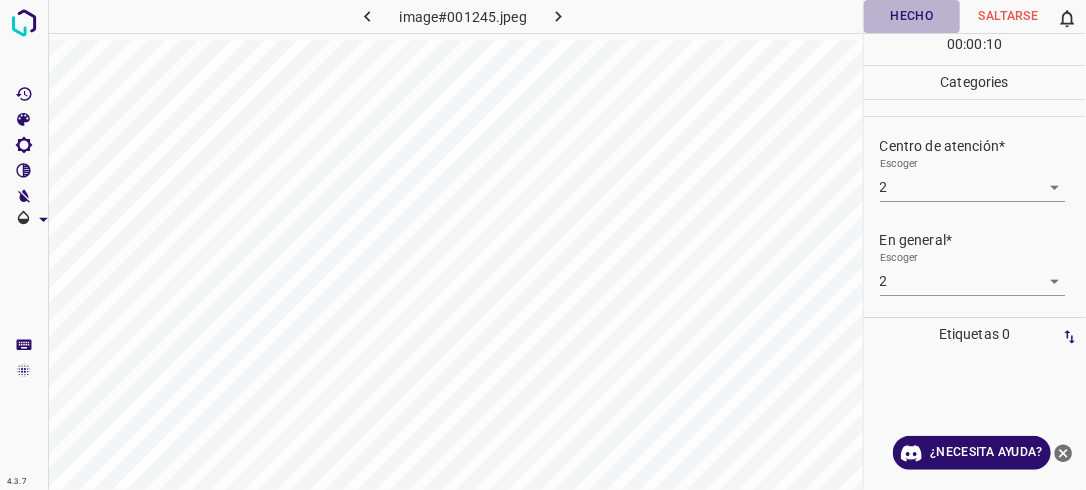 click on "Hecho" at bounding box center [912, 16] 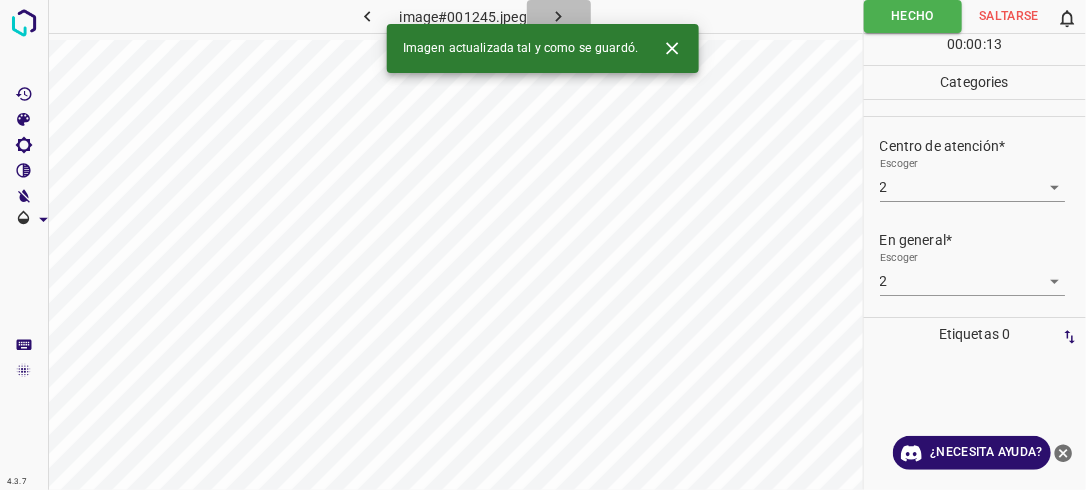click 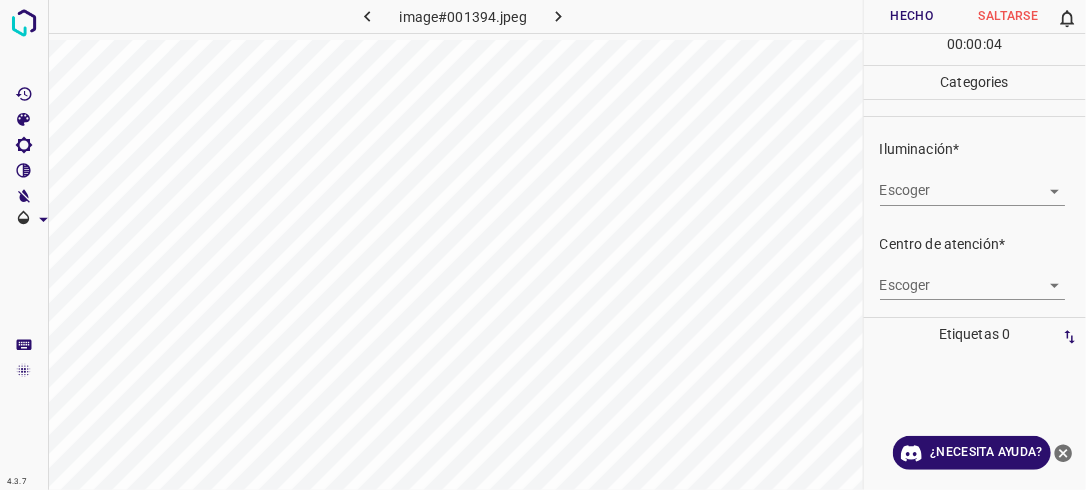 click on "4.3.7 image#001394.jpeg Hecho Saltarse 0 00   : 00   : 04   Categories Iluminación*  Escoger ​ Centro de atención*  Escoger ​ En general*  Escoger ​ Etiquetas 0 Categories 1 Lighting 2 Focus 3 Overall Tools Espacio Cambiar entre modos (Dibujar y Editar) Yo Etiquetado automático R Restaurar zoom M Acercar N Alejar Borrar Eliminar etiqueta de selección Filtros Z Restaurar filtros X Filtro de saturación C Filtro de brillo V Filtro de contraste B Filtro de escala de grises General O Descargar ¿Necesita ayuda? -Mensaje de texto -Esconder -Borrar" at bounding box center [543, 245] 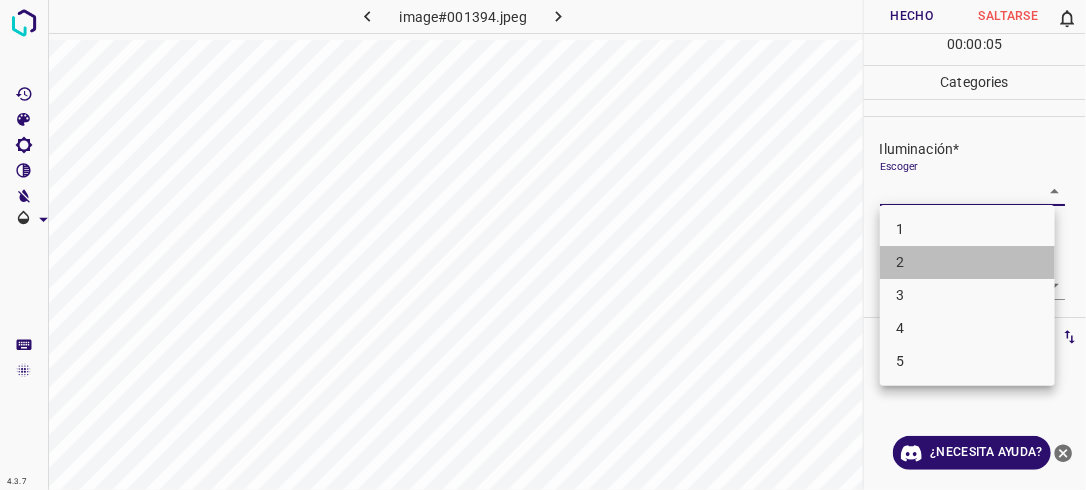 click on "2" at bounding box center [967, 262] 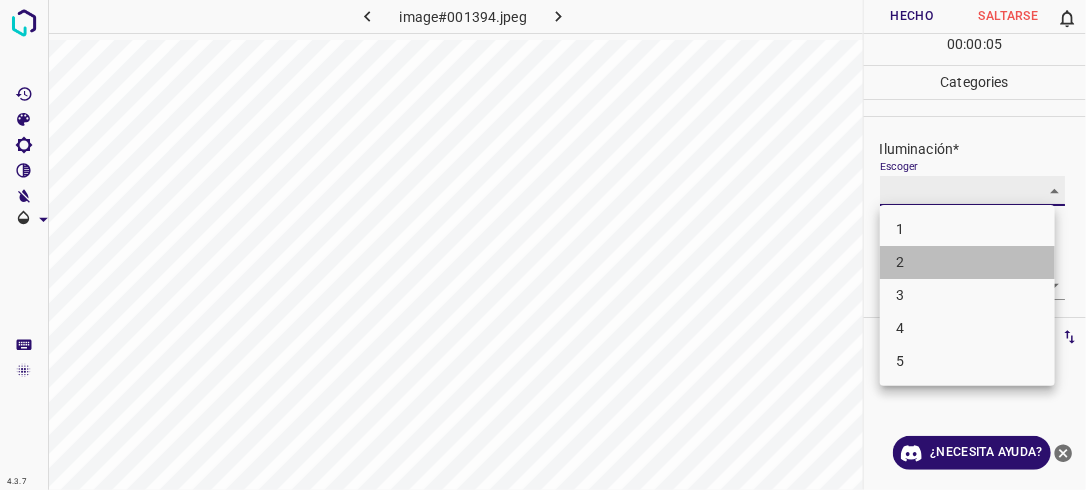 type on "2" 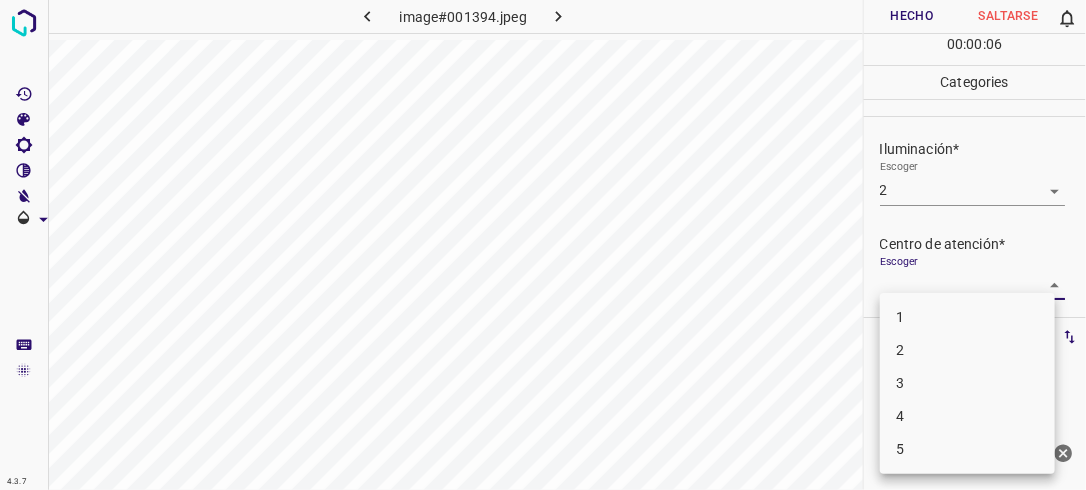 click on "4.3.7 image#001394.jpeg Hecho Saltarse 0 00   : 00   : 06   Categories Iluminación*  Escoger 2 2 Centro de atención*  Escoger ​ En general*  Escoger ​ Etiquetas 0 Categories 1 Lighting 2 Focus 3 Overall Tools Espacio Cambiar entre modos (Dibujar y Editar) Yo Etiquetado automático R Restaurar zoom M Acercar N Alejar Borrar Eliminar etiqueta de selección Filtros Z Restaurar filtros X Filtro de saturación C Filtro de brillo V Filtro de contraste B Filtro de escala de grises General O Descargar ¿Necesita ayuda? -Mensaje de texto -Esconder -Borrar 1 2 3 4 5" at bounding box center (543, 245) 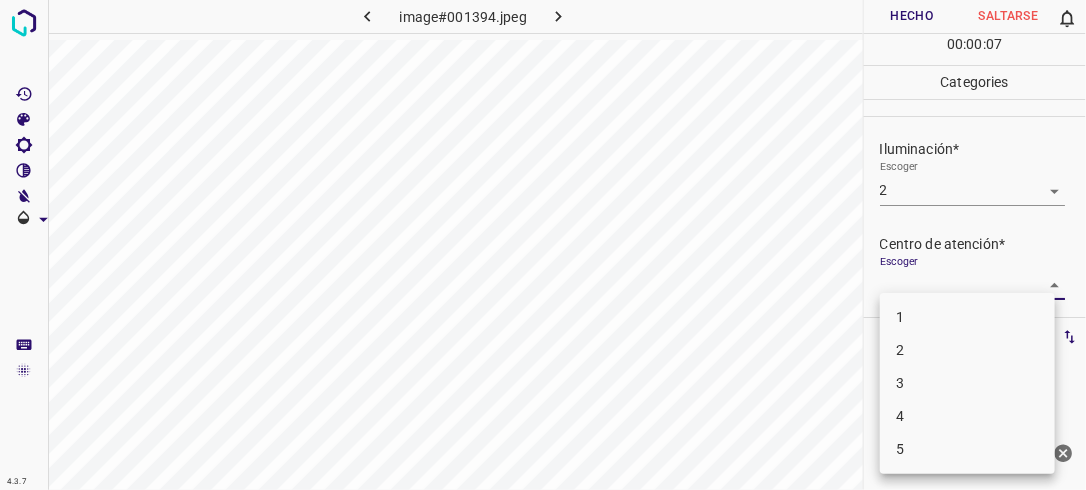 click on "2" at bounding box center (967, 350) 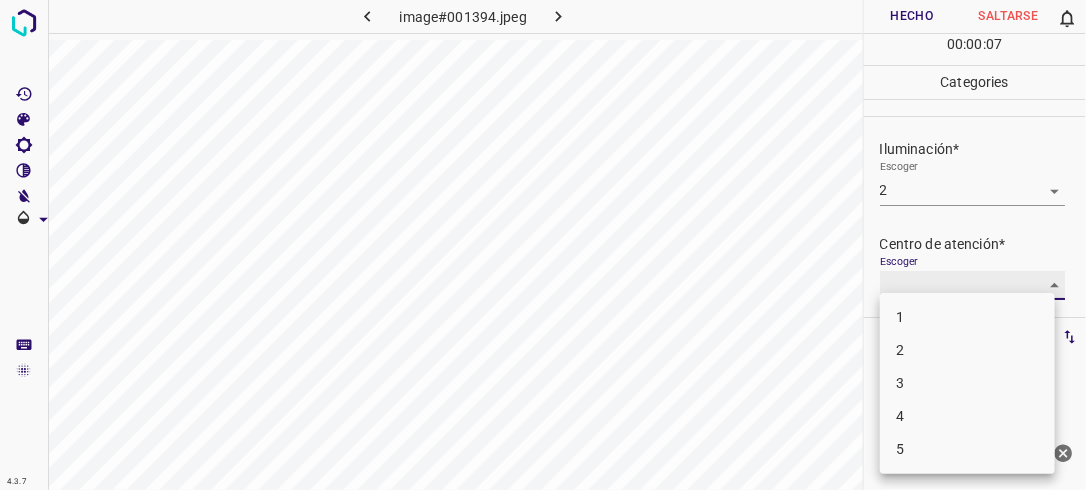 type on "2" 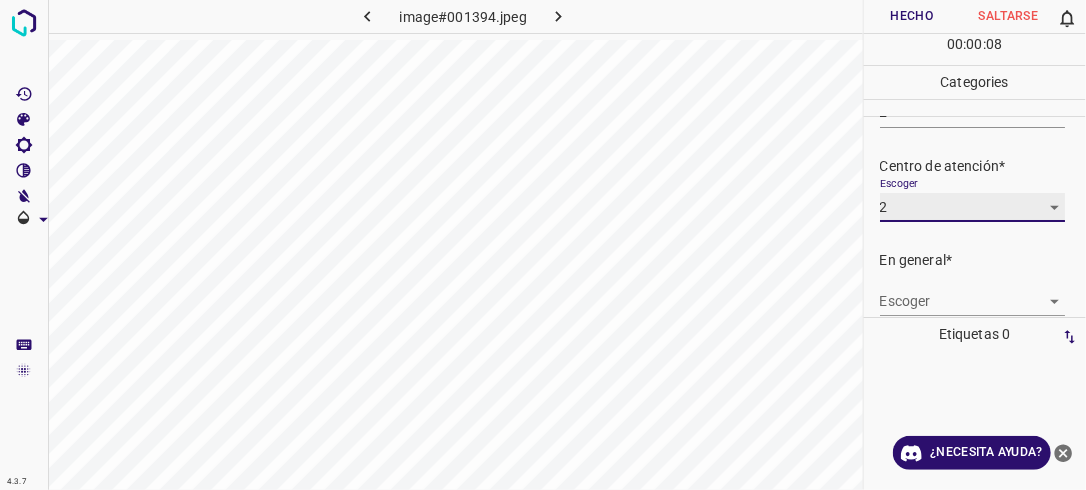 scroll, scrollTop: 98, scrollLeft: 0, axis: vertical 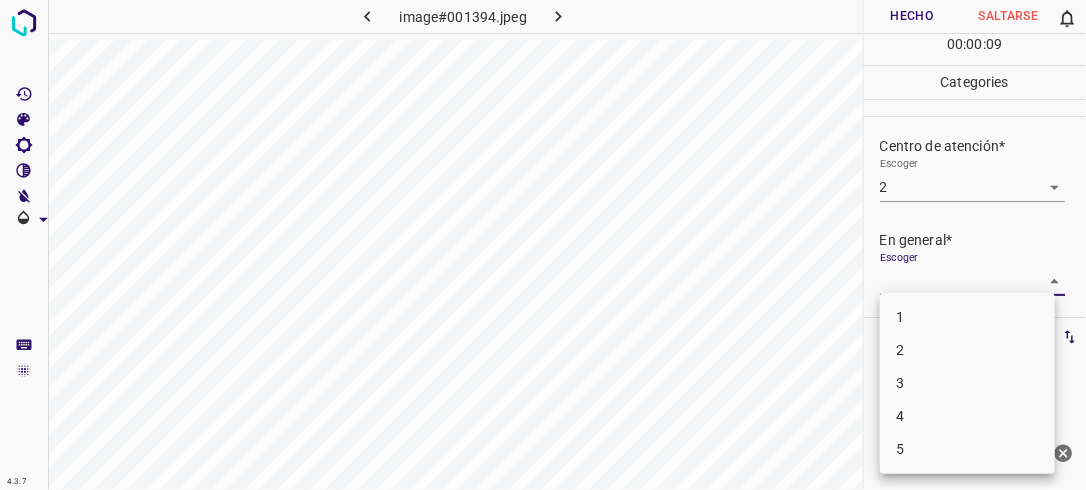 click on "4.3.7 image#001394.jpeg Hecho Saltarse 0 00   : 00   : 09   Categories Iluminación*  Escoger 2 2 Centro de atención*  Escoger 2 2 En general*  Escoger ​ Etiquetas 0 Categories 1 Lighting 2 Focus 3 Overall Tools Espacio Cambiar entre modos (Dibujar y Editar) Yo Etiquetado automático R Restaurar zoom M Acercar N Alejar Borrar Eliminar etiqueta de selección Filtros Z Restaurar filtros X Filtro de saturación C Filtro de brillo V Filtro de contraste B Filtro de escala de grises General O Descargar ¿Necesita ayuda? -Mensaje de texto -Esconder -Borrar 1 2 3 4 5" at bounding box center [543, 245] 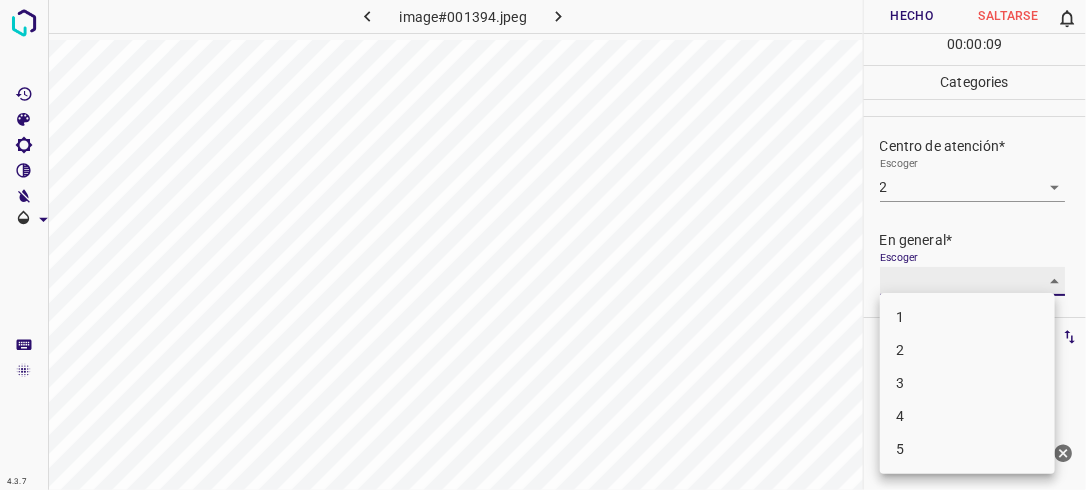 type on "2" 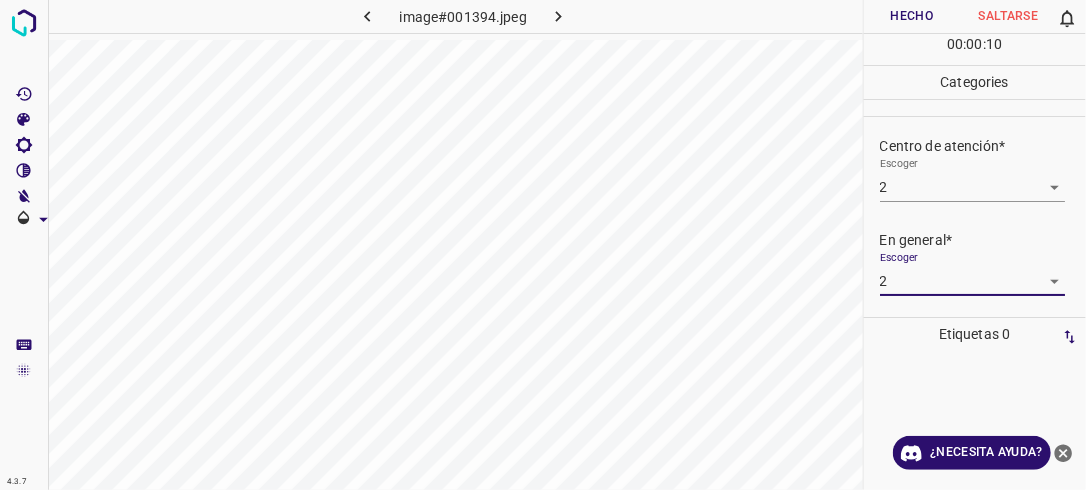 click on "Hecho" at bounding box center [912, 16] 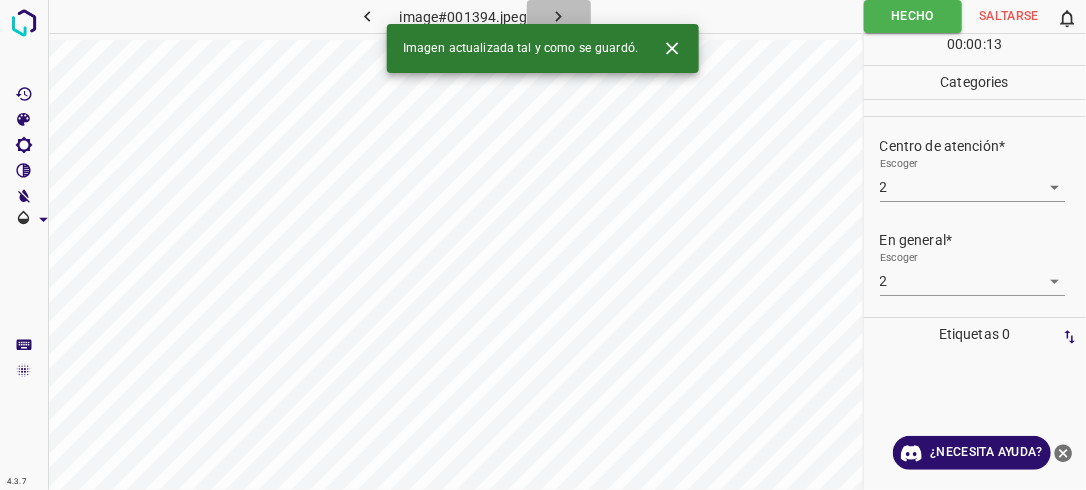 click 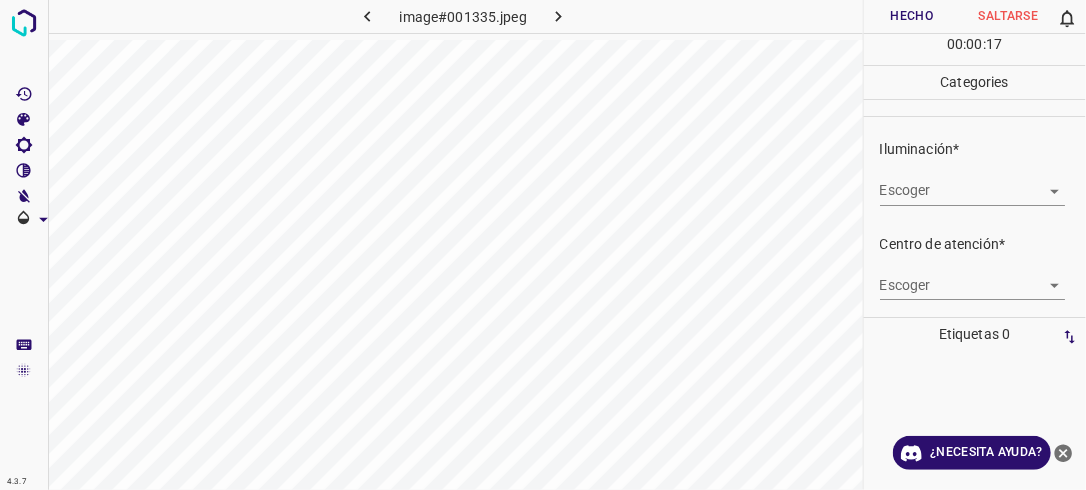 click on "4.3.7 image#001335.jpeg Hecho Saltarse 0 00   : 00   : 17   Categories Iluminación*  Escoger ​ Centro de atención*  Escoger ​ En general*  Escoger ​ Etiquetas 0 Categories 1 Lighting 2 Focus 3 Overall Tools Espacio Cambiar entre modos (Dibujar y Editar) Yo Etiquetado automático R Restaurar zoom M Acercar N Alejar Borrar Eliminar etiqueta de selección Filtros Z Restaurar filtros X Filtro de saturación C Filtro de brillo V Filtro de contraste B Filtro de escala de grises General O Descargar ¿Necesita ayuda? -Mensaje de texto -Esconder -Borrar" at bounding box center [543, 245] 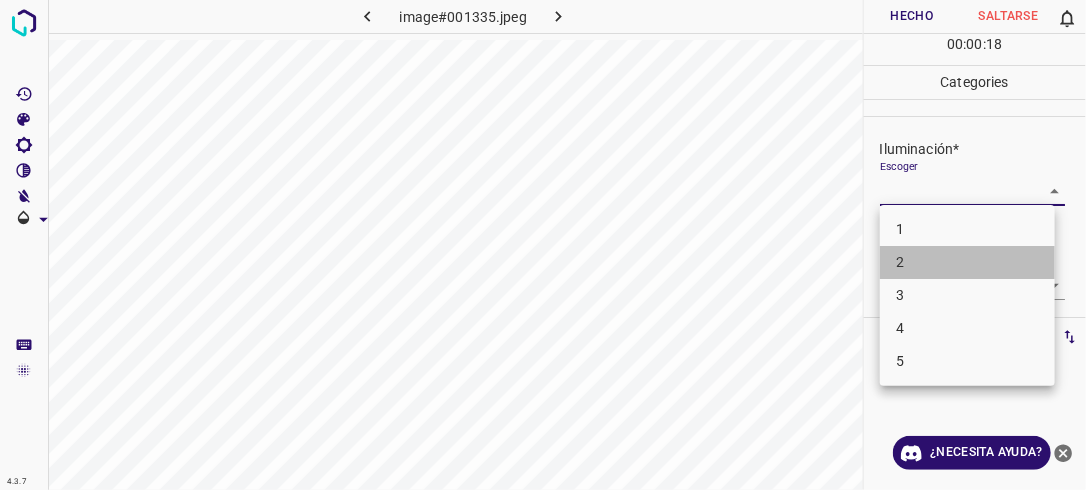 click on "2" at bounding box center [967, 262] 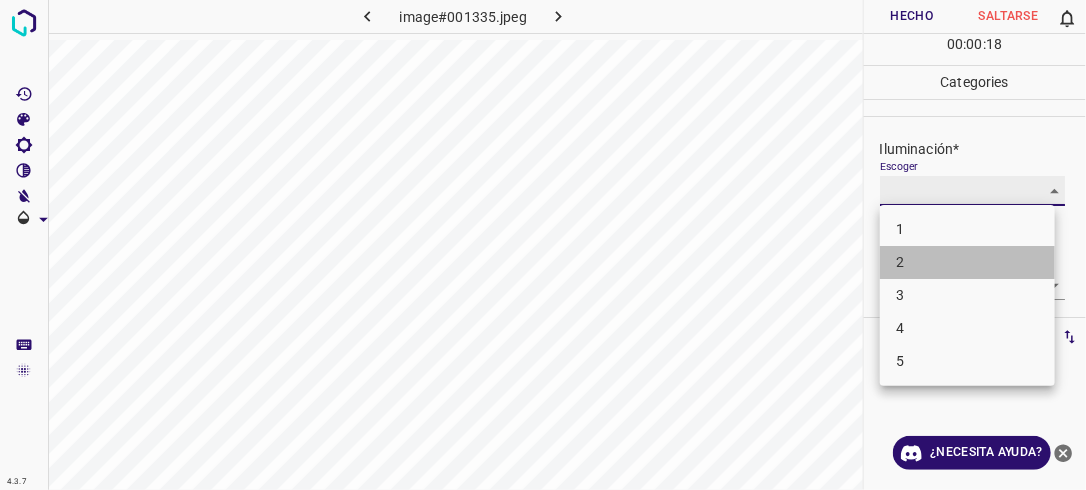 type on "2" 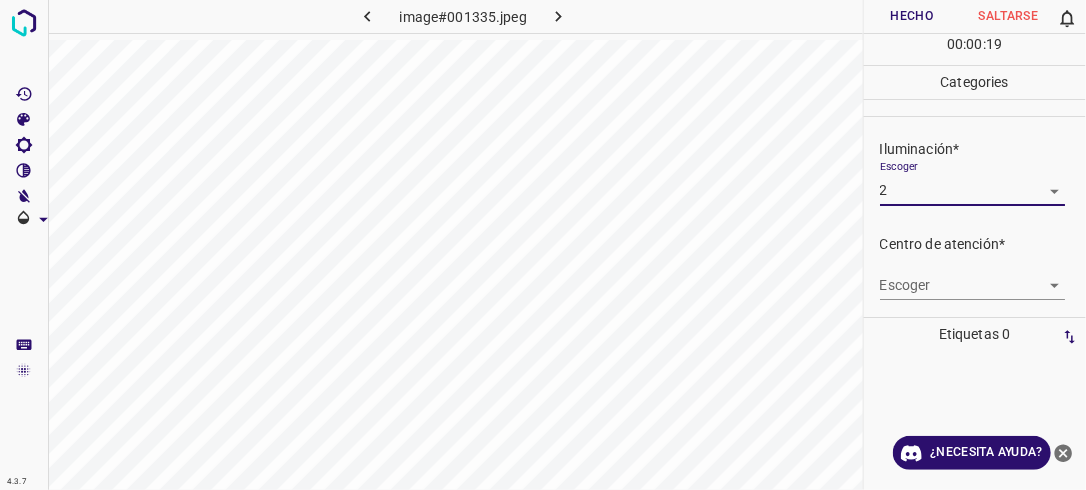 click on "4.3.7 image#001335.jpeg Hecho Saltarse 0 00   : 00   : 19   Categories Iluminación*  Escoger 2 2 Centro de atención*  Escoger ​ En general*  Escoger ​ Etiquetas 0 Categories 1 Lighting 2 Focus 3 Overall Tools Espacio Cambiar entre modos (Dibujar y Editar) Yo Etiquetado automático R Restaurar zoom M Acercar N Alejar Borrar Eliminar etiqueta de selección Filtros Z Restaurar filtros X Filtro de saturación C Filtro de brillo V Filtro de contraste B Filtro de escala de grises General O Descargar ¿Necesita ayuda? -Mensaje de texto -Esconder -Borrar" at bounding box center [543, 245] 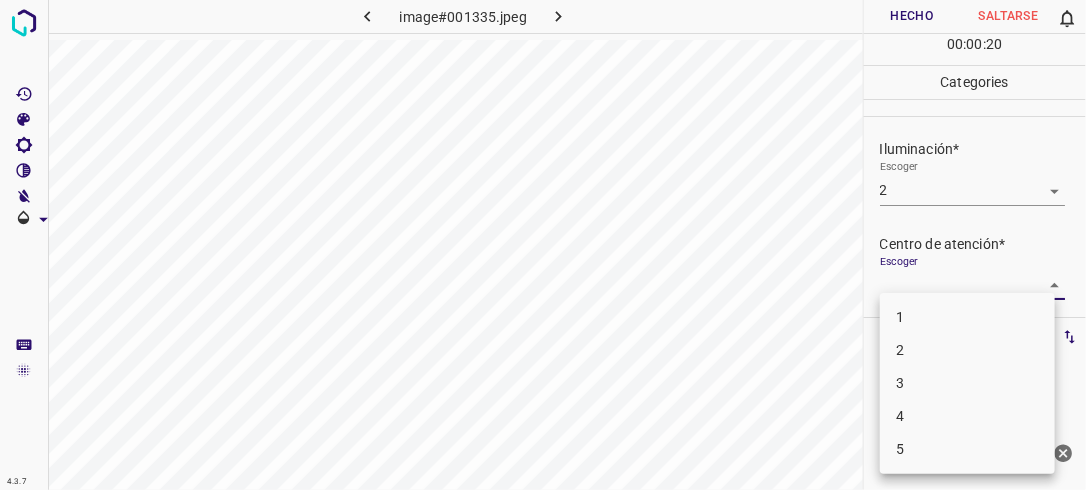 click on "2" at bounding box center (967, 350) 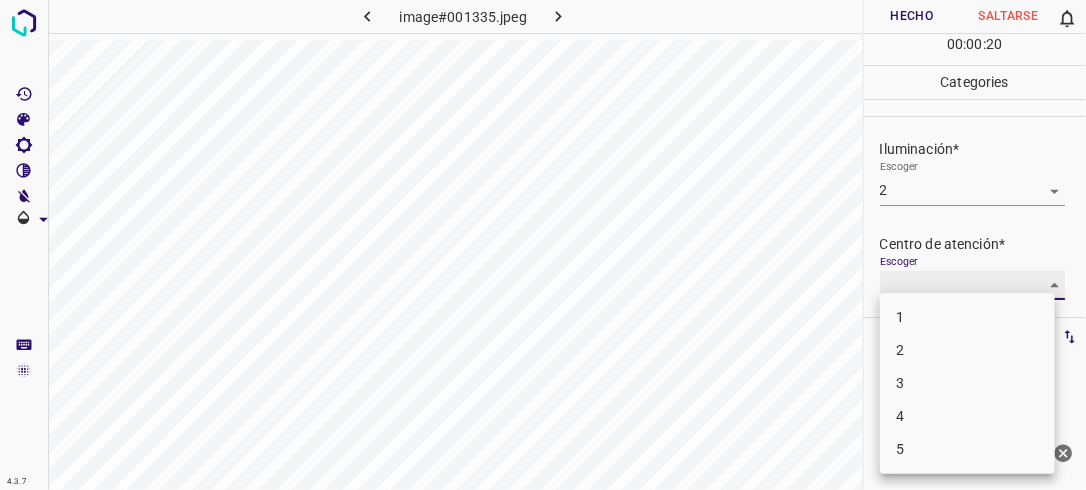 type on "2" 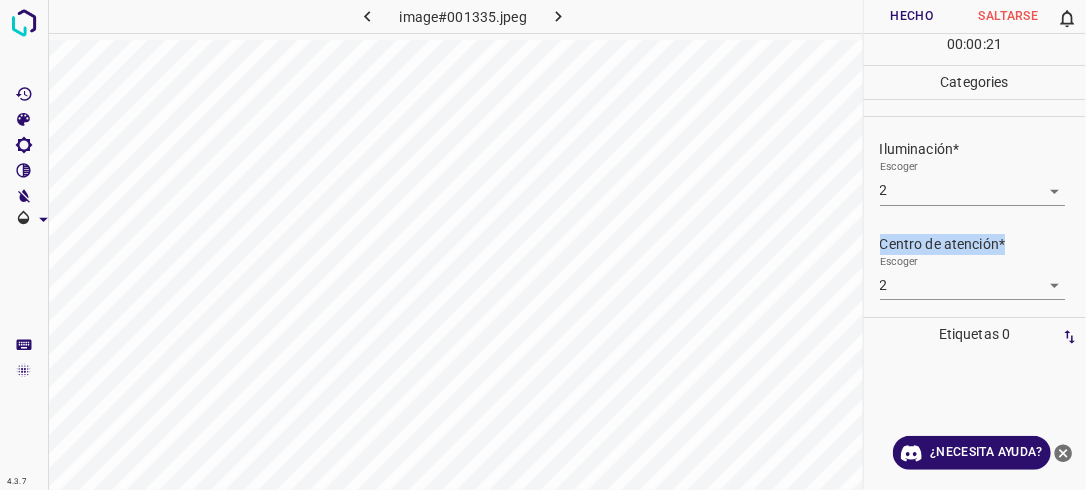 drag, startPoint x: 1071, startPoint y: 212, endPoint x: 1065, endPoint y: 255, distance: 43.416588 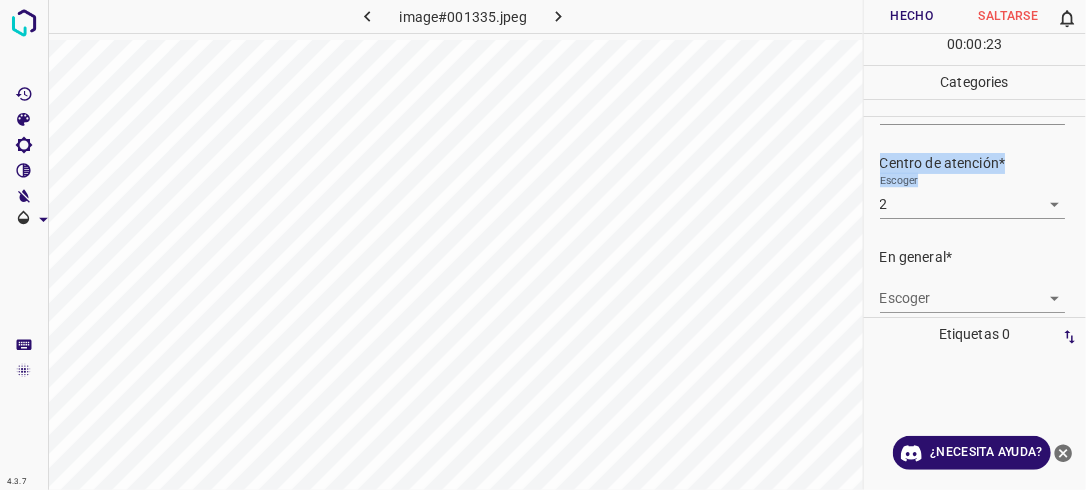 scroll, scrollTop: 98, scrollLeft: 0, axis: vertical 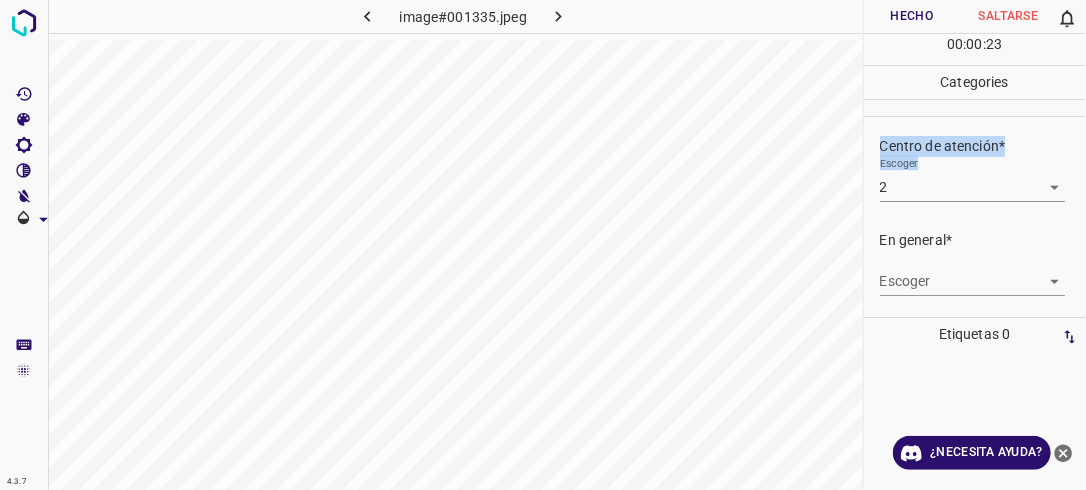 click on "4.3.7 image#001335.jpeg Hecho Saltarse 0 00   : 00   : 23   Categories Iluminación*  Escoger 2 2 Centro de atención*  Escoger 2 2 En general*  Escoger ​ Etiquetas 0 Categories 1 Lighting 2 Focus 3 Overall Tools Espacio Cambiar entre modos (Dibujar y Editar) Yo Etiquetado automático R Restaurar zoom M Acercar N Alejar Borrar Eliminar etiqueta de selección Filtros Z Restaurar filtros X Filtro de saturación C Filtro de brillo V Filtro de contraste B Filtro de escala de grises General O Descargar ¿Necesita ayuda? -Mensaje de texto -Esconder -Borrar" at bounding box center (543, 245) 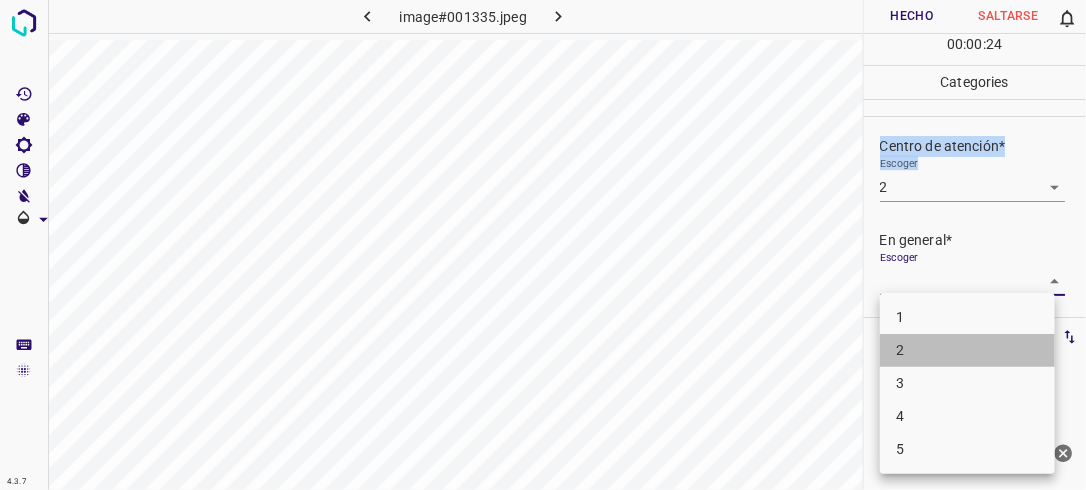 click on "2" at bounding box center [967, 350] 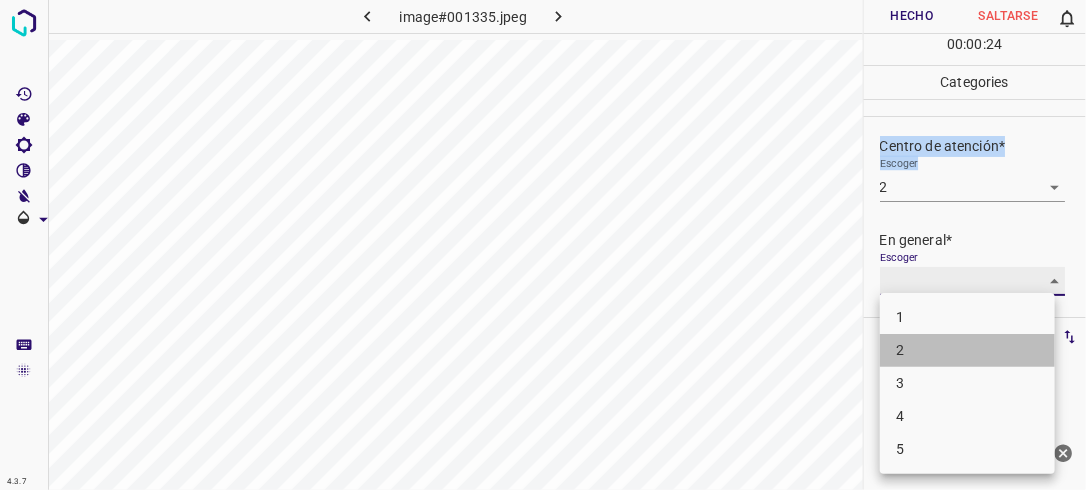 type on "2" 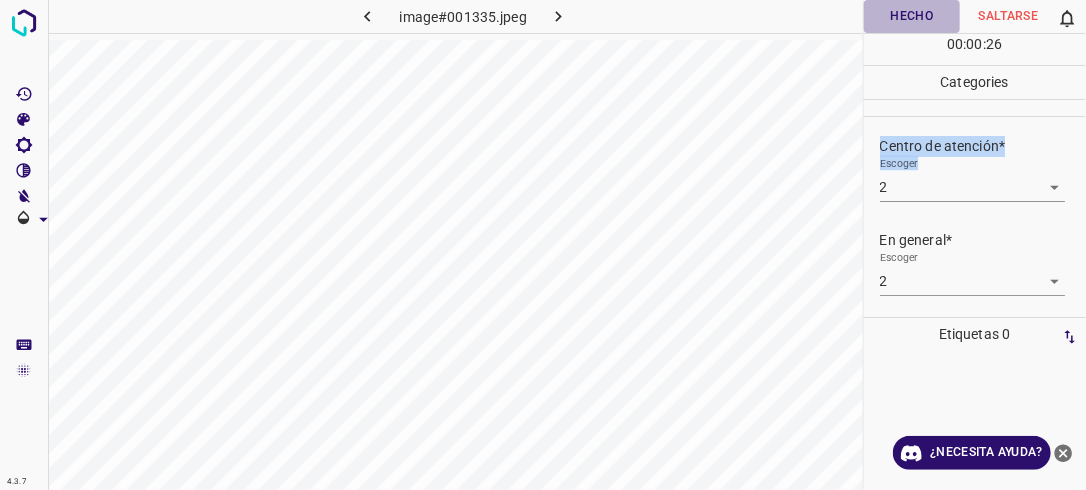 click on "Hecho" at bounding box center [912, 16] 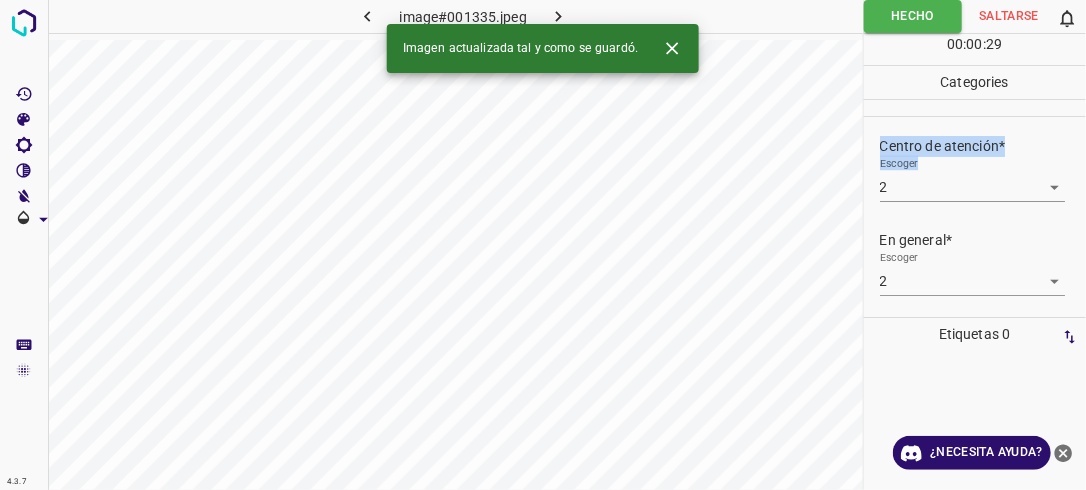 click 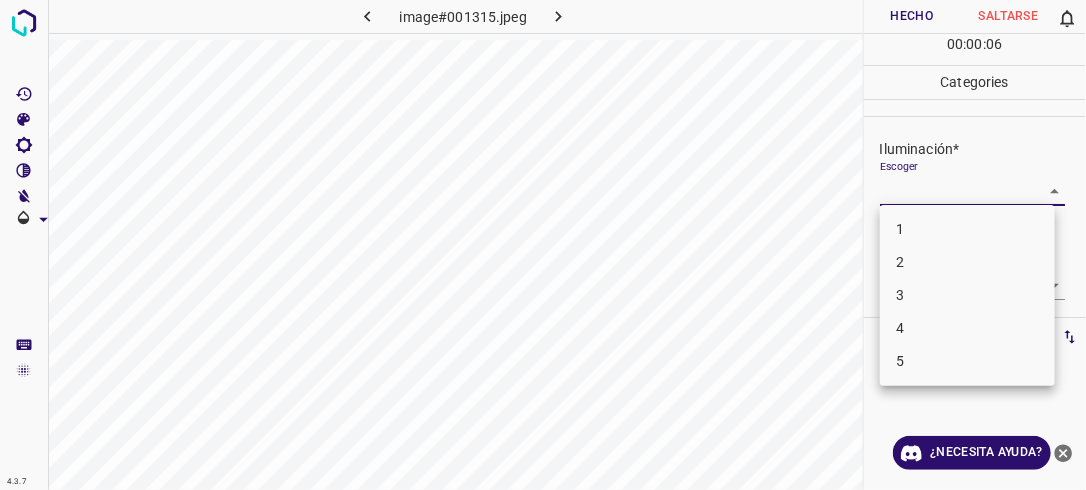 click on "4.3.7 image#001315.jpeg Hecho Saltarse 0 00   : 00   : 06   Categories Iluminación*  Escoger ​ Centro de atención*  Escoger ​ En general*  Escoger ​ Etiquetas 0 Categories 1 Lighting 2 Focus 3 Overall Tools Espacio Cambiar entre modos (Dibujar y Editar) Yo Etiquetado automático R Restaurar zoom M Acercar N Alejar Borrar Eliminar etiqueta de selección Filtros Z Restaurar filtros X Filtro de saturación C Filtro de brillo V Filtro de contraste B Filtro de escala de grises General O Descargar ¿Necesita ayuda? -Mensaje de texto -Esconder -Borrar 1 2 3 4 5" at bounding box center [543, 245] 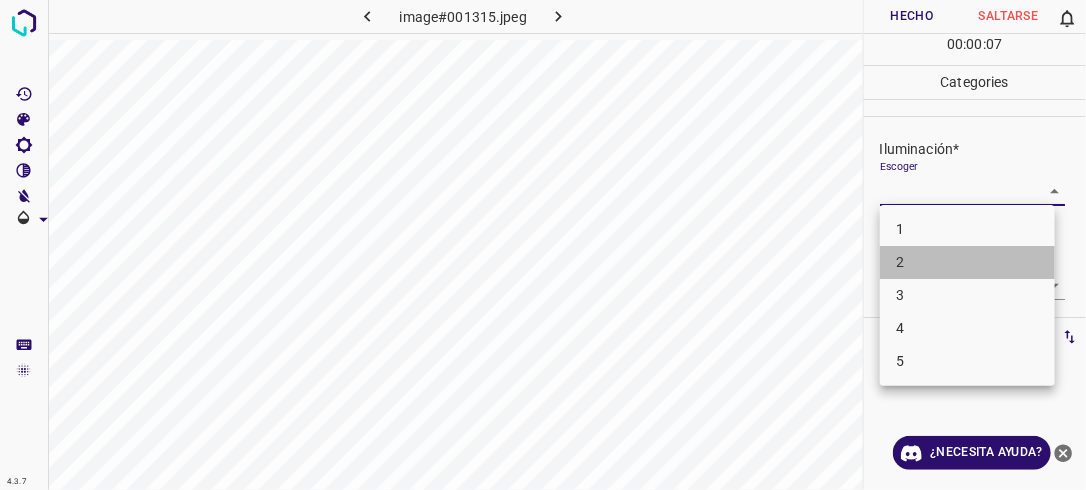 click on "2" at bounding box center [967, 262] 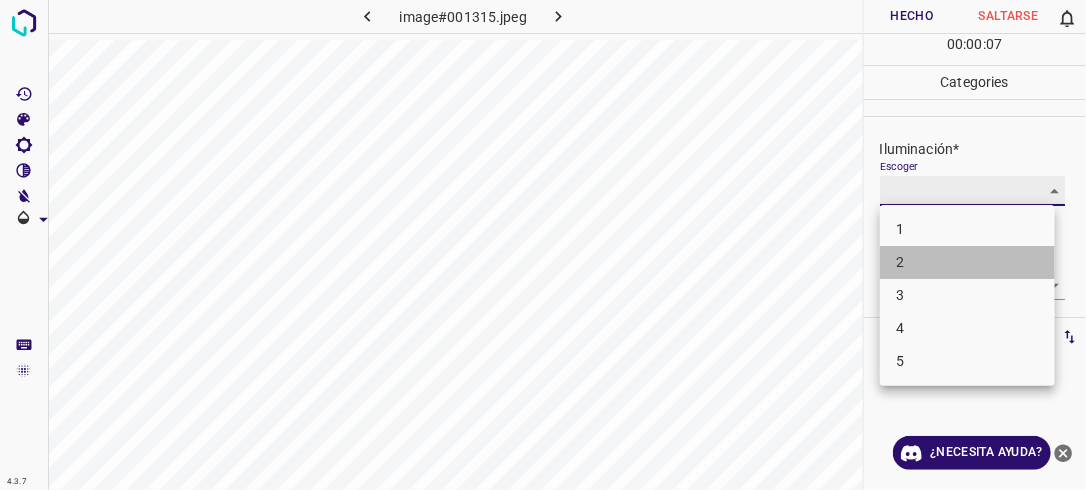 type on "2" 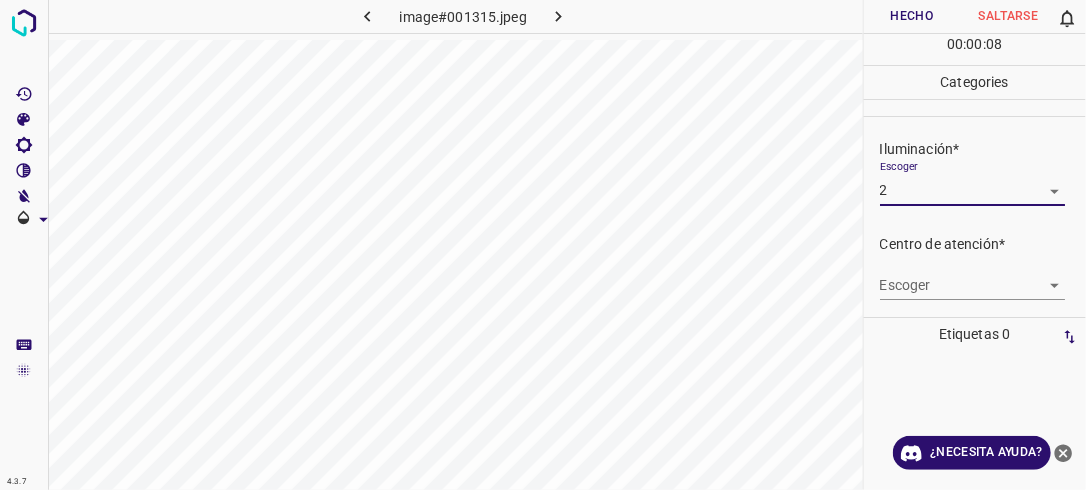 click on "4.3.7 image#001315.jpeg Hecho Saltarse 0 00   : 00   : 08   Categories Iluminación*  Escoger 2 2 Centro de atención*  Escoger ​ En general*  Escoger ​ Etiquetas 0 Categories 1 Lighting 2 Focus 3 Overall Tools Espacio Cambiar entre modos (Dibujar y Editar) Yo Etiquetado automático R Restaurar zoom M Acercar N Alejar Borrar Eliminar etiqueta de selección Filtros Z Restaurar filtros X Filtro de saturación C Filtro de brillo V Filtro de contraste B Filtro de escala de grises General O Descargar ¿Necesita ayuda? -Mensaje de texto -Esconder -Borrar" at bounding box center (543, 245) 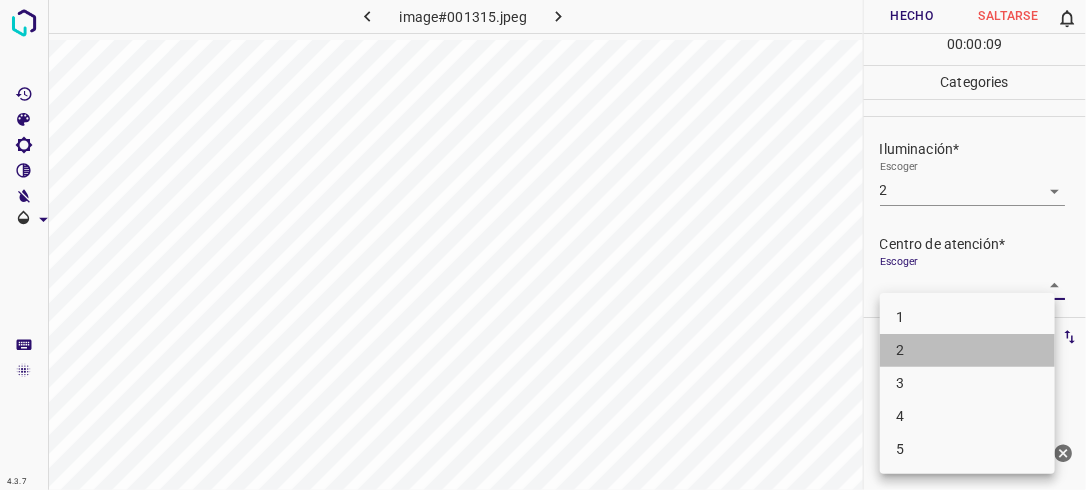 click on "2" at bounding box center [967, 350] 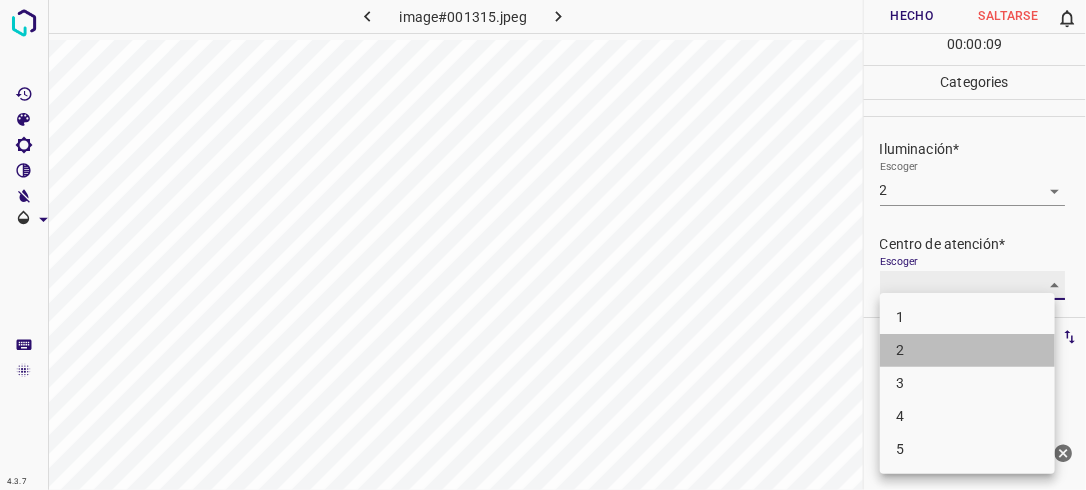 type on "2" 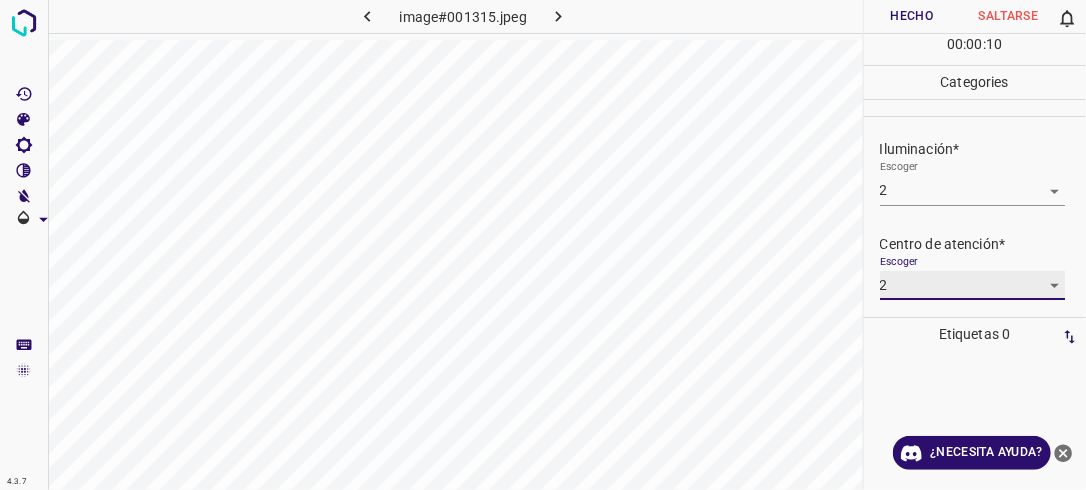 scroll, scrollTop: 98, scrollLeft: 0, axis: vertical 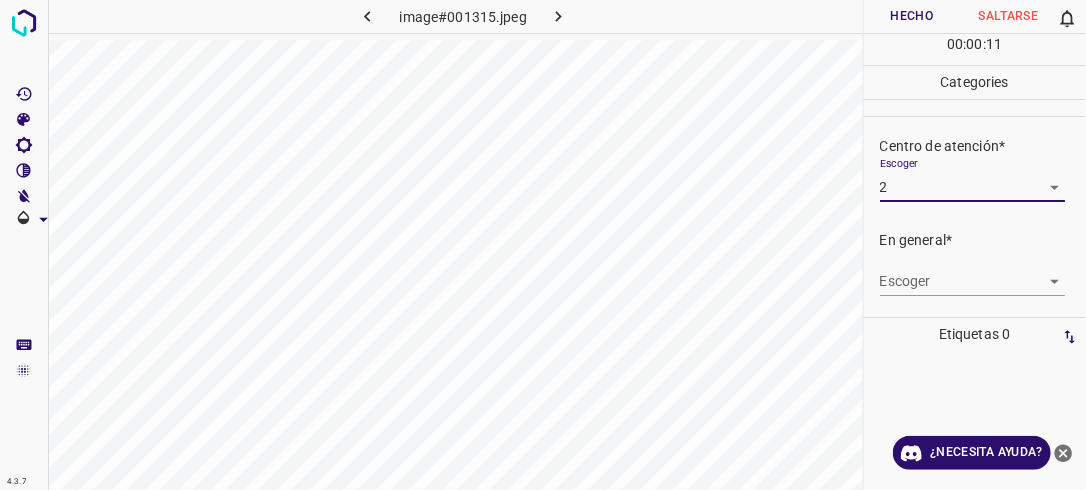 click on "4.3.7 image#001315.jpeg Hecho Saltarse 0 00   : 00   : 11   Categories Iluminación*  Escoger 2 2 Centro de atención*  Escoger 2 2 En general*  Escoger ​ Etiquetas 0 Categories 1 Lighting 2 Focus 3 Overall Tools Espacio Cambiar entre modos (Dibujar y Editar) Yo Etiquetado automático R Restaurar zoom M Acercar N Alejar Borrar Eliminar etiqueta de selección Filtros Z Restaurar filtros X Filtro de saturación C Filtro de brillo V Filtro de contraste B Filtro de escala de grises General O Descargar ¿Necesita ayuda? -Mensaje de texto -Esconder -Borrar" at bounding box center (543, 245) 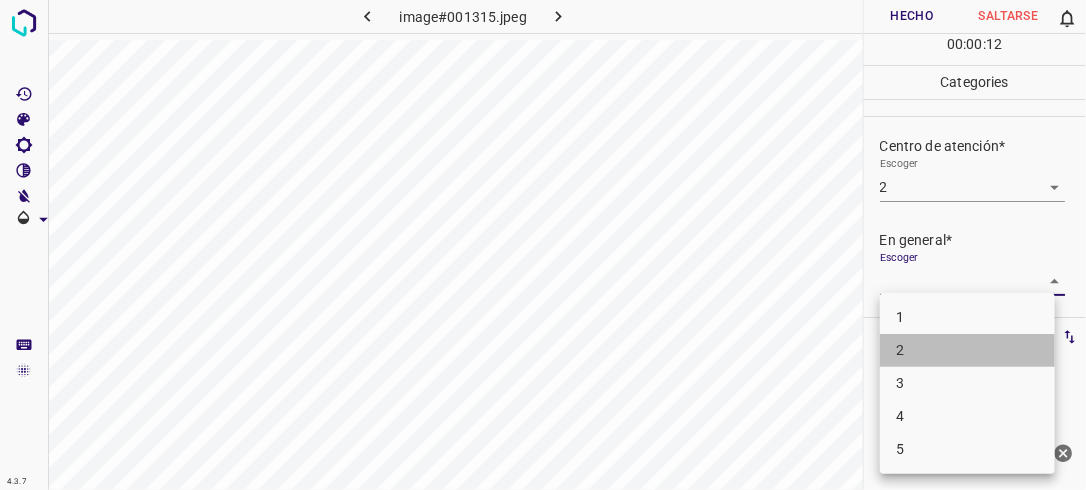 click on "2" at bounding box center [967, 350] 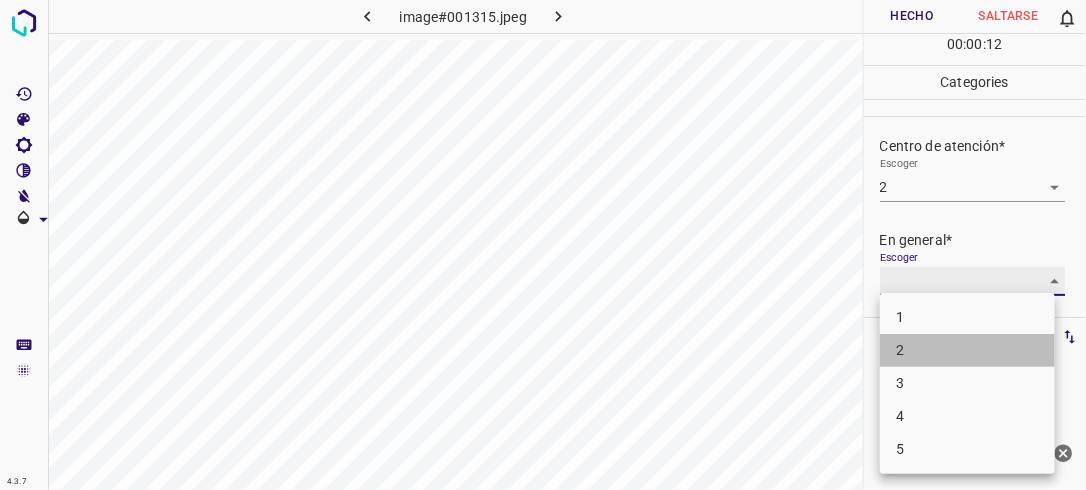 type on "2" 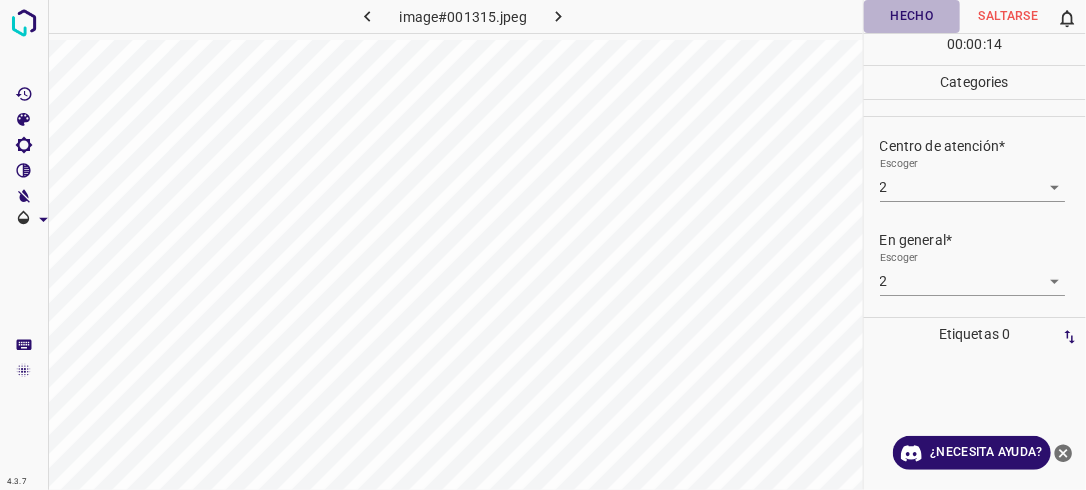 click on "Hecho" at bounding box center (912, 16) 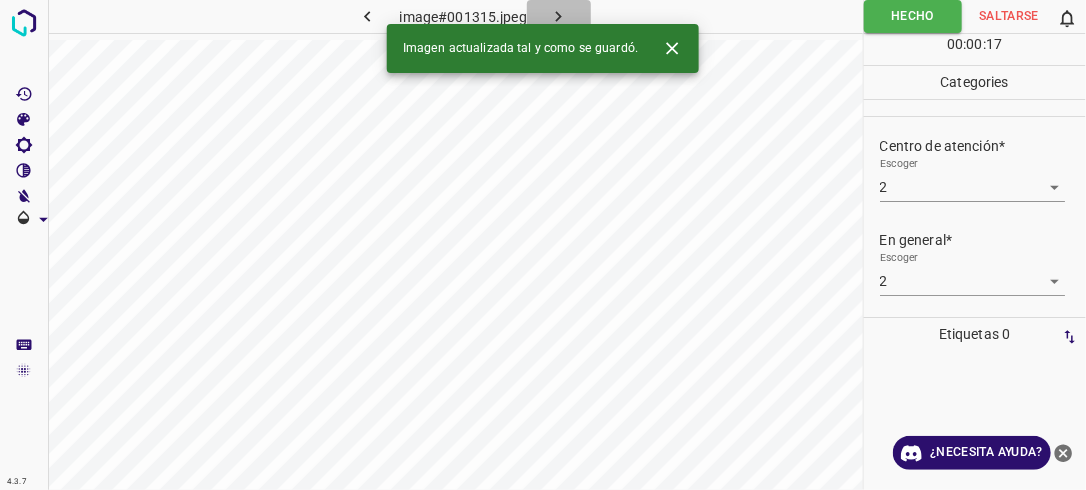 click at bounding box center (559, 16) 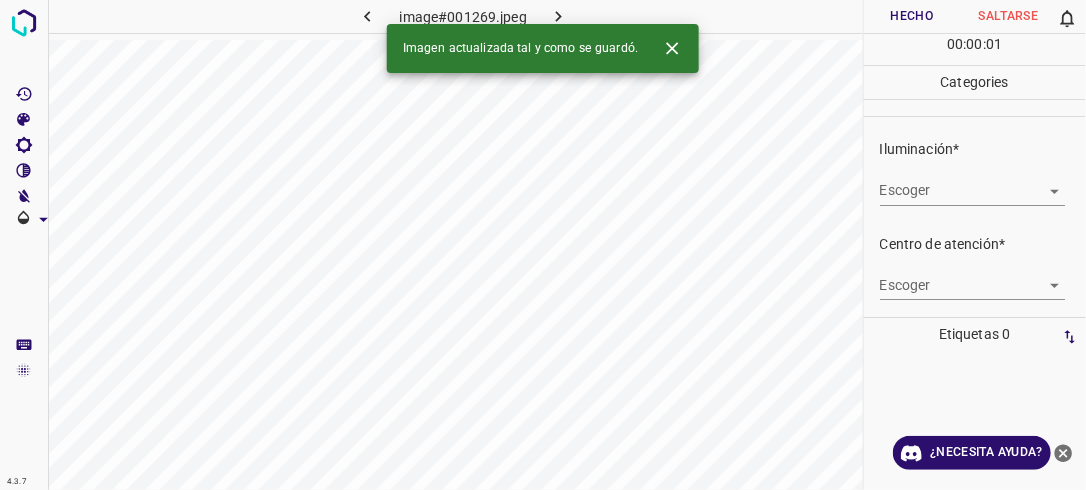 click on "4.3.7 image#001269.jpeg Hecho Saltarse 0 00   : 00   : 01   Categories Iluminación*  Escoger ​ Centro de atención*  Escoger ​ En general*  Escoger ​ Etiquetas 0 Categories 1 Lighting 2 Focus 3 Overall Tools Espacio Cambiar entre modos (Dibujar y Editar) Yo Etiquetado automático R Restaurar zoom M Acercar N Alejar Borrar Eliminar etiqueta de selección Filtros Z Restaurar filtros X Filtro de saturación C Filtro de brillo V Filtro de contraste B Filtro de escala de grises General O Descargar Imagen actualizada tal y como se guardó. ¿Necesita ayuda? -Mensaje de texto -Esconder -Borrar" at bounding box center (543, 245) 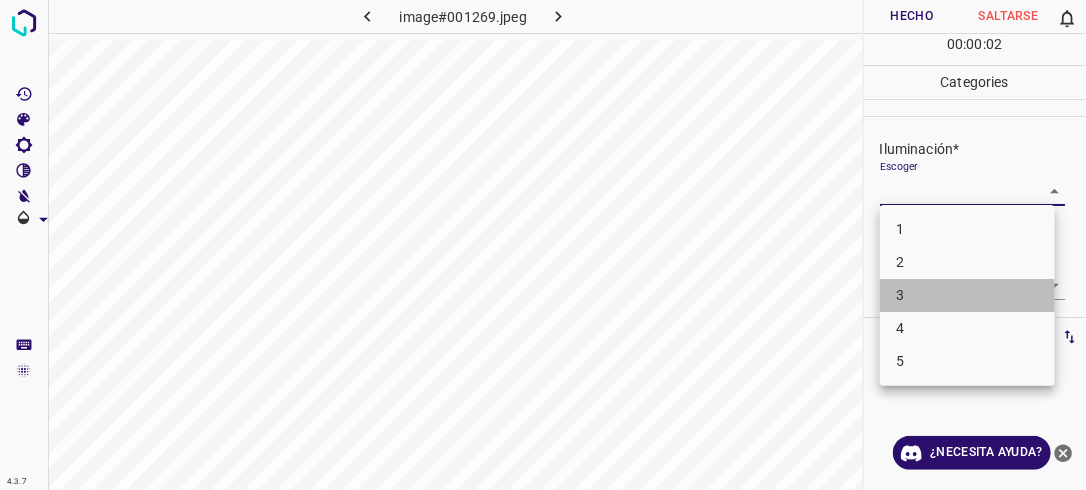 click on "3" at bounding box center (967, 295) 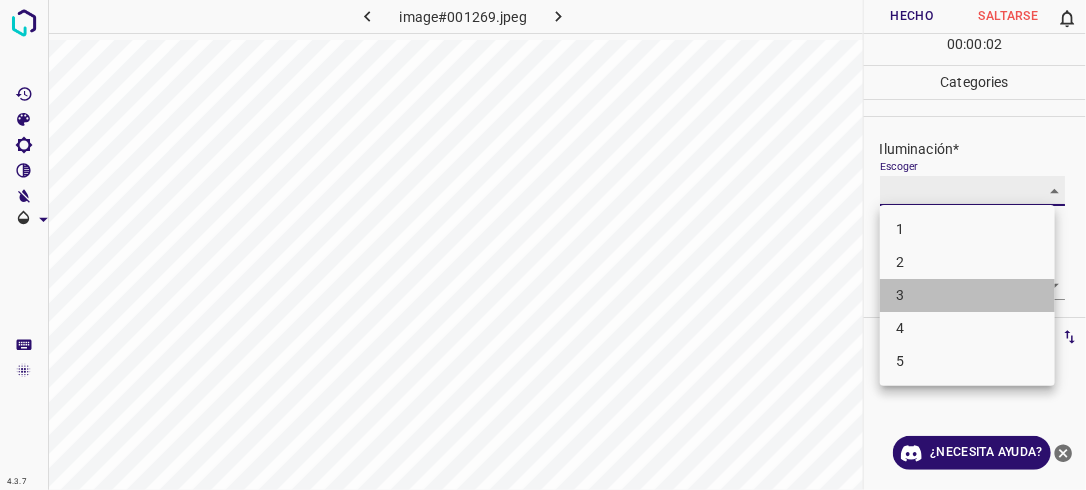 type on "3" 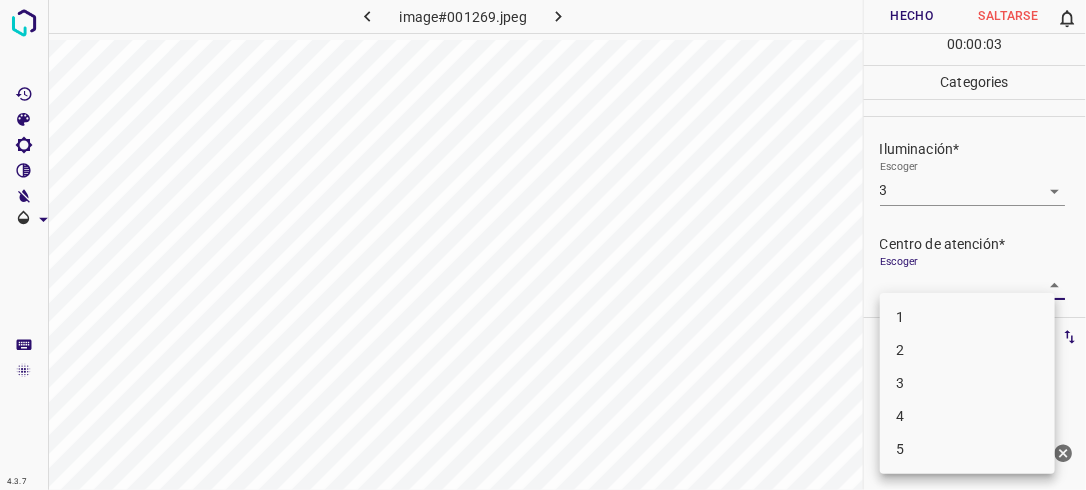 drag, startPoint x: 1044, startPoint y: 283, endPoint x: 1037, endPoint y: 297, distance: 15.652476 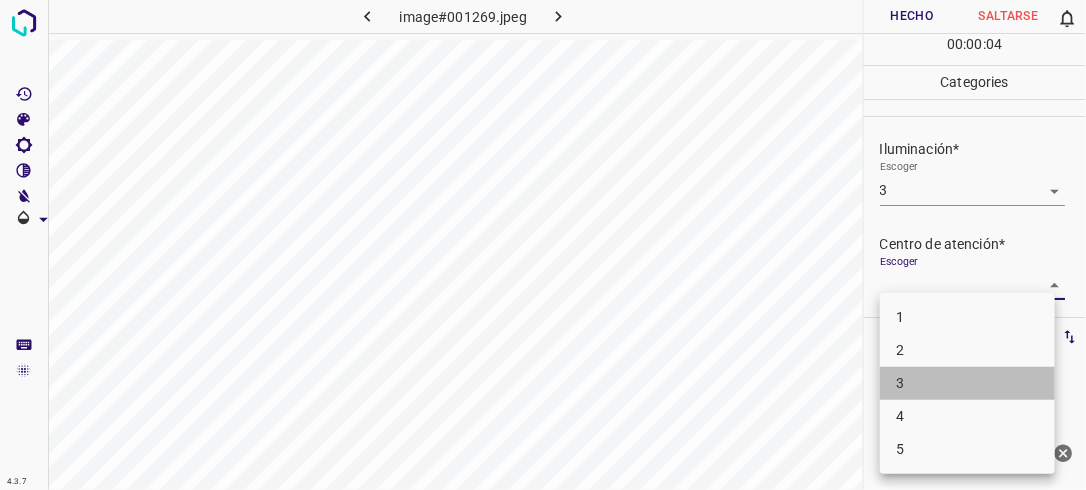 click on "3" at bounding box center (967, 383) 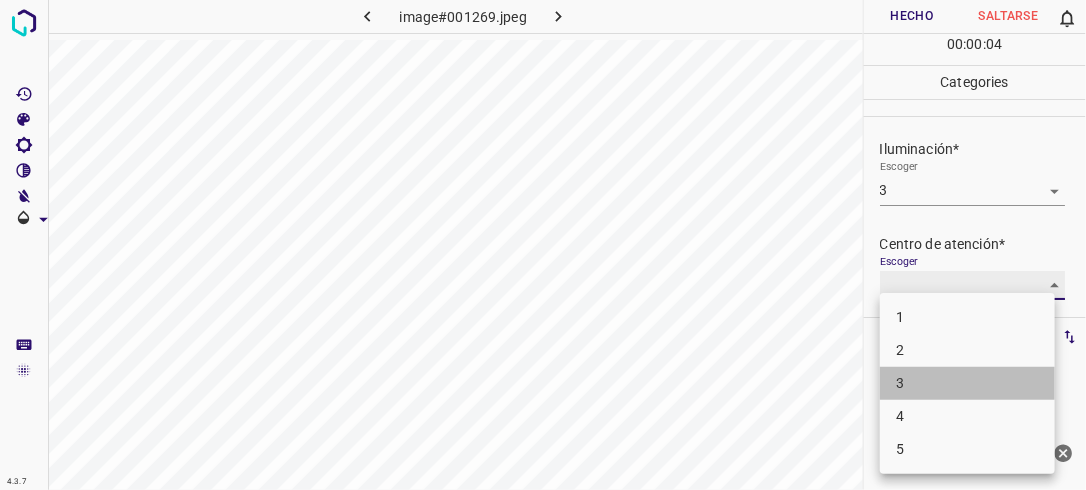 type on "3" 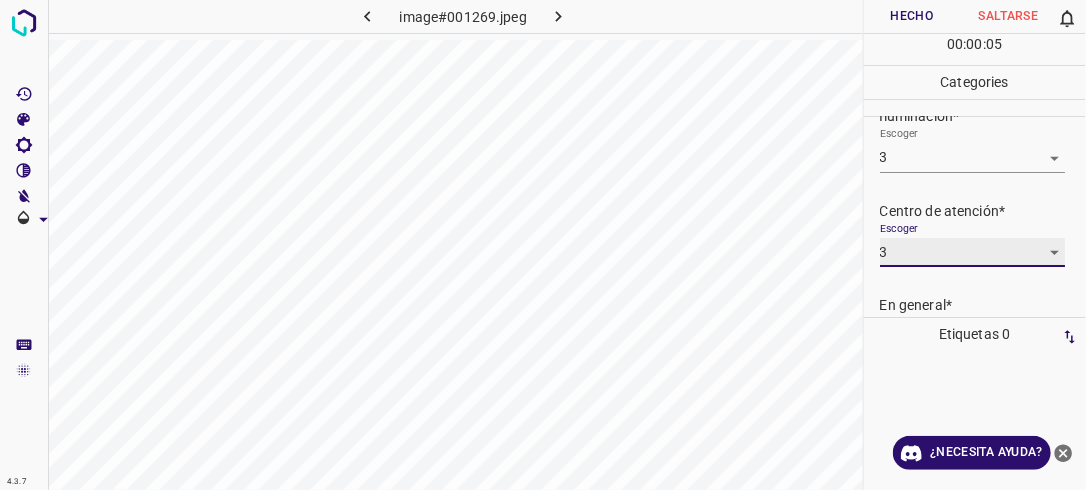 scroll, scrollTop: 98, scrollLeft: 0, axis: vertical 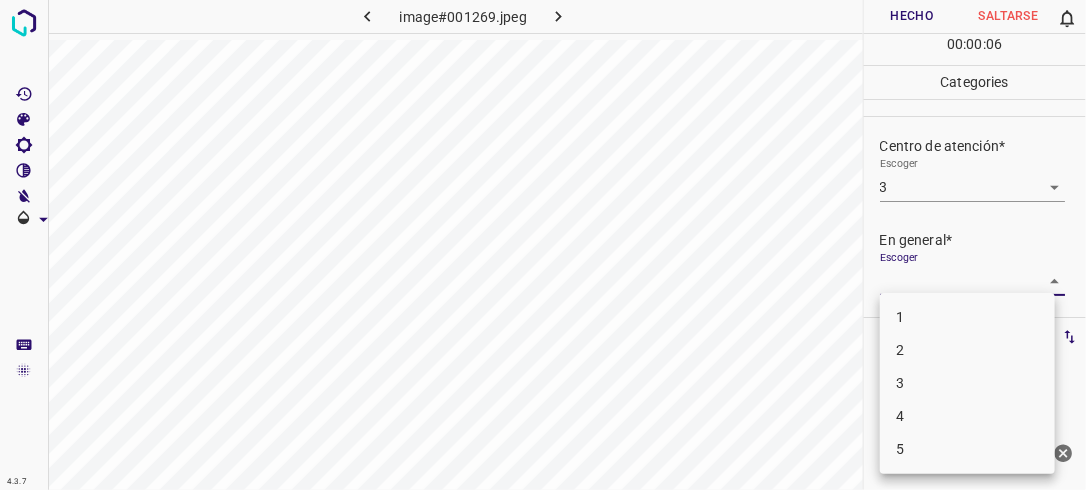 click on "4.3.7 image#001269.jpeg Hecho Saltarse 0 00   : 00   : 06   Categories Iluminación*  Escoger 3 3 Centro de atención*  Escoger 3 3 En general*  Escoger ​ Etiquetas 0 Categories 1 Lighting 2 Focus 3 Overall Tools Espacio Cambiar entre modos (Dibujar y Editar) Yo Etiquetado automático R Restaurar zoom M Acercar N Alejar Borrar Eliminar etiqueta de selección Filtros Z Restaurar filtros X Filtro de saturación C Filtro de brillo V Filtro de contraste B Filtro de escala de grises General O Descargar ¿Necesita ayuda? -Mensaje de texto -Esconder -Borrar 1 2 3 4 5" at bounding box center [543, 245] 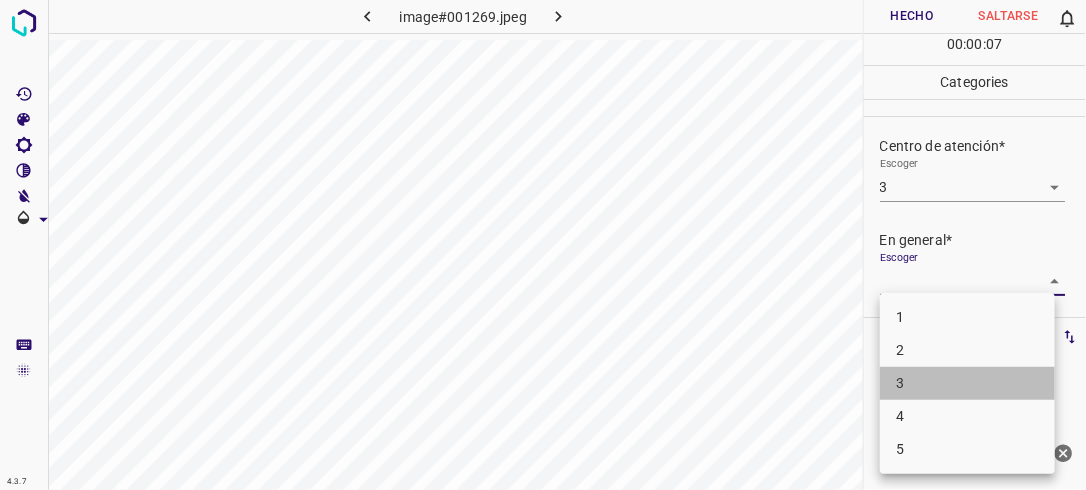 click on "3" at bounding box center (967, 383) 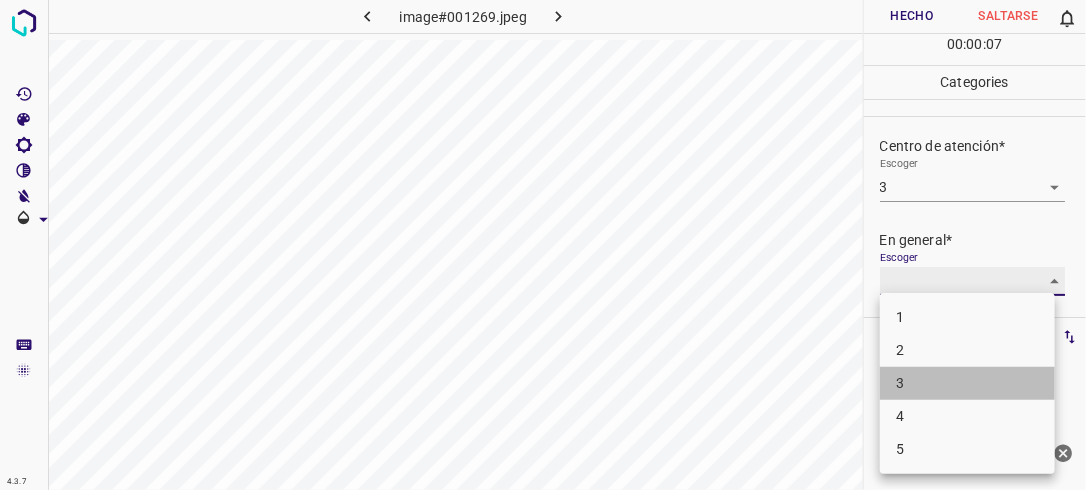 type on "3" 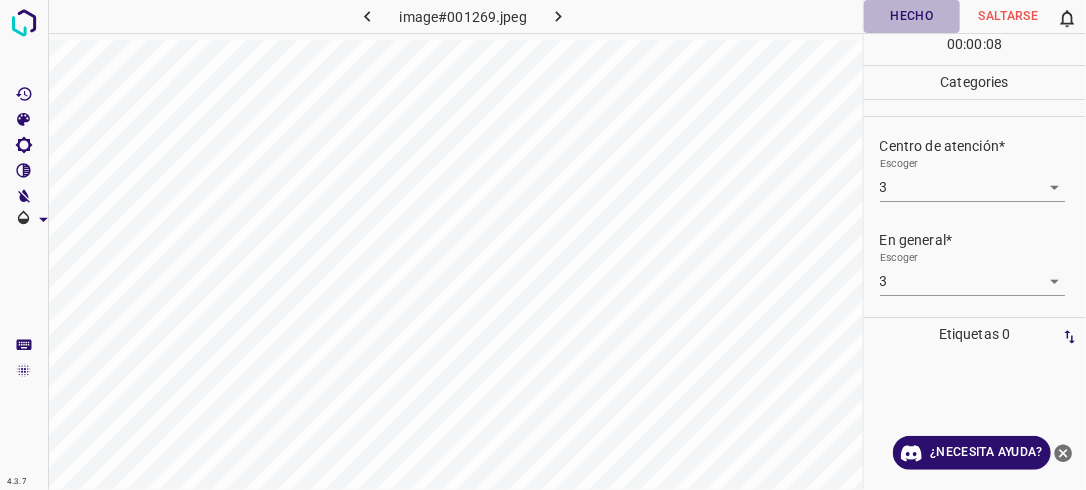 click on "Hecho" at bounding box center [912, 16] 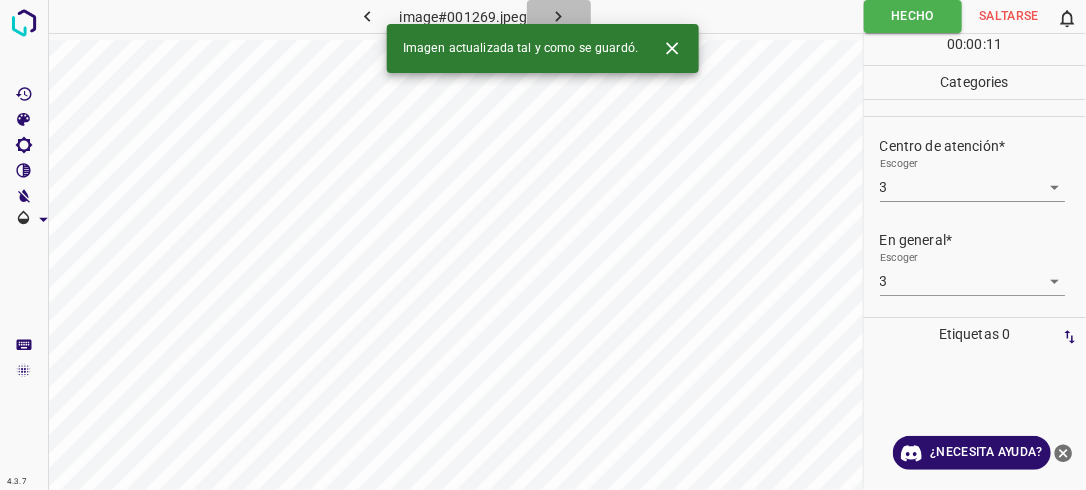 click at bounding box center [559, 16] 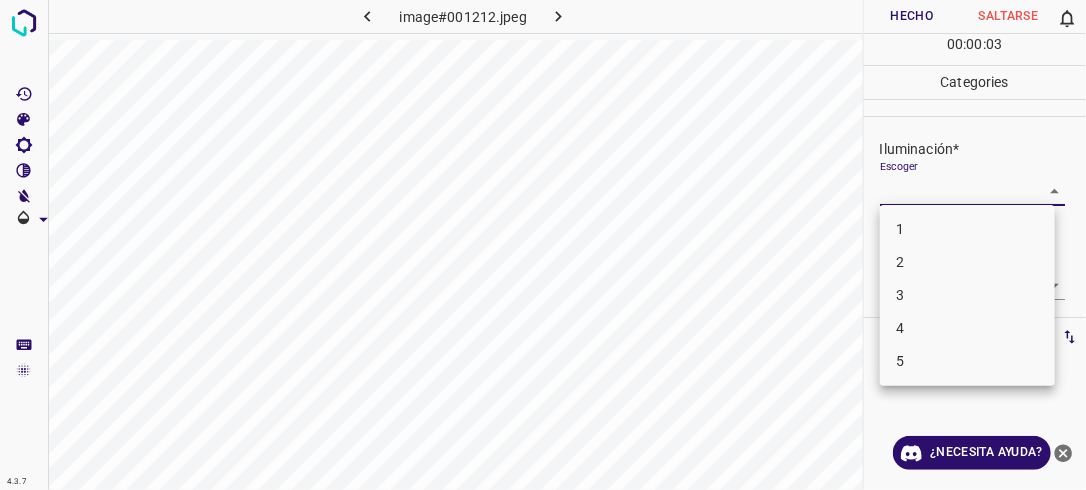 click on "4.3.7 image#001212.jpeg Hecho Saltarse 0 00   : 00   : 03   Categories Iluminación*  Escoger ​ Centro de atención*  Escoger ​ En general*  Escoger ​ Etiquetas 0 Categories 1 Lighting 2 Focus 3 Overall Tools Espacio Cambiar entre modos (Dibujar y Editar) Yo Etiquetado automático R Restaurar zoom M Acercar N Alejar Borrar Eliminar etiqueta de selección Filtros Z Restaurar filtros X Filtro de saturación C Filtro de brillo V Filtro de contraste B Filtro de escala de grises General O Descargar ¿Necesita ayuda? -Mensaje de texto -Esconder -Borrar 1 2 3 4 5" at bounding box center [543, 245] 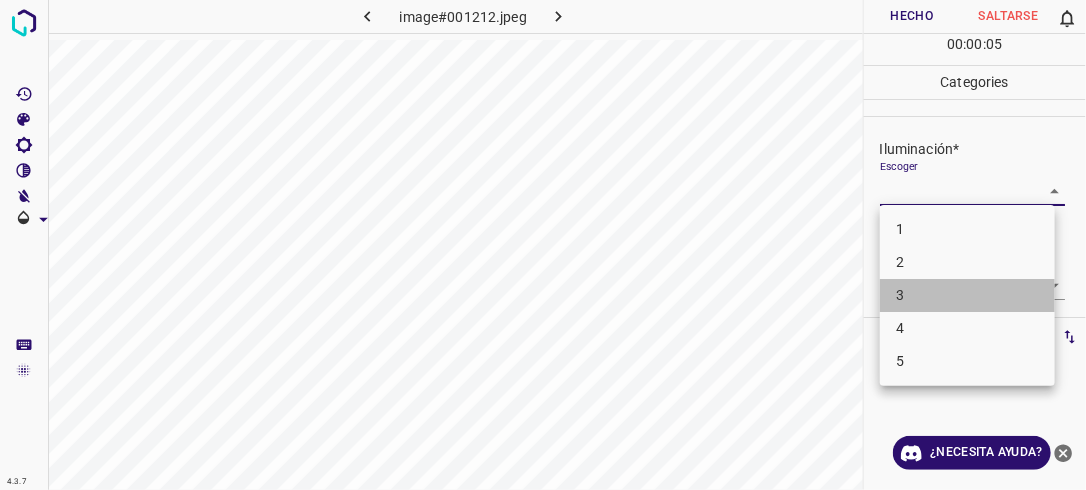 click on "3" at bounding box center [967, 295] 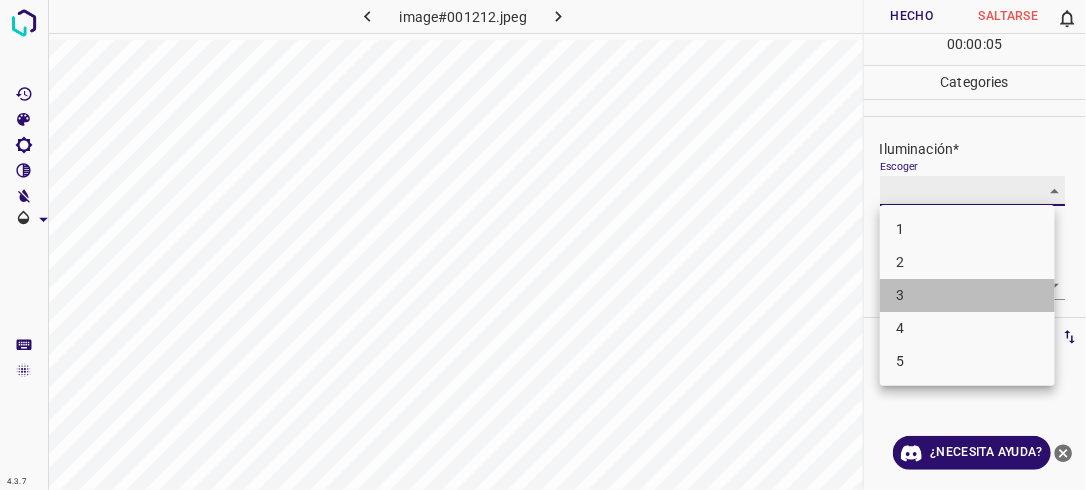 type on "3" 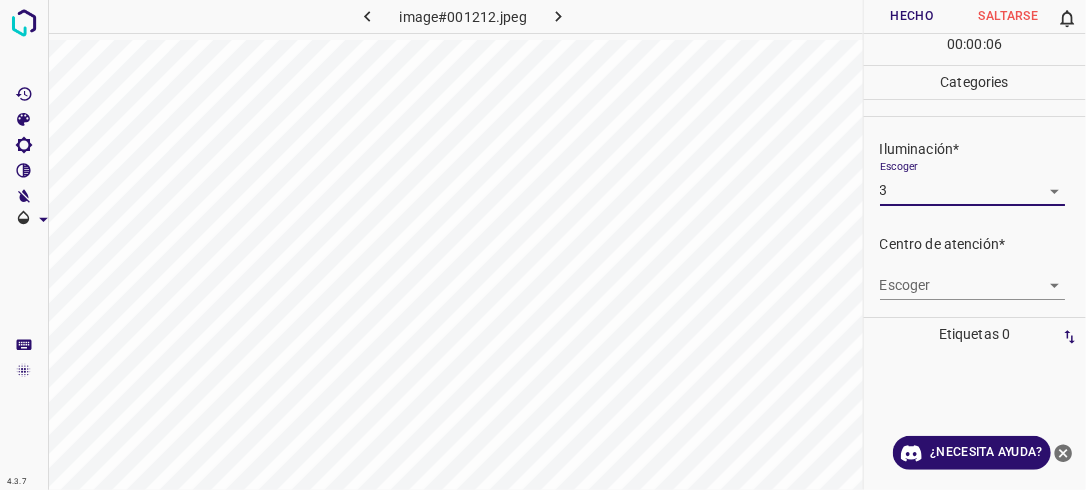 click on "4.3.7 image#001212.jpeg Hecho Saltarse 0 00   : 00   : 06   Categories Iluminación*  Escoger 3 3 Centro de atención*  Escoger ​ En general*  Escoger ​ Etiquetas 0 Categories 1 Lighting 2 Focus 3 Overall Tools Espacio Cambiar entre modos (Dibujar y Editar) Yo Etiquetado automático R Restaurar zoom M Acercar N Alejar Borrar Eliminar etiqueta de selección Filtros Z Restaurar filtros X Filtro de saturación C Filtro de brillo V Filtro de contraste B Filtro de escala de grises General O Descargar ¿Necesita ayuda? -Mensaje de texto -Esconder -Borrar" at bounding box center [543, 245] 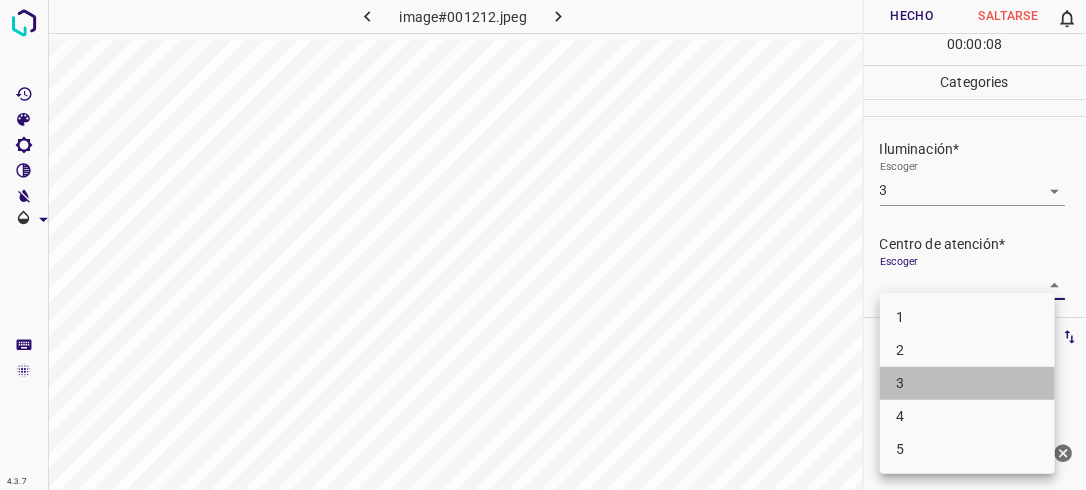 click on "3" at bounding box center [967, 383] 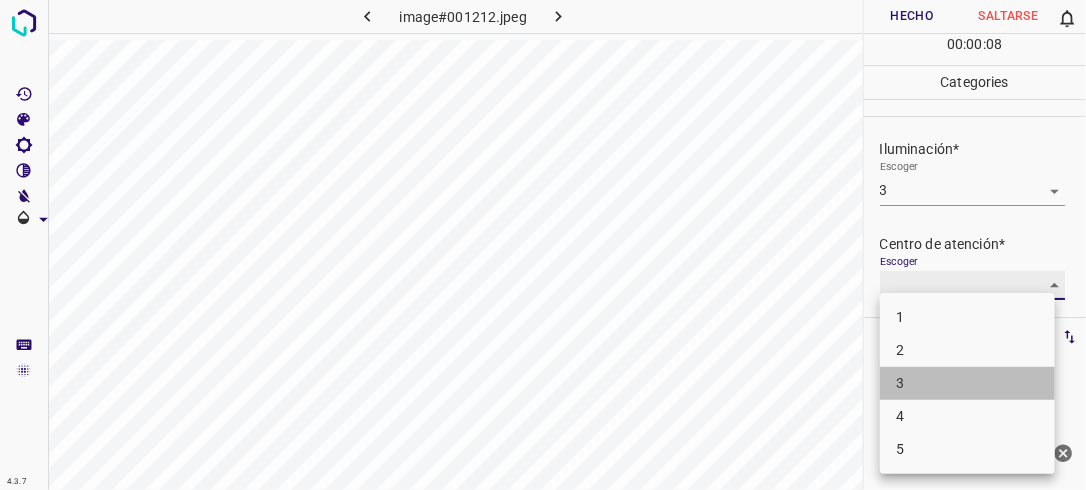 type on "3" 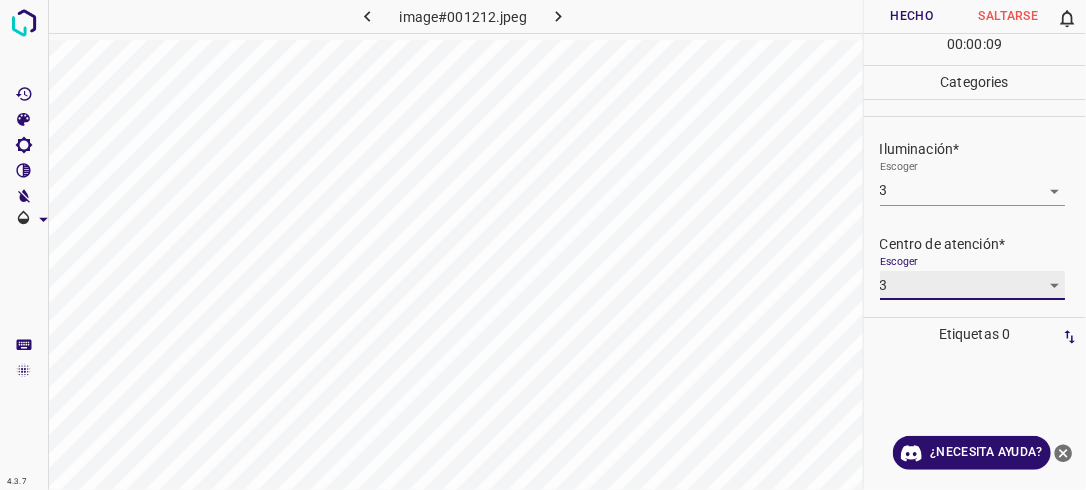 scroll, scrollTop: 79, scrollLeft: 0, axis: vertical 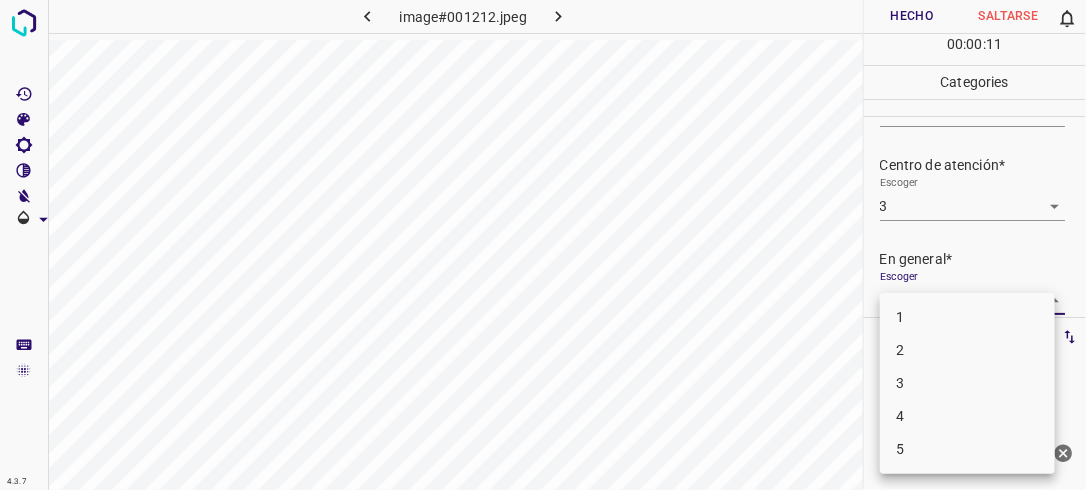 click on "4.3.7 image#001212.jpeg Hecho Saltarse 0 00   : 00   : 11   Categories Iluminación*  Escoger 3 3 Centro de atención*  Escoger 3 3 En general*  Escoger ​ Etiquetas 0 Categories 1 Lighting 2 Focus 3 Overall Tools Espacio Cambiar entre modos (Dibujar y Editar) Yo Etiquetado automático R Restaurar zoom M Acercar N Alejar Borrar Eliminar etiqueta de selección Filtros Z Restaurar filtros X Filtro de saturación C Filtro de brillo V Filtro de contraste B Filtro de escala de grises General O Descargar ¿Necesita ayuda? -Mensaje de texto -Esconder -Borrar 1 2 3 4 5" at bounding box center (543, 245) 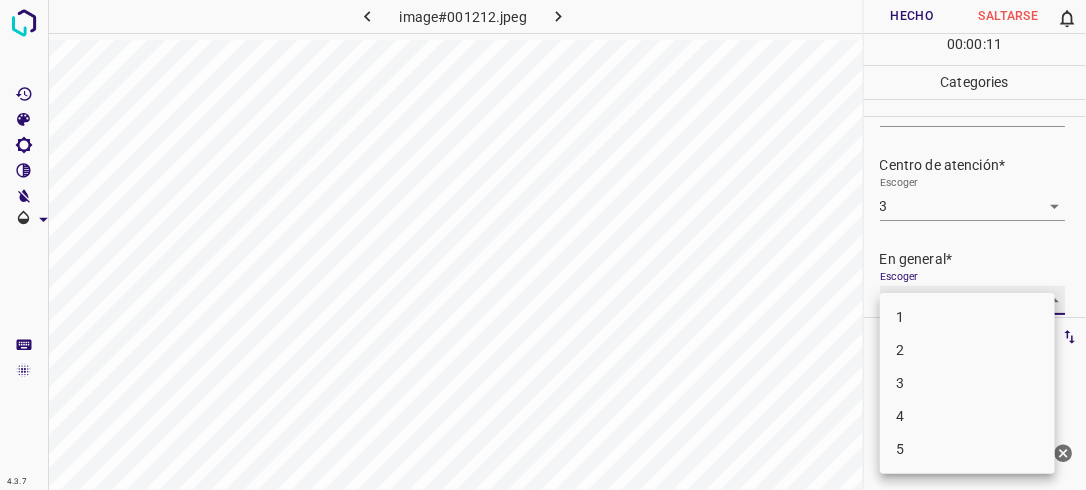 type on "3" 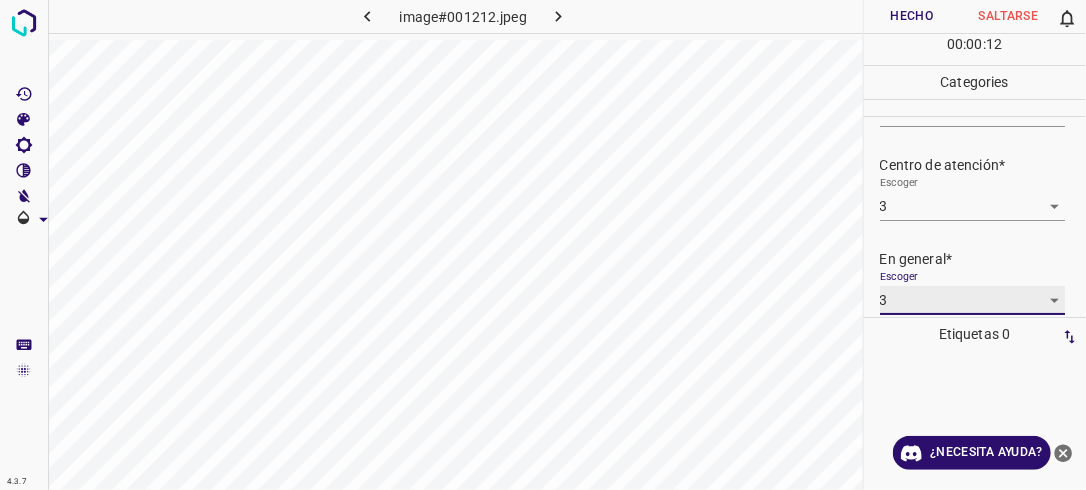 scroll, scrollTop: 79, scrollLeft: 0, axis: vertical 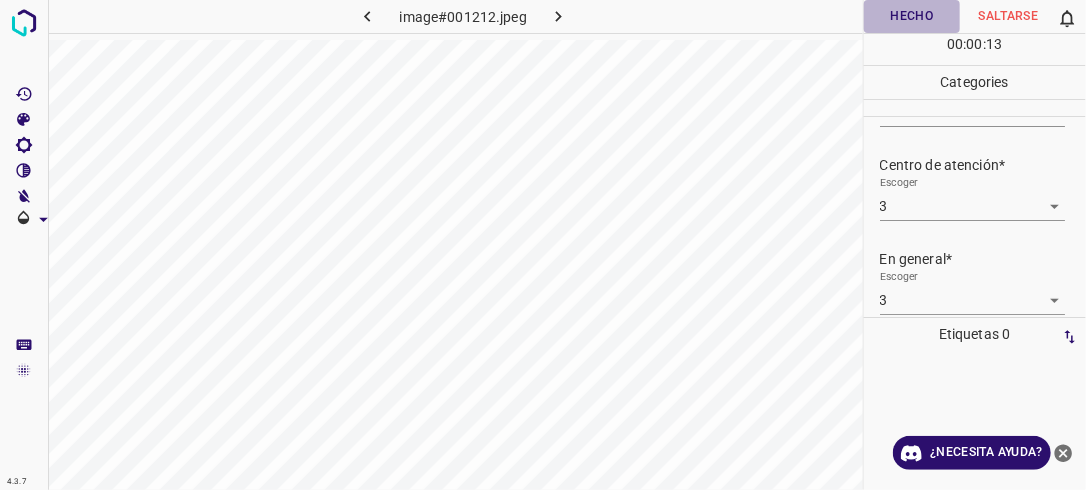click on "Hecho" at bounding box center [912, 16] 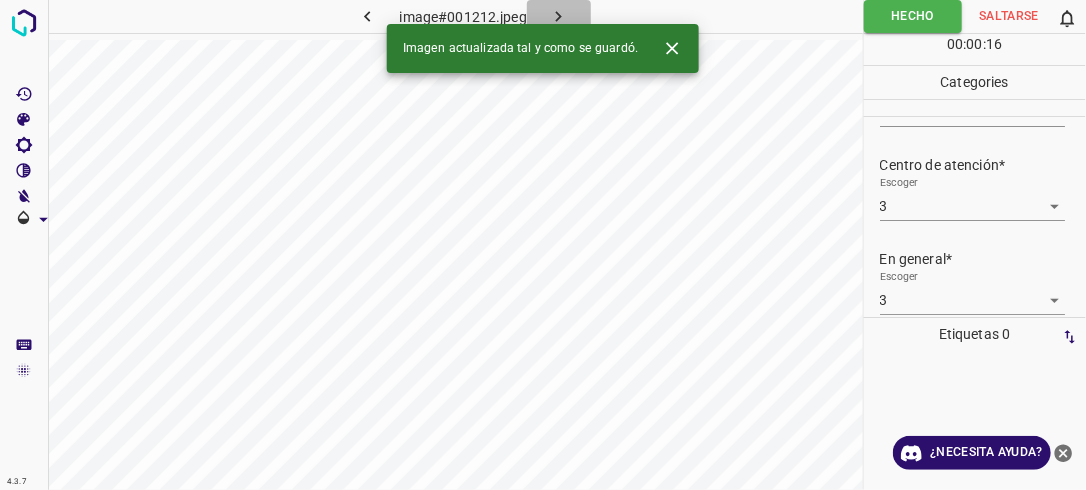 click 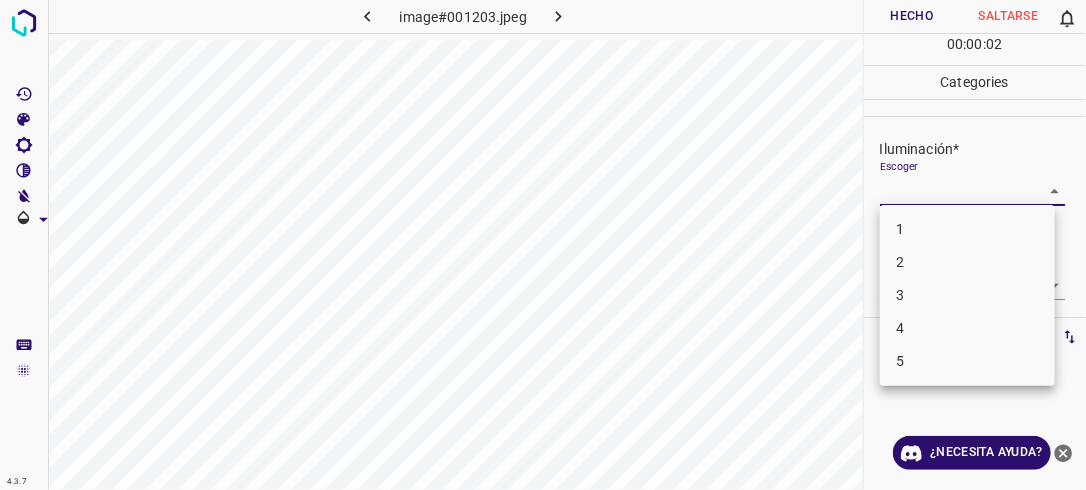 click on "4.3.7 image#001203.jpeg Hecho Saltarse 0 00   : 00   : 02   Categories Iluminación*  Escoger ​ Centro de atención*  Escoger ​ En general*  Escoger ​ Etiquetas 0 Categories 1 Lighting 2 Focus 3 Overall Tools Espacio Cambiar entre modos (Dibujar y Editar) Yo Etiquetado automático R Restaurar zoom M Acercar N Alejar Borrar Eliminar etiqueta de selección Filtros Z Restaurar filtros X Filtro de saturación C Filtro de brillo V Filtro de contraste B Filtro de escala de grises General O Descargar ¿Necesita ayuda? -Mensaje de texto -Esconder -Borrar 1 2 3 4 5" at bounding box center (543, 245) 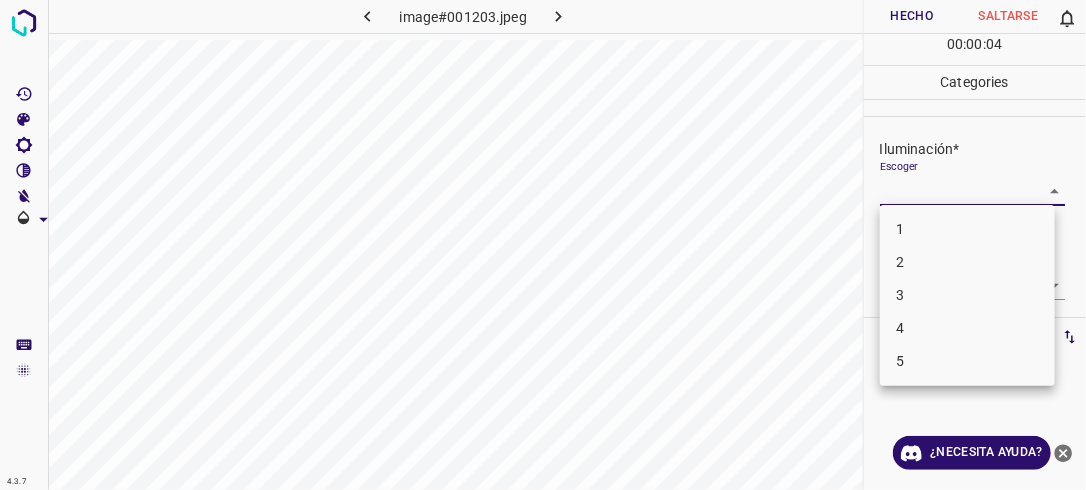 click on "3" at bounding box center [967, 295] 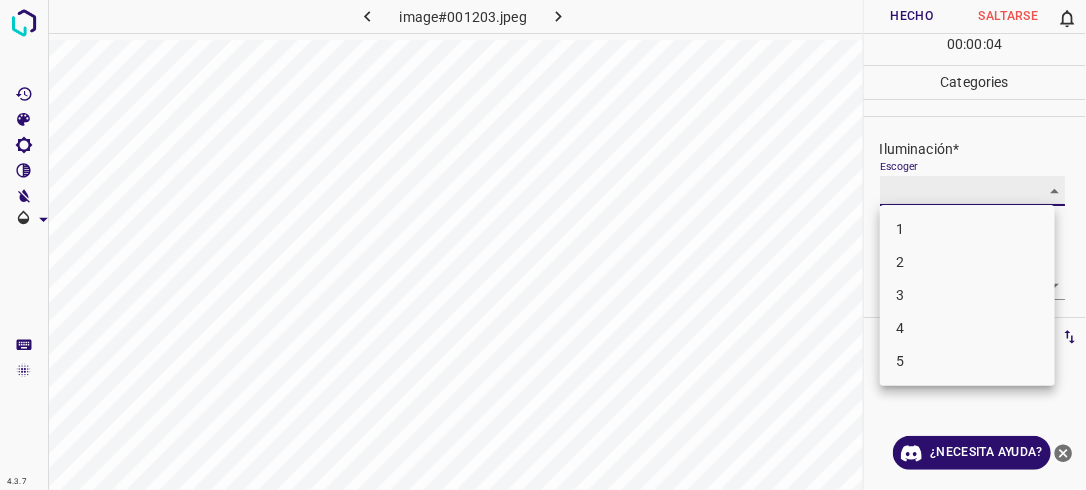type on "3" 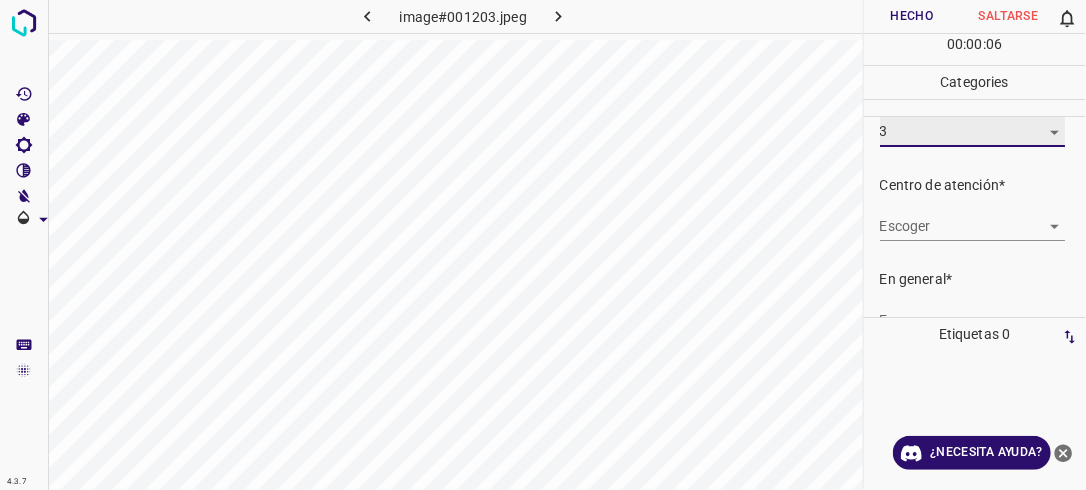 scroll, scrollTop: 61, scrollLeft: 0, axis: vertical 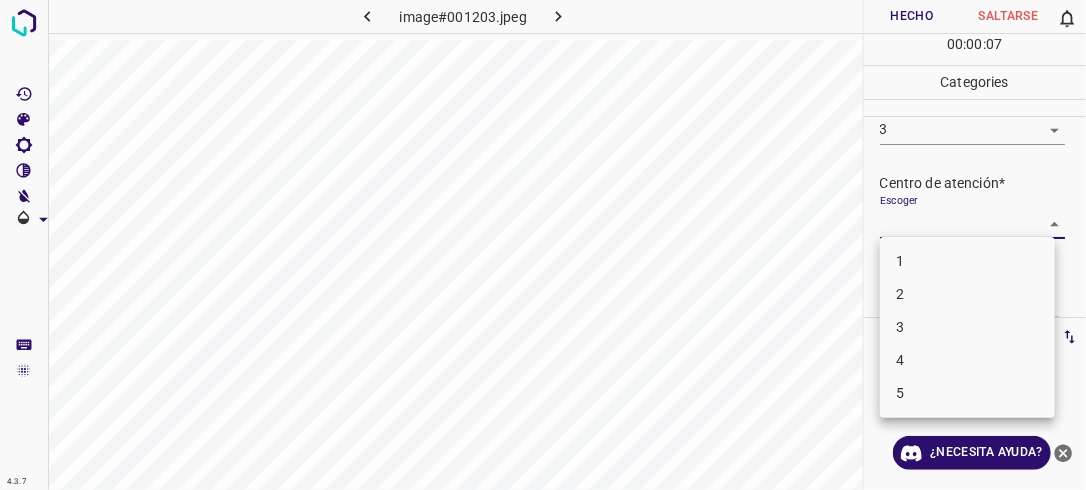click on "4.3.7 image#001203.jpeg Hecho Saltarse 0 00   : 00   : 07   Categories Iluminación*  Escoger 3 3 Centro de atención*  Escoger ​ En general*  Escoger ​ Etiquetas 0 Categories 1 Lighting 2 Focus 3 Overall Tools Espacio Cambiar entre modos (Dibujar y Editar) Yo Etiquetado automático R Restaurar zoom M Acercar N Alejar Borrar Eliminar etiqueta de selección Filtros Z Restaurar filtros X Filtro de saturación C Filtro de brillo V Filtro de contraste B Filtro de escala de grises General O Descargar ¿Necesita ayuda? -Mensaje de texto -Esconder -Borrar 1 2 3 4 5" at bounding box center (543, 245) 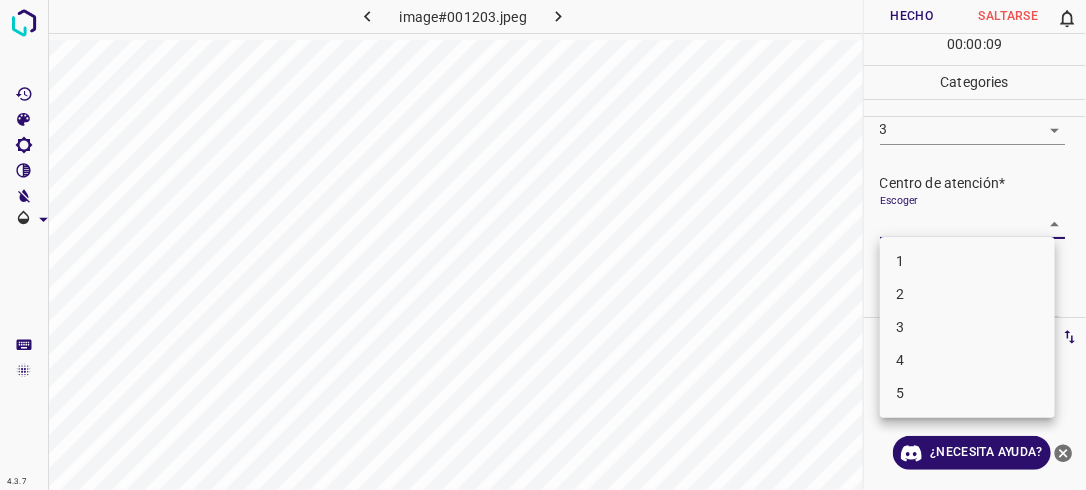 click on "3" at bounding box center [967, 327] 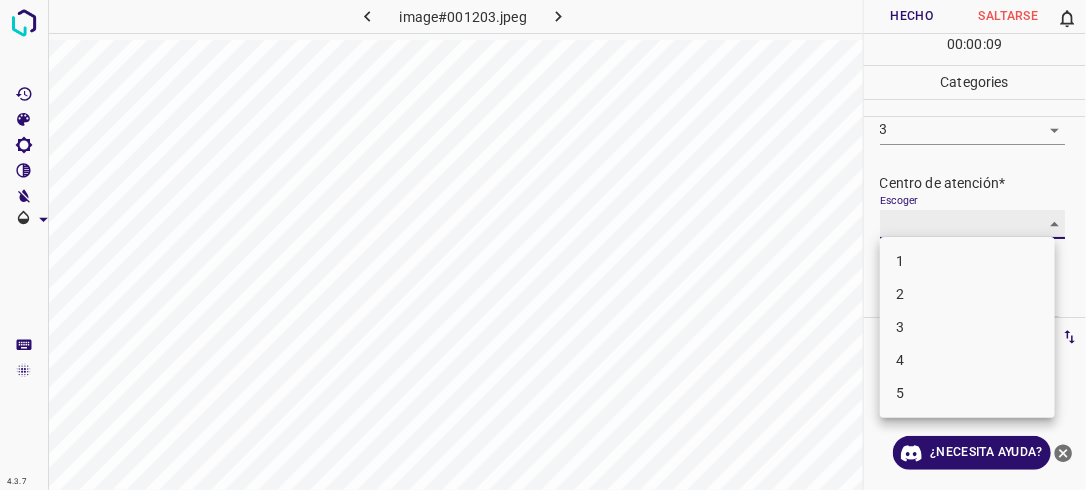 type on "3" 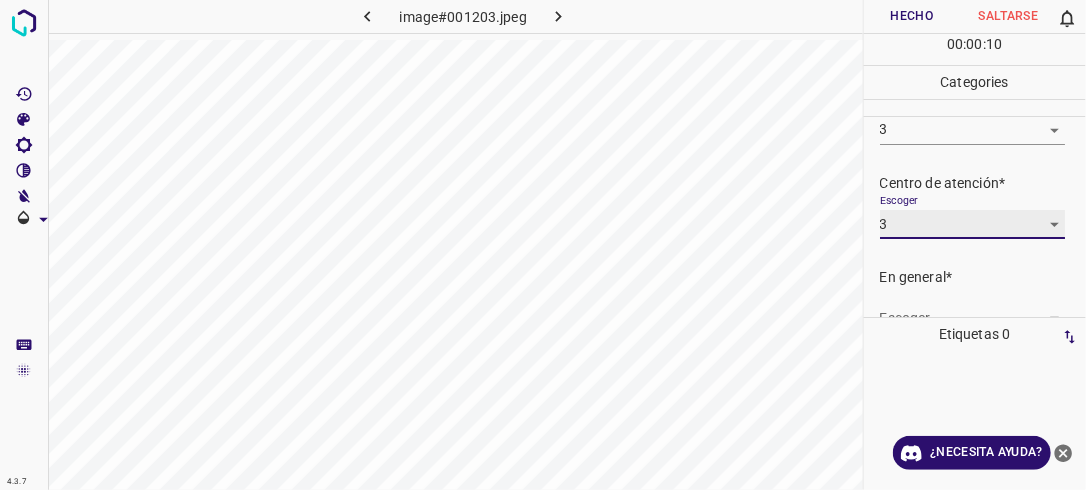 scroll, scrollTop: 98, scrollLeft: 0, axis: vertical 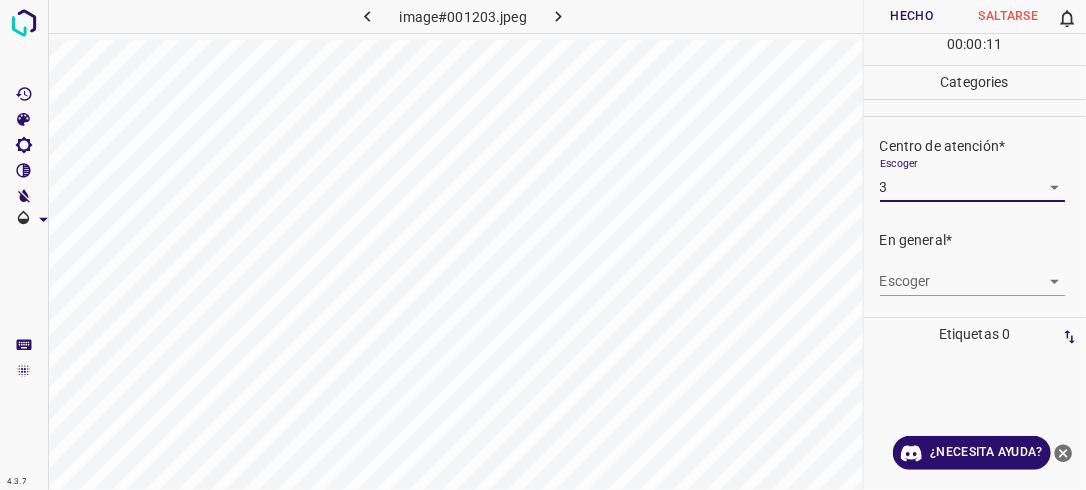 click on "4.3.7 image#001203.jpeg Hecho Saltarse 0 00   : 00   : 11   Categories Iluminación*  Escoger 3 3 Centro de atención*  Escoger 3 3 En general*  Escoger ​ Etiquetas 0 Categories 1 Lighting 2 Focus 3 Overall Tools Espacio Cambiar entre modos (Dibujar y Editar) Yo Etiquetado automático R Restaurar zoom M Acercar N Alejar Borrar Eliminar etiqueta de selección Filtros Z Restaurar filtros X Filtro de saturación C Filtro de brillo V Filtro de contraste B Filtro de escala de grises General O Descargar ¿Necesita ayuda? -Mensaje de texto -Esconder -Borrar" at bounding box center (543, 245) 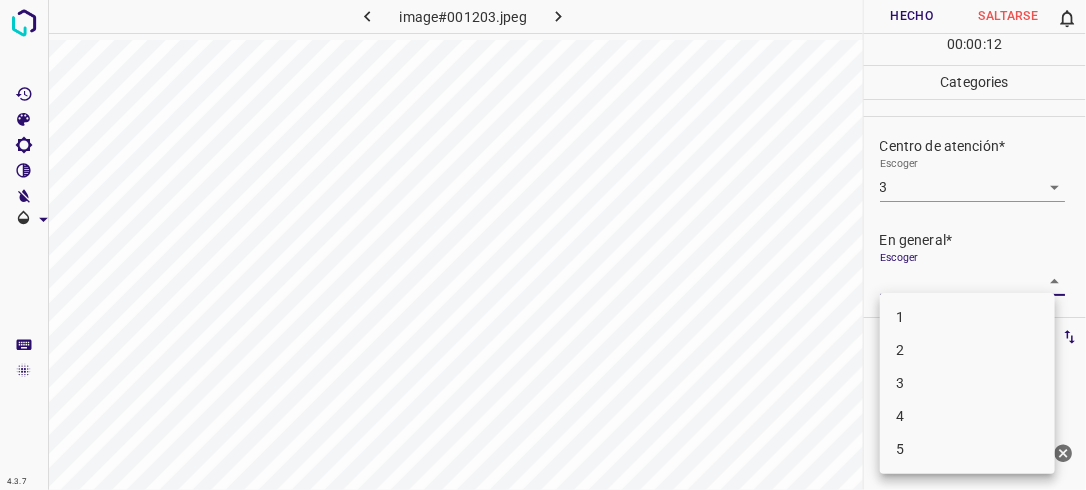 click on "3" at bounding box center (967, 383) 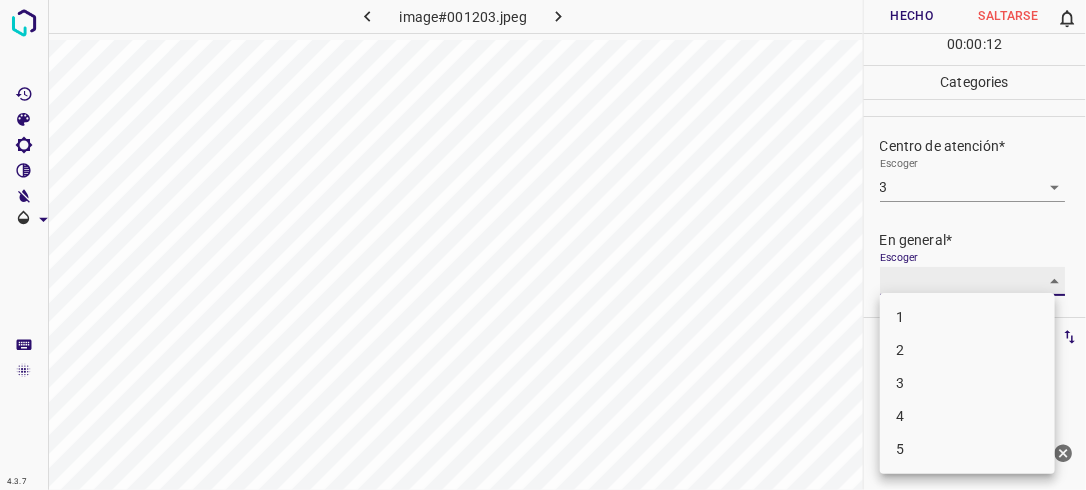 type on "3" 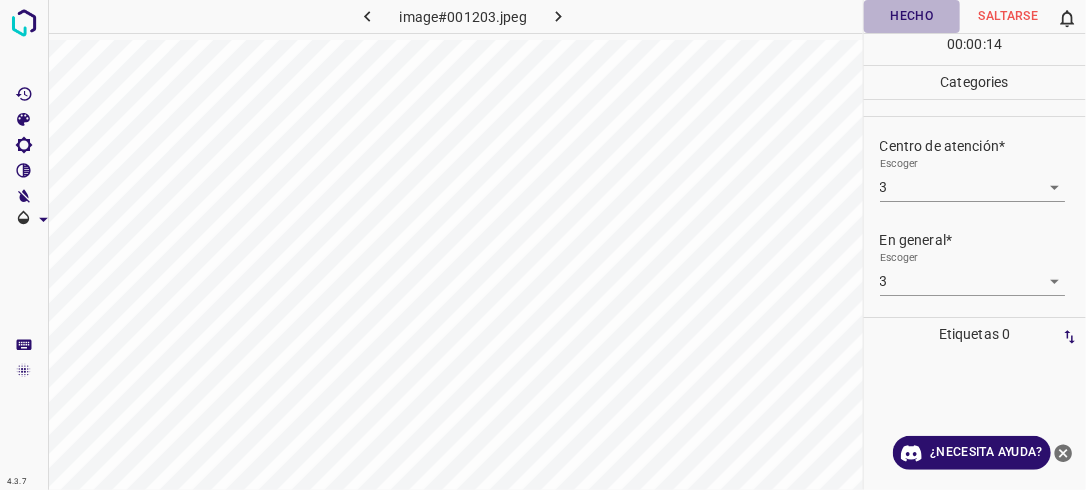 click on "Hecho" at bounding box center [912, 16] 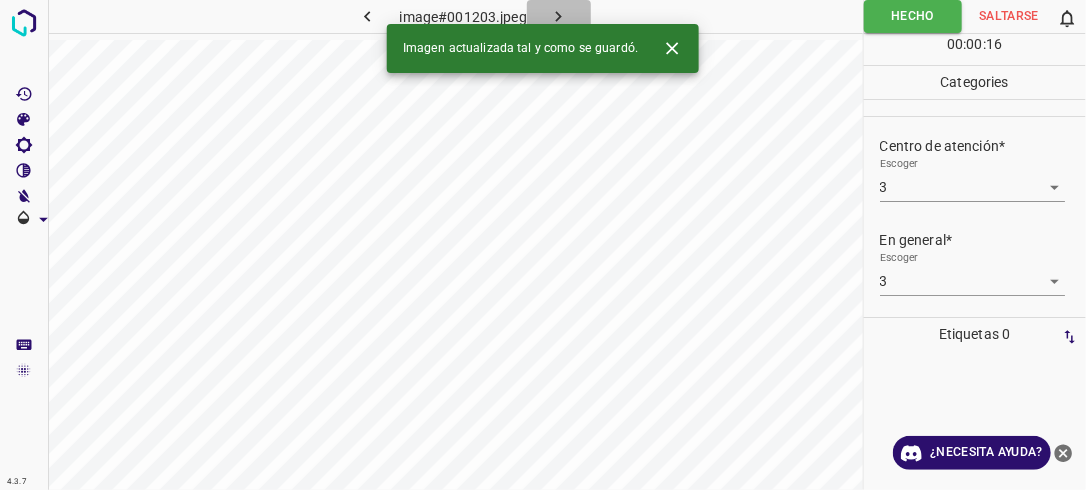 click 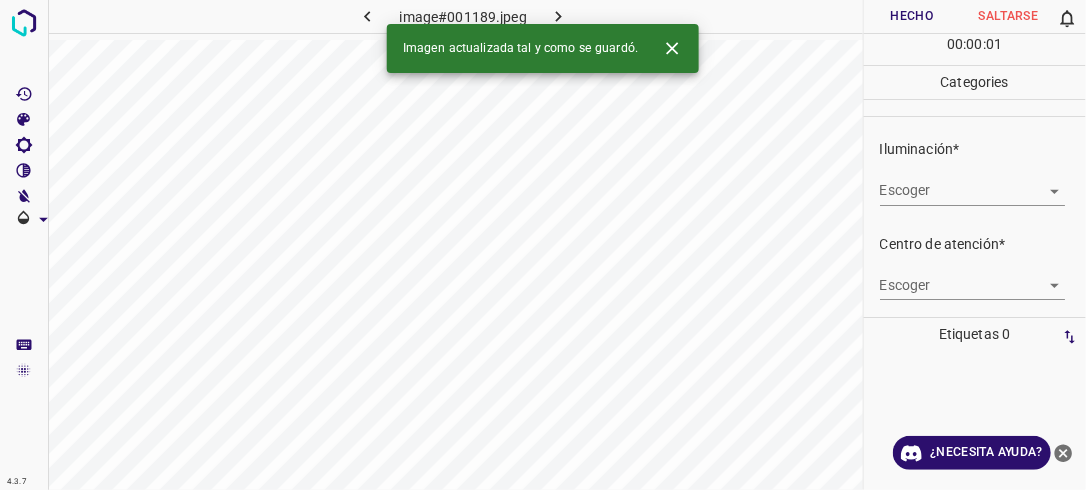 click on "4.3.7 image#001189.jpeg Hecho Saltarse 0 00   : 00   : 01   Categories Iluminación*  Escoger ​ Centro de atención*  Escoger ​ En general*  Escoger ​ Etiquetas 0 Categories 1 Lighting 2 Focus 3 Overall Tools Espacio Cambiar entre modos (Dibujar y Editar) Yo Etiquetado automático R Restaurar zoom M Acercar N Alejar Borrar Eliminar etiqueta de selección Filtros Z Restaurar filtros X Filtro de saturación C Filtro de brillo V Filtro de contraste B Filtro de escala de grises General O Descargar Imagen actualizada tal y como se guardó. ¿Necesita ayuda? -Mensaje de texto -Esconder -Borrar" at bounding box center (543, 245) 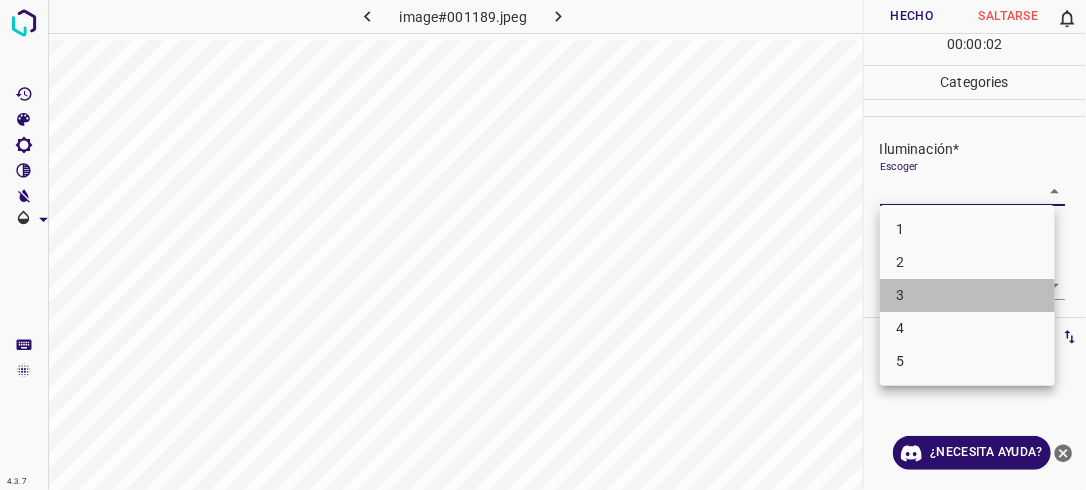 click on "3" at bounding box center (967, 295) 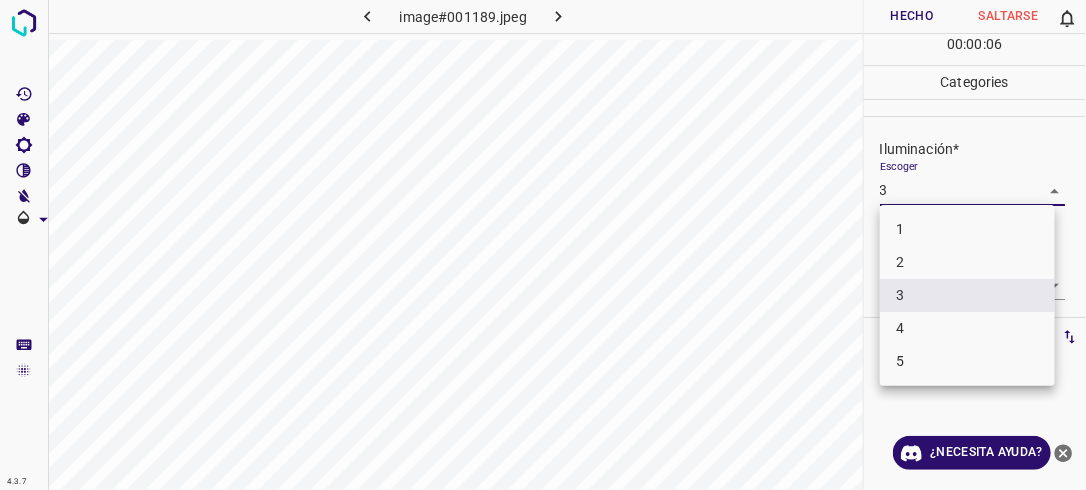 click on "4.3.7 image#001189.jpeg Hecho Saltarse 0 00   : 00   : 06   Categories Iluminación*  Escoger 3 3 Centro de atención*  Escoger ​ En general*  Escoger ​ Etiquetas 0 Categories 1 Lighting 2 Focus 3 Overall Tools Espacio Cambiar entre modos (Dibujar y Editar) Yo Etiquetado automático R Restaurar zoom M Acercar N Alejar Borrar Eliminar etiqueta de selección Filtros Z Restaurar filtros X Filtro de saturación C Filtro de brillo V Filtro de contraste B Filtro de escala de grises General O Descargar ¿Necesita ayuda? -Mensaje de texto -Esconder -Borrar 1 2 3 4 5" at bounding box center [543, 245] 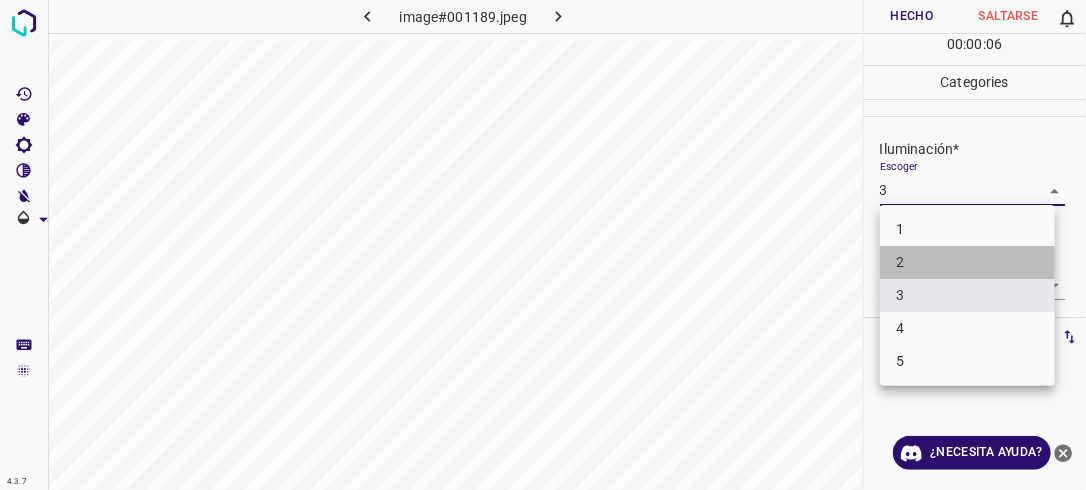 click on "2" at bounding box center [967, 262] 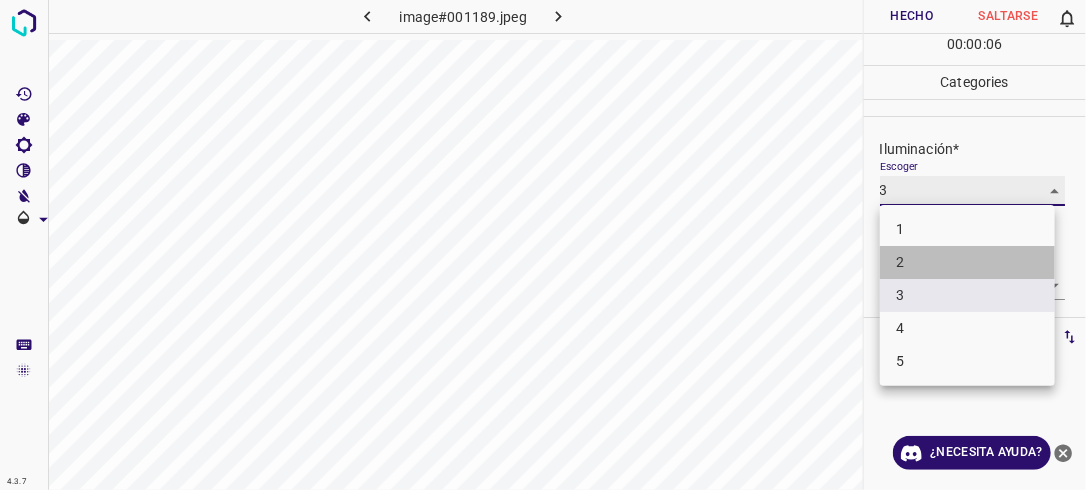 type on "2" 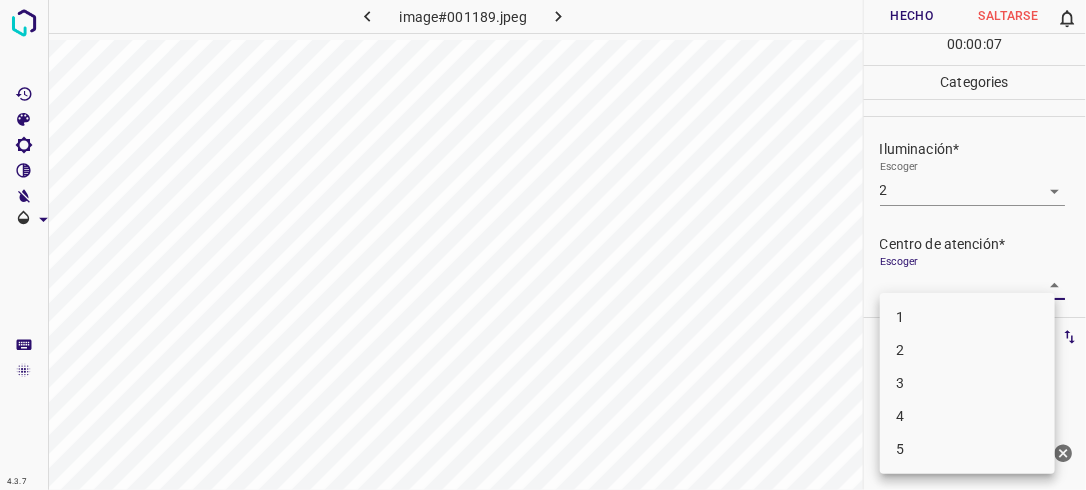 click on "4.3.7 image#001189.jpeg Hecho Saltarse 0 00   : 00   : 07   Categories Iluminación*  Escoger 2 2 Centro de atención*  Escoger ​ En general*  Escoger ​ Etiquetas 0 Categories 1 Lighting 2 Focus 3 Overall Tools Espacio Cambiar entre modos (Dibujar y Editar) Yo Etiquetado automático R Restaurar zoom M Acercar N Alejar Borrar Eliminar etiqueta de selección Filtros Z Restaurar filtros X Filtro de saturación C Filtro de brillo V Filtro de contraste B Filtro de escala de grises General O Descargar ¿Necesita ayuda? -Mensaje de texto -Esconder -Borrar 1 2 3 4 5" at bounding box center [543, 245] 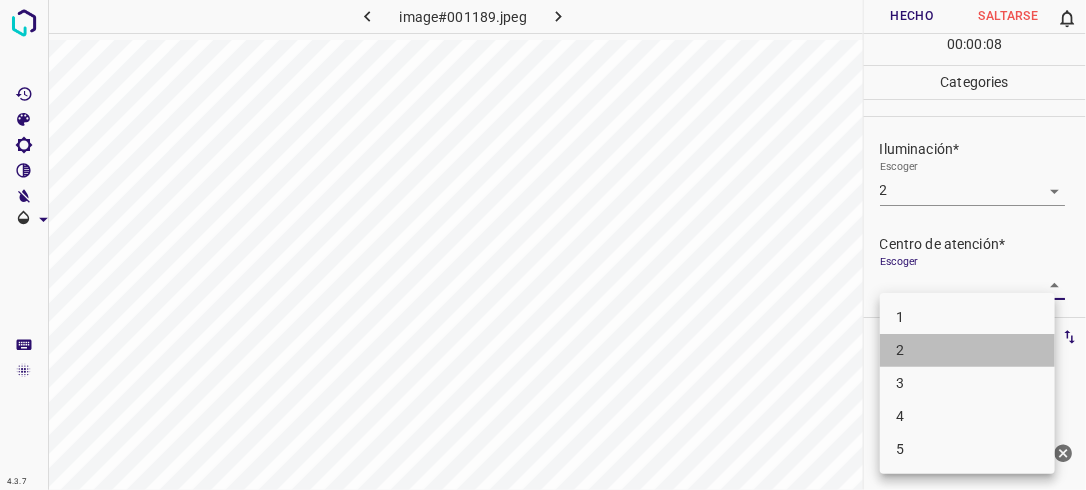click on "2" at bounding box center [967, 350] 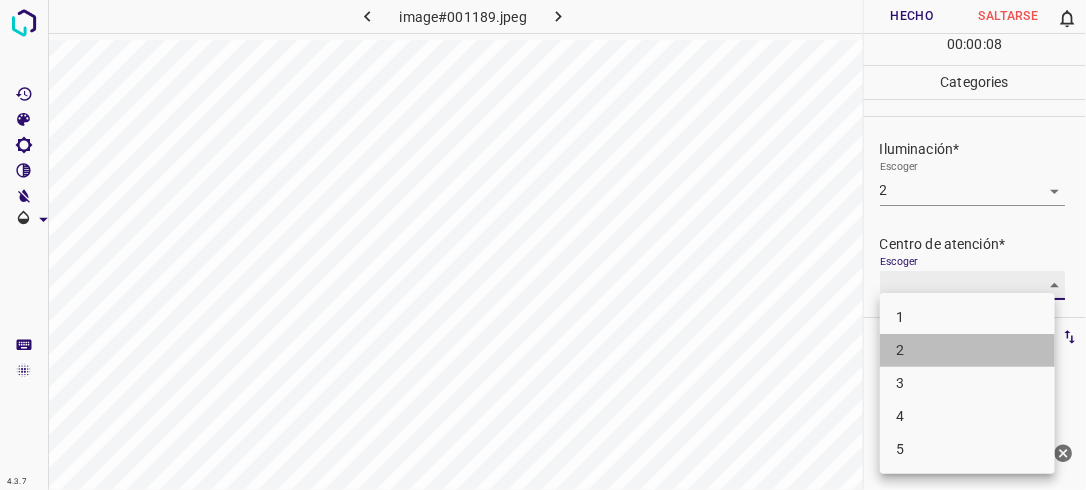 type on "2" 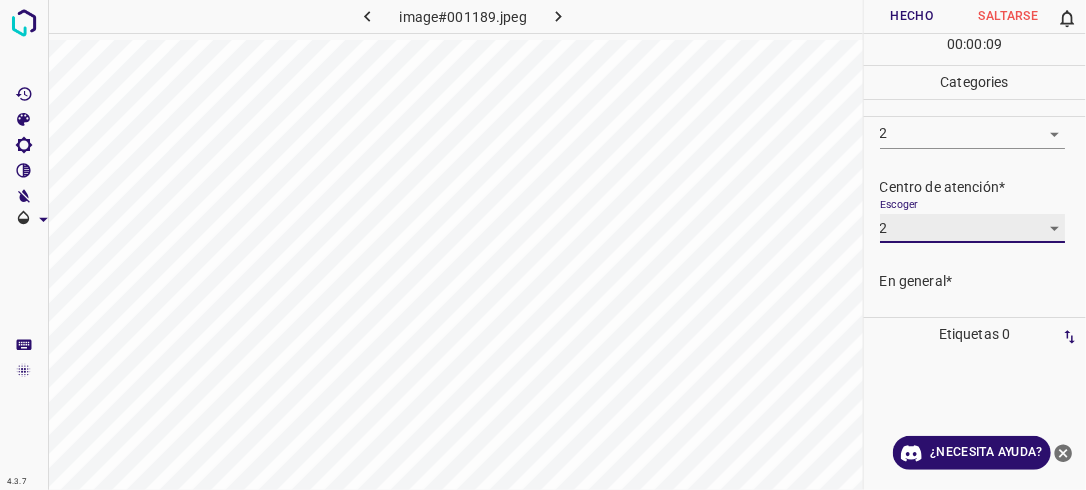 scroll, scrollTop: 98, scrollLeft: 0, axis: vertical 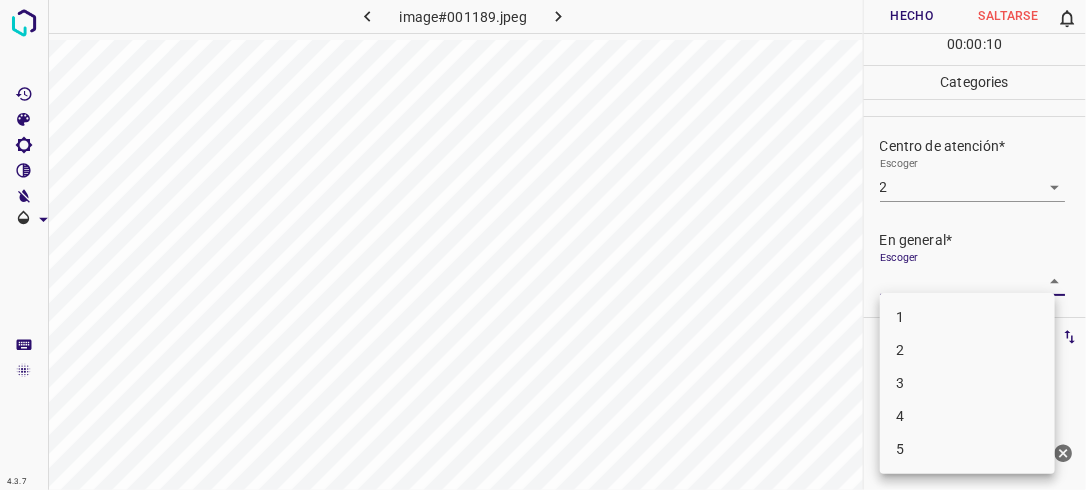 click on "4.3.7 image#001189.jpeg Hecho Saltarse 0 00   : 00   : 10   Categories Iluminación*  Escoger 2 2 Centro de atención*  Escoger 2 2 En general*  Escoger ​ Etiquetas 0 Categories 1 Lighting 2 Focus 3 Overall Tools Espacio Cambiar entre modos (Dibujar y Editar) Yo Etiquetado automático R Restaurar zoom M Acercar N Alejar Borrar Eliminar etiqueta de selección Filtros Z Restaurar filtros X Filtro de saturación C Filtro de brillo V Filtro de contraste B Filtro de escala de grises General O Descargar ¿Necesita ayuda? -Mensaje de texto -Esconder -Borrar 1 2 3 4 5" at bounding box center [543, 245] 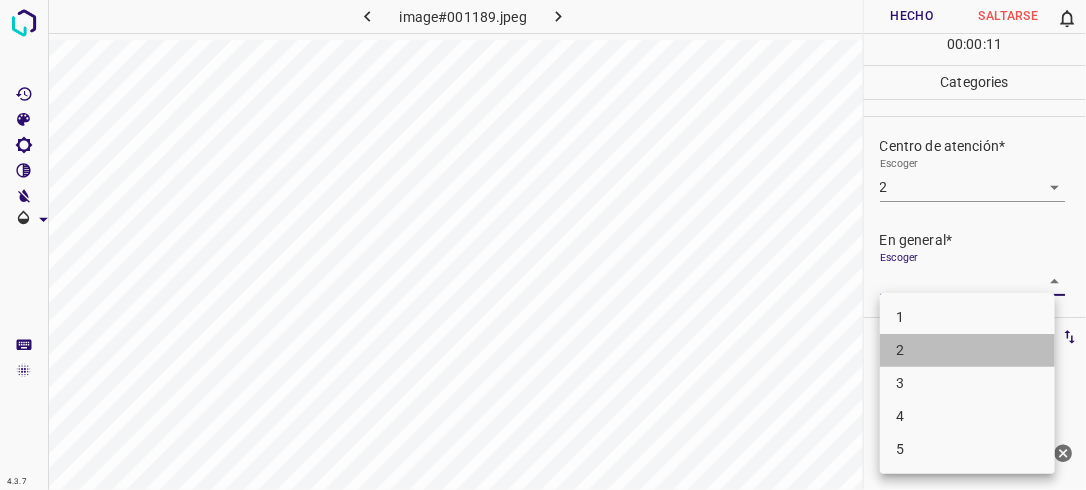 click on "2" at bounding box center (967, 350) 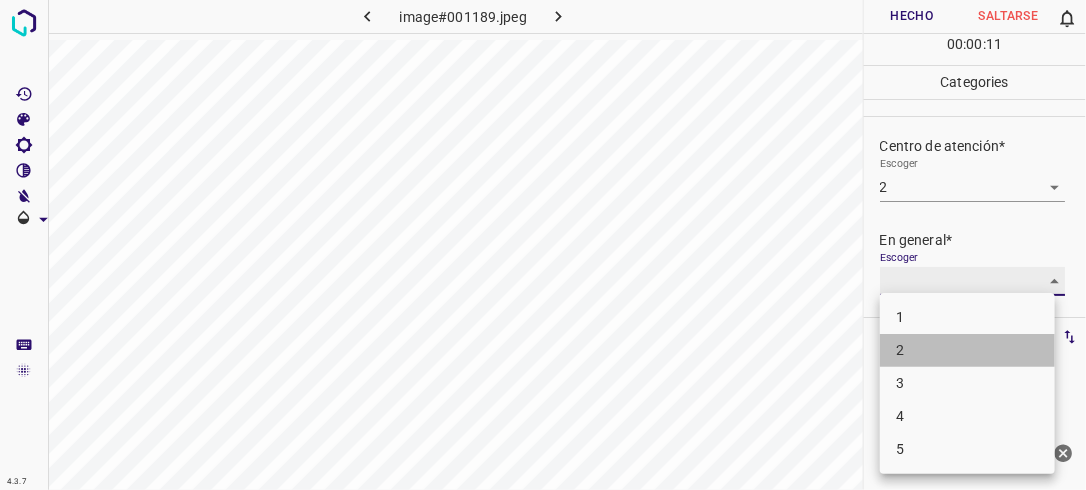 type on "2" 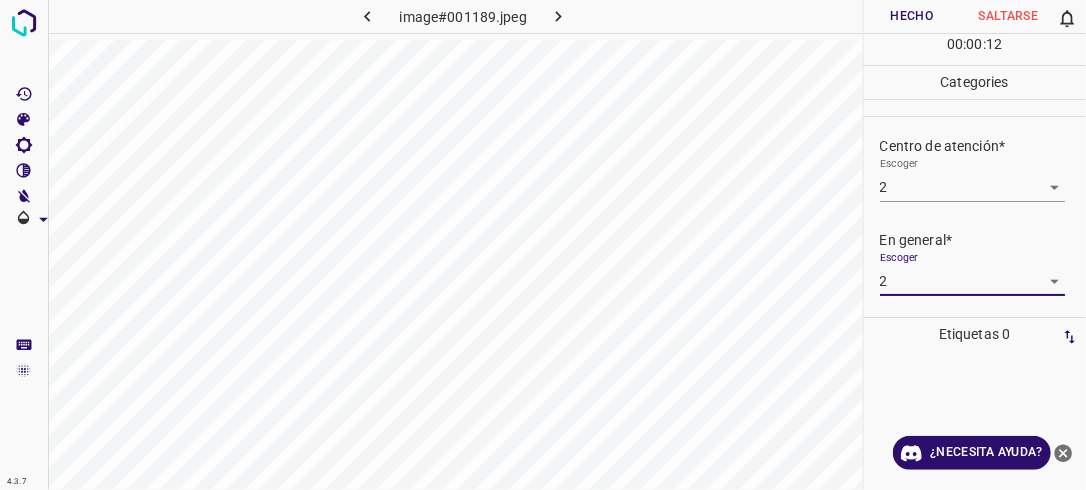 click on "Hecho" at bounding box center (912, 16) 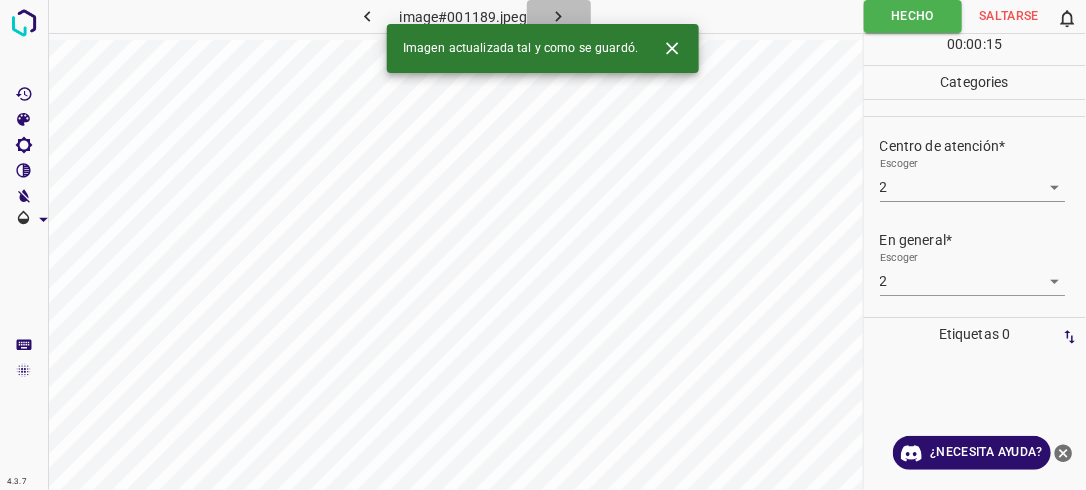 click 